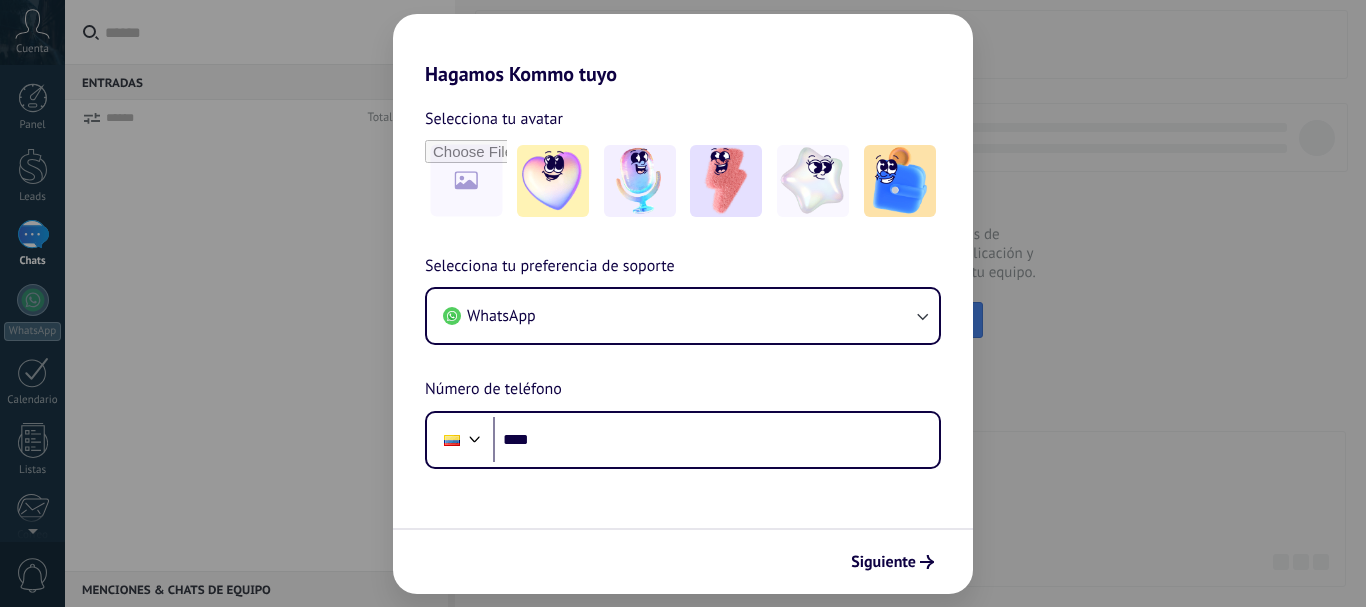 scroll, scrollTop: 0, scrollLeft: 0, axis: both 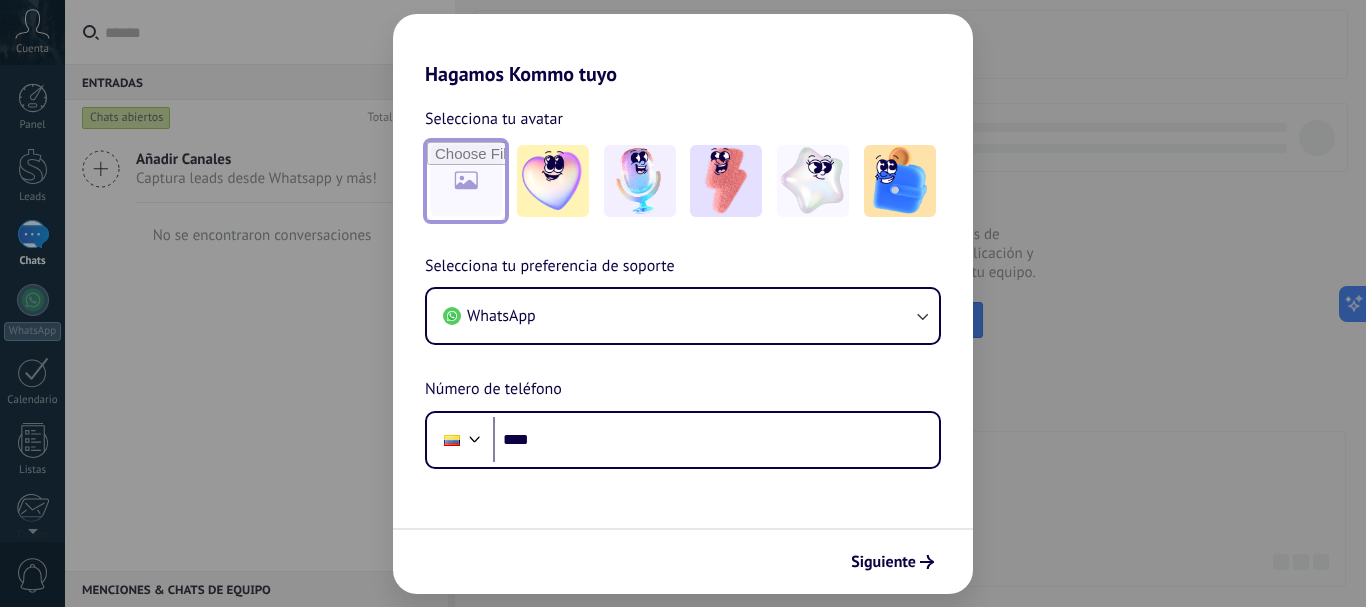 click at bounding box center [466, 181] 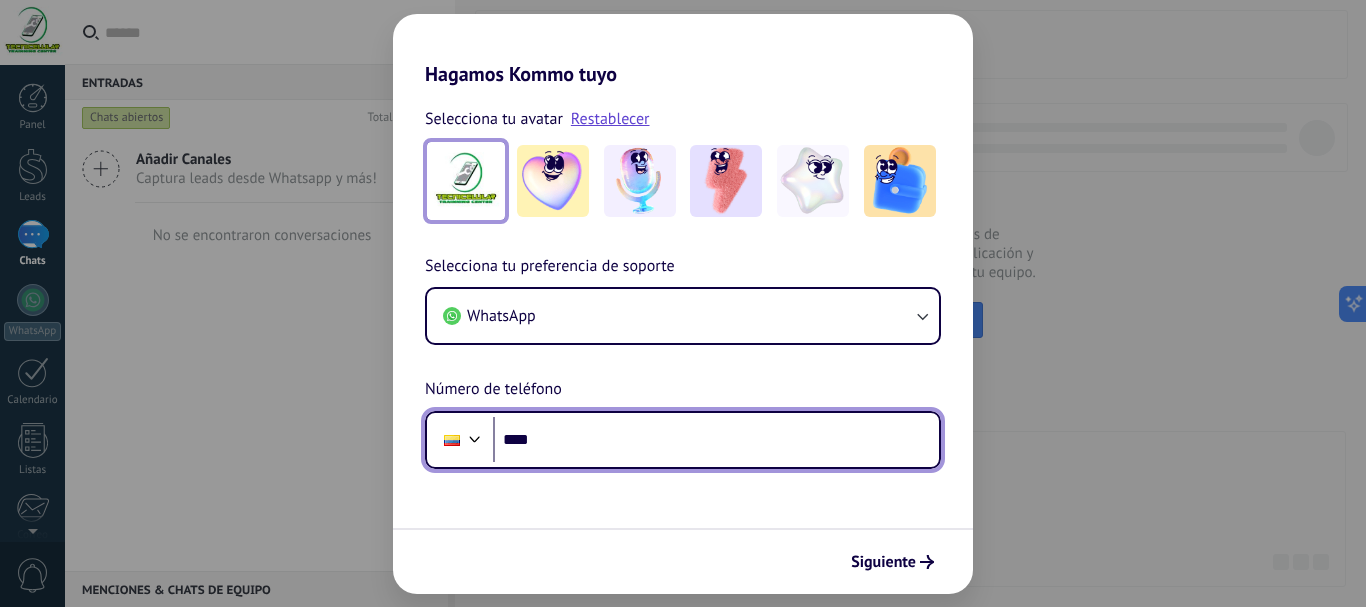 click on "****" at bounding box center [716, 440] 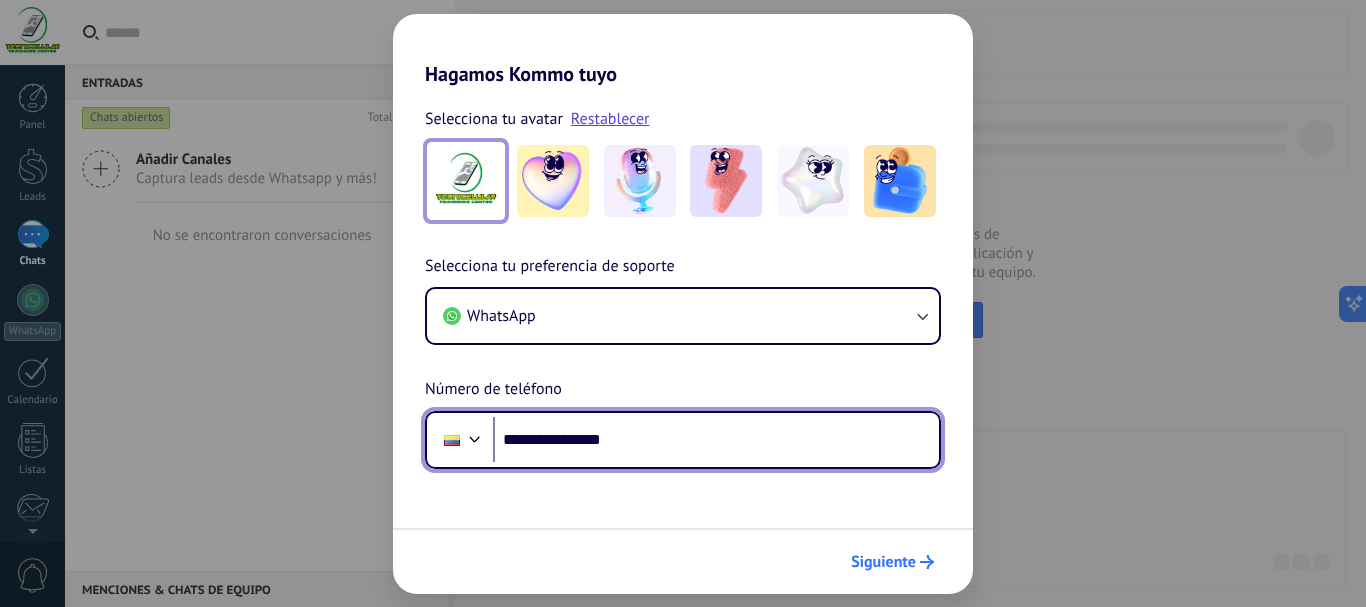 type on "**********" 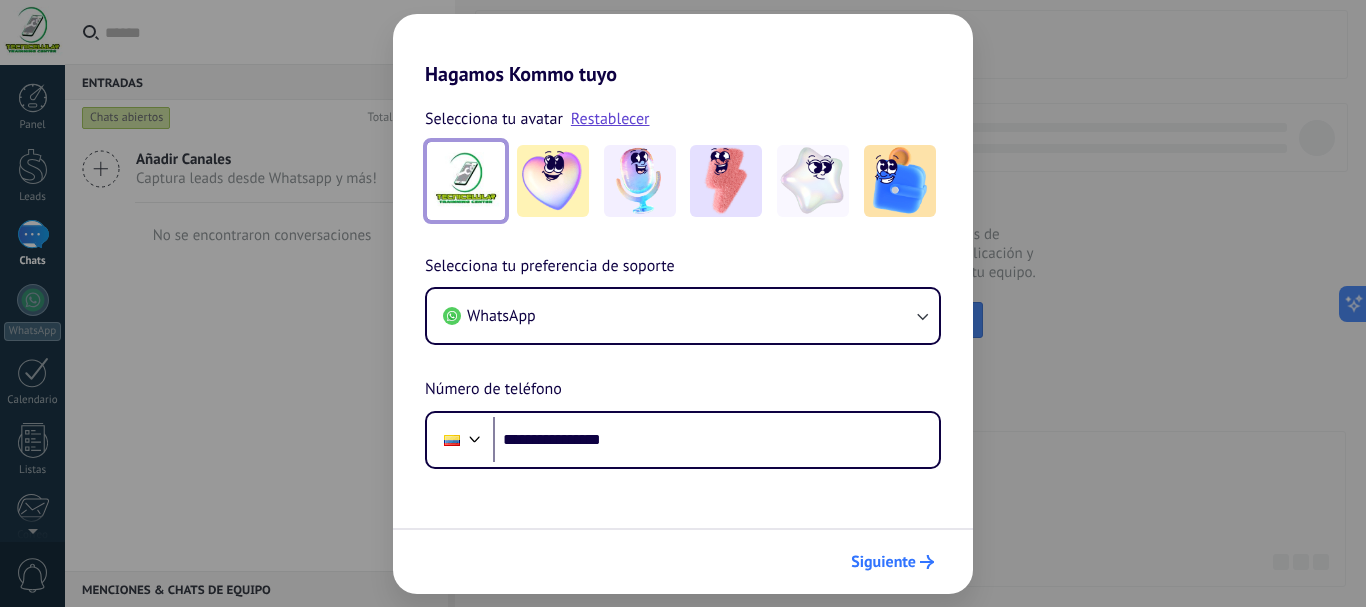 click on "Siguiente" at bounding box center [883, 562] 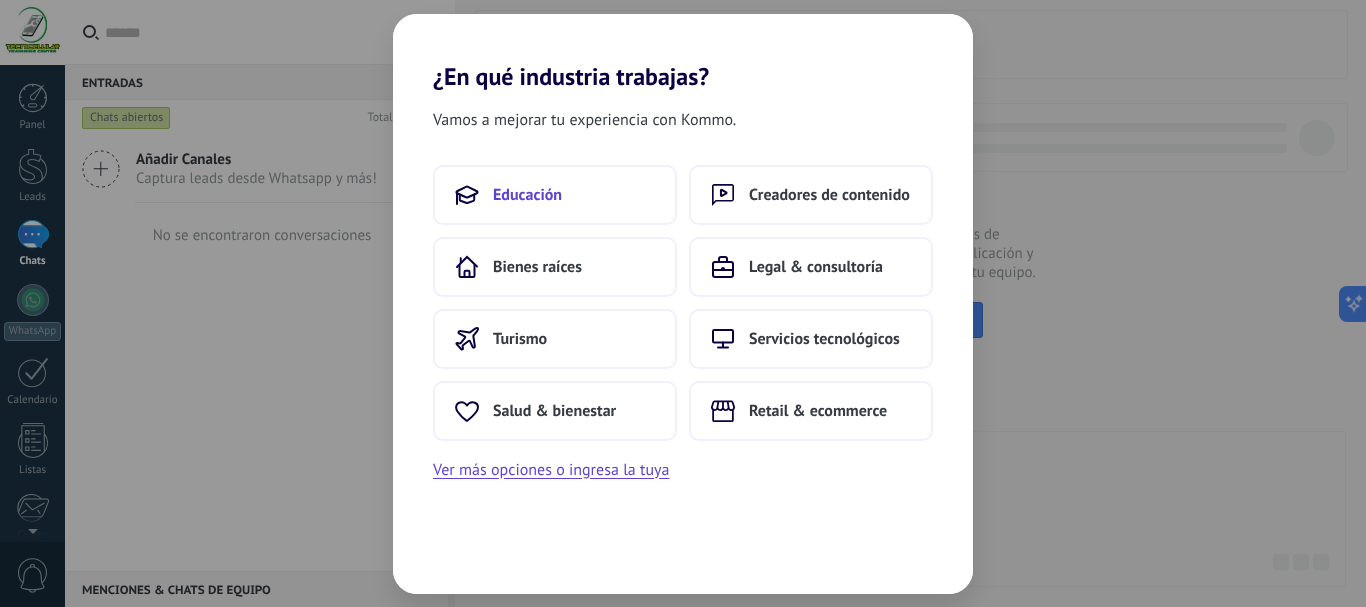 click on "Educación" at bounding box center (555, 195) 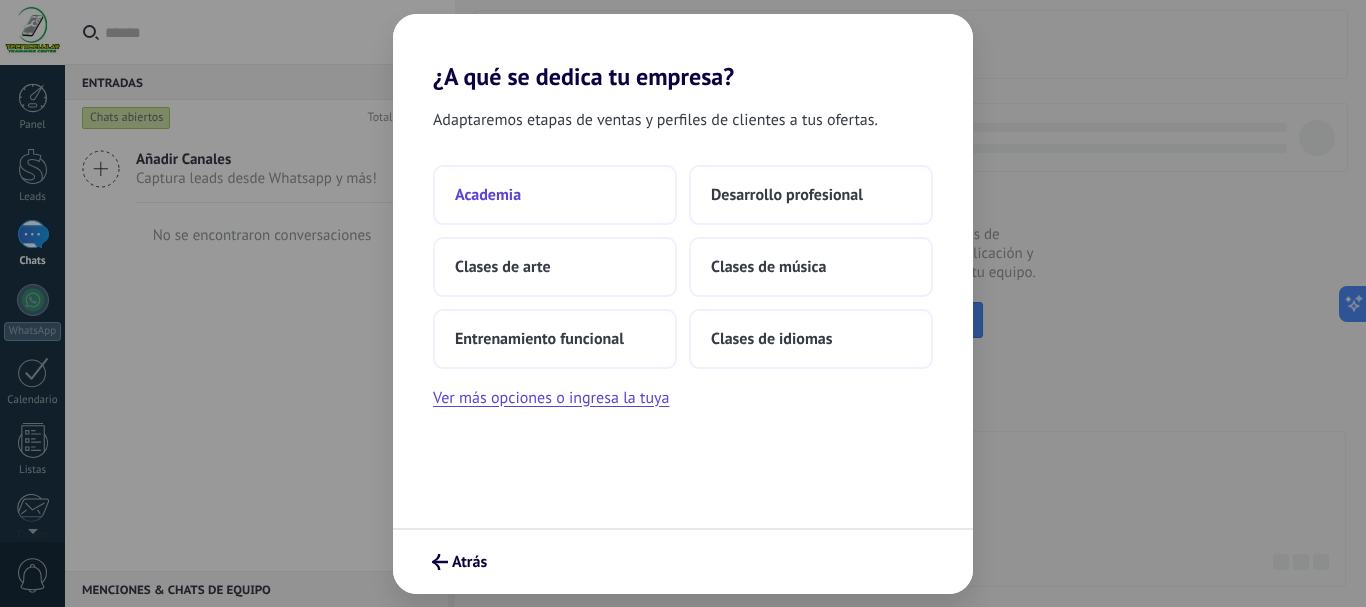click on "Academia" at bounding box center (555, 195) 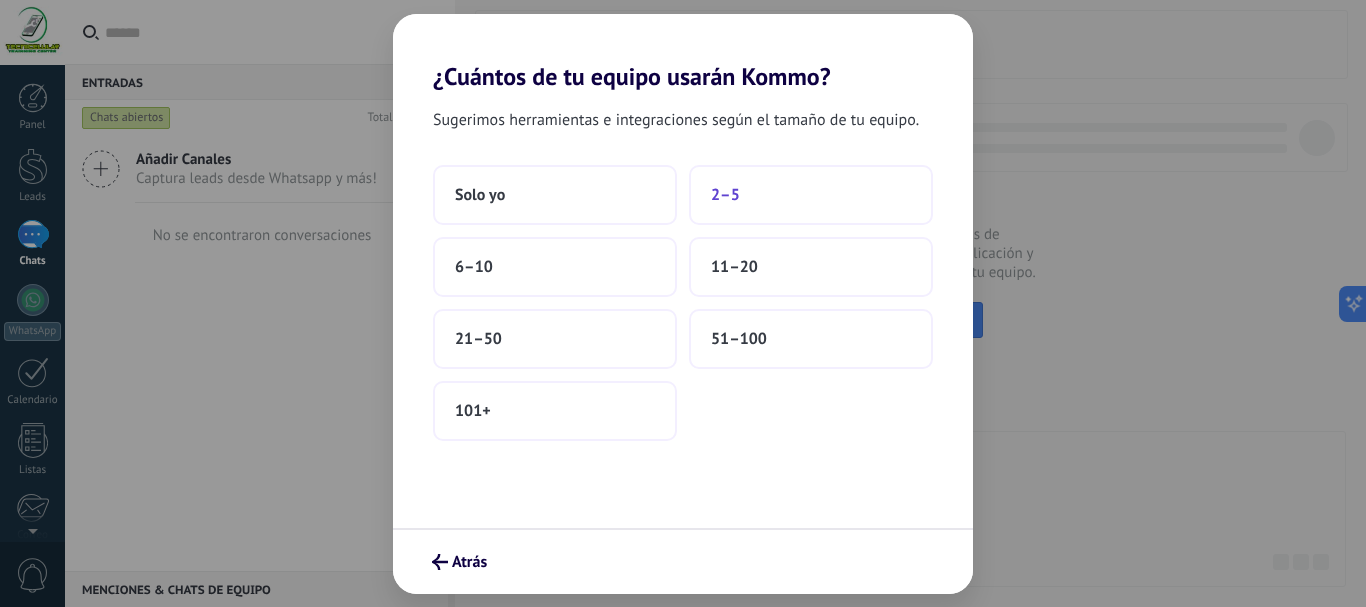 click on "2–5" at bounding box center (811, 195) 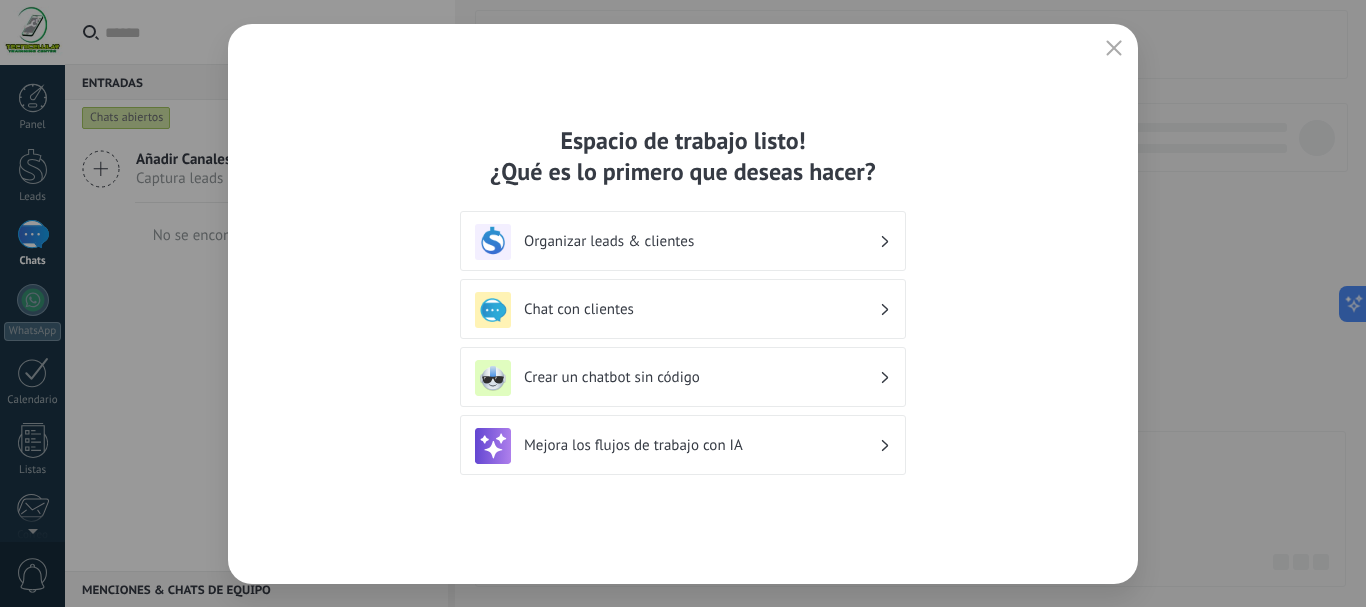 click on "Organizar leads & clientes" at bounding box center [701, 241] 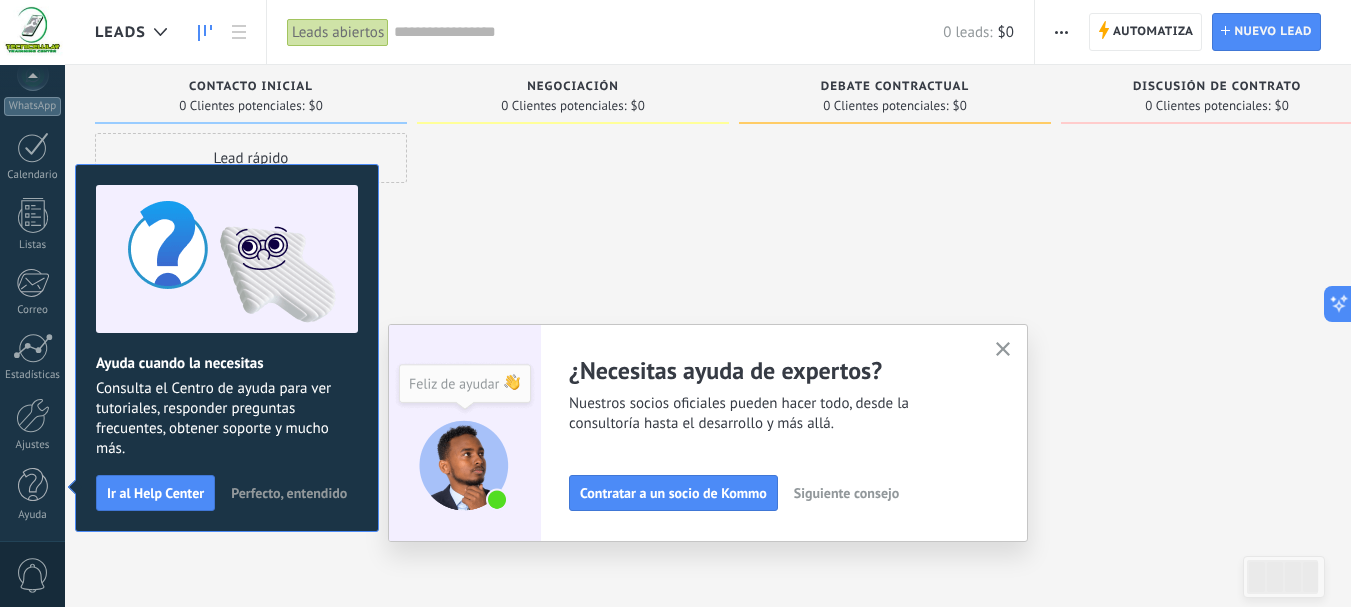 scroll, scrollTop: 0, scrollLeft: 0, axis: both 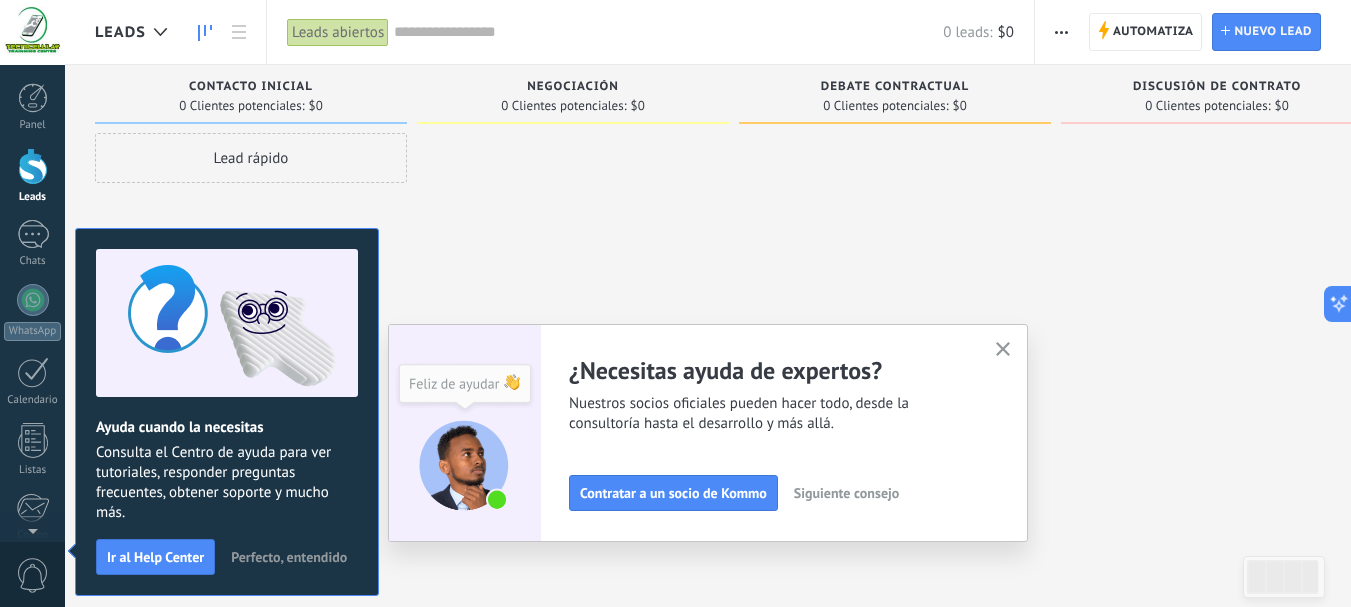 click on "Perfecto, entendido" at bounding box center [289, 557] 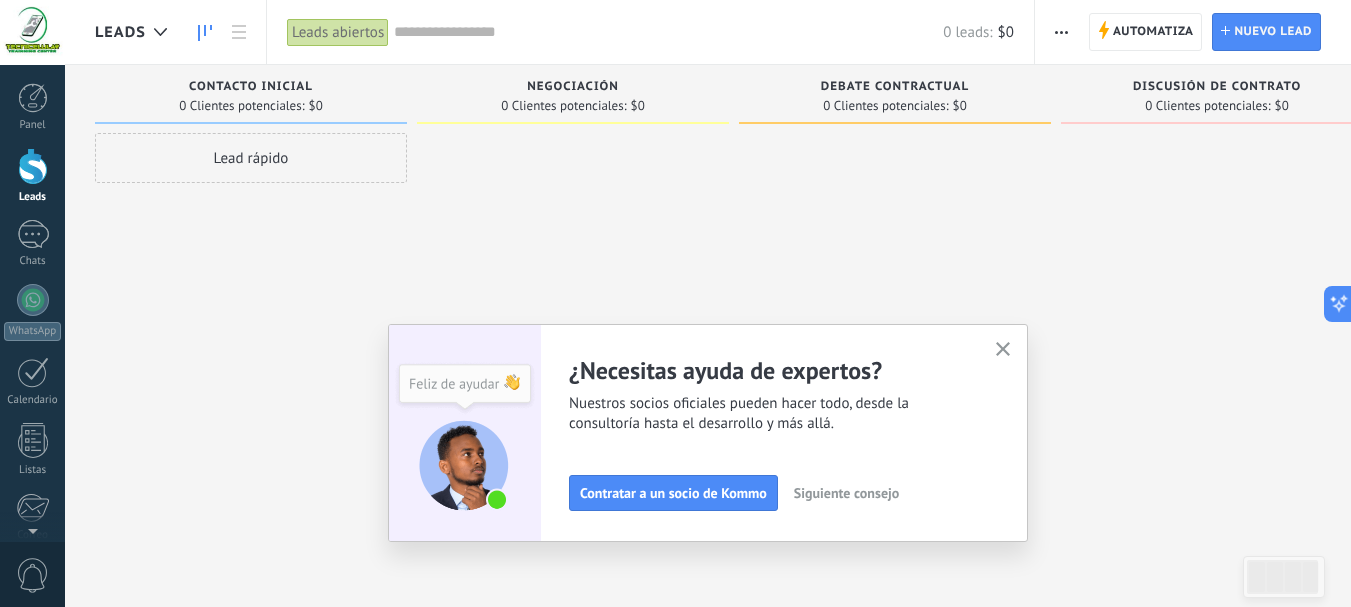 click at bounding box center [1003, 350] 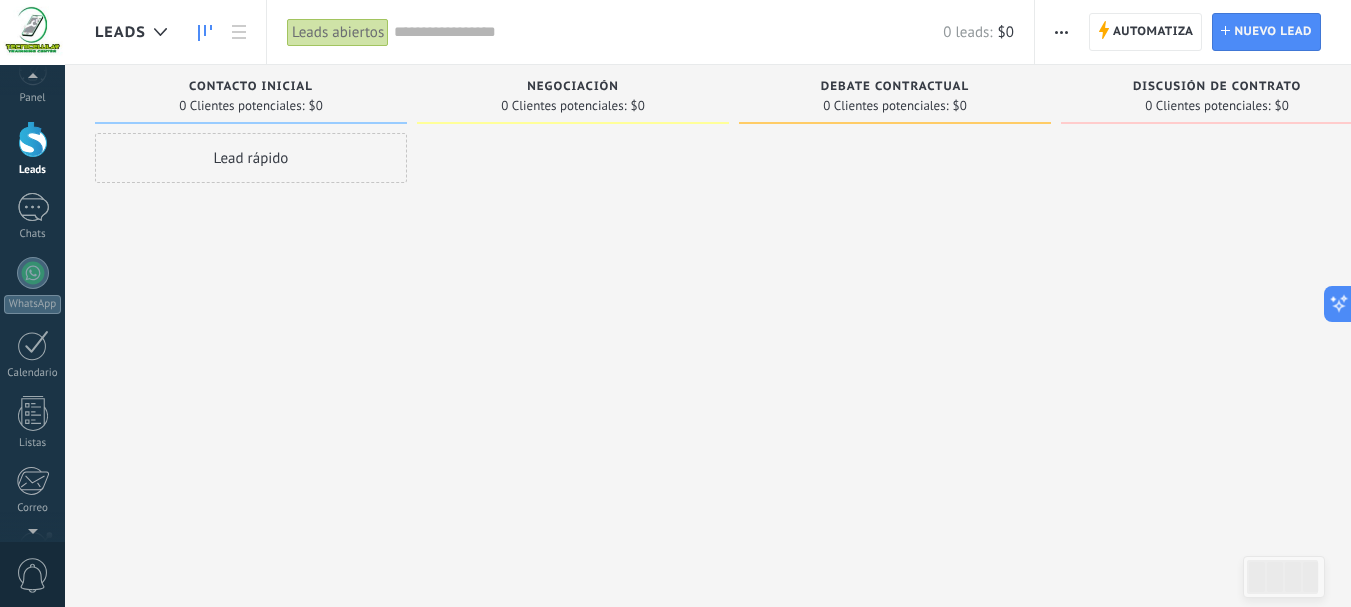 scroll, scrollTop: 0, scrollLeft: 0, axis: both 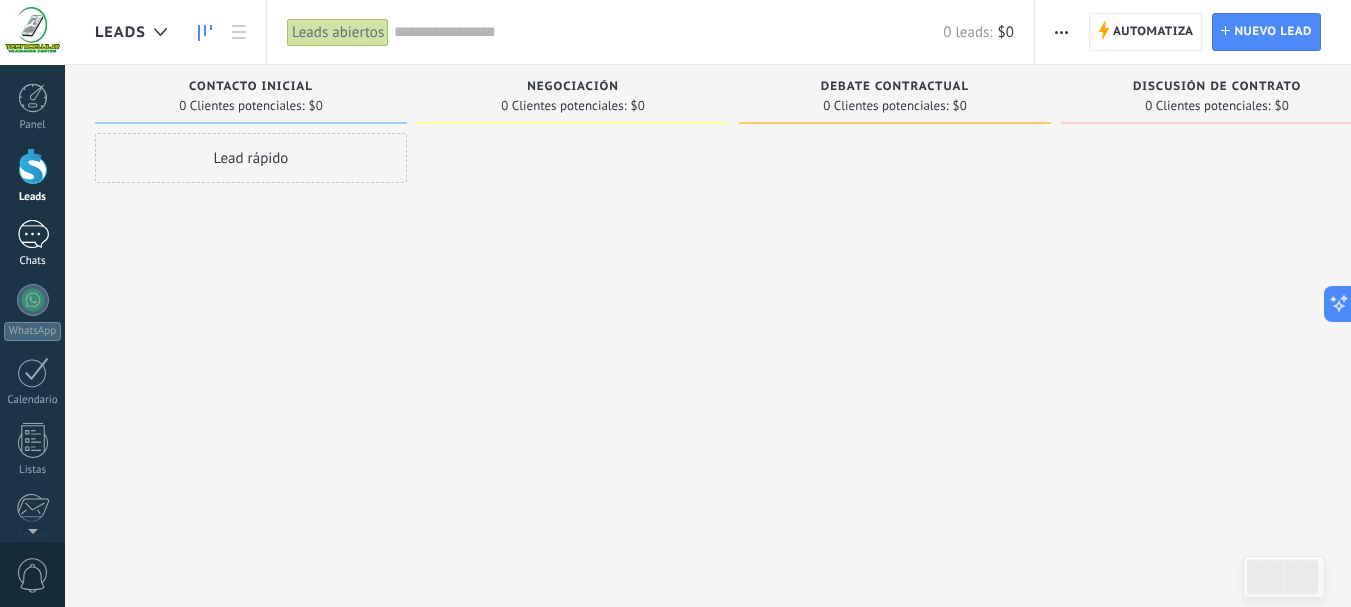 click at bounding box center [33, 234] 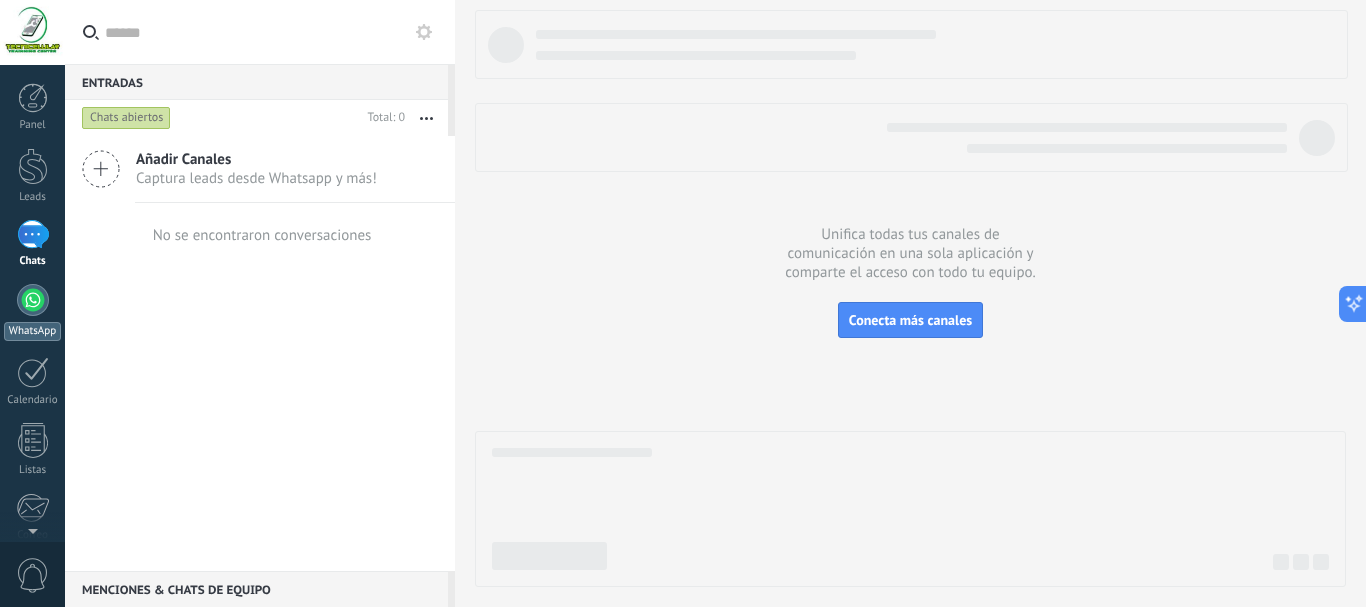 click at bounding box center (33, 300) 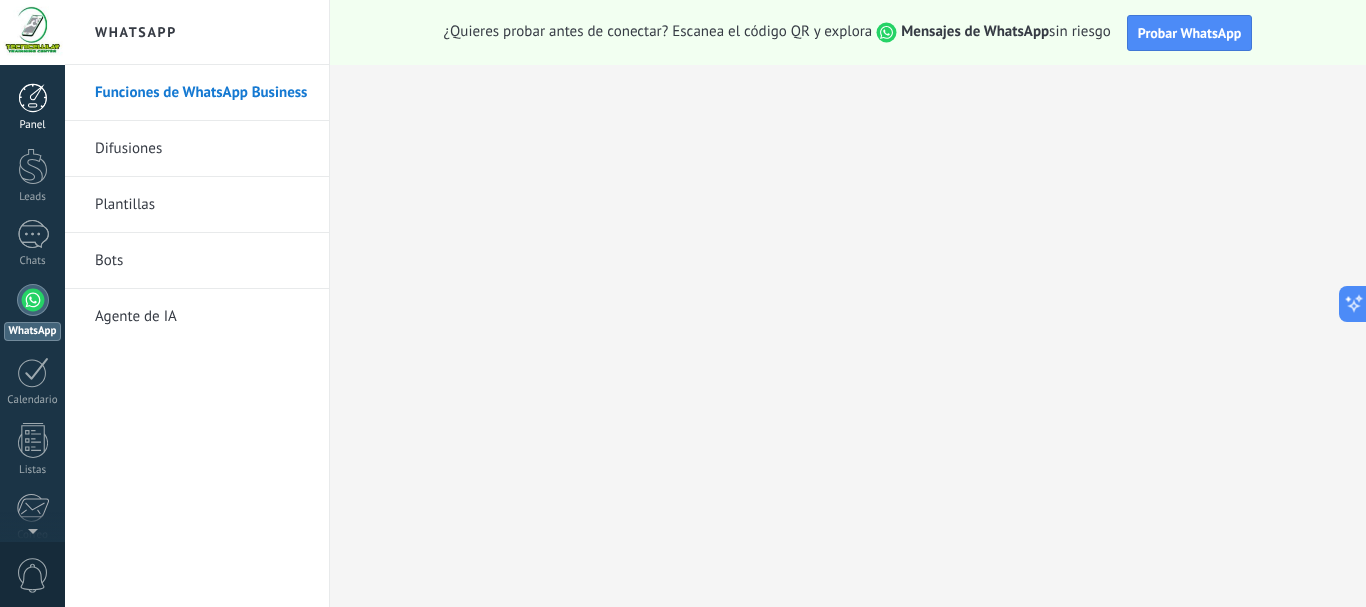 click at bounding box center (33, 98) 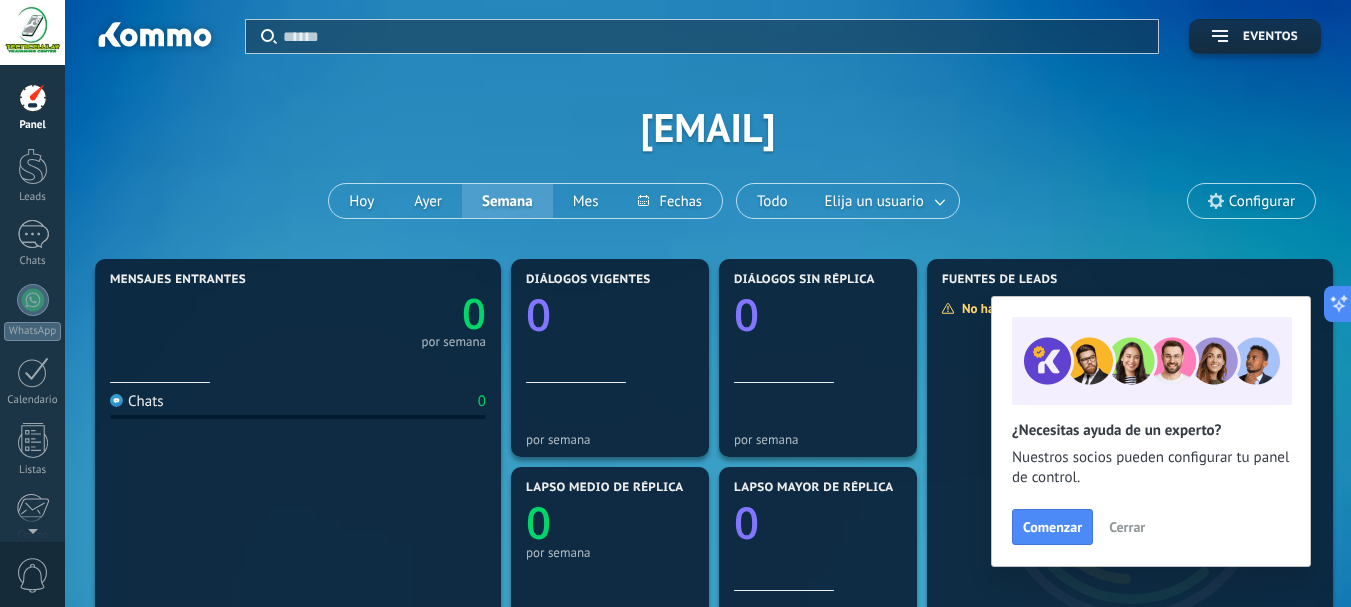 click on "Aplicar Eventos carka27hotmailcom Hoy Ayer Semana Mes Todo Elija un usuario Configurar" at bounding box center [708, 127] 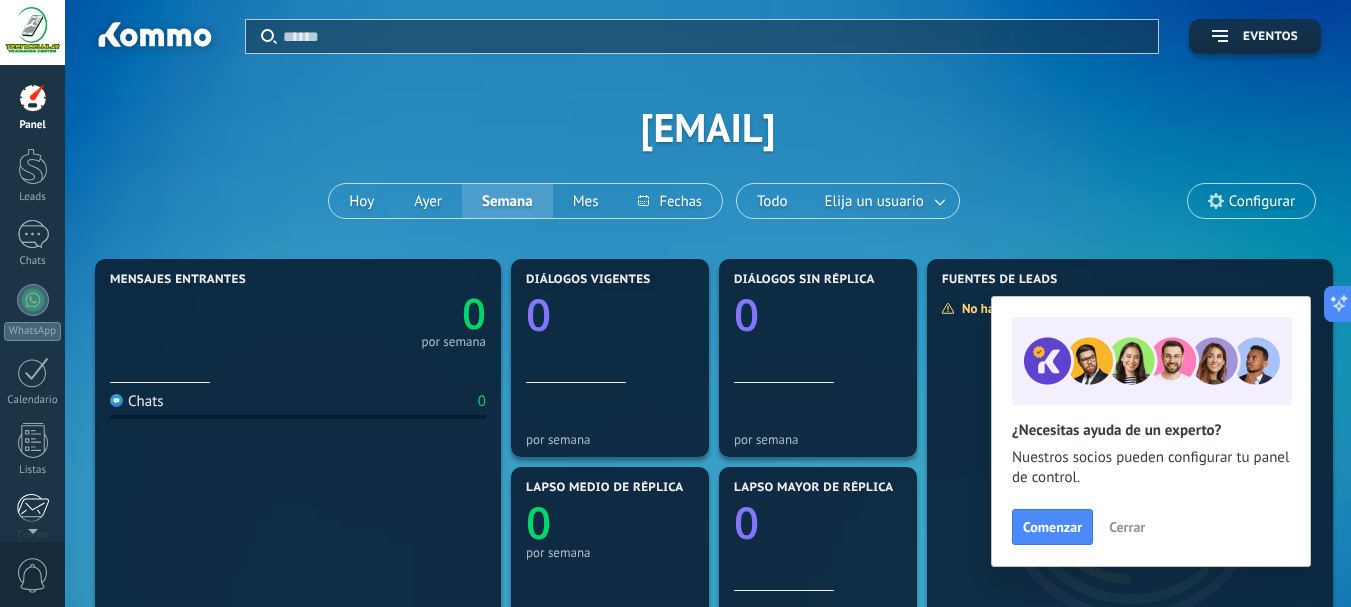 scroll, scrollTop: 47, scrollLeft: 0, axis: vertical 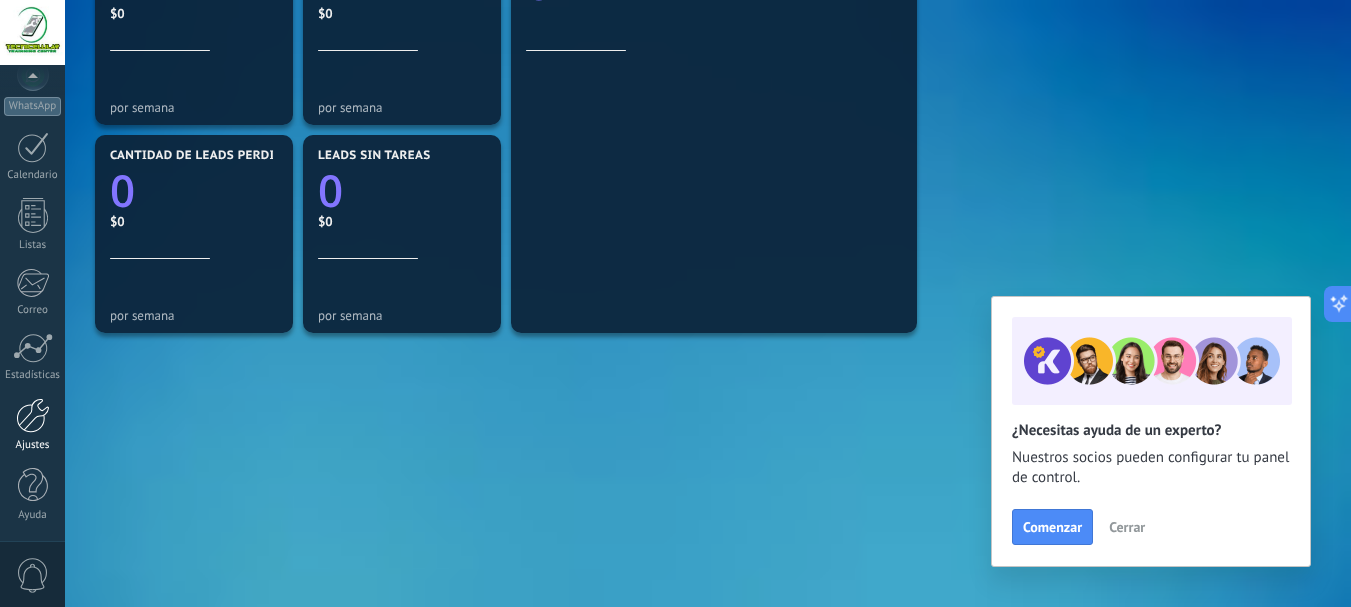 click at bounding box center [33, 415] 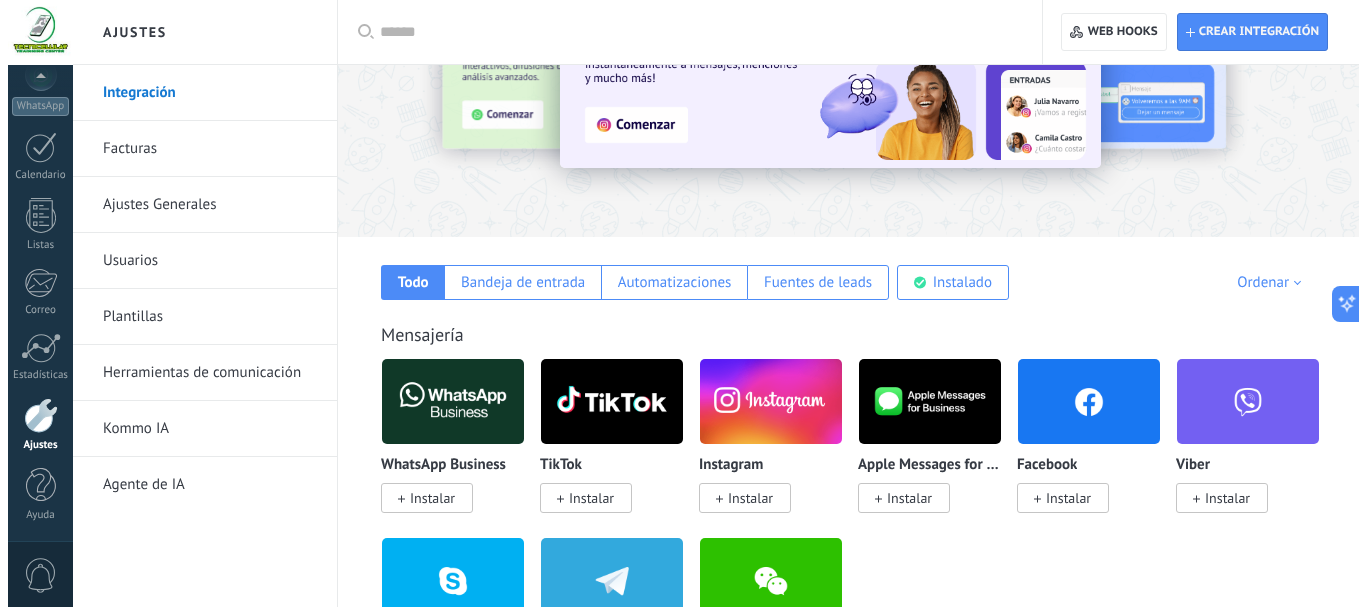 scroll, scrollTop: 200, scrollLeft: 0, axis: vertical 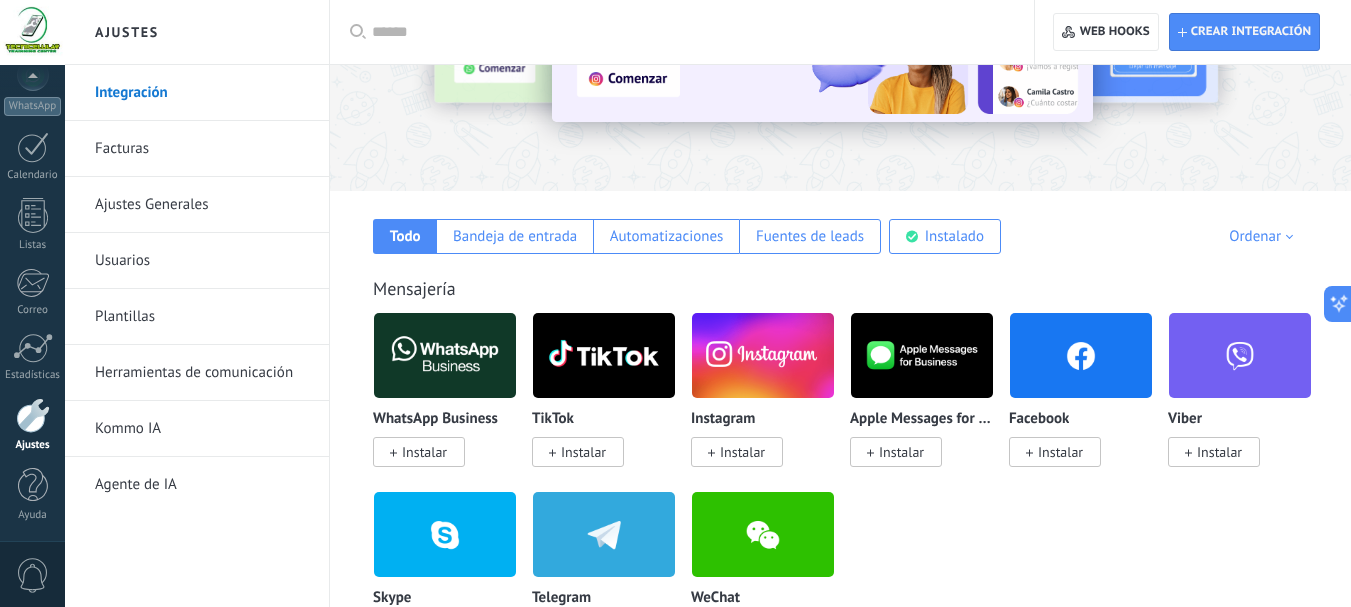 click on "Instalar" at bounding box center [419, 452] 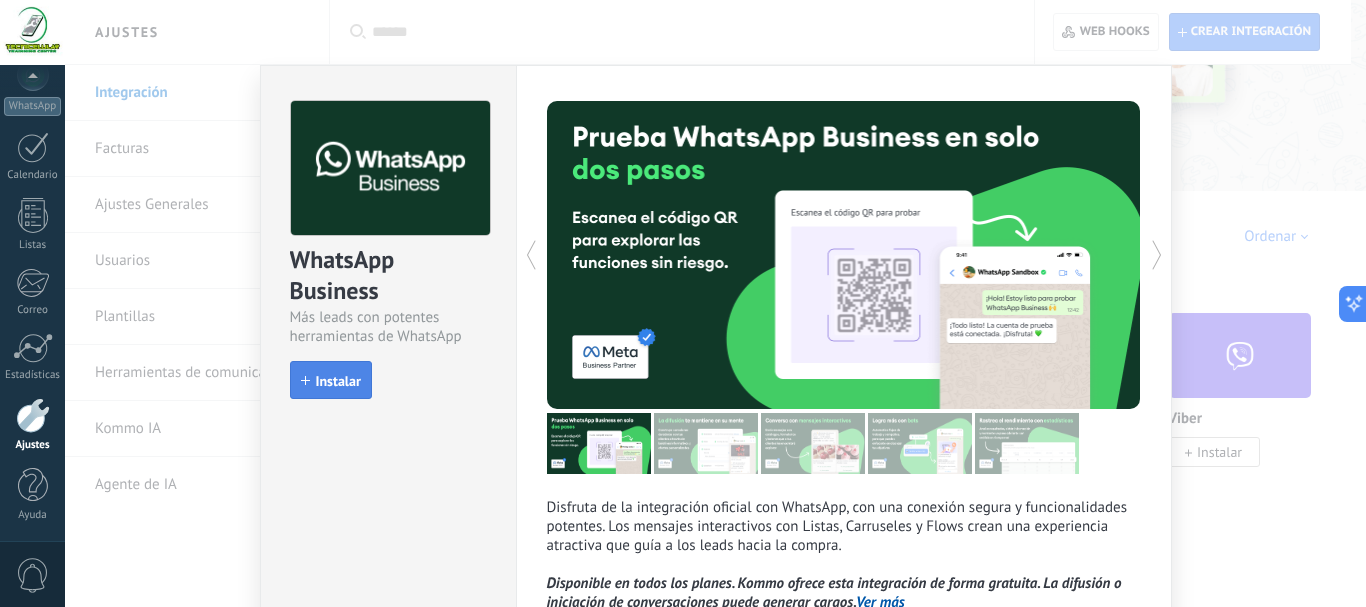 click on "Instalar" at bounding box center [338, 381] 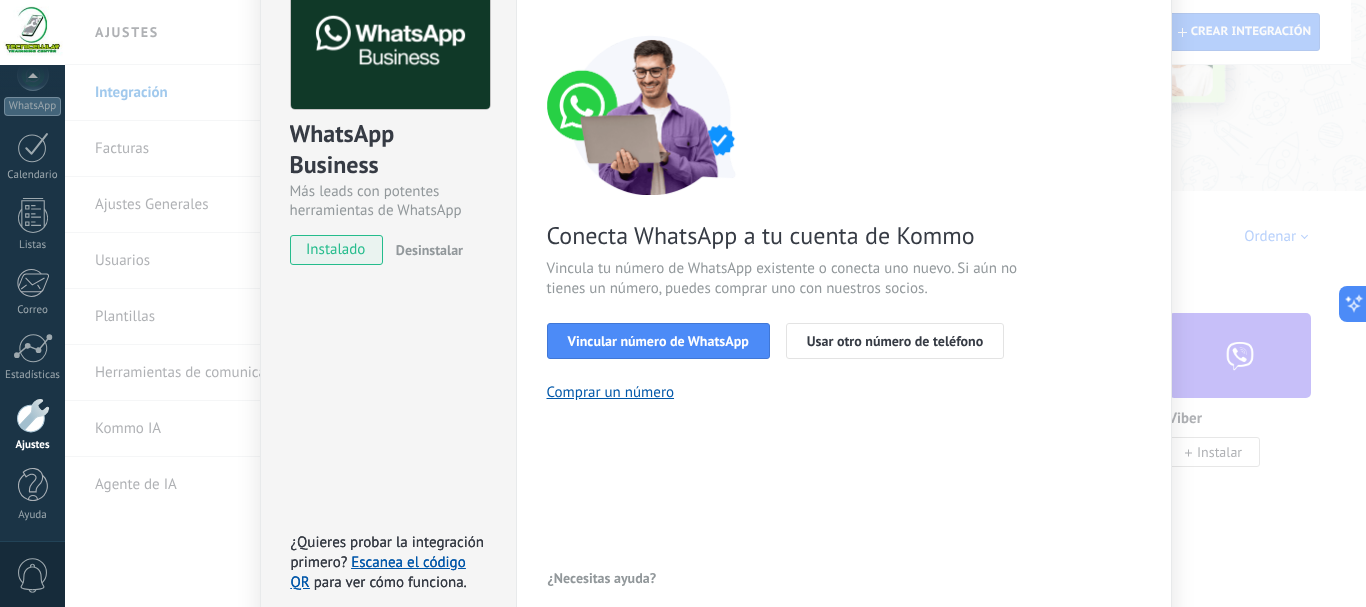 scroll, scrollTop: 133, scrollLeft: 0, axis: vertical 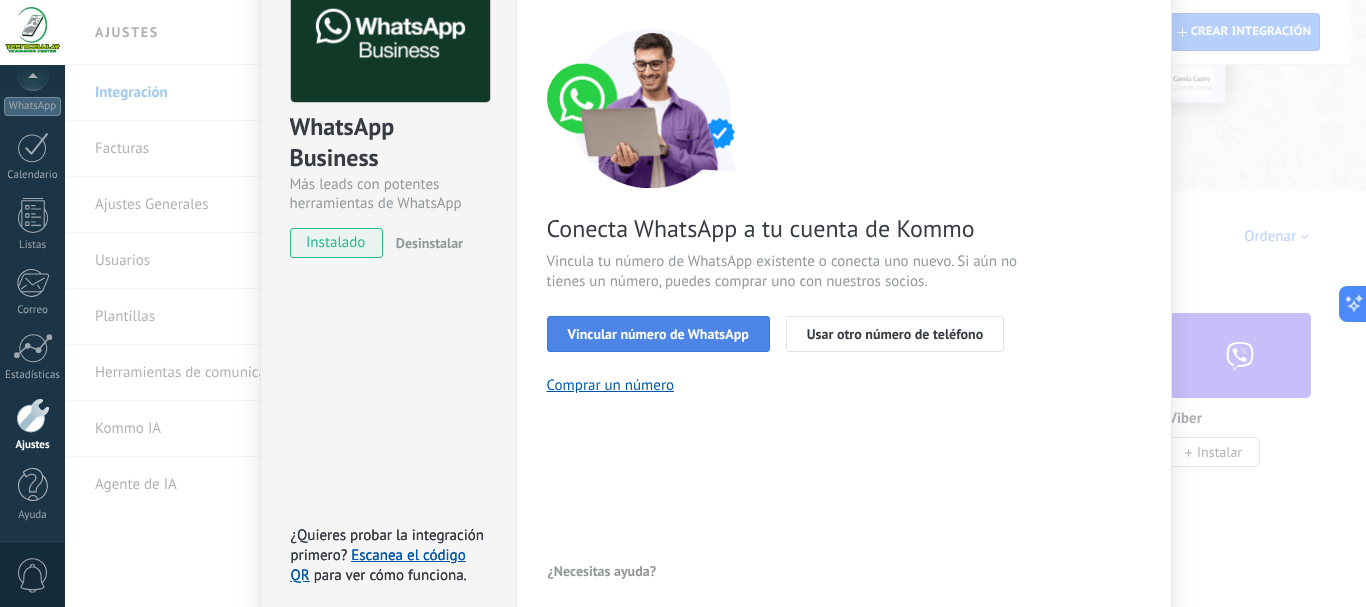 click on "Vincular número de WhatsApp" at bounding box center [658, 334] 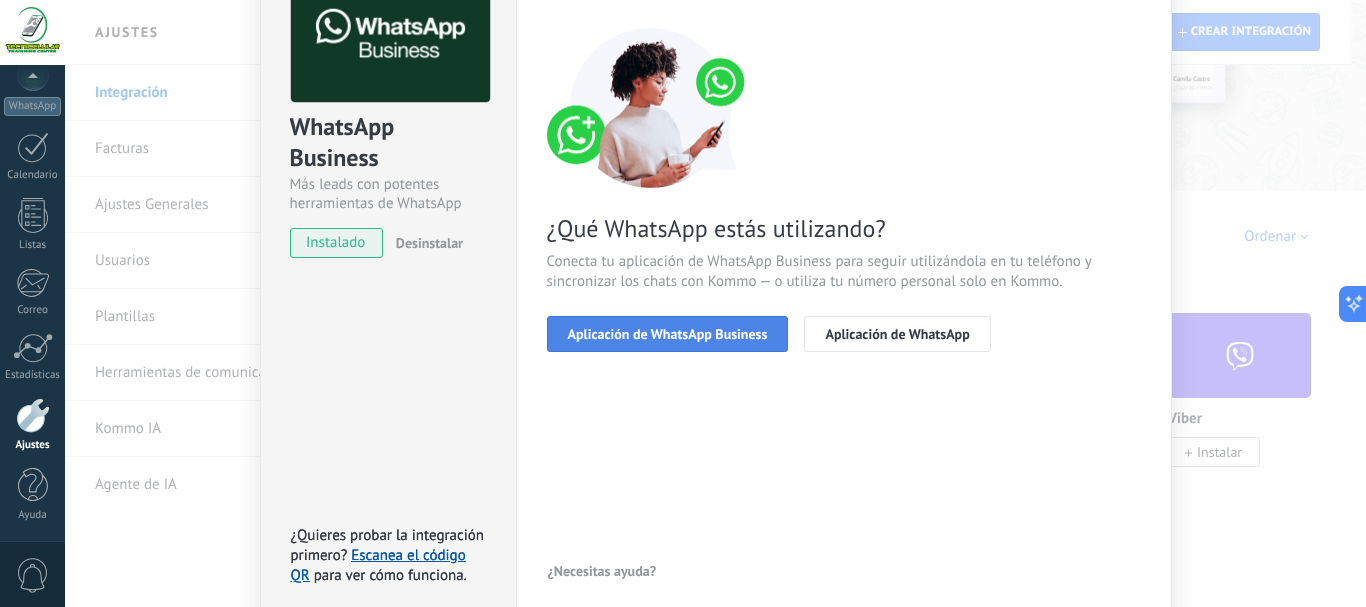 click on "Aplicación de WhatsApp Business" at bounding box center [668, 334] 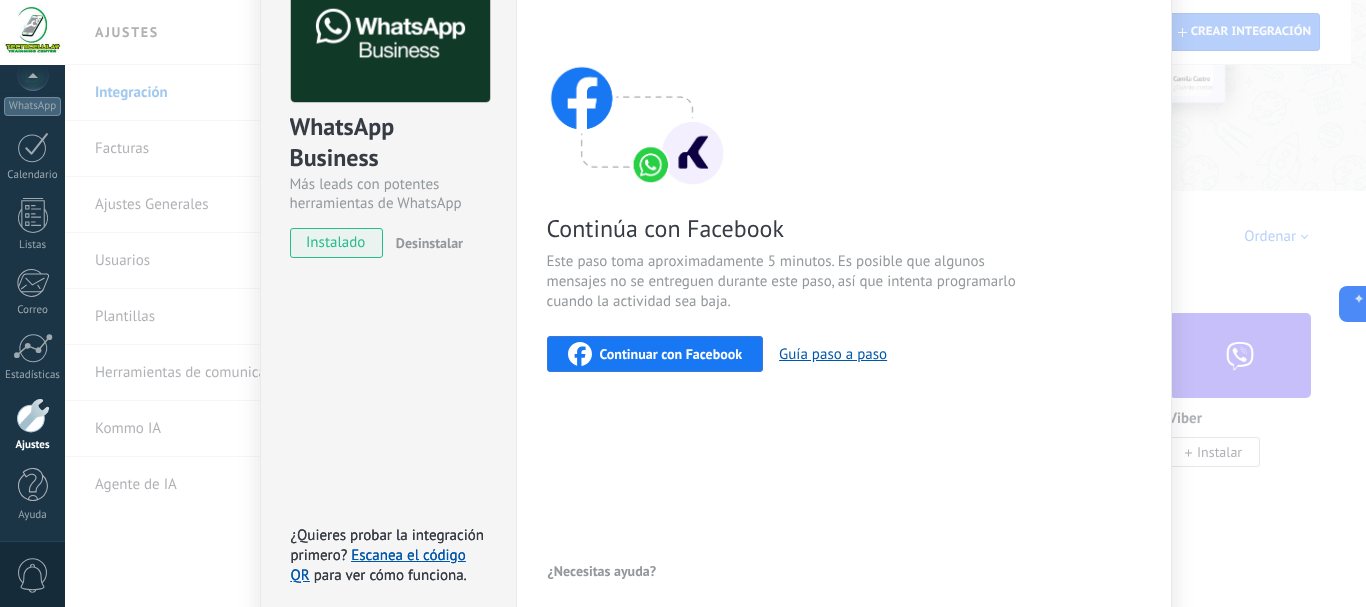 click on "Continuar con Facebook" at bounding box center [671, 354] 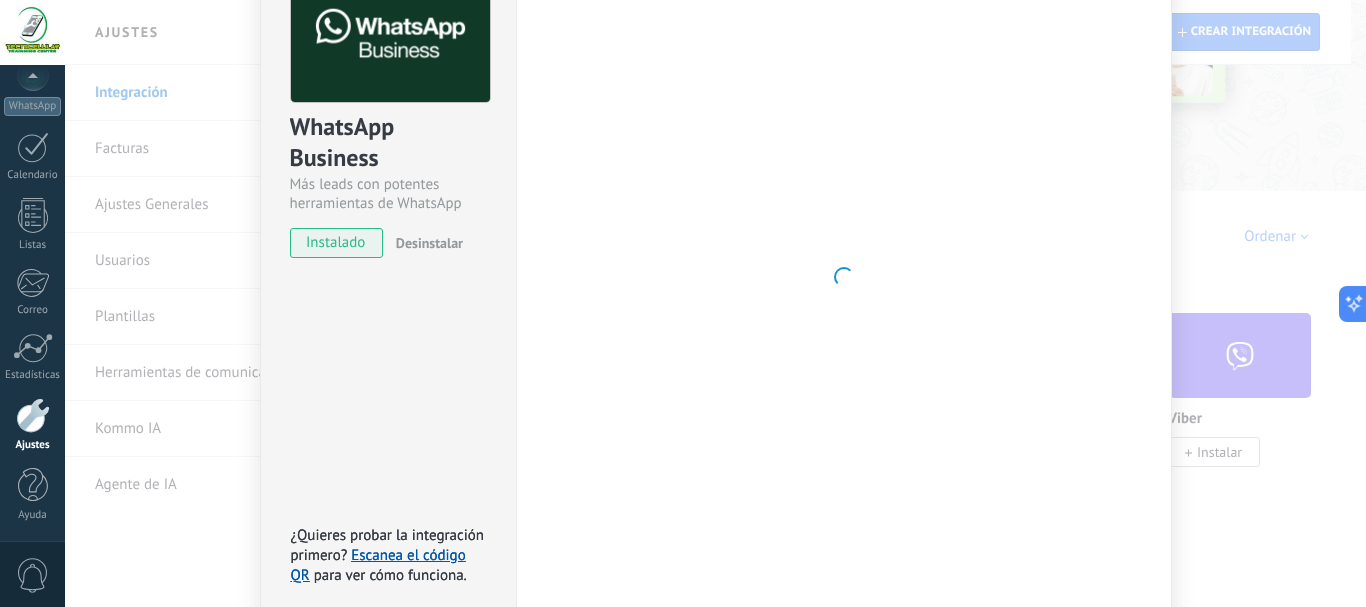 drag, startPoint x: 329, startPoint y: 237, endPoint x: 344, endPoint y: 237, distance: 15 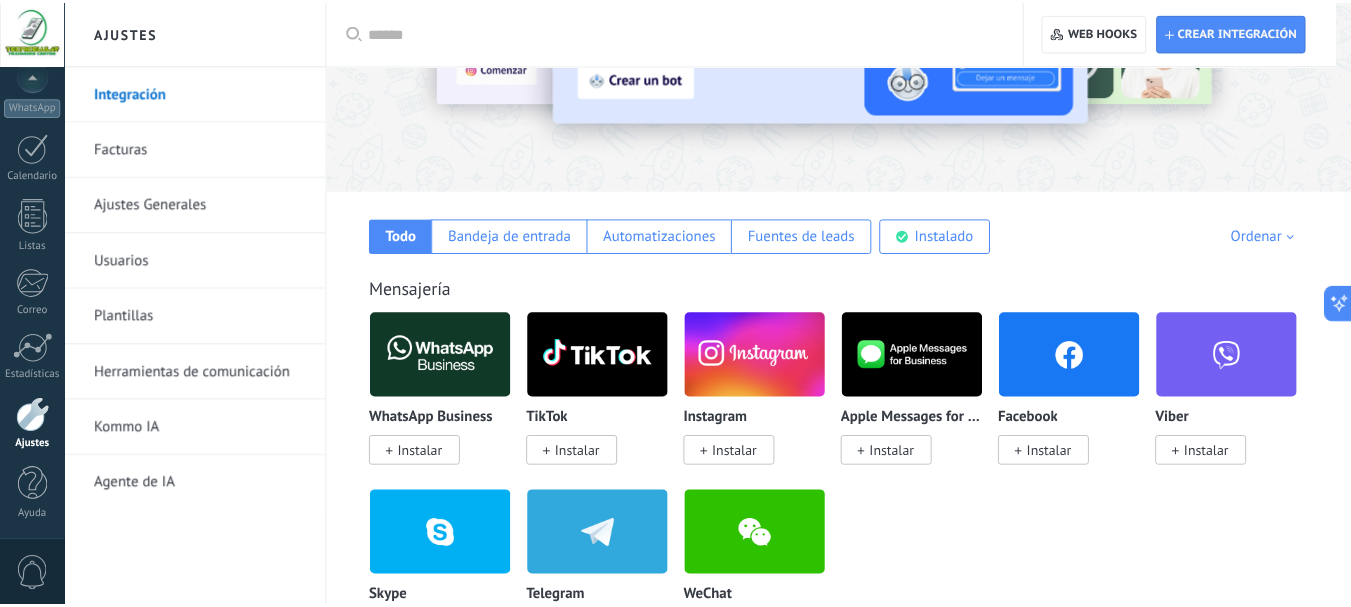 scroll, scrollTop: 0, scrollLeft: 0, axis: both 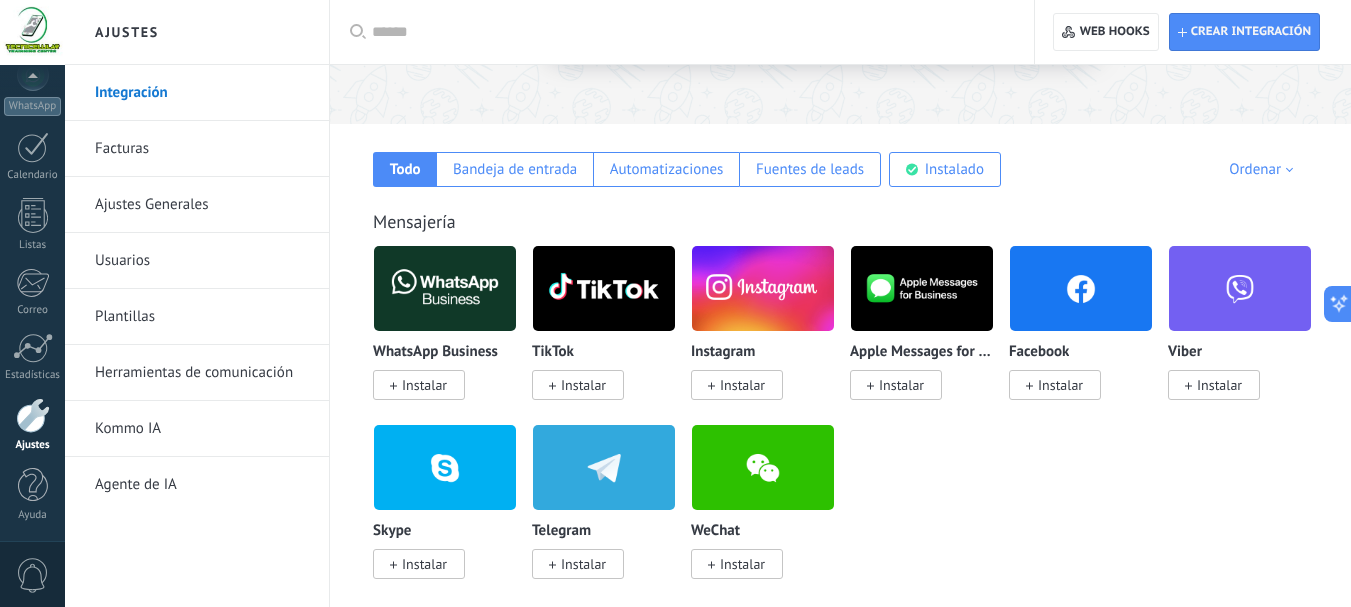click on "Instalar" at bounding box center (424, 385) 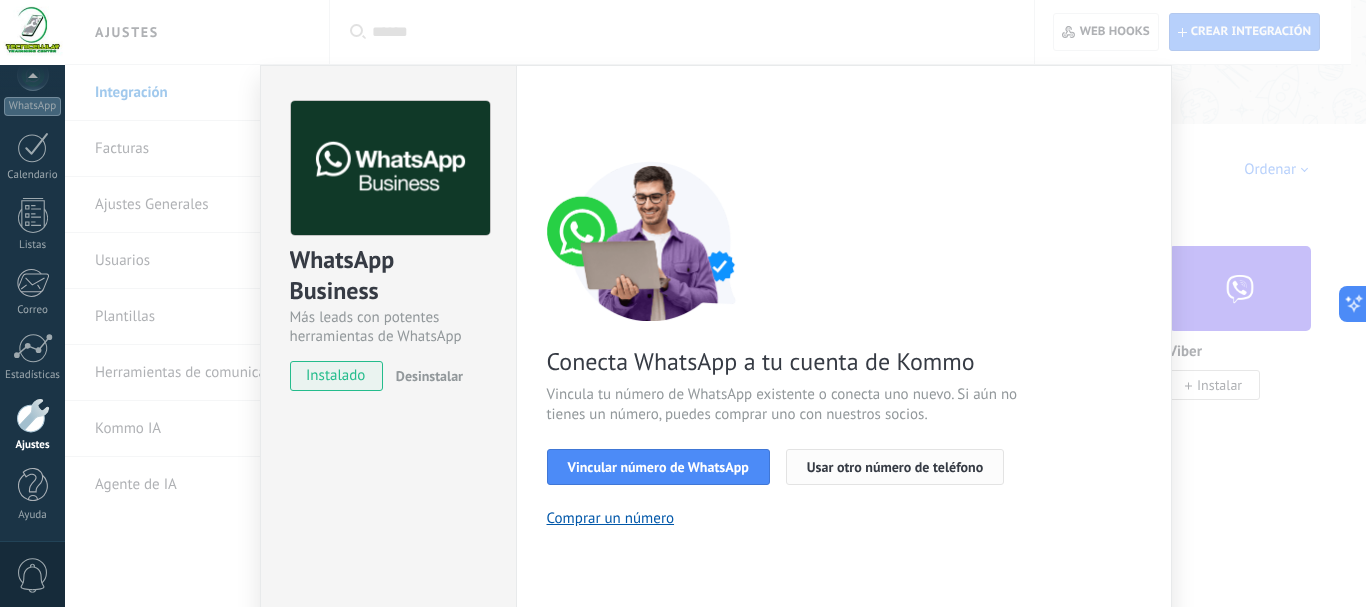 click on "Usar otro número de teléfono" at bounding box center [895, 467] 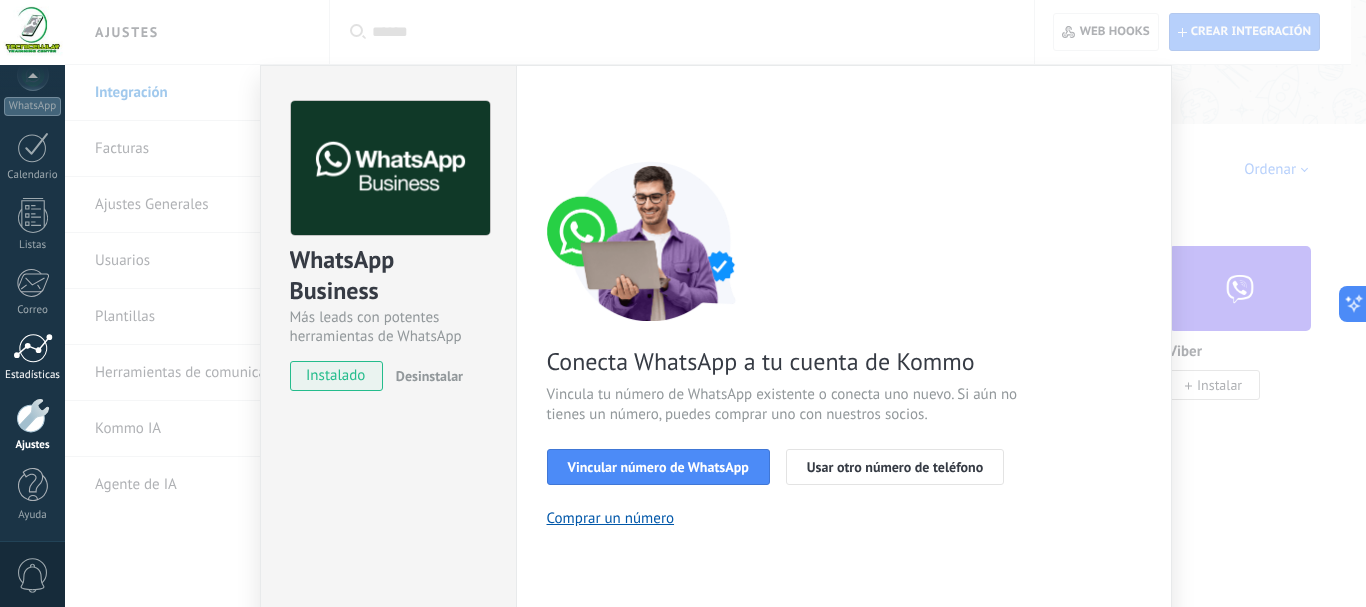 click at bounding box center [33, 348] 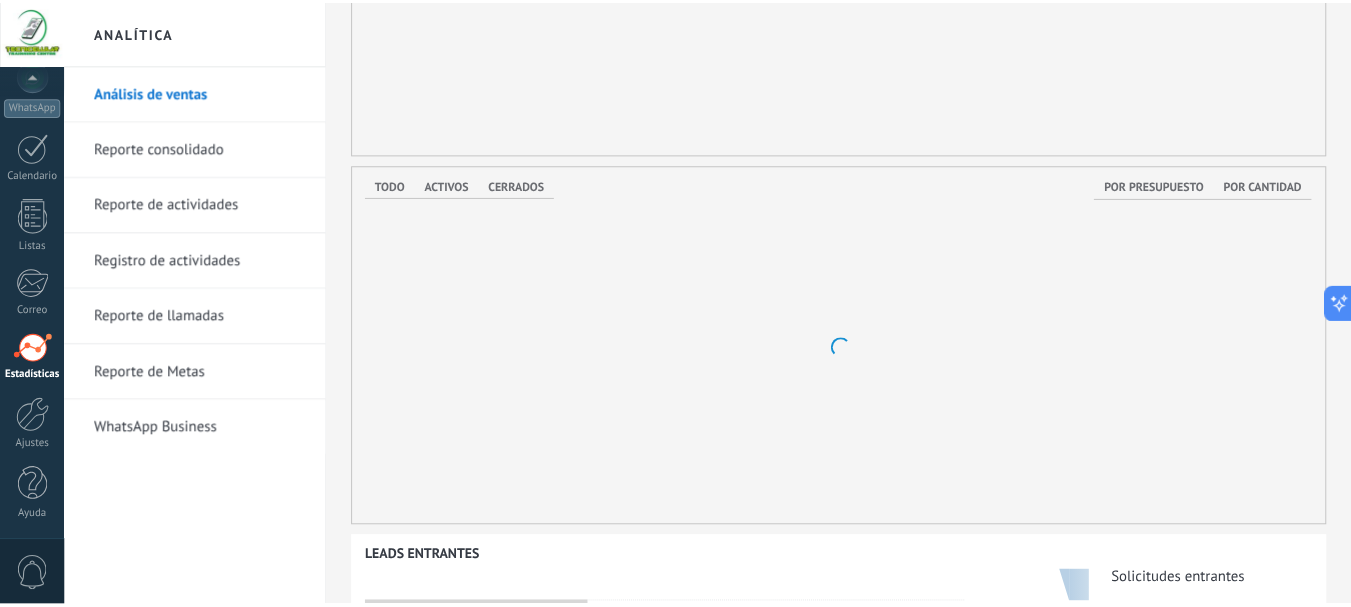 scroll, scrollTop: 0, scrollLeft: 0, axis: both 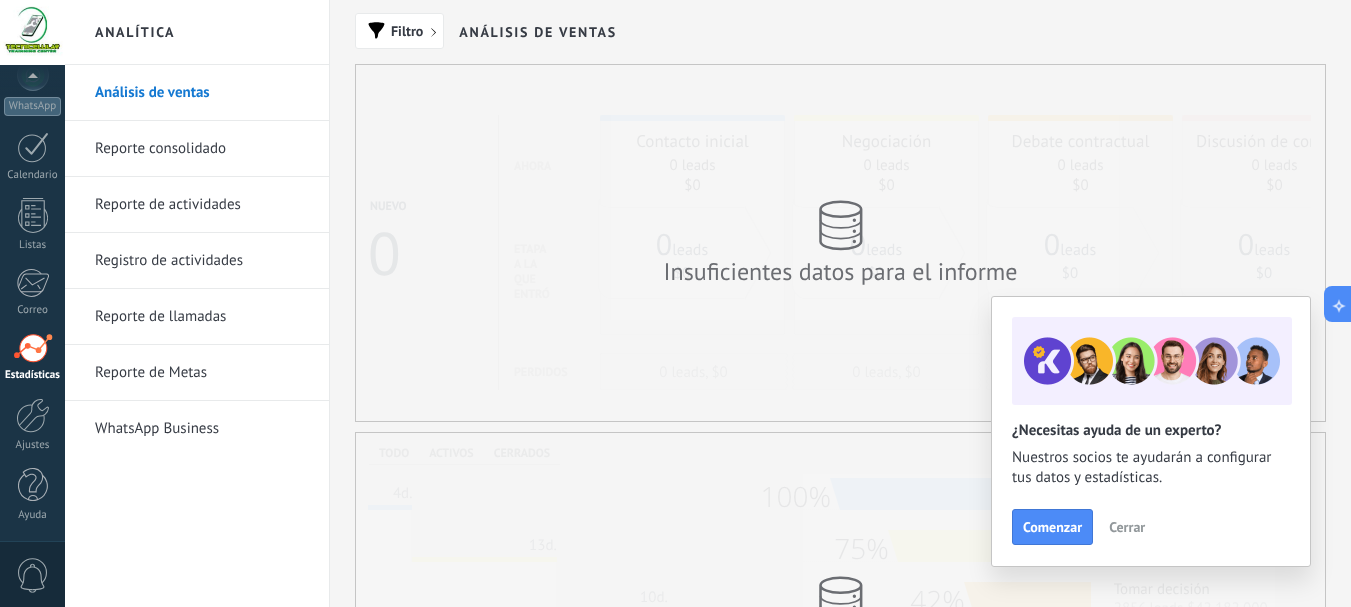 click on "Cerrar" at bounding box center (1127, 527) 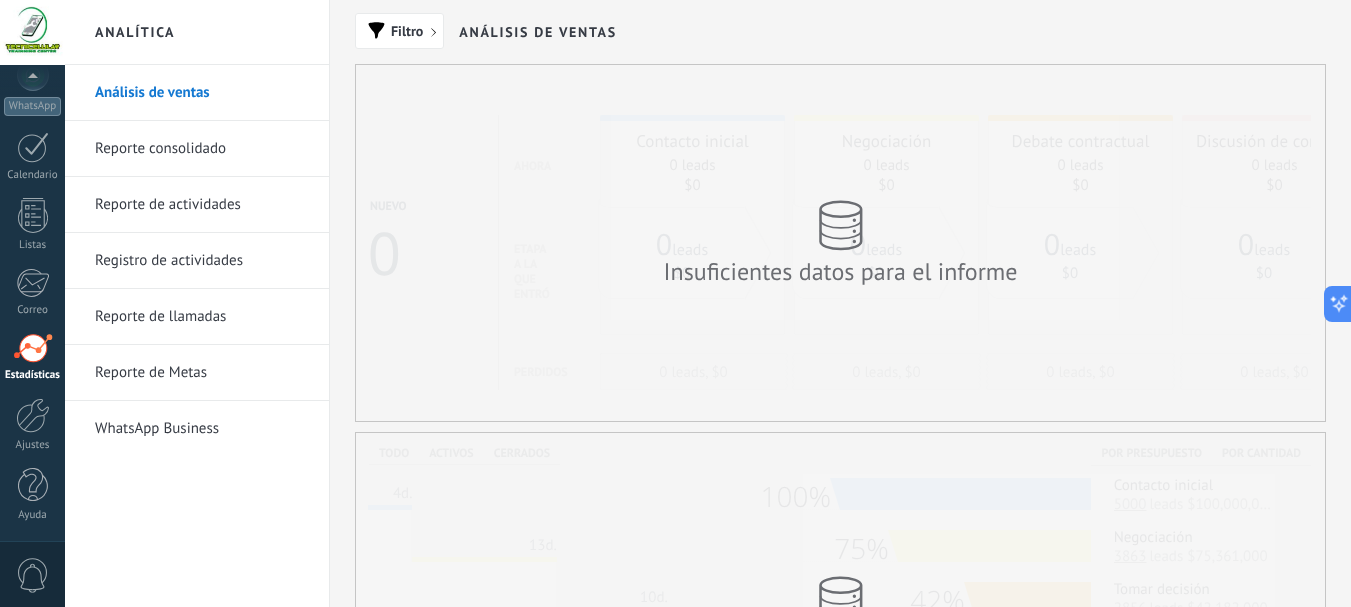 click on "WhatsApp Business" at bounding box center [202, 429] 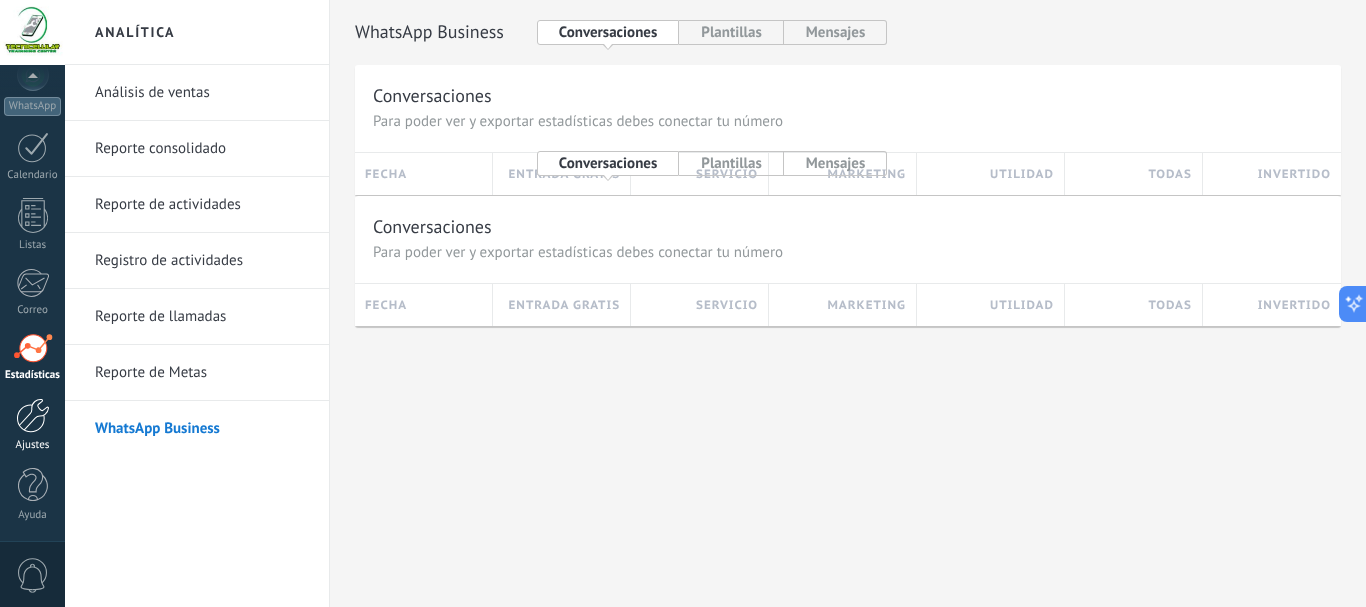 click at bounding box center [33, 415] 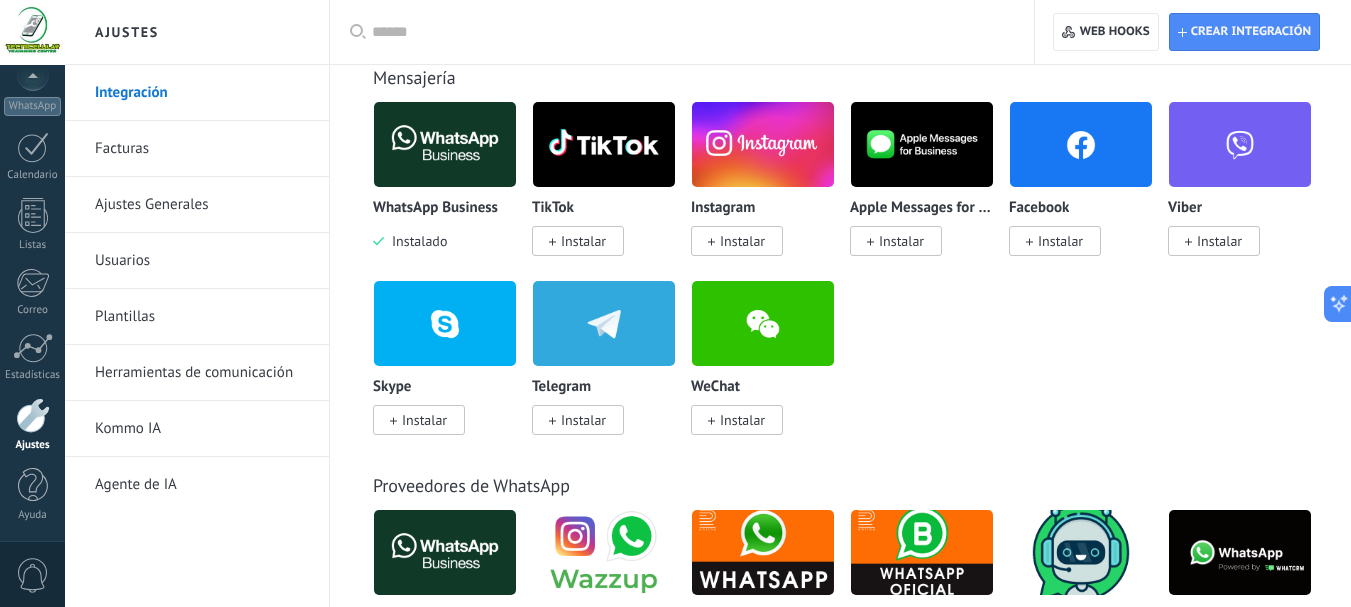 scroll, scrollTop: 400, scrollLeft: 0, axis: vertical 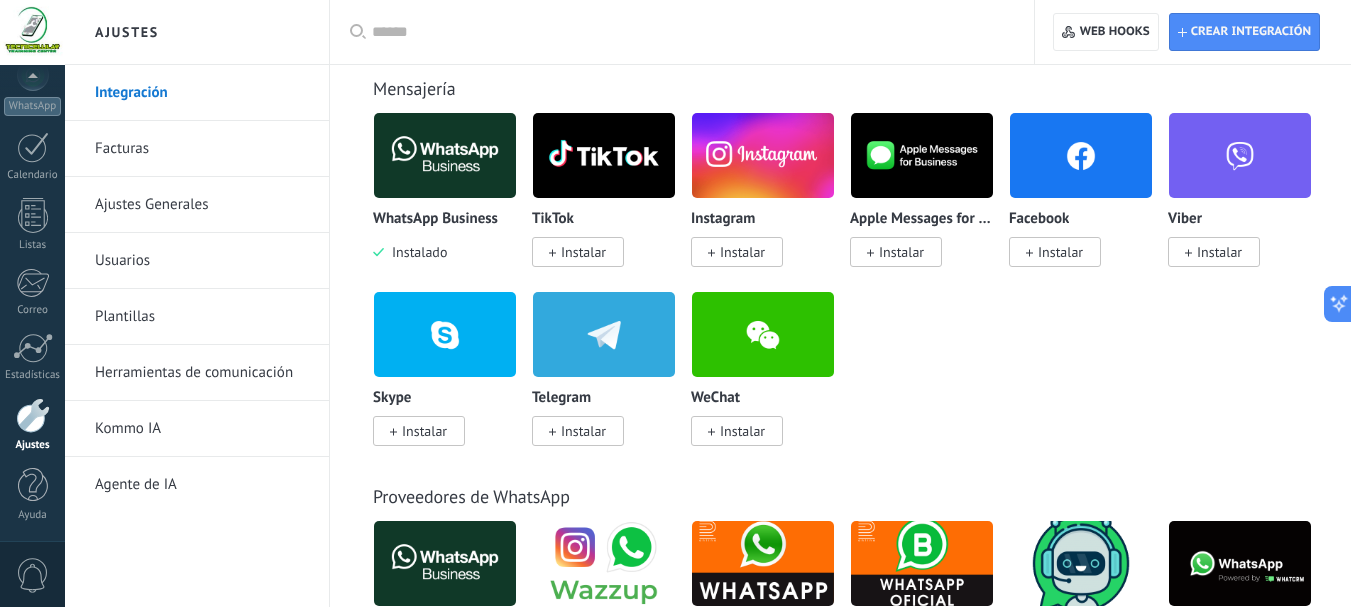 click at bounding box center [445, 155] 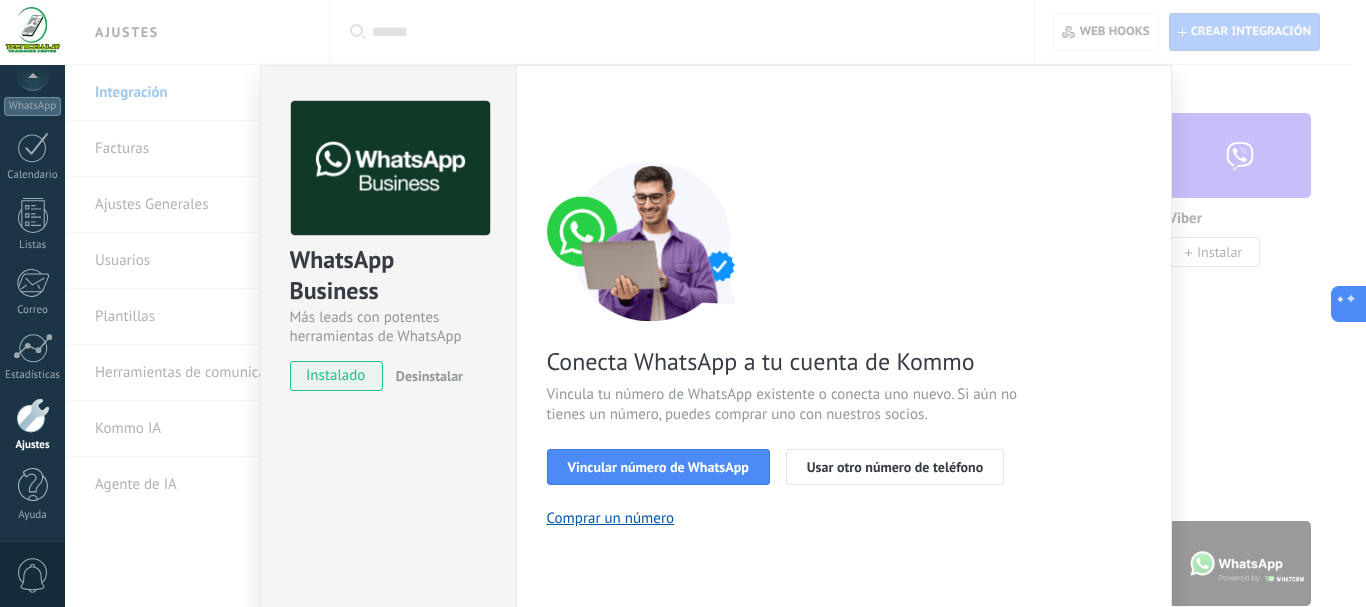 click 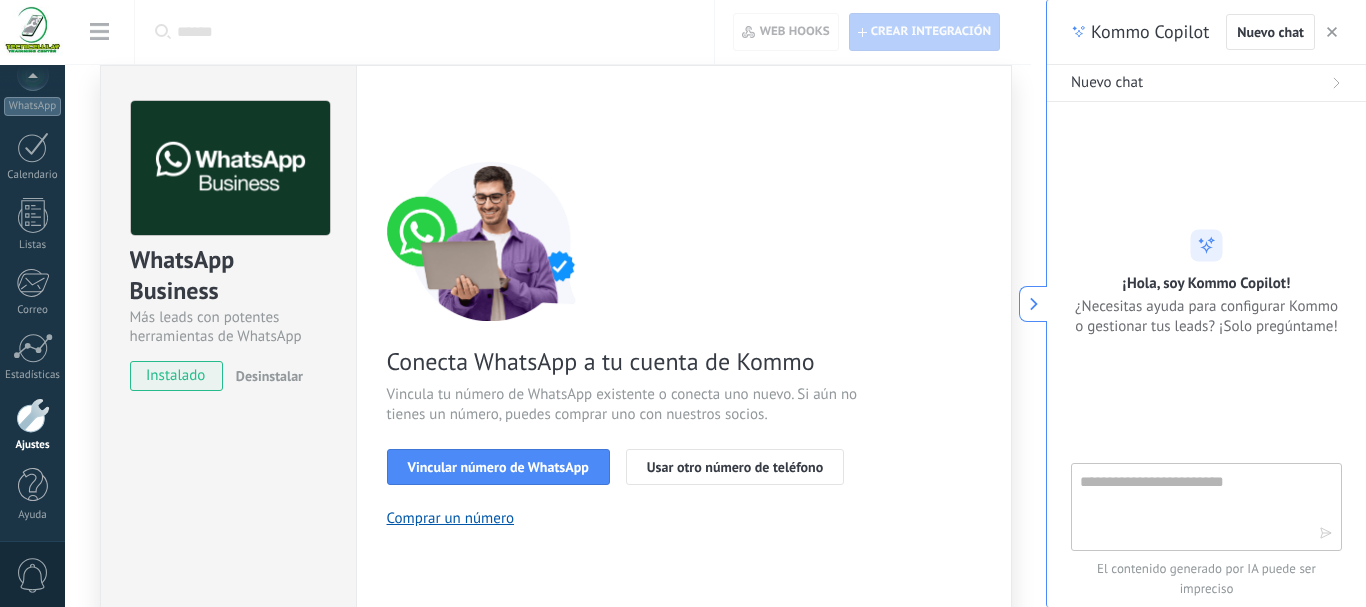 click 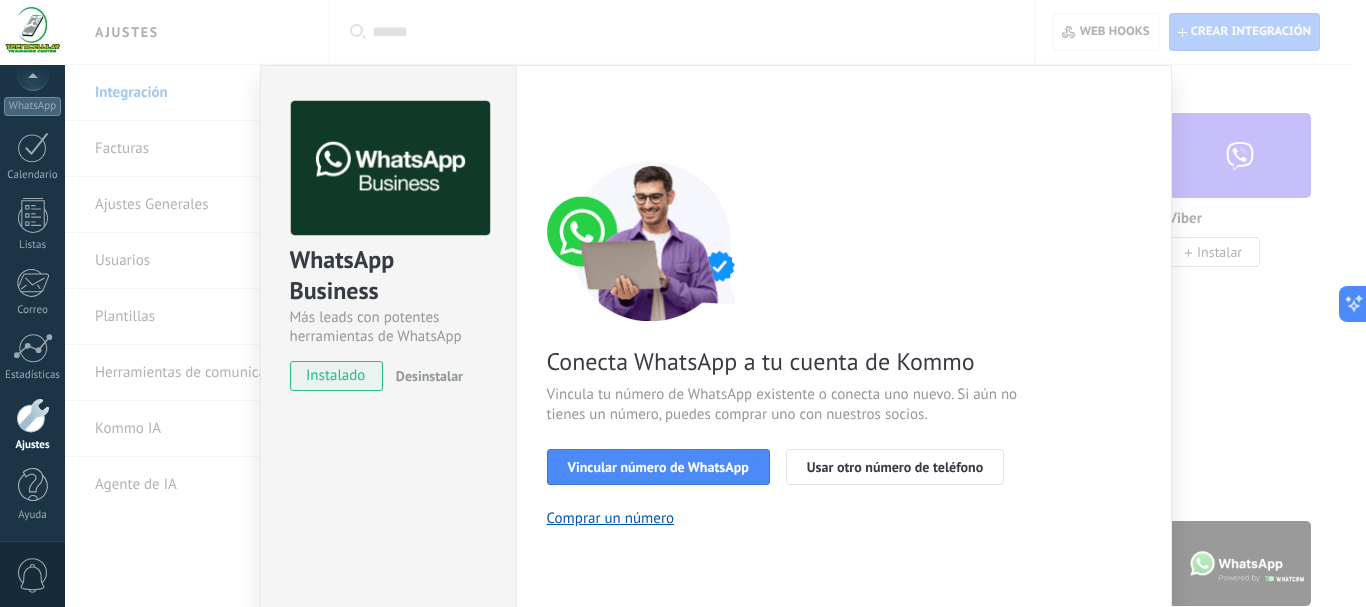 click on "WhatsApp Business Más leads con potentes herramientas de WhatsApp instalado Desinstalar ¿Quieres probar la integración primero?   Escanea el código QR   para ver cómo funciona. Configuraciones Autorizaciones Esta pestaña registra a los usuarios que han concedido acceso a las integración a esta cuenta. Si deseas remover la posibilidad que un usuario pueda enviar solicitudes a la cuenta en nombre de esta integración, puedes revocar el acceso. Si el acceso a todos los usuarios es revocado, la integración dejará de funcionar. Esta aplicacion está instalada, pero nadie le ha dado acceso aun. WhatsApp Cloud API más _:  Guardar < Volver 1 Seleccionar aplicación 2 Conectar Facebook  3 Finalizar configuración Conecta WhatsApp a tu cuenta de Kommo Vincula tu número de WhatsApp existente o conecta uno nuevo. Si aún no tienes un número, puedes comprar uno con nuestros socios. Vincular número de WhatsApp Usar otro número de teléfono Comprar un número ¿Necesitas ayuda?" at bounding box center (715, 303) 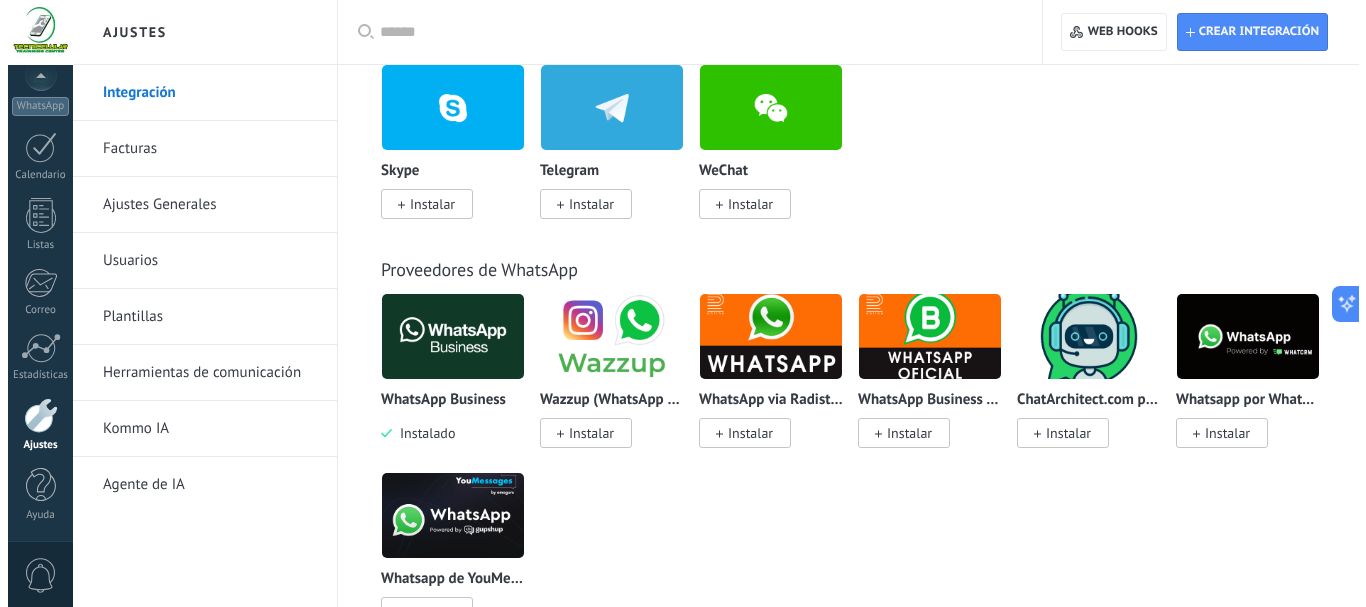 scroll, scrollTop: 667, scrollLeft: 0, axis: vertical 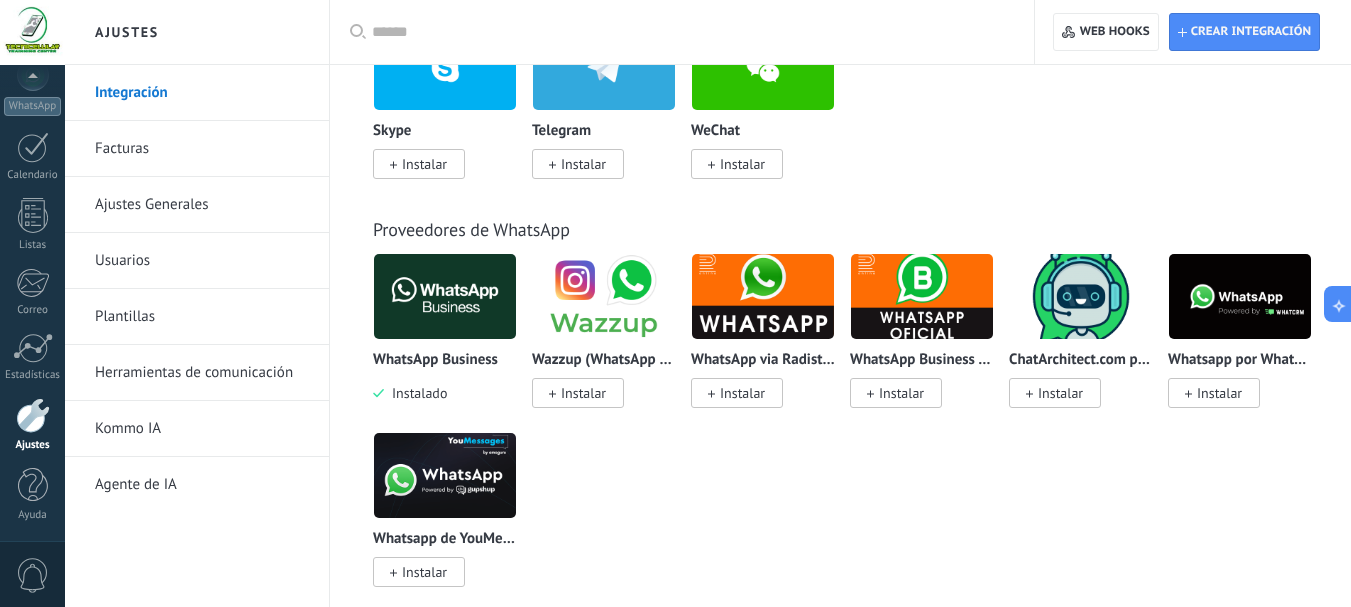 click at bounding box center [922, 296] 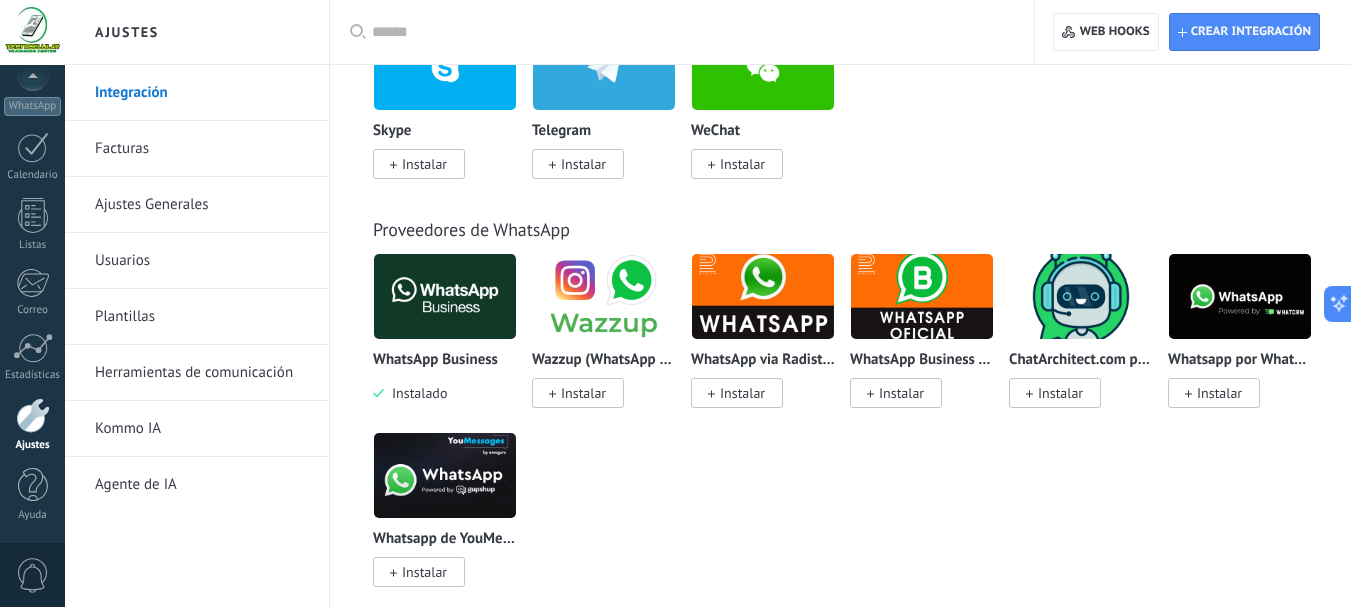 drag, startPoint x: 959, startPoint y: 627, endPoint x: 1152, endPoint y: 646, distance: 193.93298 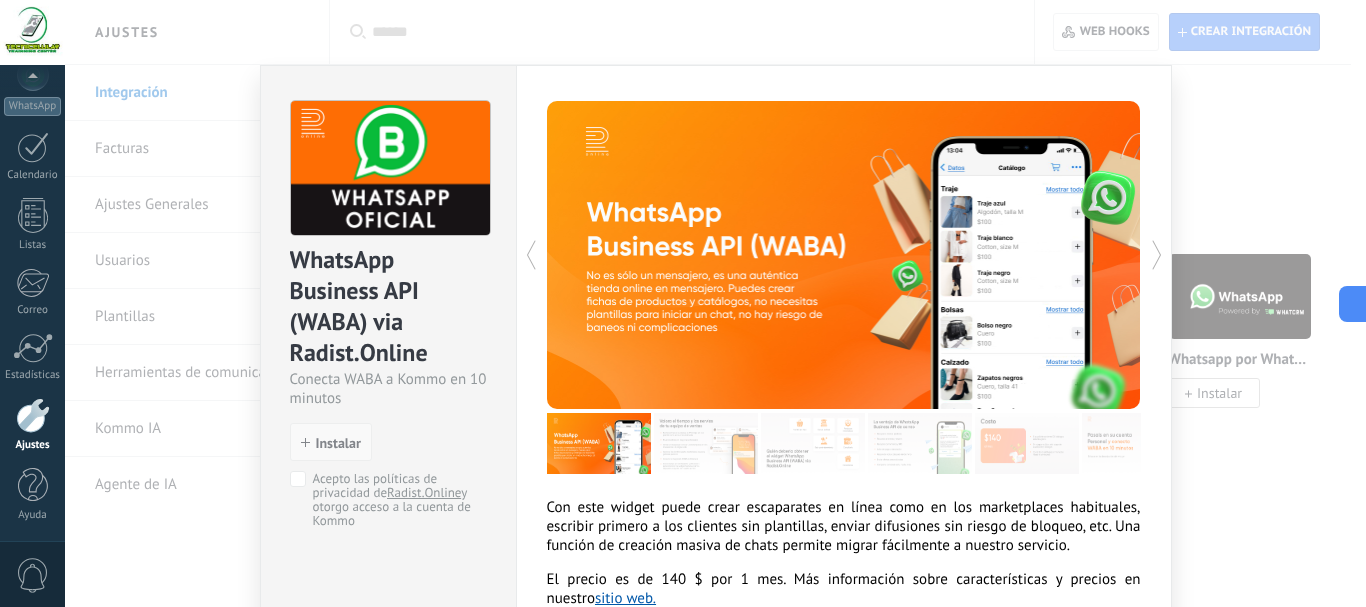 click on "Instalar" at bounding box center [338, 443] 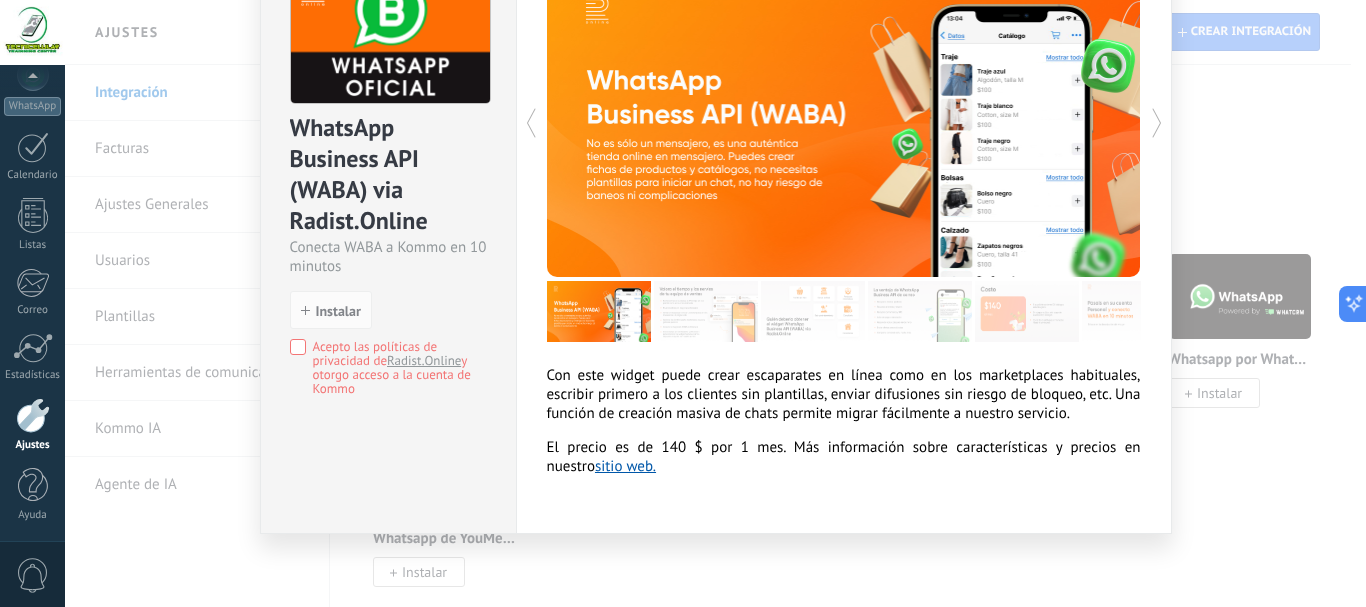 scroll, scrollTop: 133, scrollLeft: 0, axis: vertical 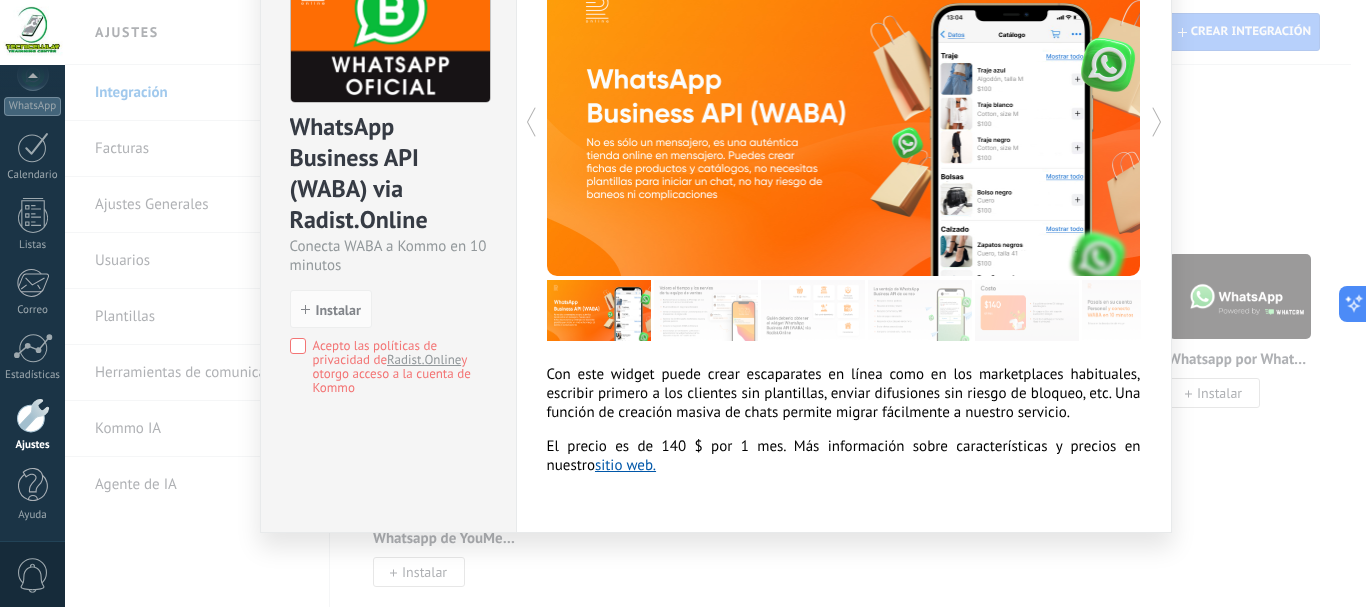 click on "WhatsApp Business API (WABA) via Radist.Online Conecta WABA a Kommo en 10 minutos install Instalar Acepto las políticas de privacidad de  Radist.Online  y otorgo acceso a la cuenta de Kommo
Con este widget puede crear escaparates en línea como en los marketplaces habituales, escribir primero a los clientes sin plantillas, enviar difusiones sin riesgo de bloqueo, etc. Una función de creación masiva de chats permite migrar fácilmente a nuestro servicio.
El precio es de 140 $ por 1 mes. Más información sobre características y precios en nuestro  sitio web.
más" at bounding box center (715, 303) 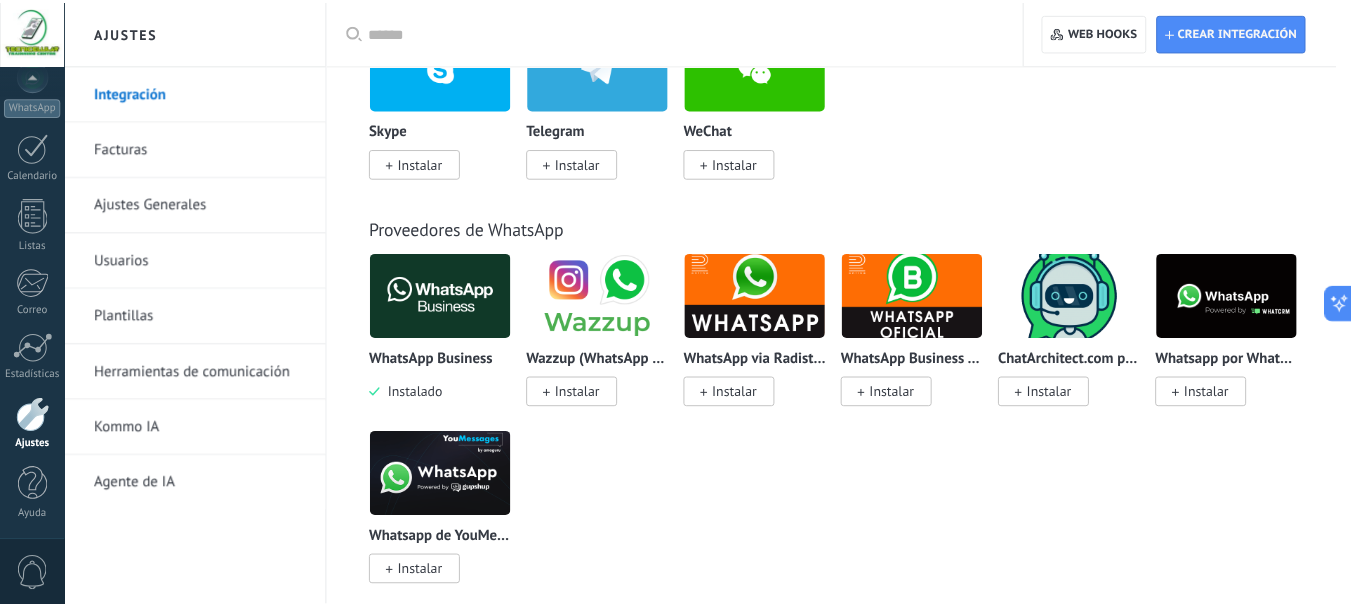 scroll, scrollTop: 0, scrollLeft: 0, axis: both 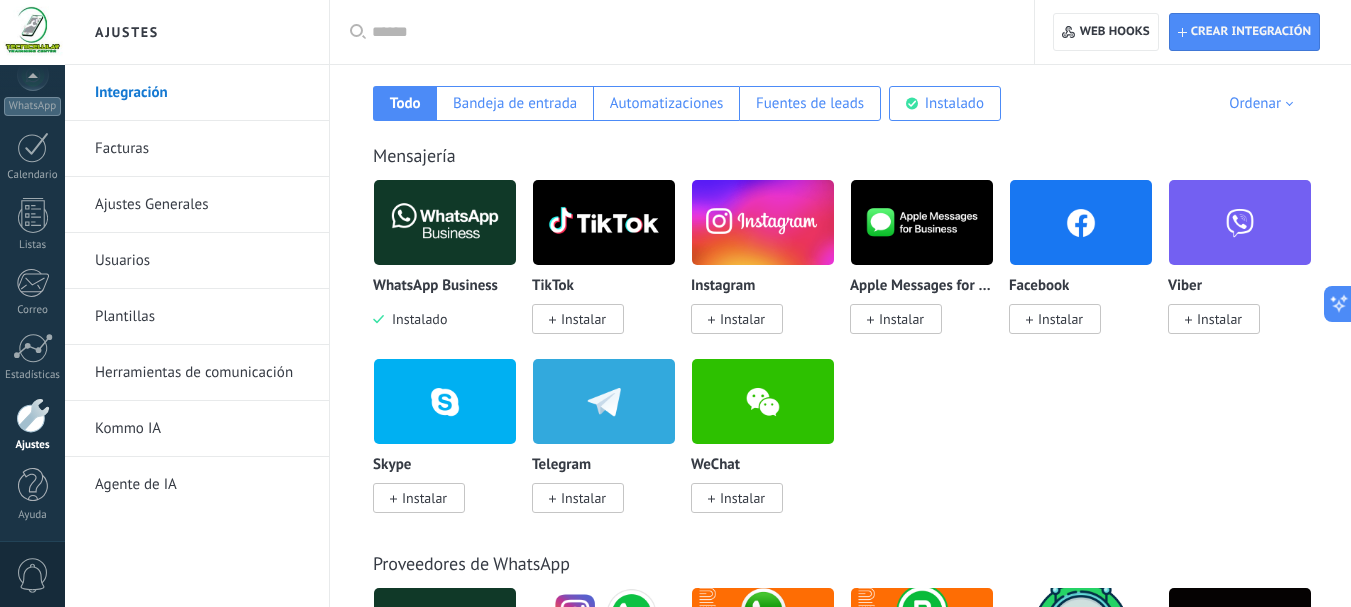 click at bounding box center (445, 222) 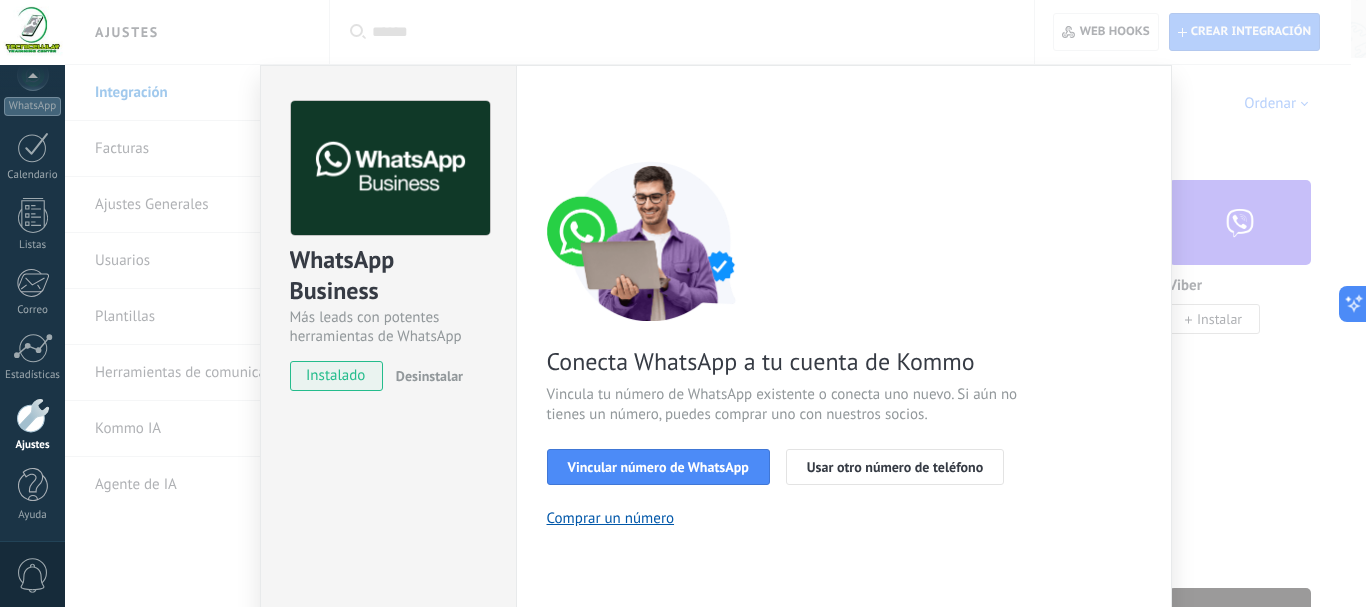 click on "WhatsApp Business Más leads con potentes herramientas de WhatsApp instalado Desinstalar ¿Quieres probar la integración primero?   Escanea el código QR   para ver cómo funciona." at bounding box center (388, 410) 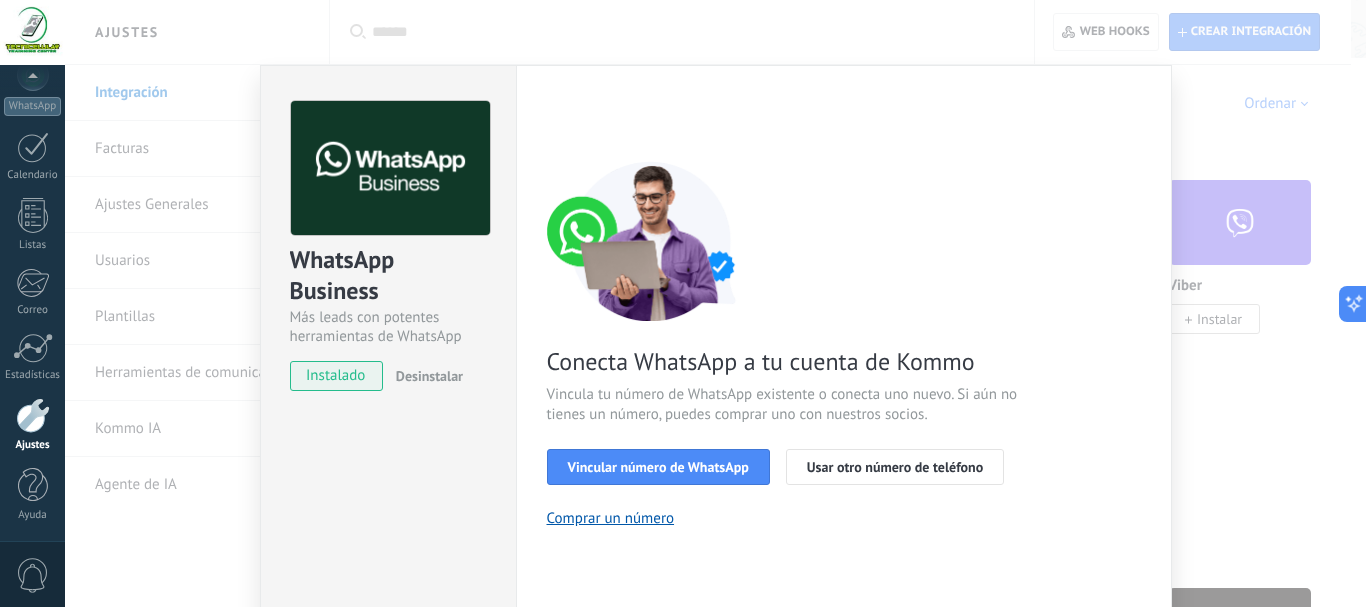 scroll, scrollTop: 0, scrollLeft: 0, axis: both 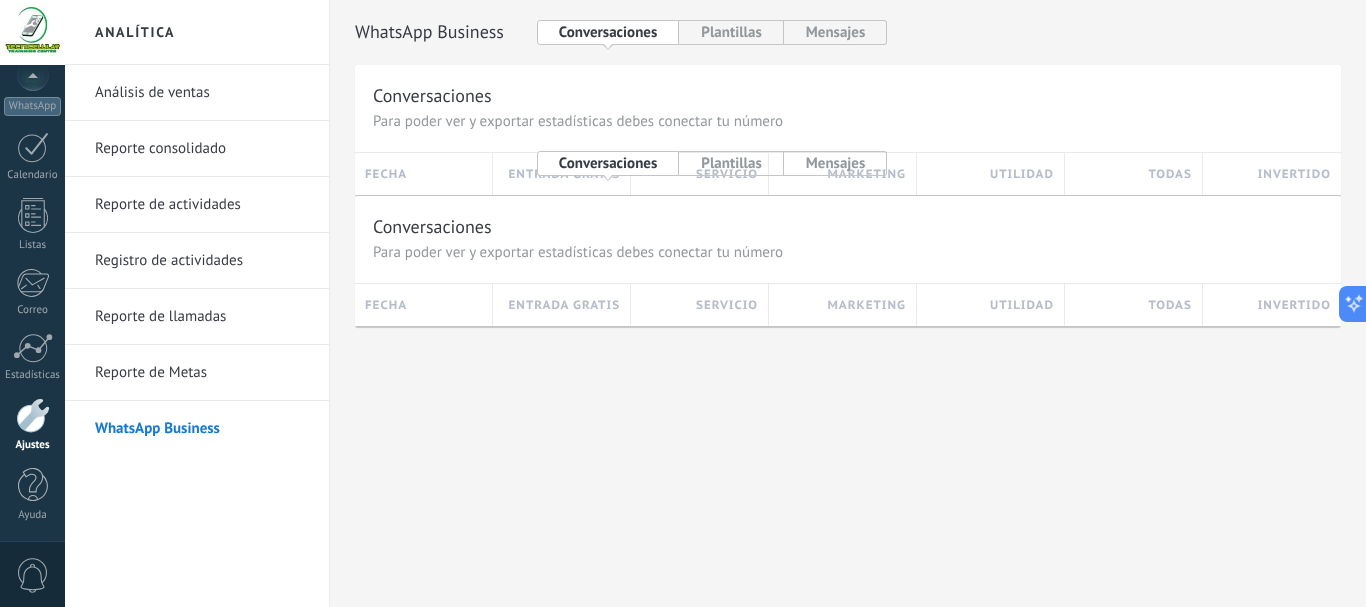 click at bounding box center (33, 415) 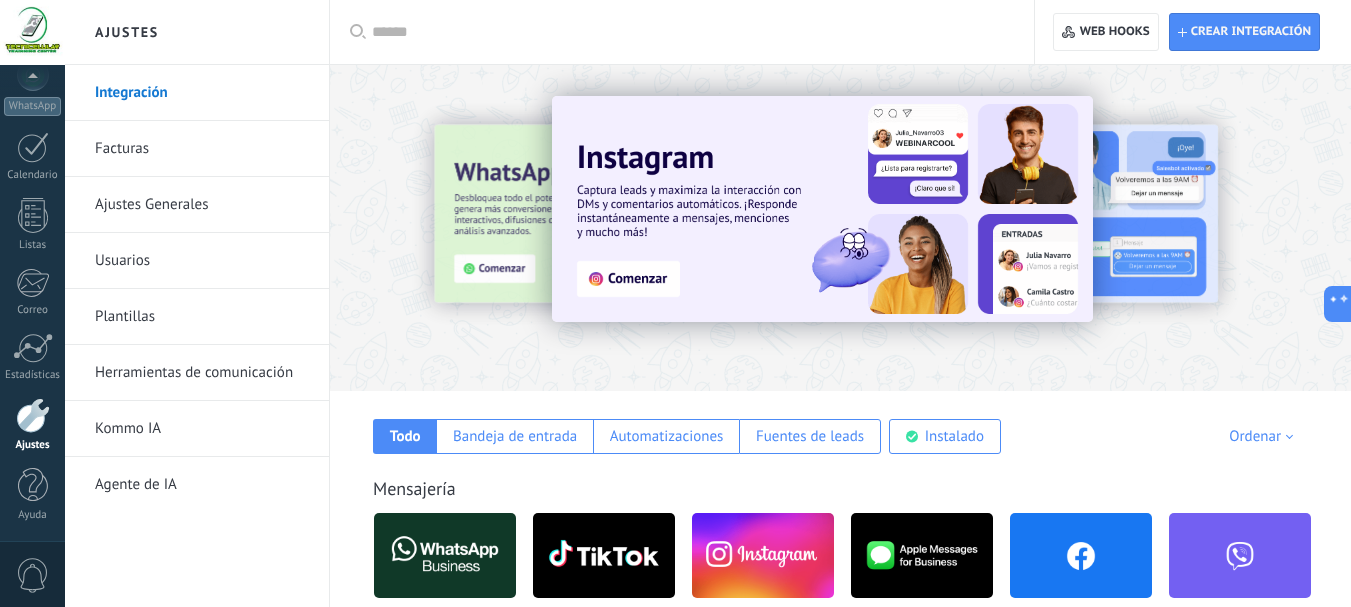 click on "Aplicar Aplicar Restablecer" at bounding box center [682, 32] 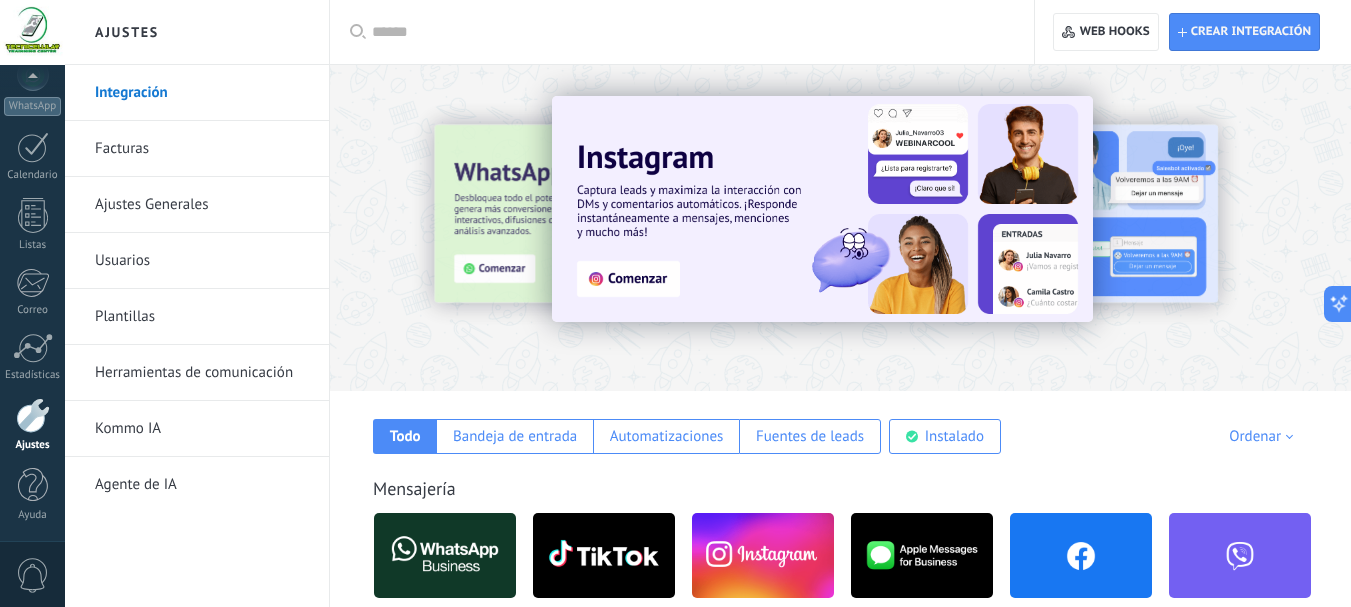 click 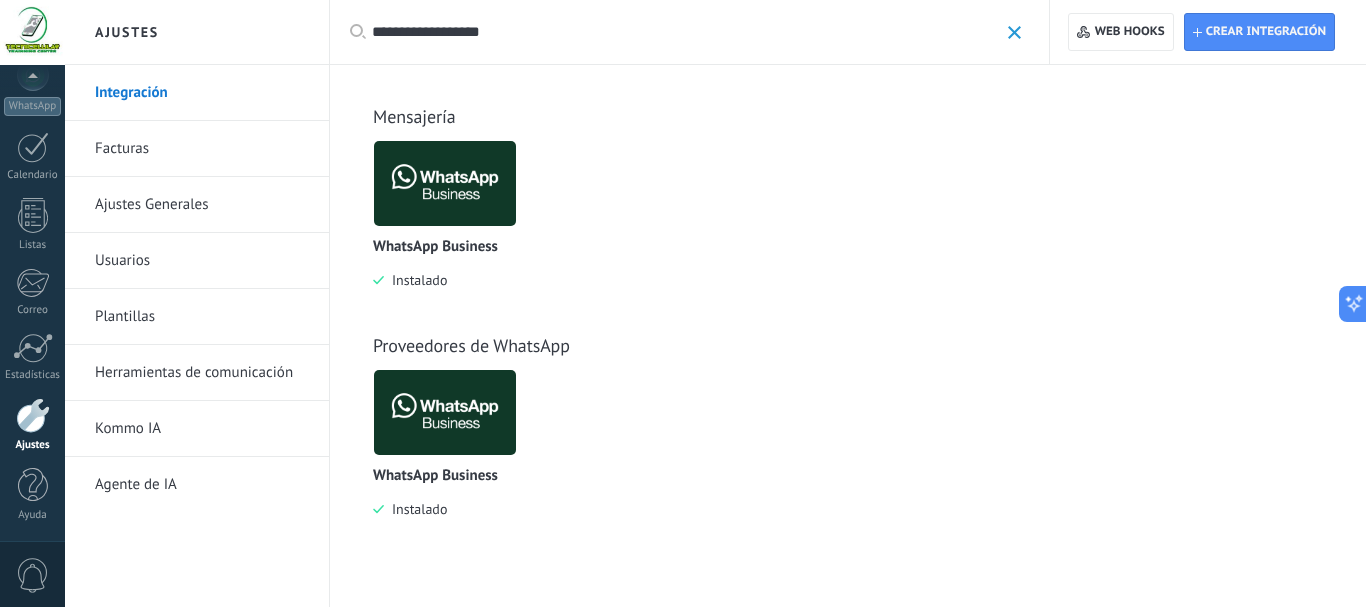 type on "**********" 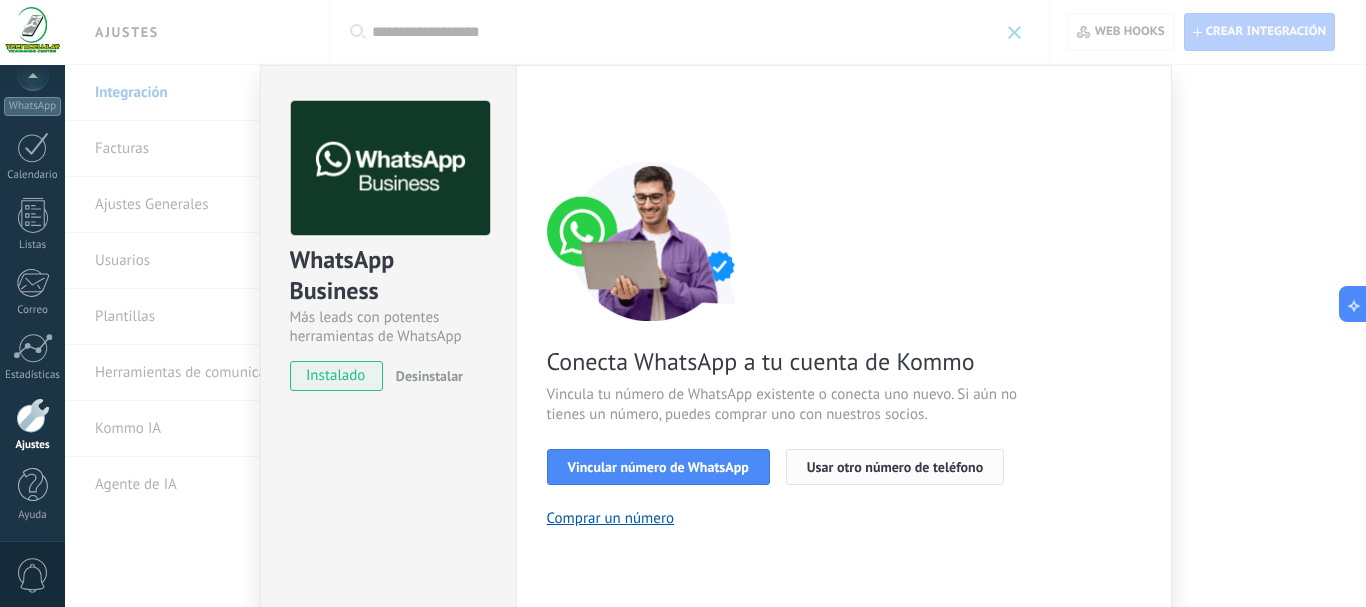 click on "Usar otro número de teléfono" at bounding box center [895, 467] 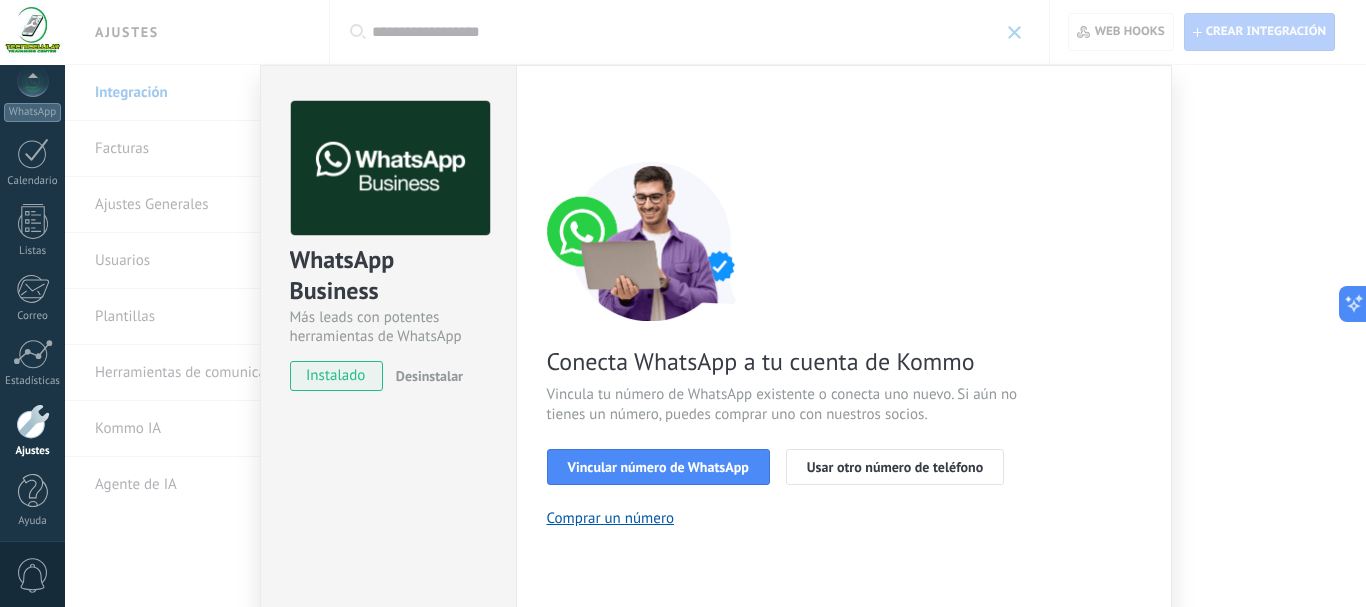 scroll, scrollTop: 225, scrollLeft: 0, axis: vertical 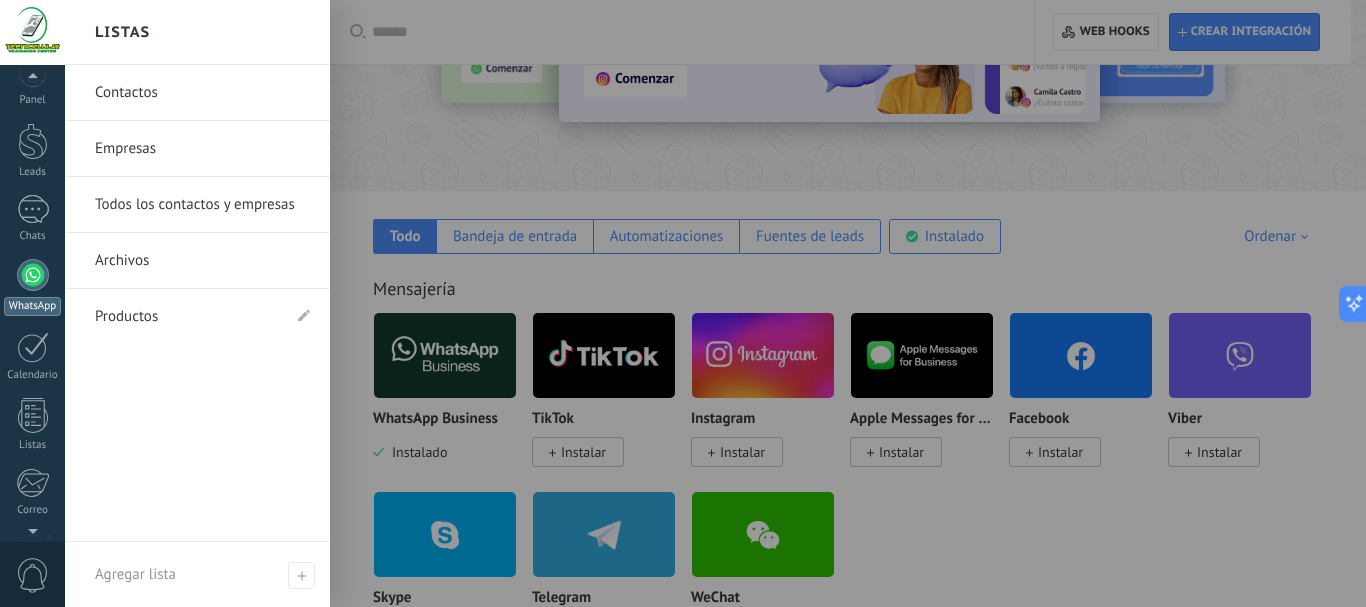 click at bounding box center [33, 275] 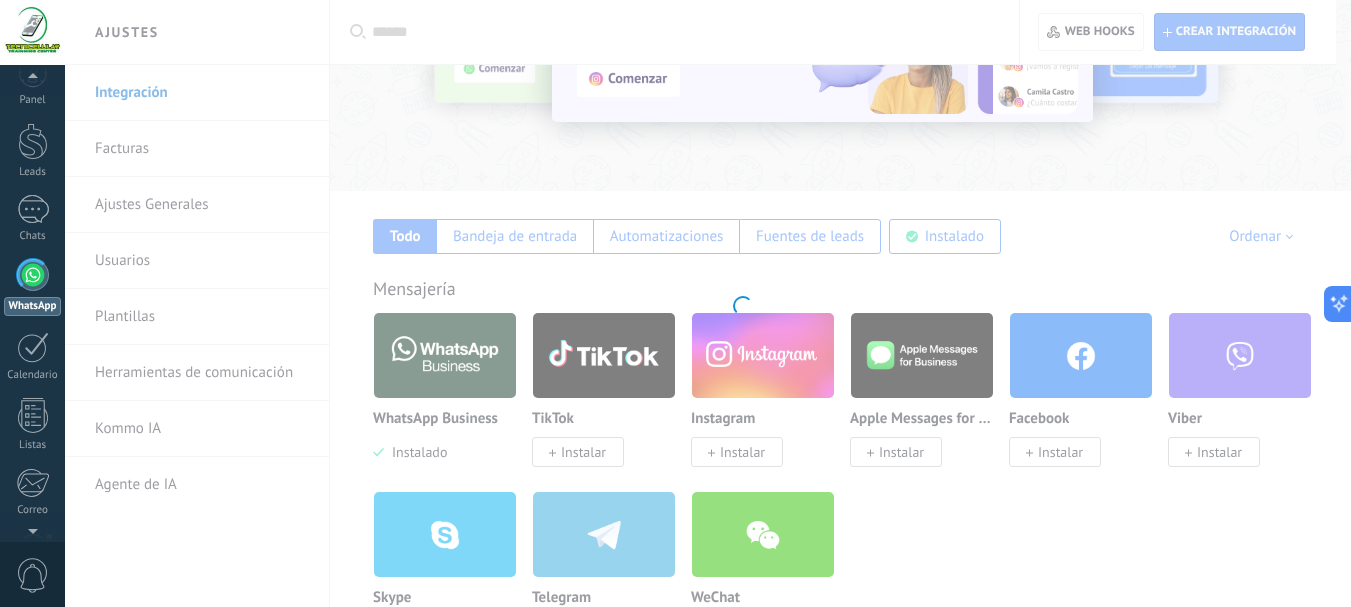 scroll, scrollTop: 0, scrollLeft: 0, axis: both 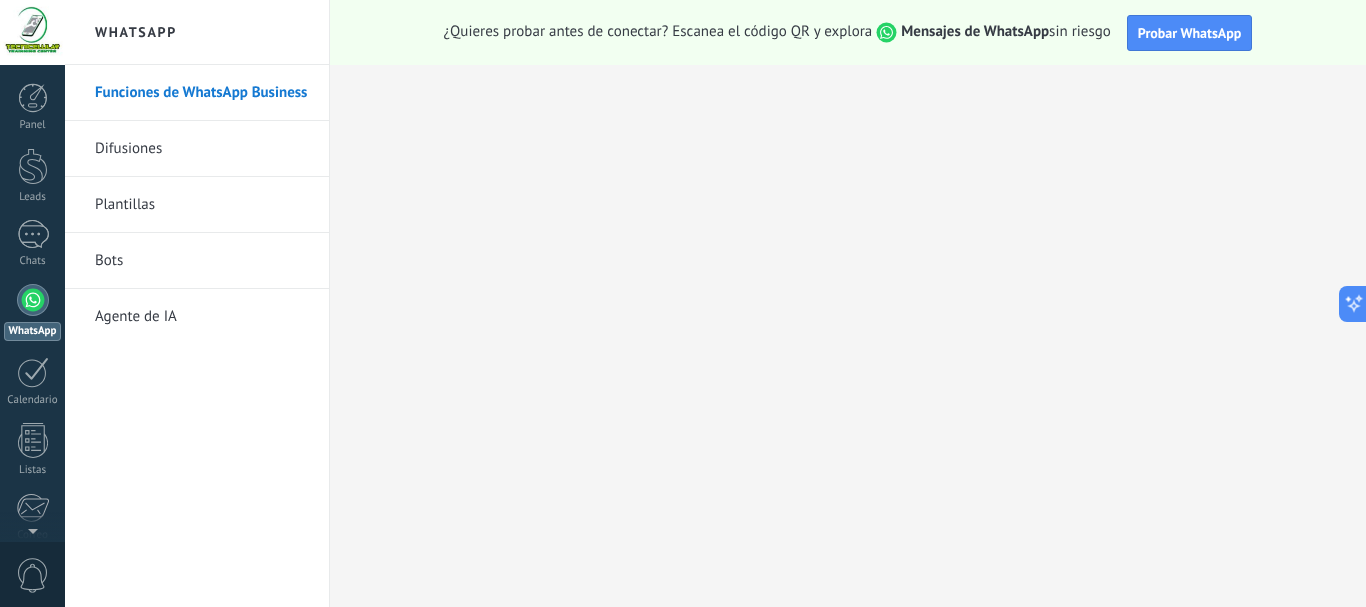 click at bounding box center [33, 300] 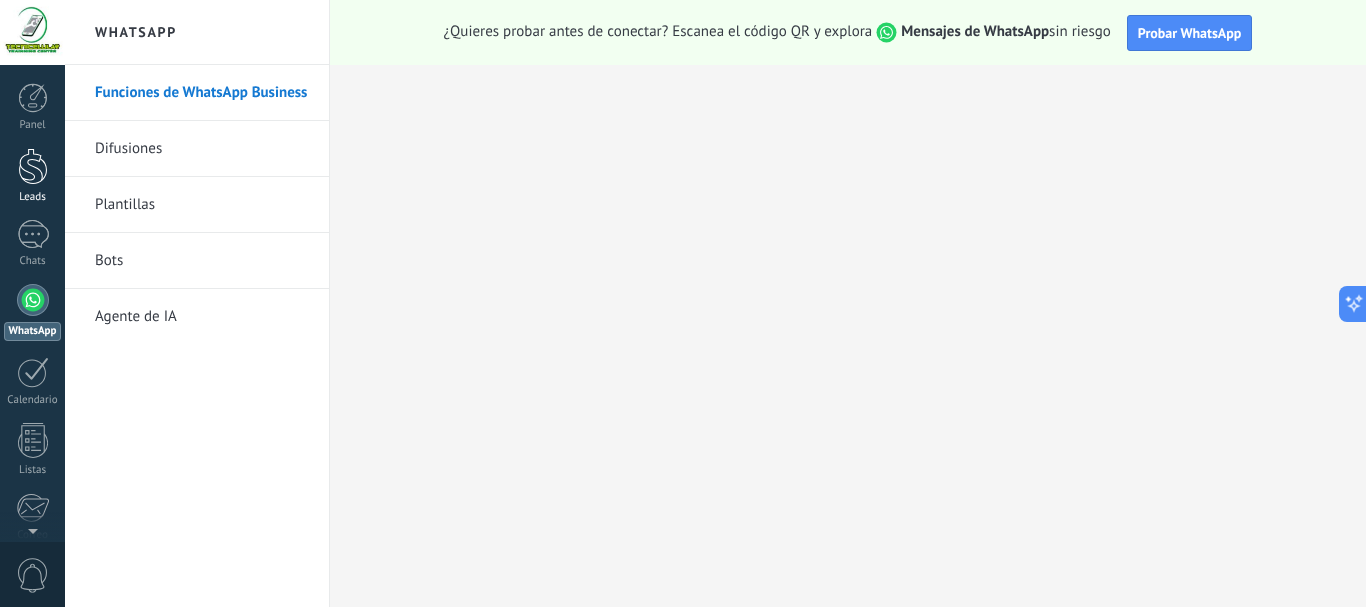 click at bounding box center (33, 166) 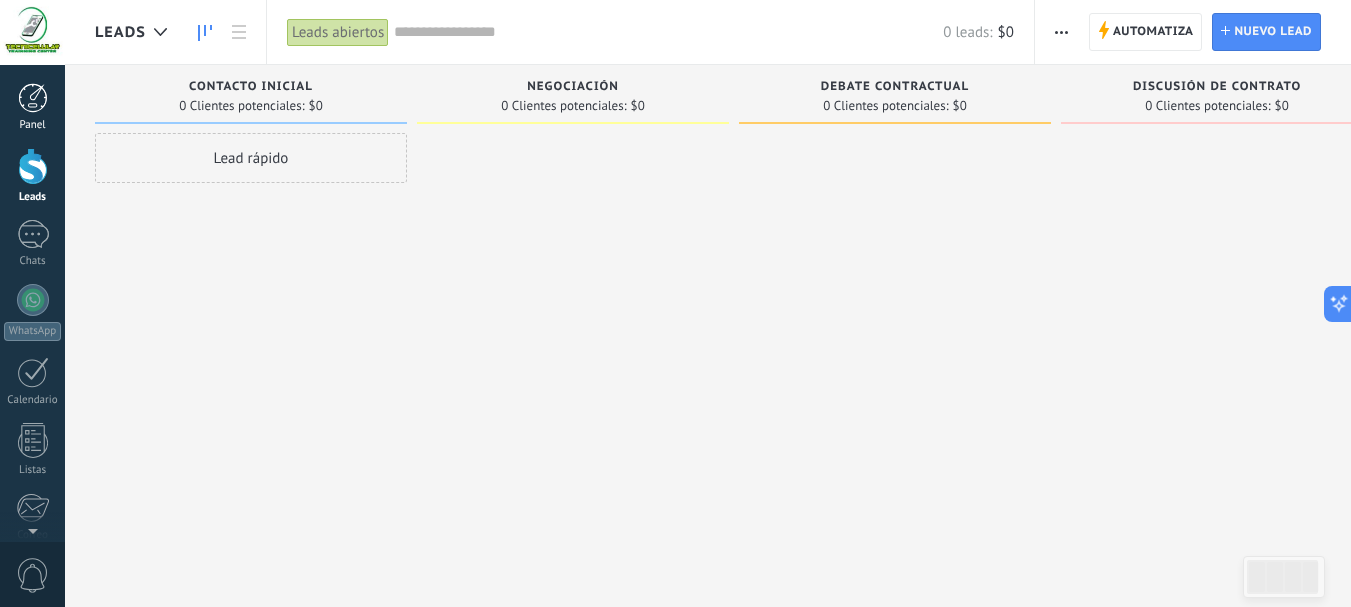 click on "Panel" at bounding box center (33, 125) 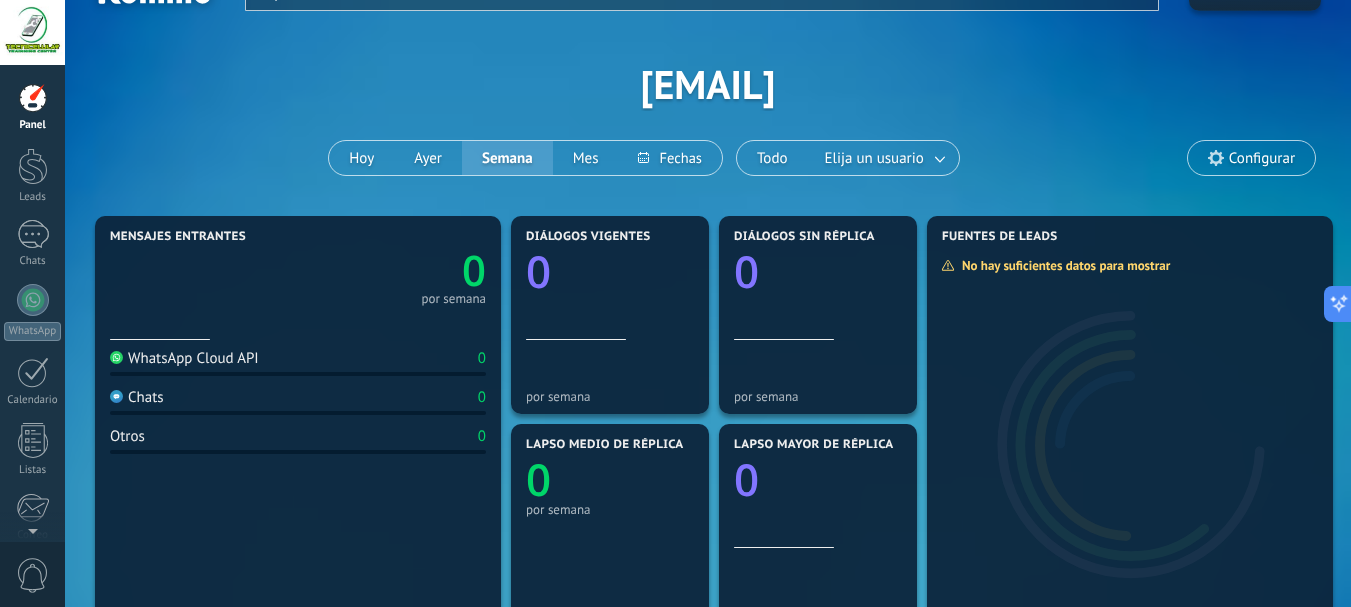 scroll, scrollTop: 67, scrollLeft: 0, axis: vertical 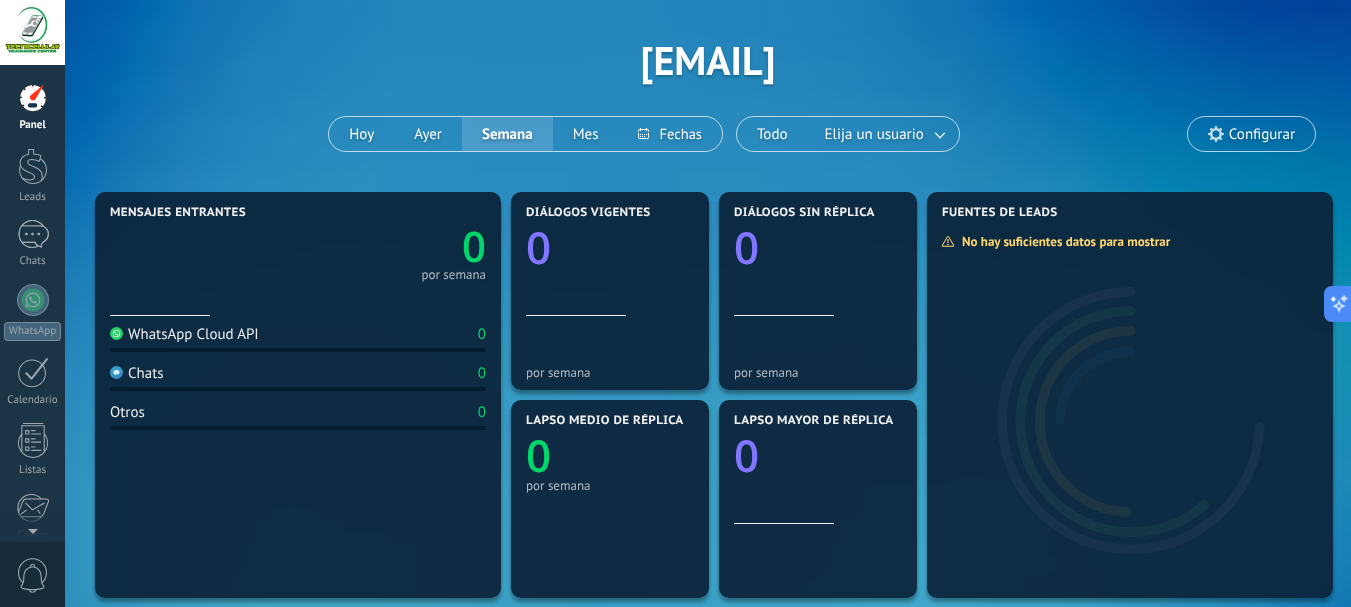 click 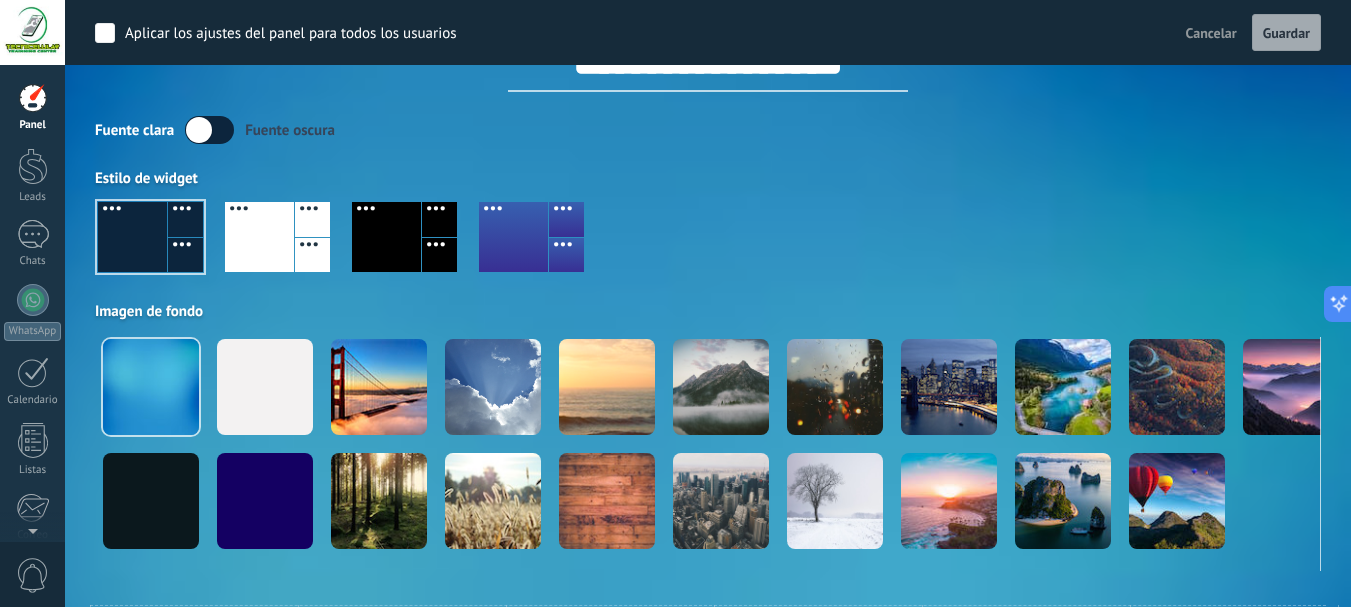click at bounding box center (209, 130) 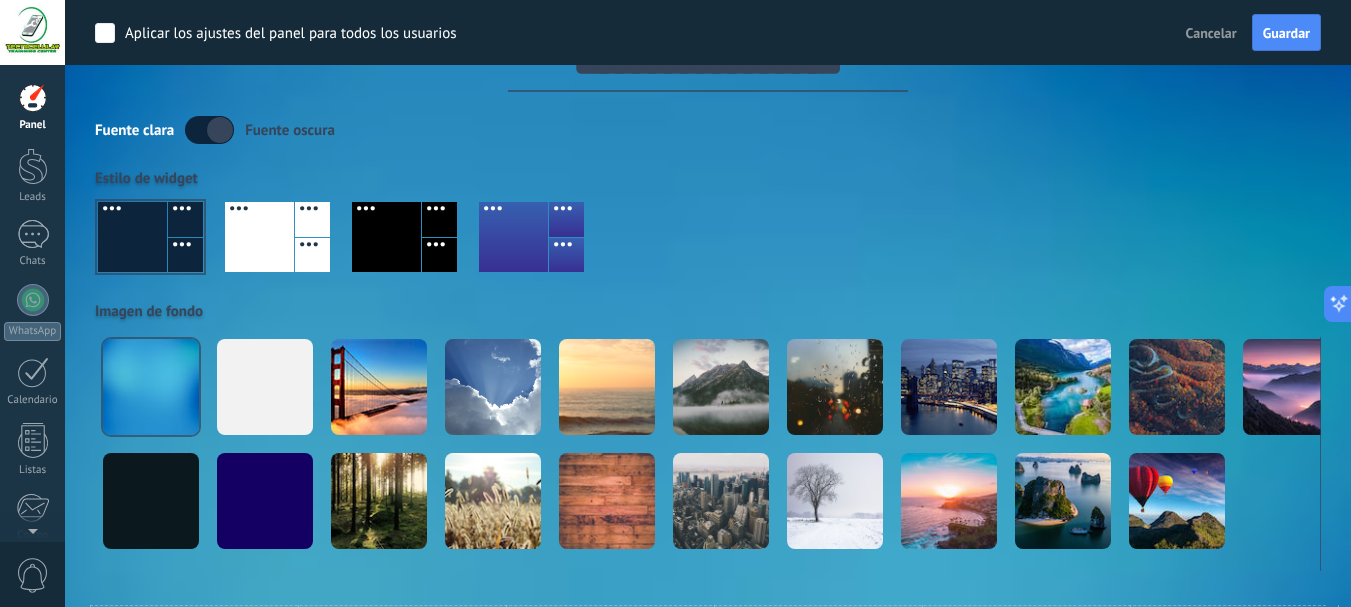click at bounding box center (209, 130) 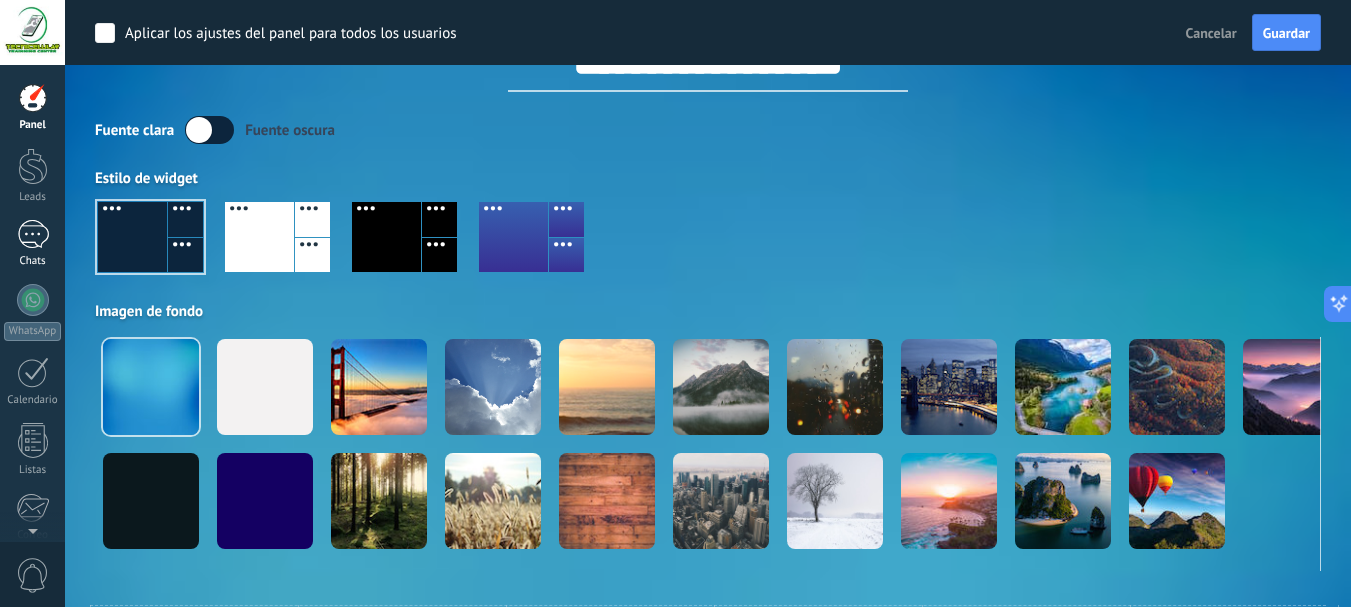 drag, startPoint x: 37, startPoint y: 169, endPoint x: 60, endPoint y: 235, distance: 69.89278 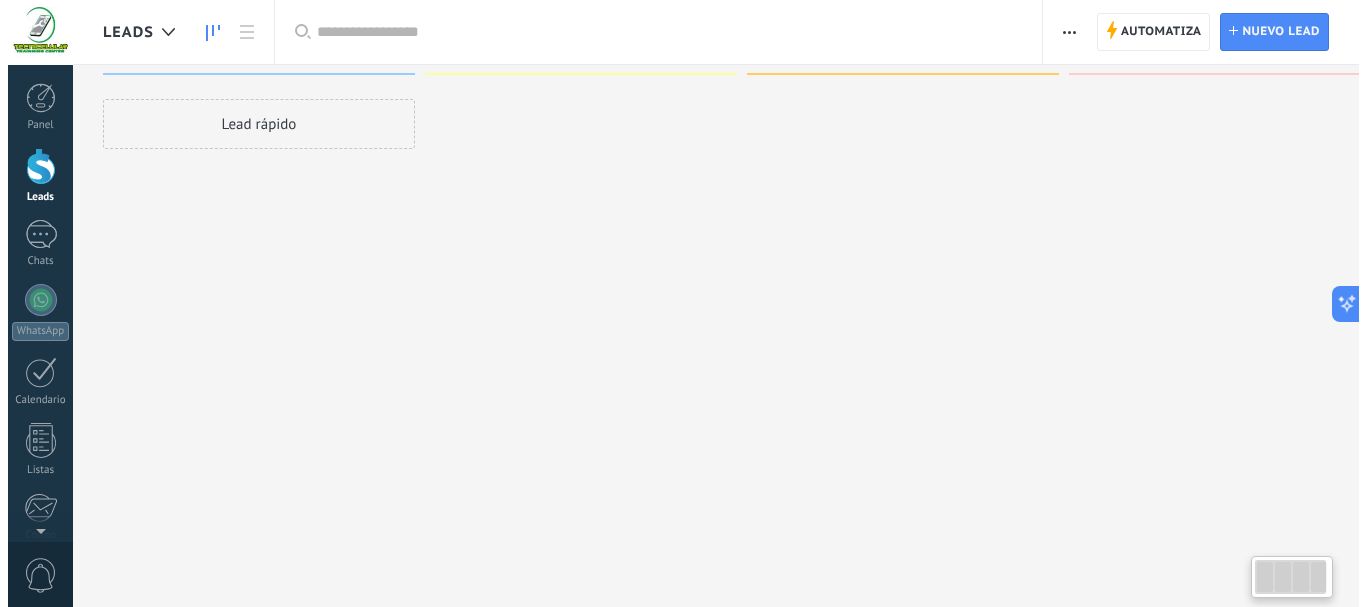 scroll, scrollTop: 0, scrollLeft: 0, axis: both 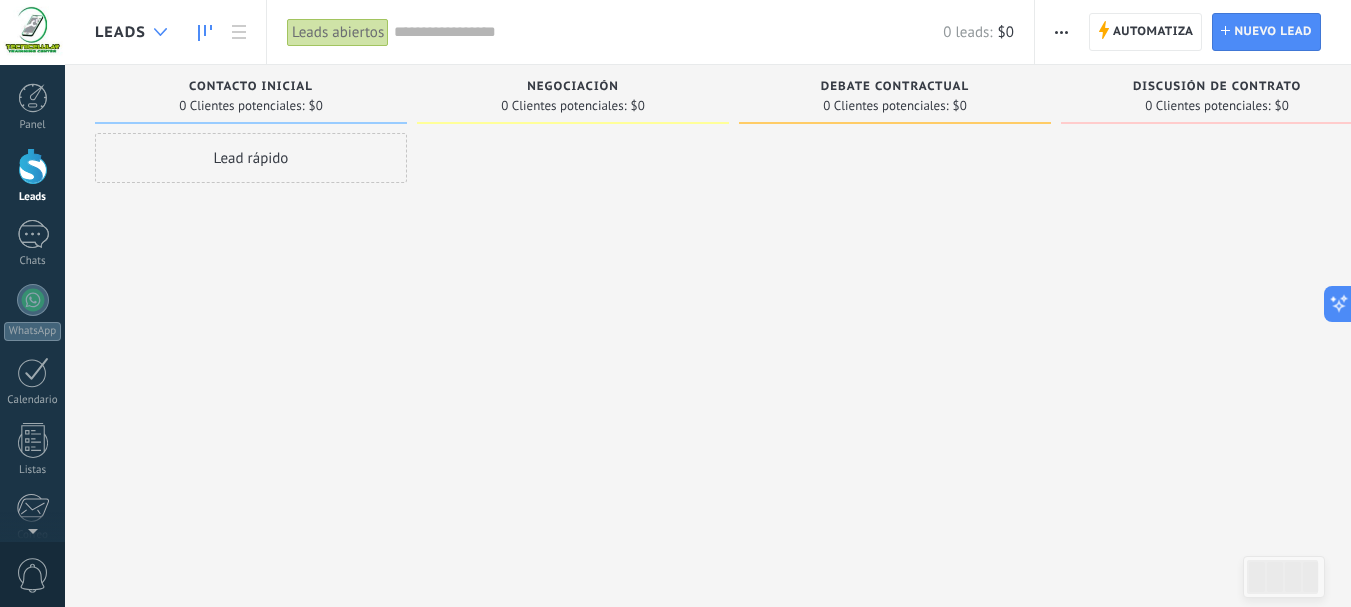 click at bounding box center [160, 32] 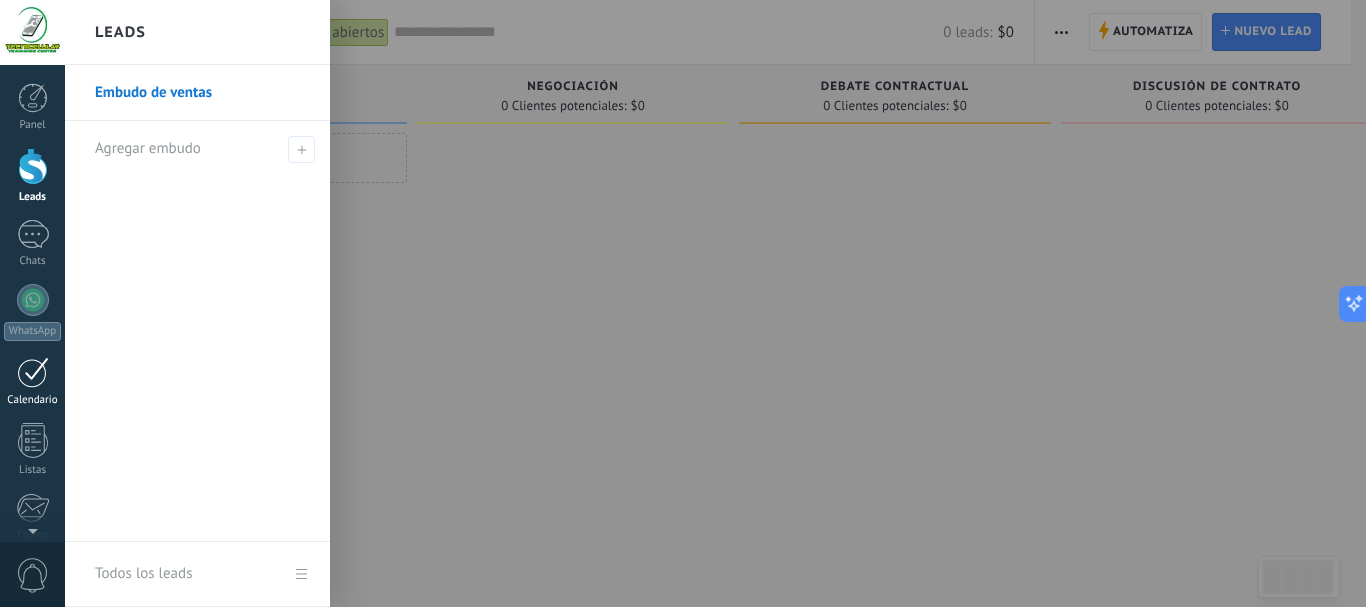 click on "Calendario" at bounding box center (32, 382) 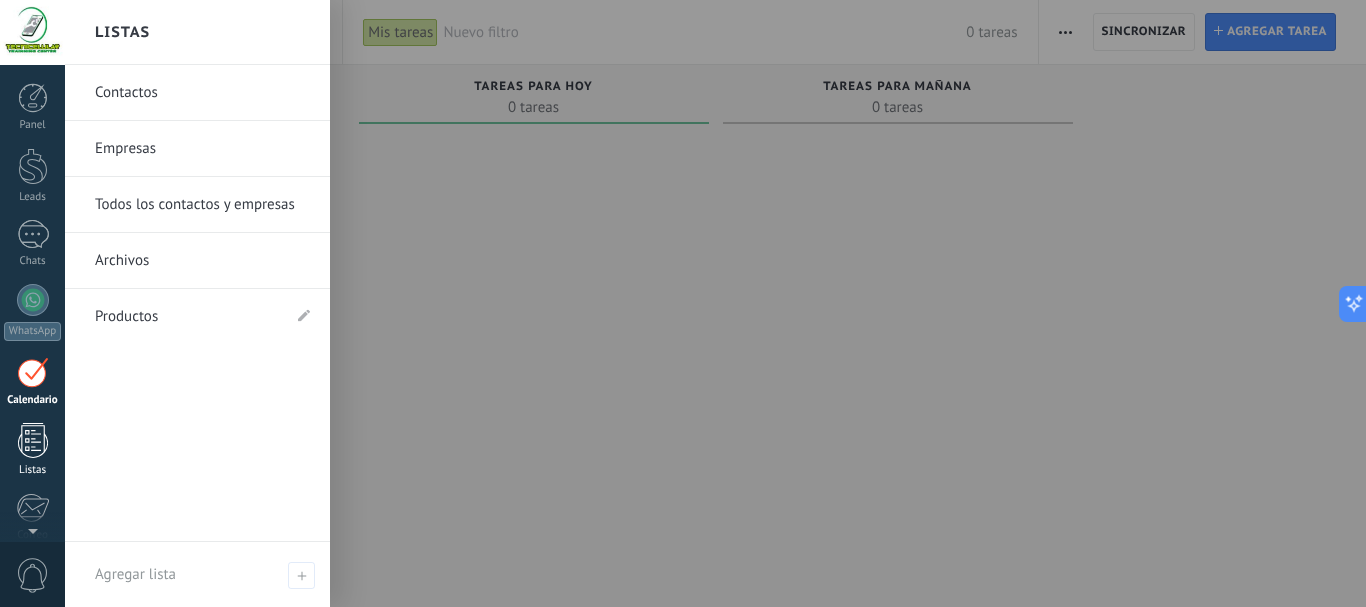 click at bounding box center [33, 440] 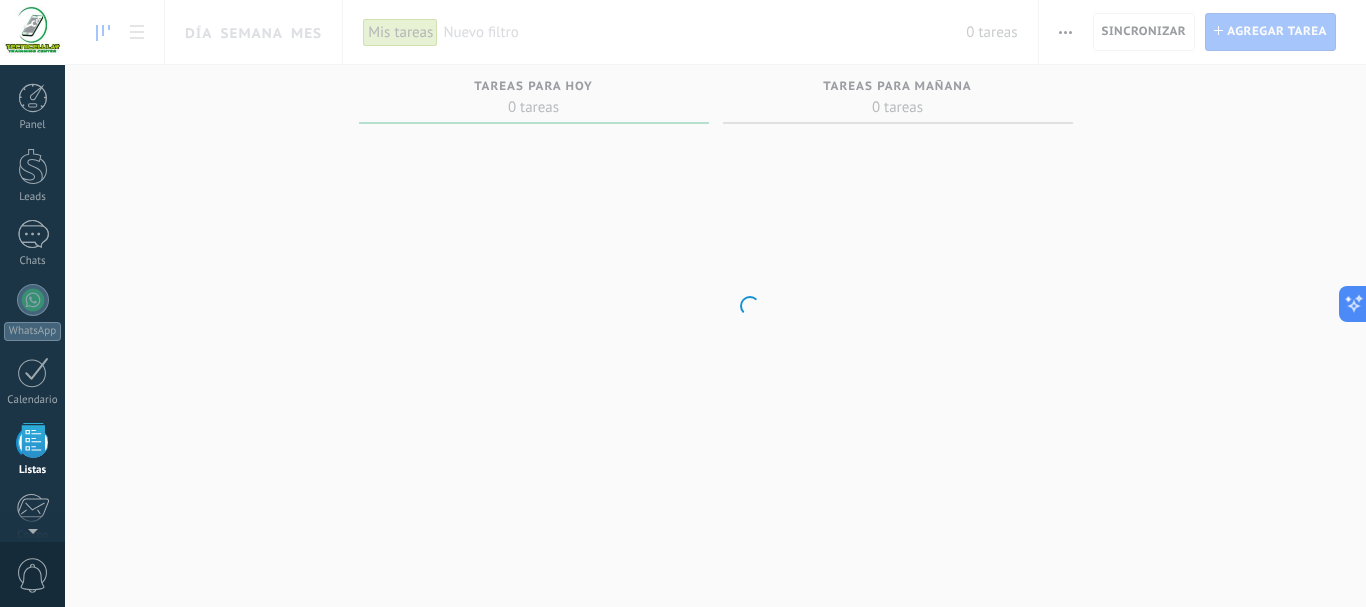 scroll, scrollTop: 12, scrollLeft: 0, axis: vertical 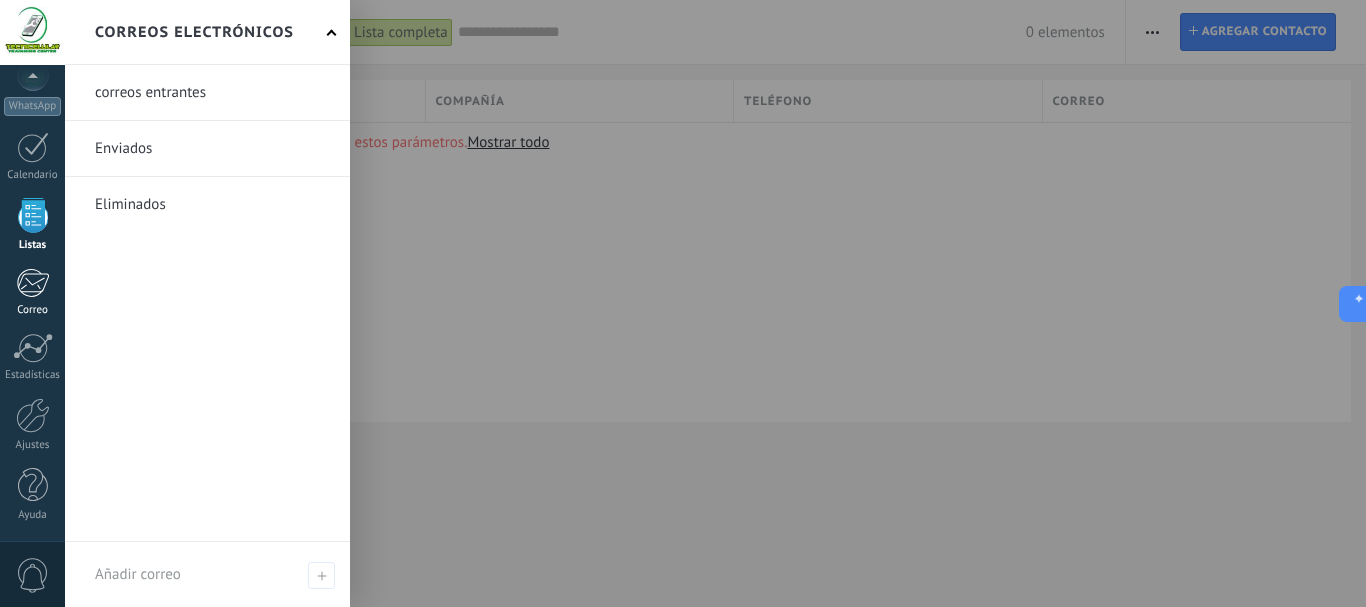click on "Correo" at bounding box center (32, 292) 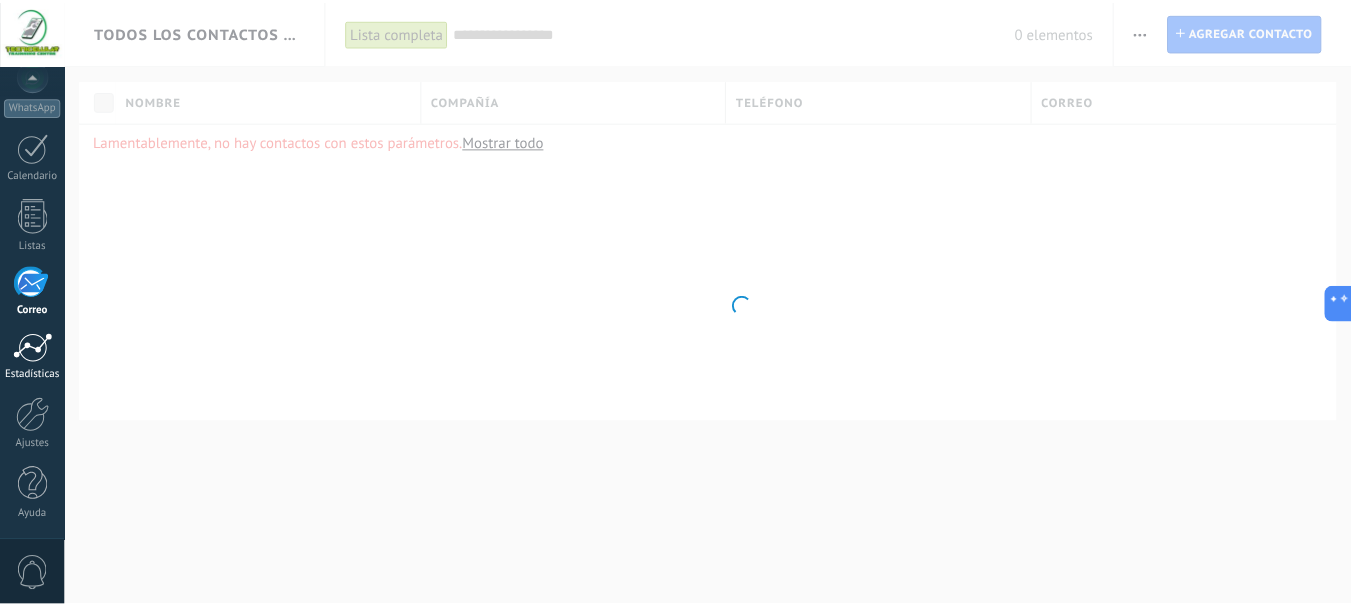 scroll, scrollTop: 194, scrollLeft: 0, axis: vertical 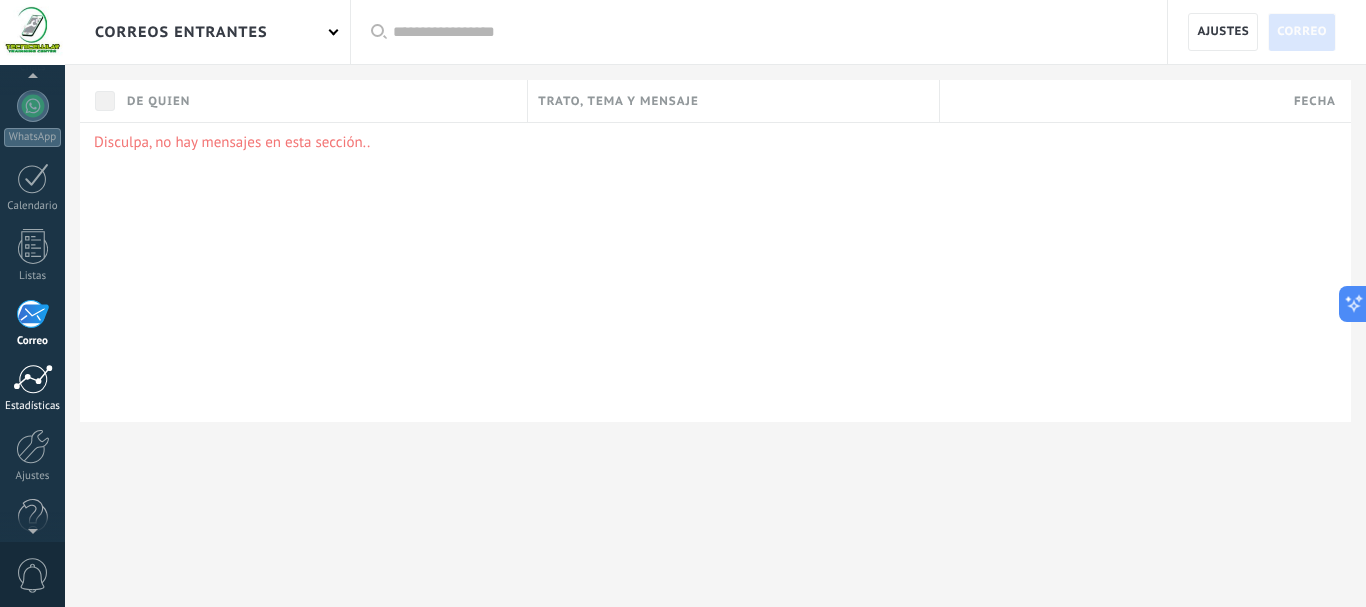 click at bounding box center (33, 379) 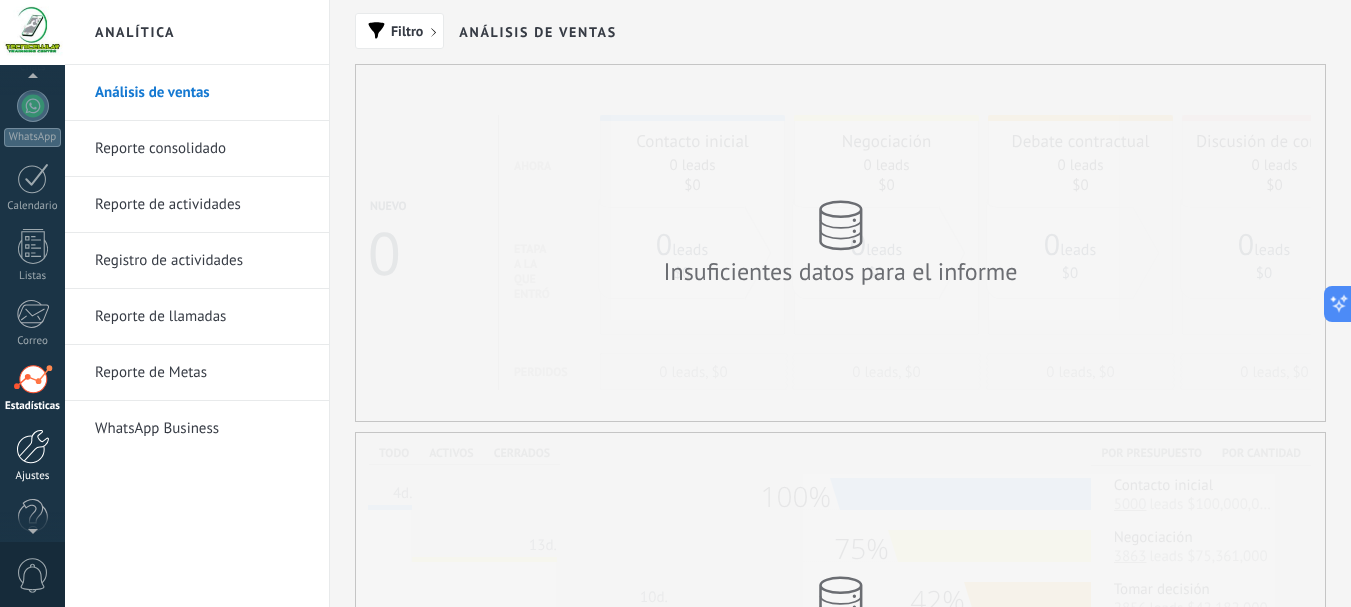 click at bounding box center (33, 446) 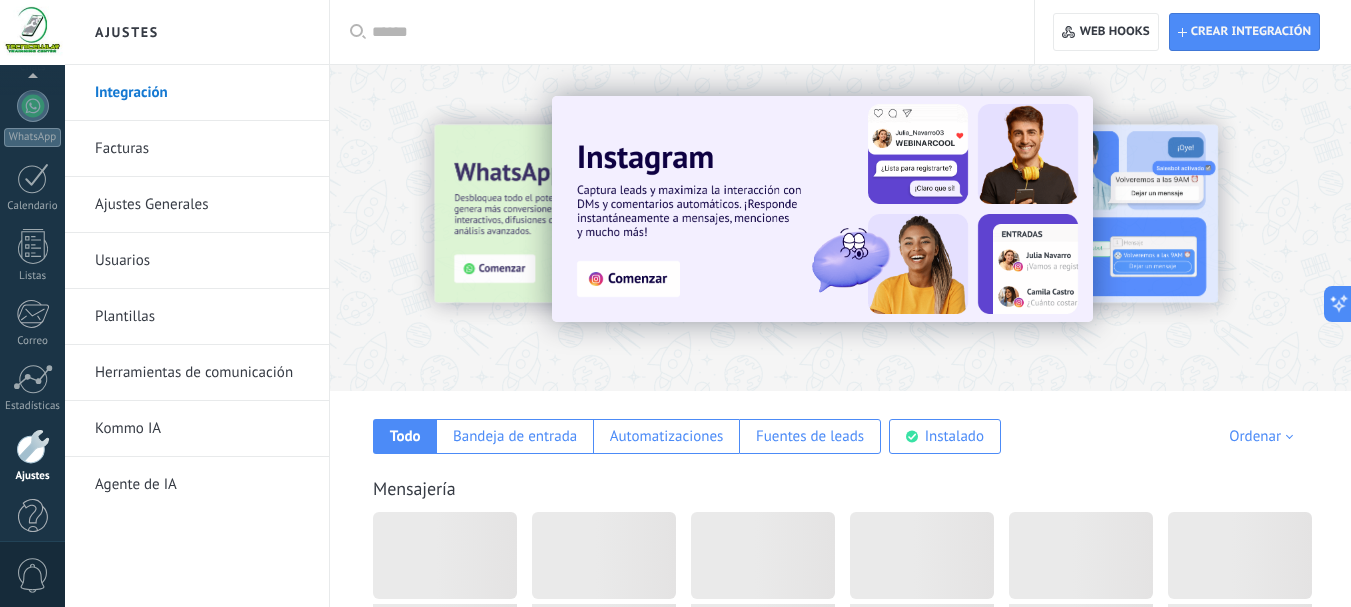 scroll, scrollTop: 225, scrollLeft: 0, axis: vertical 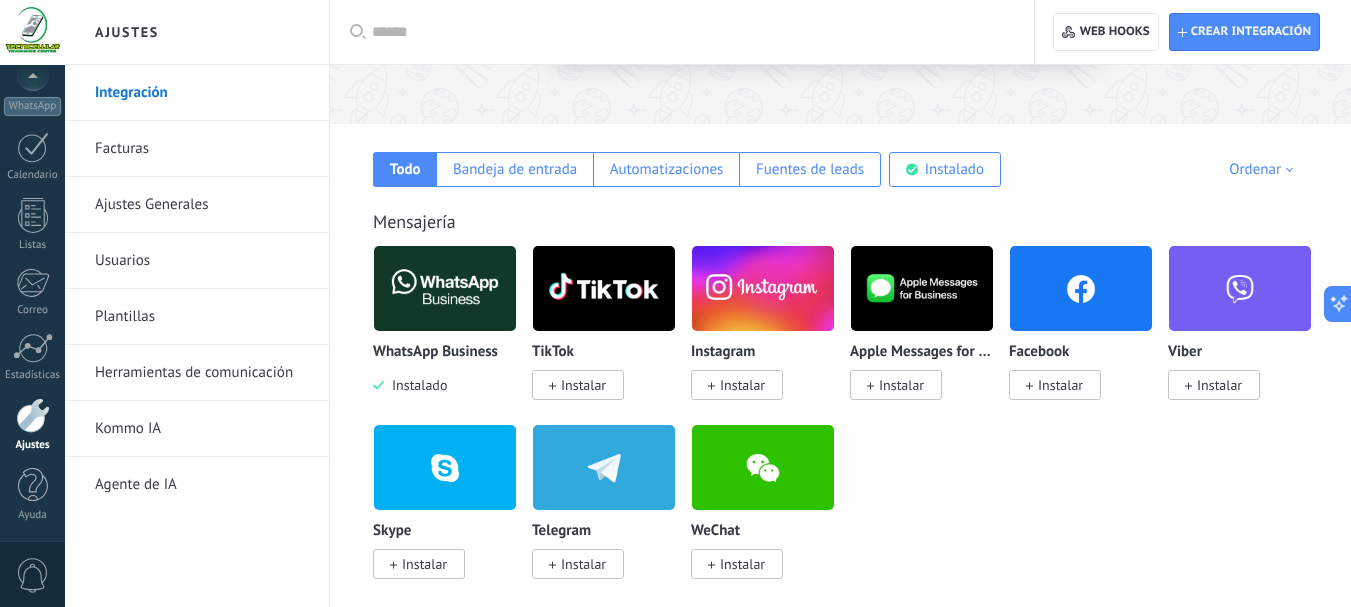click at bounding box center [445, 288] 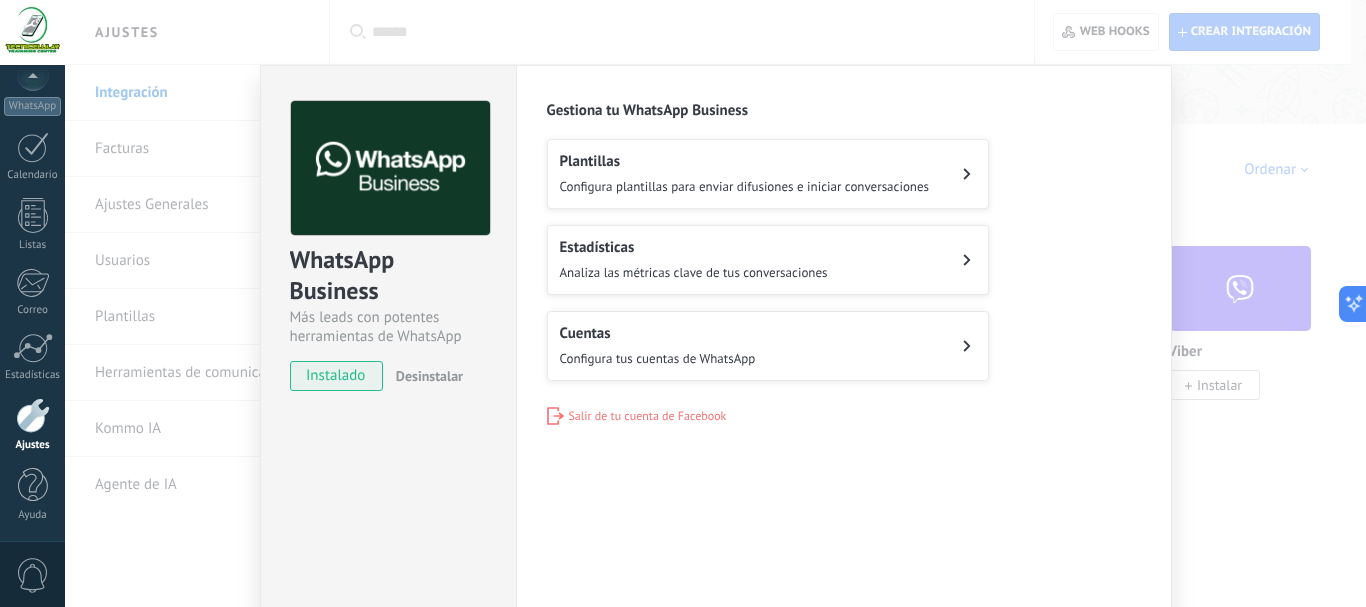 click on "Cuentas Configura tus cuentas de WhatsApp" at bounding box center (768, 346) 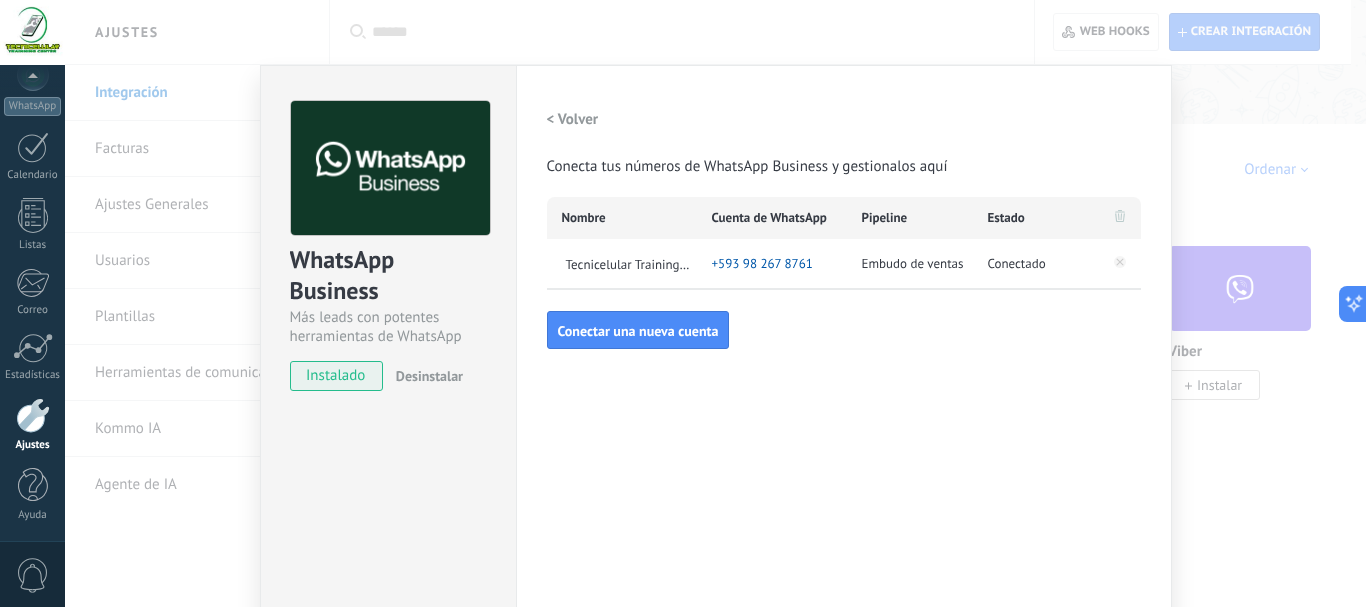 drag, startPoint x: 659, startPoint y: 406, endPoint x: 663, endPoint y: 394, distance: 12.649111 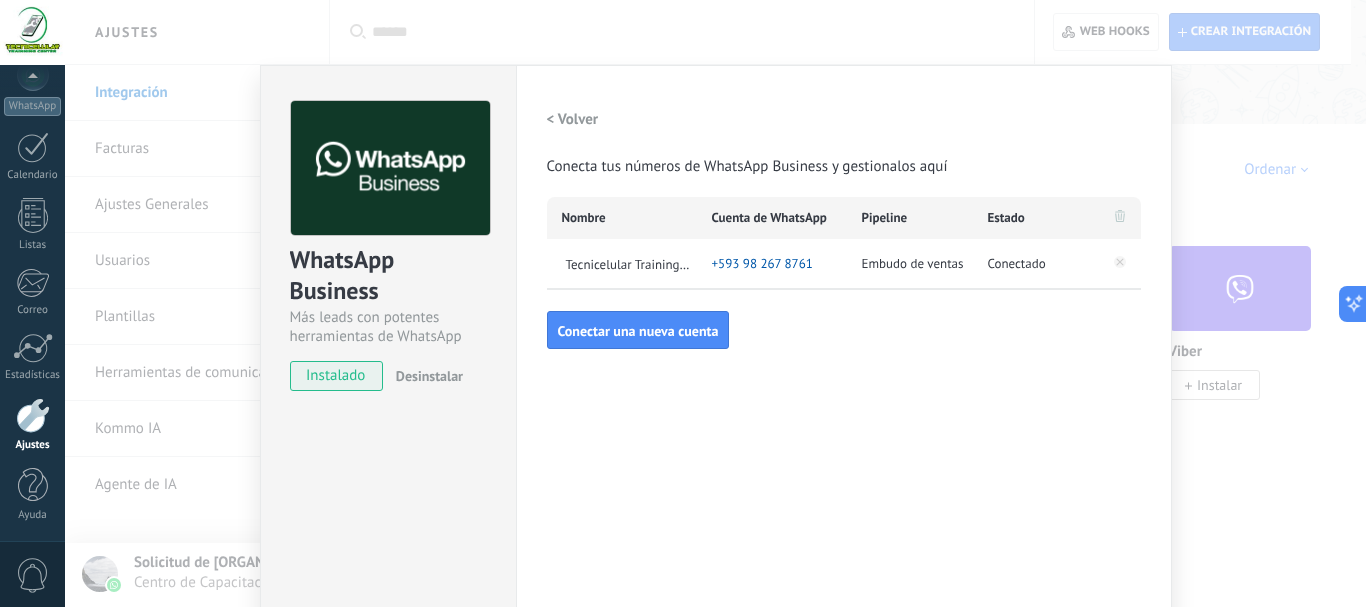 click on "WhatsApp Business Más leads con potentes herramientas de WhatsApp instalado Desinstalar Configuraciones Autorizaciones Esta pestaña registra a los usuarios que han concedido acceso a las integración a esta cuenta. Si deseas remover la posibilidad que un usuario pueda enviar solicitudes a la cuenta en nombre de esta integración, puedes revocar el acceso. Si el acceso a todos los usuarios es revocado, la integración dejará de funcionar. Esta aplicacion está instalada, pero nadie le ha dado acceso aun. WhatsApp Cloud API más _:  Guardar < Volver Conecta tus números de WhatsApp Business y gestionalos aquí Nombre Cuenta de WhatsApp Pipeline Estado [ORGANIZATION] +[COUNTRY_CODE] [PHONE_NUMBER] Embudo de ventas Conectado Conectar una nueva cuenta" at bounding box center (715, 303) 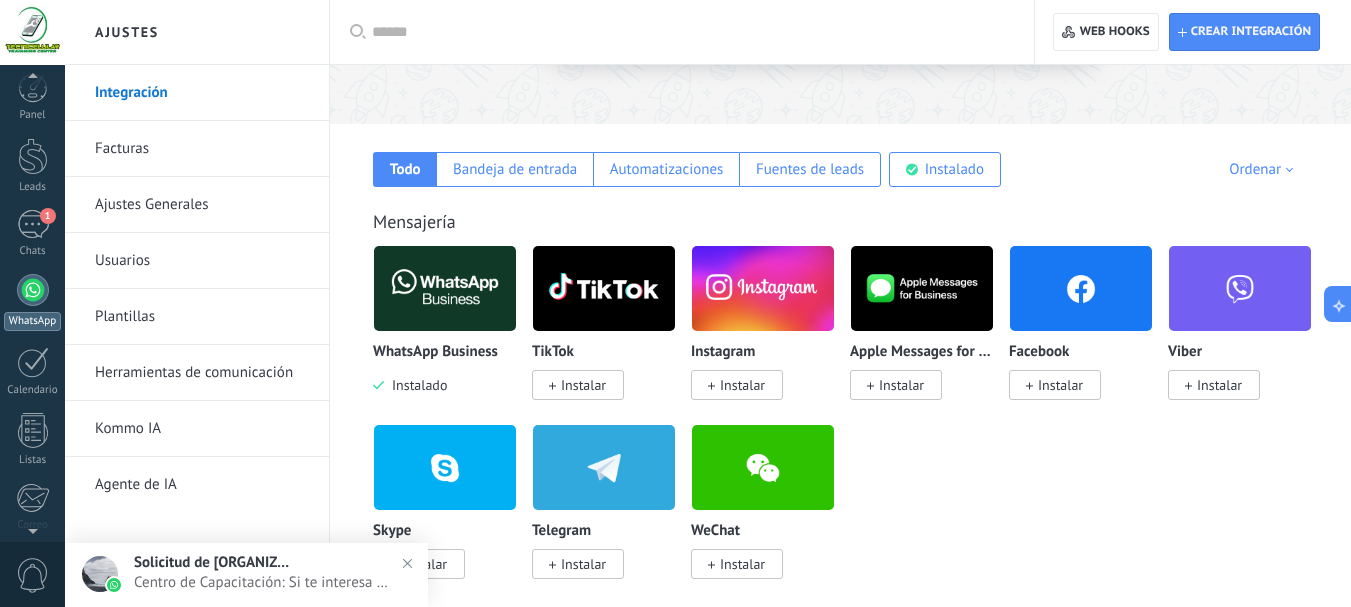 scroll, scrollTop: 0, scrollLeft: 0, axis: both 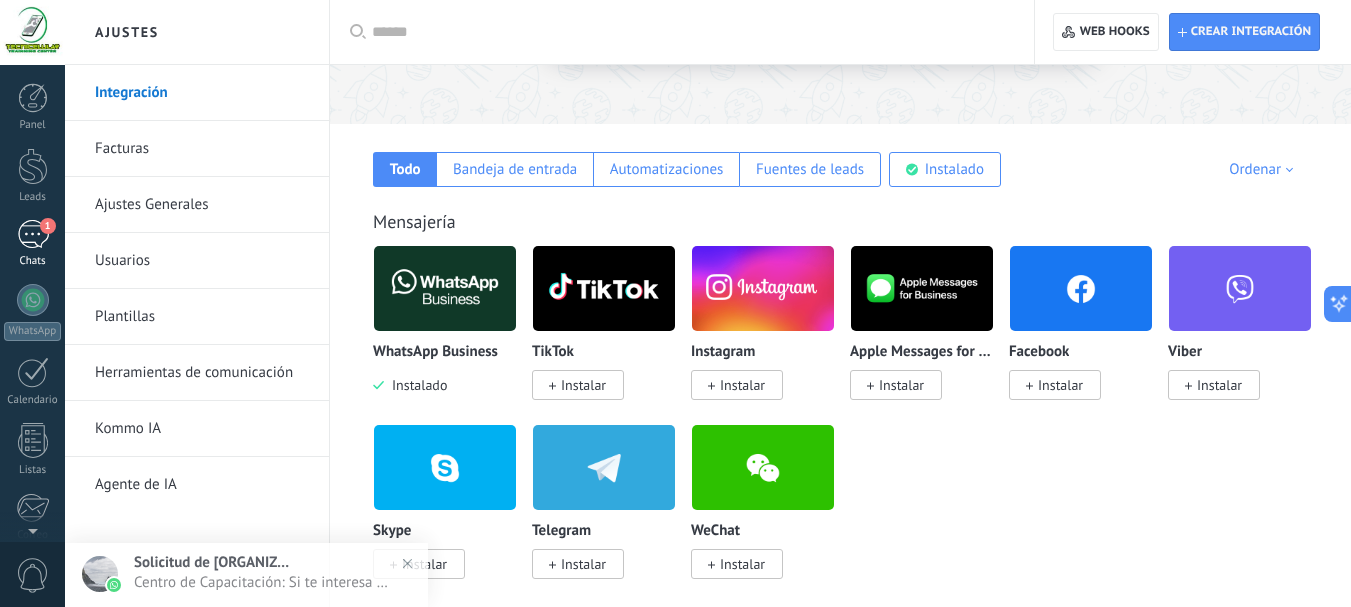 drag, startPoint x: 33, startPoint y: 212, endPoint x: 34, endPoint y: 239, distance: 27.018513 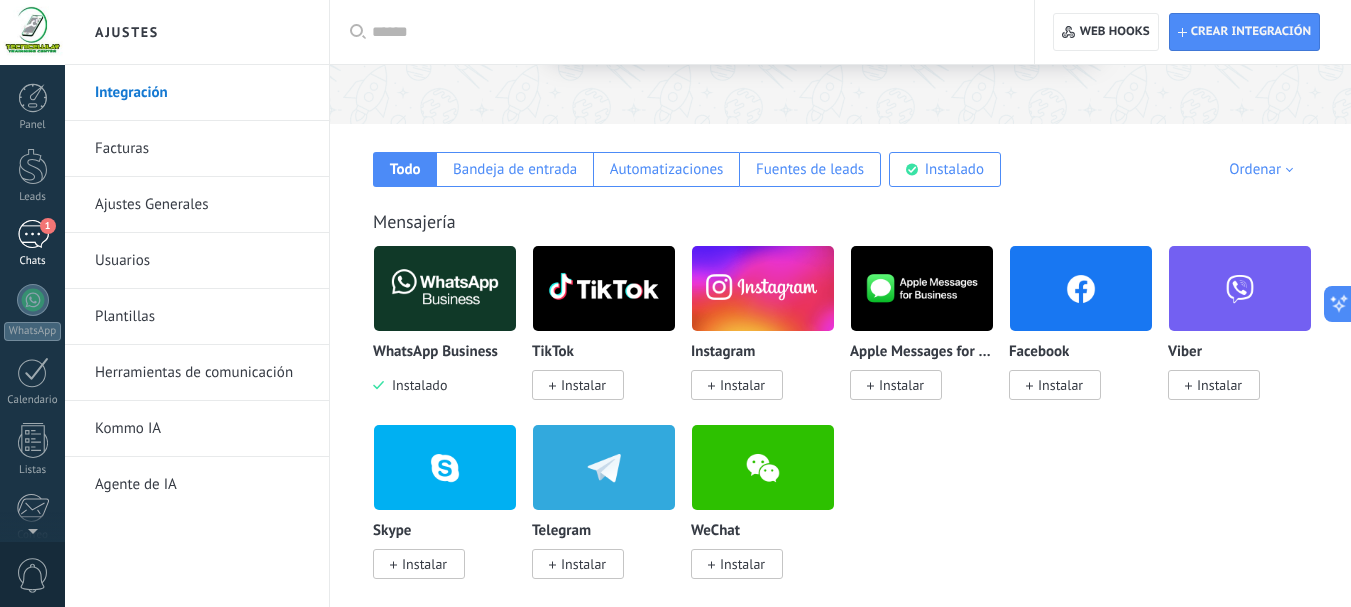 click on "1" at bounding box center [33, 234] 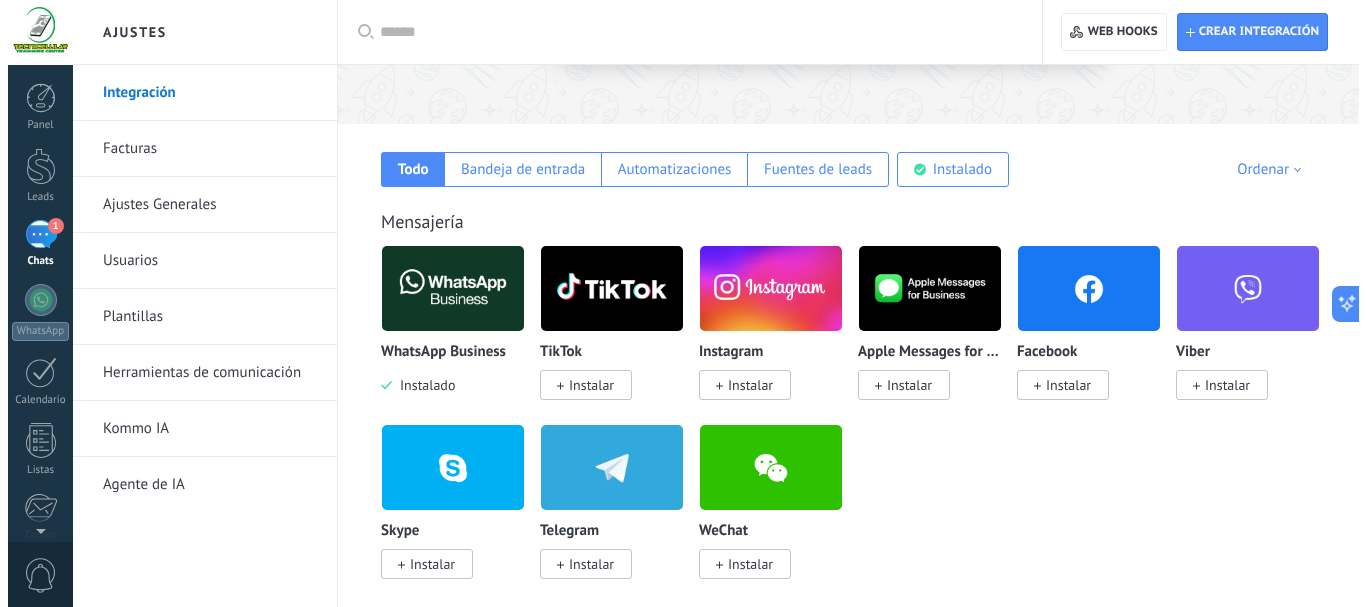 scroll, scrollTop: 0, scrollLeft: 0, axis: both 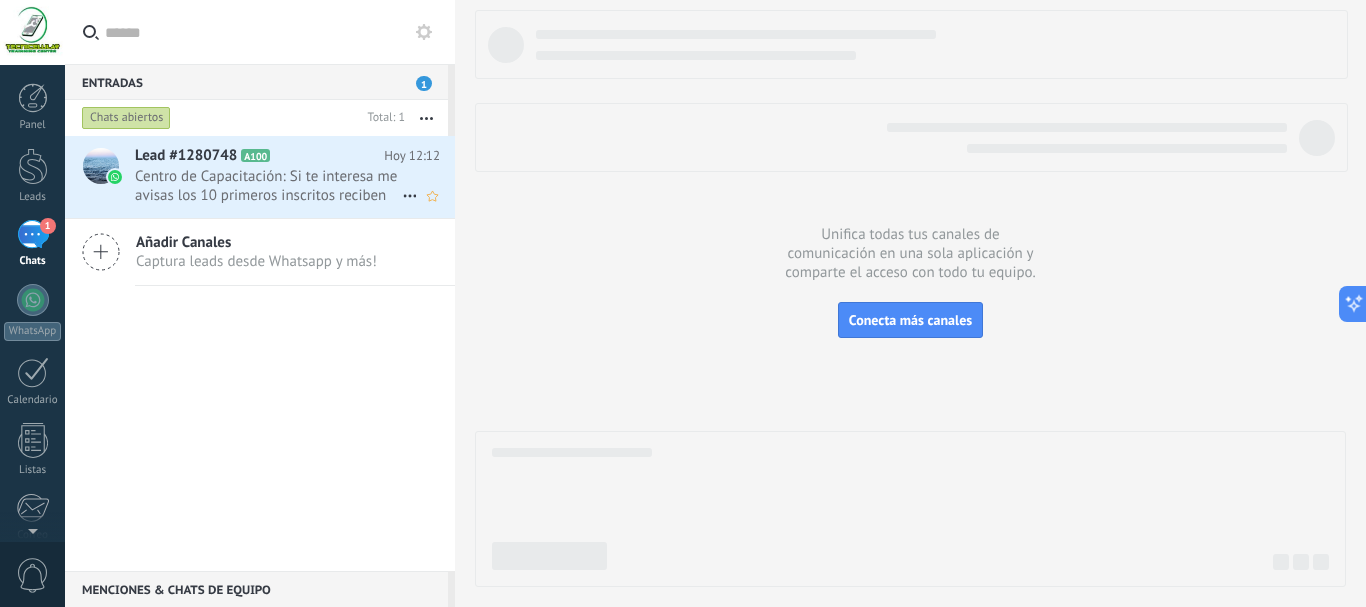 click on "Centro de Capacitación: Si te interesa me avisas los 10 primeros inscritos reciben gratis  3 clases de 2 horas de protocolos de comuni..." at bounding box center [268, 186] 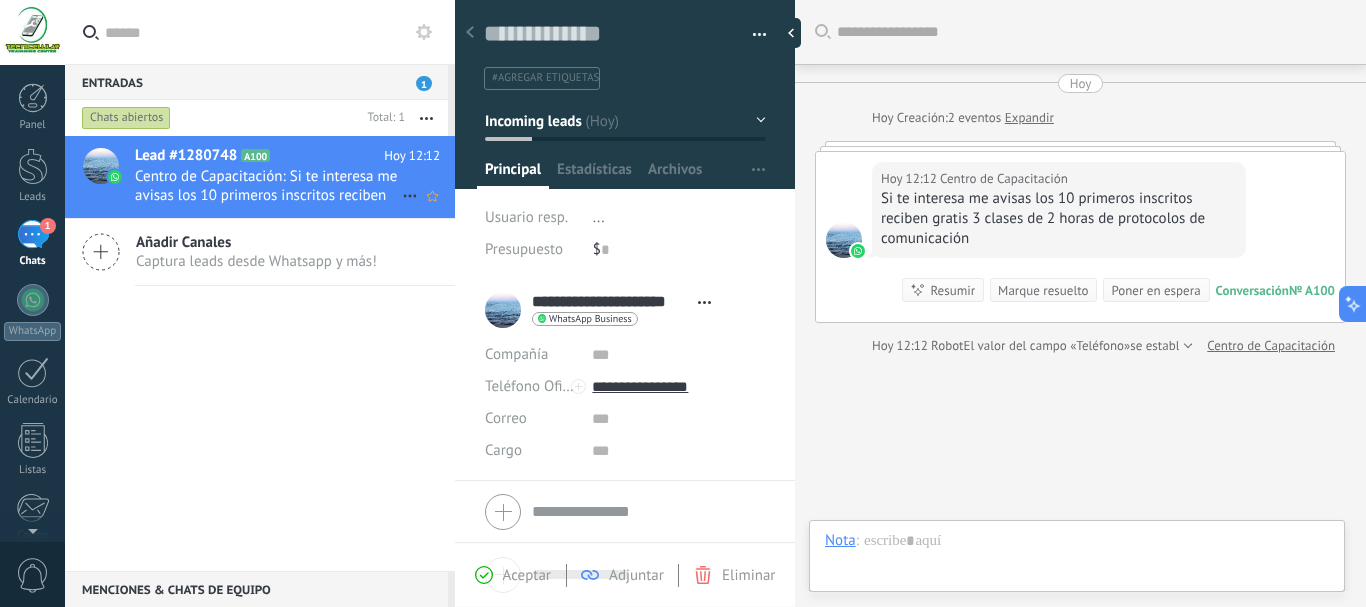 scroll, scrollTop: 30, scrollLeft: 0, axis: vertical 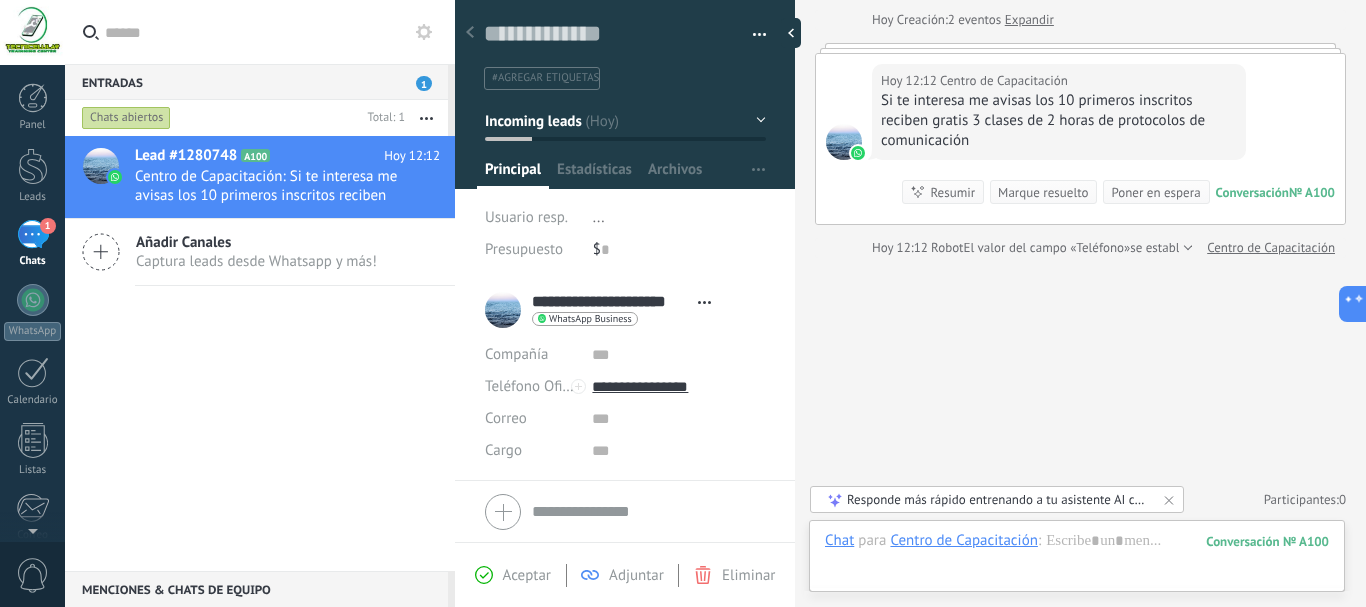 click on "1" at bounding box center (33, 234) 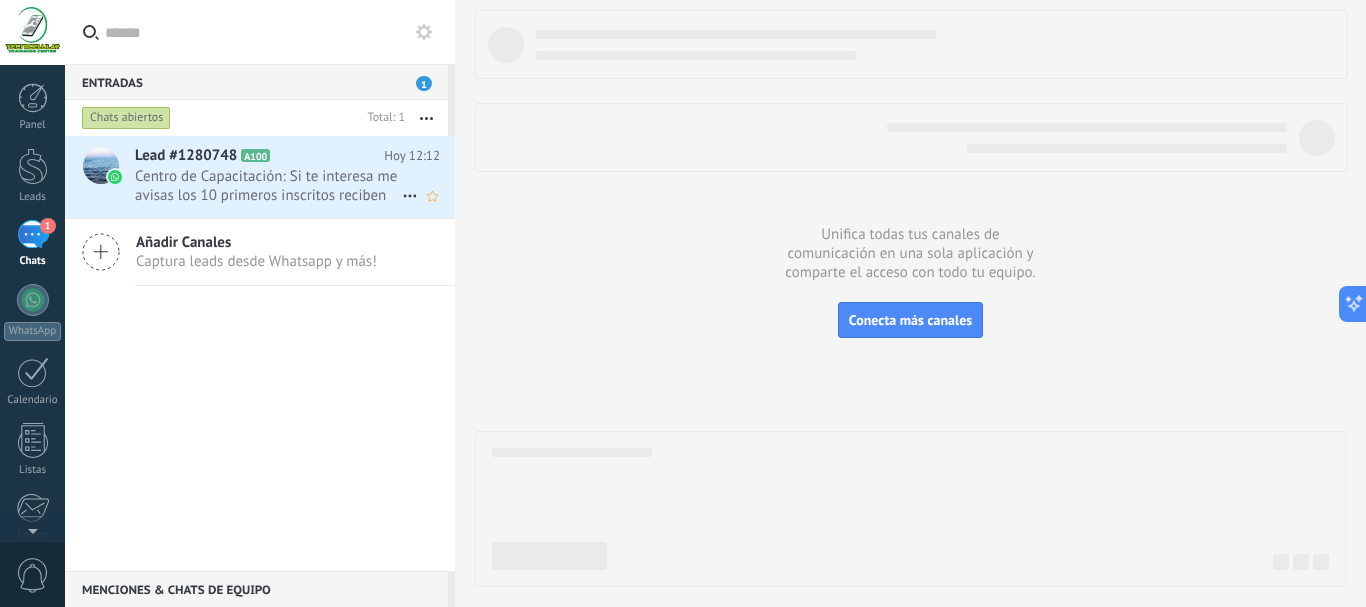 click 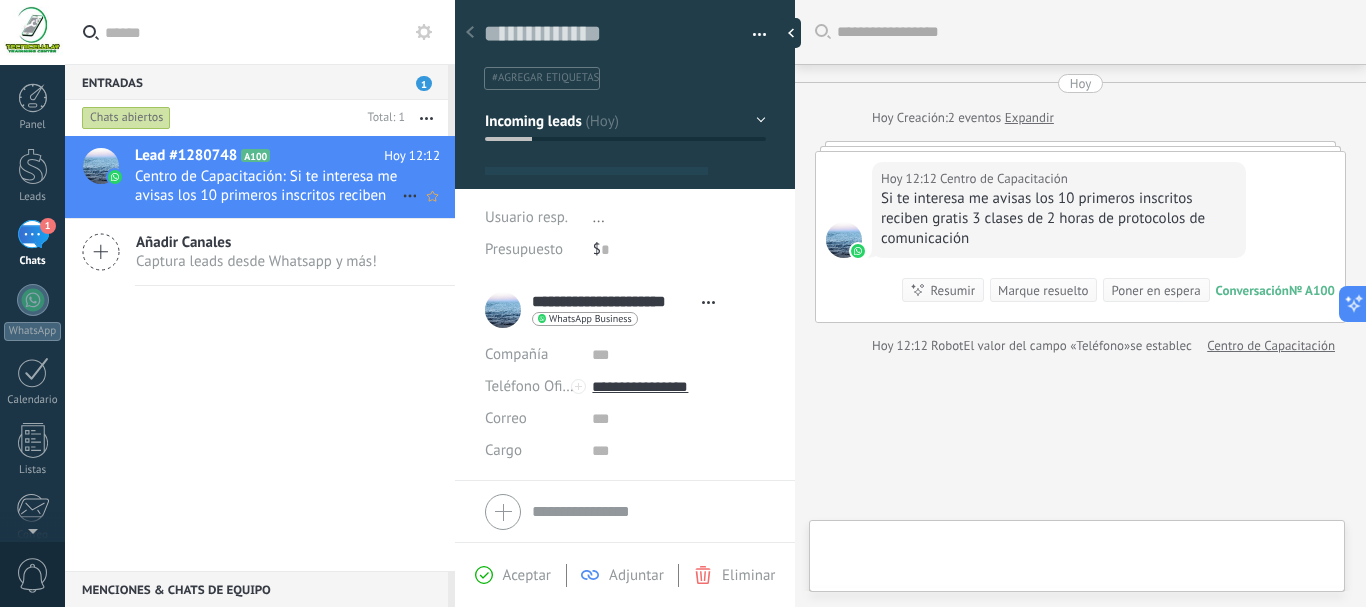 scroll, scrollTop: 30, scrollLeft: 0, axis: vertical 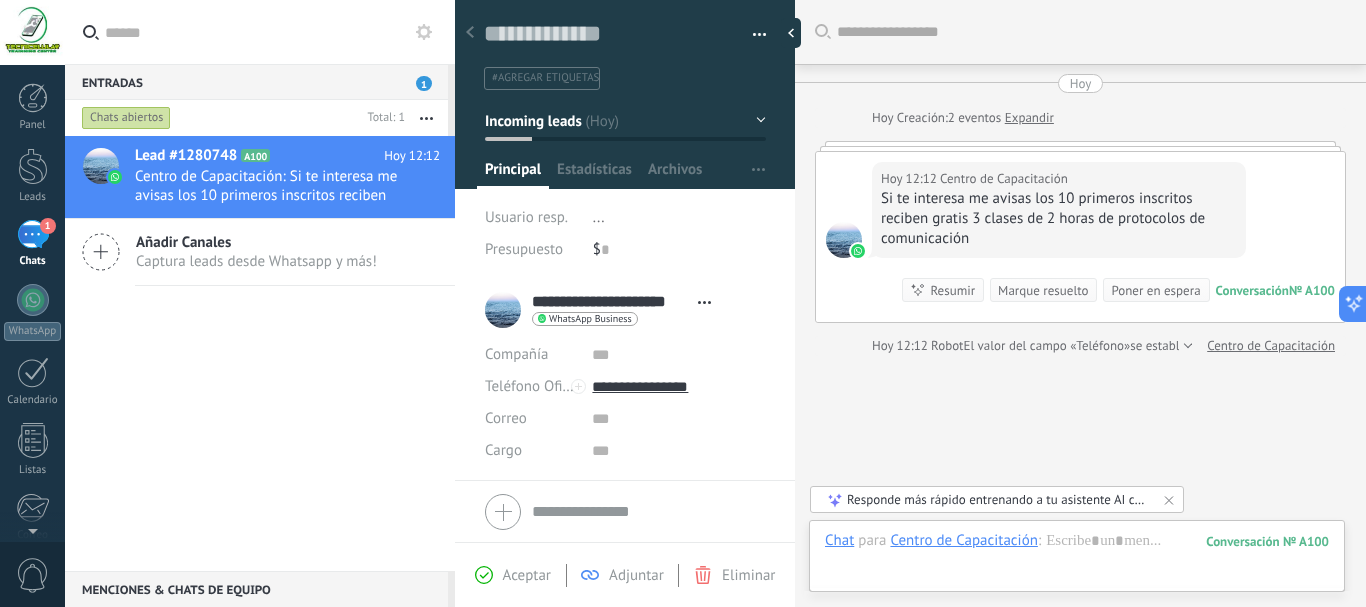 drag, startPoint x: 472, startPoint y: 34, endPoint x: 479, endPoint y: 75, distance: 41.59327 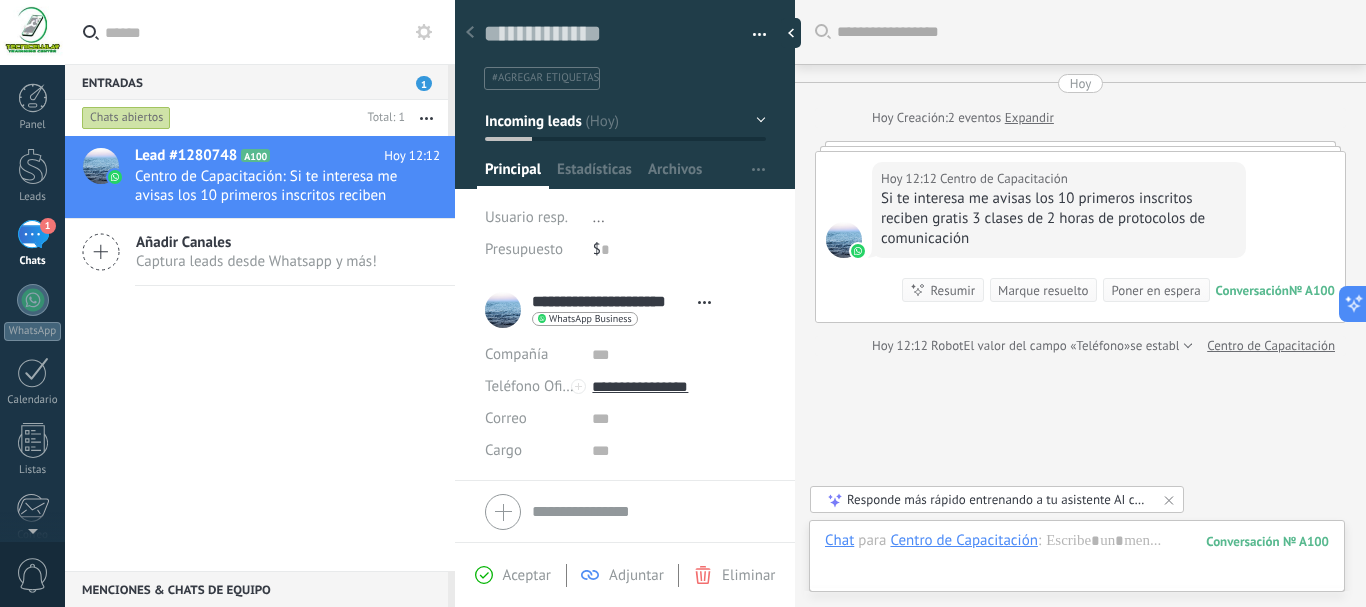 click 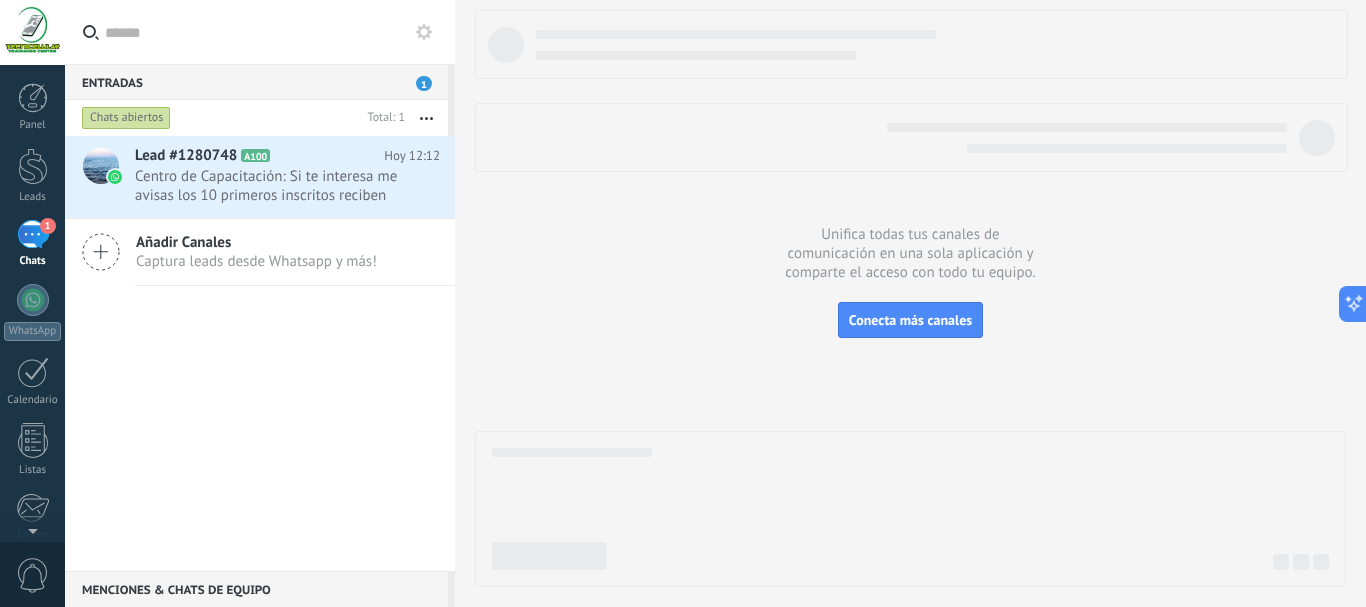 click on "1" at bounding box center [33, 234] 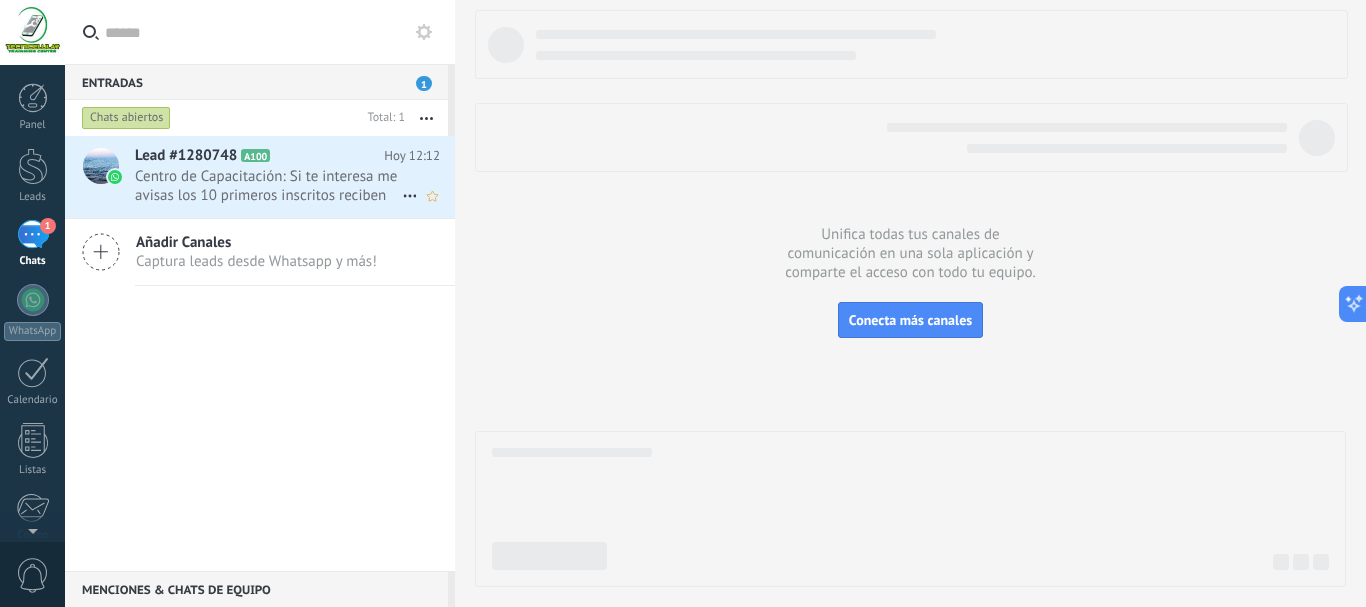 click on "Centro de Capacitación: Si te interesa me avisas los 10 primeros inscritos reciben gratis  3 clases de 2 horas de protocolos de comuni..." at bounding box center (268, 186) 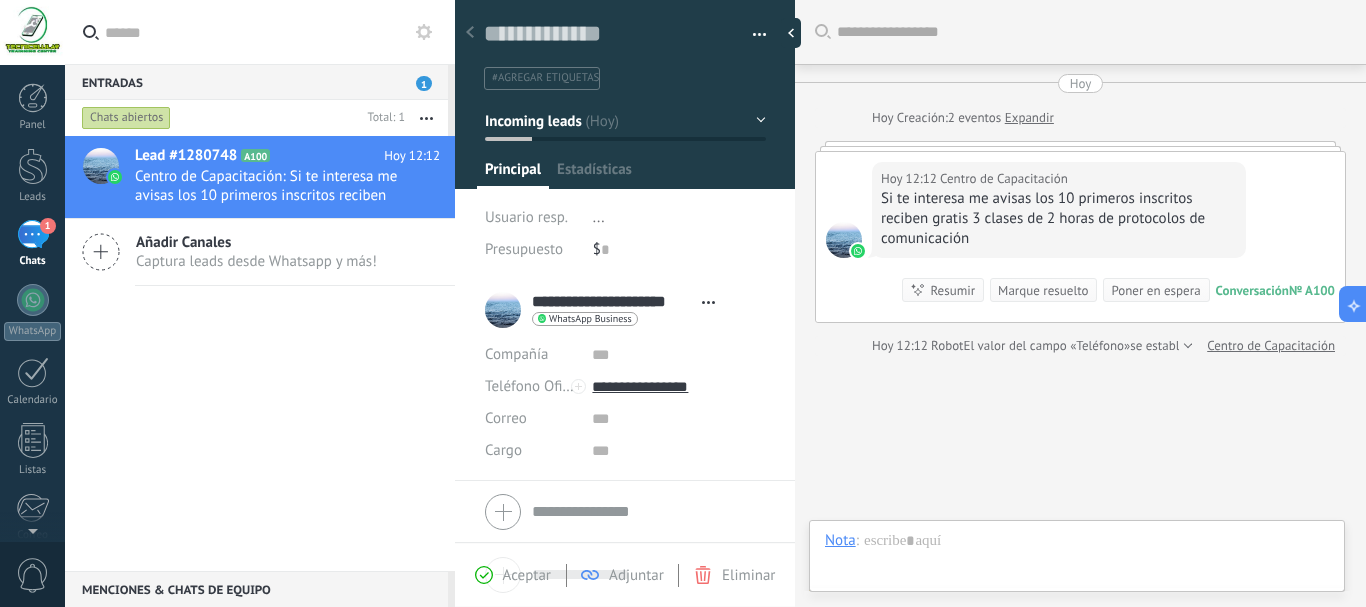 scroll, scrollTop: 30, scrollLeft: 0, axis: vertical 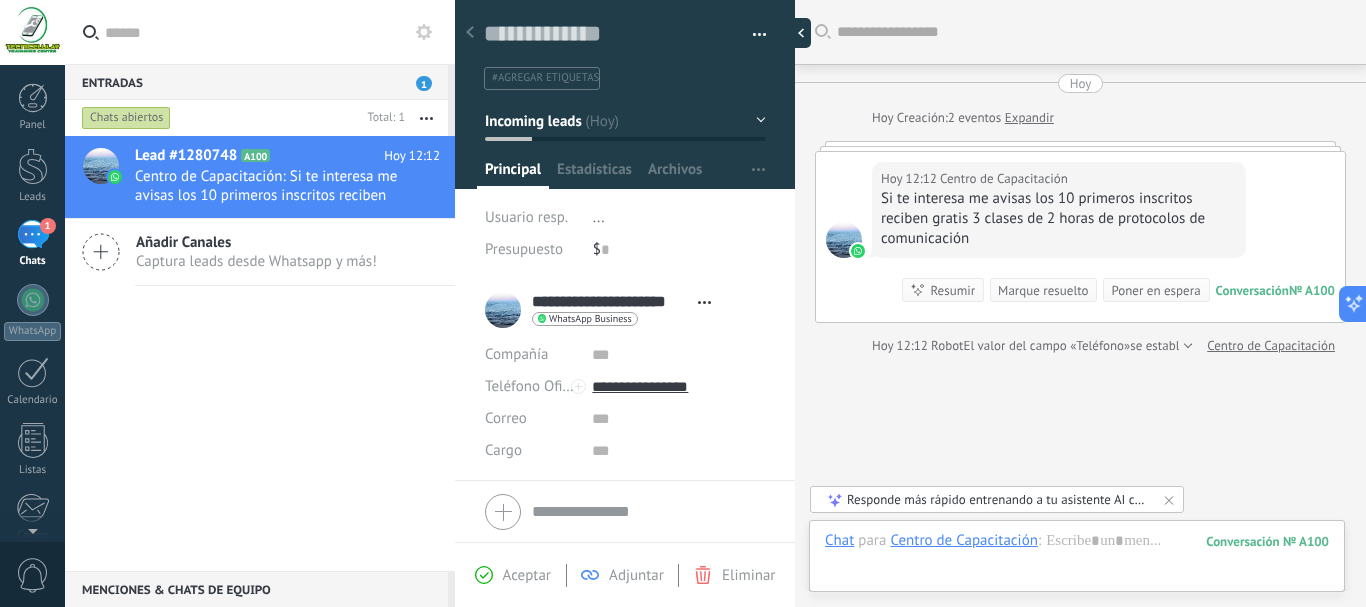 click at bounding box center (796, 33) 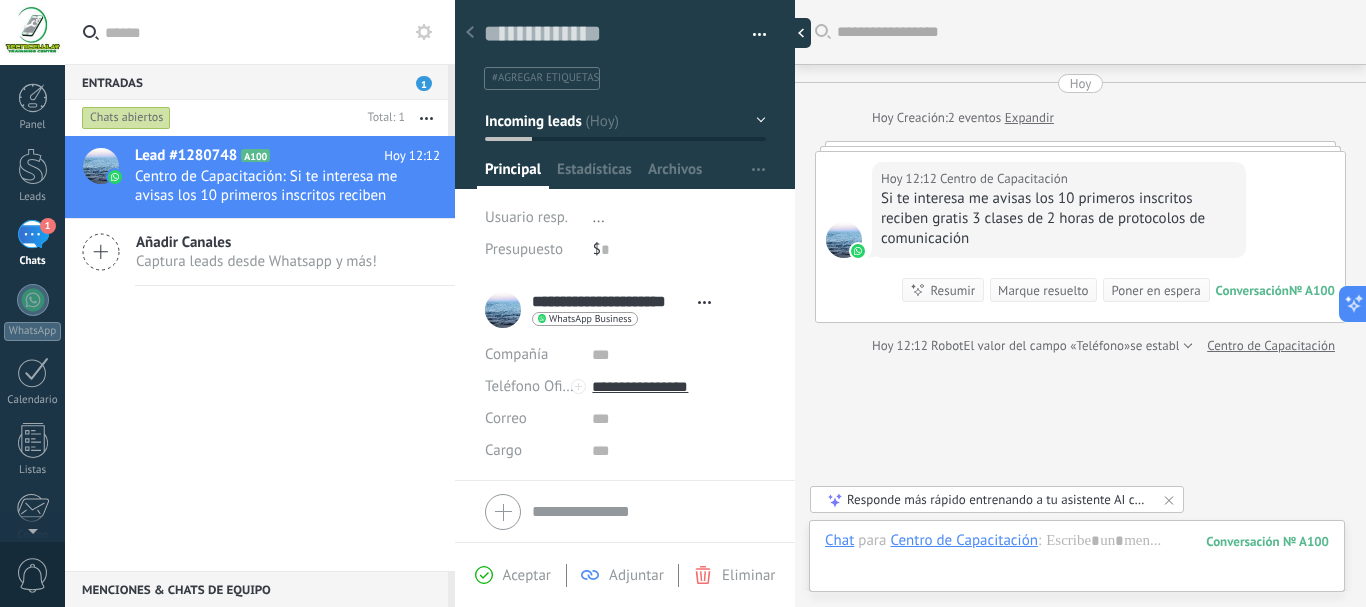 scroll, scrollTop: 19, scrollLeft: 0, axis: vertical 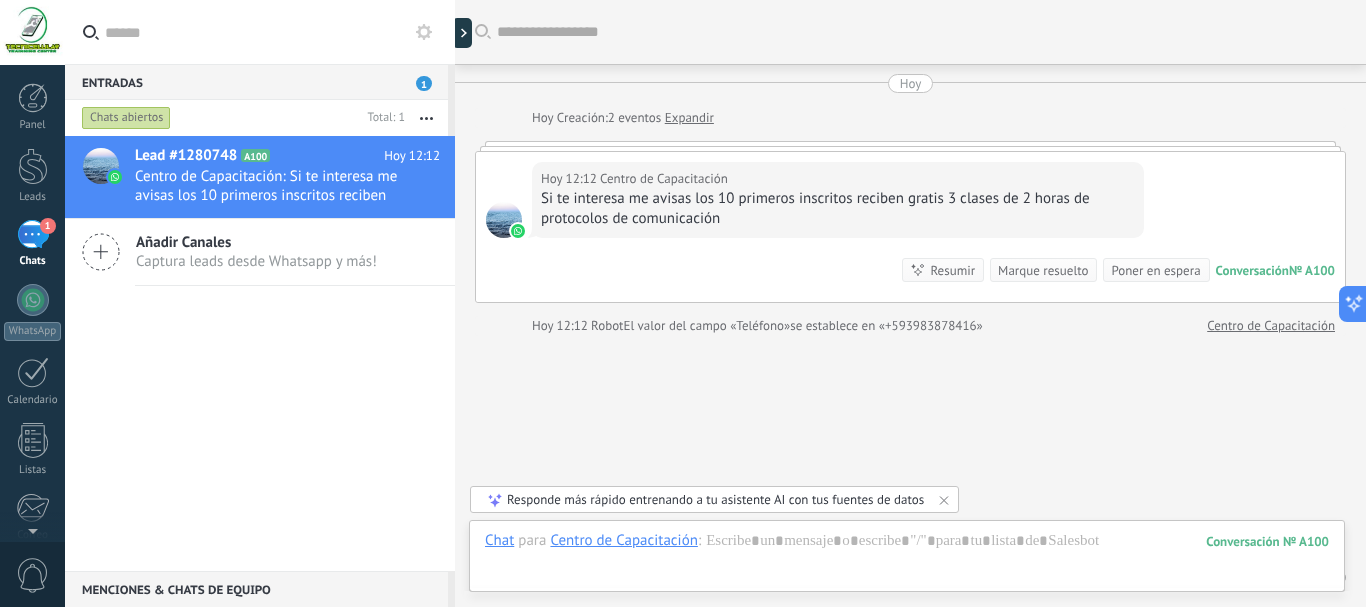 click at bounding box center (455, 303) 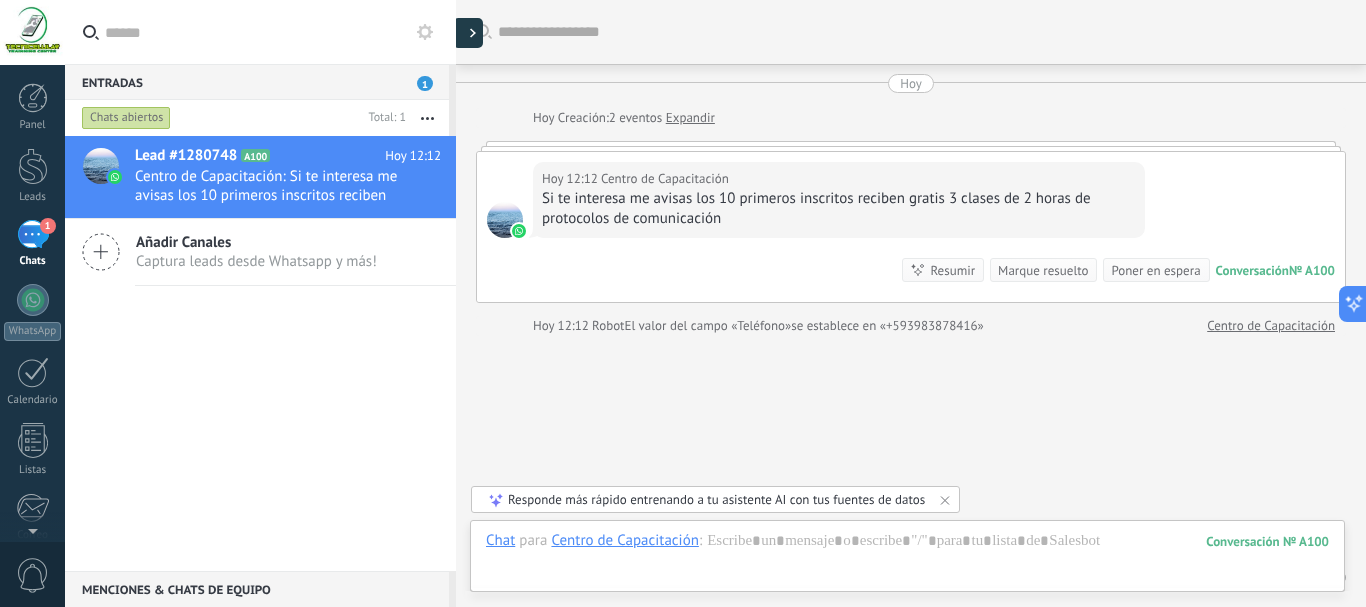 click at bounding box center [468, 33] 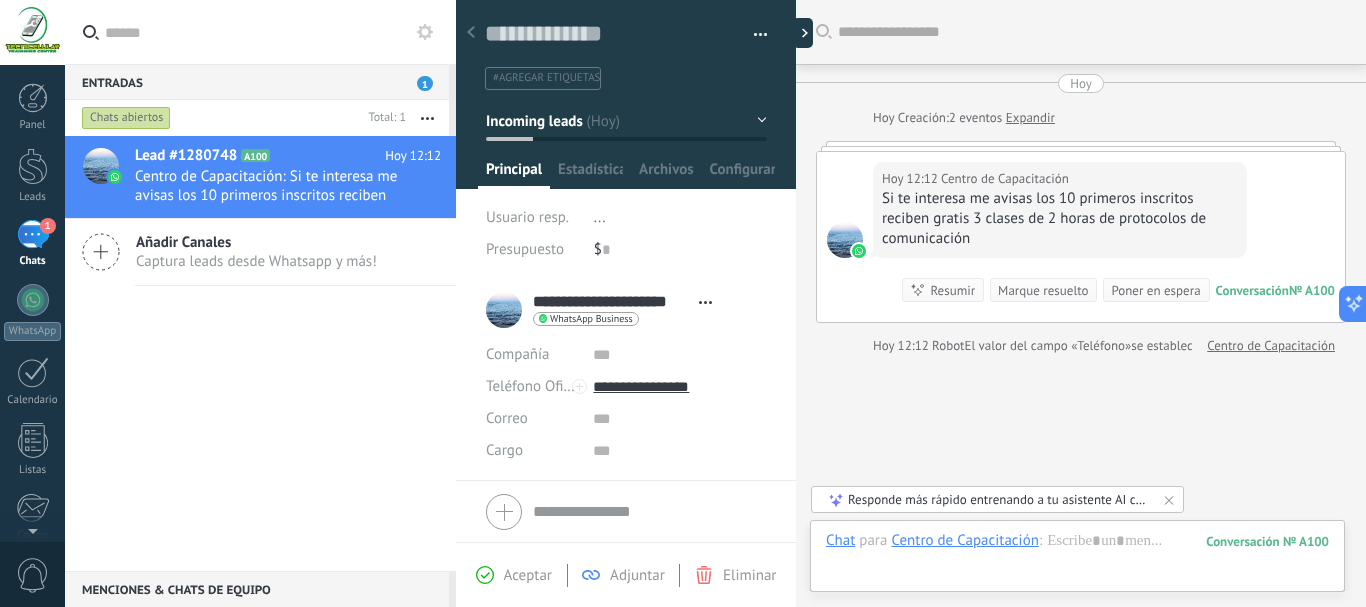scroll, scrollTop: 30, scrollLeft: 0, axis: vertical 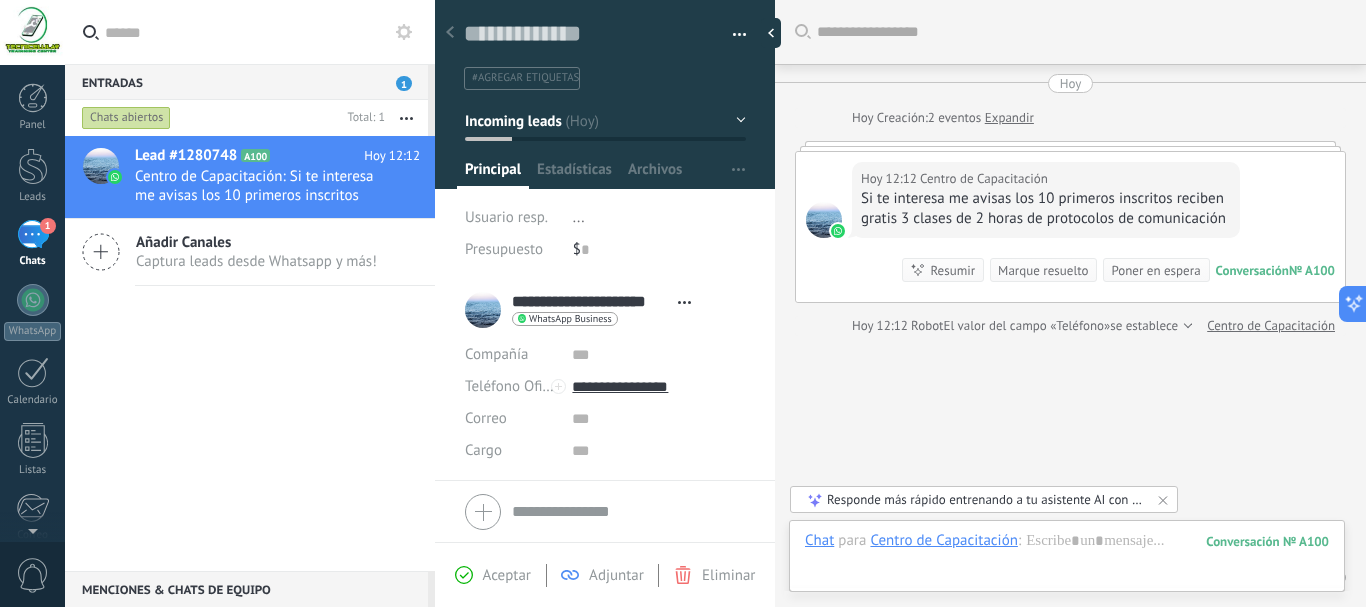click on "Entradas 1 Chats abiertos Total: 1
Silenciar Acciones múltiples Ordenar Más recientes Larga espera Destacados Negativa Chats abiertos Sin respuesta Asignado a mí Suscrito Destacados Guardar Selecciona una fecha Selecciona una fecha Hoy Ayer Últimos  ** 30  dias Esta semana La última semana Este mes El mes pasado Este trimestre Este año Incoming leads Contacto inicial Negociación Debate contractual Discusión de contrato Logrado con éxito Venta Perdido Ninguno Abierto Cerrado Abierto Seleccionar todo Solo chats destacados Sin chats destacados Chats destacados Seleccionar todo Respondido Sin respuesta Todos los estados de respuesta Seleccionar todo Conversación Entrante Saliente - No Respondida Saliente - Respondida Etapa de la interacción Seleccionar todo Tecnicelular Training Center Fuentes del chat Seleccionar todo Negativa Neutral Todo valores Aplicar Restablecer Mark respondió Conversación cerrada
0" at bounding box center (715, 303) 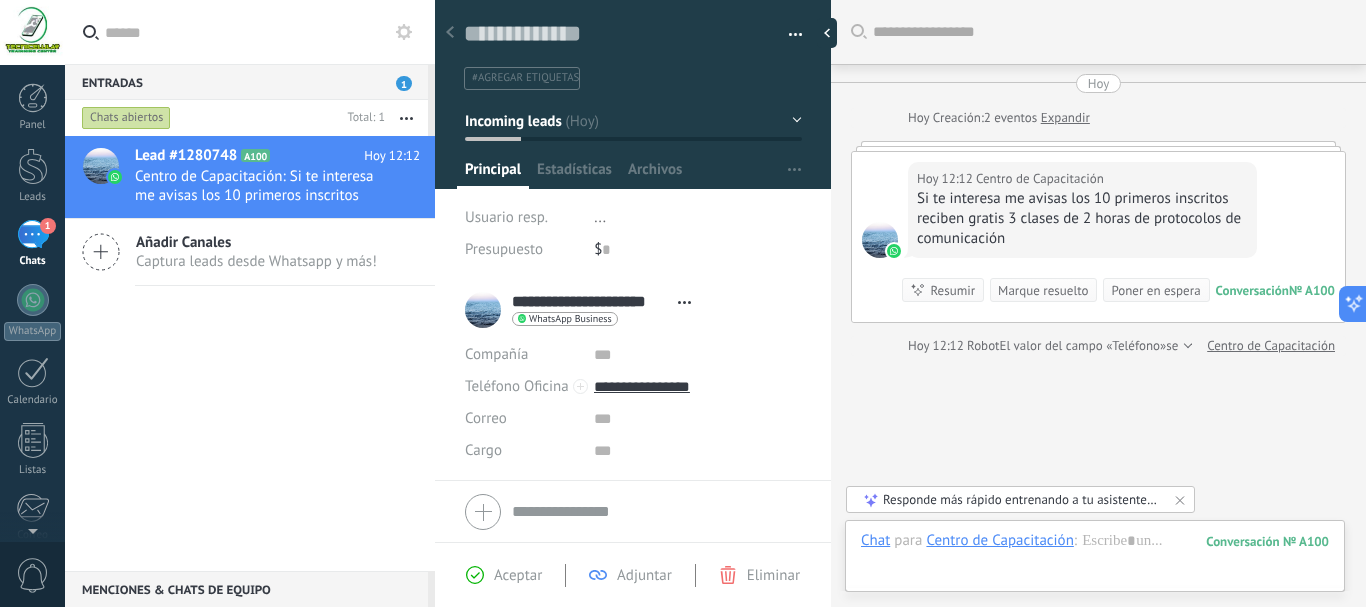 drag, startPoint x: 778, startPoint y: 145, endPoint x: 661, endPoint y: 203, distance: 130.58714 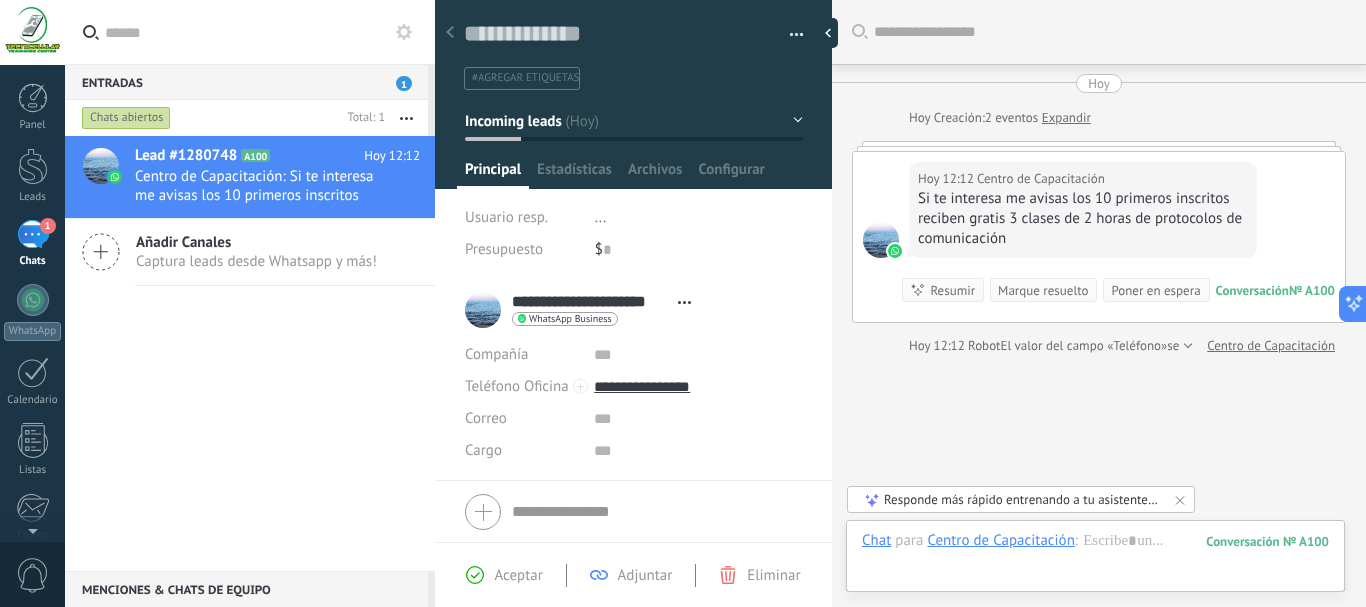 scroll, scrollTop: 30, scrollLeft: 0, axis: vertical 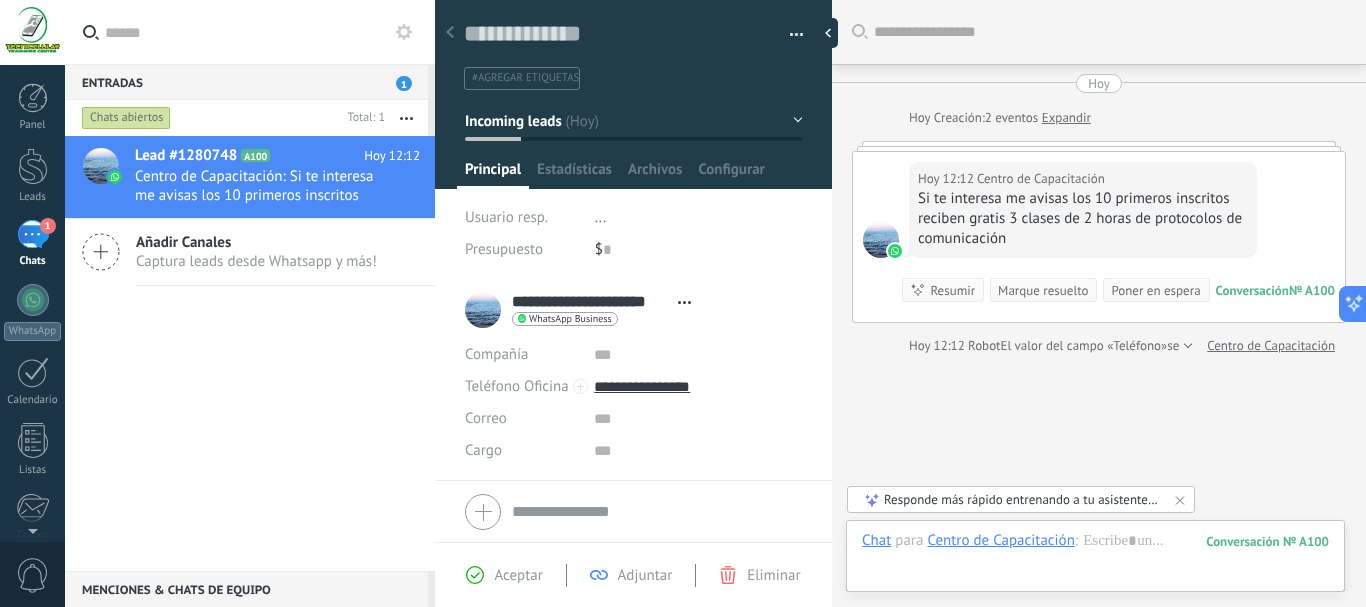 drag, startPoint x: 831, startPoint y: 40, endPoint x: 710, endPoint y: 51, distance: 121.49897 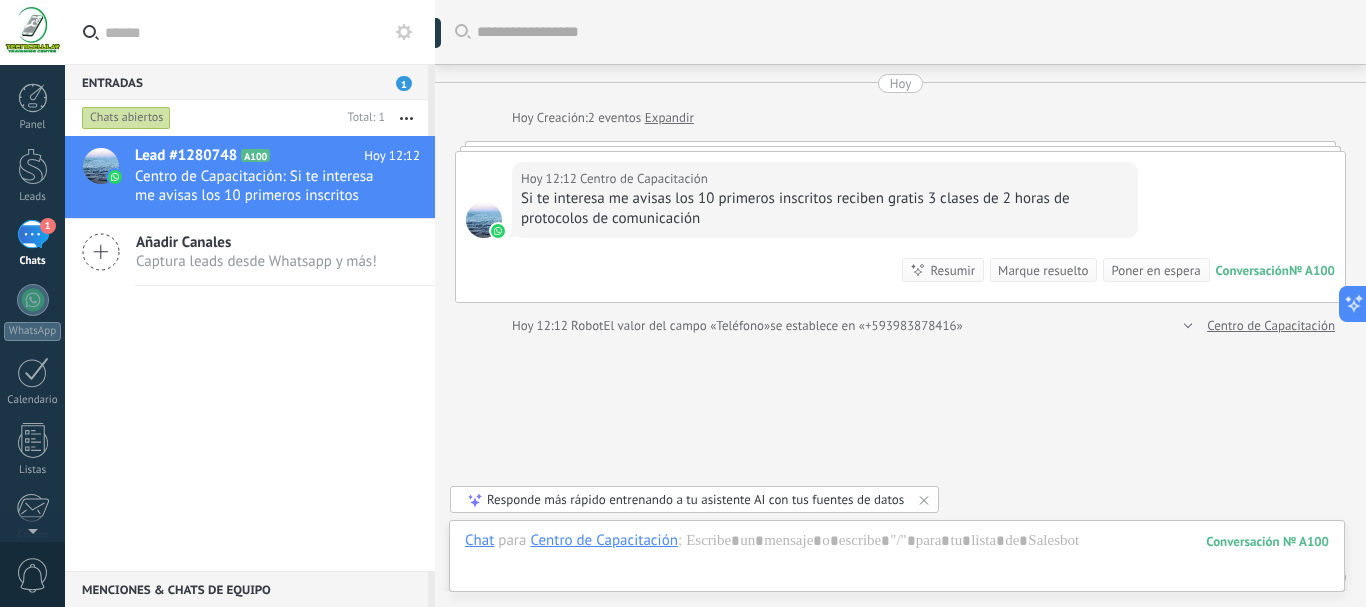 type on "**********" 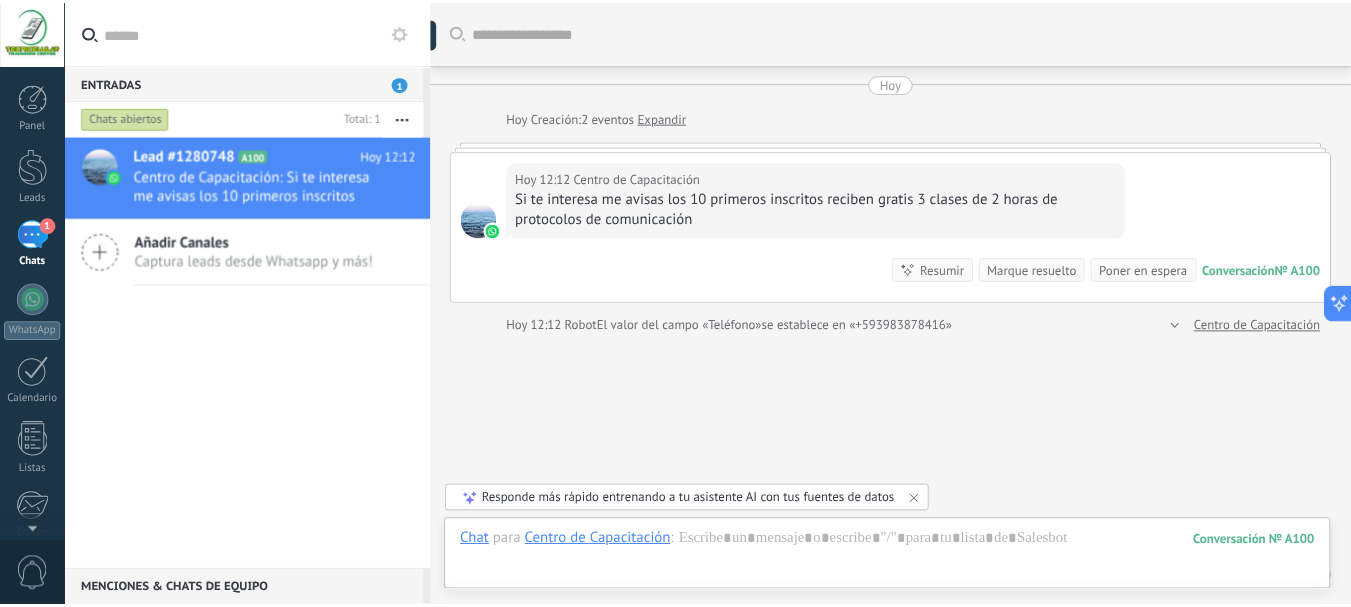scroll, scrollTop: 30, scrollLeft: 0, axis: vertical 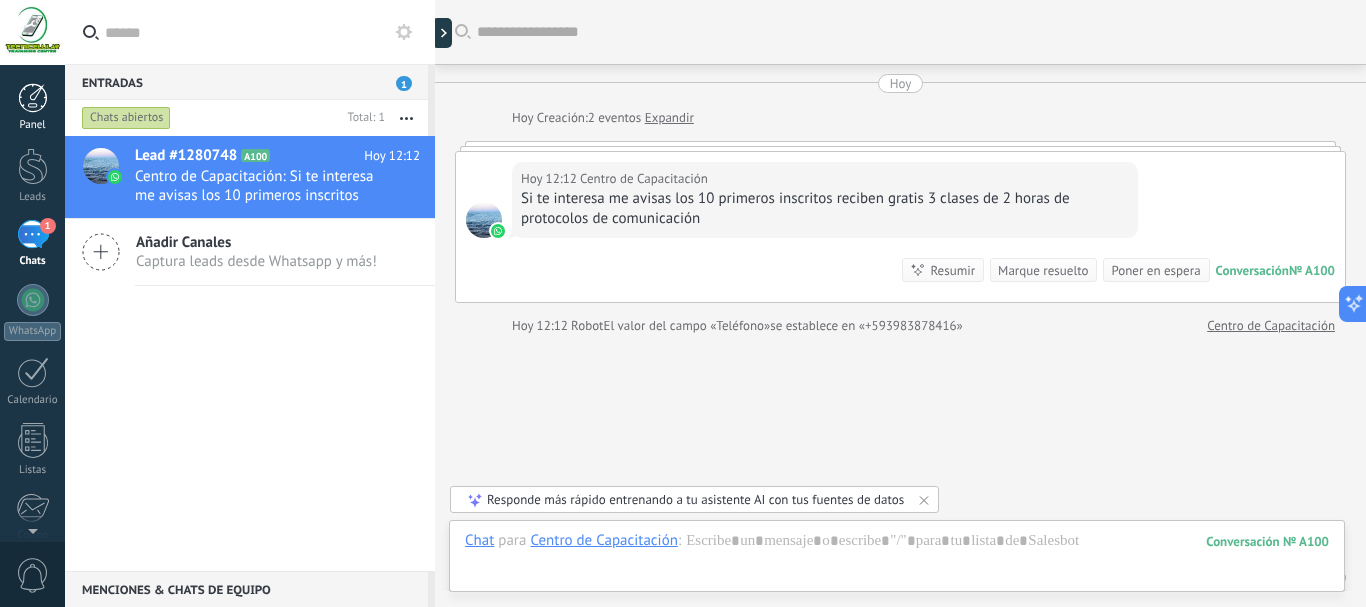 drag, startPoint x: 40, startPoint y: 123, endPoint x: 53, endPoint y: 123, distance: 13 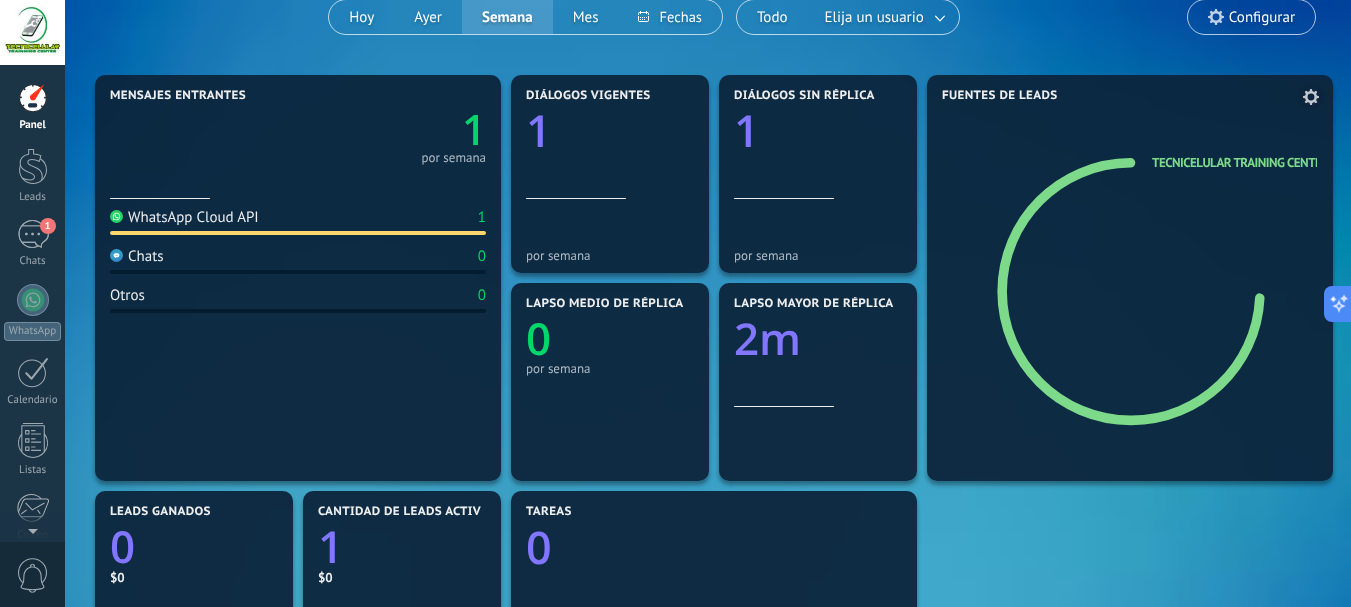 scroll, scrollTop: 200, scrollLeft: 0, axis: vertical 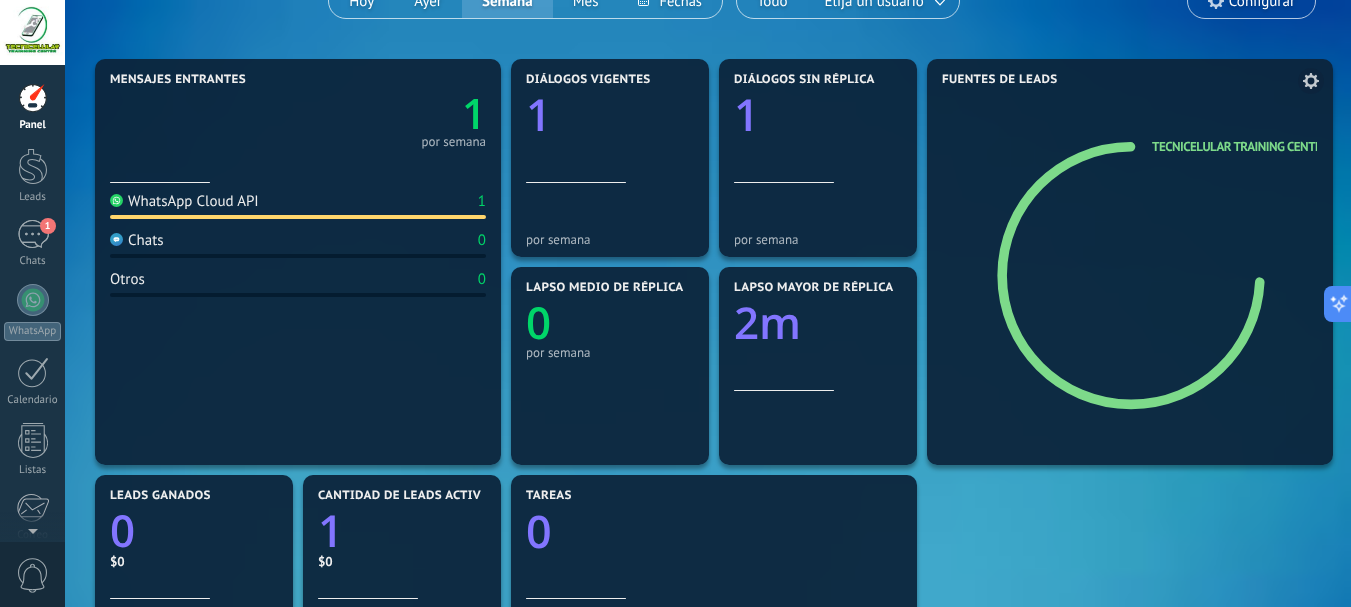 click 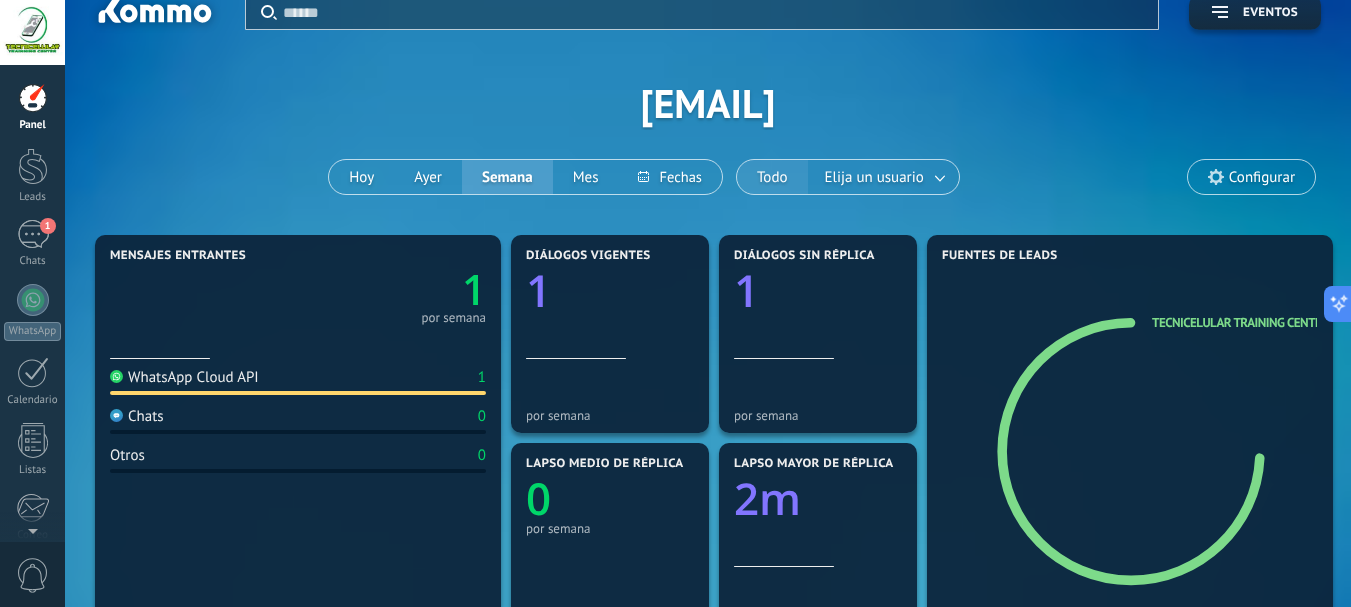 scroll, scrollTop: 0, scrollLeft: 0, axis: both 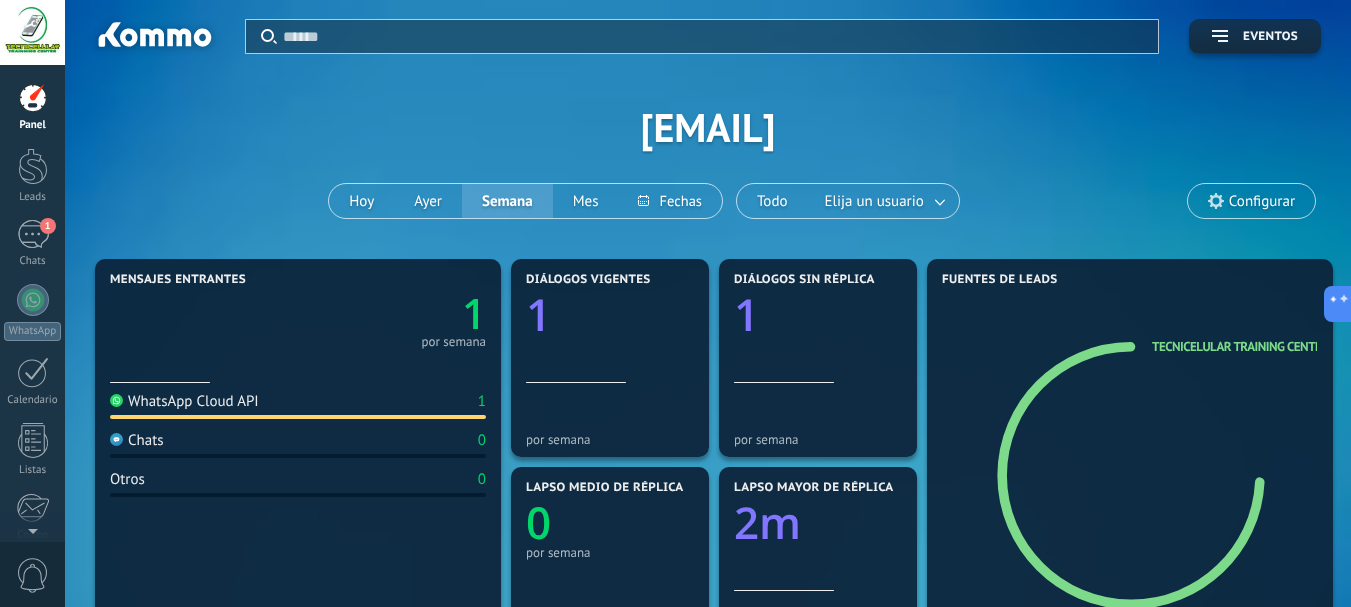 click at bounding box center (32, 32) 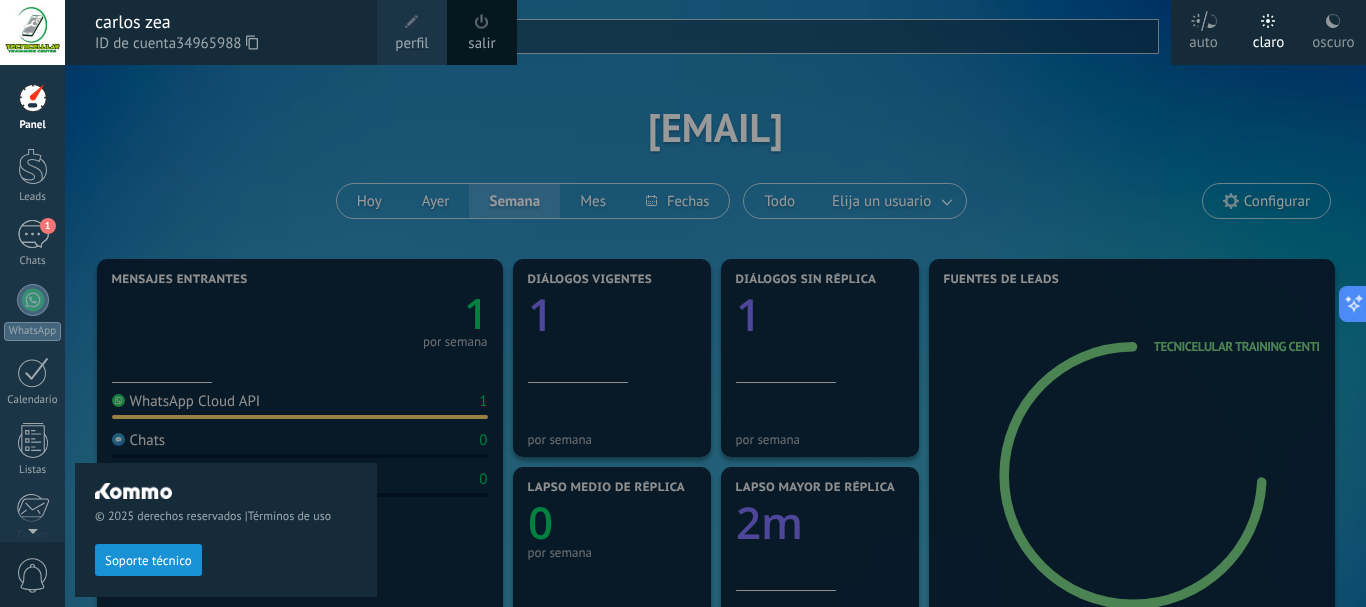click on "©  2025  derechos reservados |  Términos de uso
Soporte técnico" at bounding box center (226, 336) 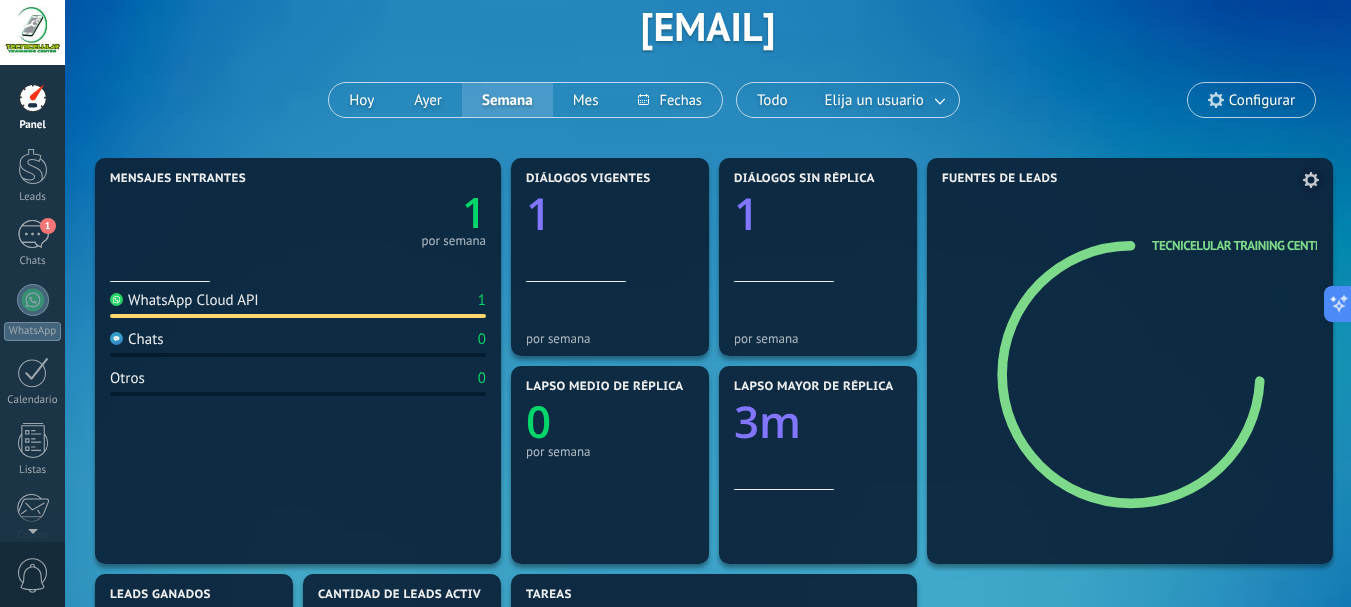 scroll, scrollTop: 133, scrollLeft: 0, axis: vertical 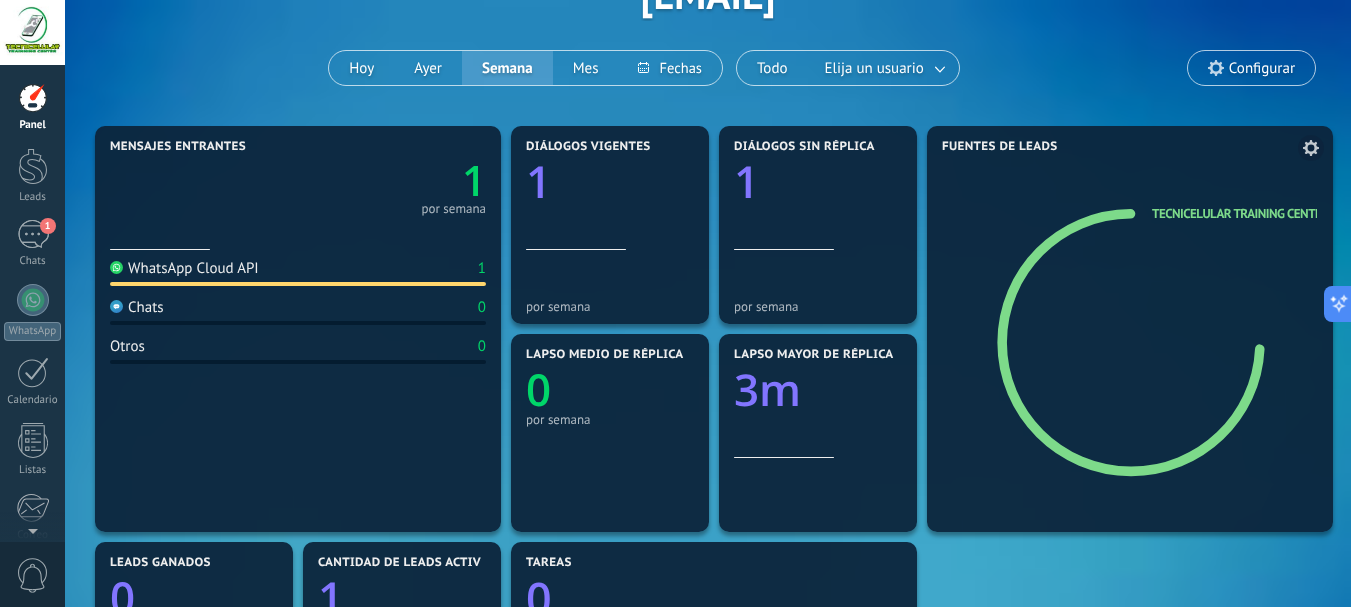 click 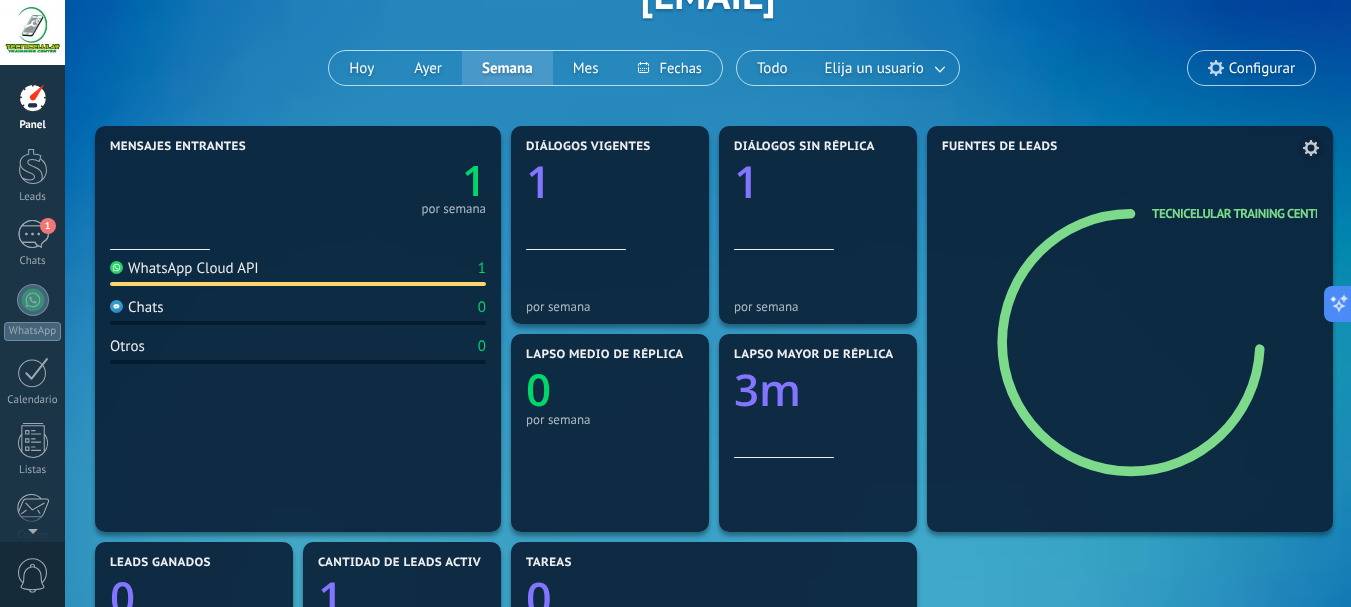 click 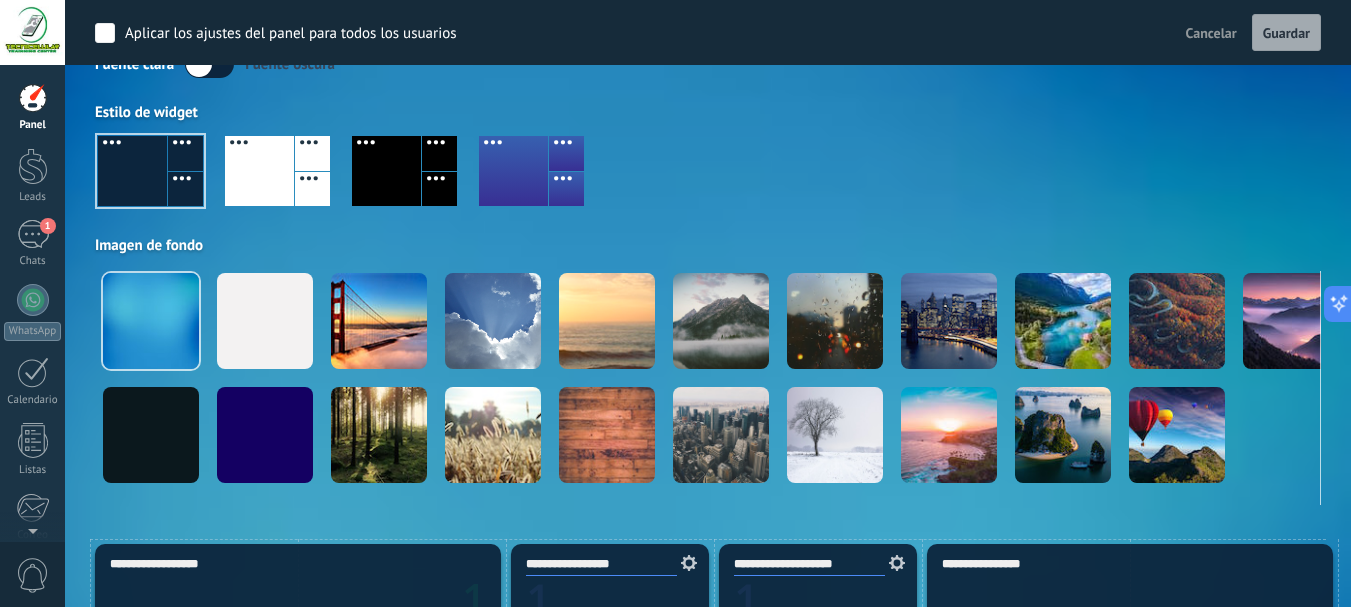 click at bounding box center [259, 171] 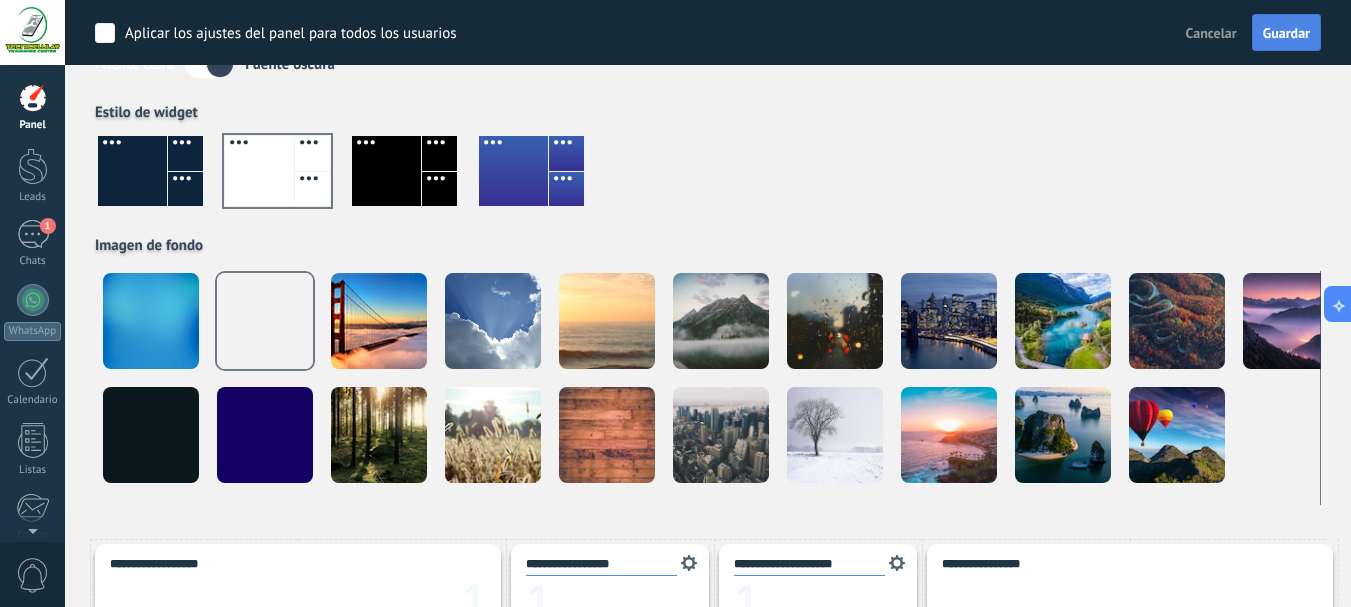 click on "Guardar" at bounding box center (1286, 33) 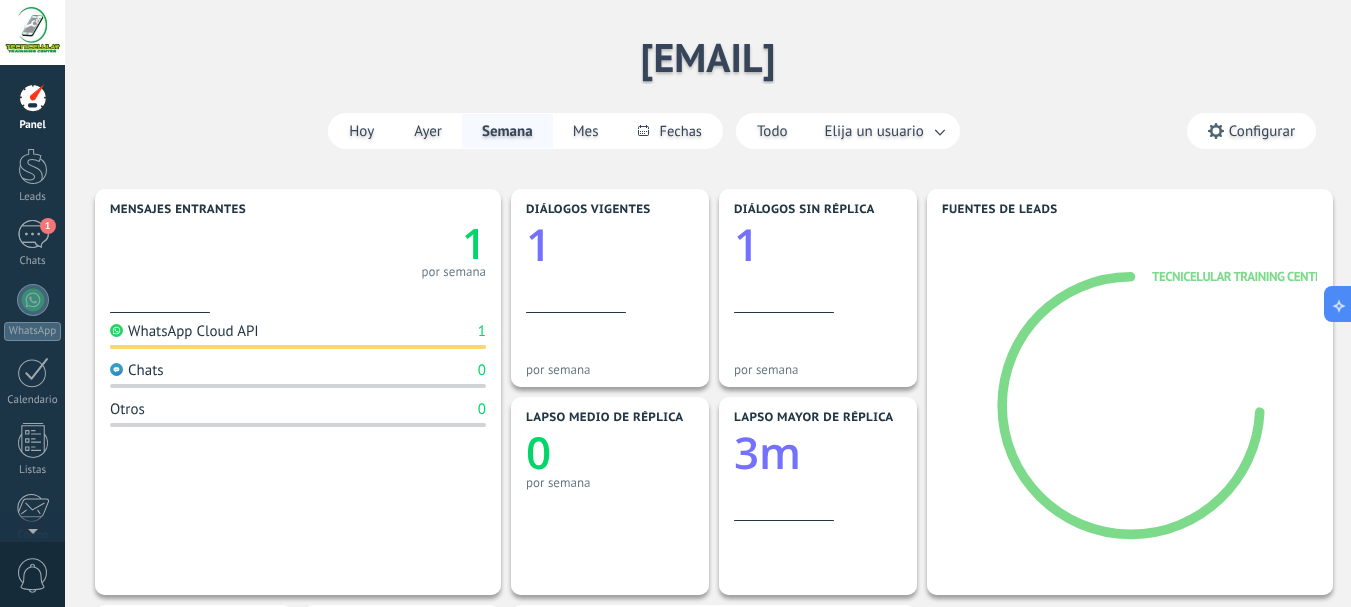 scroll, scrollTop: 67, scrollLeft: 0, axis: vertical 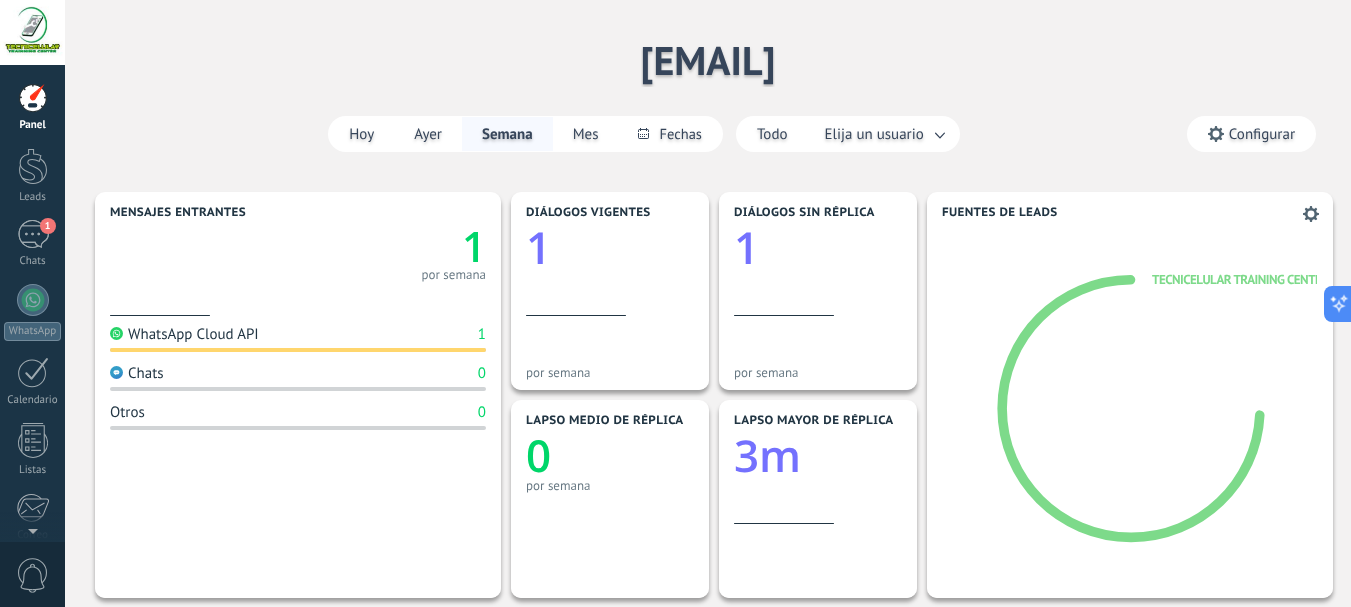 click 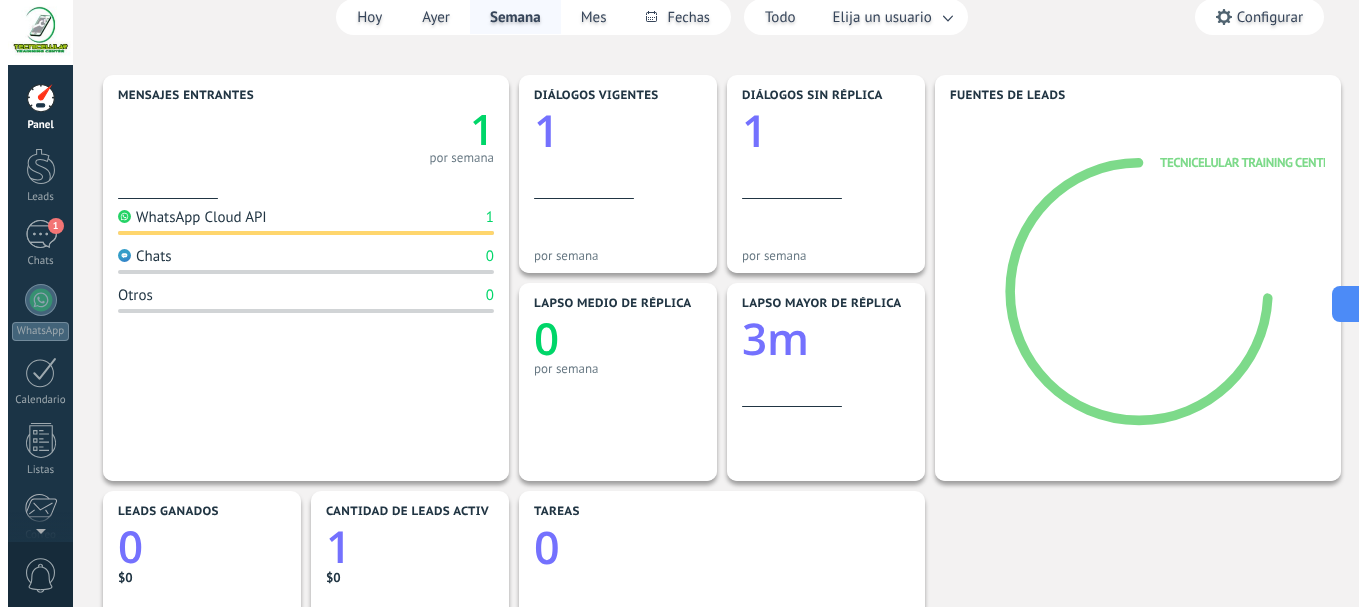 scroll, scrollTop: 0, scrollLeft: 0, axis: both 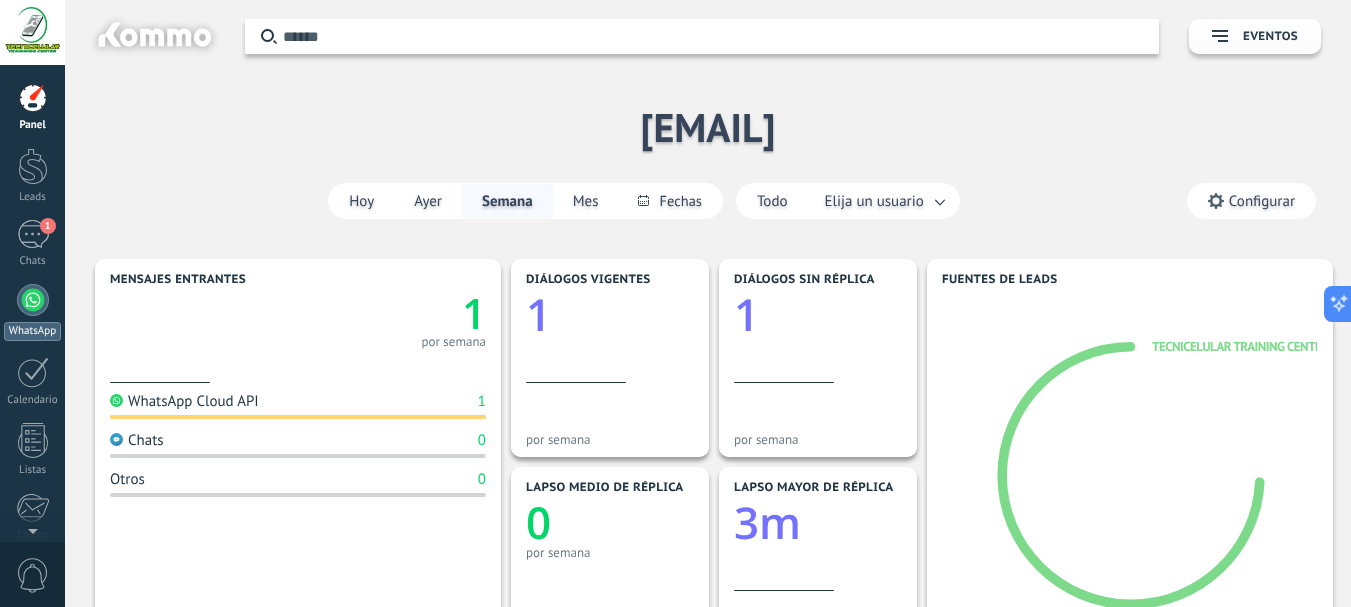 click on "WhatsApp" at bounding box center [32, 312] 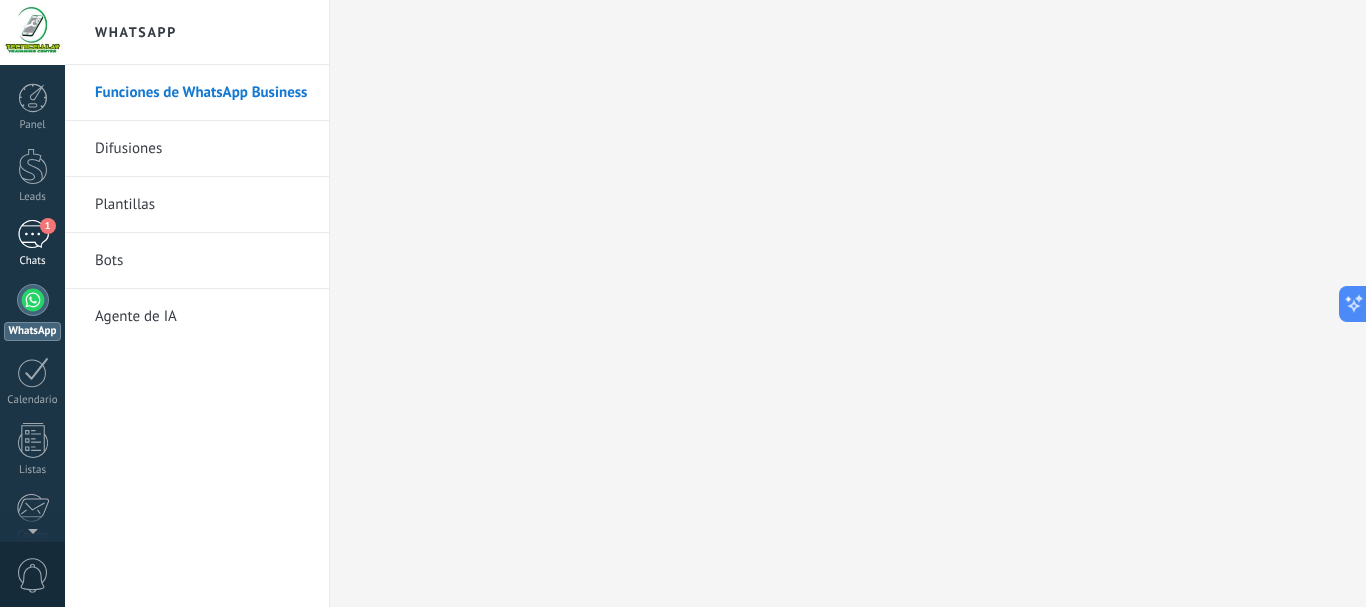 click on "1" at bounding box center [33, 234] 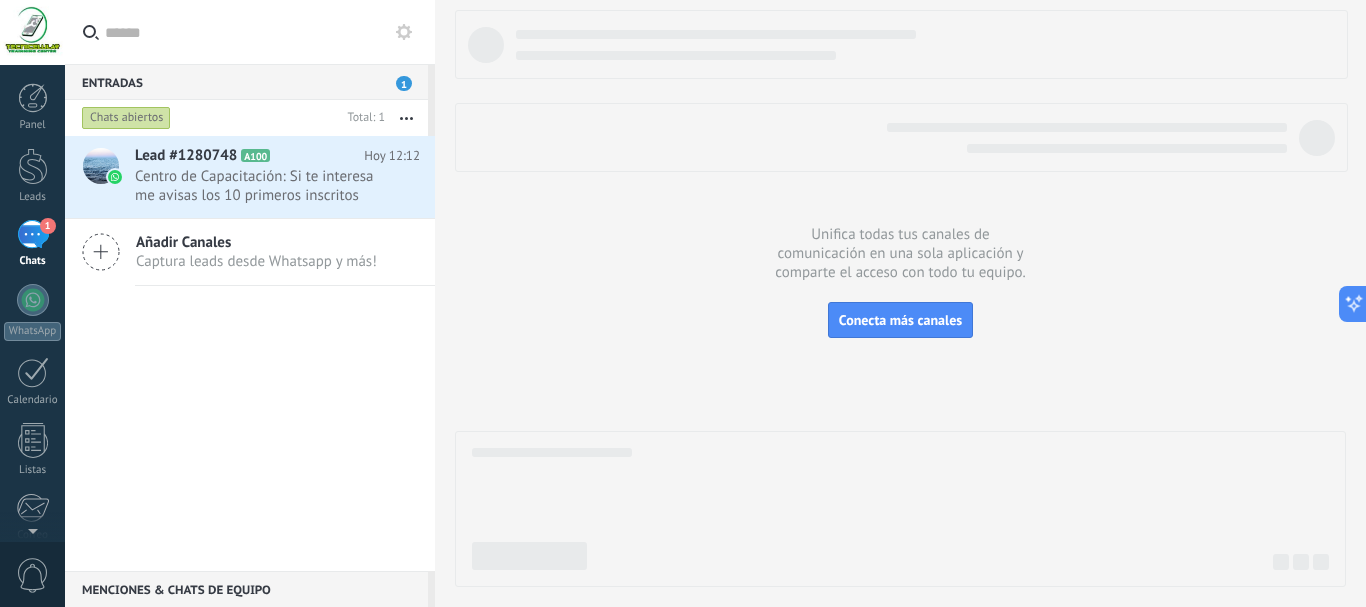 click on "1" at bounding box center [404, 83] 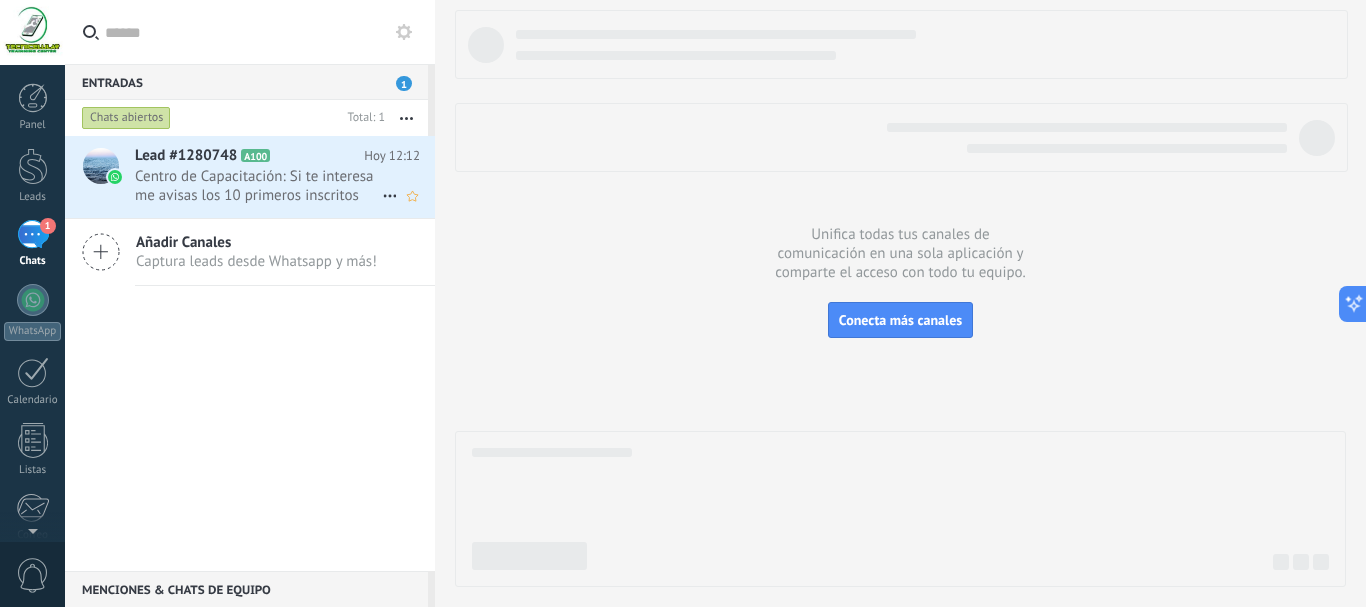 click on "Centro de Capacitación: Si te interesa me avisas los 10 primeros inscritos reciben gratis  3 clases de 2 horas de protocolos de comuni..." at bounding box center (258, 186) 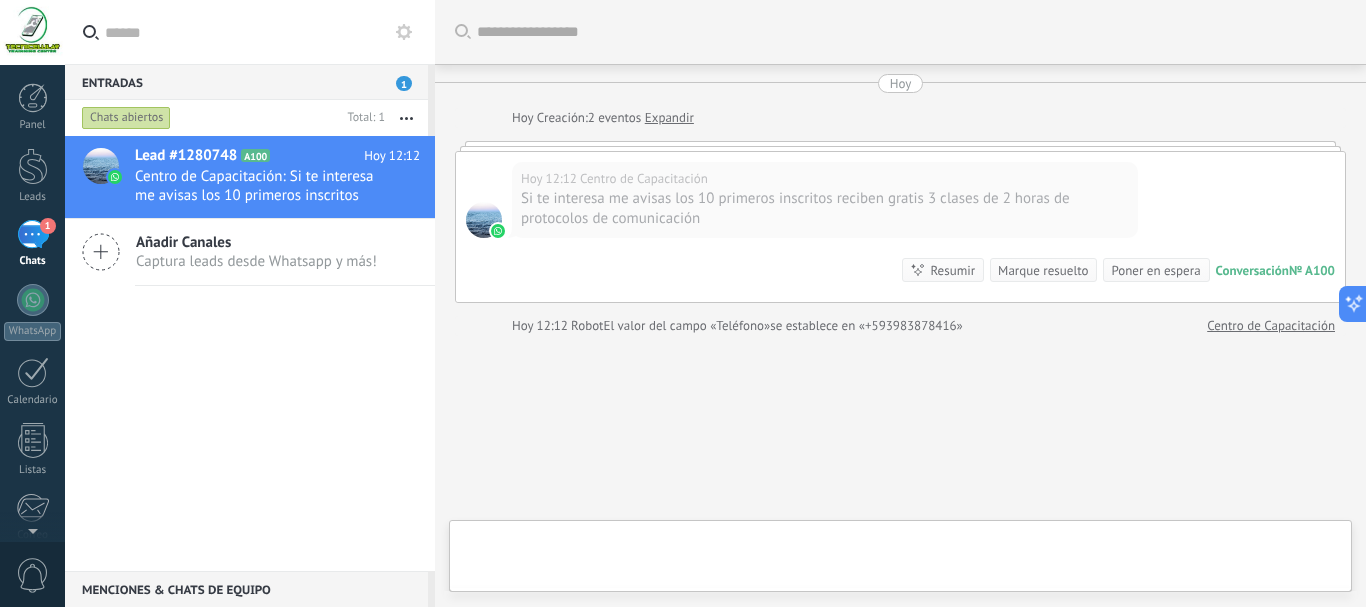 scroll, scrollTop: 78, scrollLeft: 0, axis: vertical 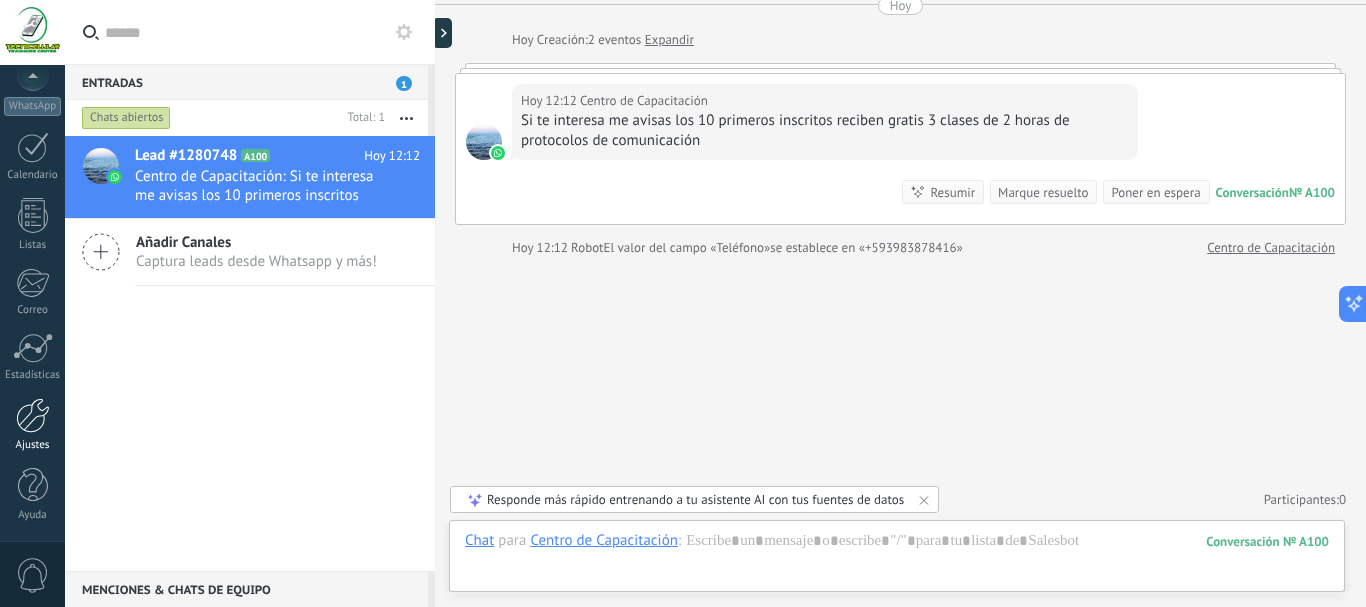 click at bounding box center (33, 415) 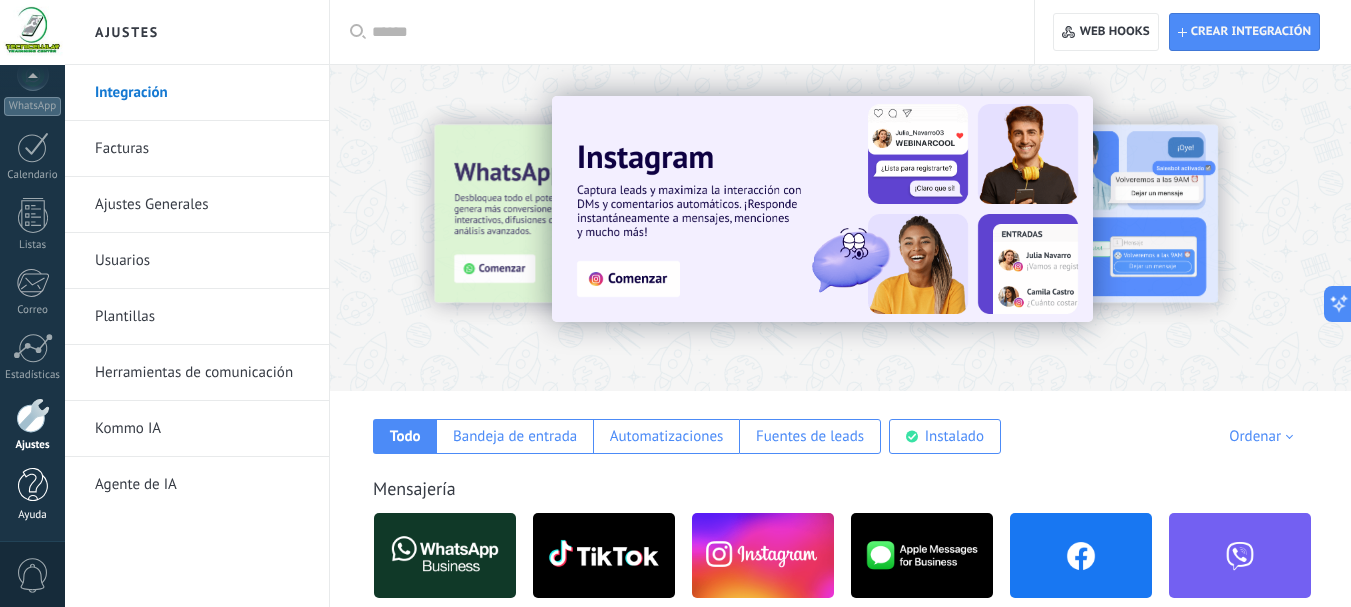 drag, startPoint x: 35, startPoint y: 492, endPoint x: 54, endPoint y: 490, distance: 19.104973 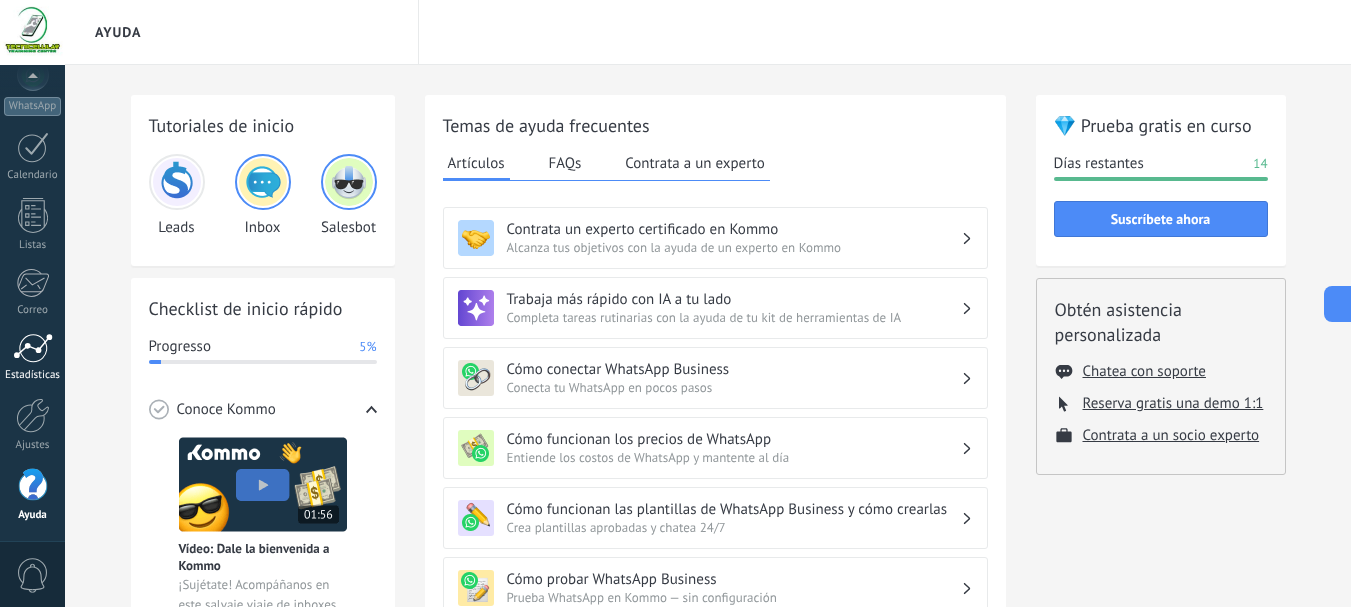 click at bounding box center (33, 348) 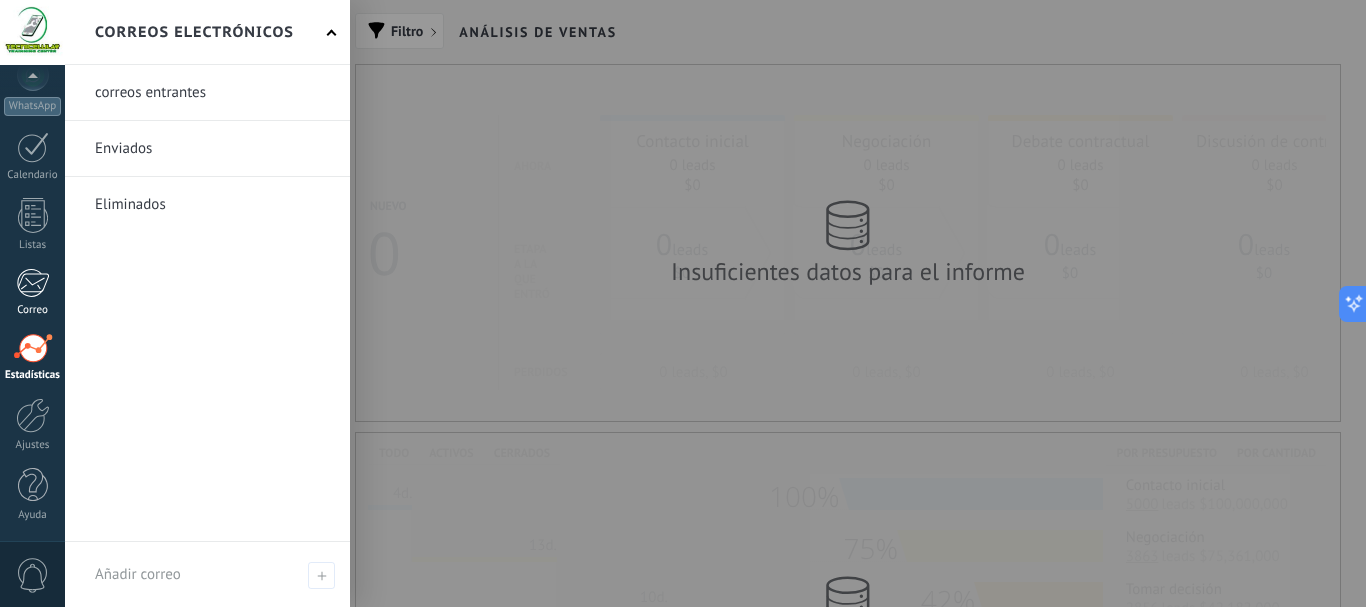 click at bounding box center [32, 283] 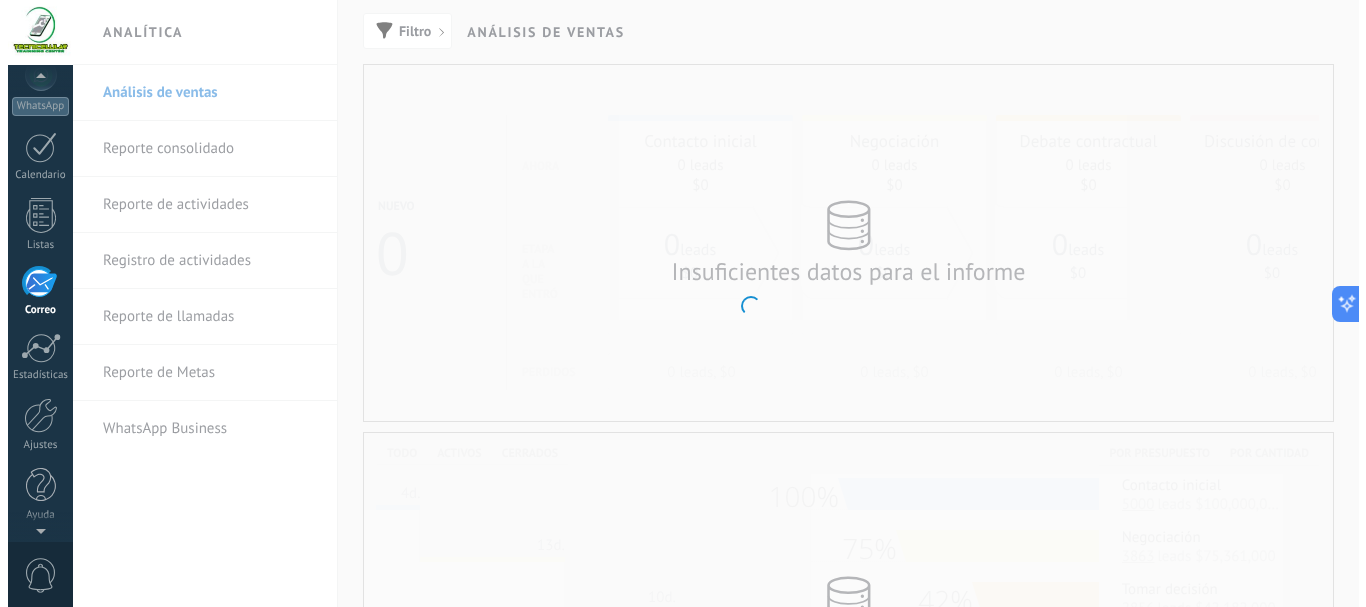 scroll, scrollTop: 194, scrollLeft: 0, axis: vertical 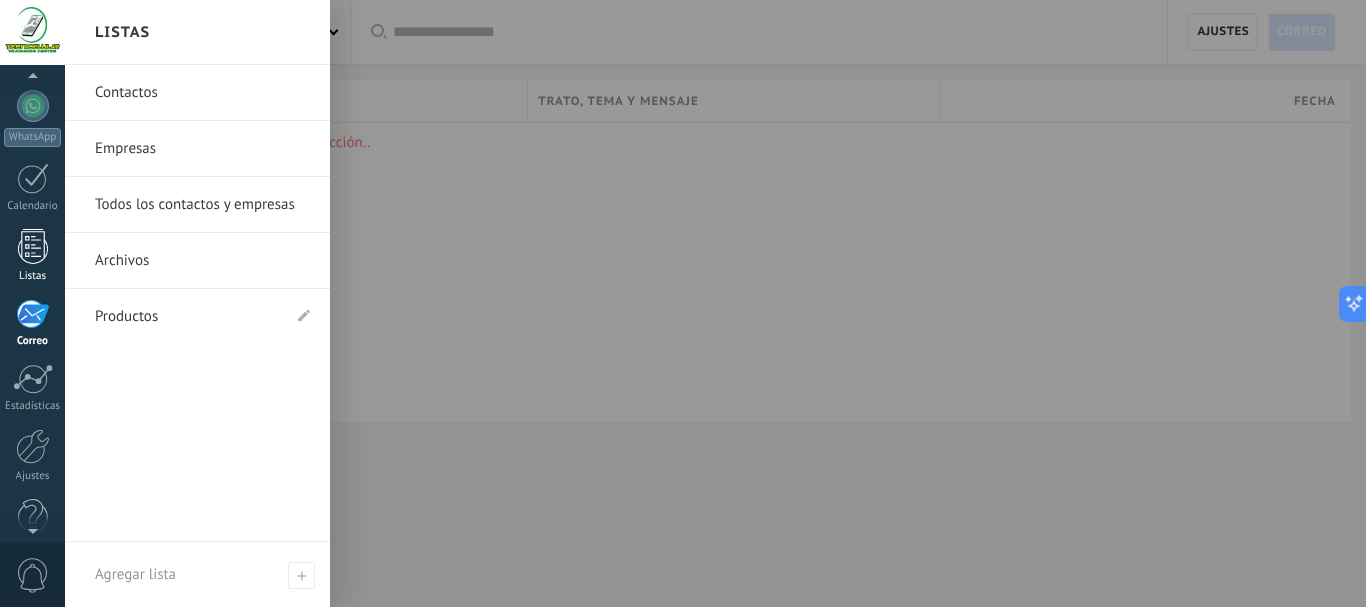 click at bounding box center [33, 246] 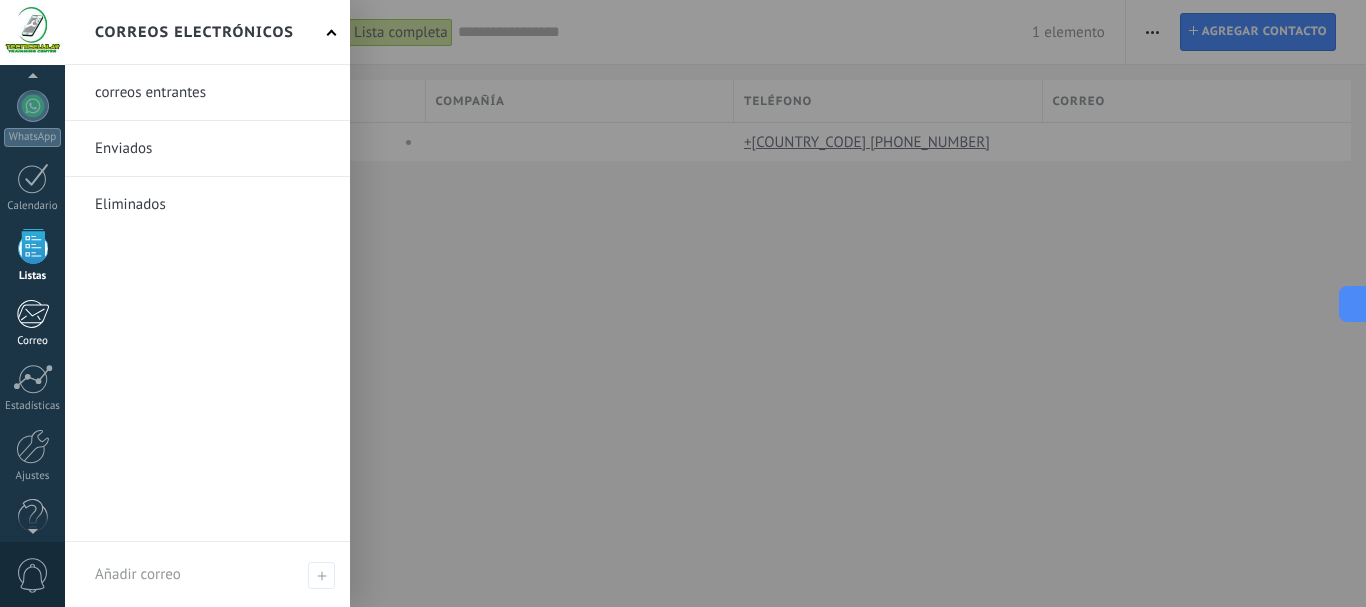 scroll, scrollTop: 127, scrollLeft: 0, axis: vertical 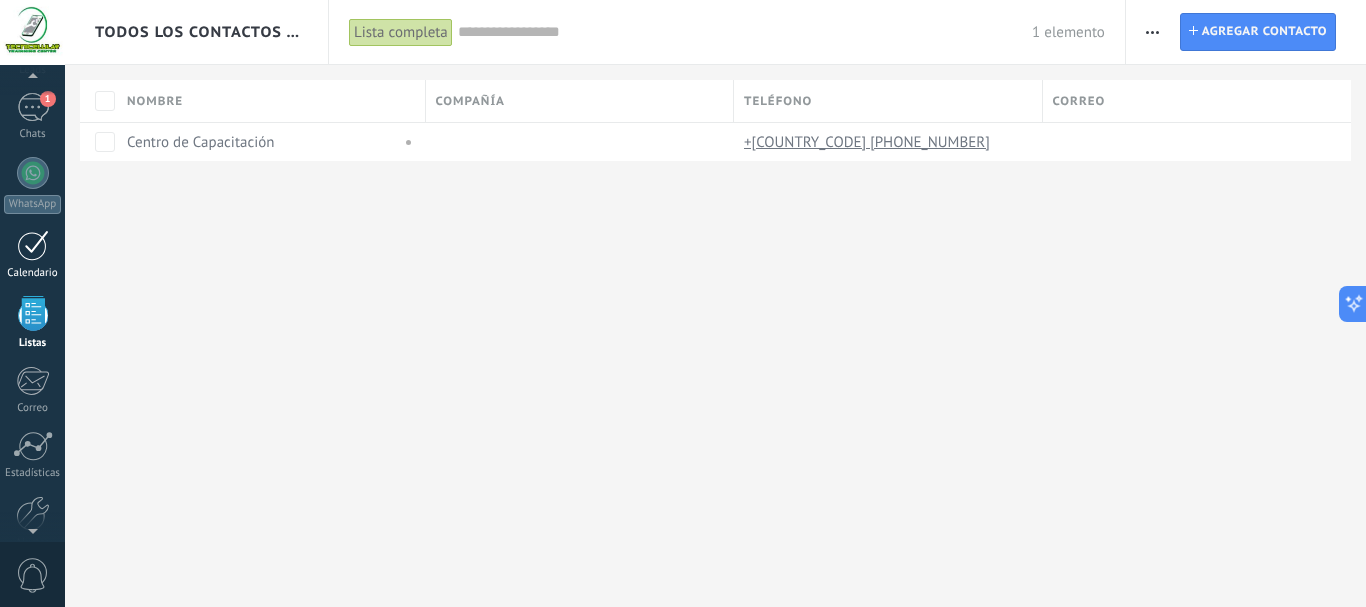 click at bounding box center [33, 245] 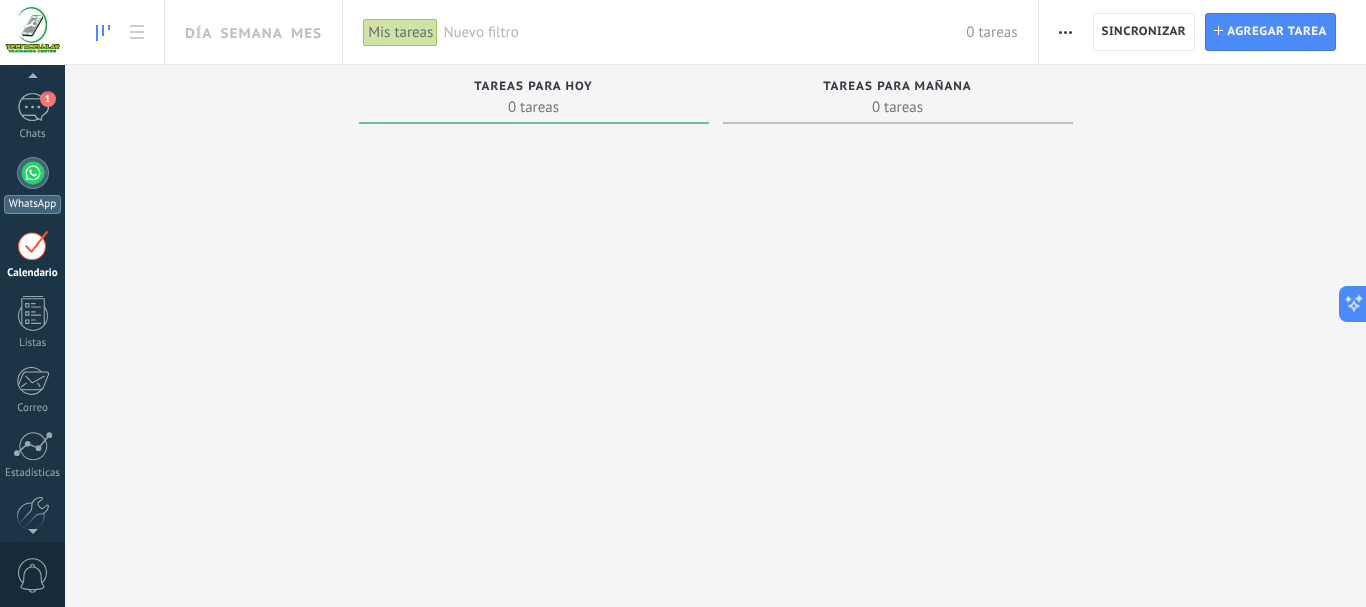 click at bounding box center [33, 173] 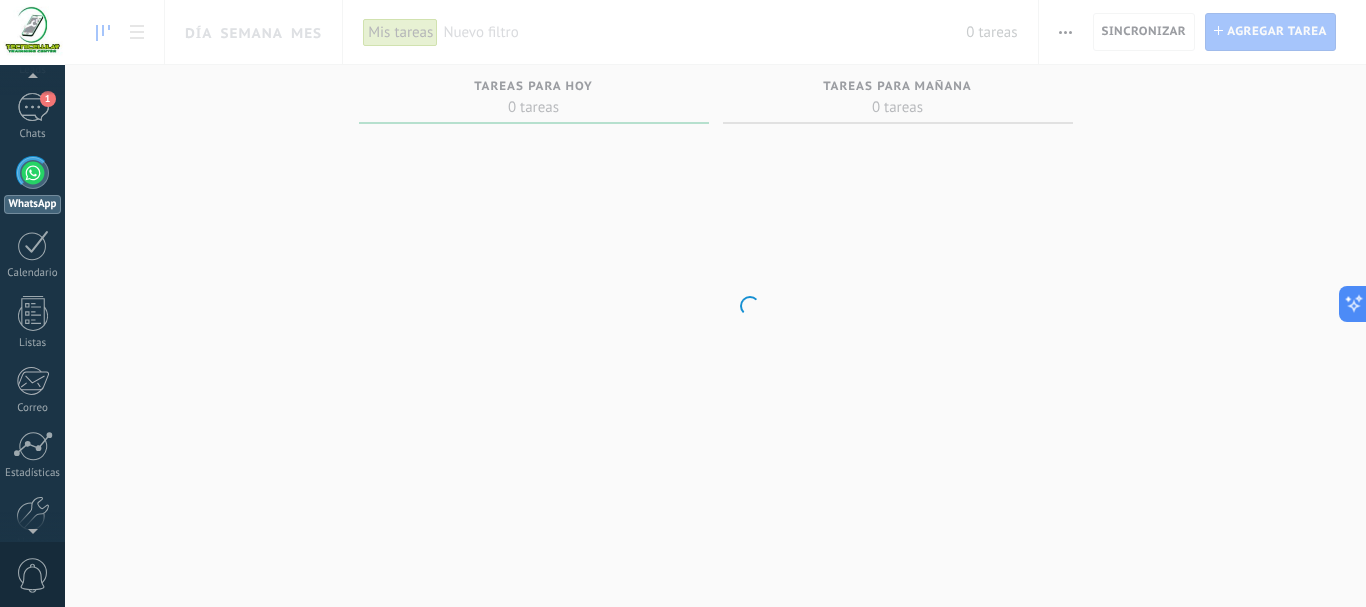 scroll, scrollTop: 0, scrollLeft: 0, axis: both 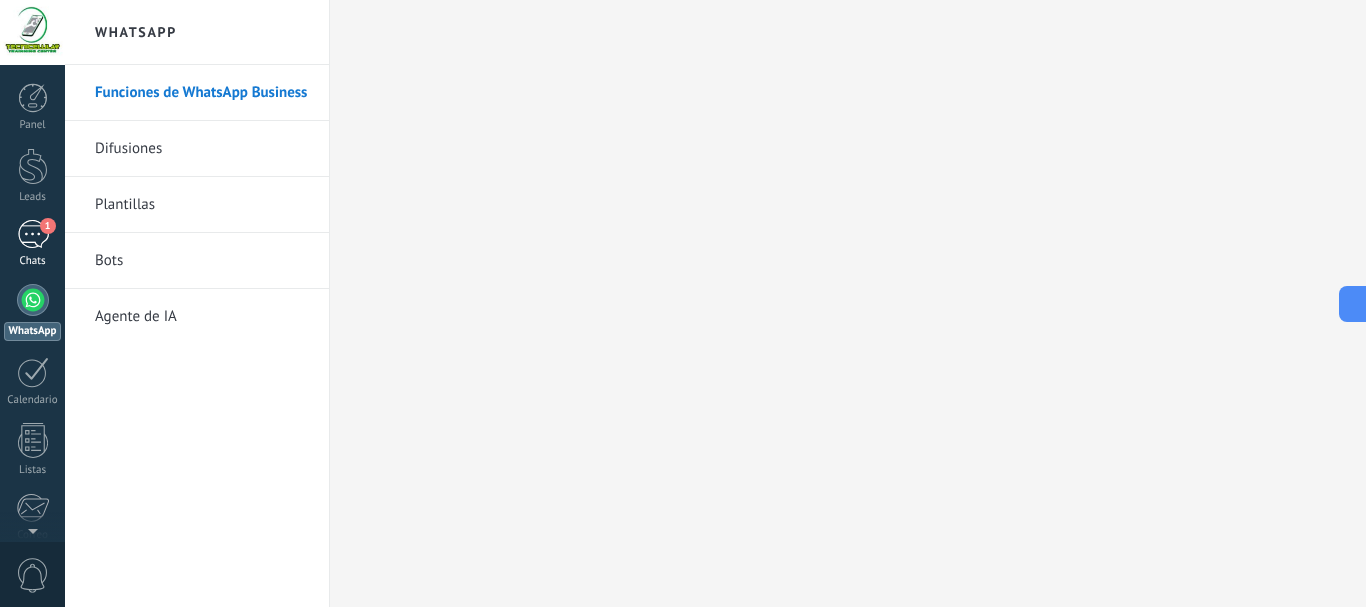 click on "1" at bounding box center (33, 234) 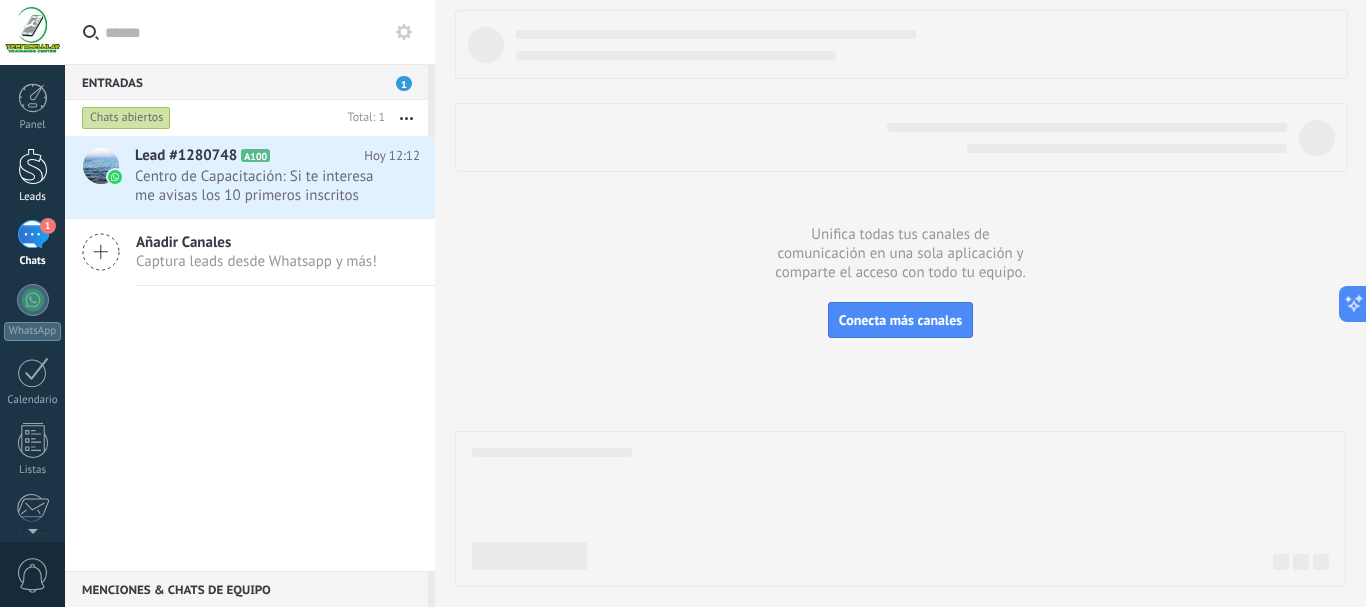 click at bounding box center [33, 166] 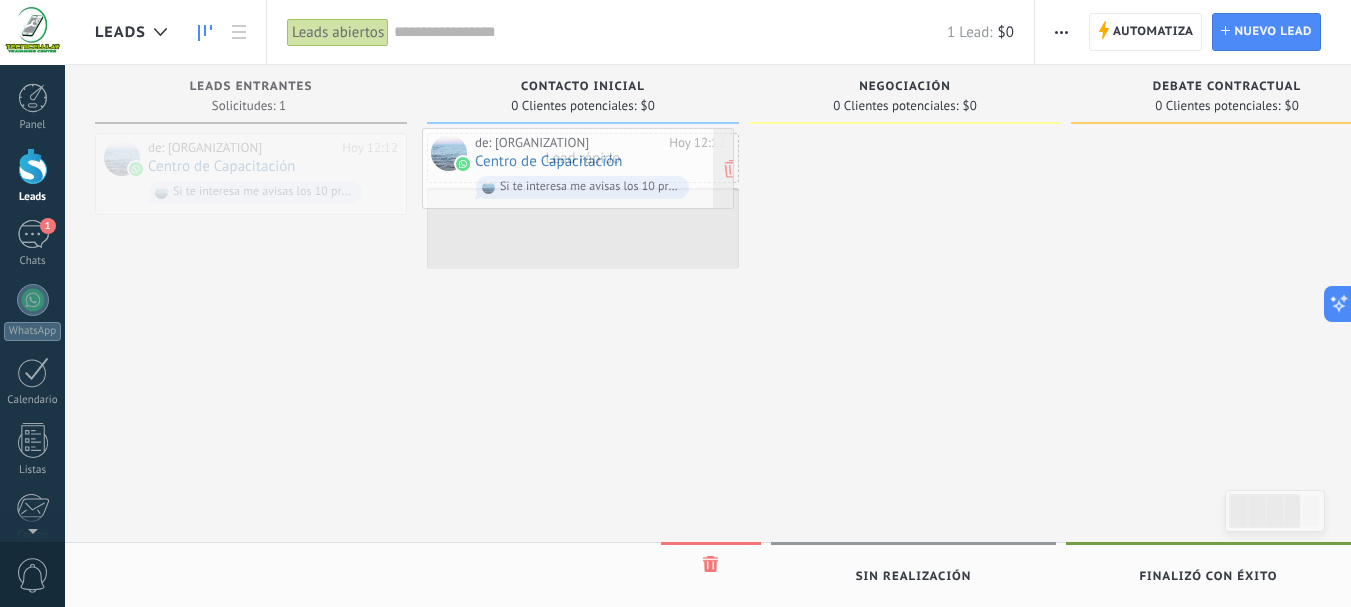 drag, startPoint x: 248, startPoint y: 148, endPoint x: 575, endPoint y: 143, distance: 327.03824 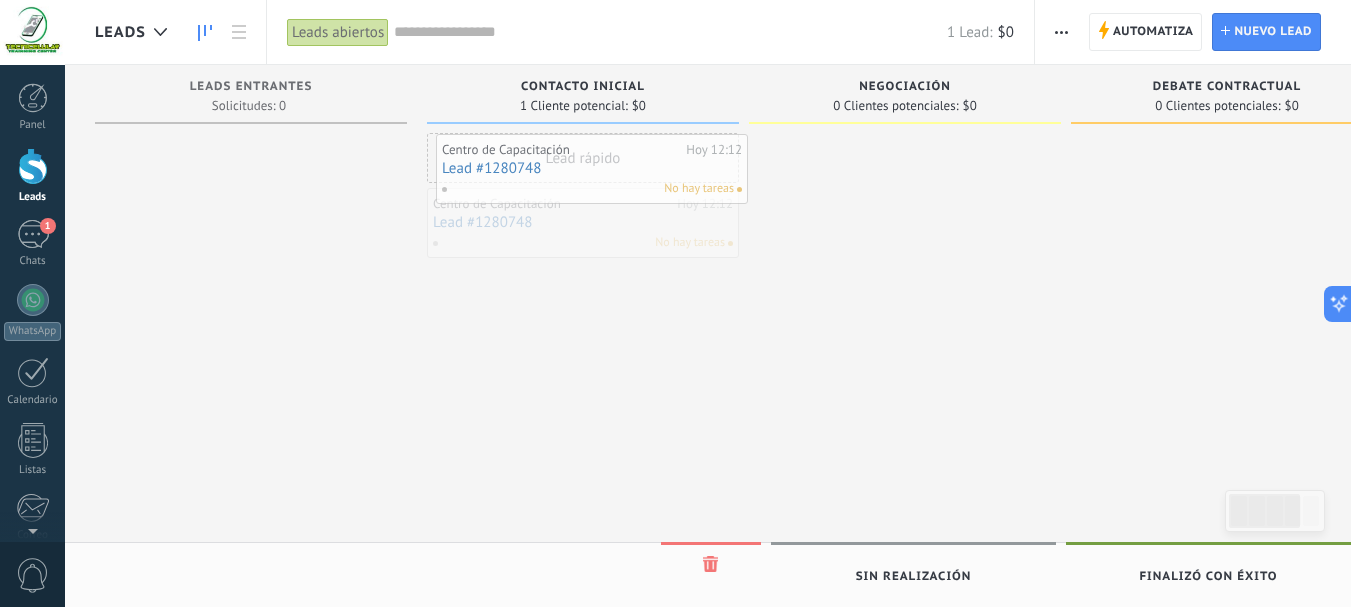 drag, startPoint x: 488, startPoint y: 205, endPoint x: 496, endPoint y: 151, distance: 54.589375 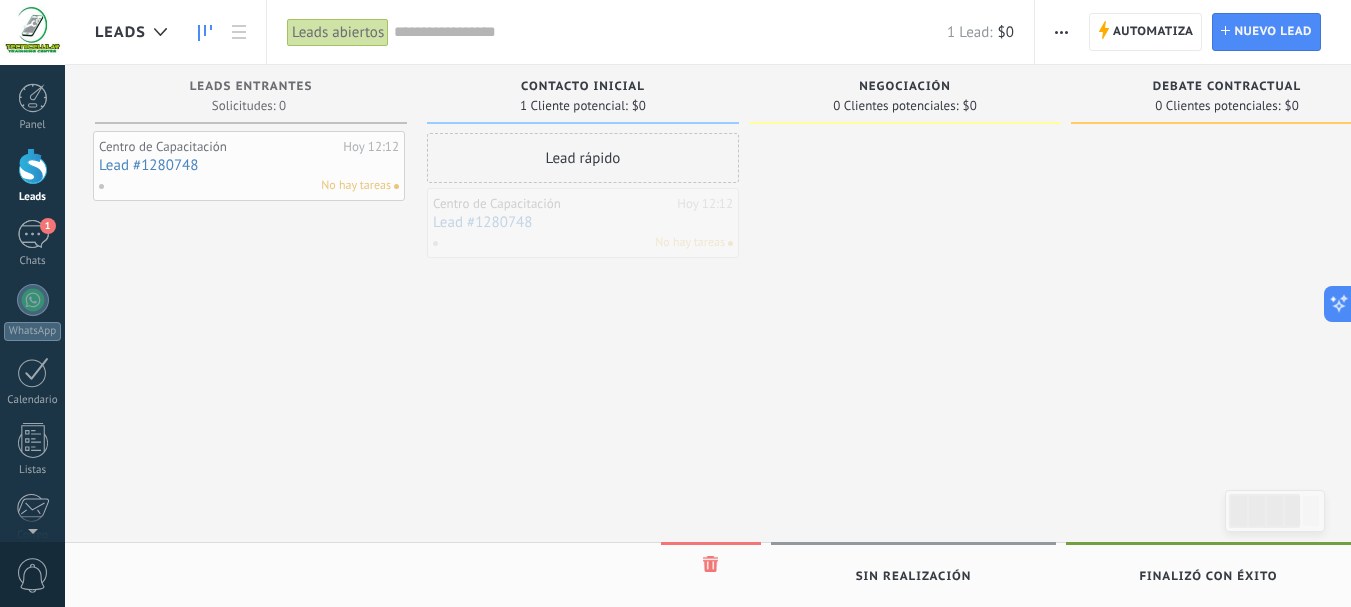 drag, startPoint x: 489, startPoint y: 224, endPoint x: 155, endPoint y: 167, distance: 338.82886 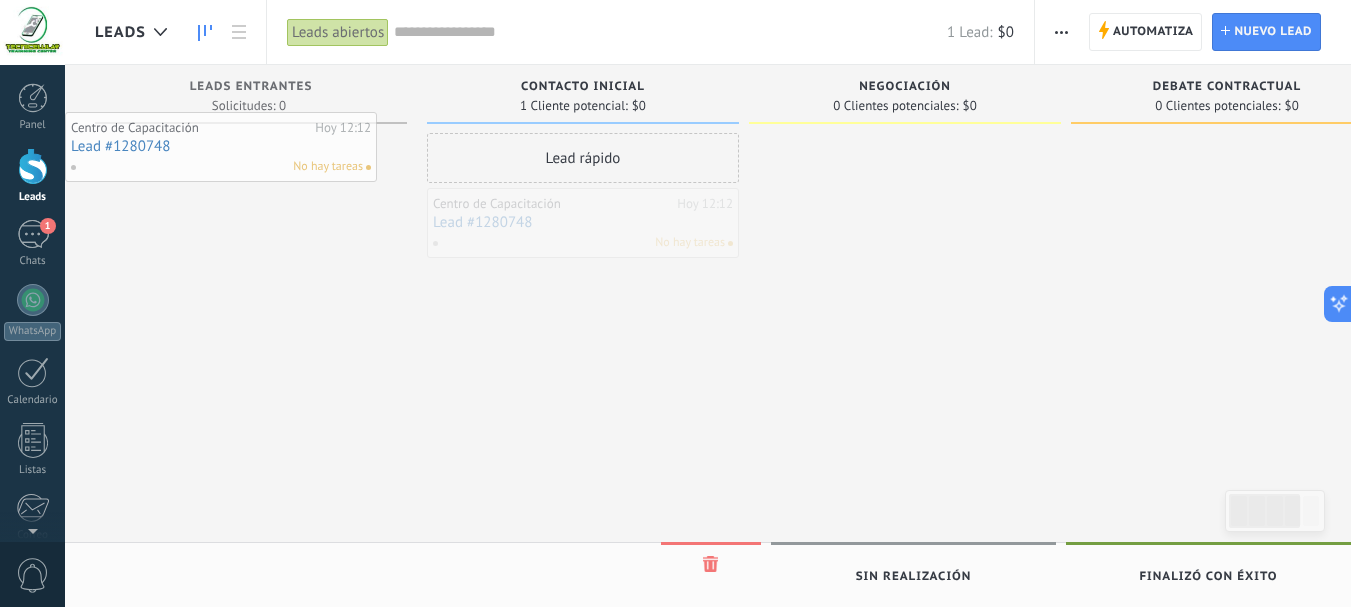 drag, startPoint x: 489, startPoint y: 240, endPoint x: 117, endPoint y: 178, distance: 377.1313 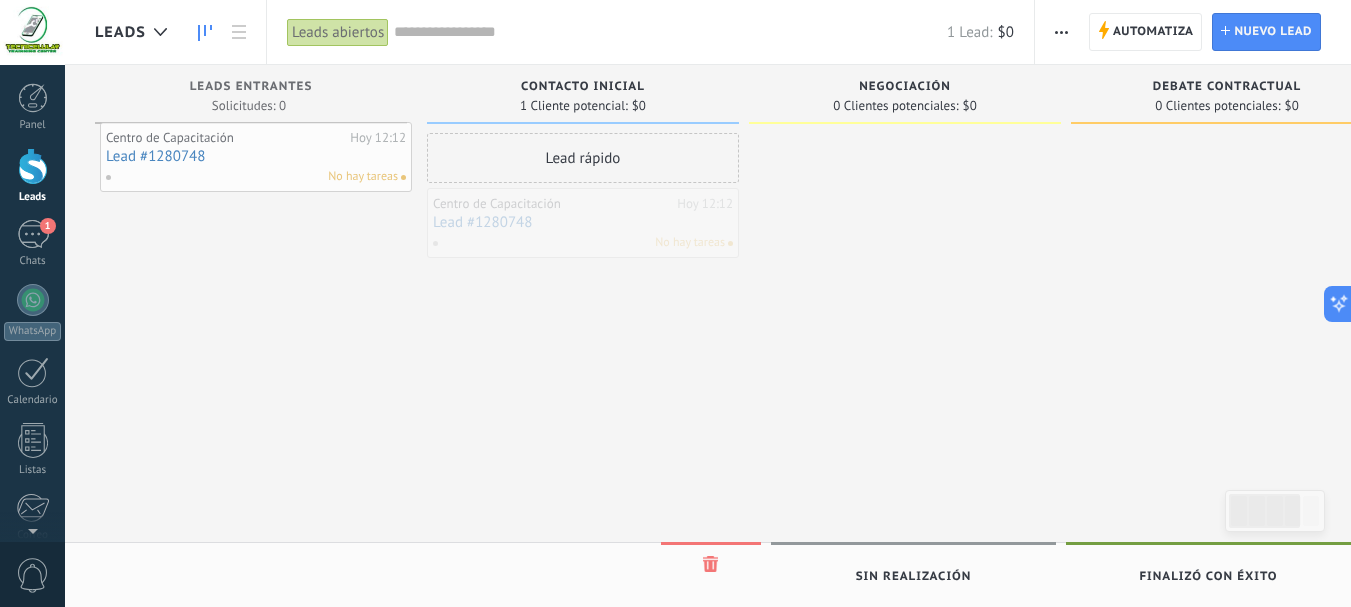 drag, startPoint x: 564, startPoint y: 212, endPoint x: 240, endPoint y: 145, distance: 330.85495 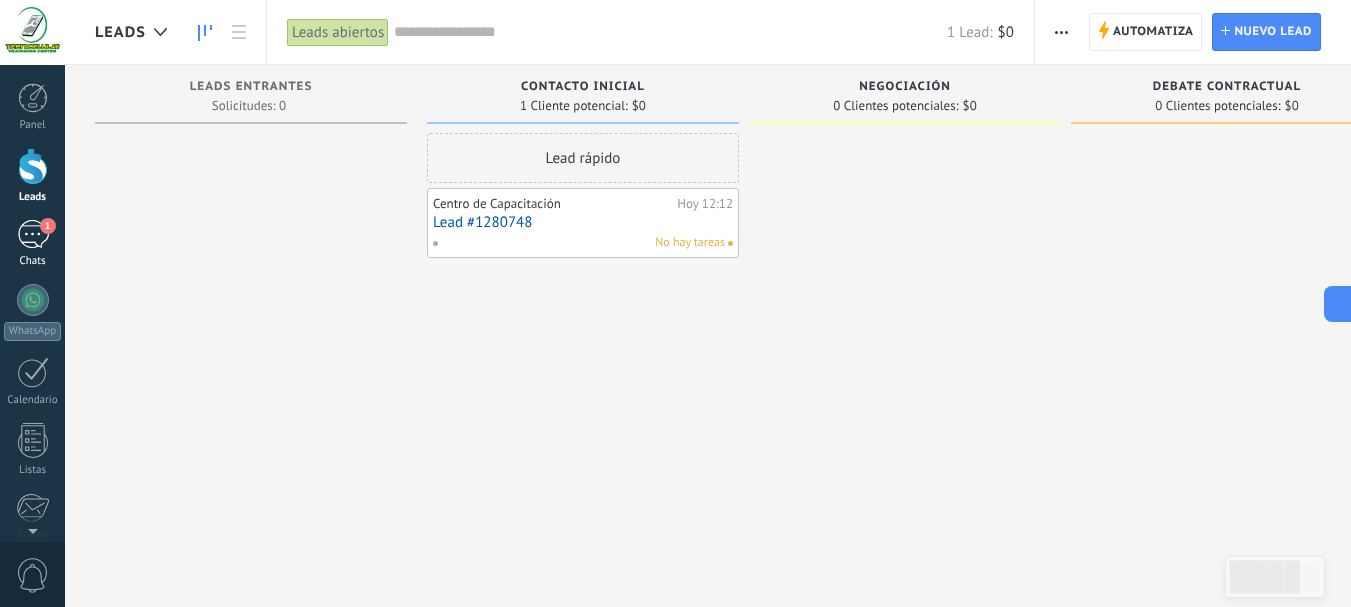 click on "1" at bounding box center (33, 234) 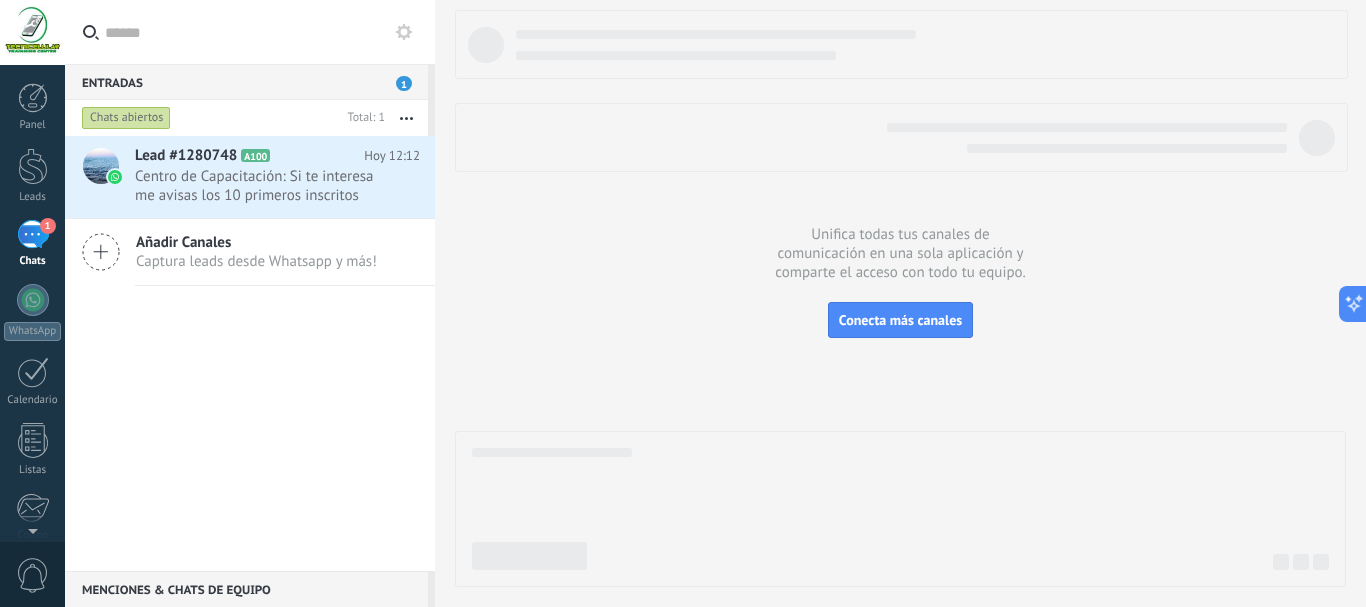 click 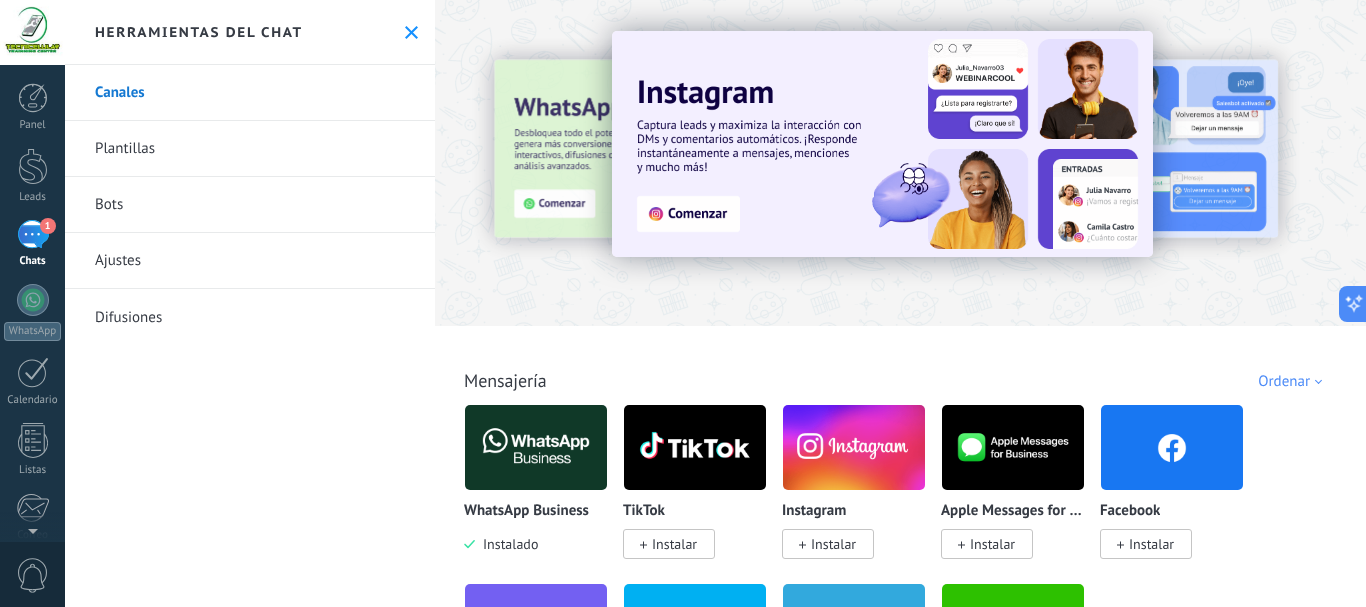 click at bounding box center (411, 32) 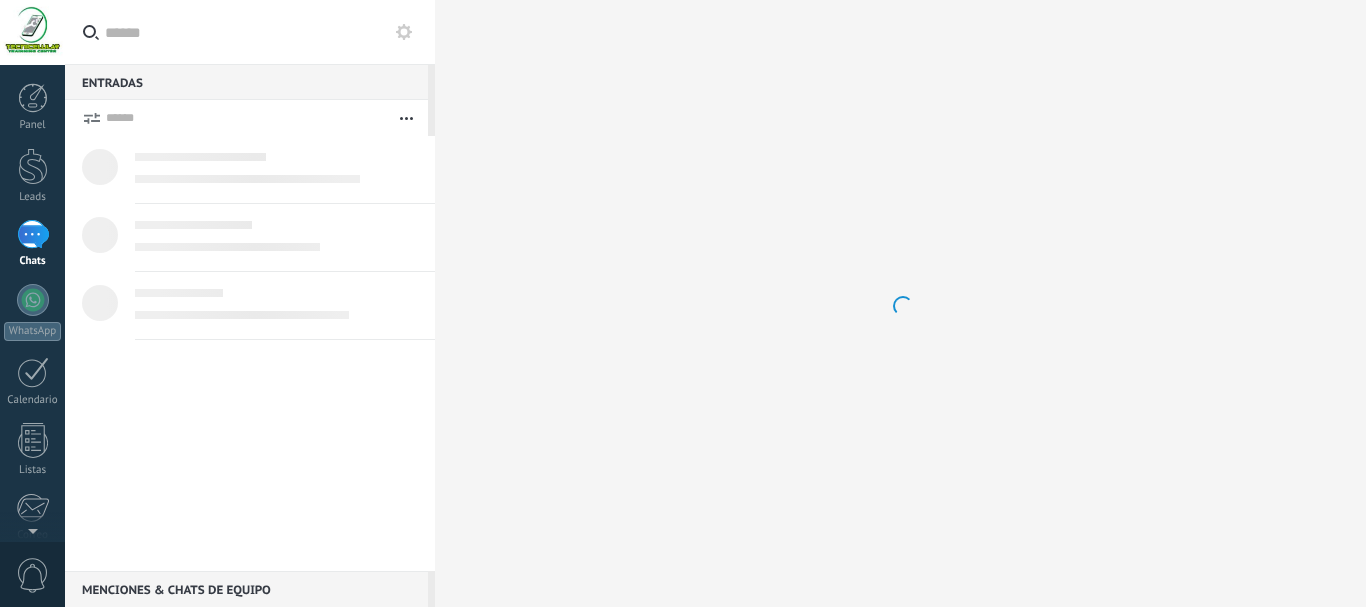 scroll, scrollTop: 0, scrollLeft: 0, axis: both 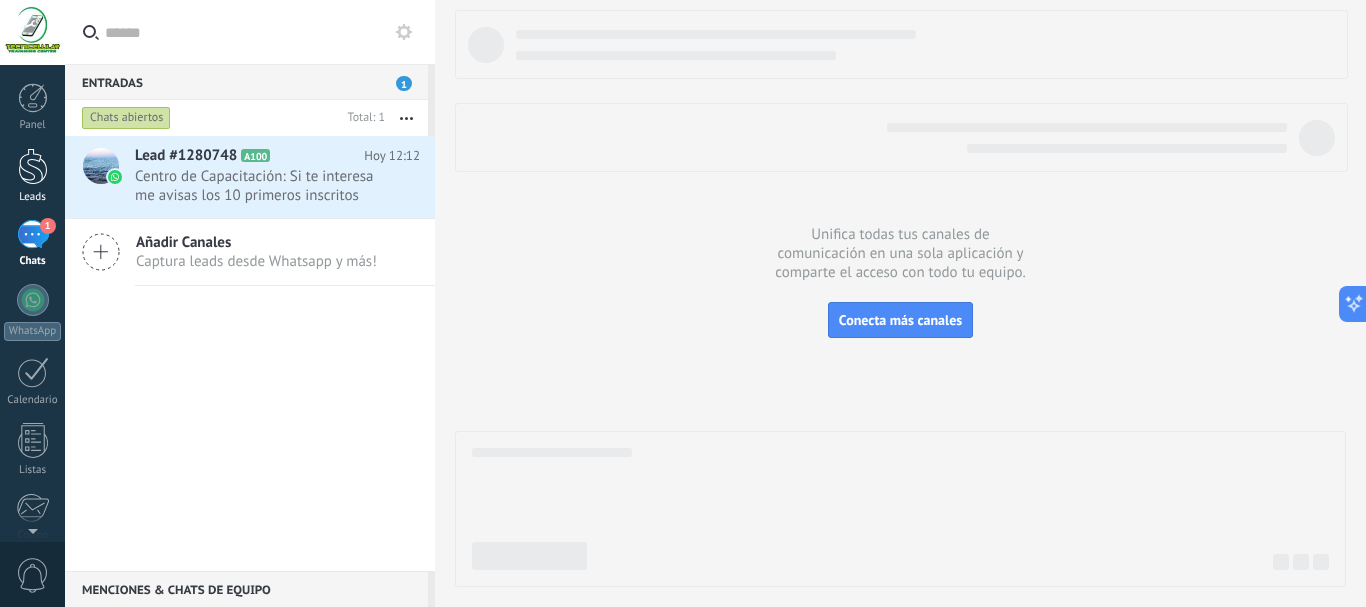click at bounding box center (33, 166) 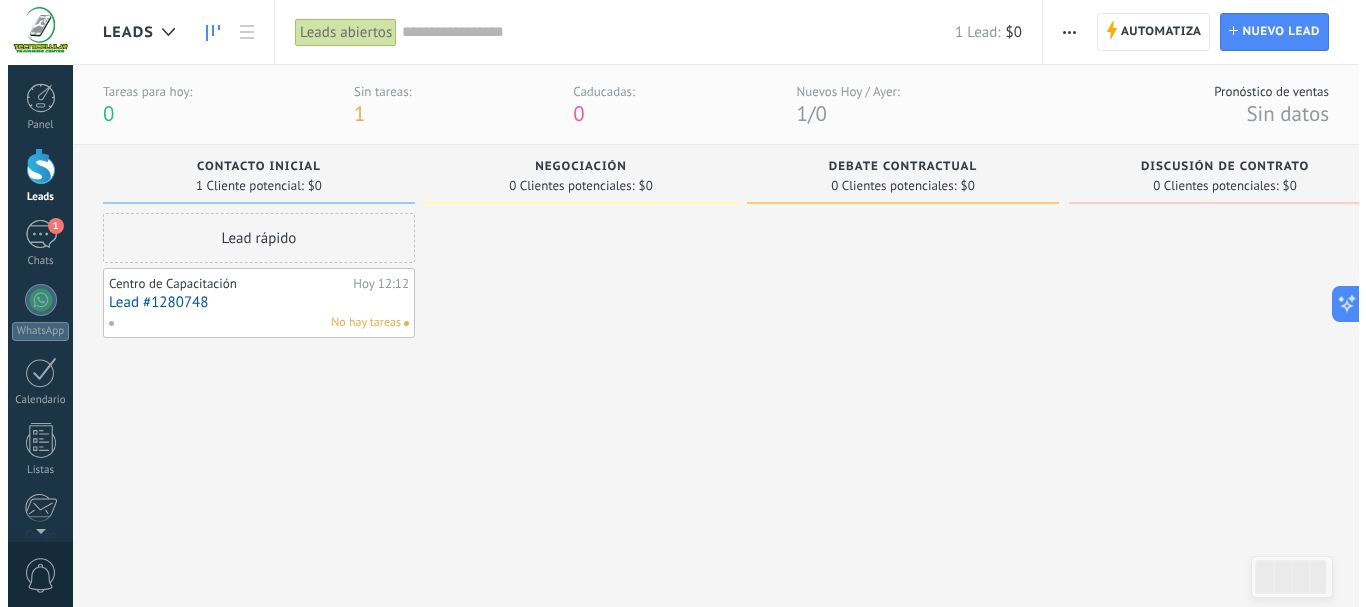 scroll, scrollTop: 0, scrollLeft: 0, axis: both 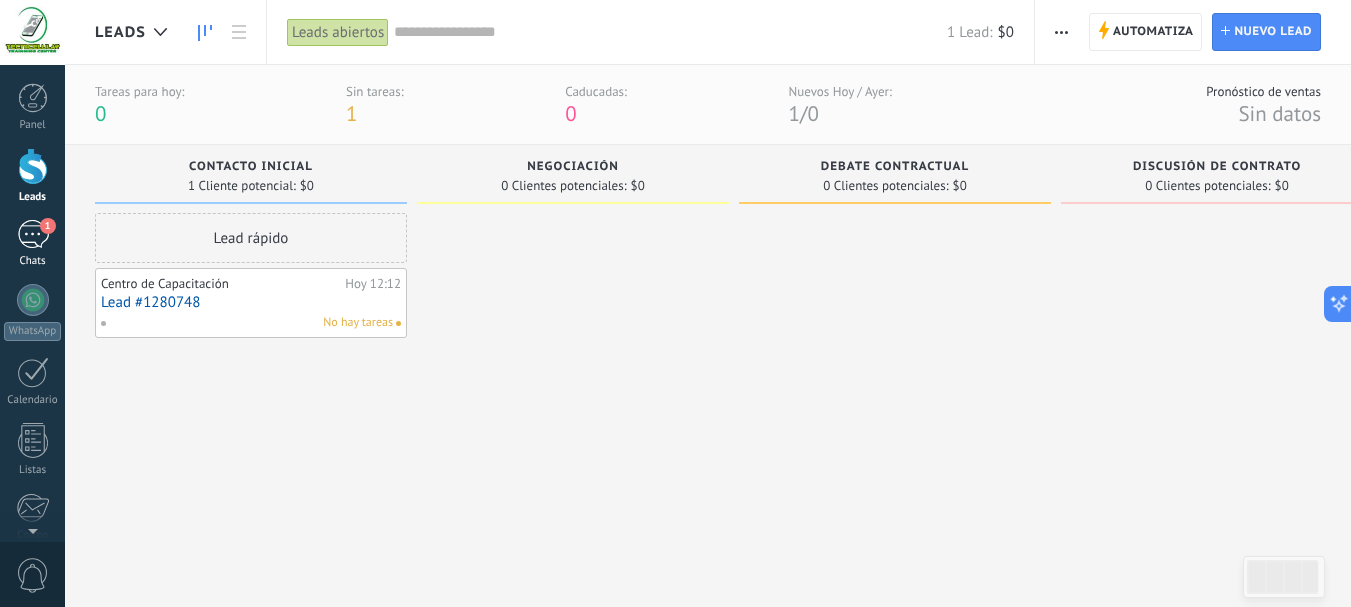 click on "1" at bounding box center (33, 234) 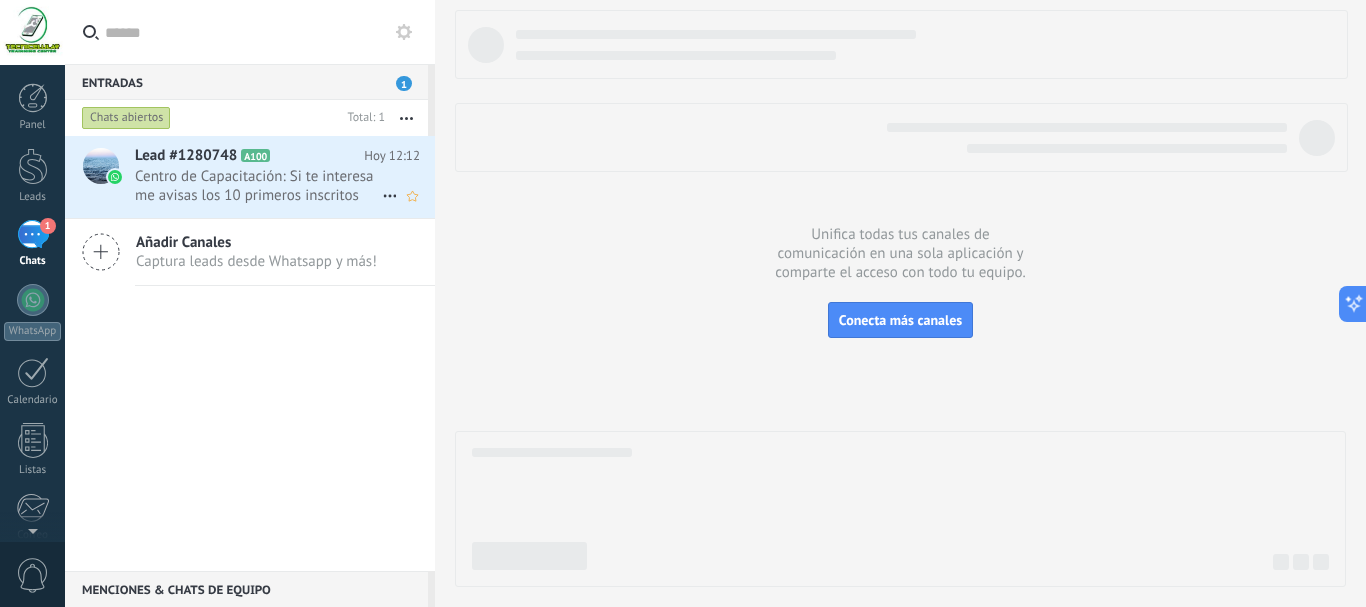 click on "Centro de Capacitación: Si te interesa me avisas los 10 primeros inscritos reciben gratis  3 clases de 2 horas de protocolos de comuni..." at bounding box center [258, 186] 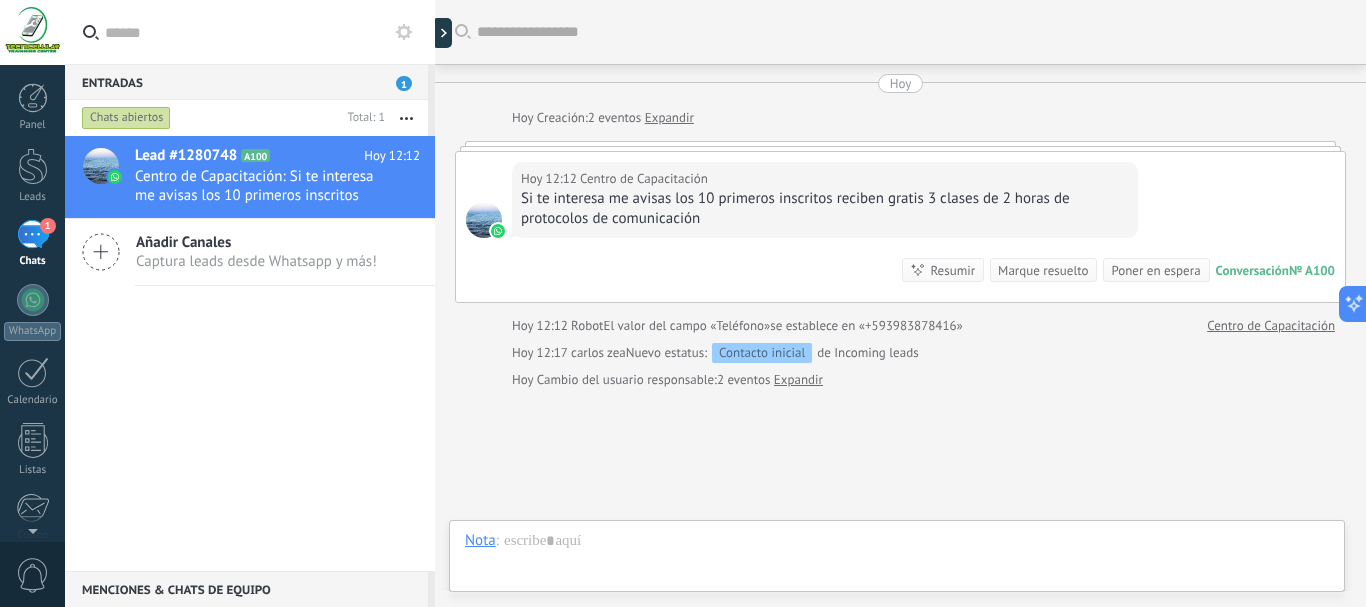 click on "Entradas 1" at bounding box center (246, 82) 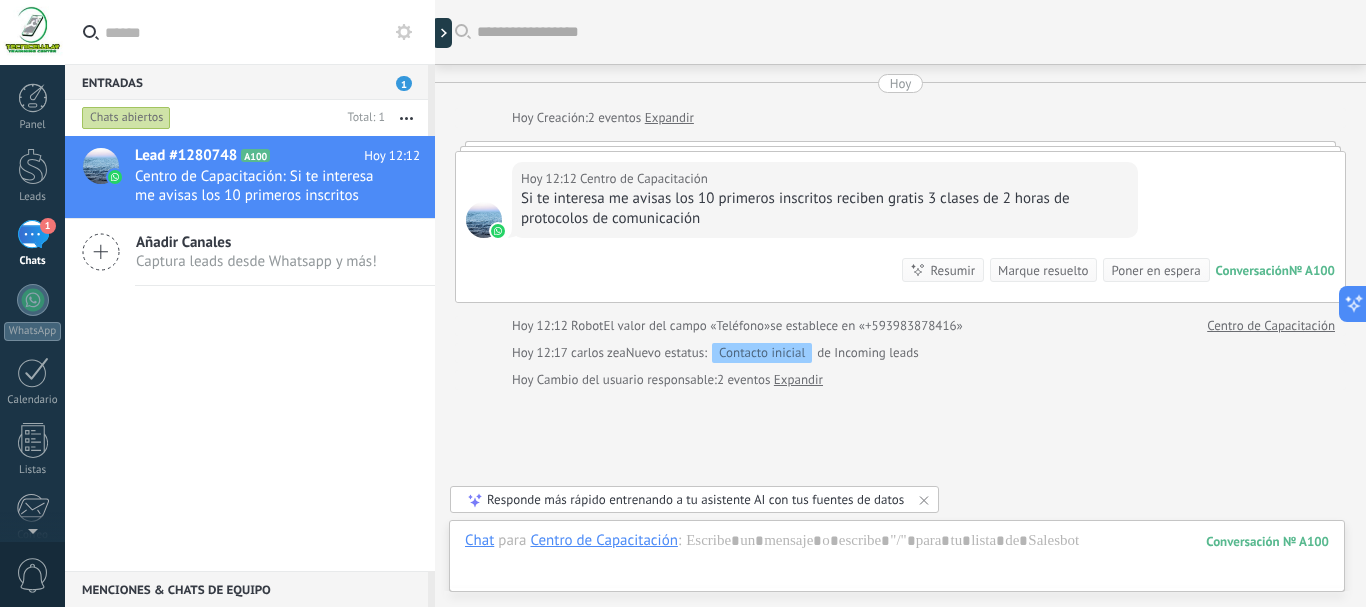 click 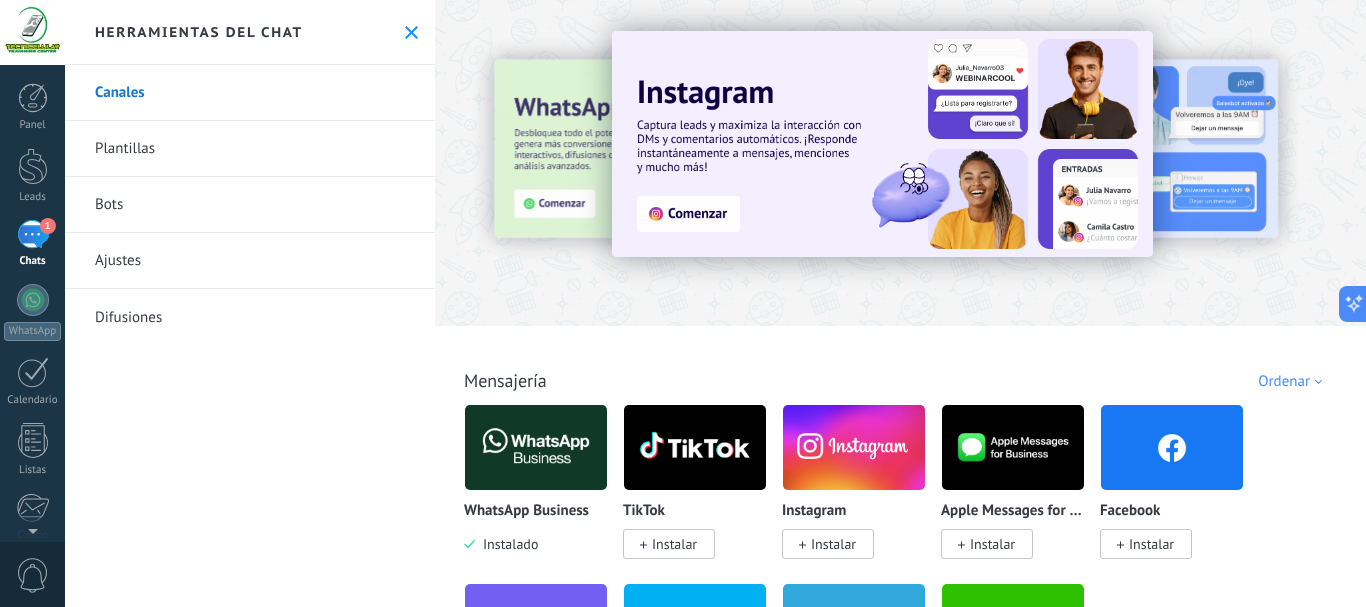 click on "Instalar" at bounding box center (833, 544) 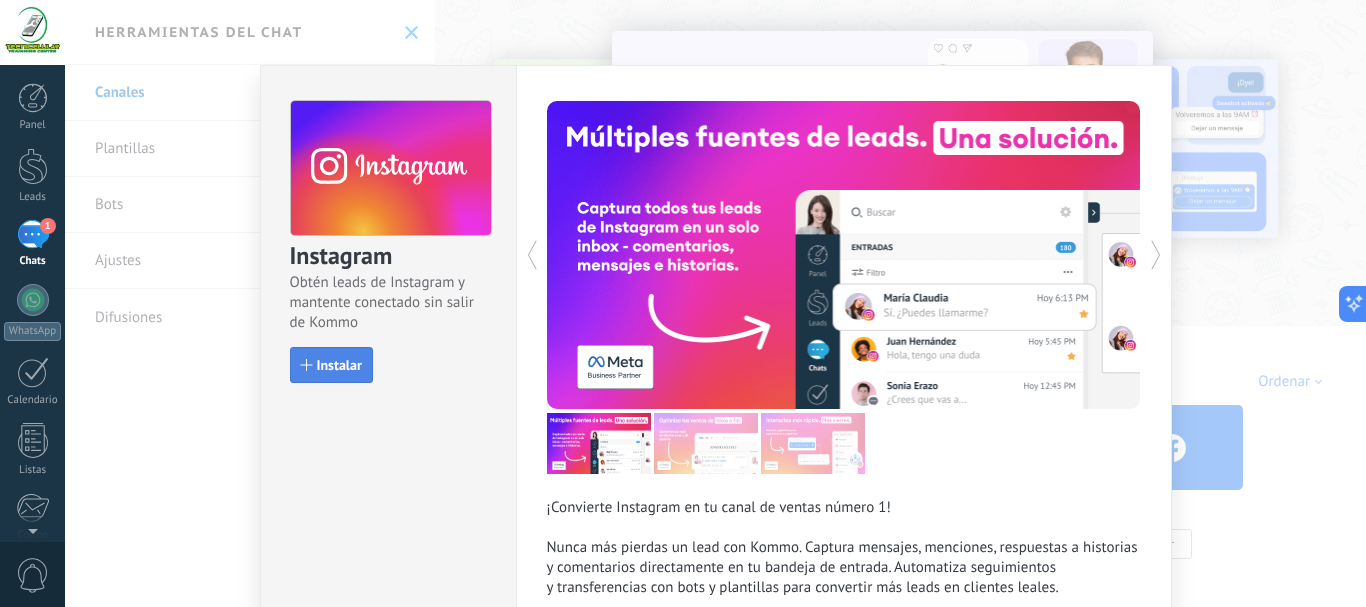 click on "Instalar" at bounding box center (339, 365) 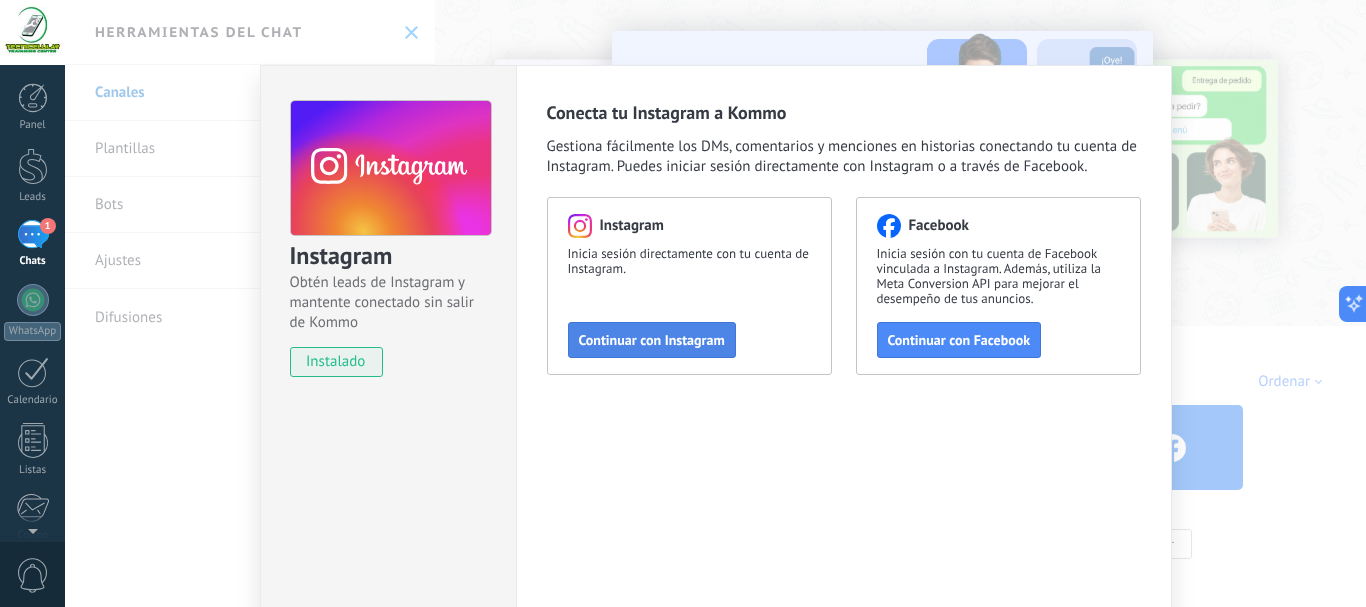click on "Continuar con Instagram" at bounding box center [652, 340] 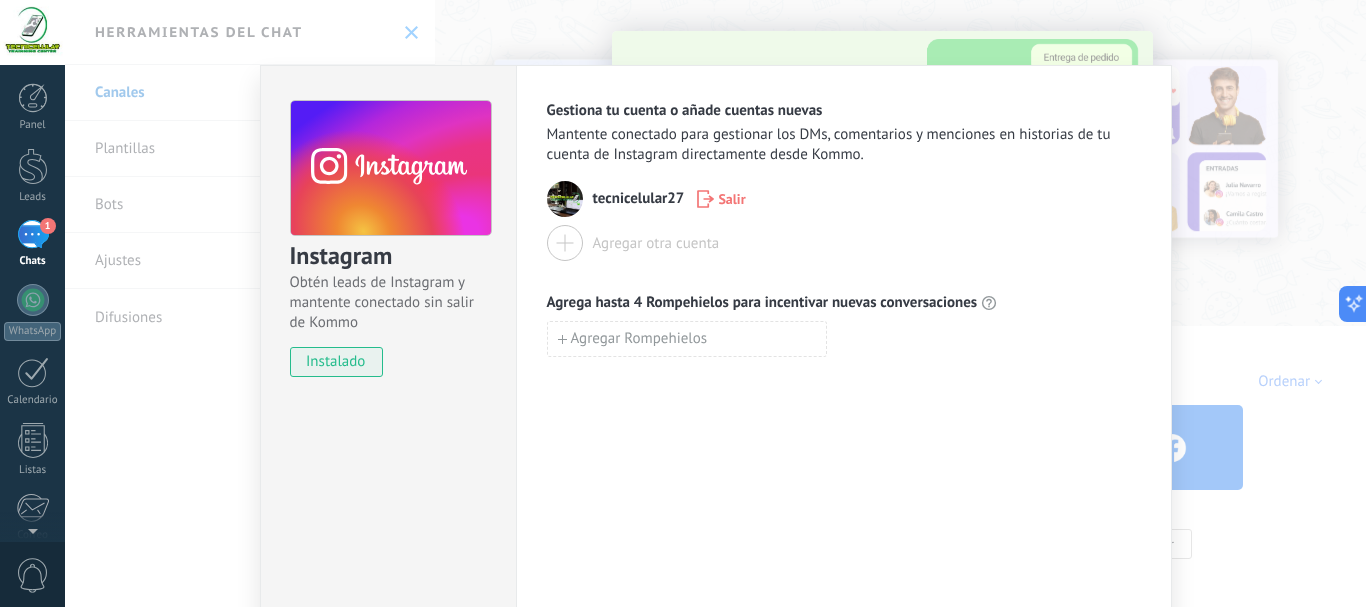 click on "Agregar otra cuenta" at bounding box center [656, 243] 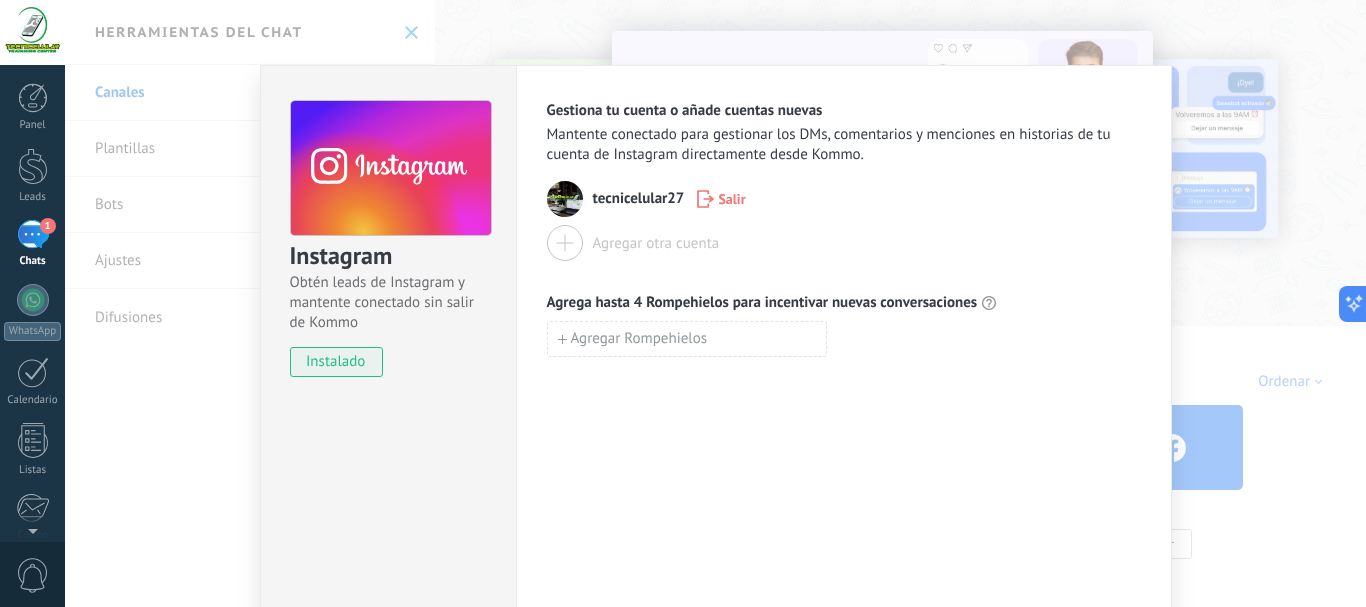 click on "Instagram Obtén leads de Instagram y mantente conectado sin salir de Kommo instalado Gestiona tu cuenta o añade cuentas nuevas Mantente conectado para gestionar los DMs, comentarios y menciones en historias de tu cuenta de Instagram directamente desde Kommo. tecnicelular27 Salir Agregar otra cuenta Agrega hasta 4 Rompehielos para incentivar nuevas conversaciones Agregar Rompehielos" at bounding box center [715, 303] 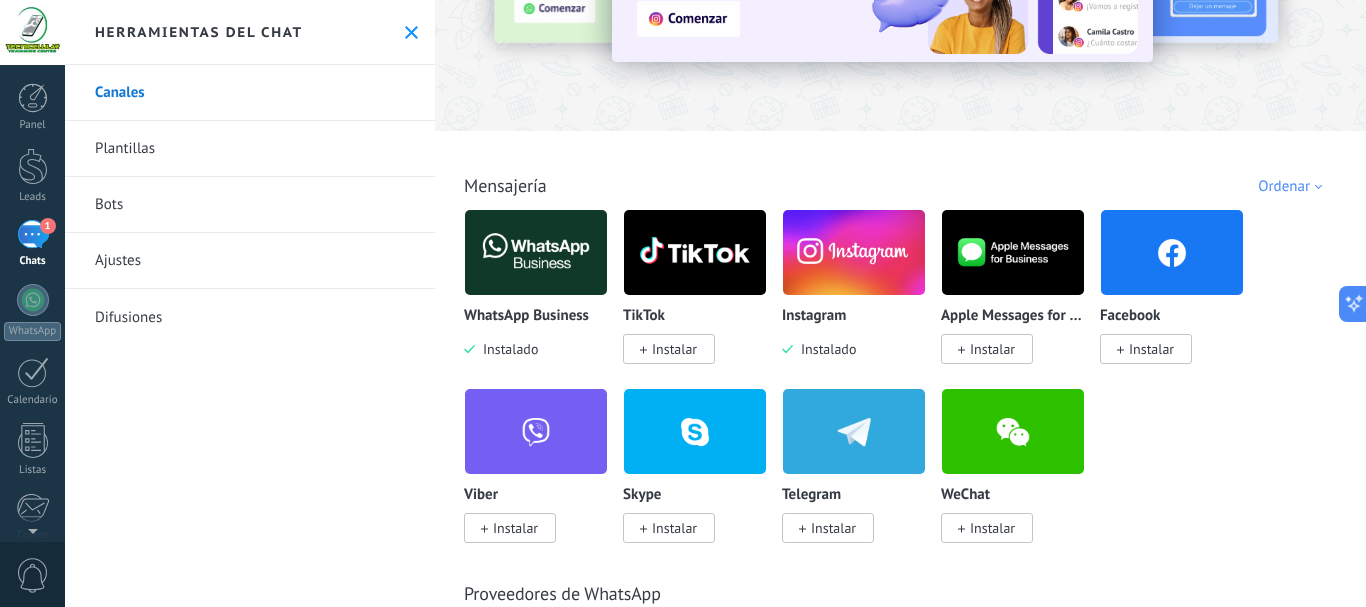scroll, scrollTop: 200, scrollLeft: 0, axis: vertical 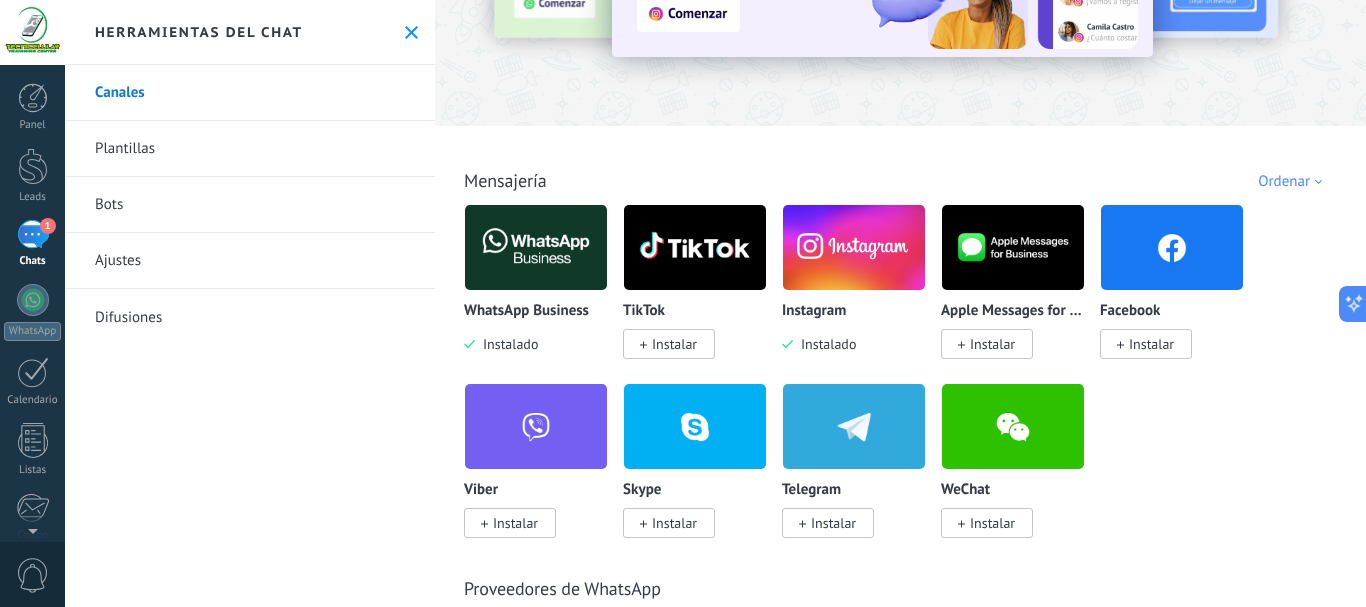 click on "Instalar" at bounding box center [1151, 344] 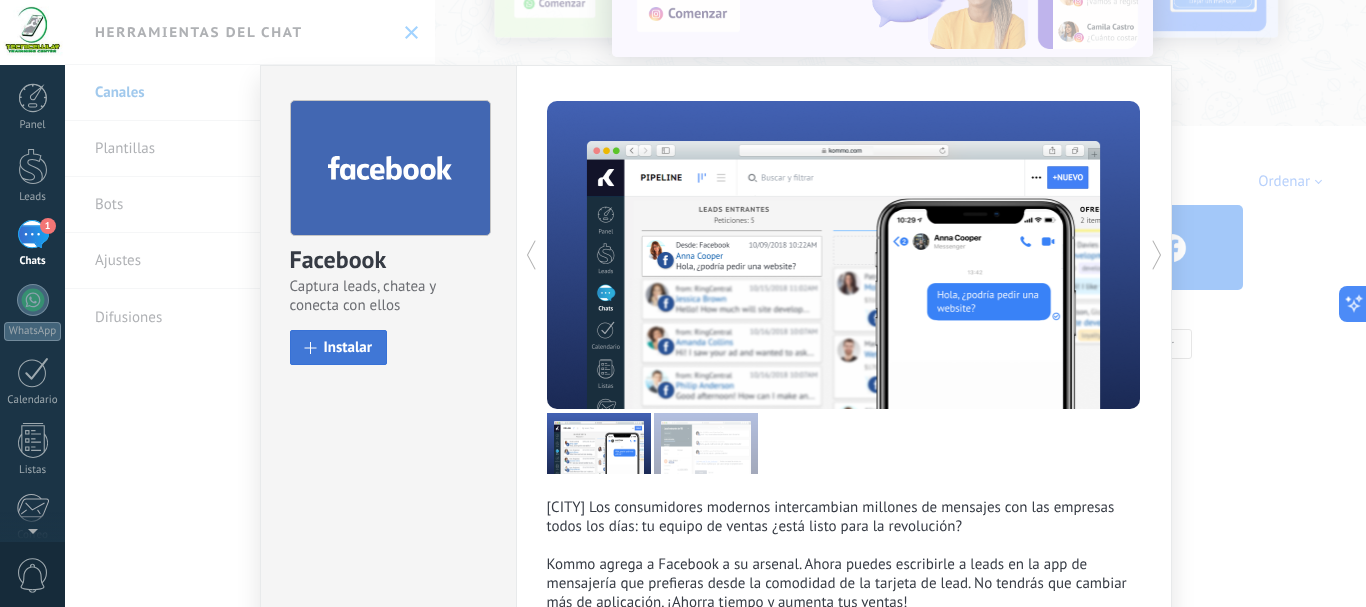click on "Instalar" at bounding box center (348, 347) 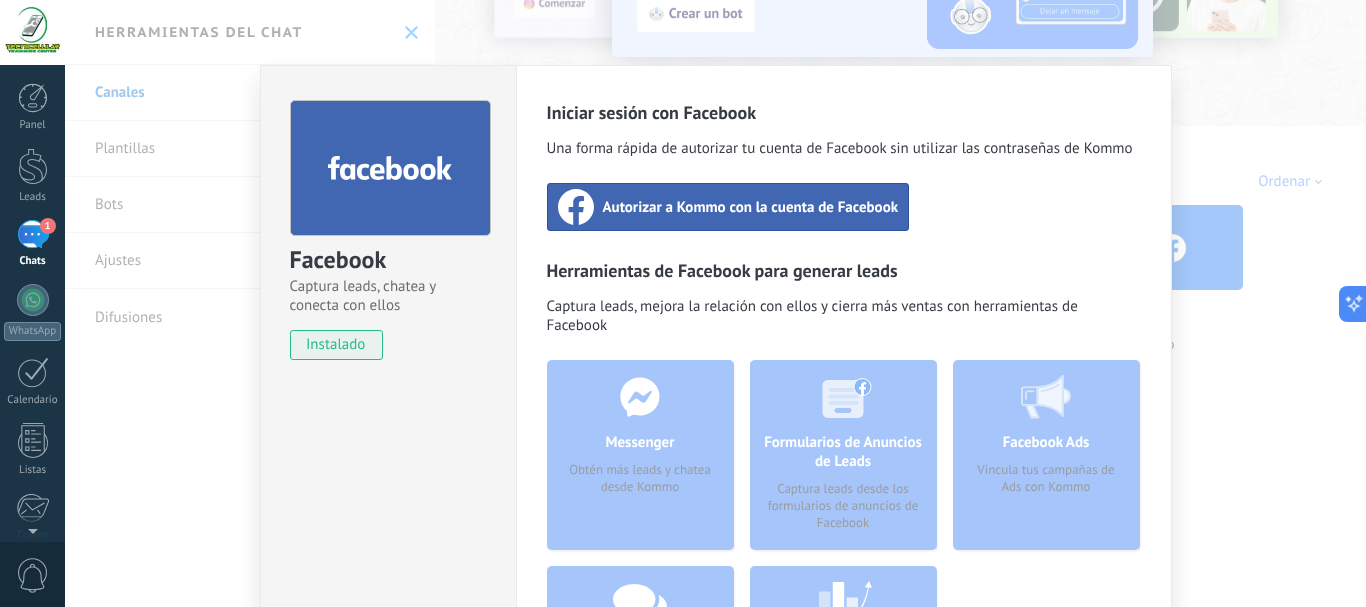 click on "Autorizar a Kommo con la cuenta de Facebook" at bounding box center [751, 207] 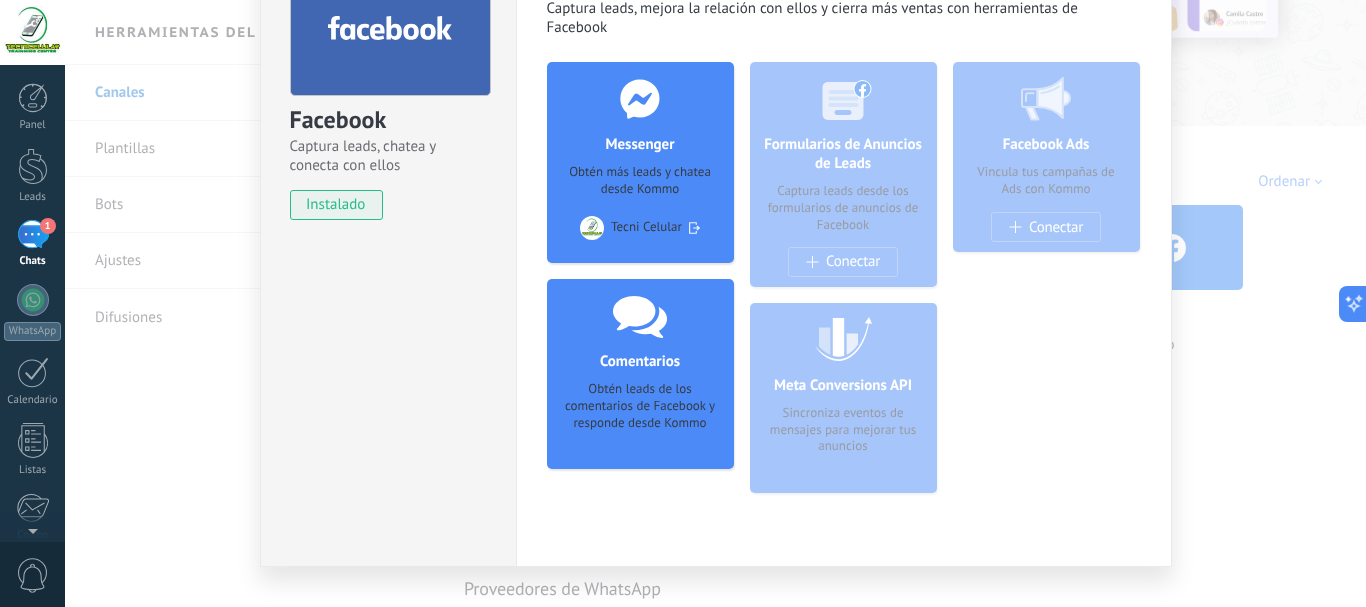 scroll, scrollTop: 175, scrollLeft: 0, axis: vertical 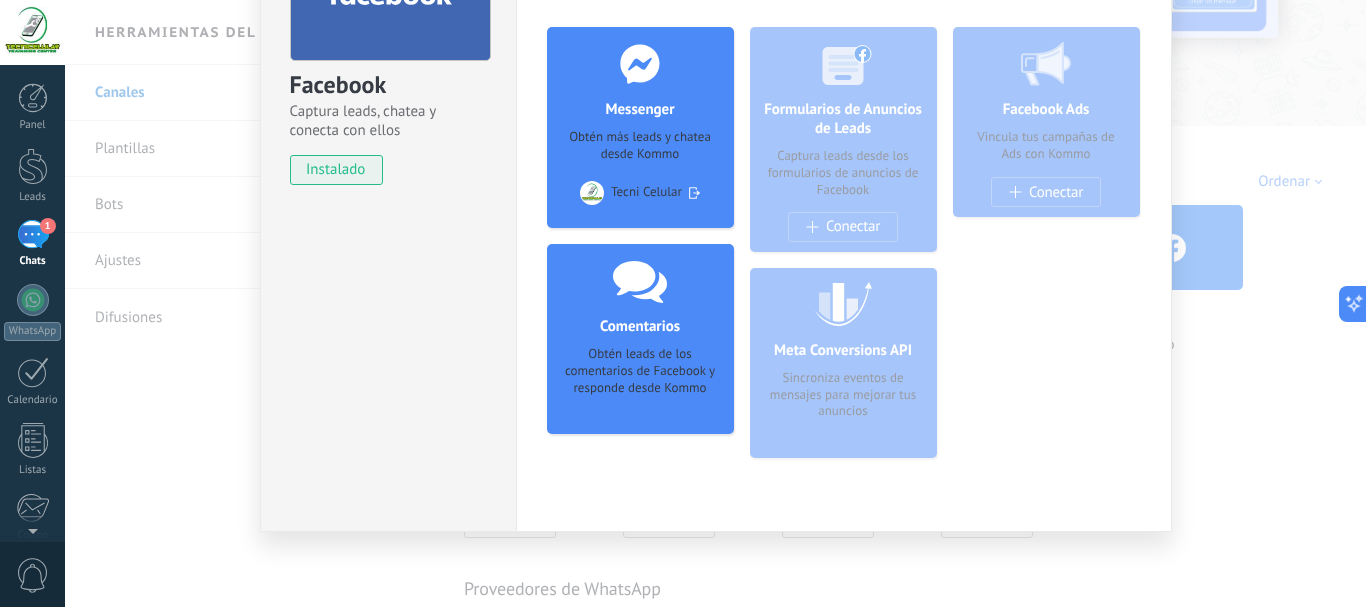 click at bounding box center [640, 280] 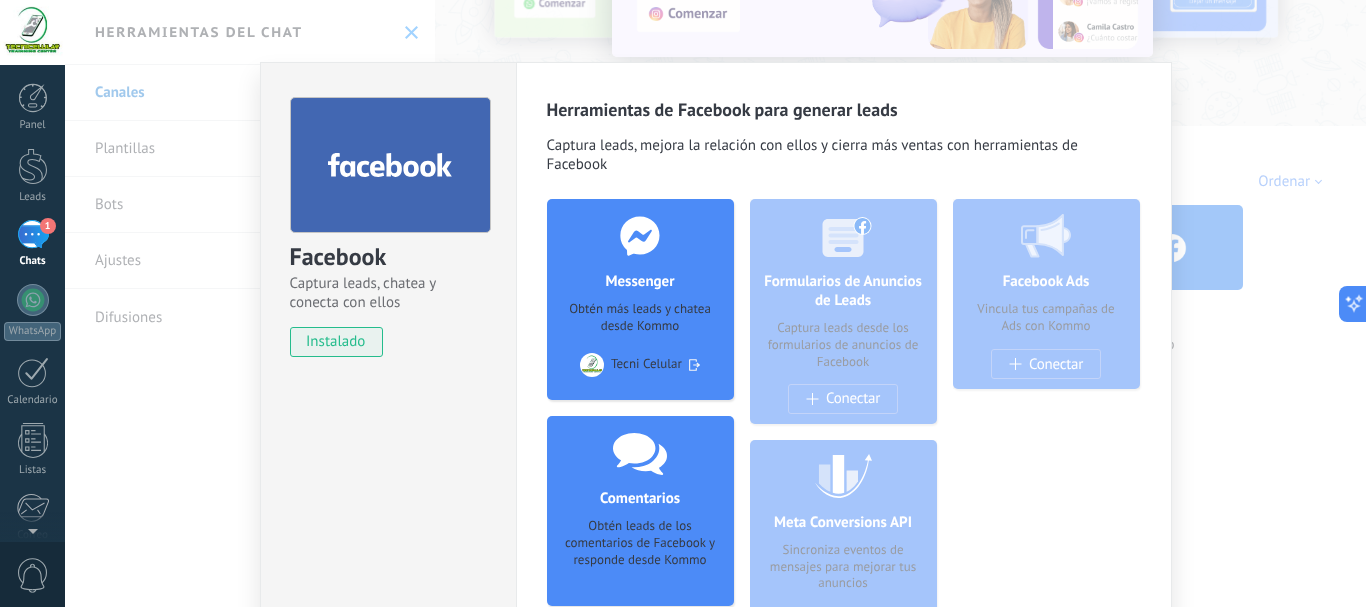 scroll, scrollTop: 0, scrollLeft: 0, axis: both 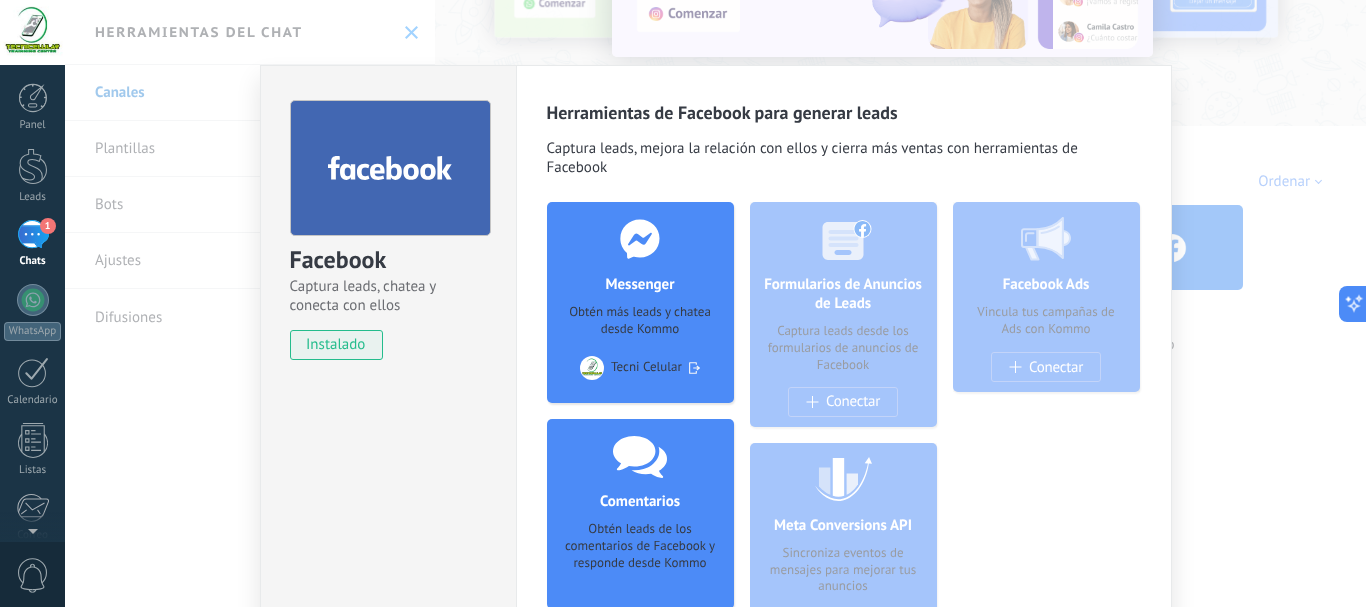 click on "Facebook Captura leads, chatea y conecta con ellos instalado Desinstalar Herramientas de Facebook para generar leads Captura leads, mejora la relación con ellos y cierra más ventas con herramientas de Facebook Messenger Obtén más leads y chatea desde Kommo Tecni Celular Agregar página Comentarios Obtén leads de los comentarios de Facebook y responde desde Kommo Agregar página Formularios de Anuncios de Leads Captura leads desde los formularios de anuncios de Facebook Conectar Meta Conversions API Sincroniza eventos de mensajes para mejorar tus anuncios Facebook Ads Vincula tus campañas de Ads con Kommo Conectar más" at bounding box center [715, 303] 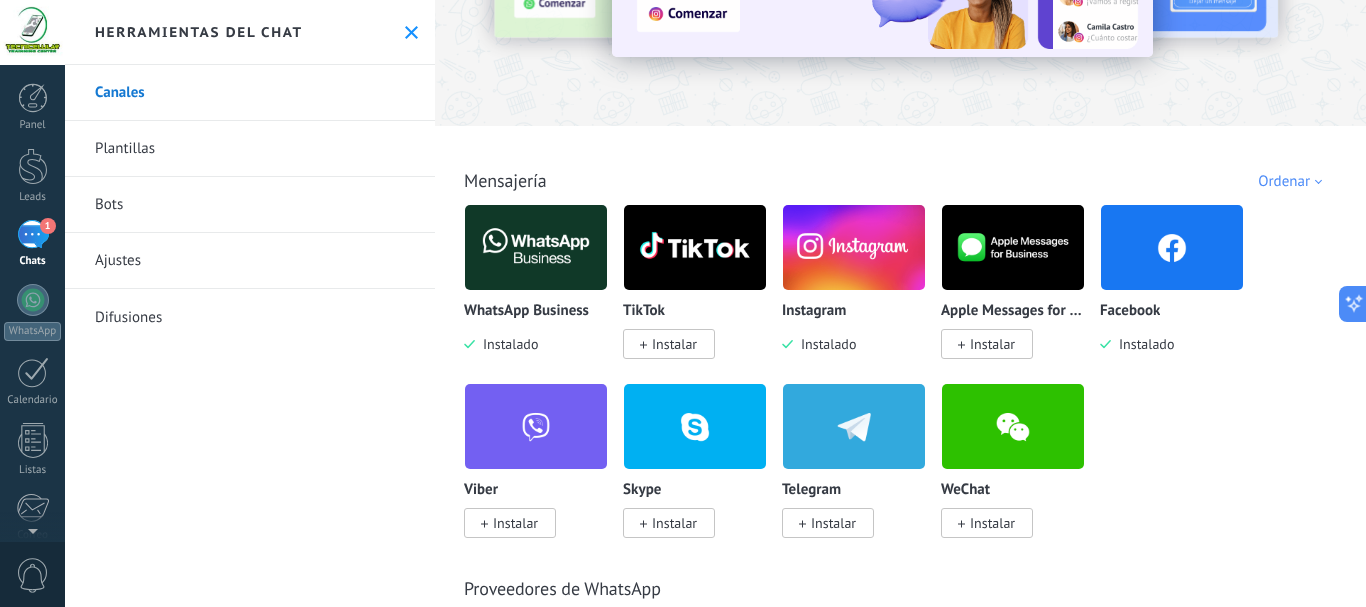 click on "1" at bounding box center (33, 234) 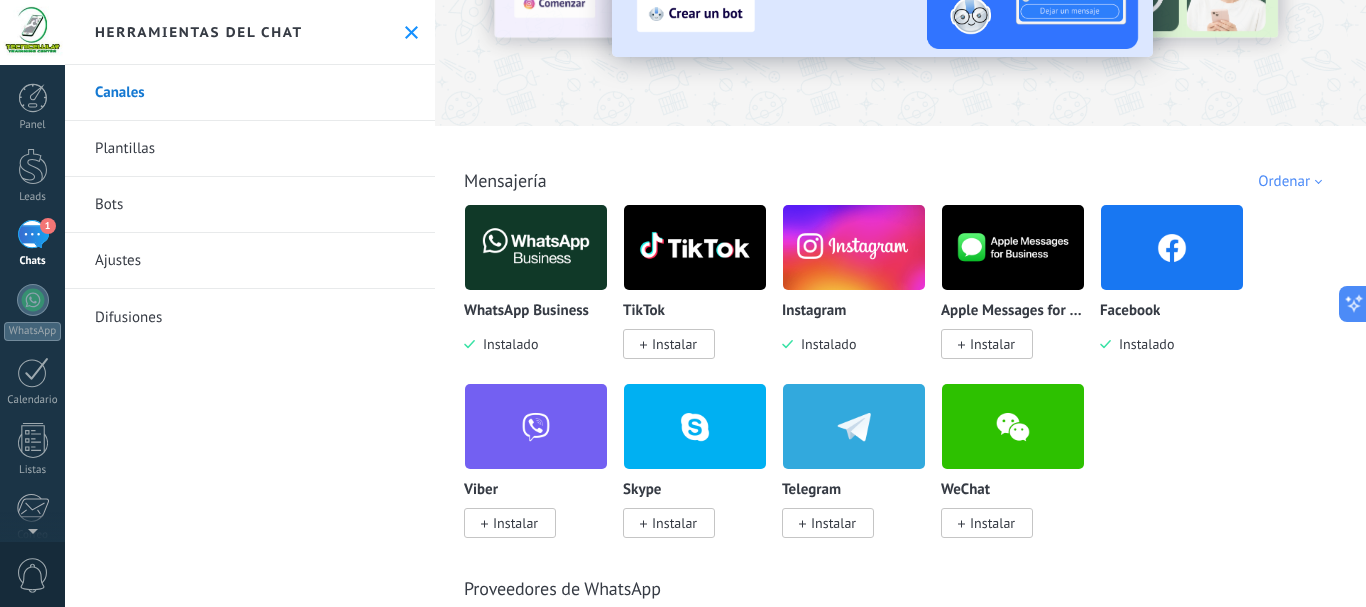 click on "Canales" at bounding box center (250, 93) 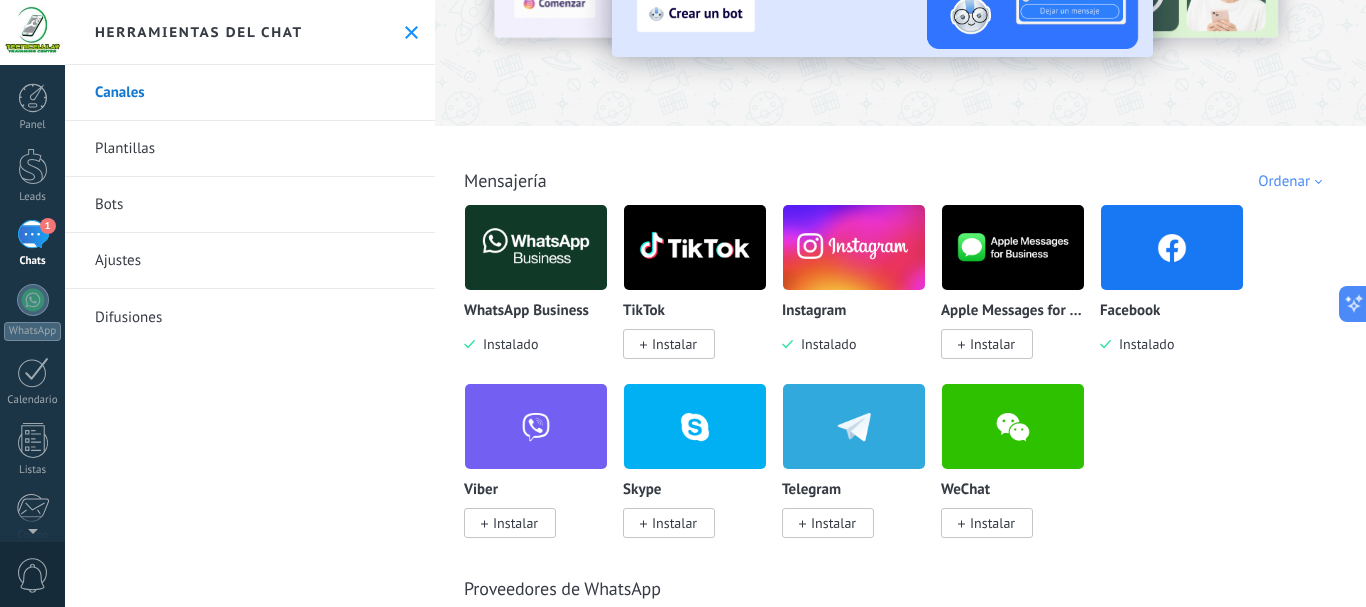 click 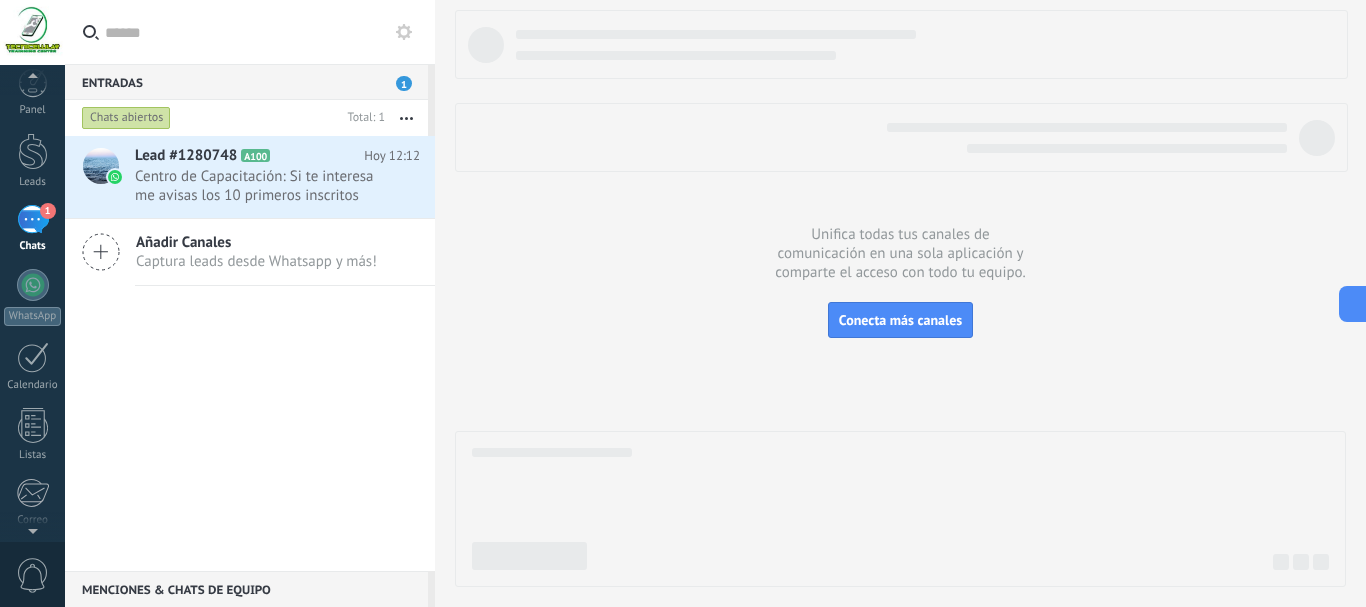 scroll, scrollTop: 0, scrollLeft: 0, axis: both 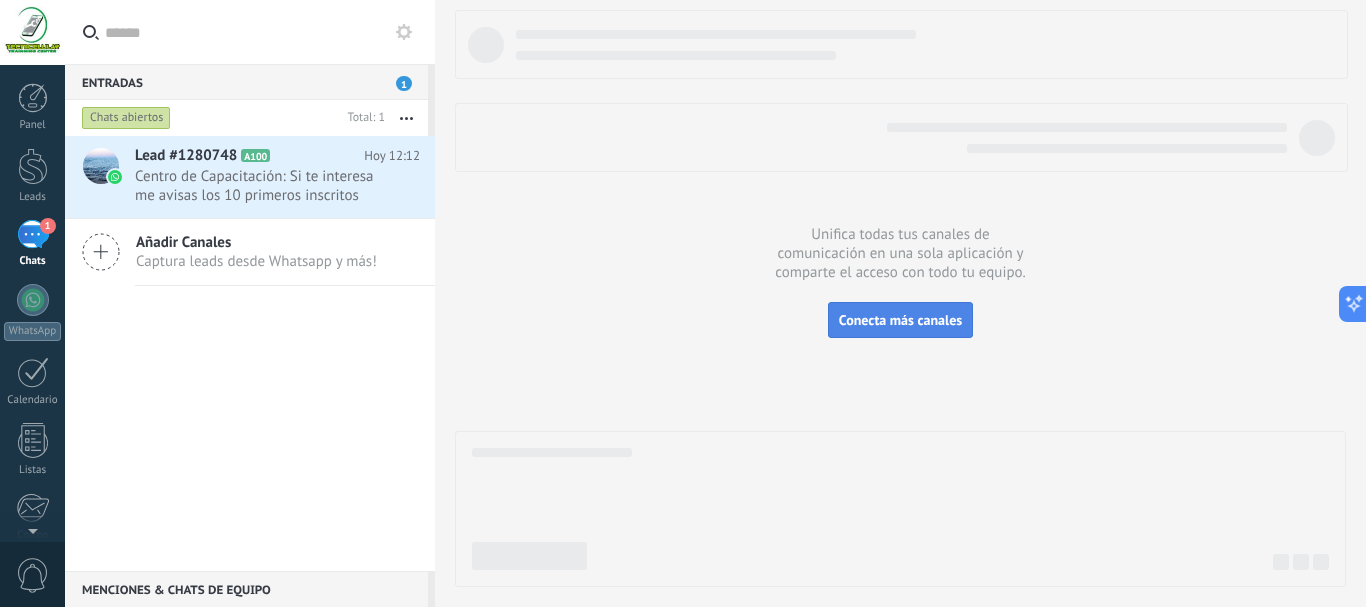 drag, startPoint x: 952, startPoint y: 340, endPoint x: 954, endPoint y: 327, distance: 13.152946 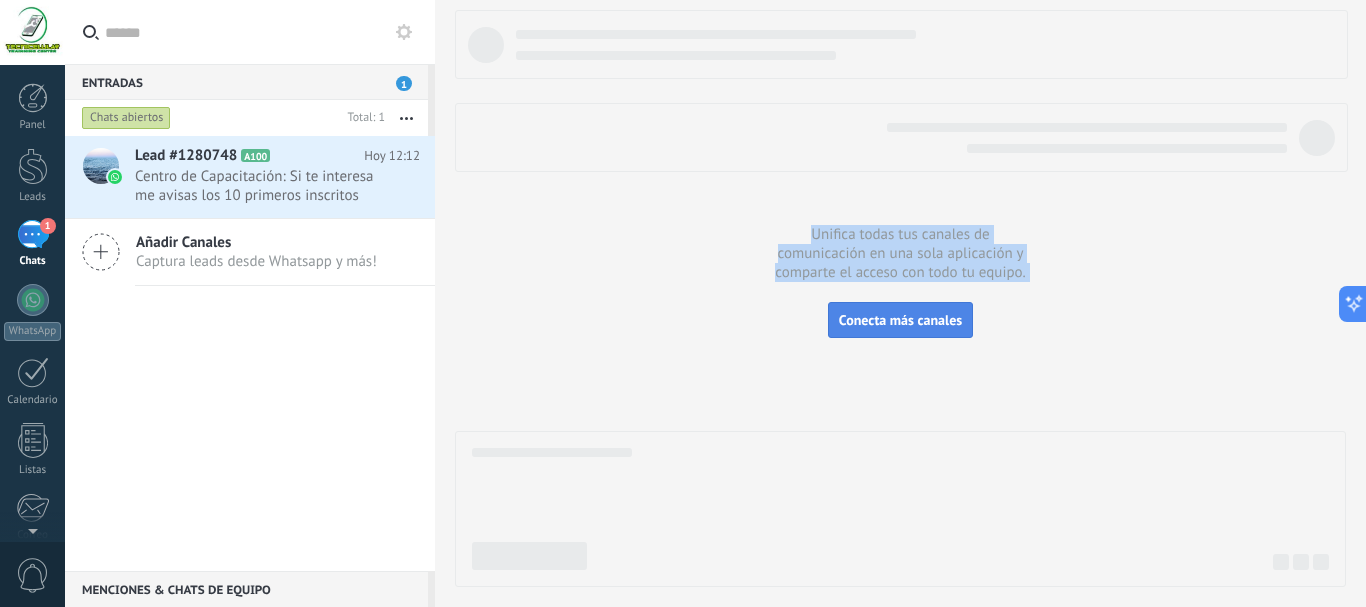 click on "Conecta más canales" at bounding box center [900, 320] 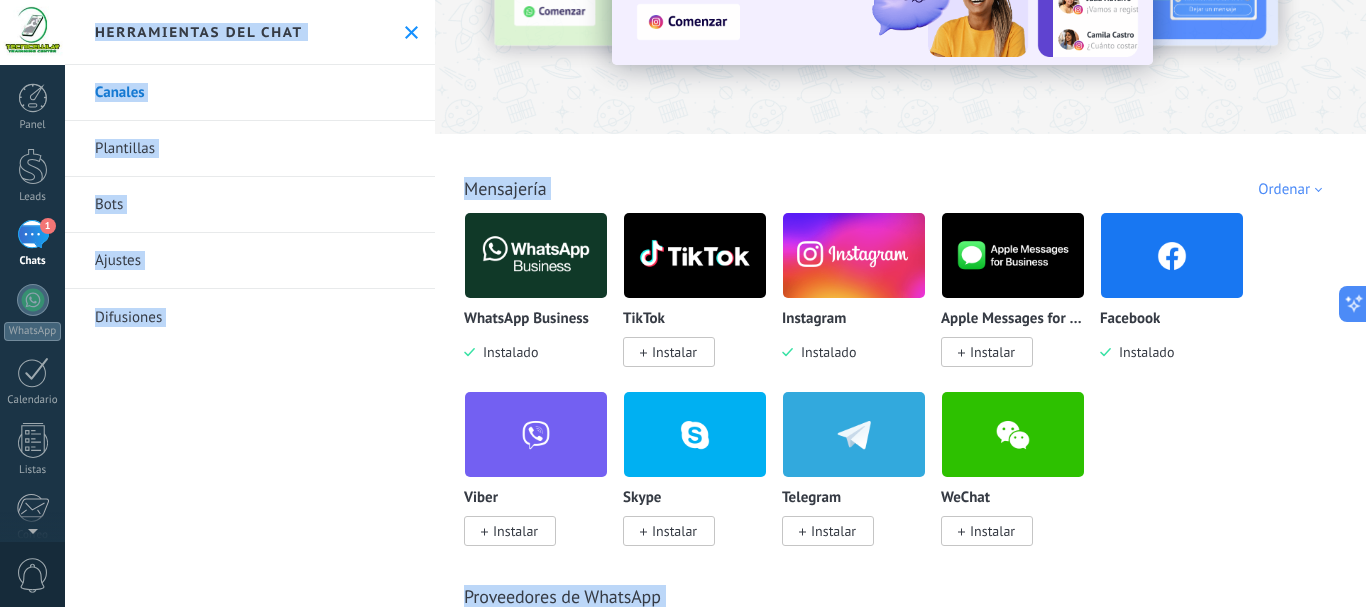 scroll, scrollTop: 200, scrollLeft: 0, axis: vertical 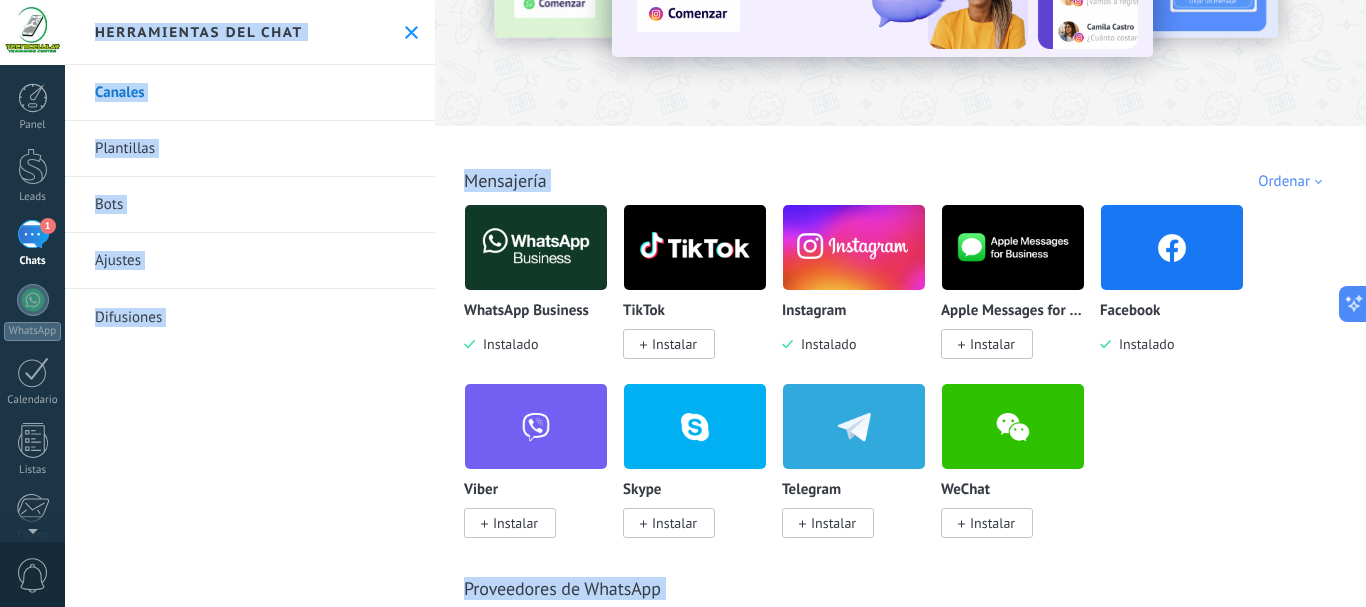 drag, startPoint x: 653, startPoint y: 337, endPoint x: 659, endPoint y: 349, distance: 13.416408 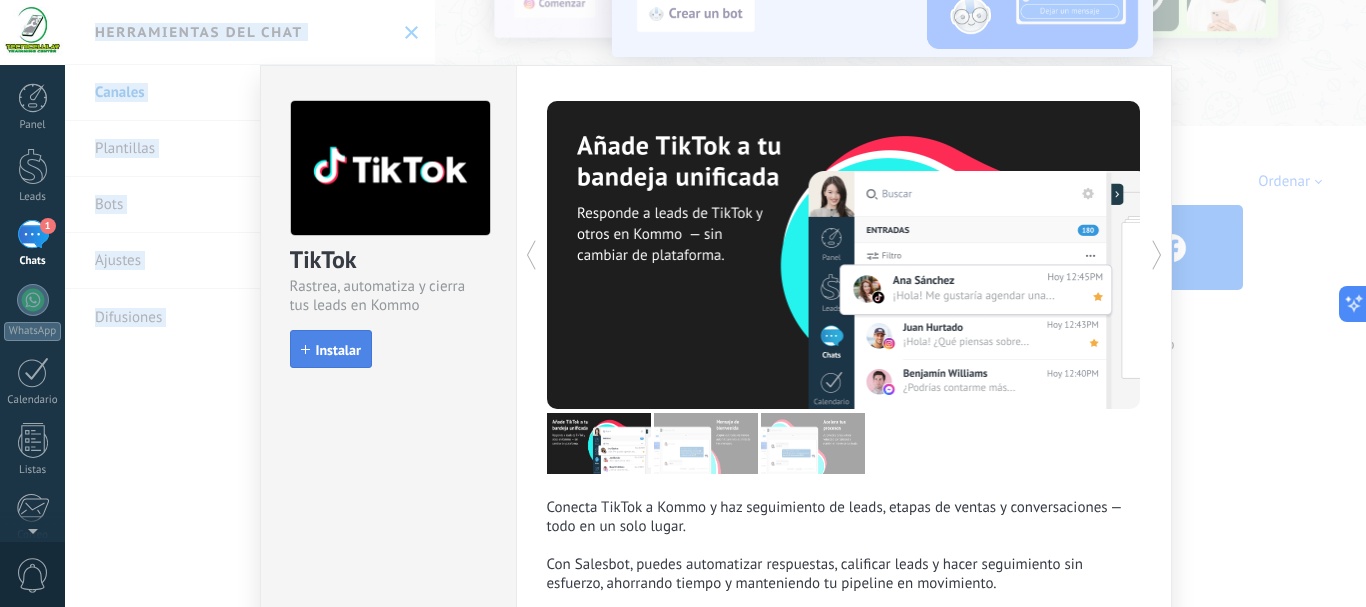 click on "Instalar" at bounding box center (338, 350) 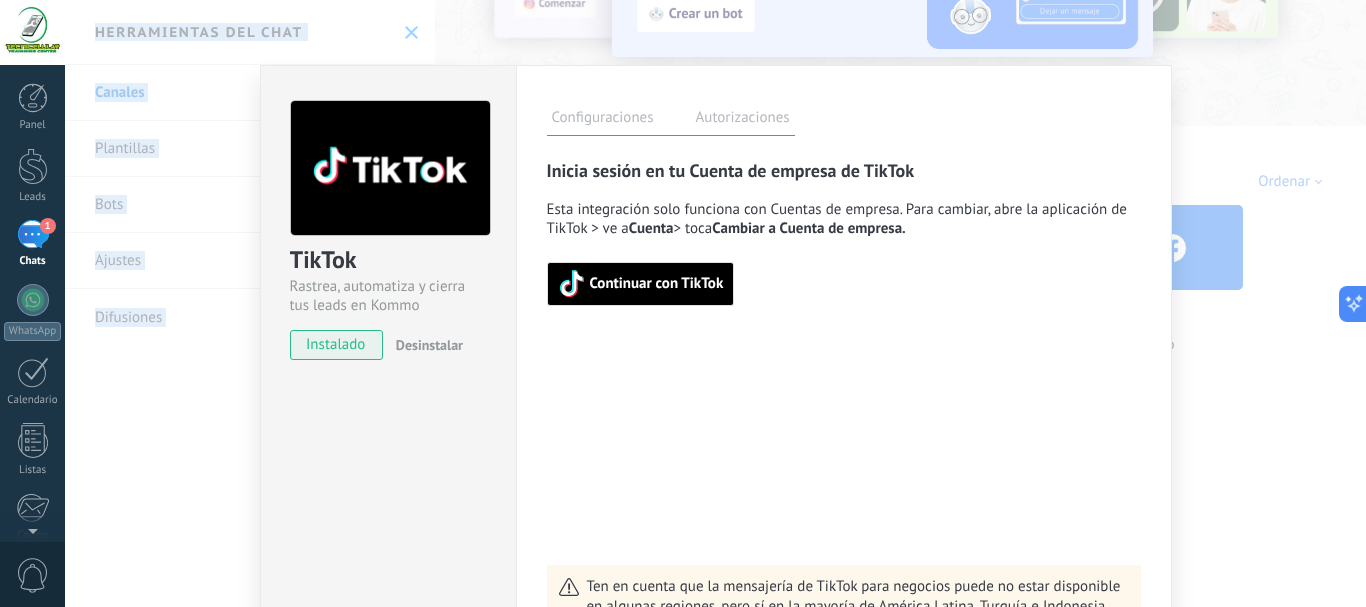 click on "Continuar con TikTok" at bounding box center [657, 284] 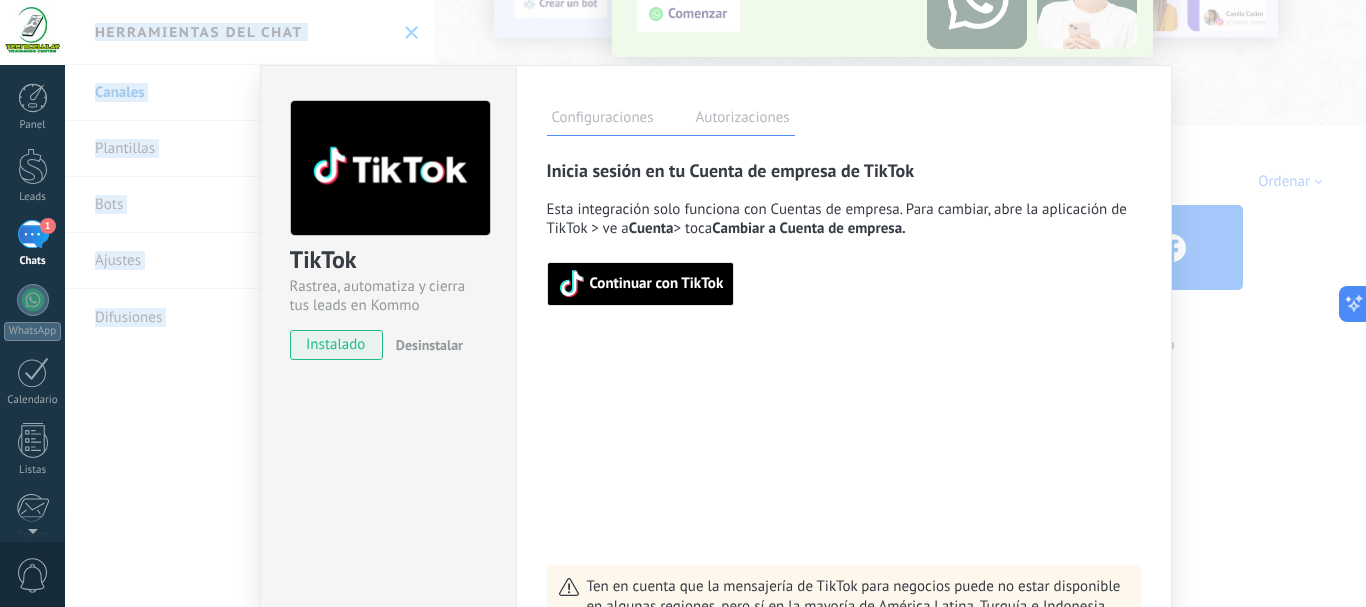 click on "Continuar con TikTok" at bounding box center (657, 284) 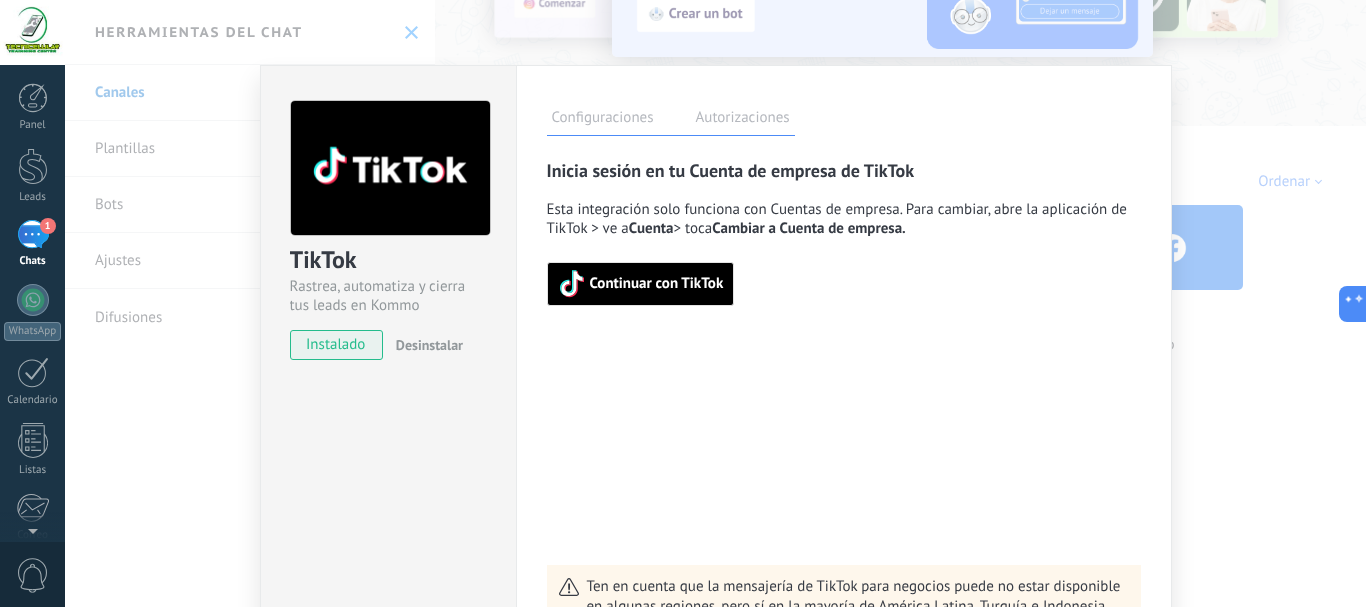 click on "TikTok Rastrea, automatiza y cierra tus leads en Kommo instalado Desinstalar Configuraciones Autorizaciones Esta pestaña registra a los usuarios que han concedido acceso a las integración a esta cuenta. Si deseas remover la posibilidad que un usuario pueda enviar solicitudes a la cuenta en nombre de esta integración, puedes revocar el acceso. Si el acceso a todos los usuarios es revocado, la integración dejará de funcionar. Esta aplicacion está instalada, pero nadie le ha dado acceso aun. Rastrea, automatiza y cierra tus leads en Kommo más Guardar Inicia sesión en tu Cuenta de empresa de TikTok Esta integración solo funciona con Cuentas de empresa. Para cambiar, abre la aplicación de  TikTok > ve a  Cuenta  > toca  Cambiar a Cuenta de empresa. Continuar con TikTok Ten en cuenta que la mensajería de TikTok para negocios puede no estar disponible en algunas regiones, pero sí en la mayoría de América Latina, Turquía e Indonesia." at bounding box center (715, 303) 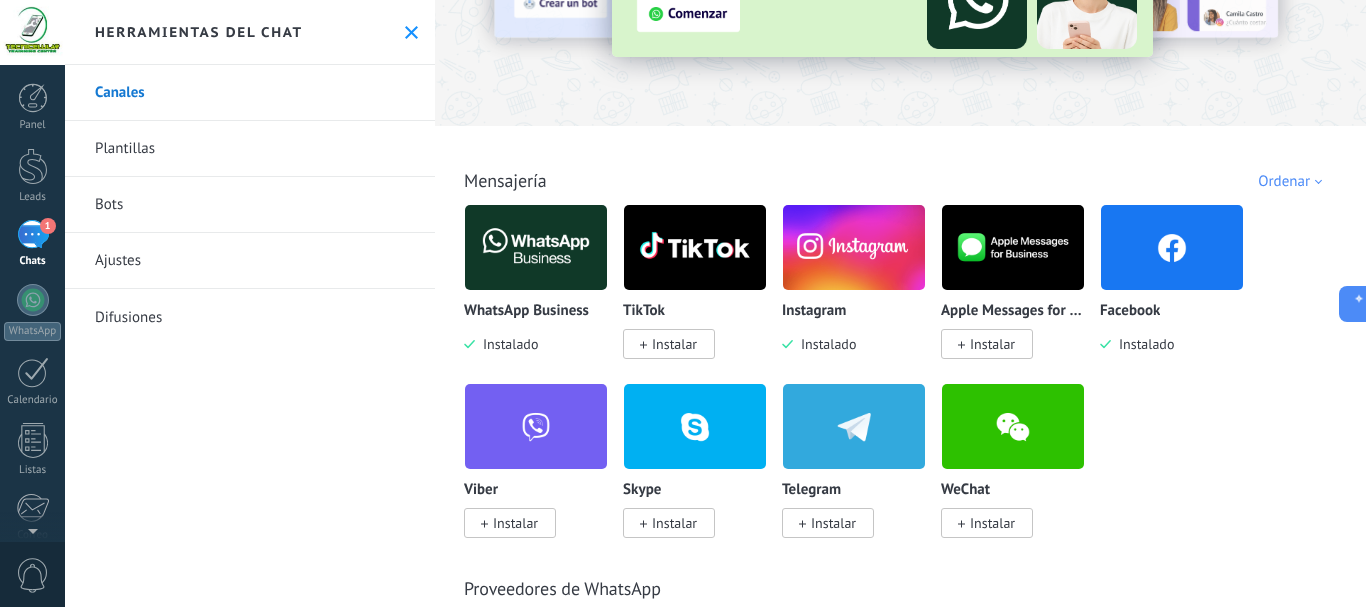 click at bounding box center (536, 247) 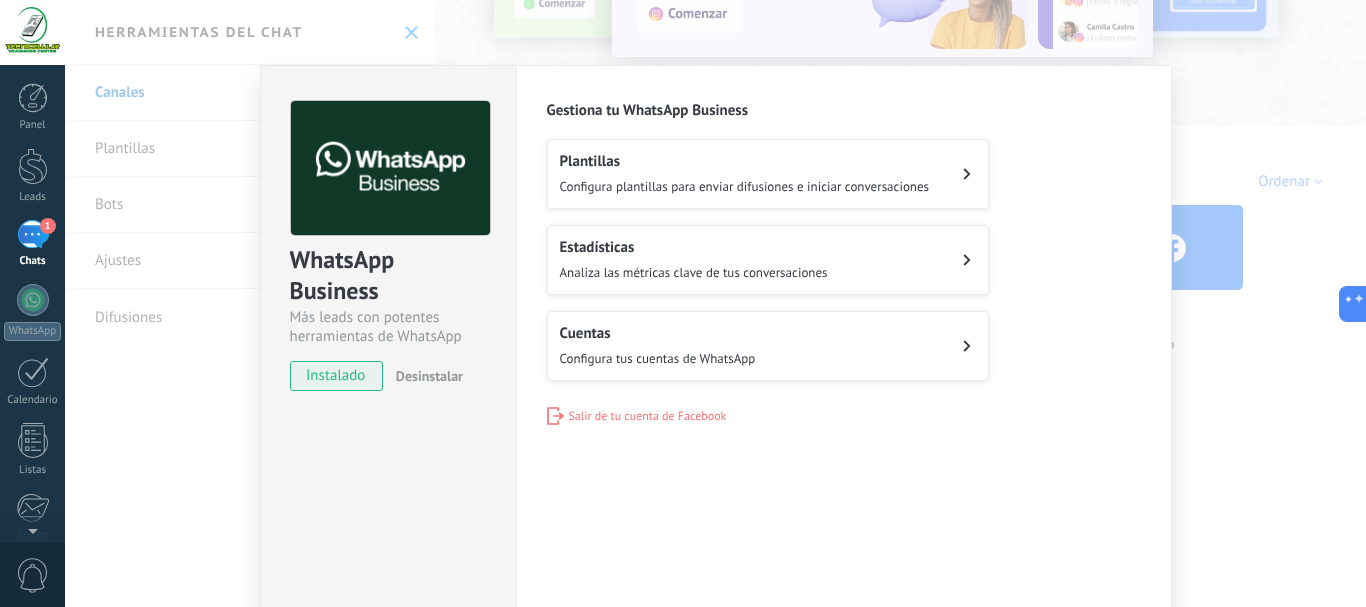 click on "Configura tus cuentas de WhatsApp" at bounding box center [658, 358] 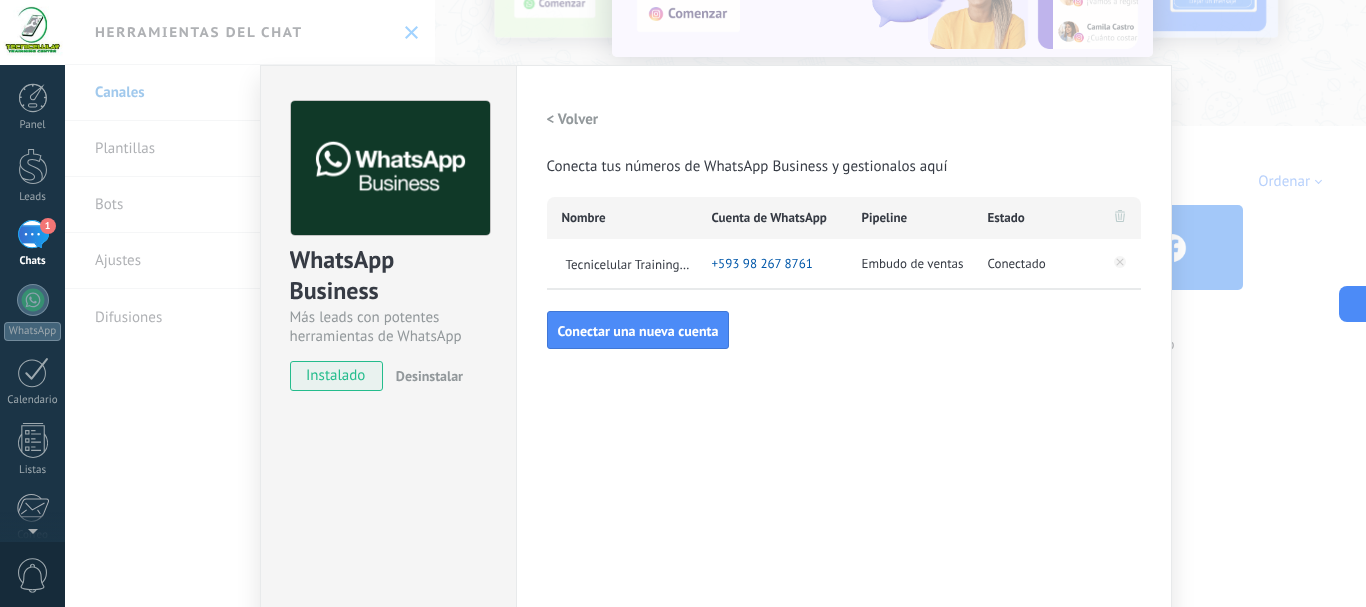 click on "1" at bounding box center (33, 234) 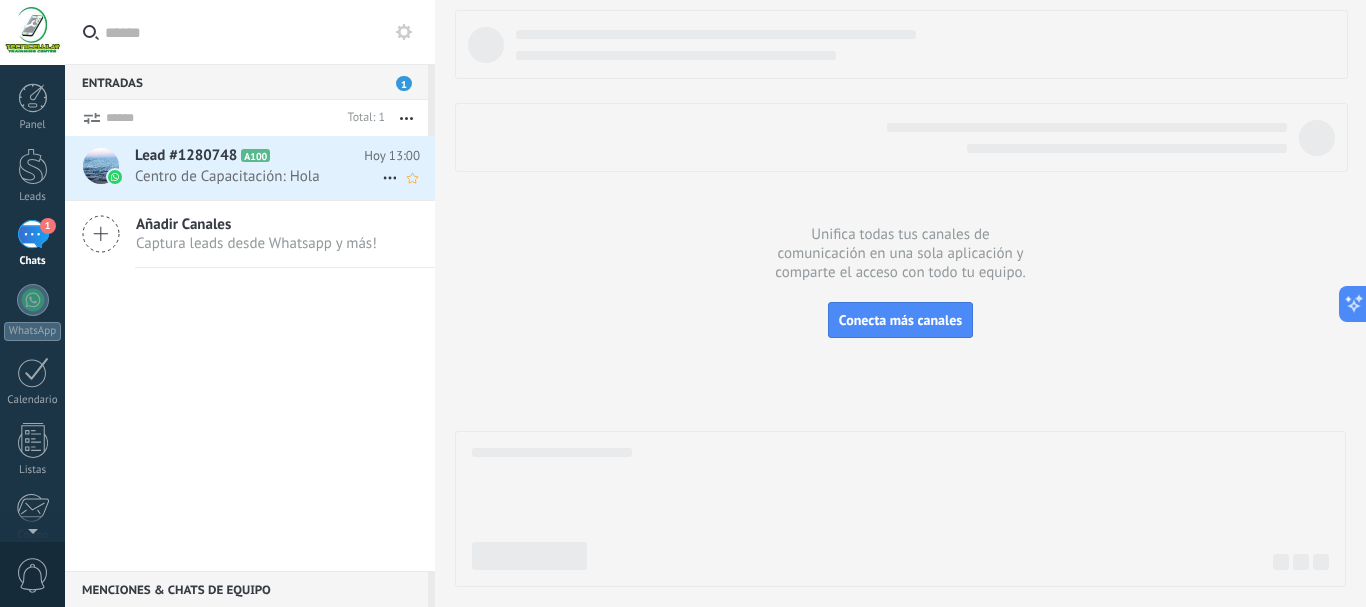 click on "Centro de Capacitación: Hola" at bounding box center [258, 176] 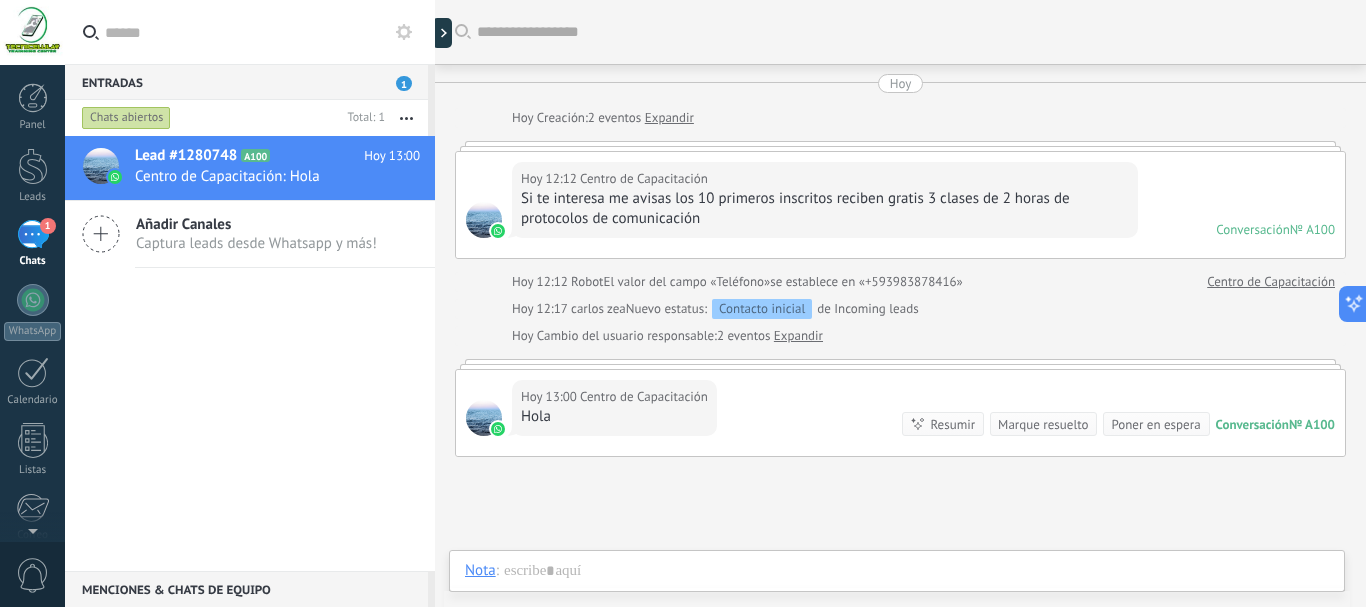 scroll, scrollTop: 105, scrollLeft: 0, axis: vertical 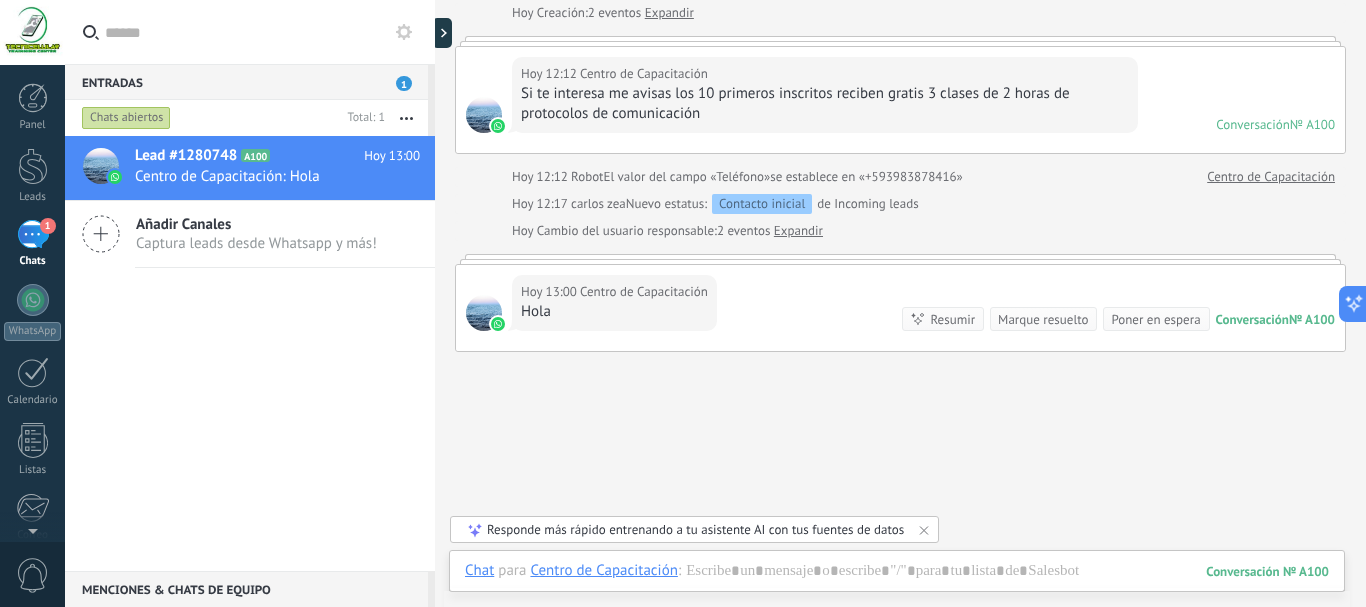 drag, startPoint x: 293, startPoint y: 424, endPoint x: 304, endPoint y: 418, distance: 12.529964 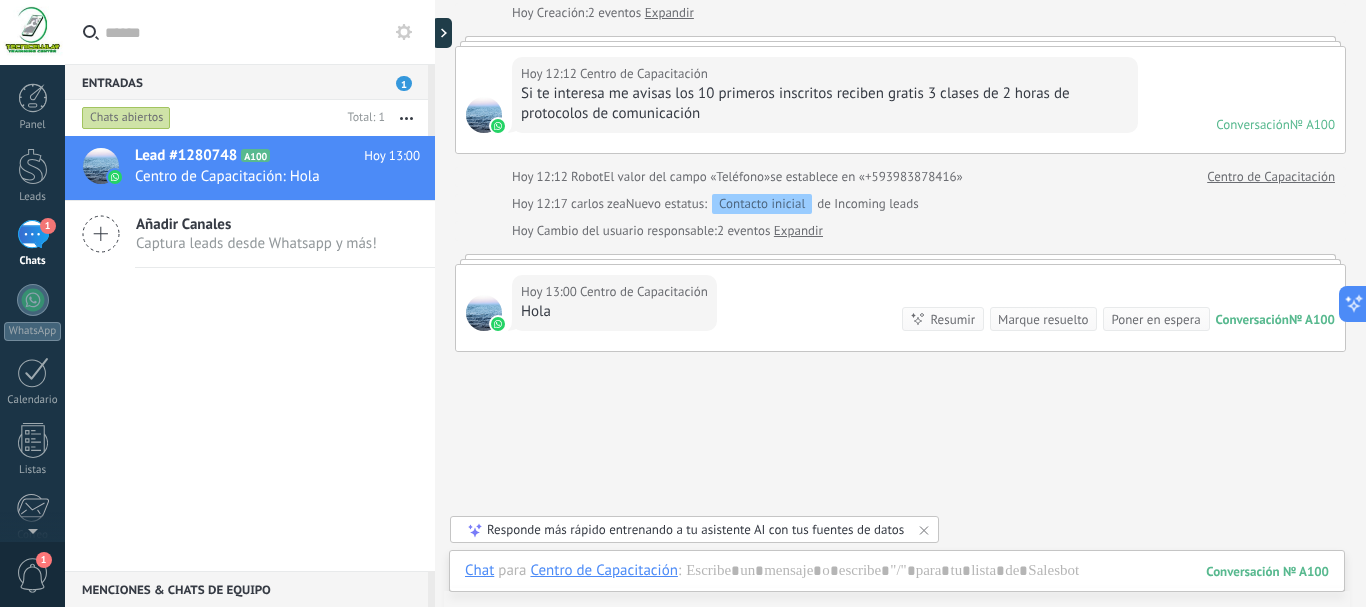 click on "1" at bounding box center [33, 234] 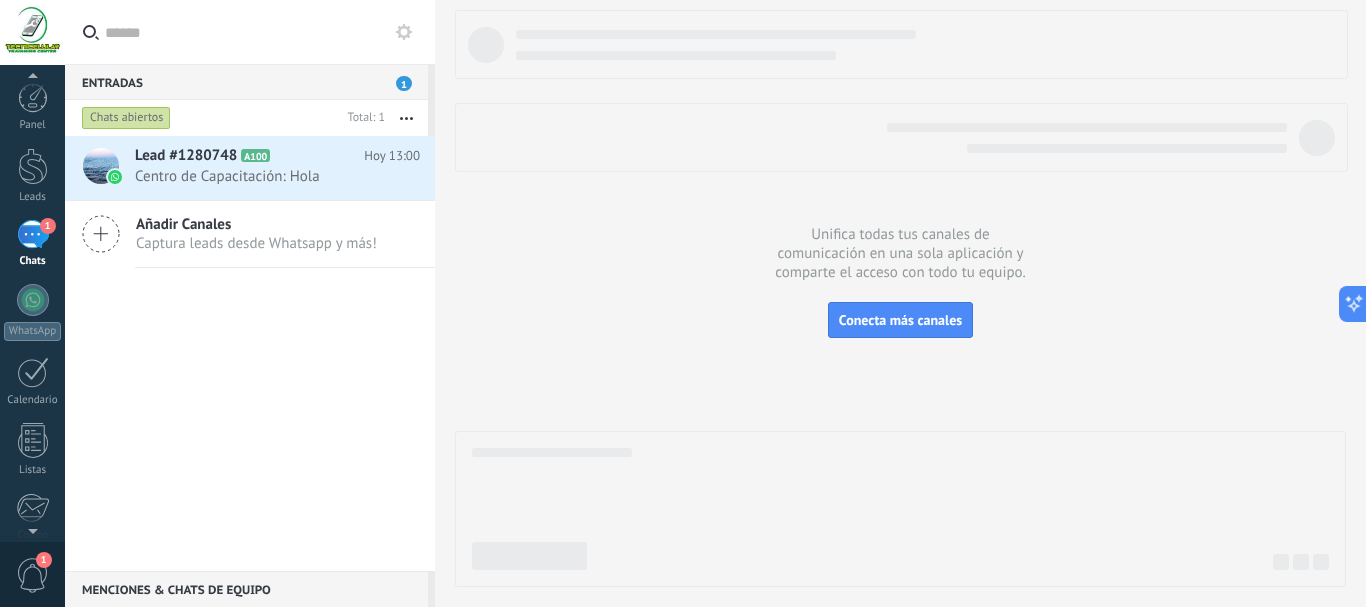 click on "1" at bounding box center [33, 234] 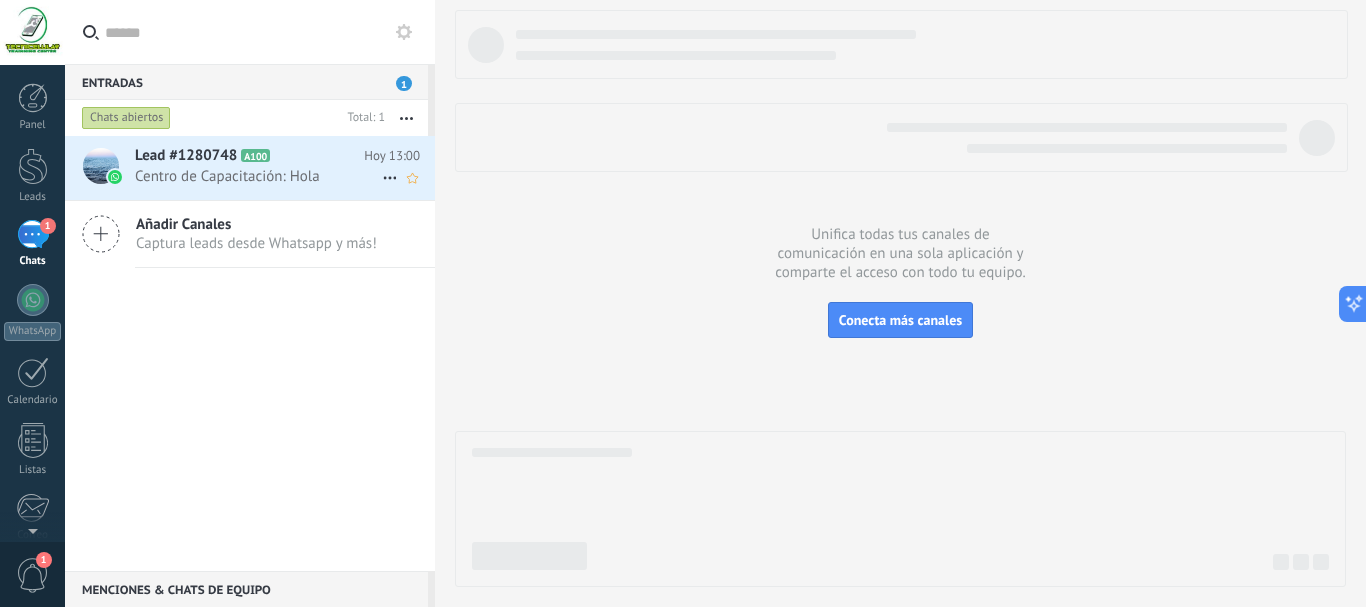 click on "Centro de Capacitación: Hola" at bounding box center [258, 176] 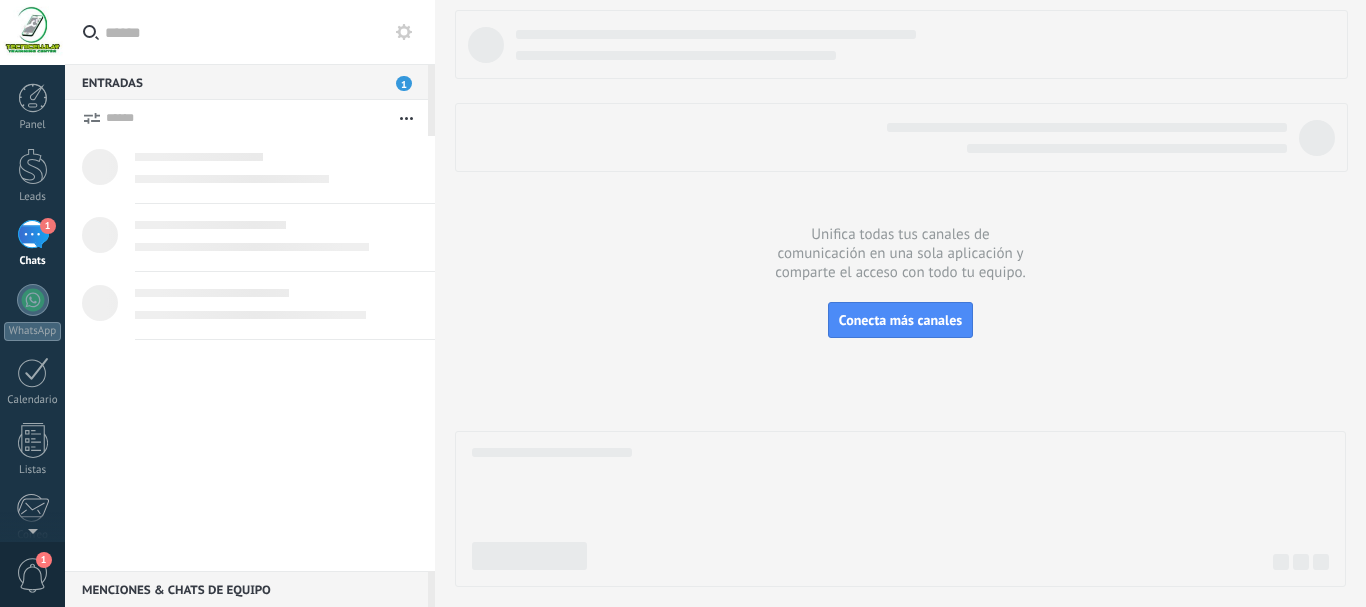 scroll, scrollTop: 0, scrollLeft: 0, axis: both 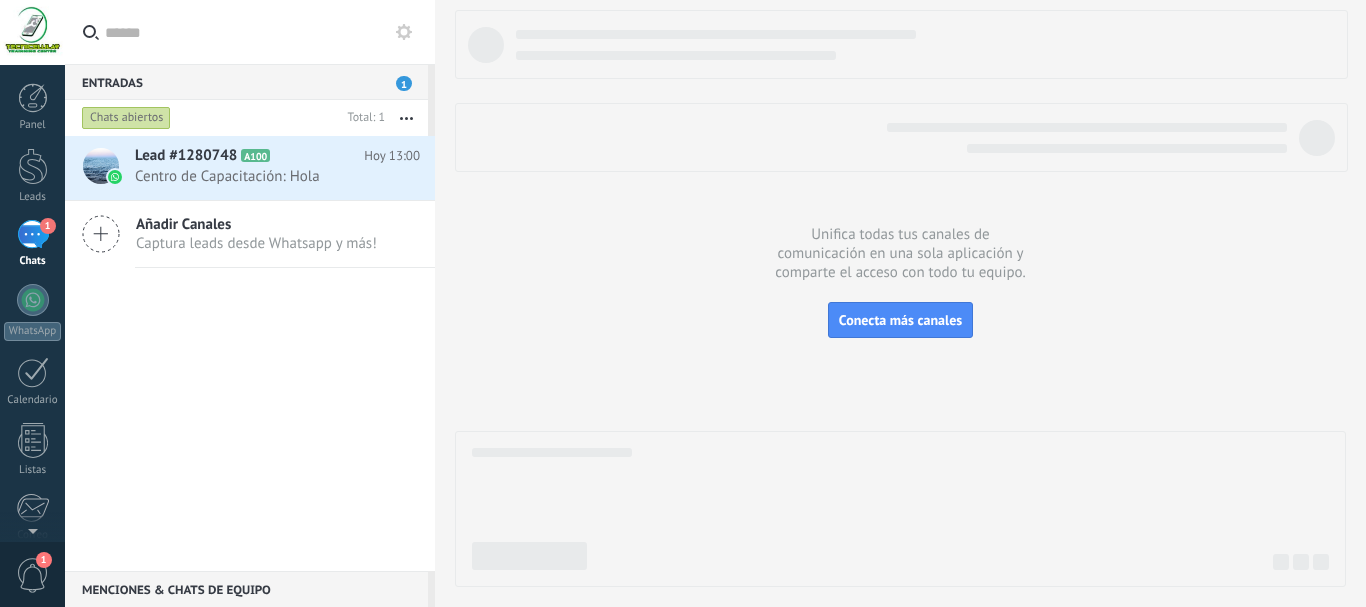 click on "1" at bounding box center (33, 234) 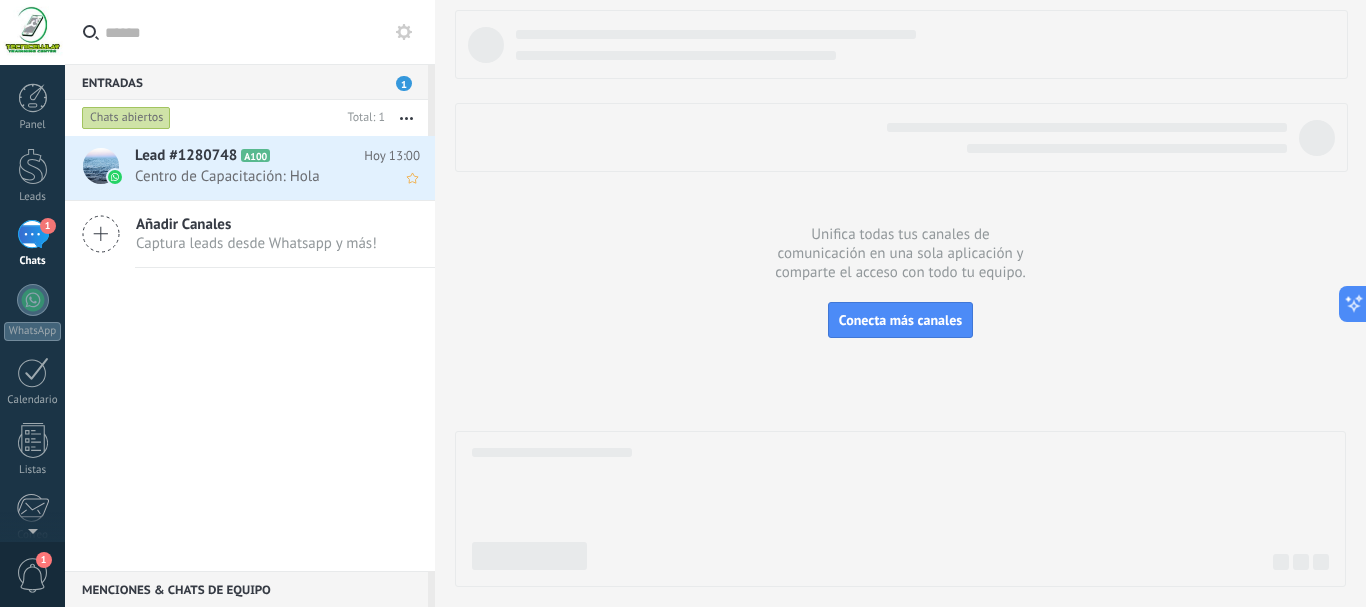 click on "Centro de Capacitación: Hola" at bounding box center (258, 176) 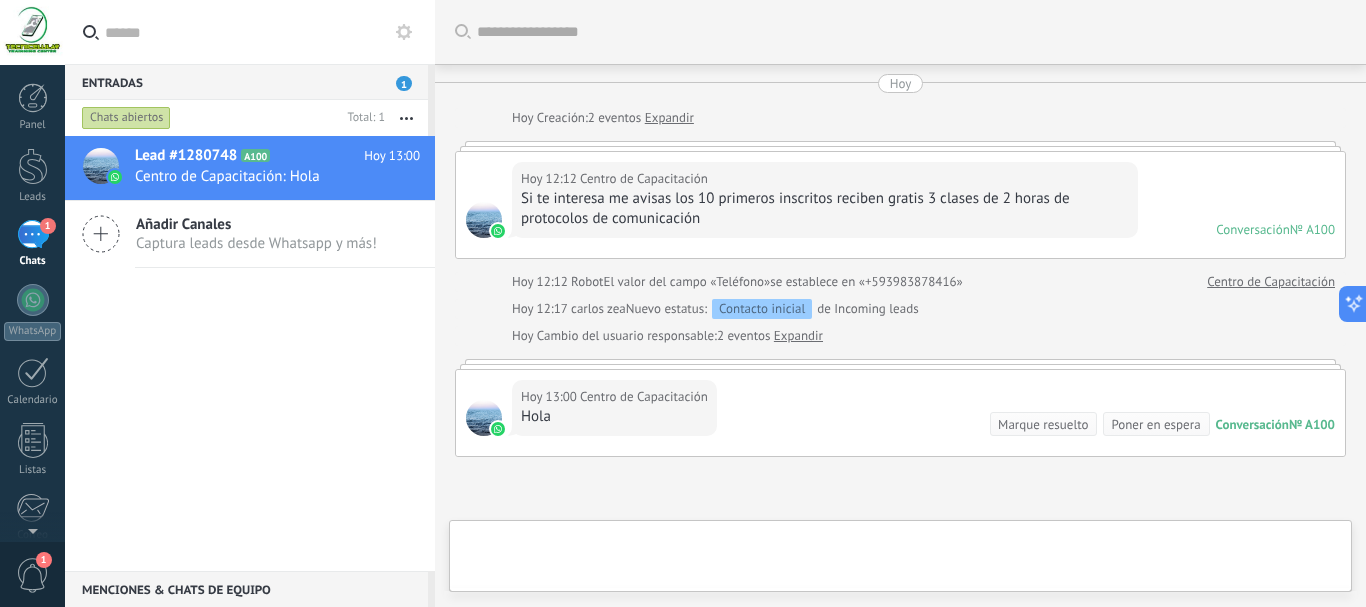 scroll, scrollTop: 199, scrollLeft: 0, axis: vertical 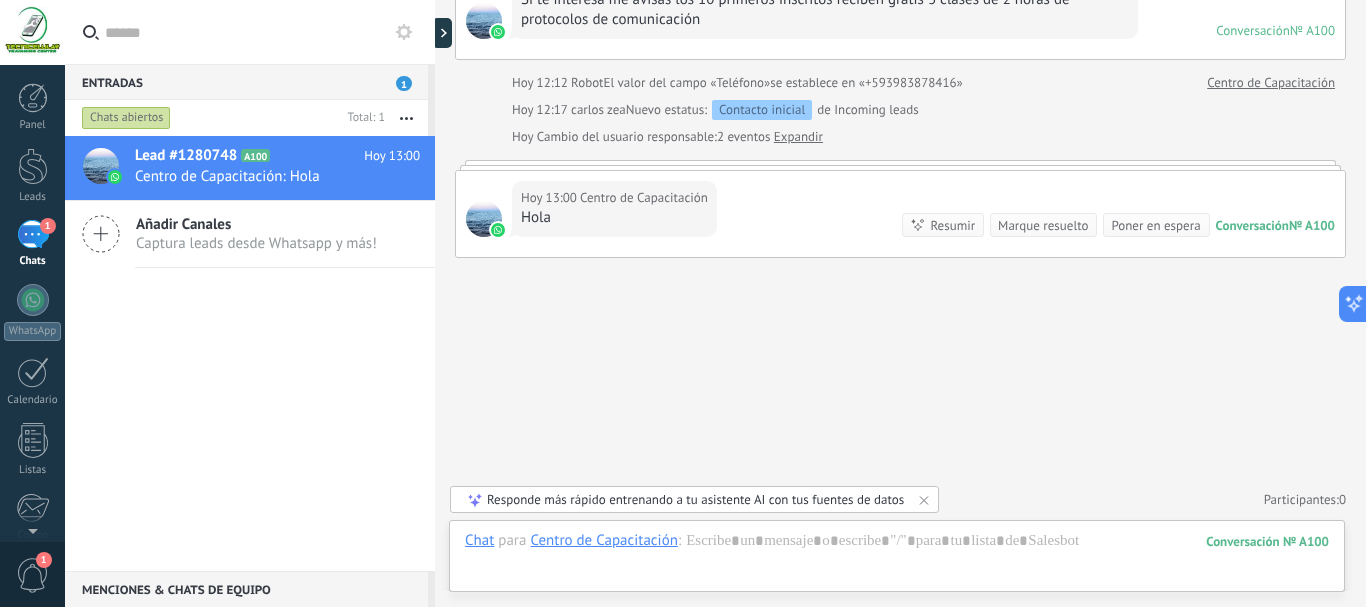drag, startPoint x: 1023, startPoint y: 230, endPoint x: 985, endPoint y: 331, distance: 107.912 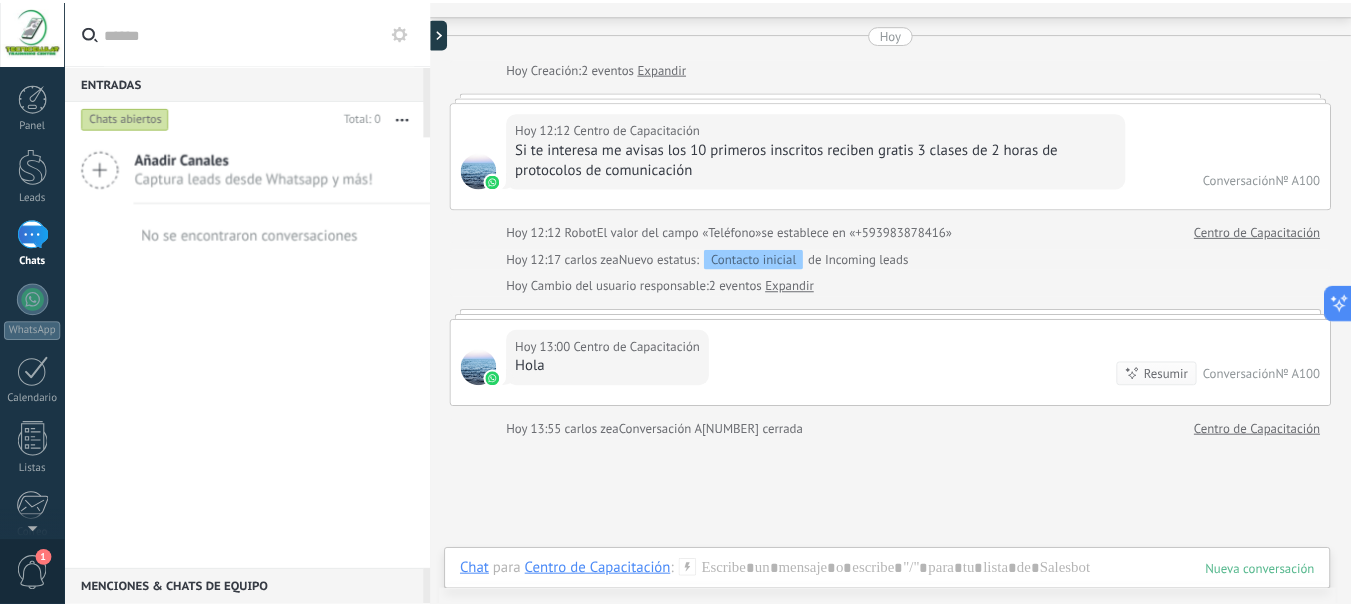 scroll, scrollTop: 32, scrollLeft: 0, axis: vertical 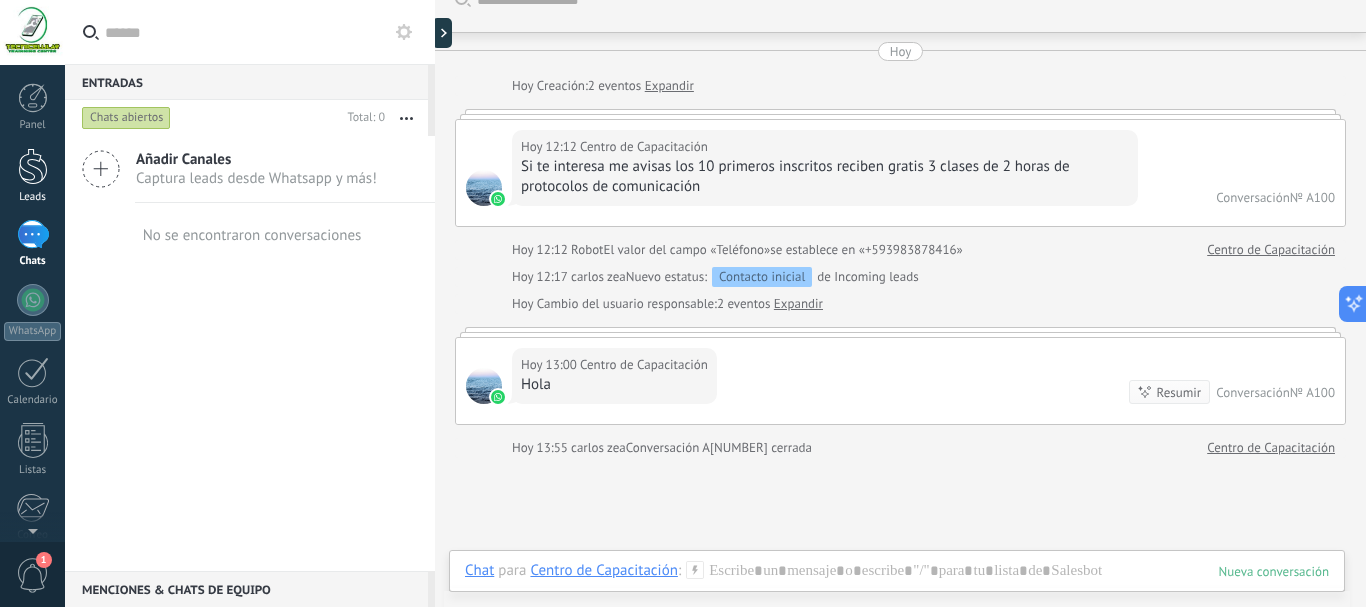 drag, startPoint x: 29, startPoint y: 177, endPoint x: 28, endPoint y: 188, distance: 11.045361 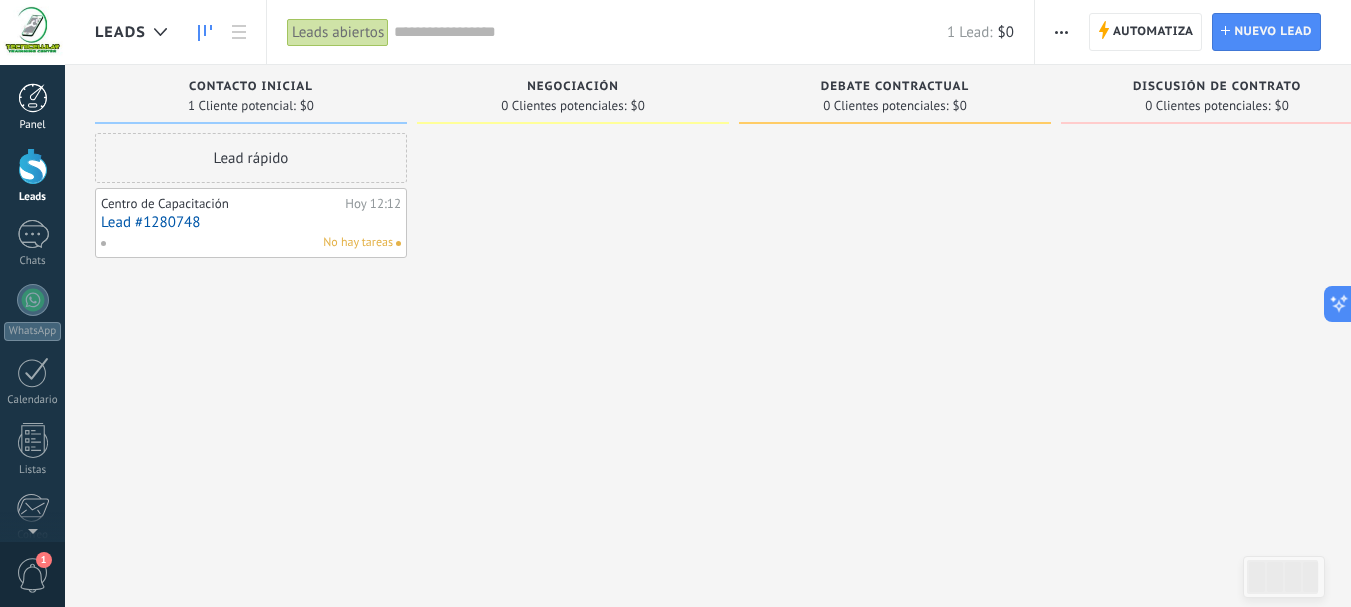 click at bounding box center (33, 98) 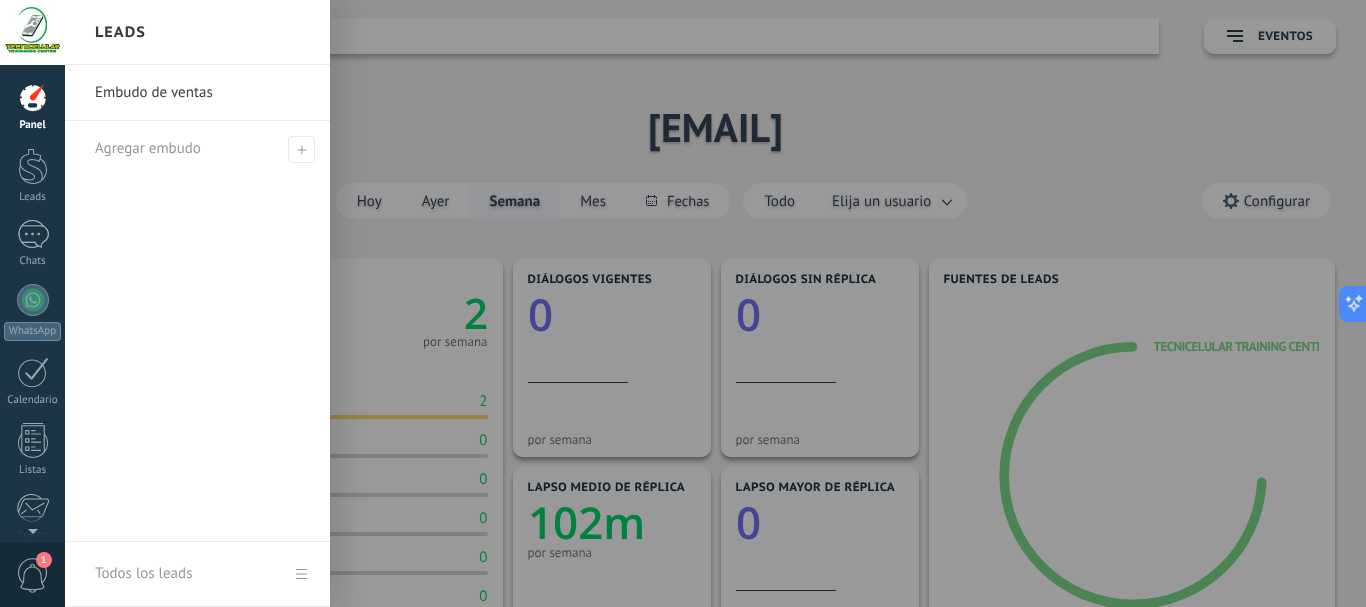 click at bounding box center [748, 303] 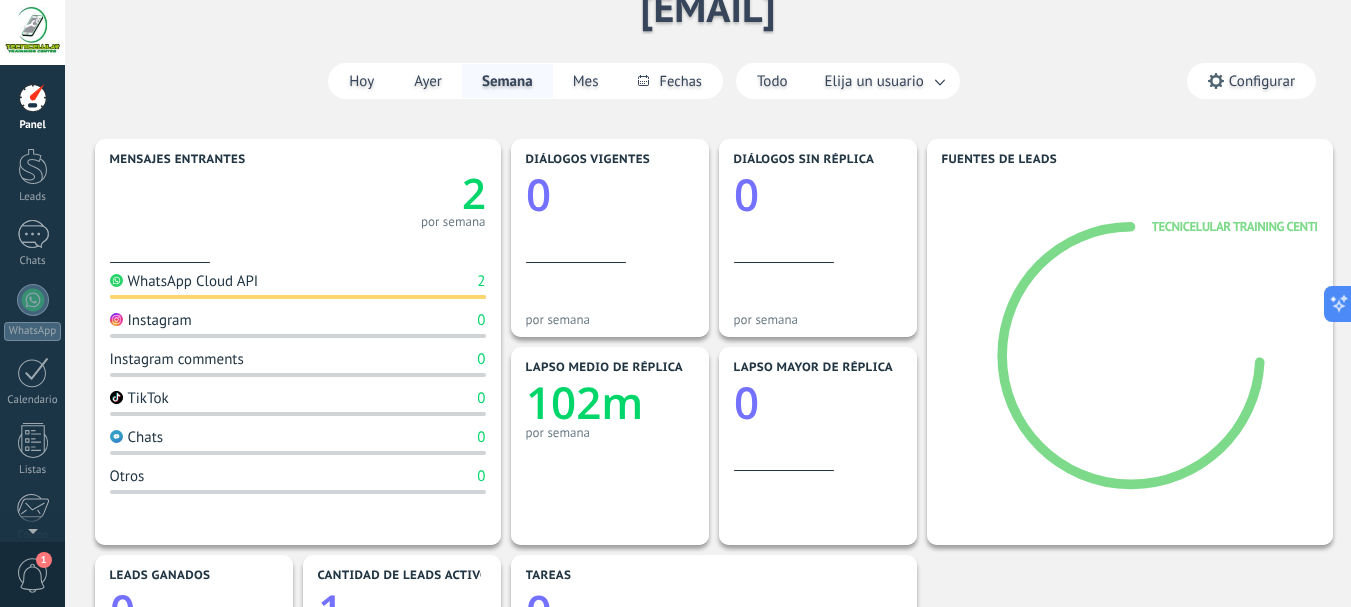 scroll, scrollTop: 133, scrollLeft: 0, axis: vertical 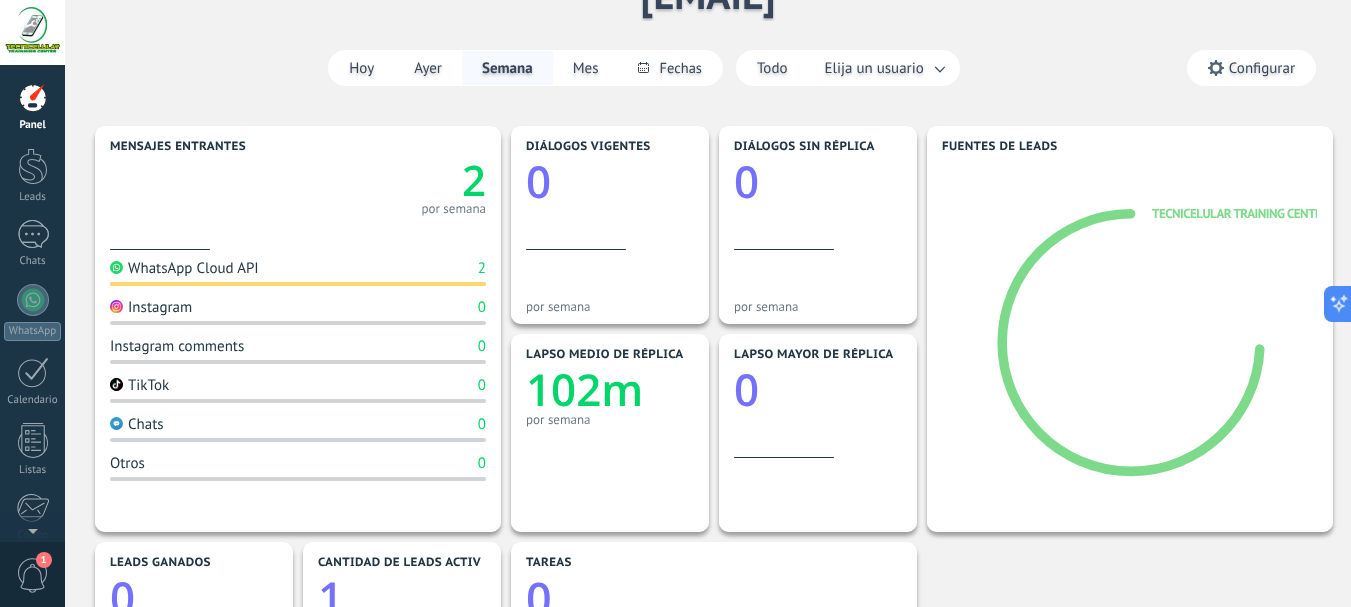 click at bounding box center [33, 98] 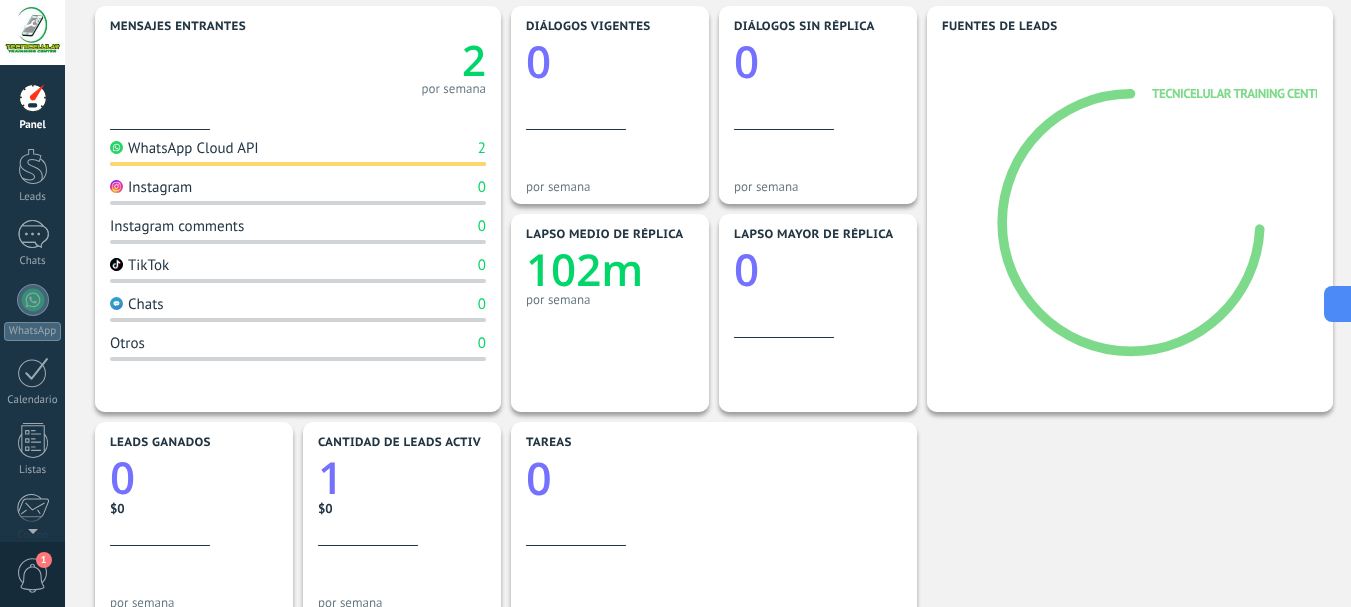 scroll, scrollTop: 267, scrollLeft: 0, axis: vertical 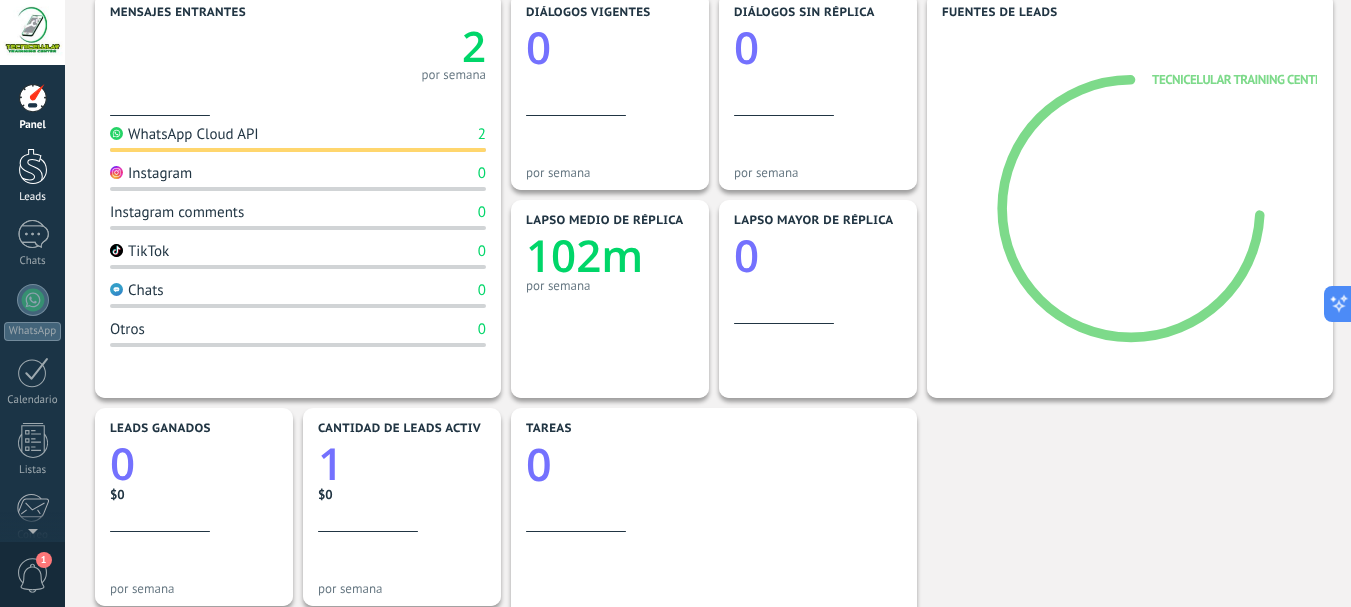 click at bounding box center (33, 166) 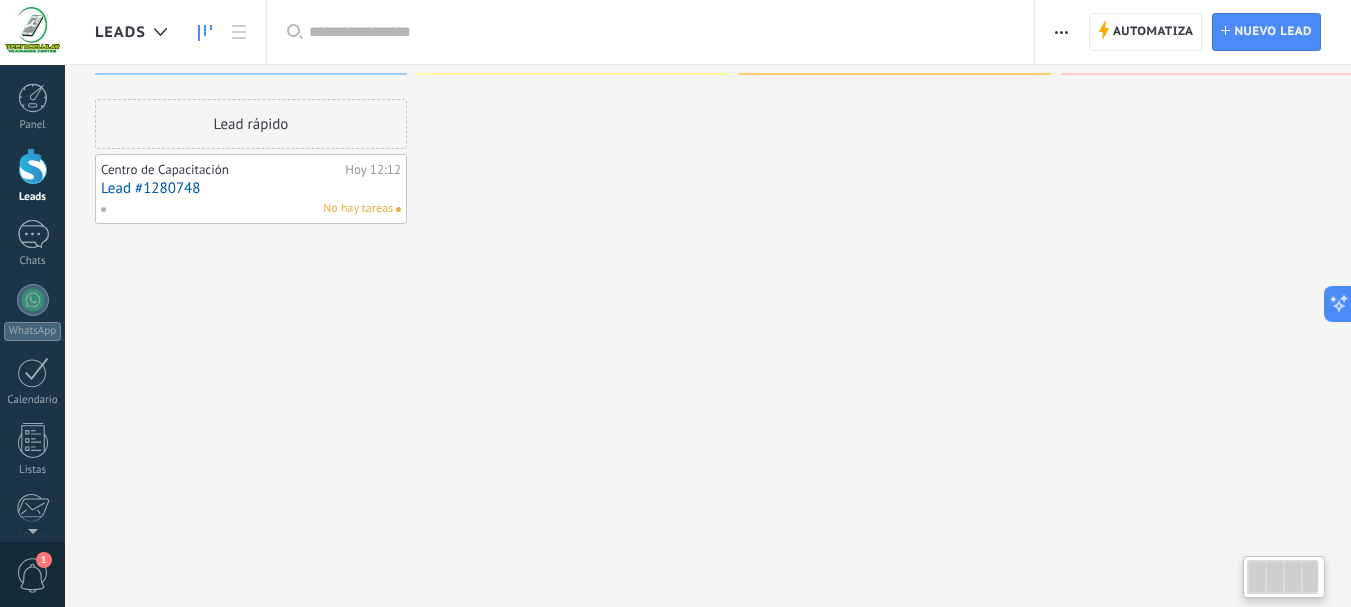 scroll, scrollTop: 0, scrollLeft: 0, axis: both 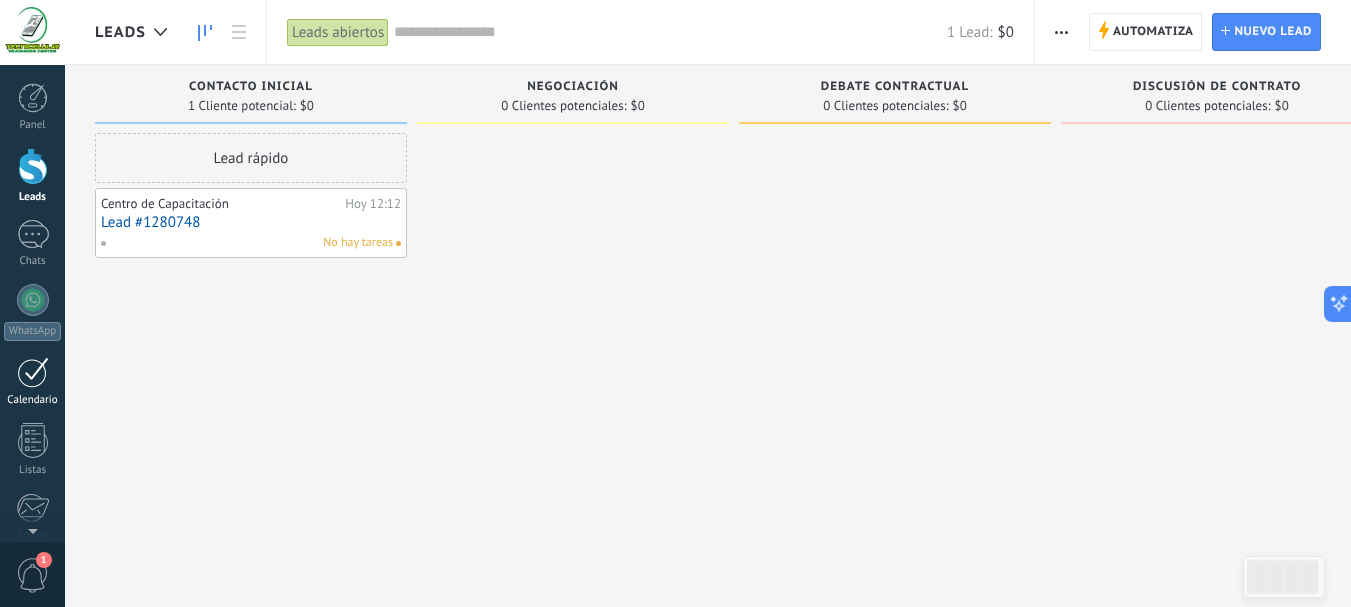 click at bounding box center (33, 372) 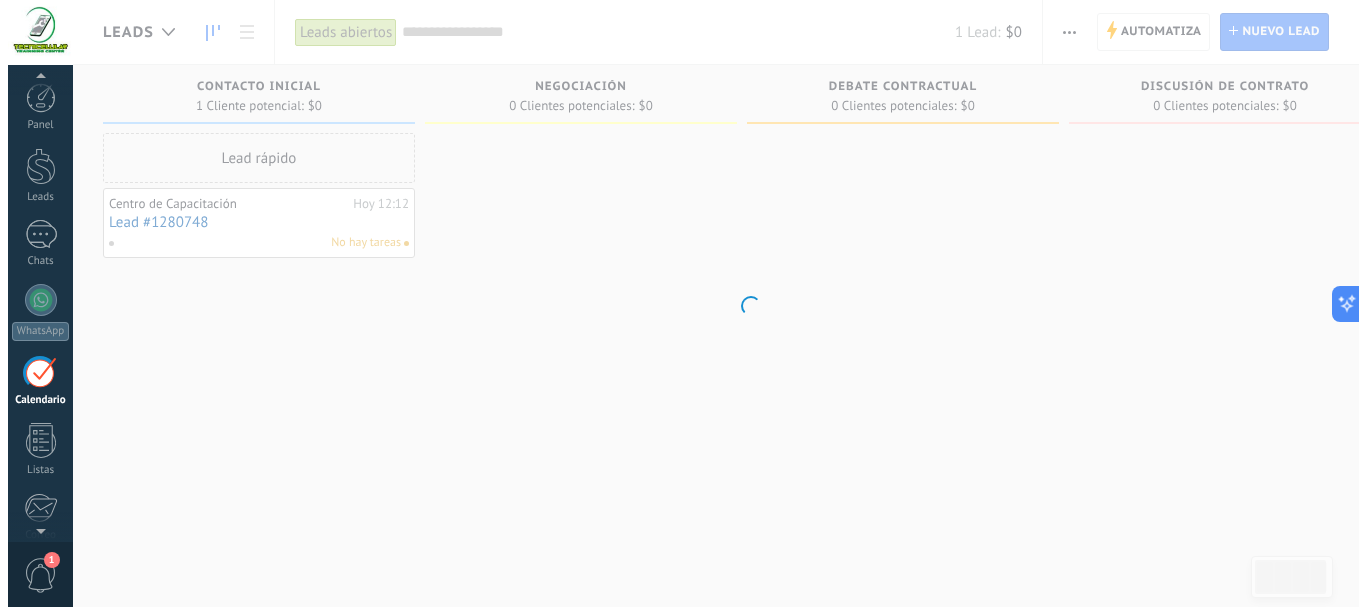 scroll, scrollTop: 58, scrollLeft: 0, axis: vertical 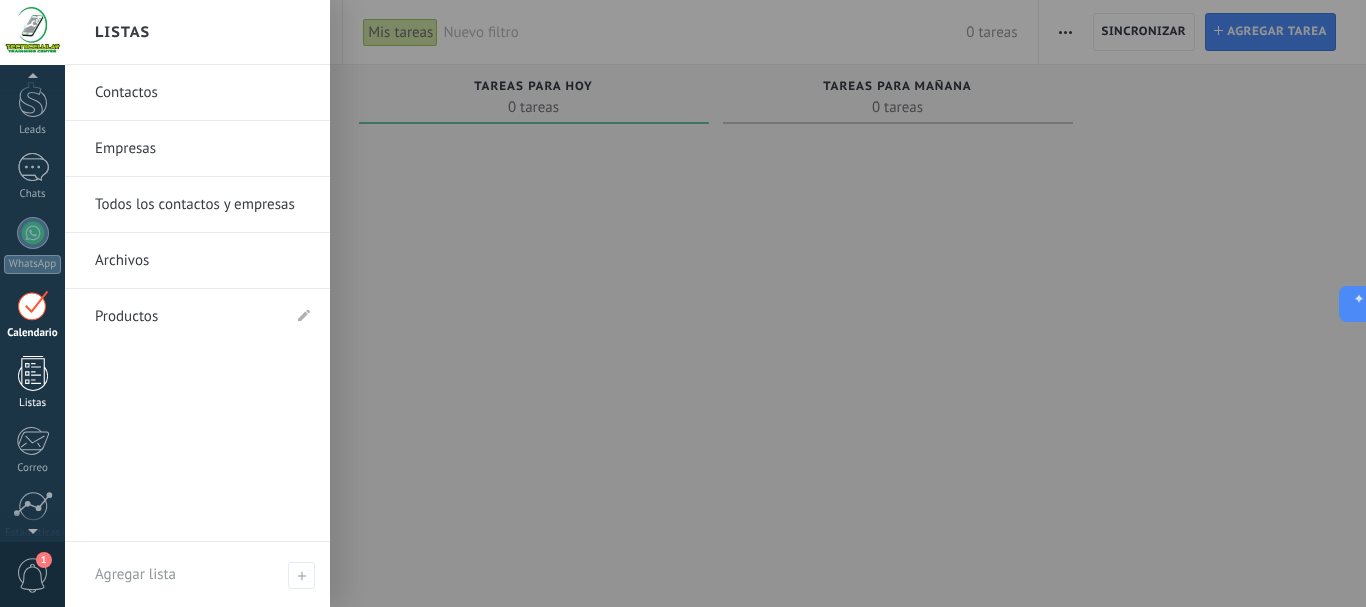 click at bounding box center [33, 373] 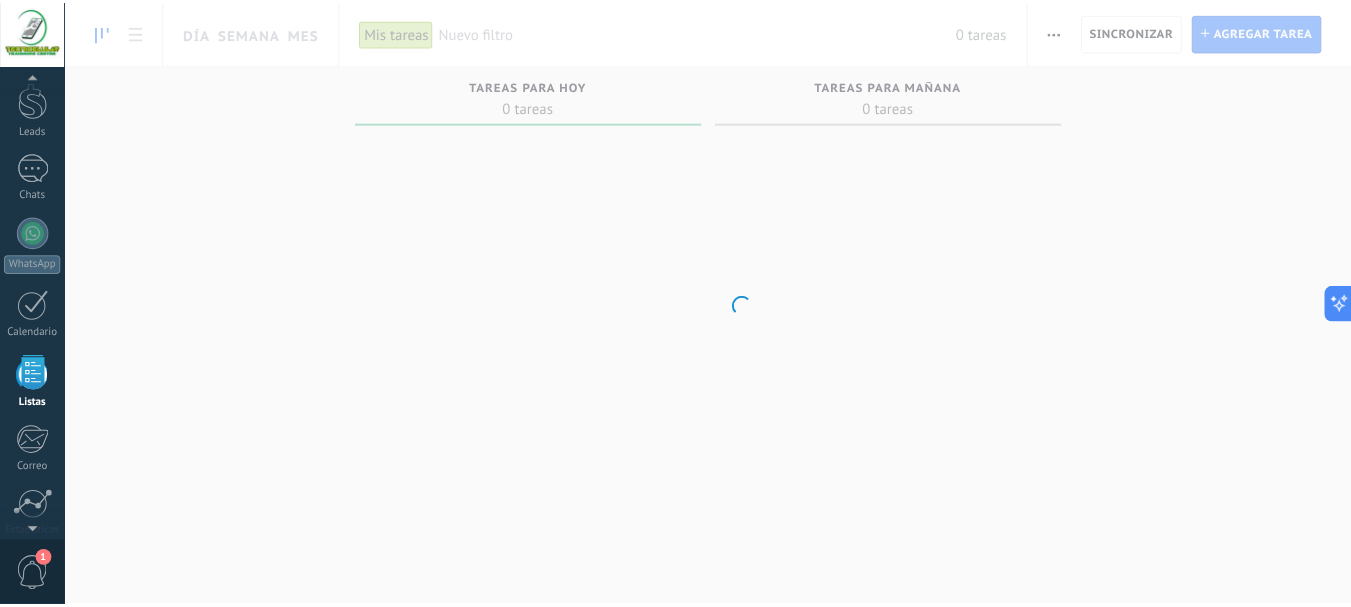 scroll, scrollTop: 124, scrollLeft: 0, axis: vertical 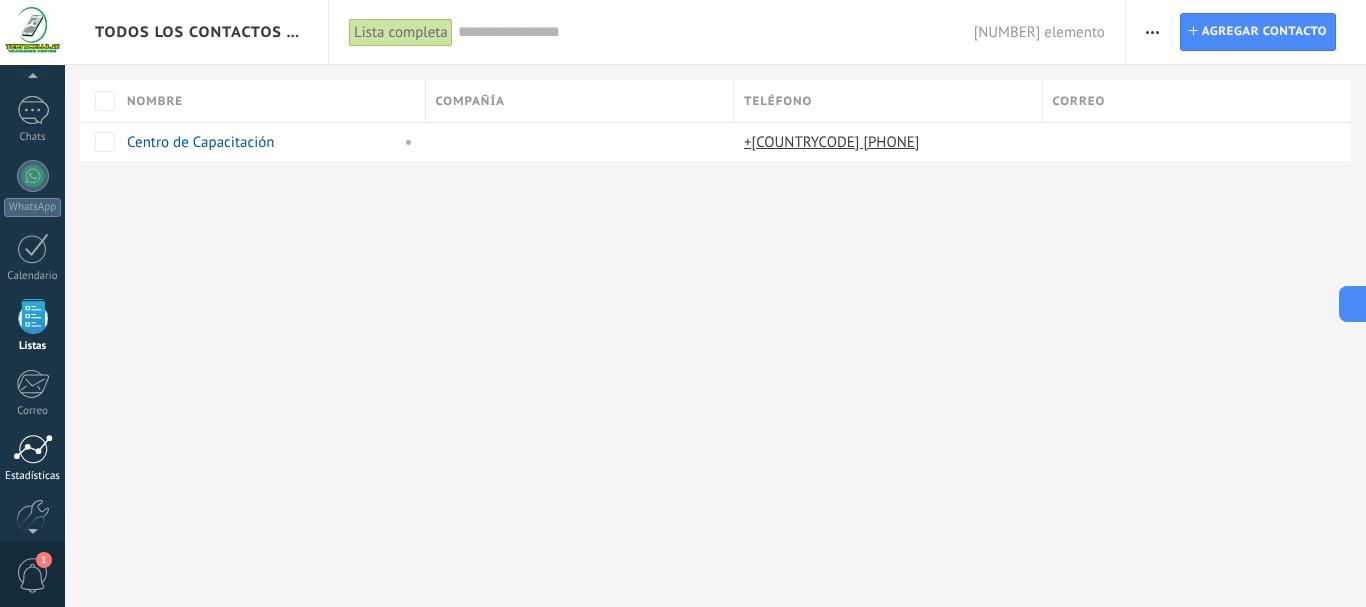 click on "Estadísticas" at bounding box center [32, 458] 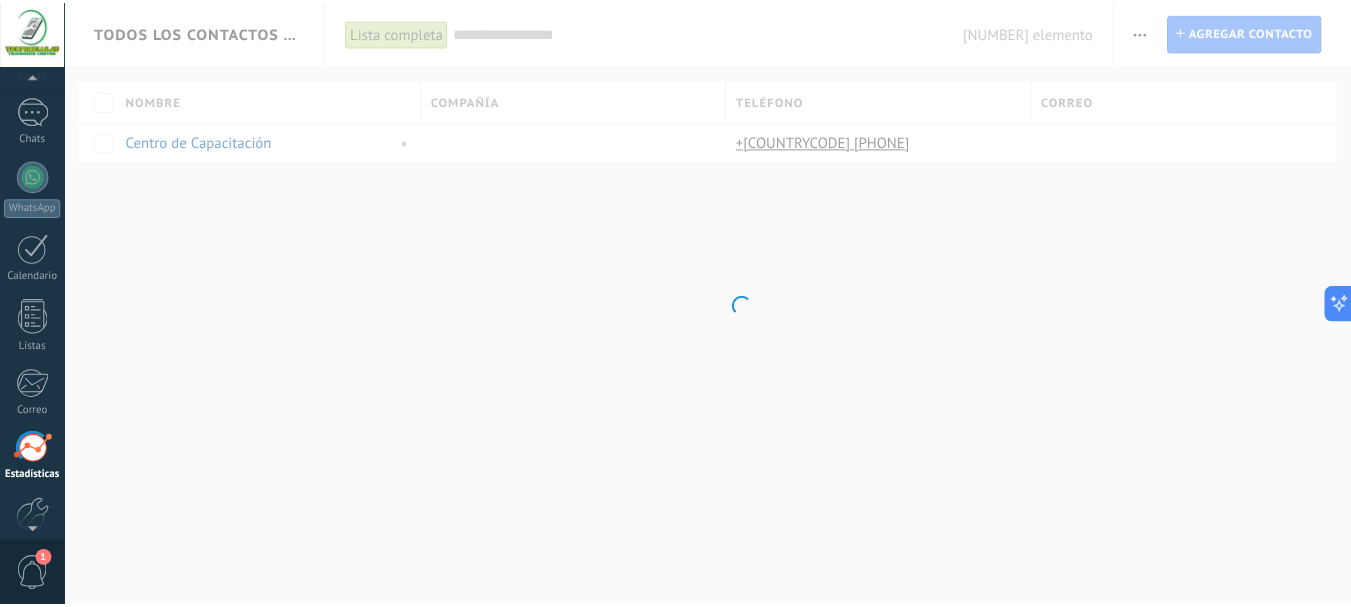 scroll, scrollTop: 225, scrollLeft: 0, axis: vertical 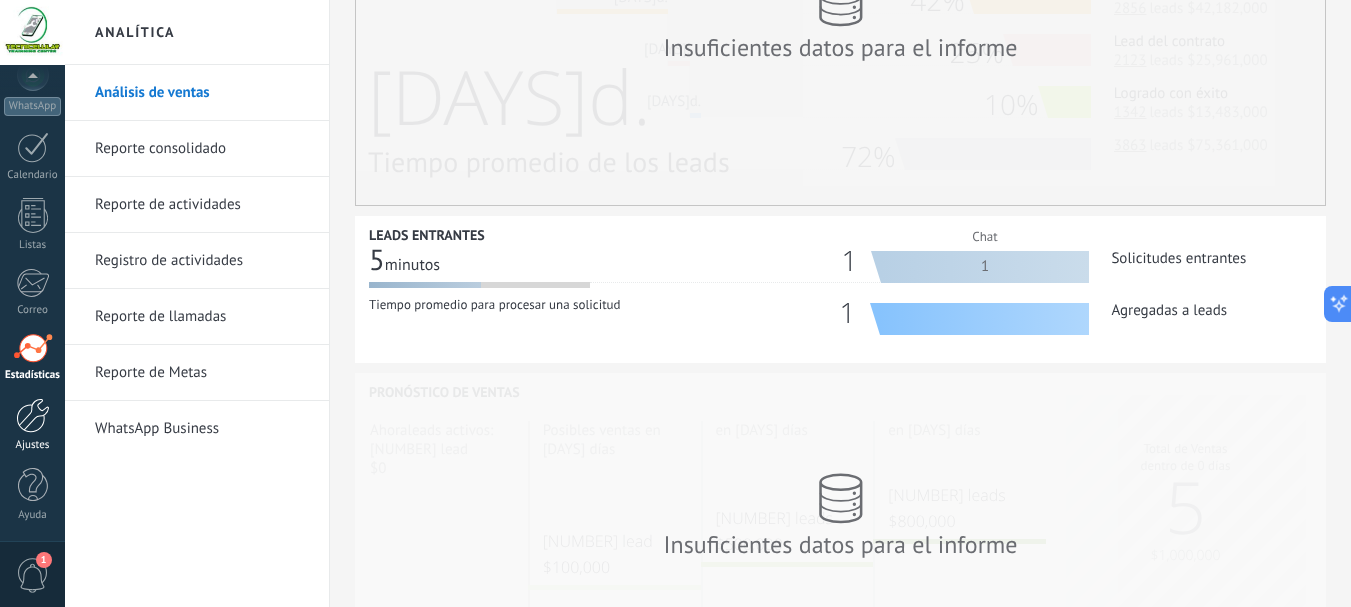 click at bounding box center (33, 415) 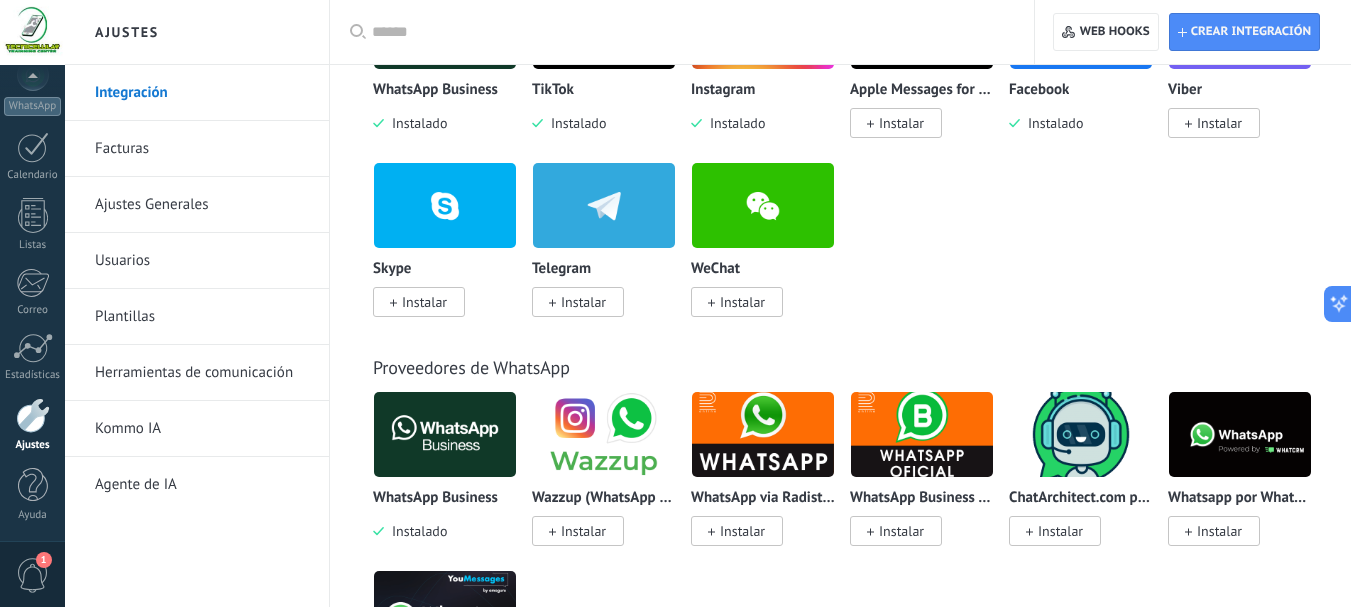 scroll, scrollTop: 533, scrollLeft: 0, axis: vertical 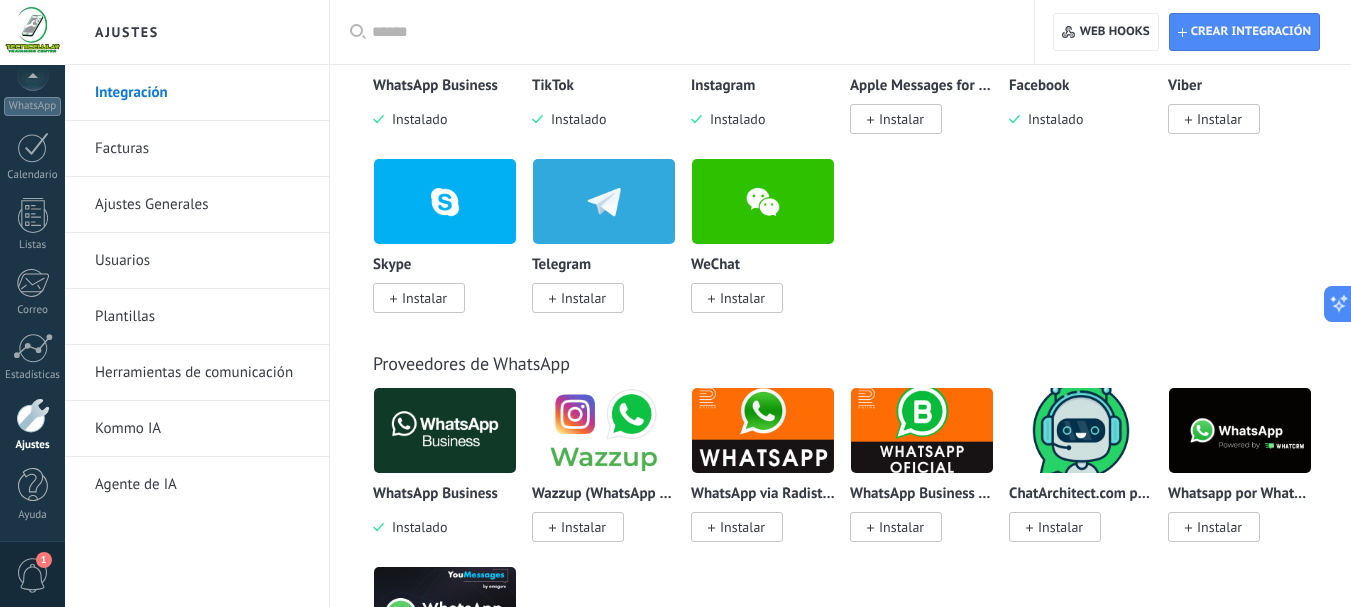 click on "1" at bounding box center [44, 560] 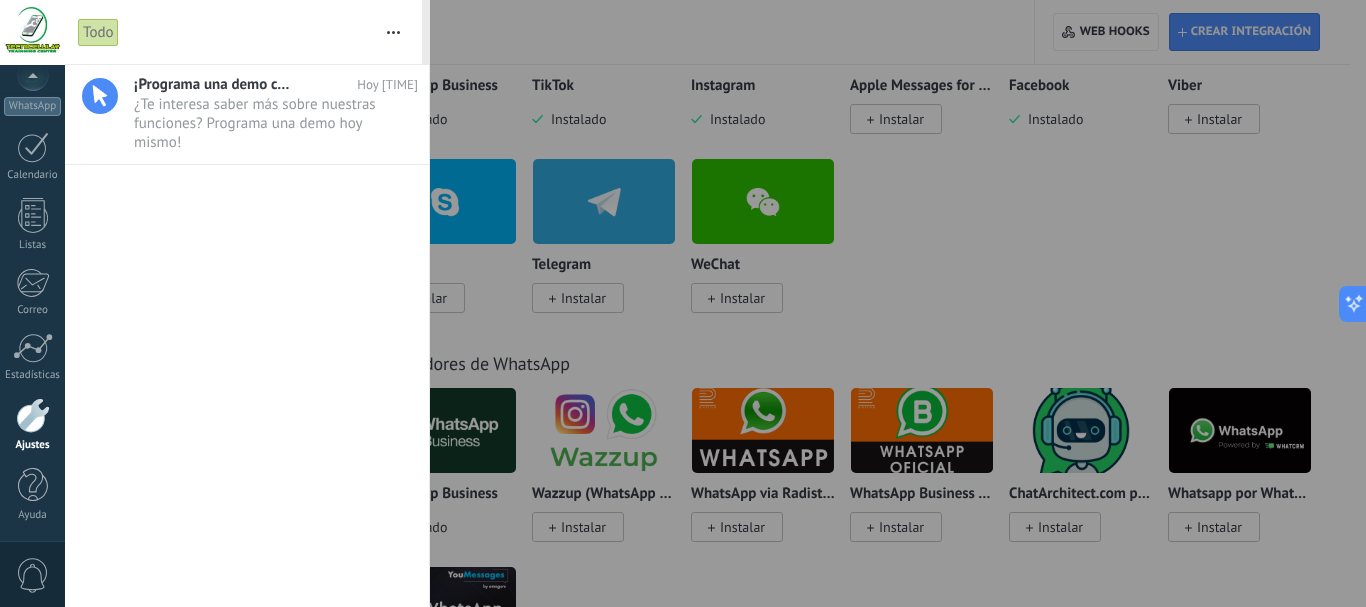 click at bounding box center [683, 303] 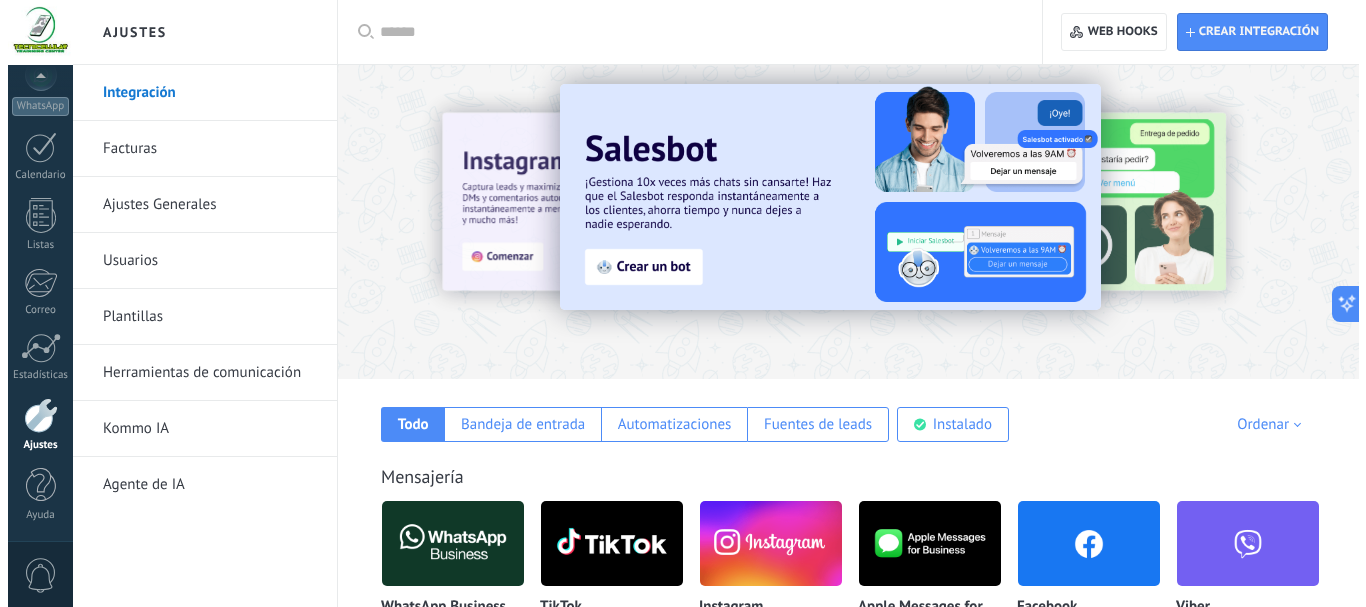 scroll, scrollTop: 0, scrollLeft: 0, axis: both 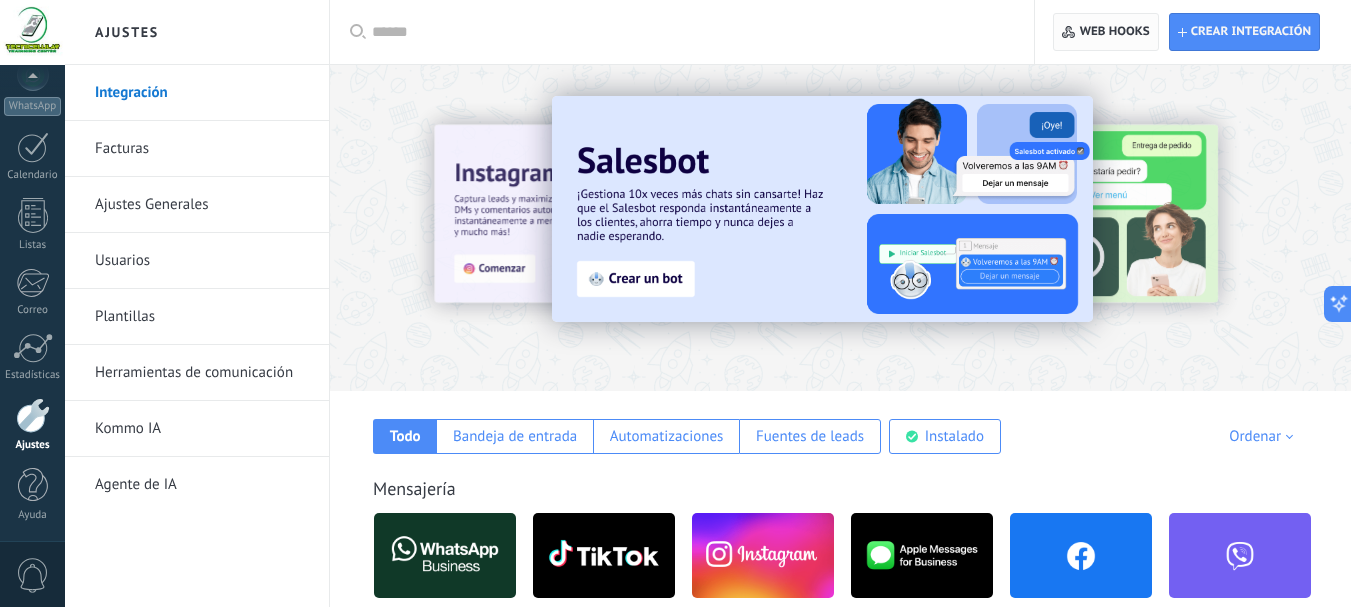 click 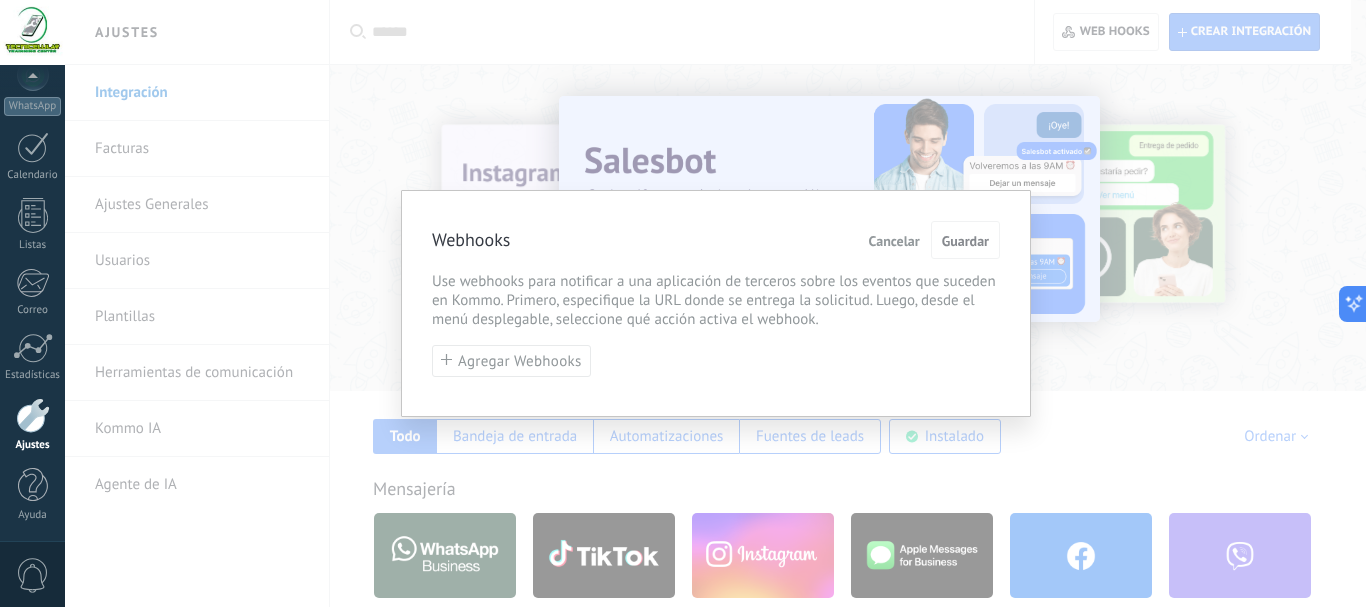 drag, startPoint x: 903, startPoint y: 241, endPoint x: 1012, endPoint y: 208, distance: 113.88591 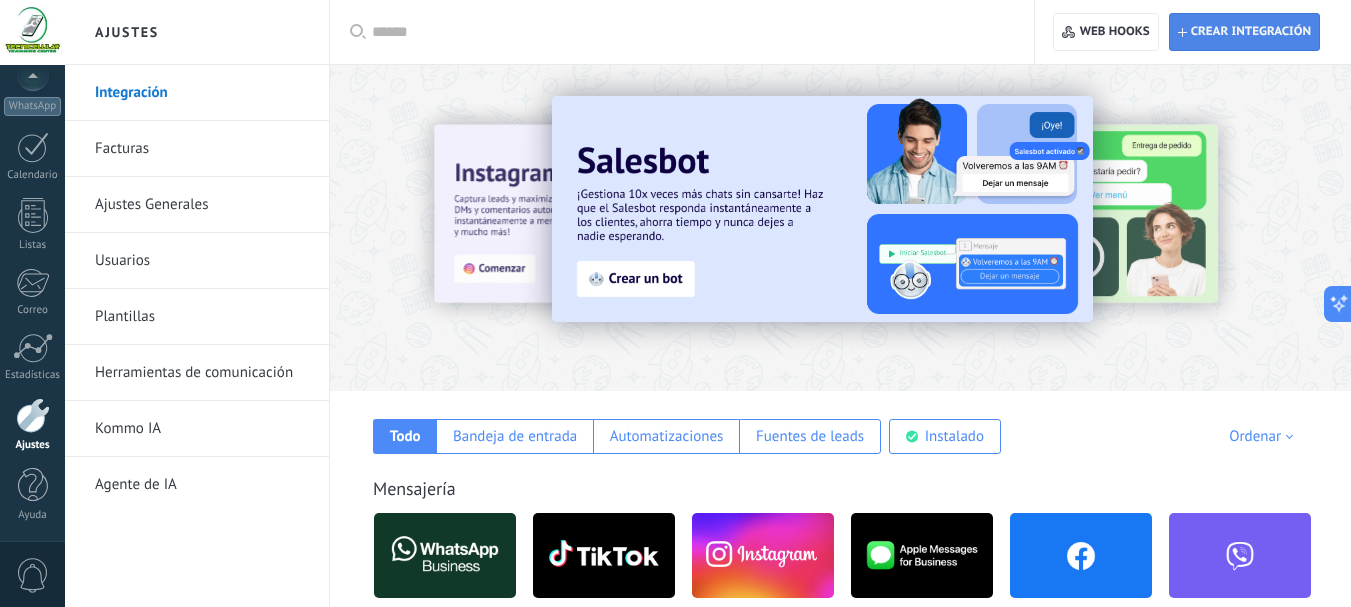 click on "Crear integración" at bounding box center [1244, 32] 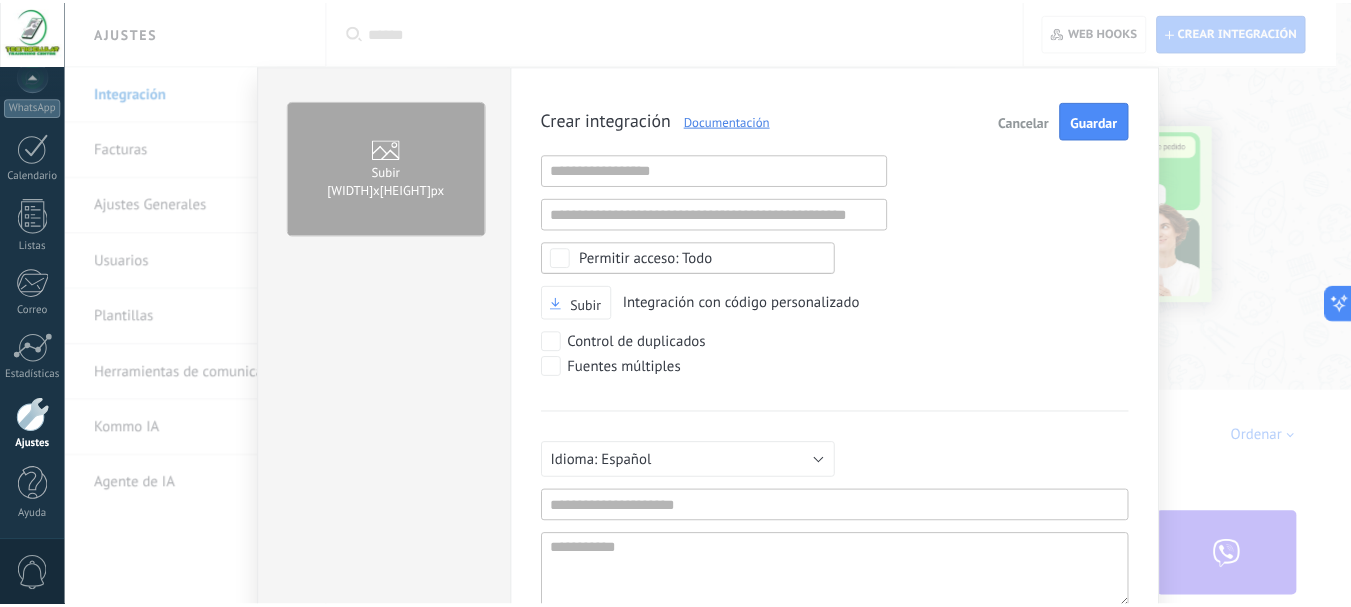 scroll, scrollTop: 19, scrollLeft: 0, axis: vertical 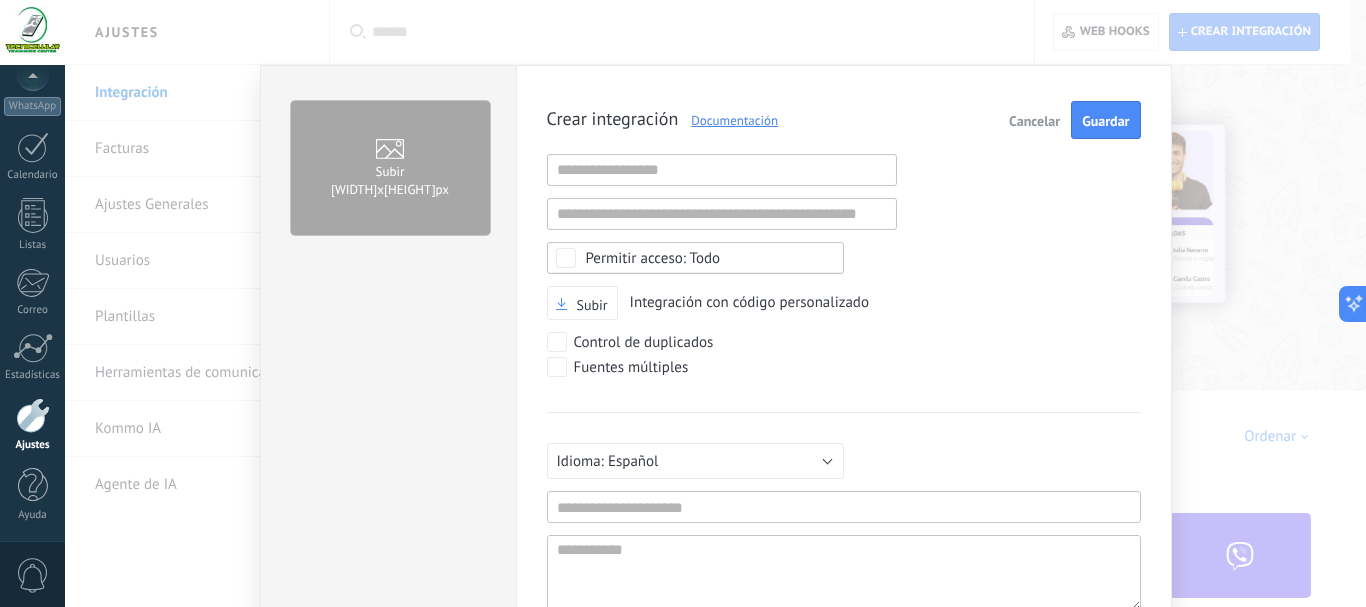 click on "Subir 400х272px Crear integración Documentación Cancelar Guardar URL inválida URL inválida Ninguno Acceder a la información de la cuenta Centro de notificaciones Acceso a archivos Eliminación de archivos Todo Subir Integración con código personalizado Control de duplicados Fuentes múltiples Русский English Español Português Indonesia Türkçe Español Mínimo 3 caracteres Mínimo de 5 caracteres Agregar idioma" at bounding box center (715, 303) 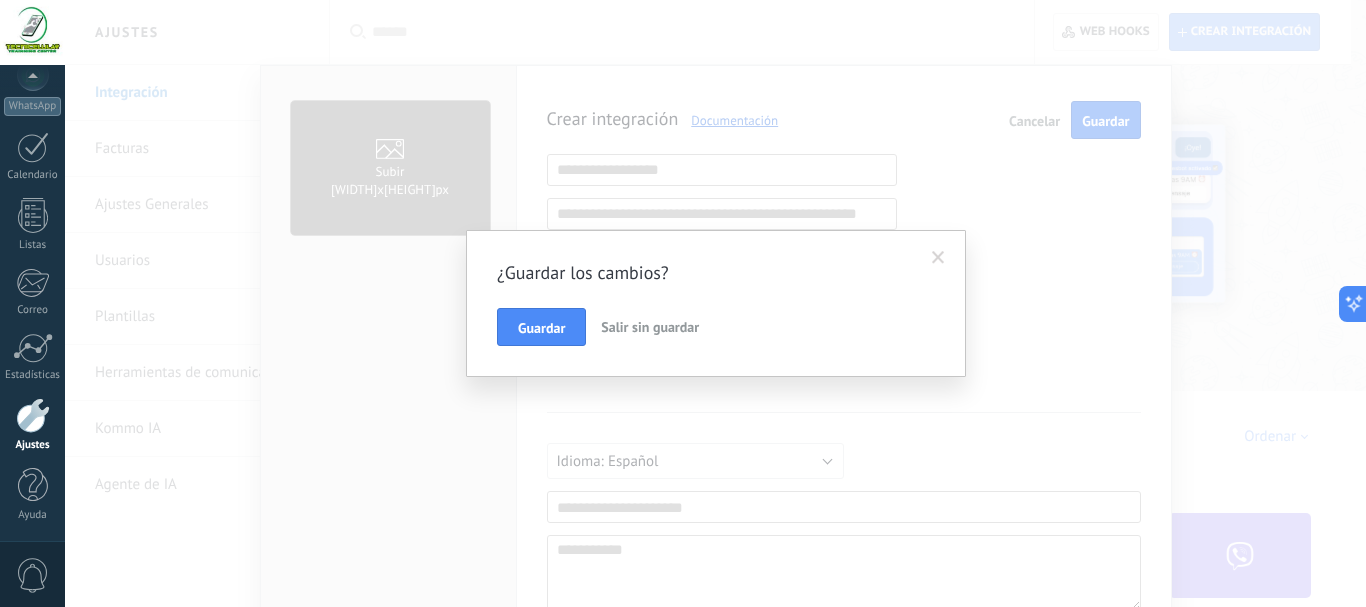 click on "Salir sin guardar" at bounding box center [650, 327] 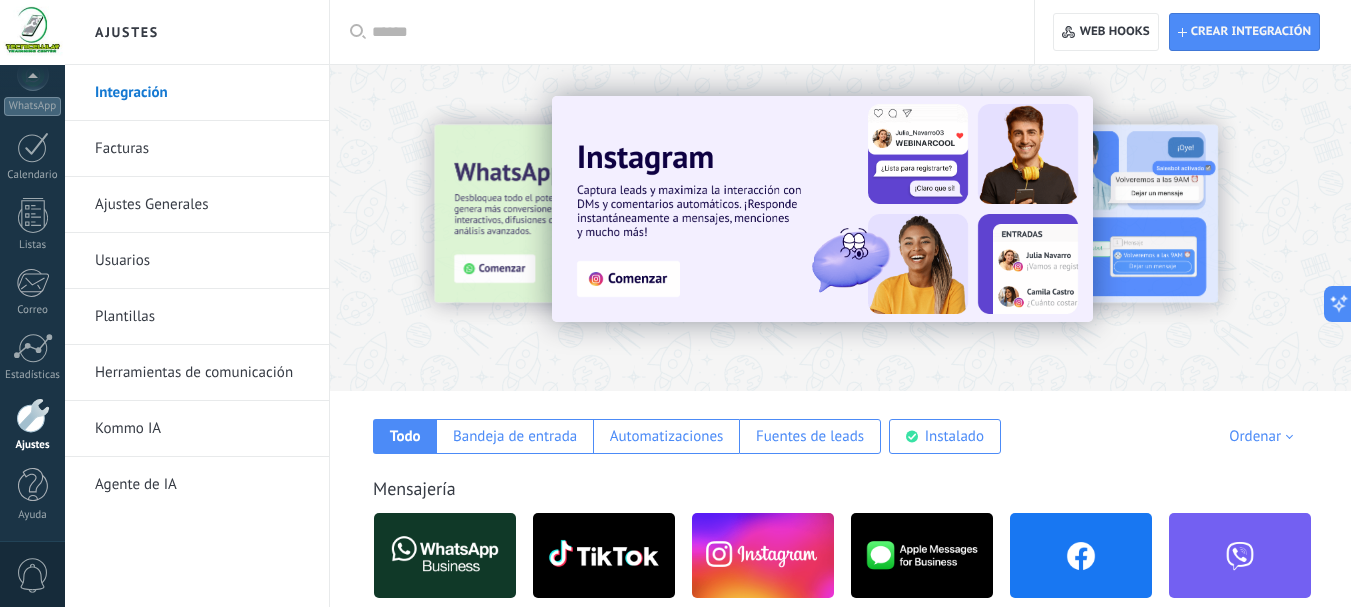 click on "Facturas" at bounding box center [202, 149] 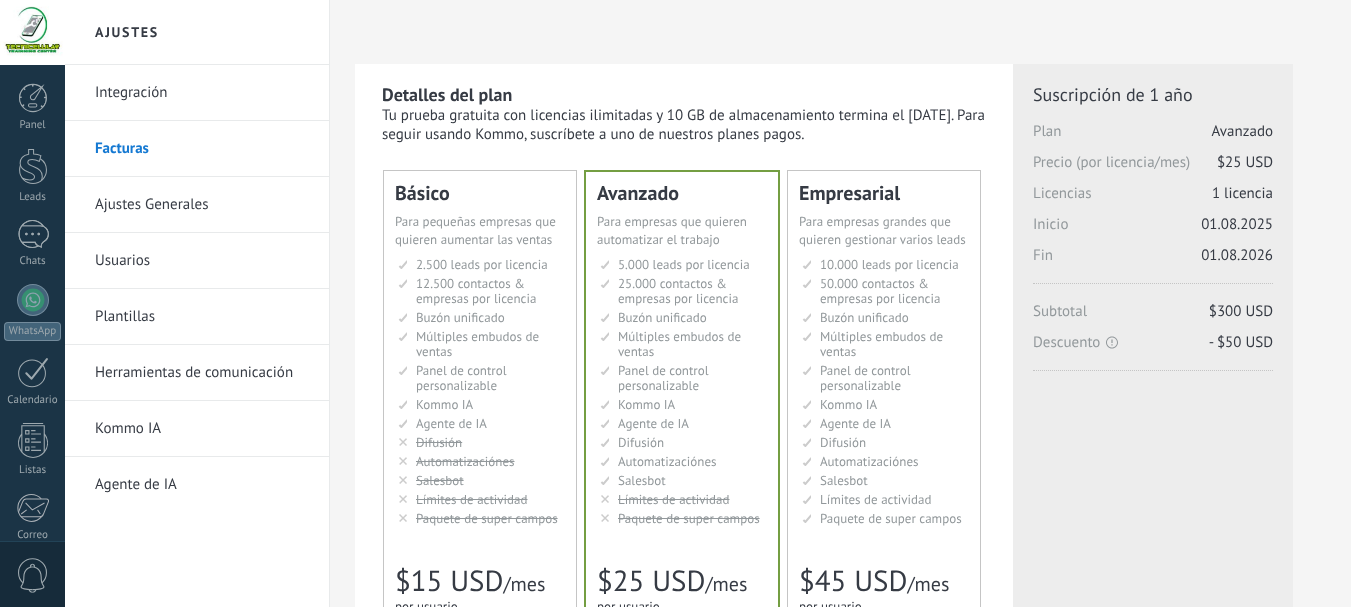 scroll, scrollTop: 133, scrollLeft: 0, axis: vertical 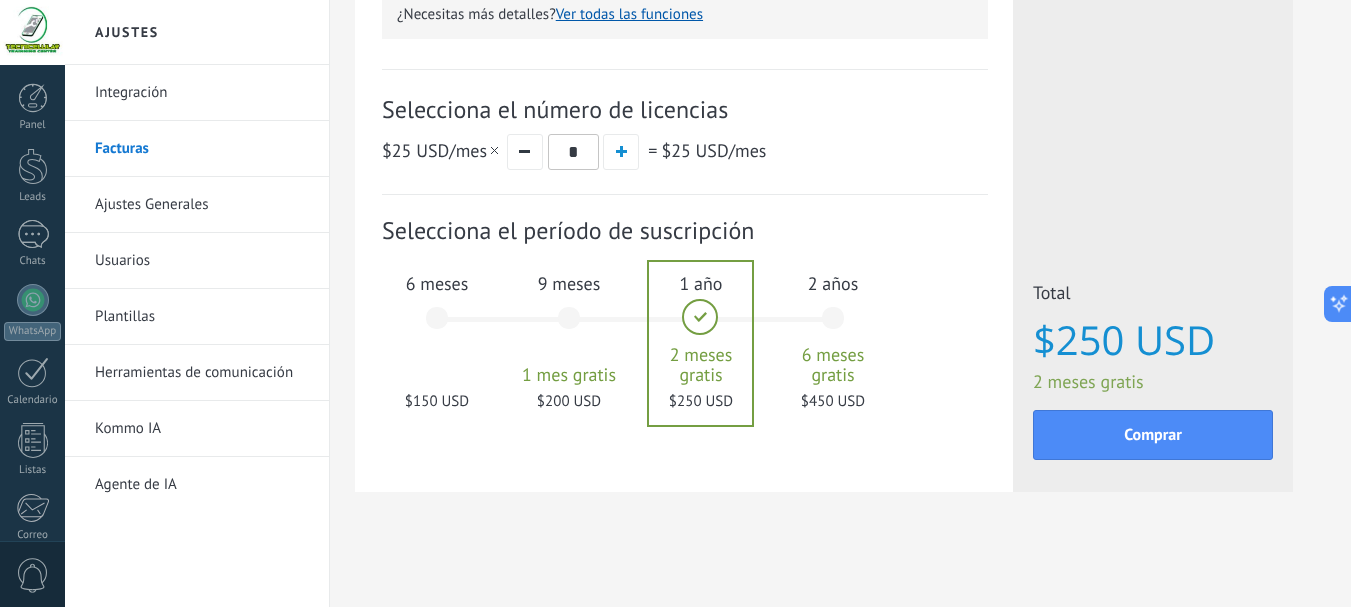 click on "Ajustes Generales" at bounding box center [202, 205] 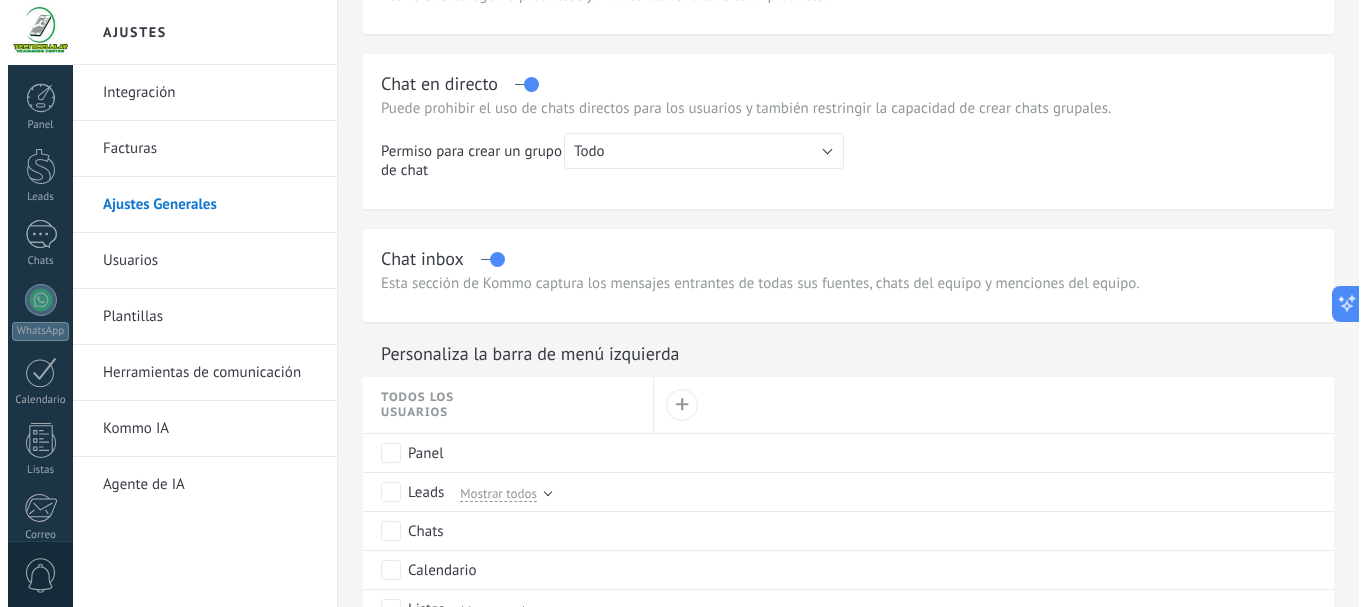 scroll, scrollTop: 0, scrollLeft: 0, axis: both 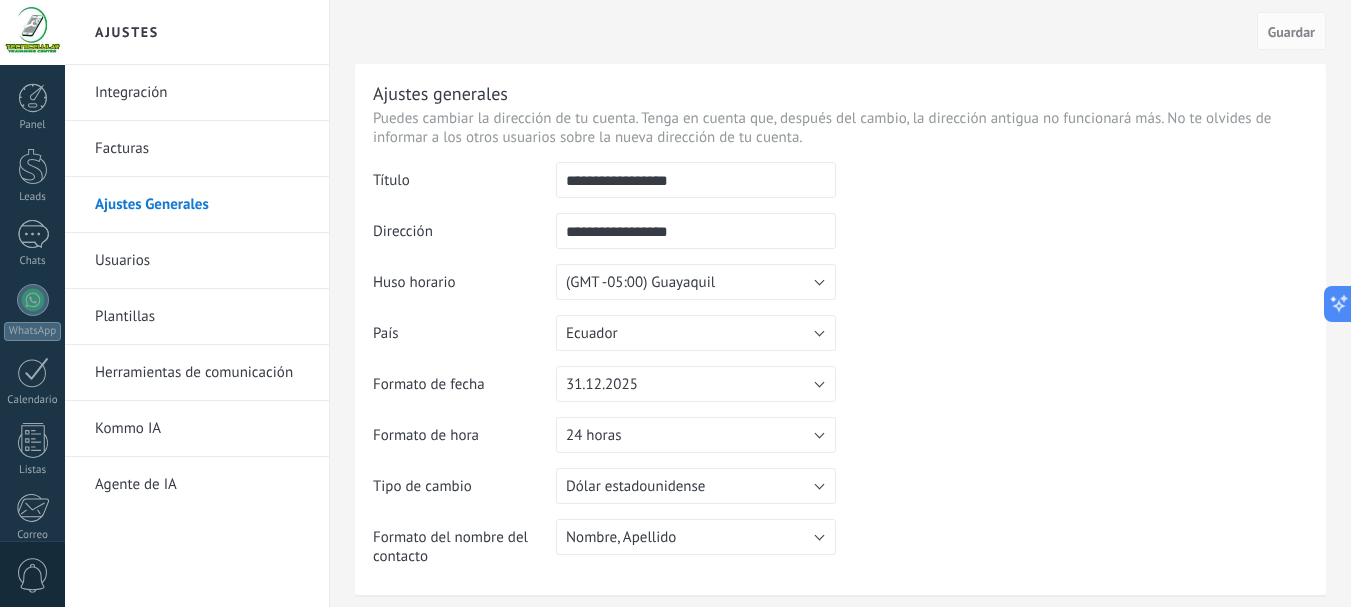 click on "Usuarios" at bounding box center [202, 261] 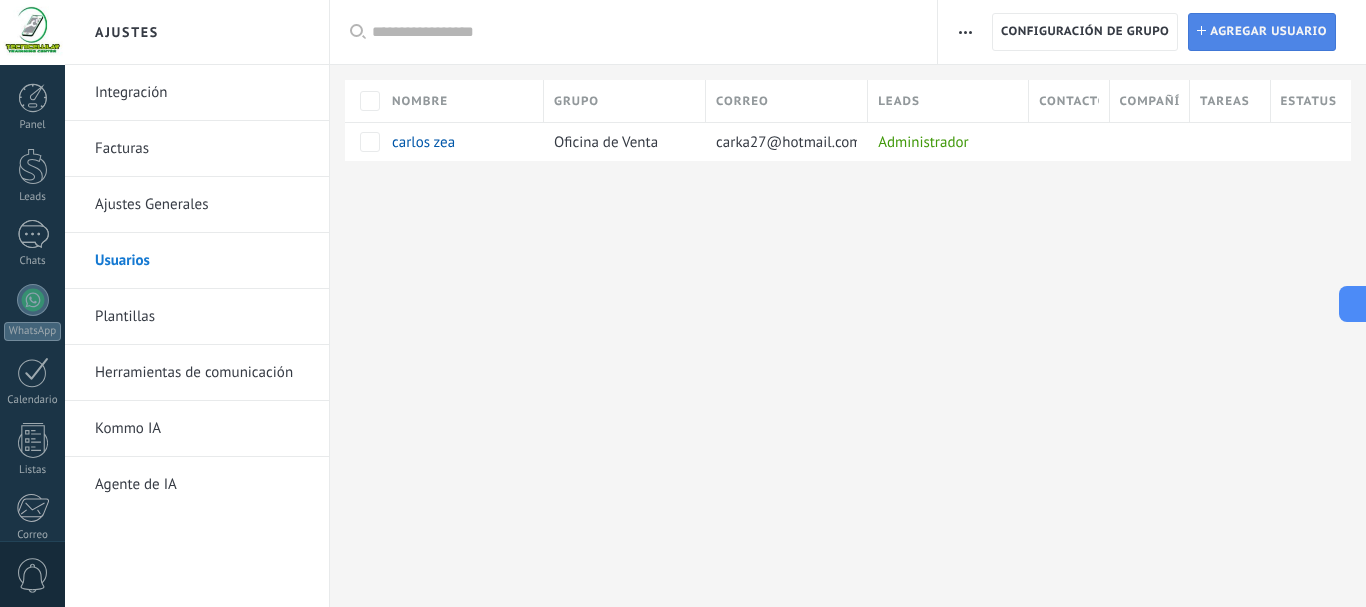 click on "Agregar usuario" at bounding box center [1268, 32] 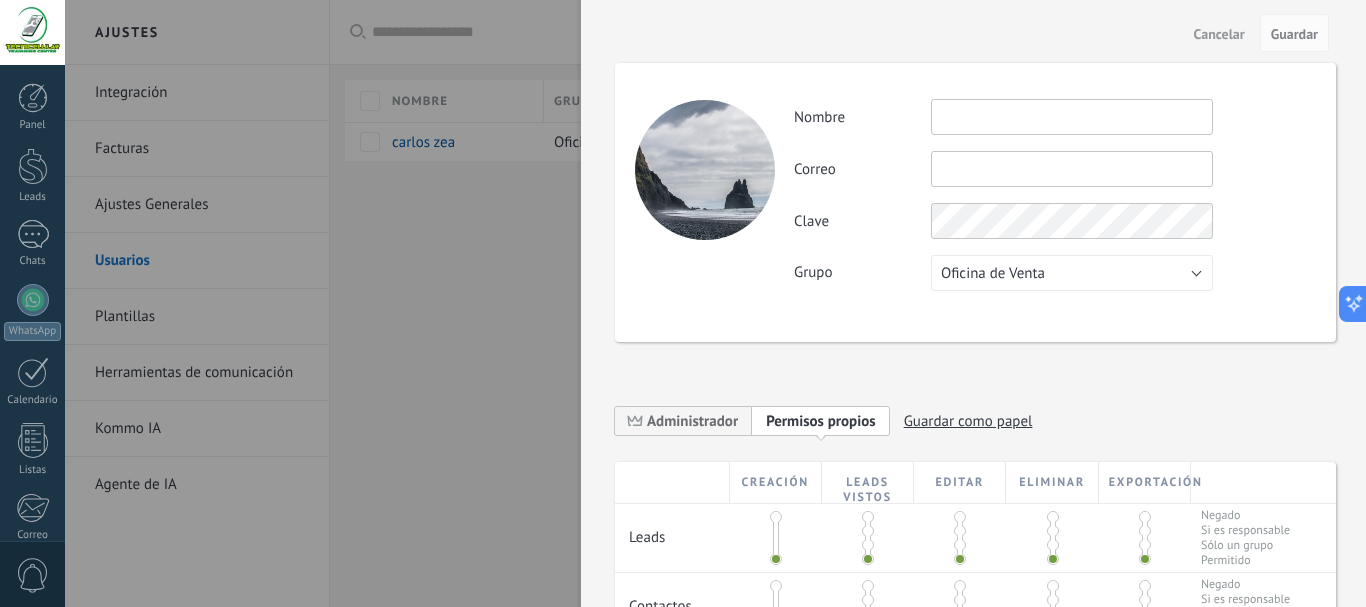 click at bounding box center [683, 303] 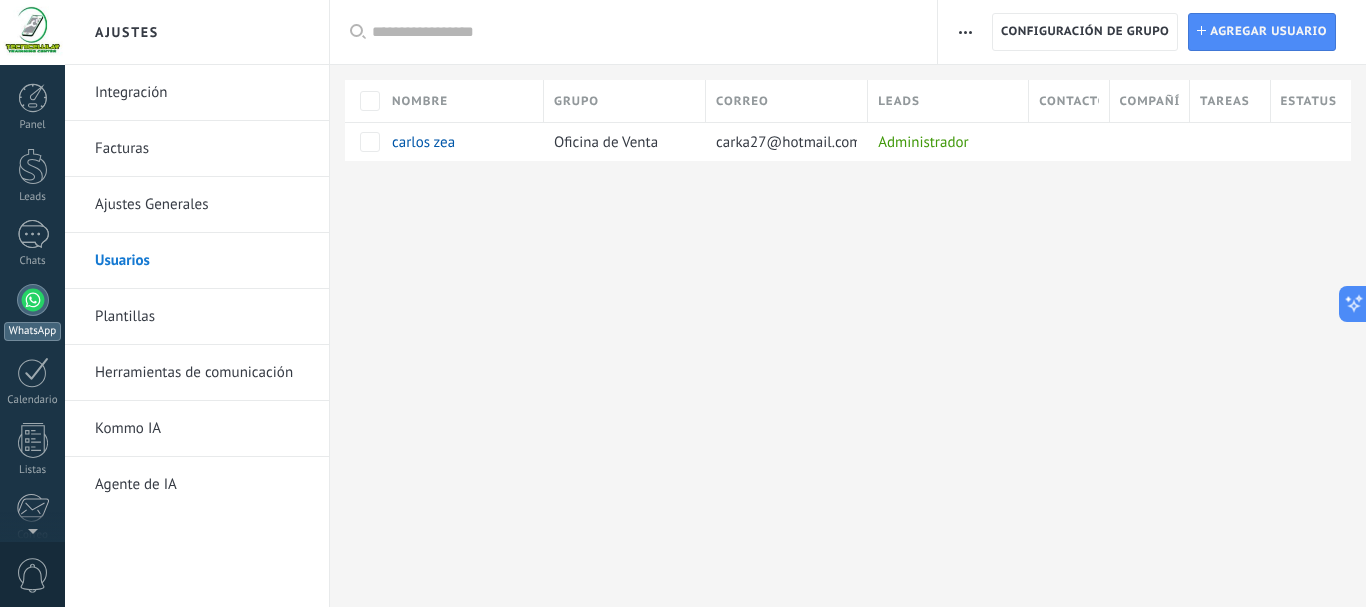 scroll, scrollTop: 225, scrollLeft: 0, axis: vertical 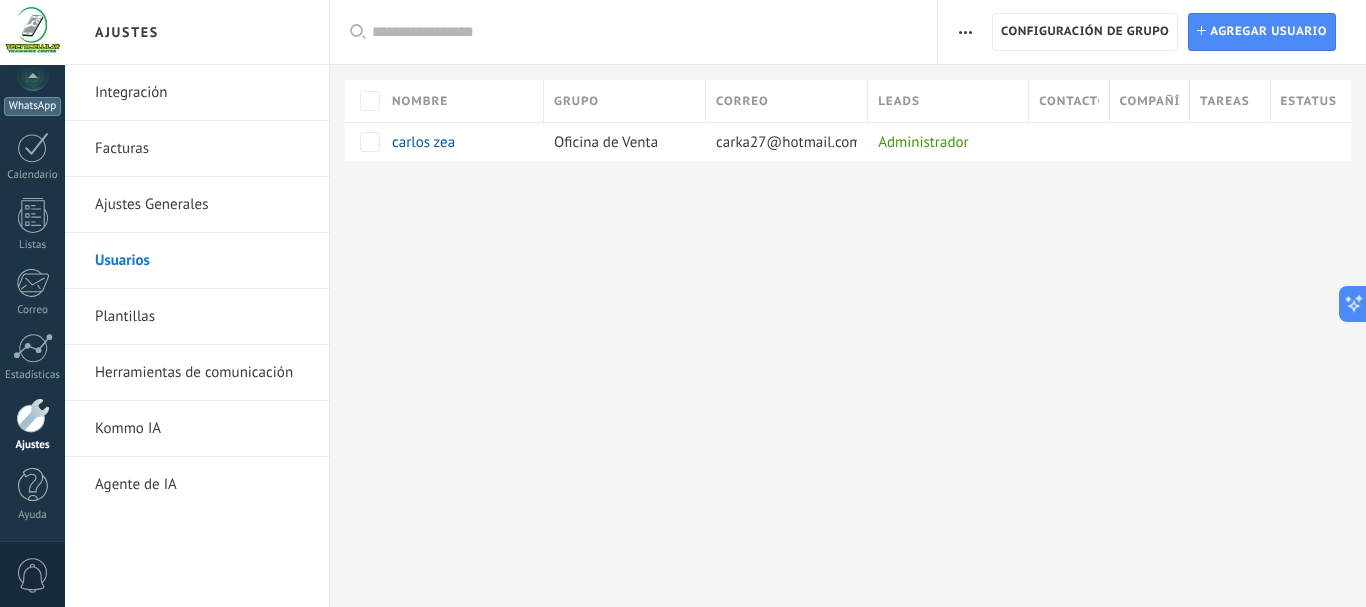 click on "WhatsApp" at bounding box center (32, 106) 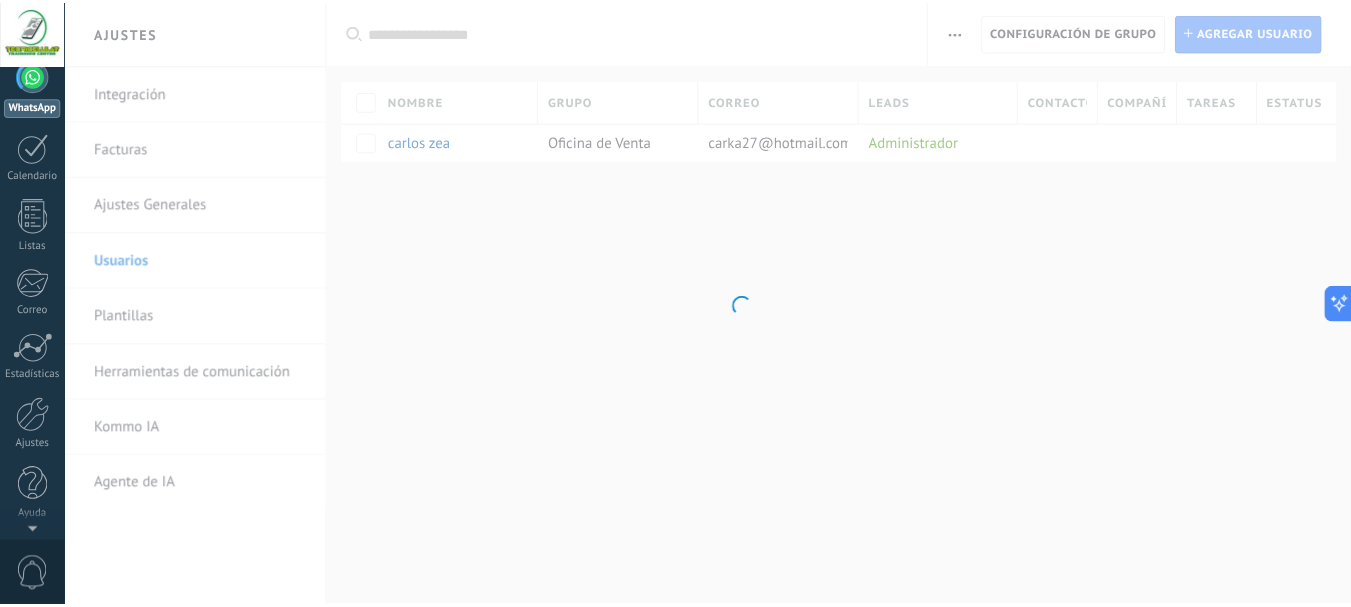 scroll, scrollTop: 0, scrollLeft: 0, axis: both 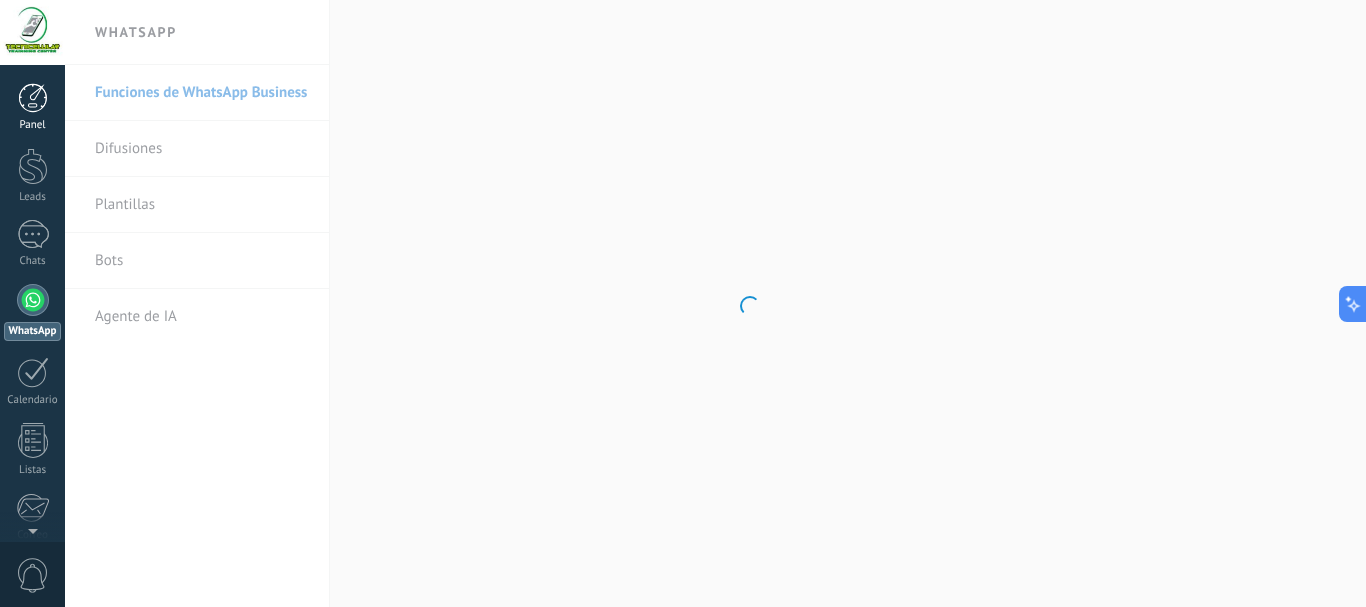 click on "Panel" at bounding box center (32, 107) 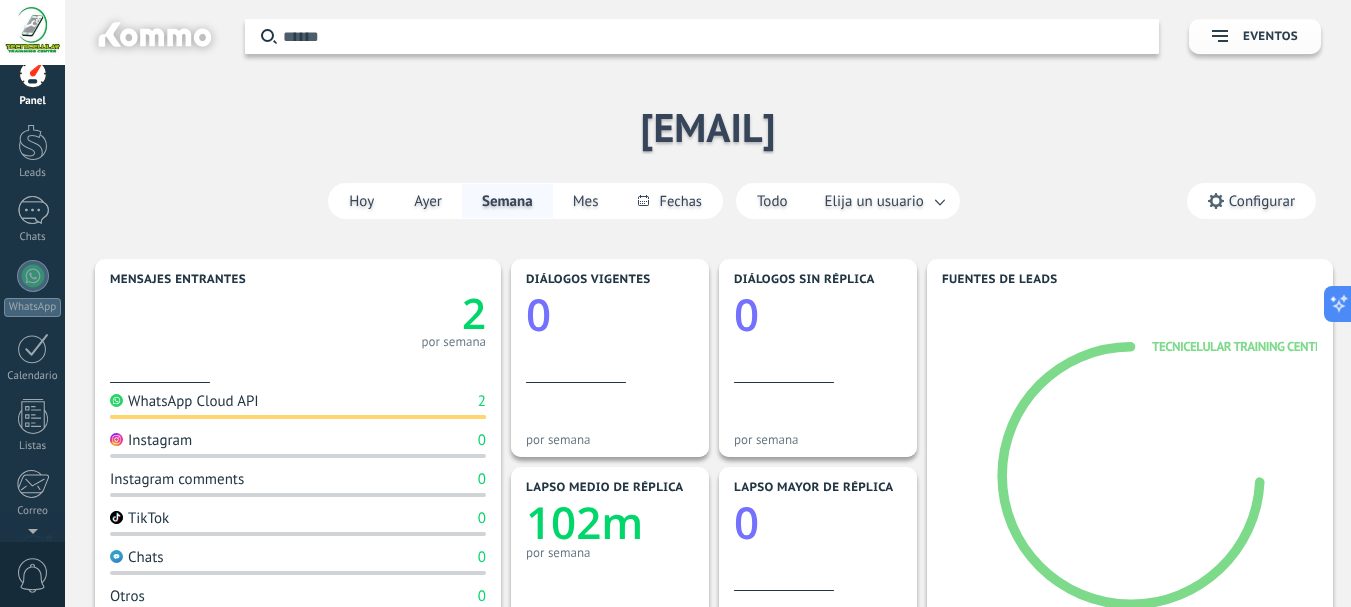 scroll, scrollTop: 0, scrollLeft: 0, axis: both 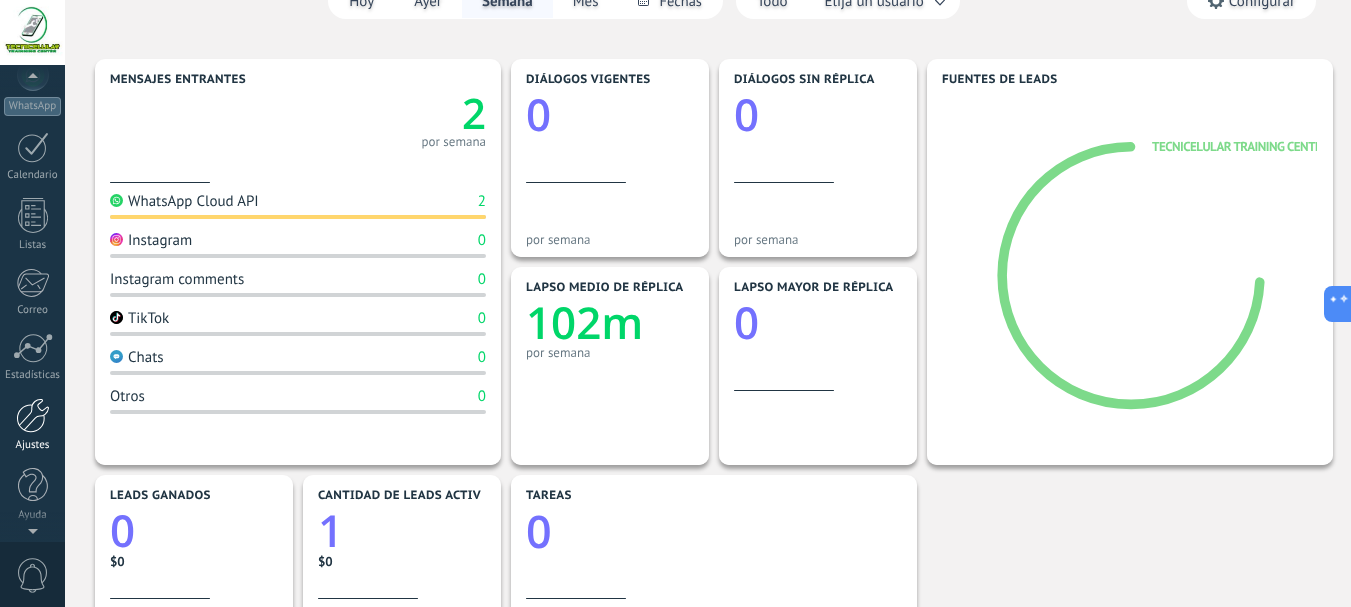 click at bounding box center [33, 415] 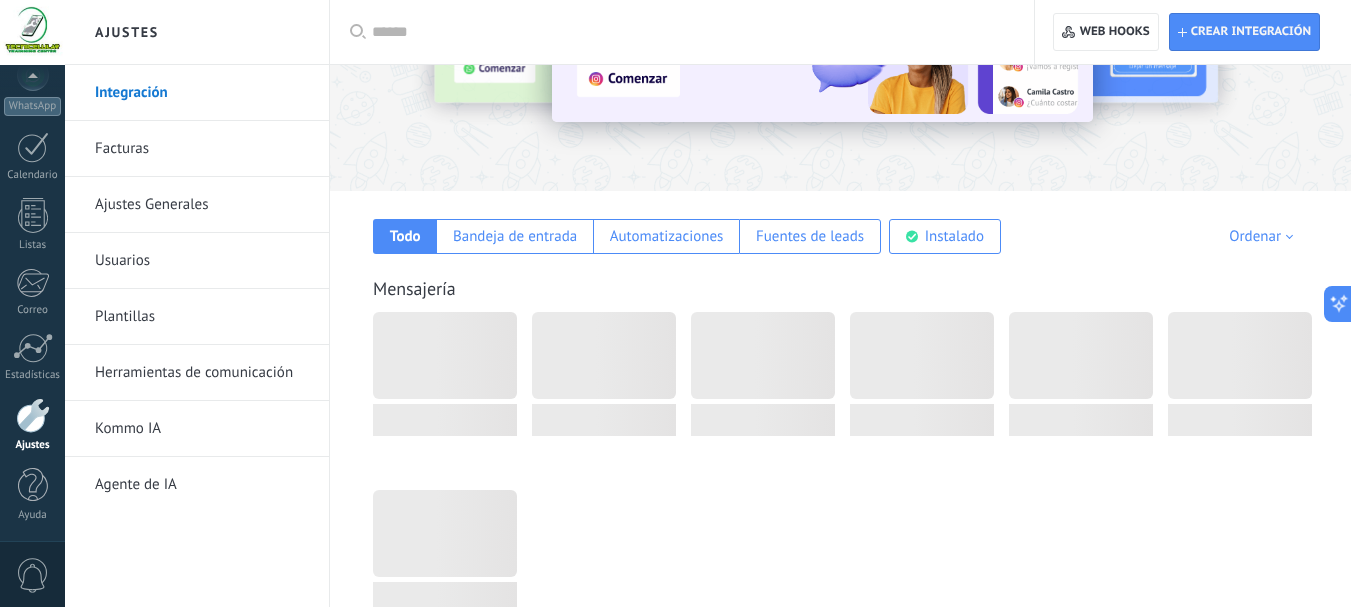 scroll, scrollTop: 0, scrollLeft: 0, axis: both 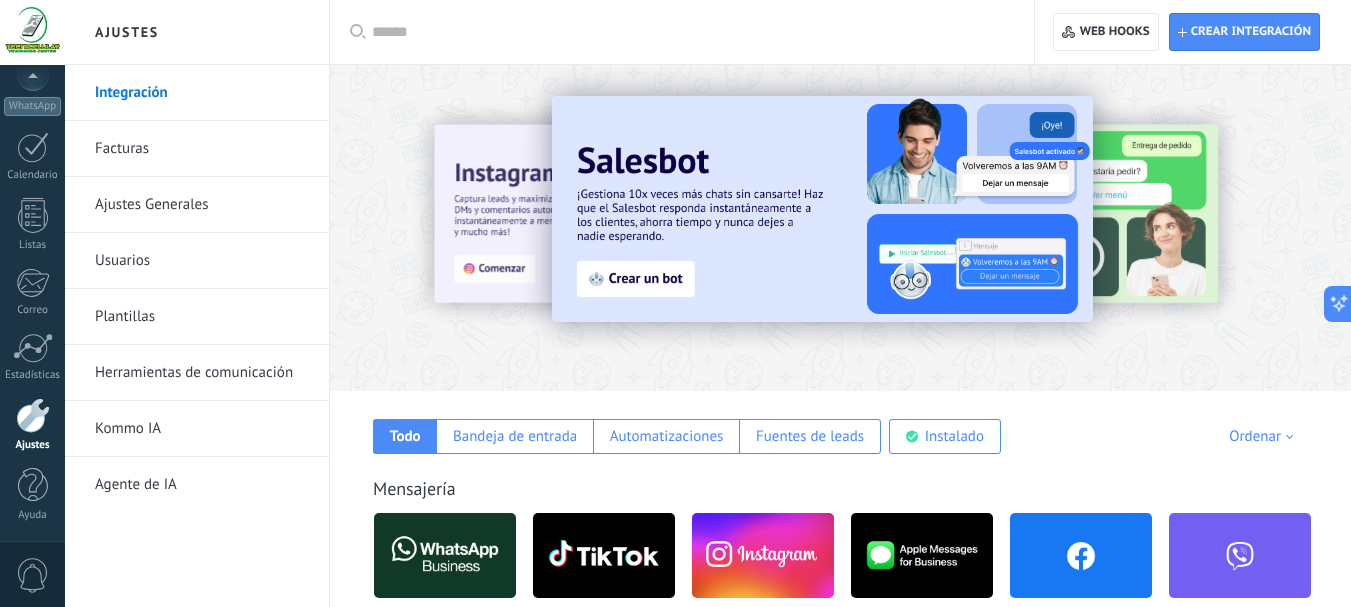 click on "Usuarios" at bounding box center [202, 261] 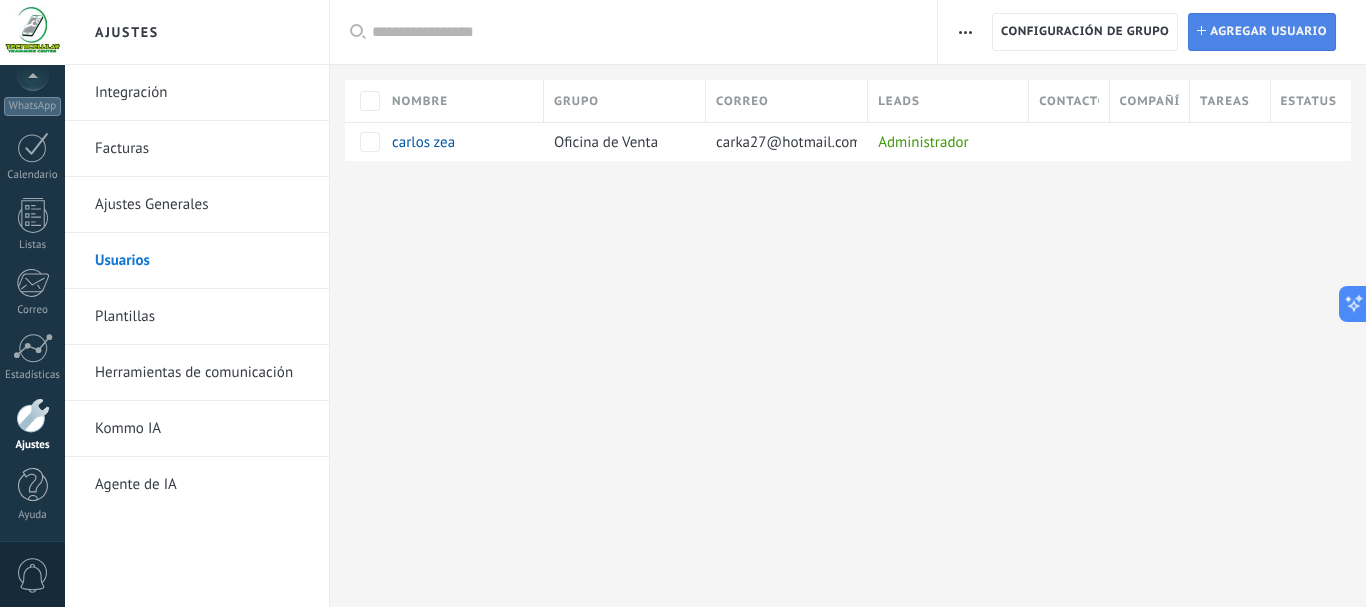 click on "Agregar usuario" at bounding box center [1268, 32] 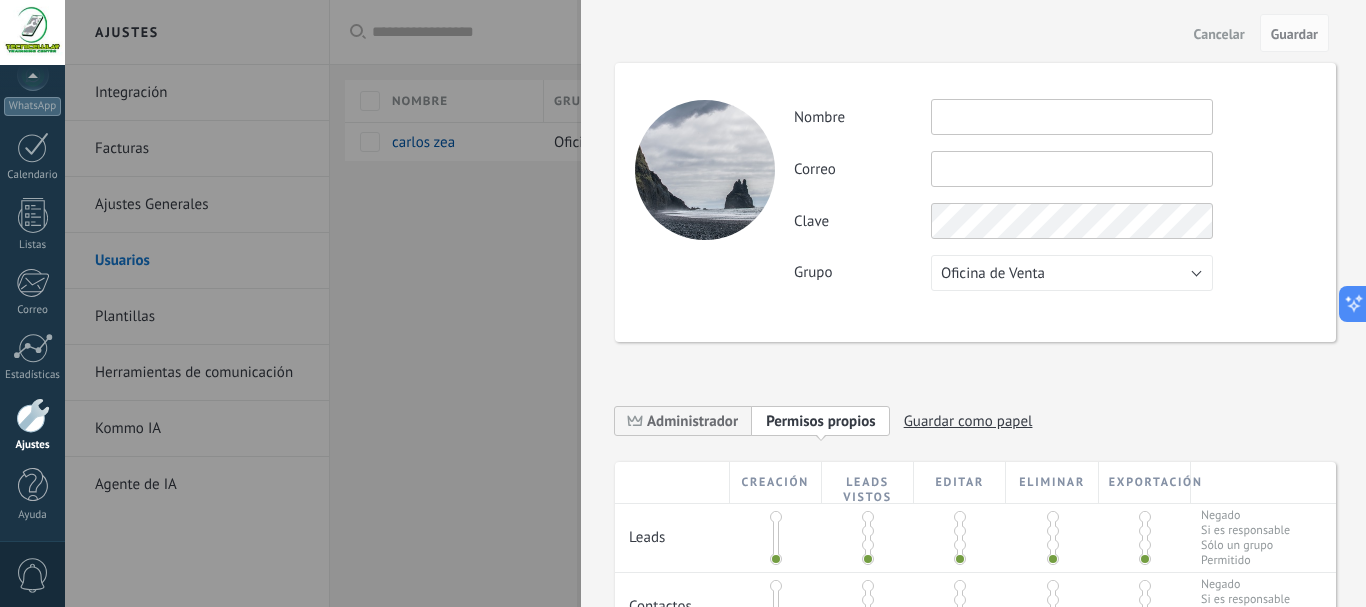 click at bounding box center (1072, 117) 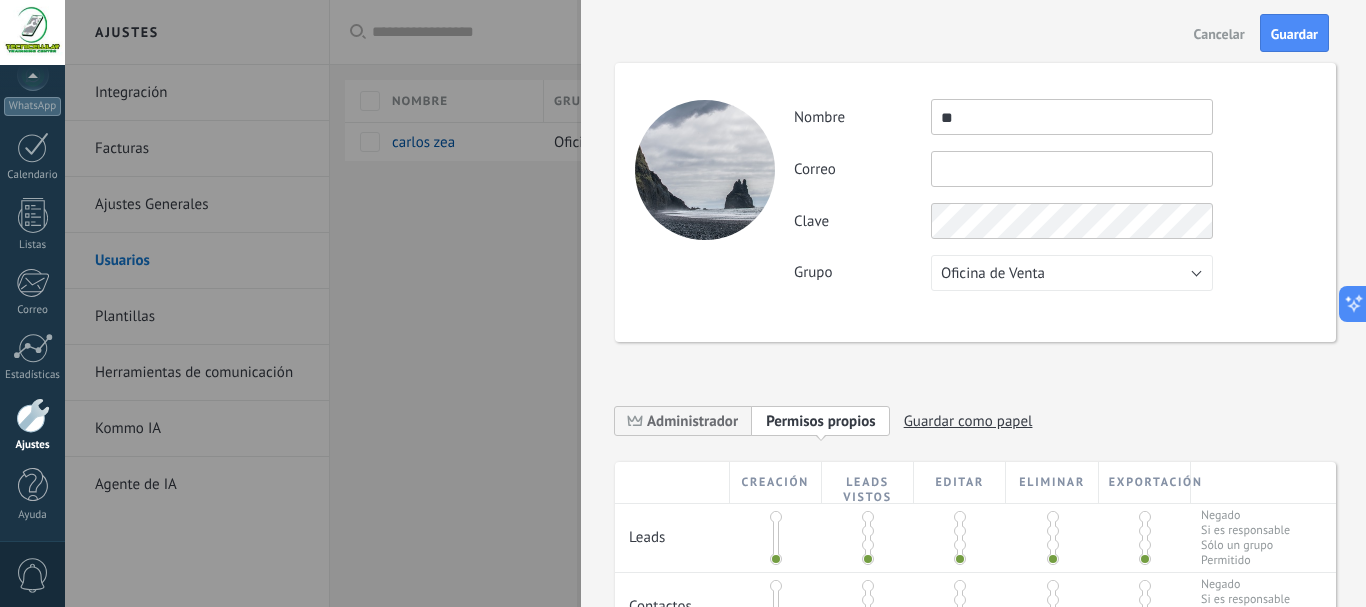 type on "*" 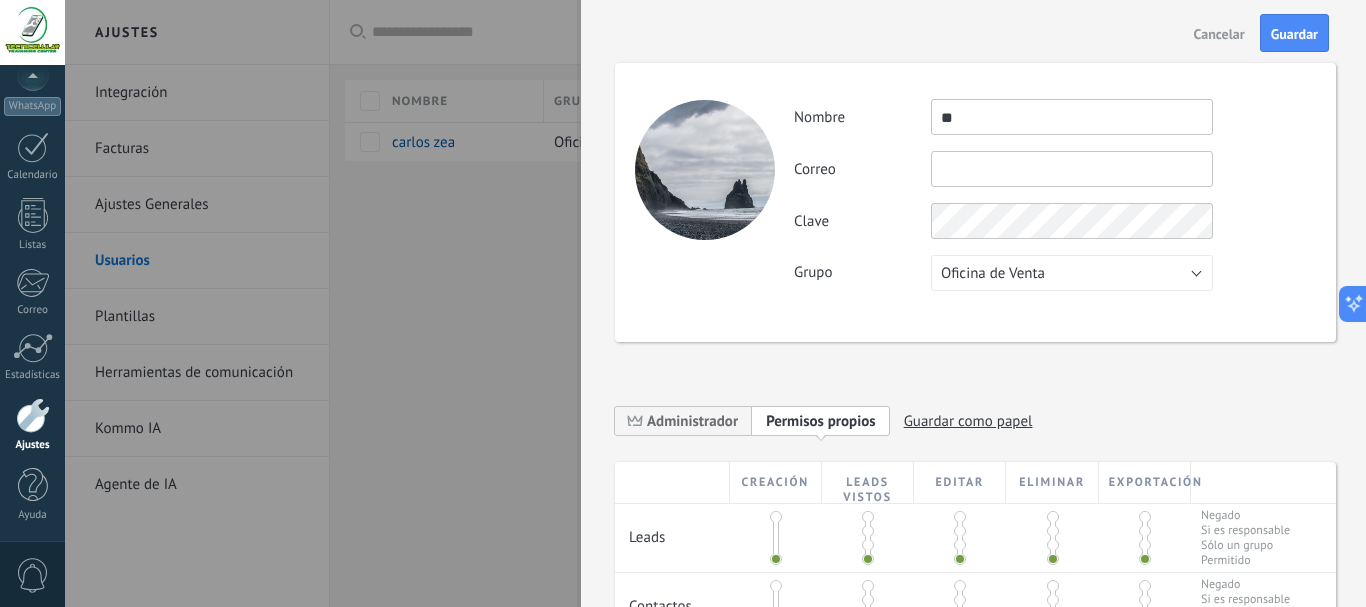 type on "*" 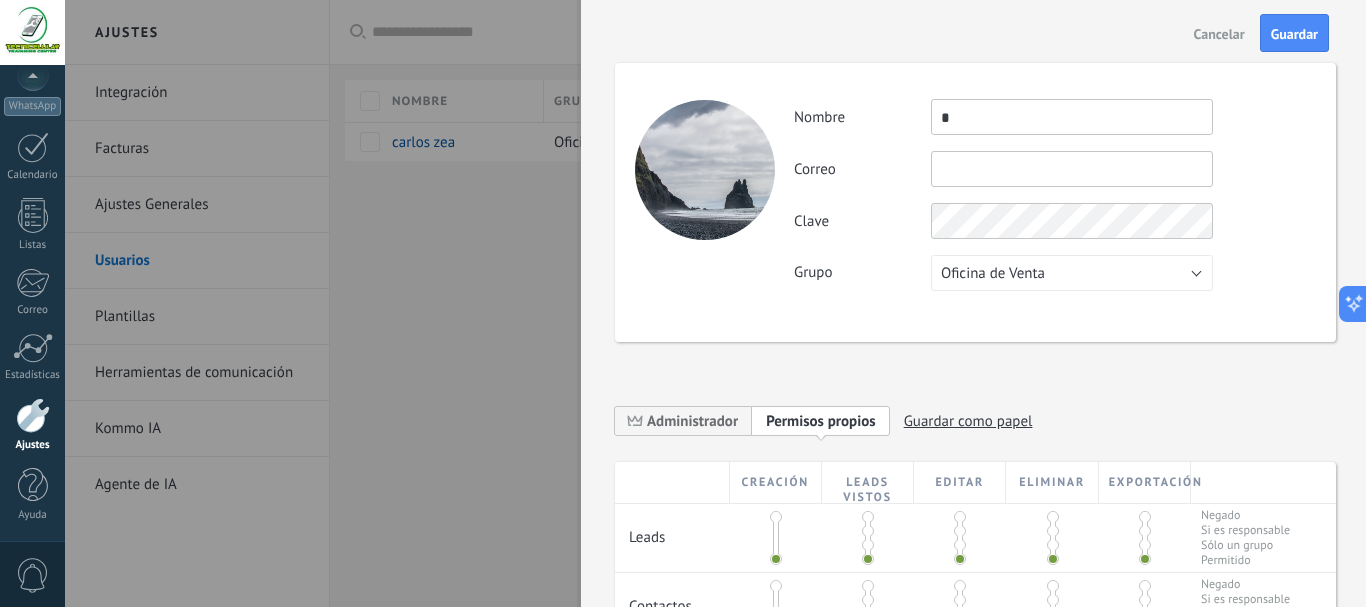 type 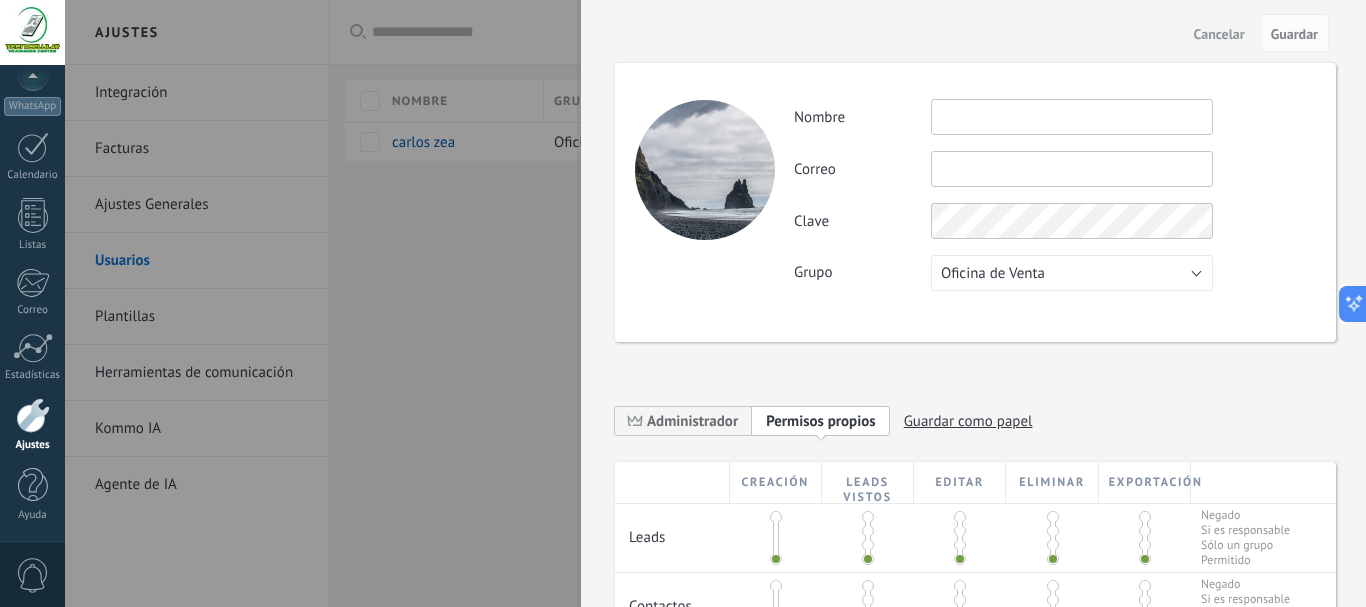 click at bounding box center [683, 303] 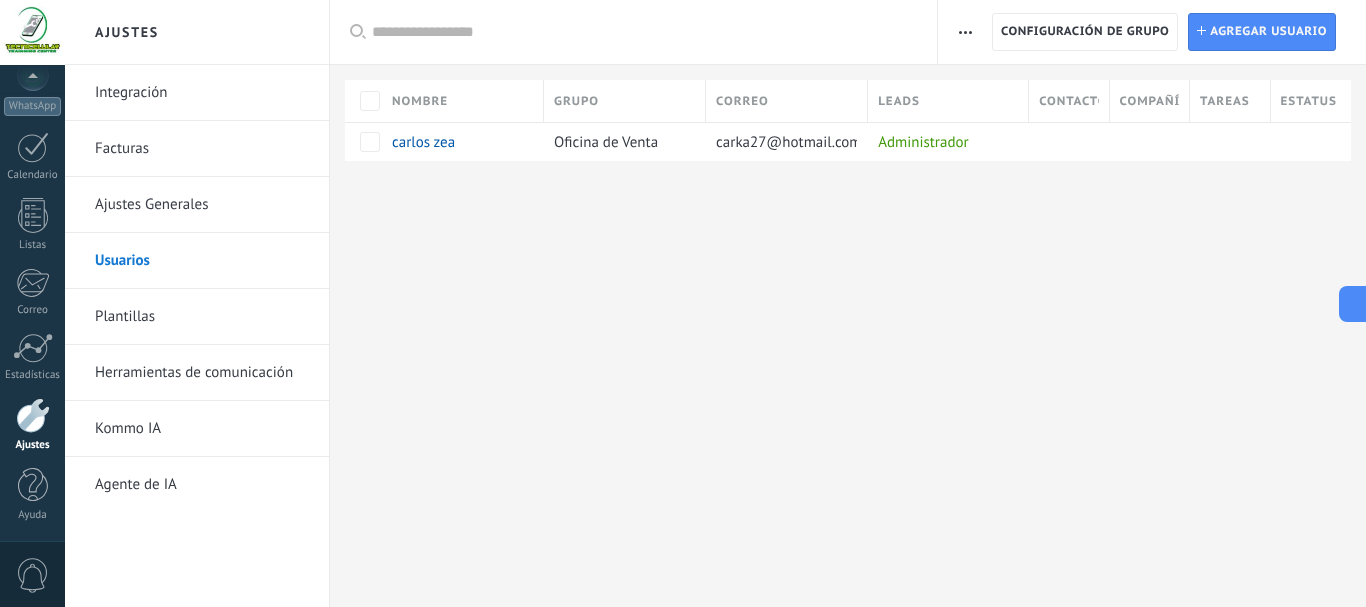 click on "Herramientas de comunicación" at bounding box center (202, 373) 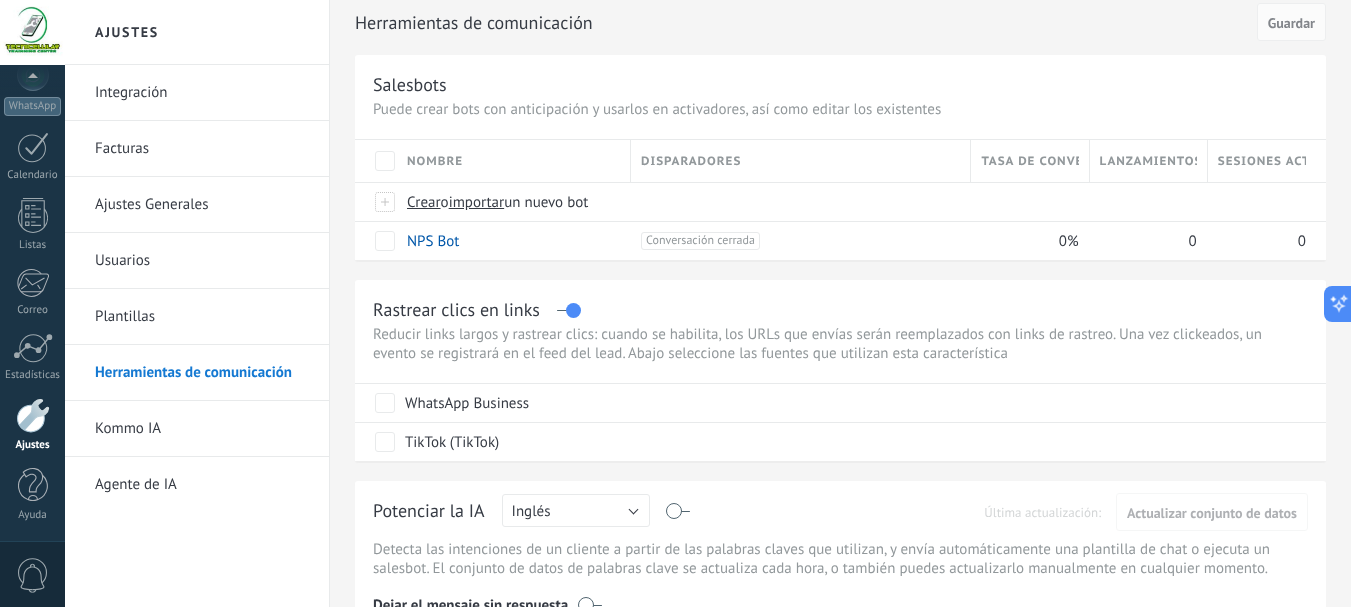 scroll, scrollTop: 0, scrollLeft: 0, axis: both 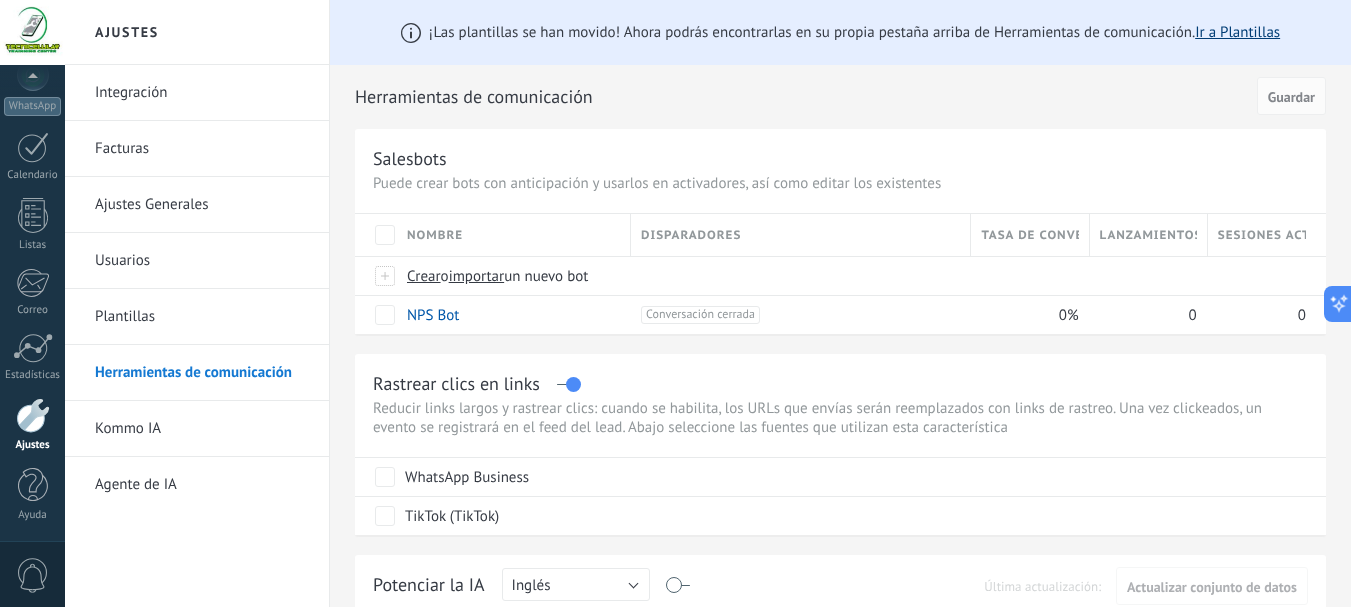 click on "Ir a Plantillas" at bounding box center [1237, 32] 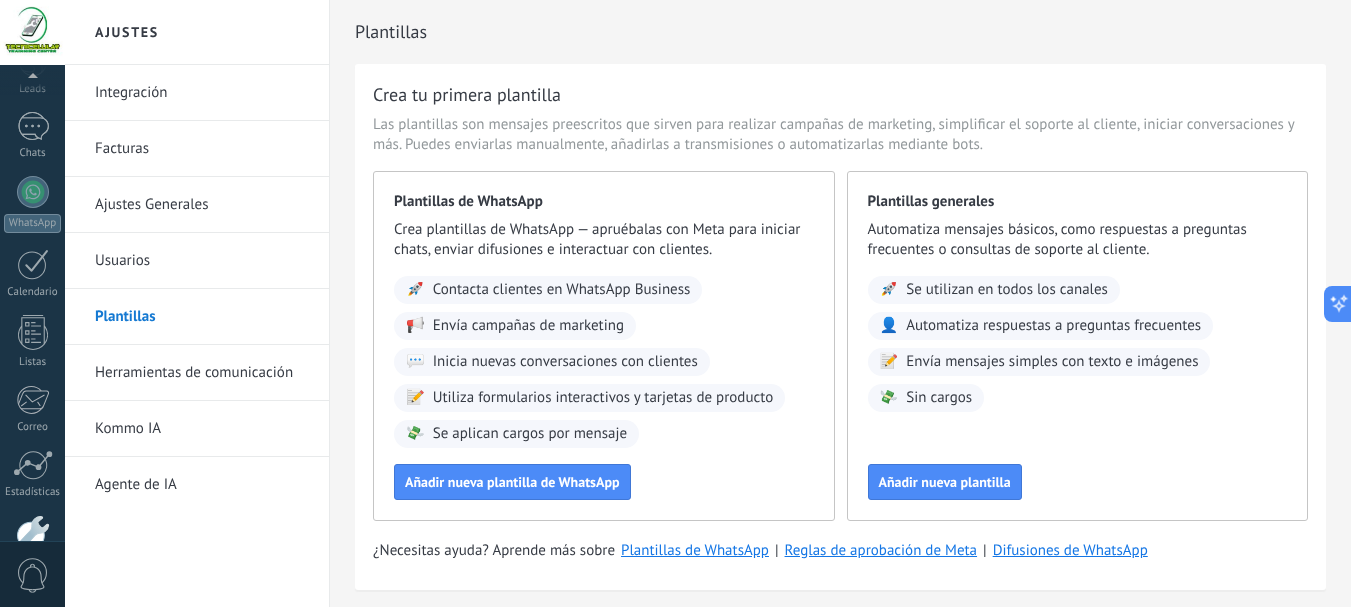 scroll, scrollTop: 225, scrollLeft: 0, axis: vertical 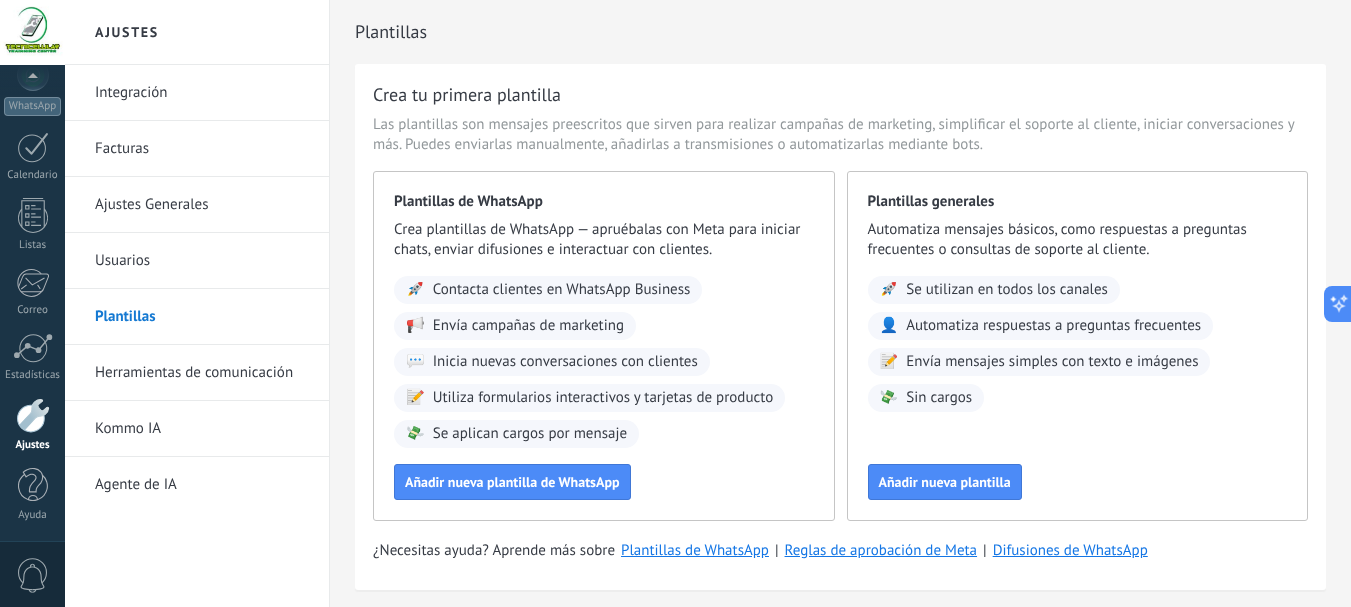 click on "Herramientas de comunicación" at bounding box center (202, 373) 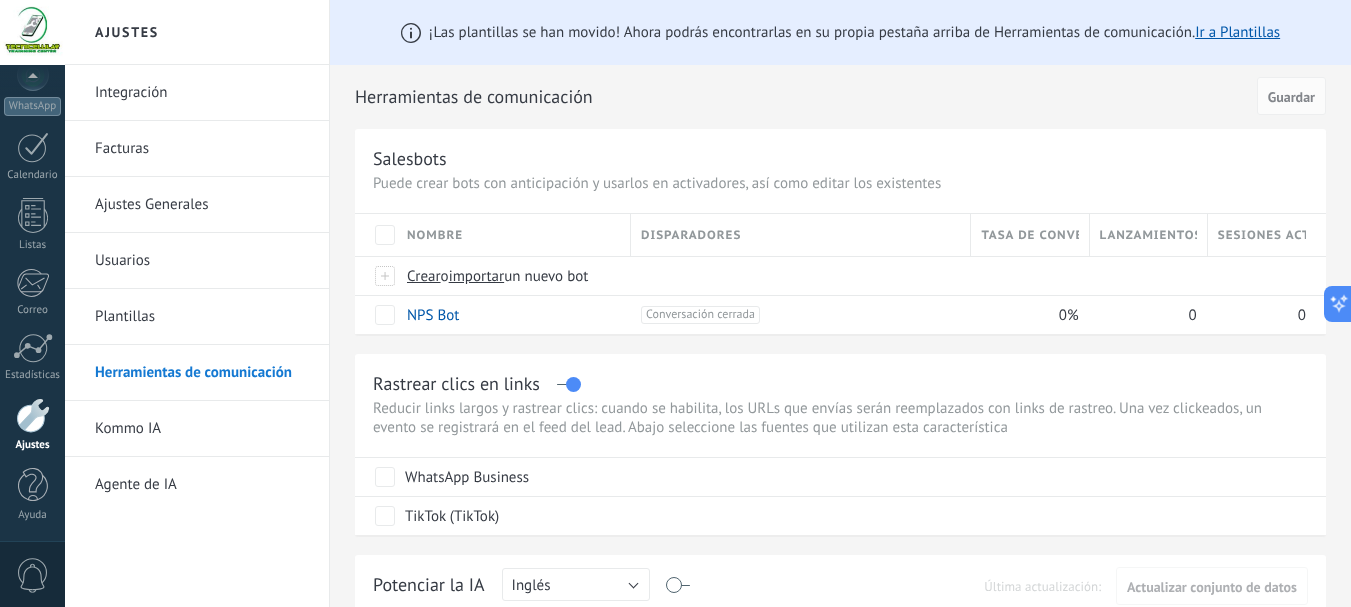 click on "Plantillas" at bounding box center [202, 317] 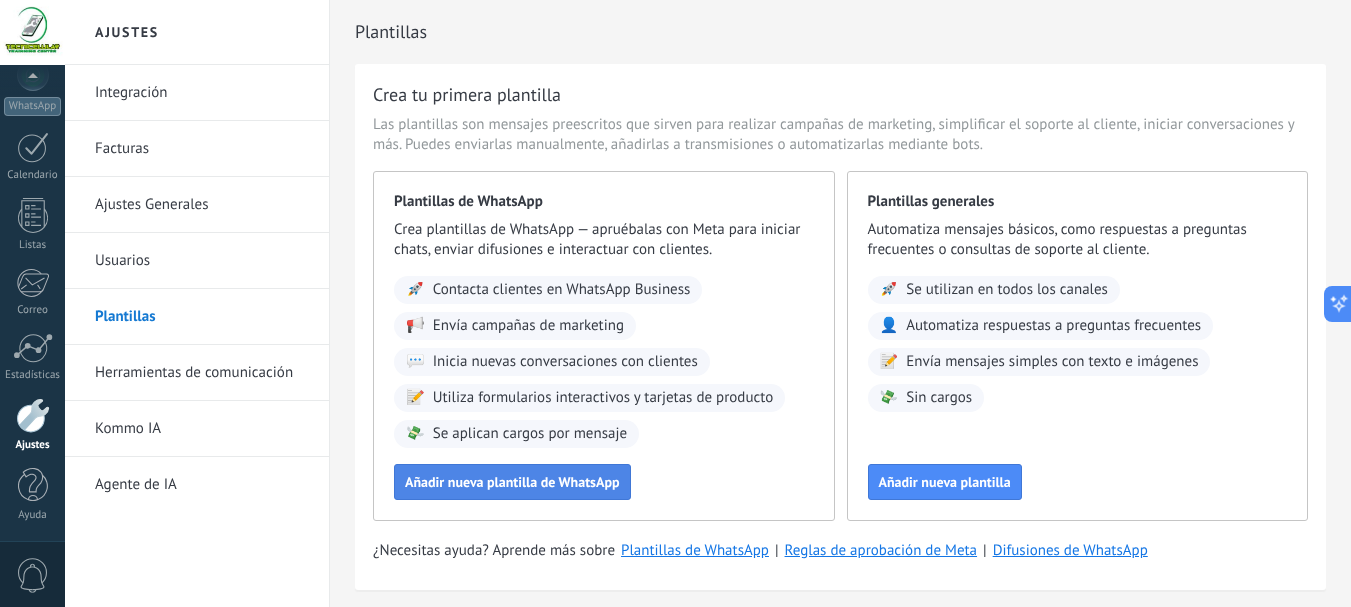 click on "Añadir nueva plantilla de WhatsApp" at bounding box center (512, 482) 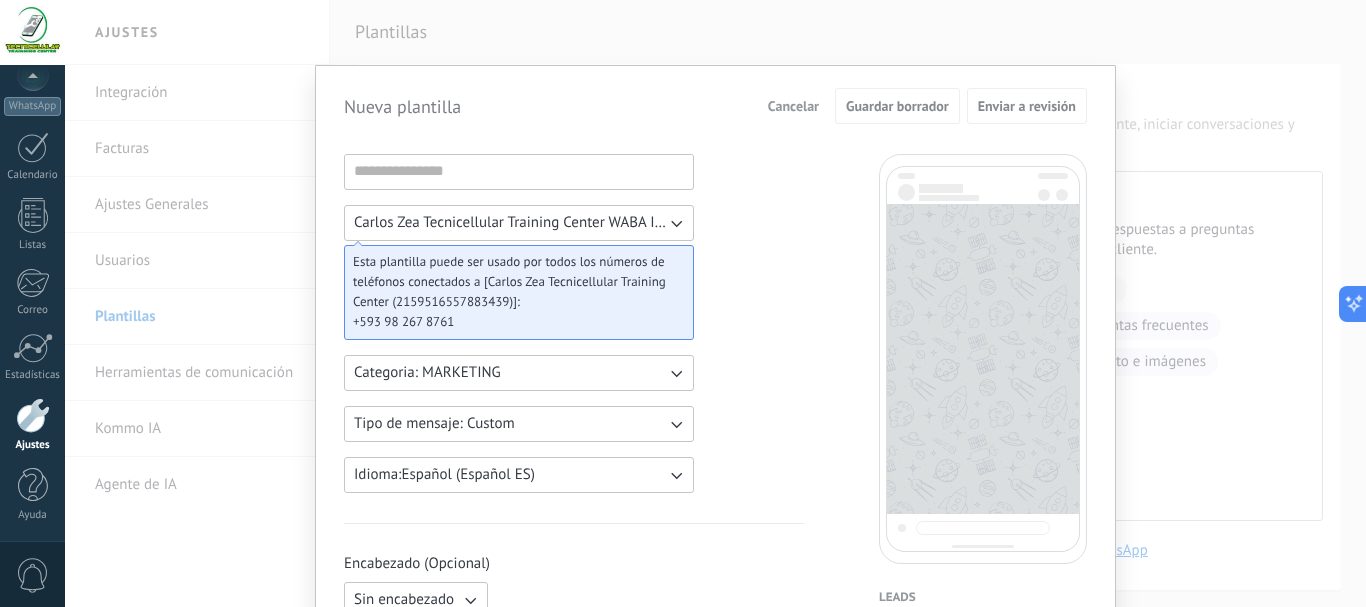 click 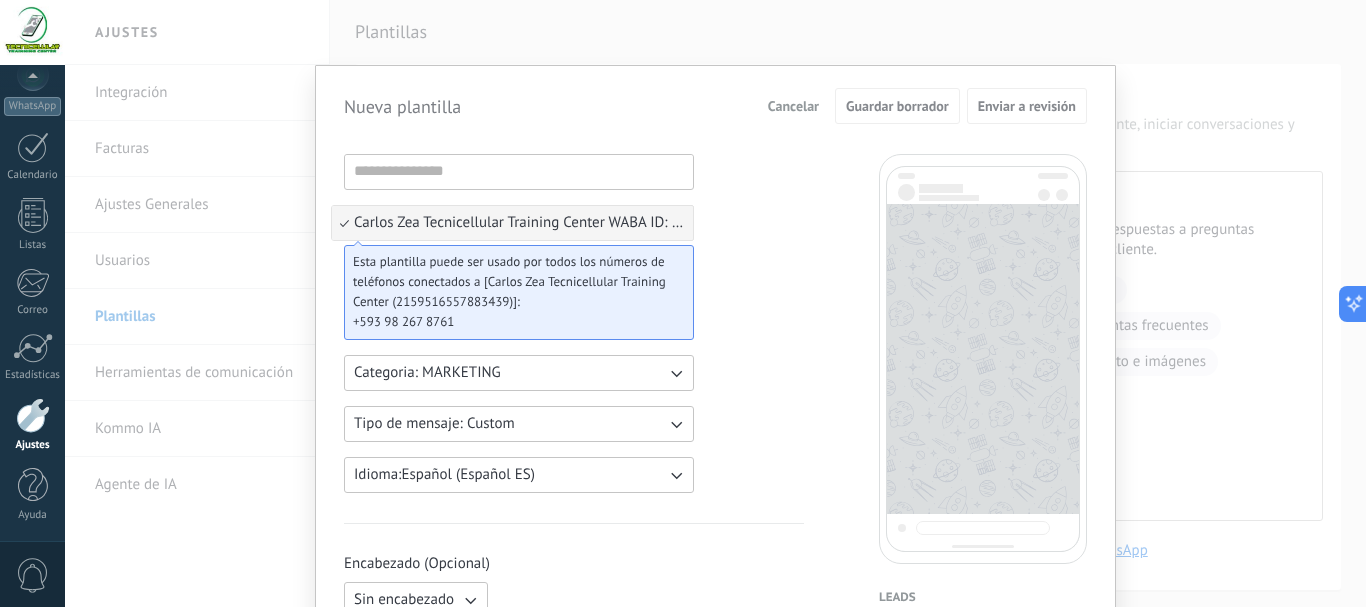 click on "[FIRST] [LAST] Tecnicellular Training Center WABA ID: [NUMBER]" at bounding box center (520, 223) 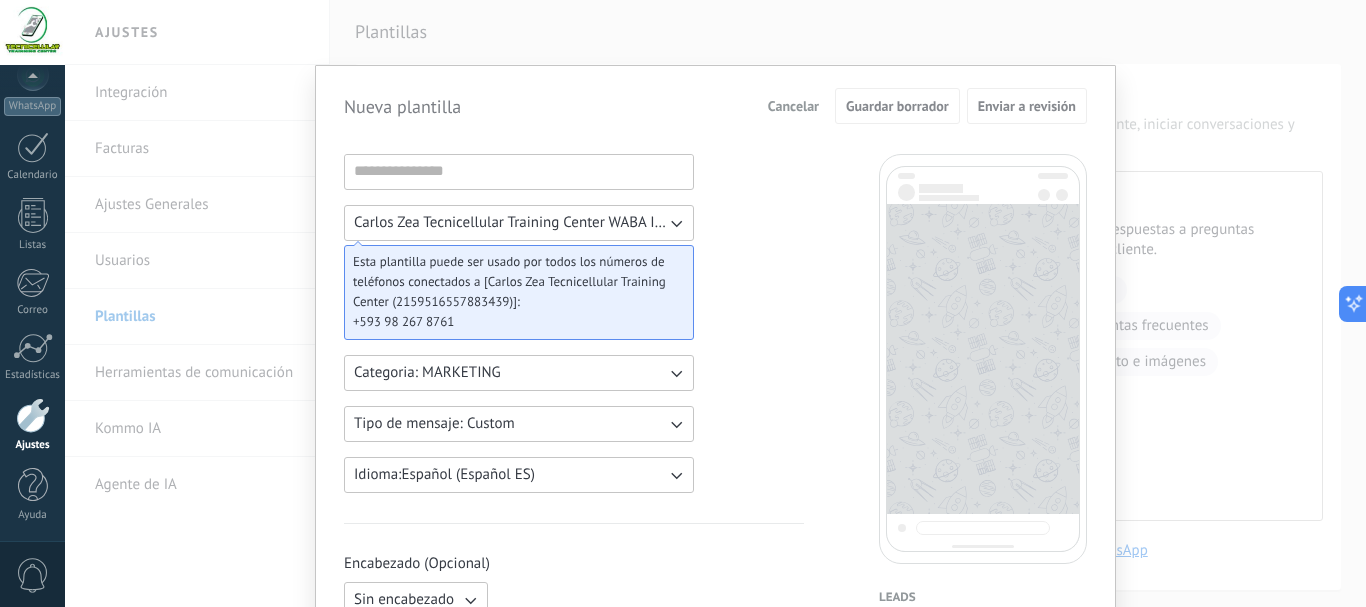 click on "[FIRST] [LAST] Tecnicellular Training Center WABA ID: [NUMBER]" at bounding box center [510, 223] 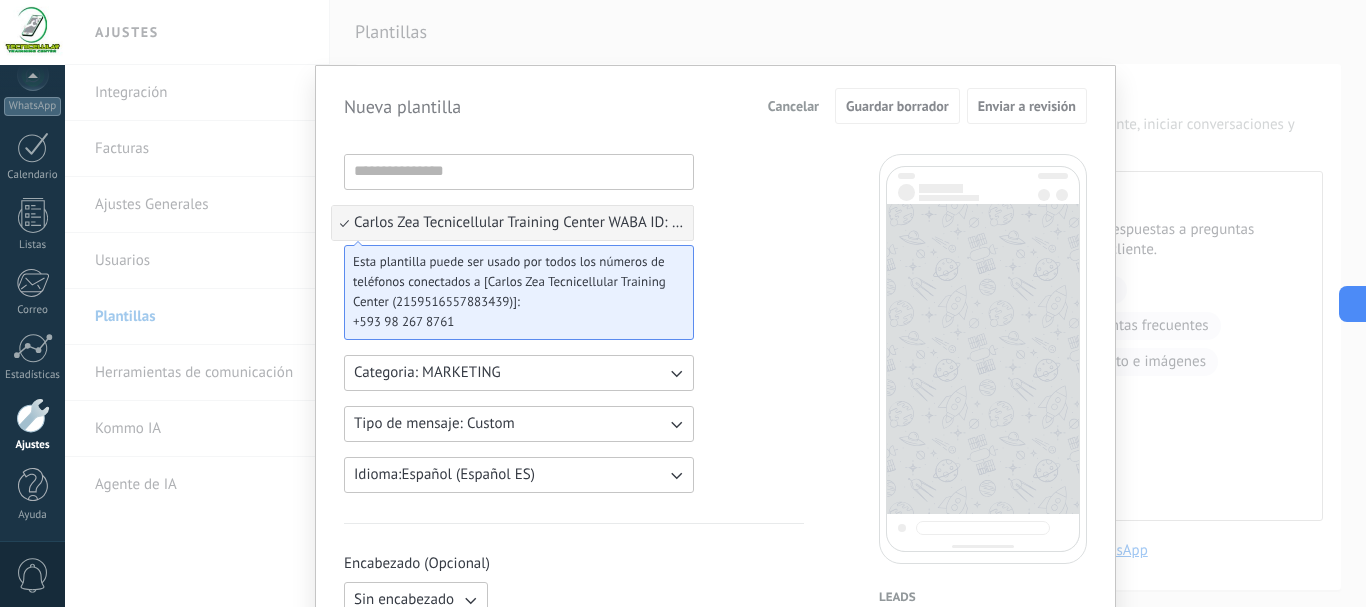 click on "[FIRST] [LAST] Tecnicellular Training Center WABA ID: [NUMBER]" at bounding box center (520, 223) 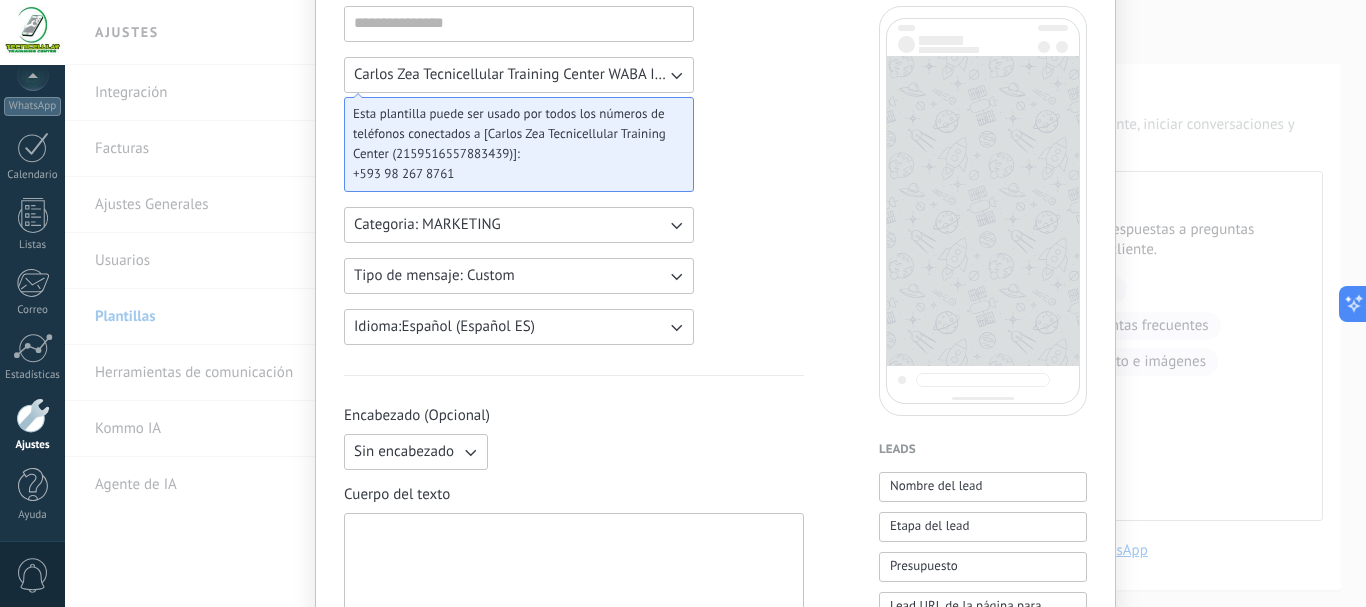 scroll, scrollTop: 0, scrollLeft: 0, axis: both 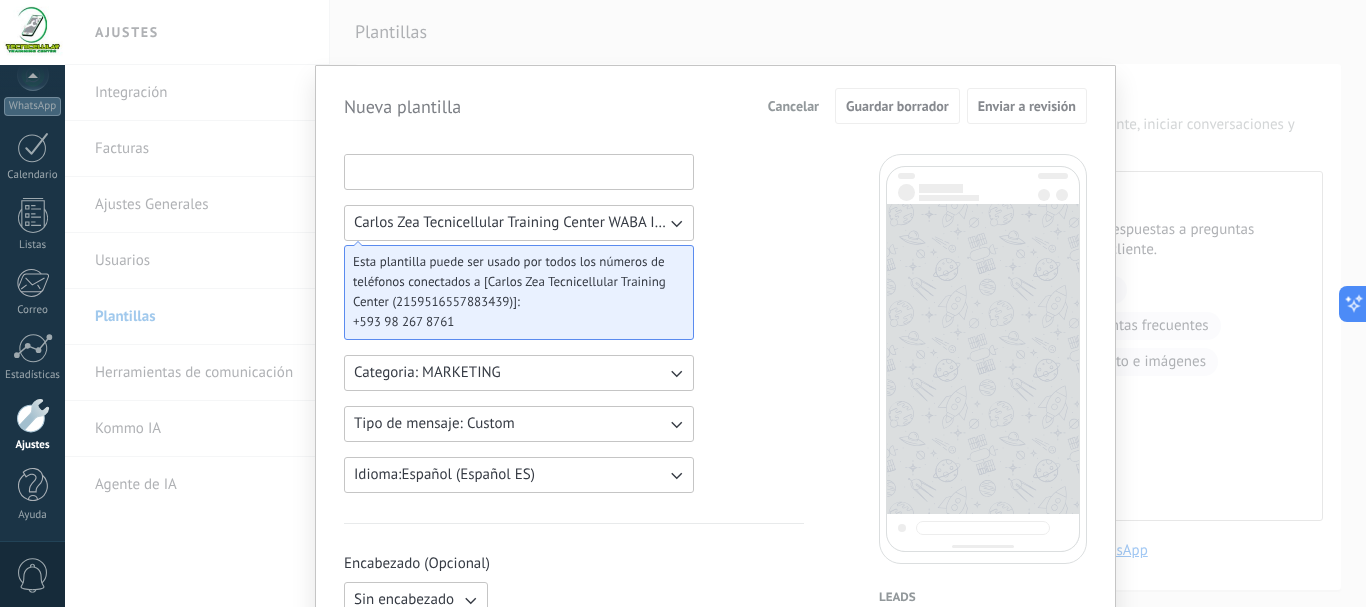 click at bounding box center (519, 171) 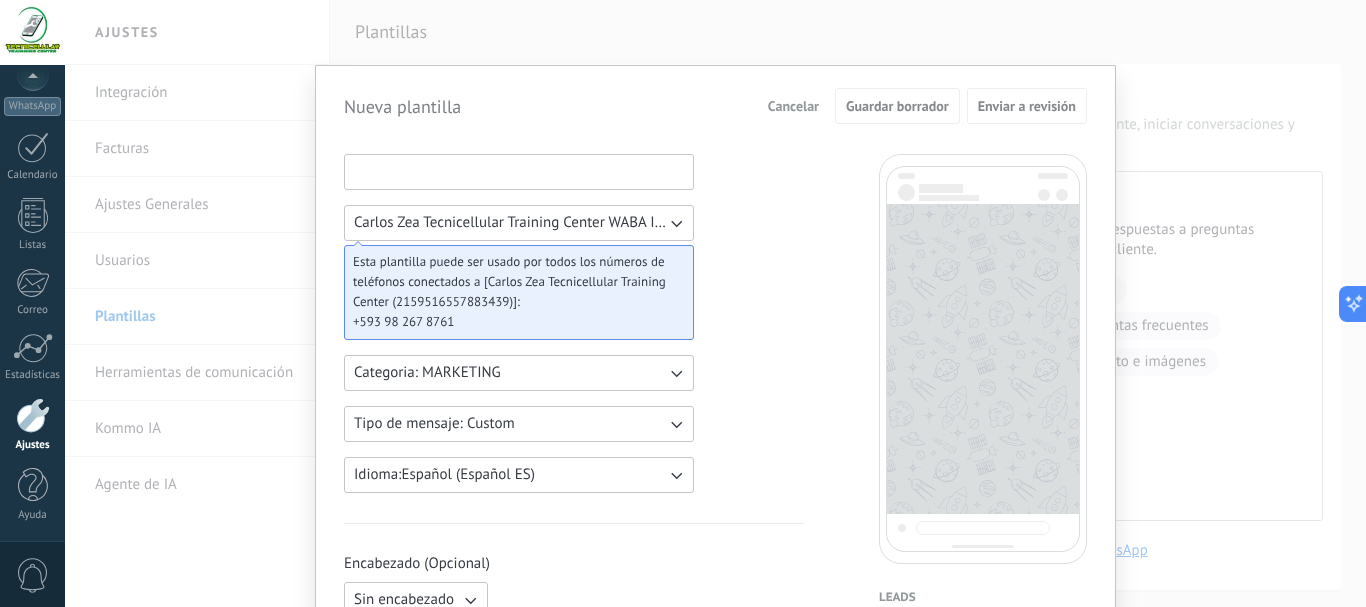 type on "*" 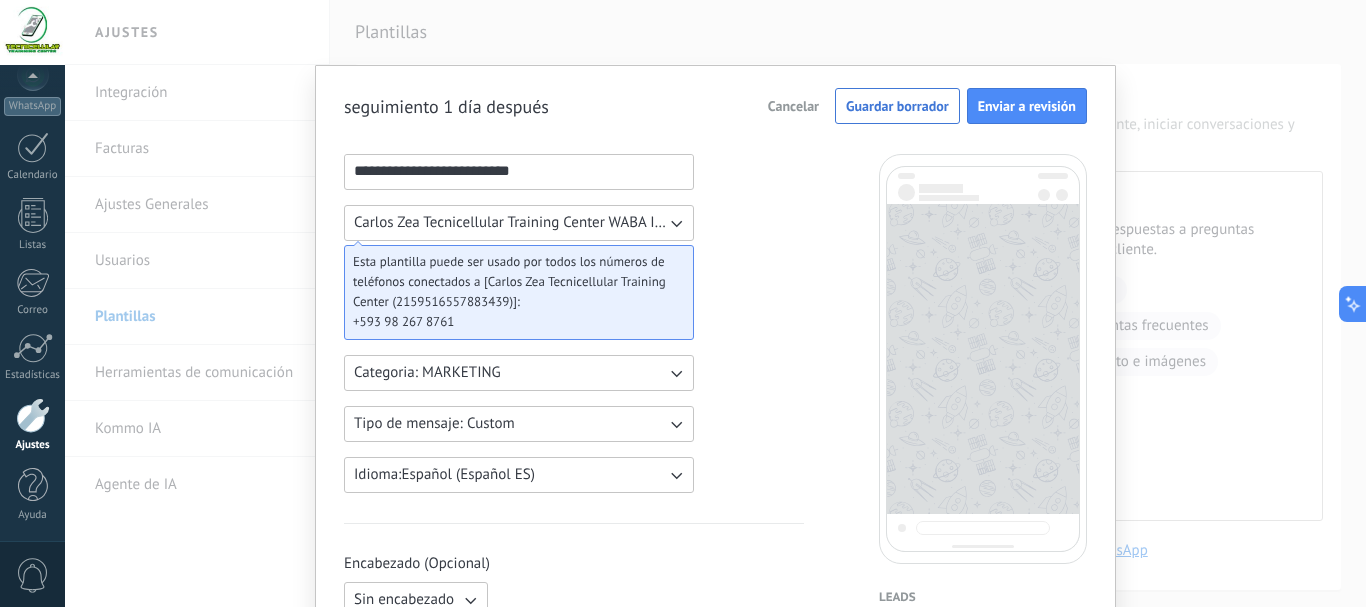 click on "**********" at bounding box center (519, 171) 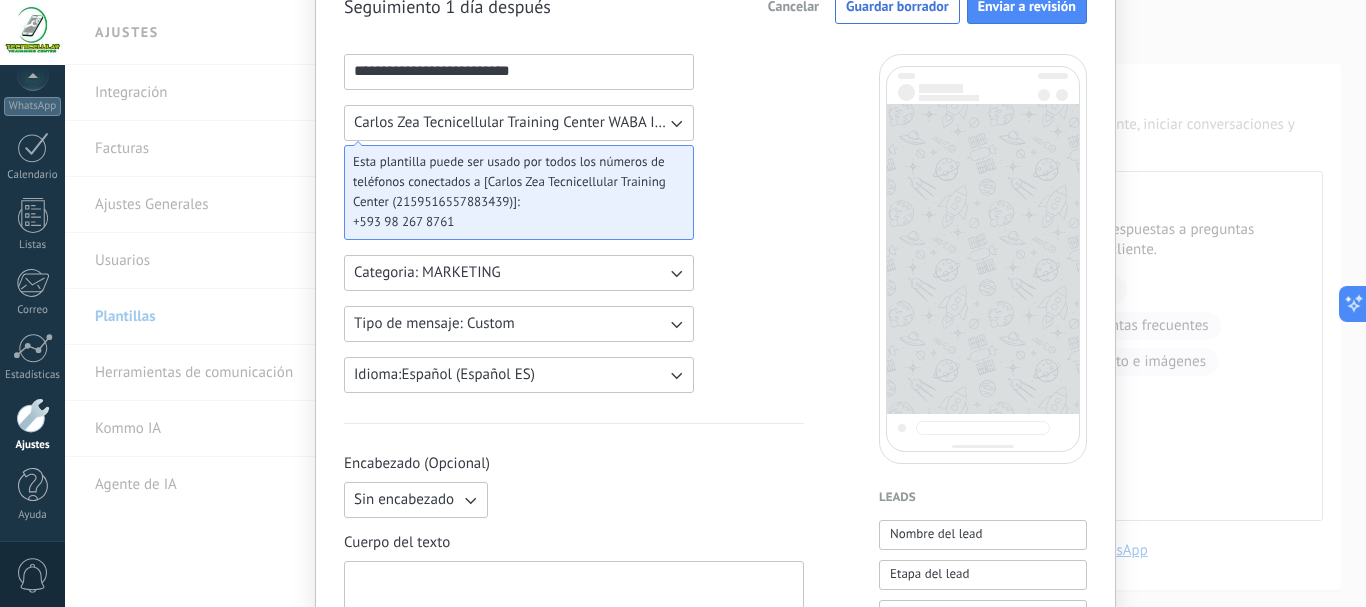 scroll, scrollTop: 200, scrollLeft: 0, axis: vertical 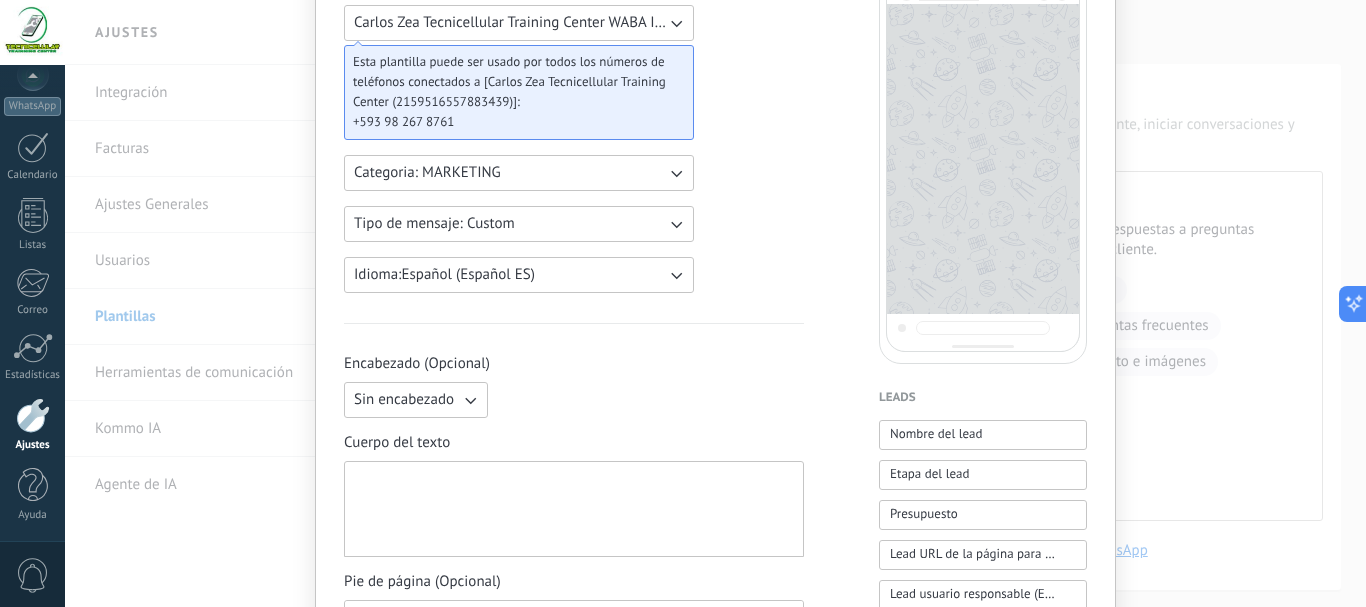 type on "**********" 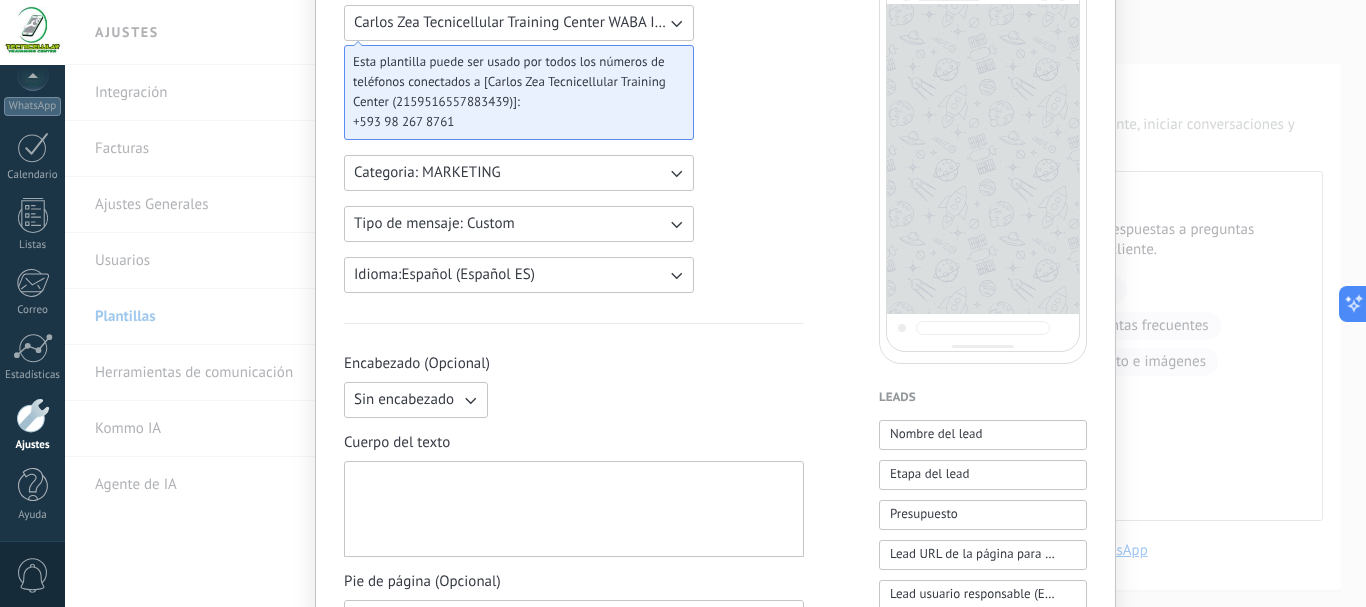 type 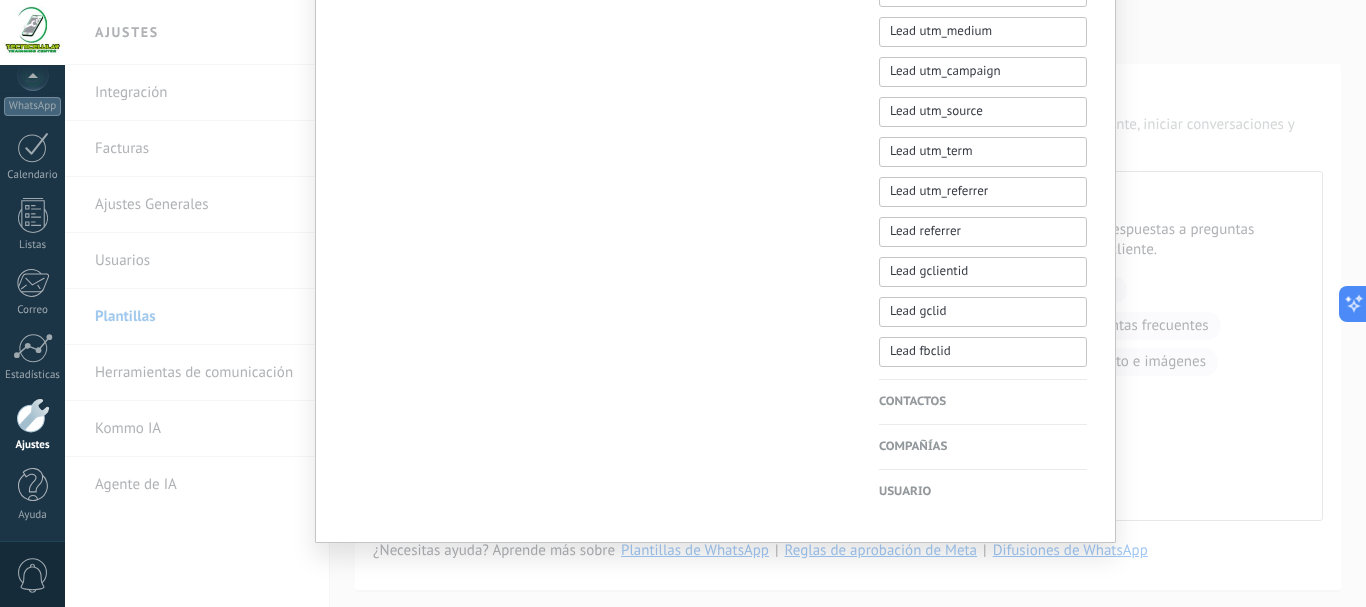 scroll, scrollTop: 1004, scrollLeft: 0, axis: vertical 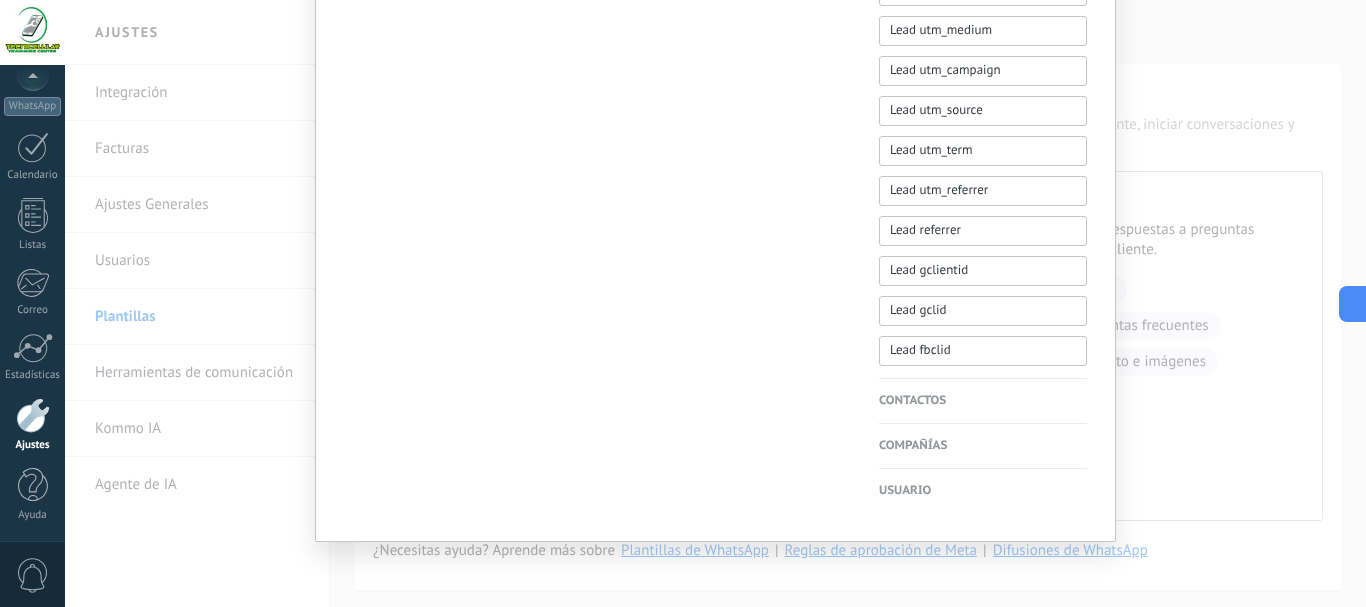 click on "Contactos" at bounding box center [983, 401] 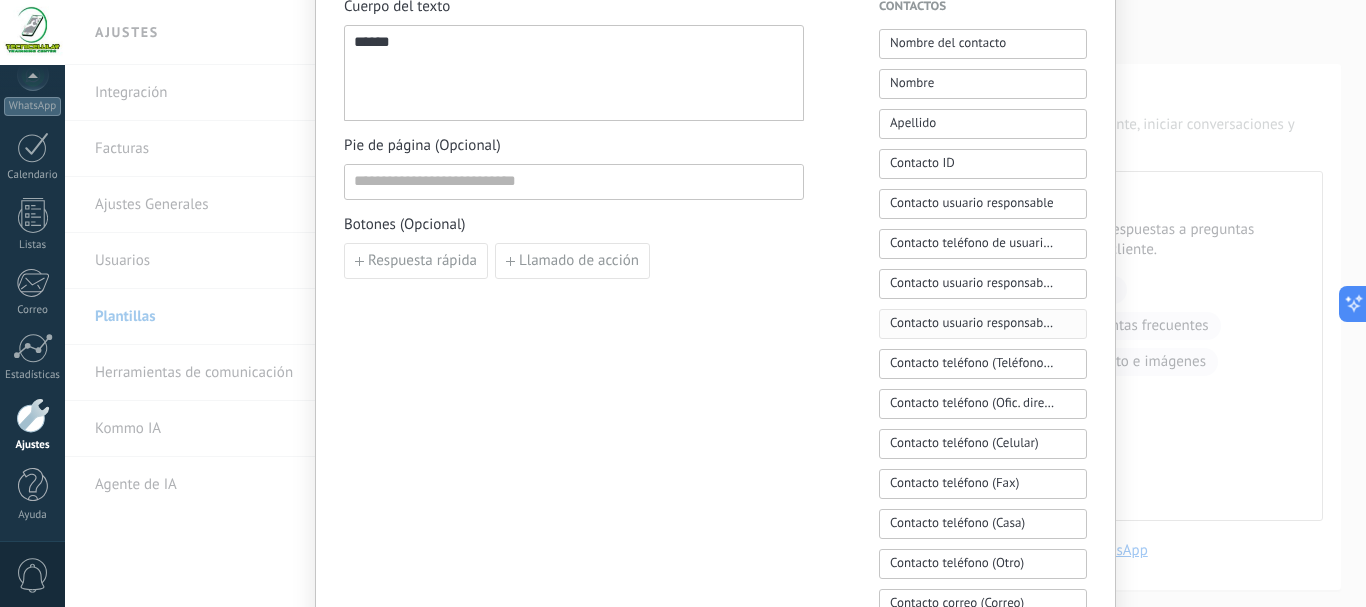 scroll, scrollTop: 604, scrollLeft: 0, axis: vertical 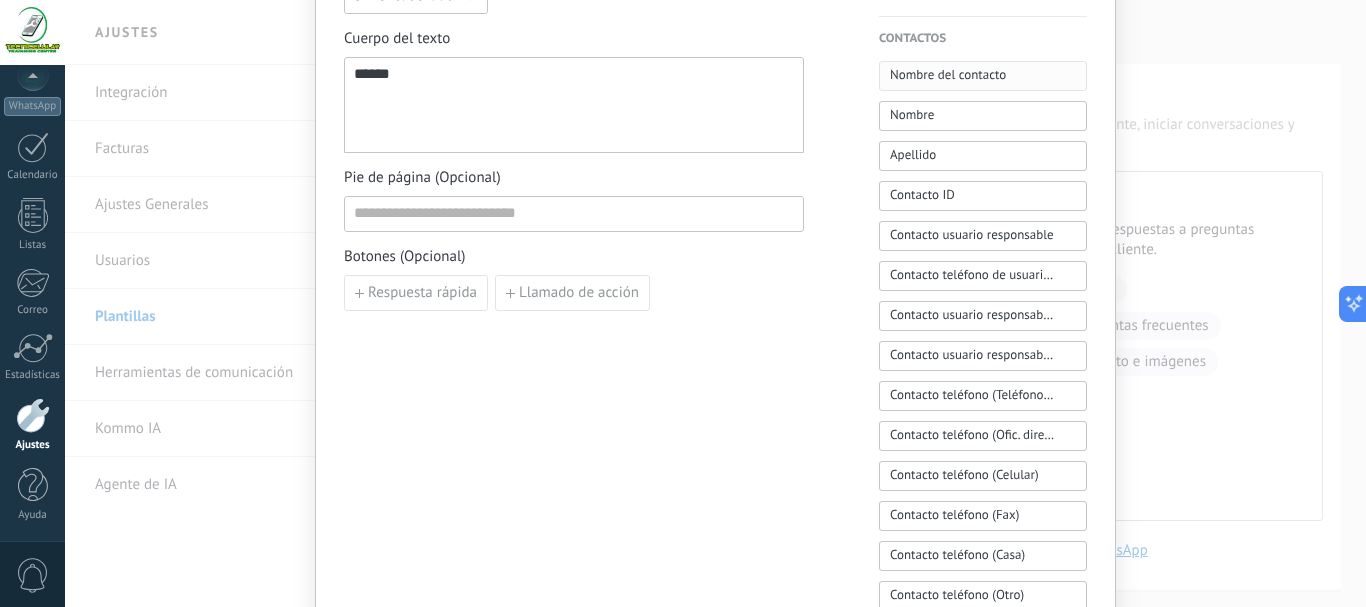 click on "Nombre del contacto" at bounding box center [948, 75] 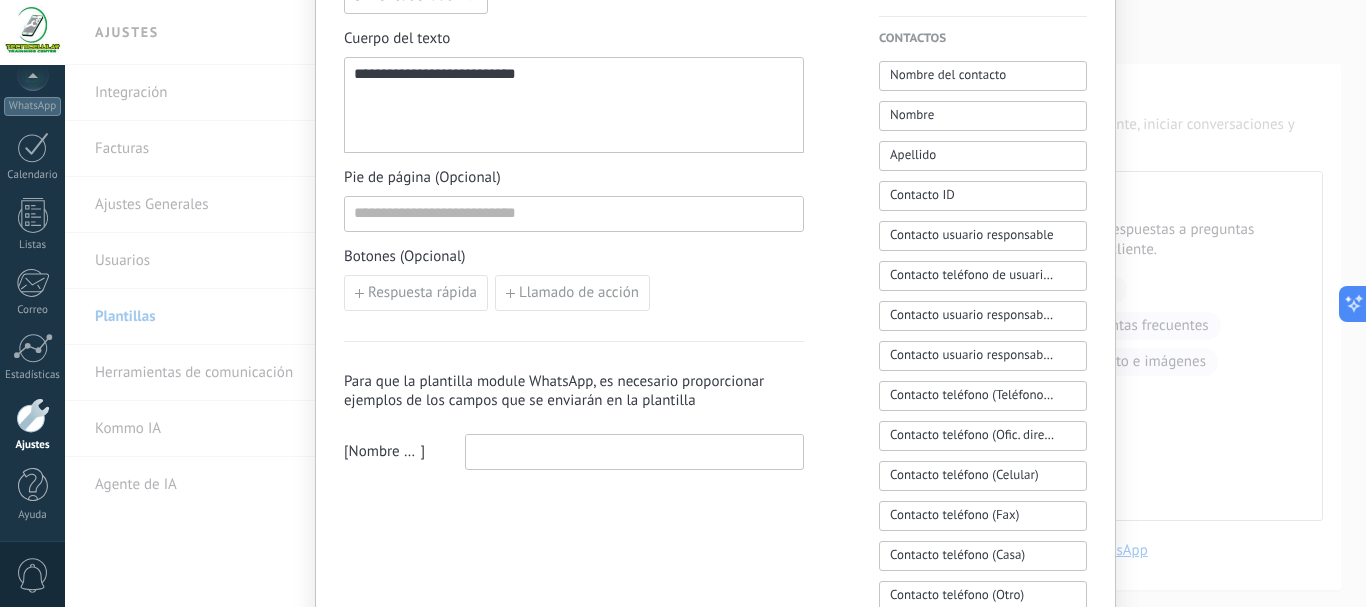 type on "Nombre del contacto" 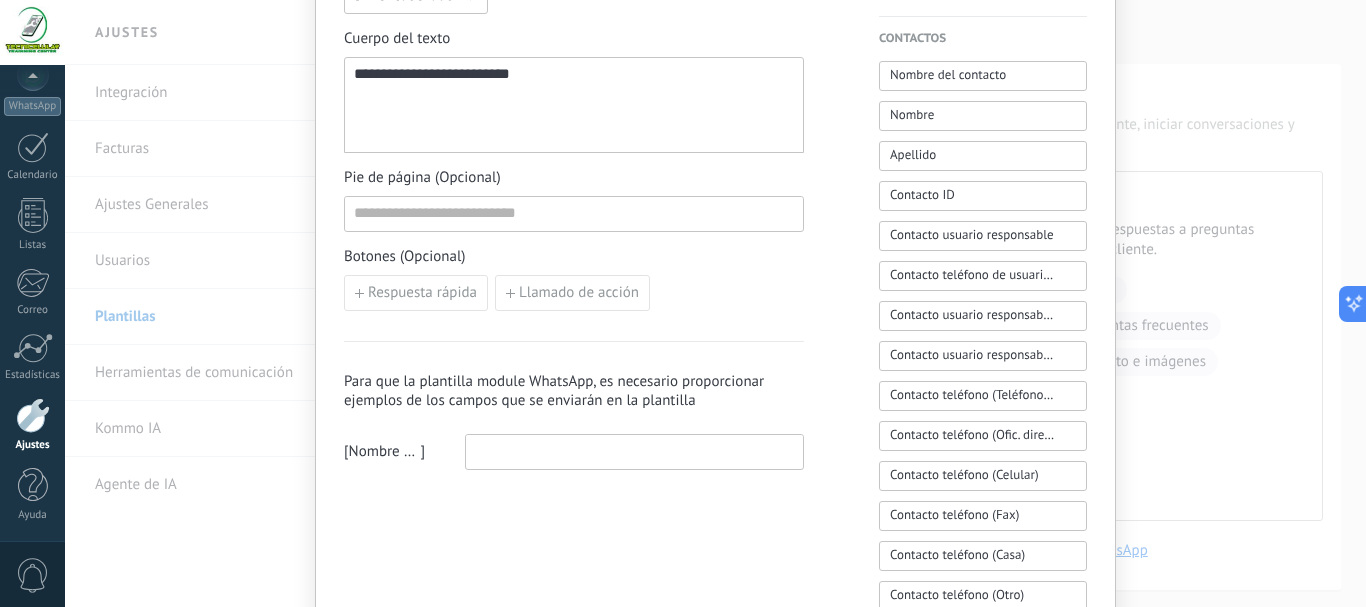 click on "**********" at bounding box center (574, 105) 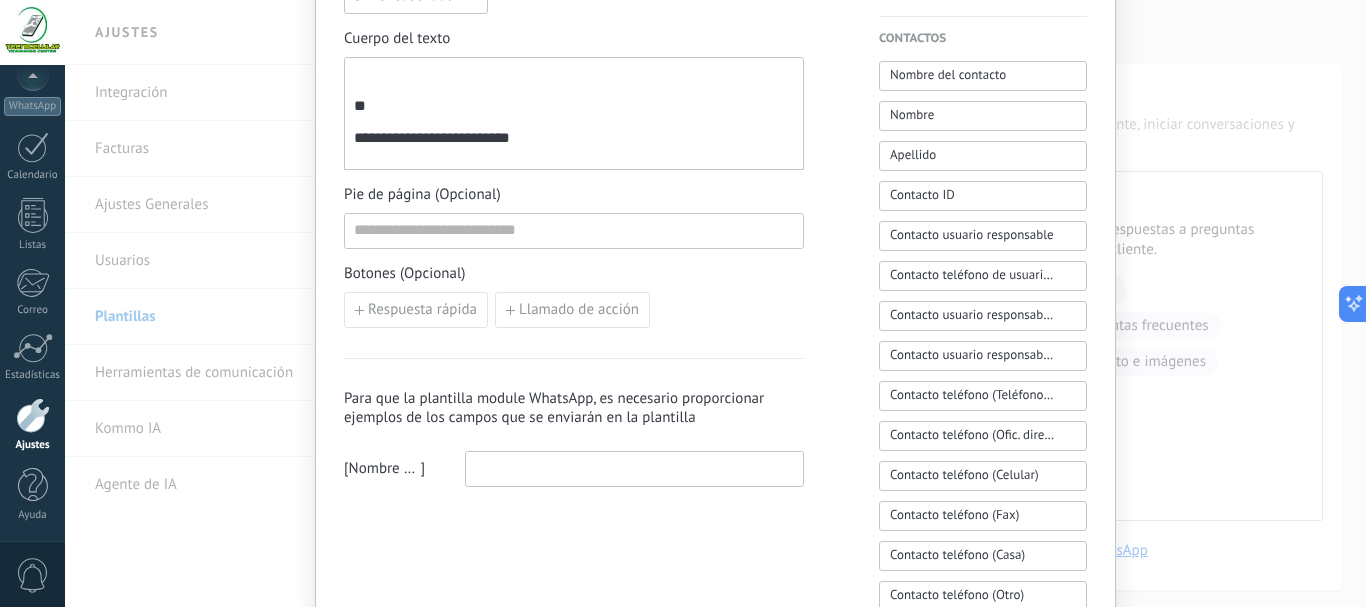 click on "**********" at bounding box center [574, 114] 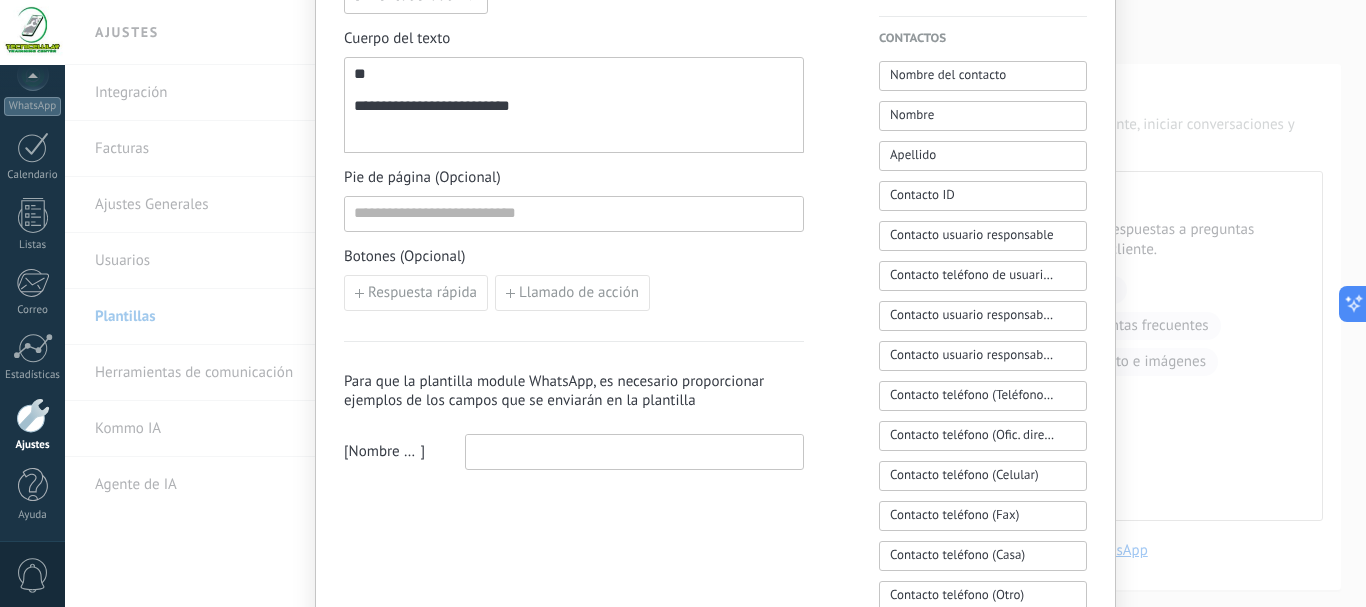 click on "**********" at bounding box center (574, 105) 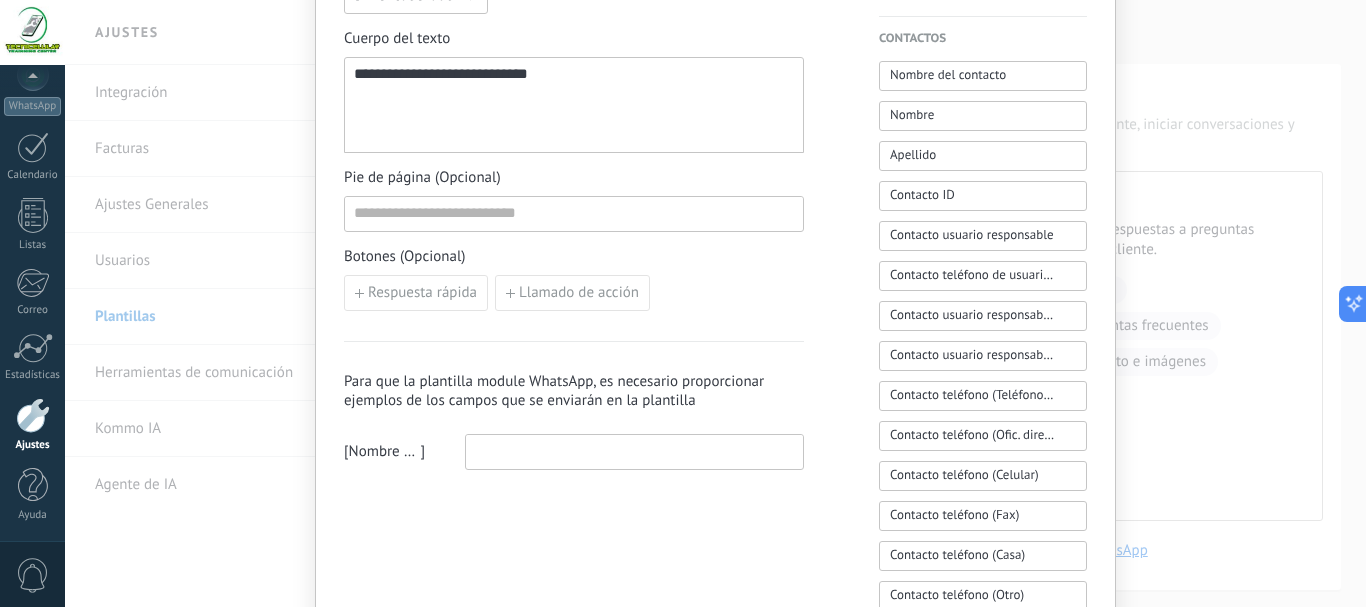 drag, startPoint x: 555, startPoint y: 79, endPoint x: 572, endPoint y: 99, distance: 26.24881 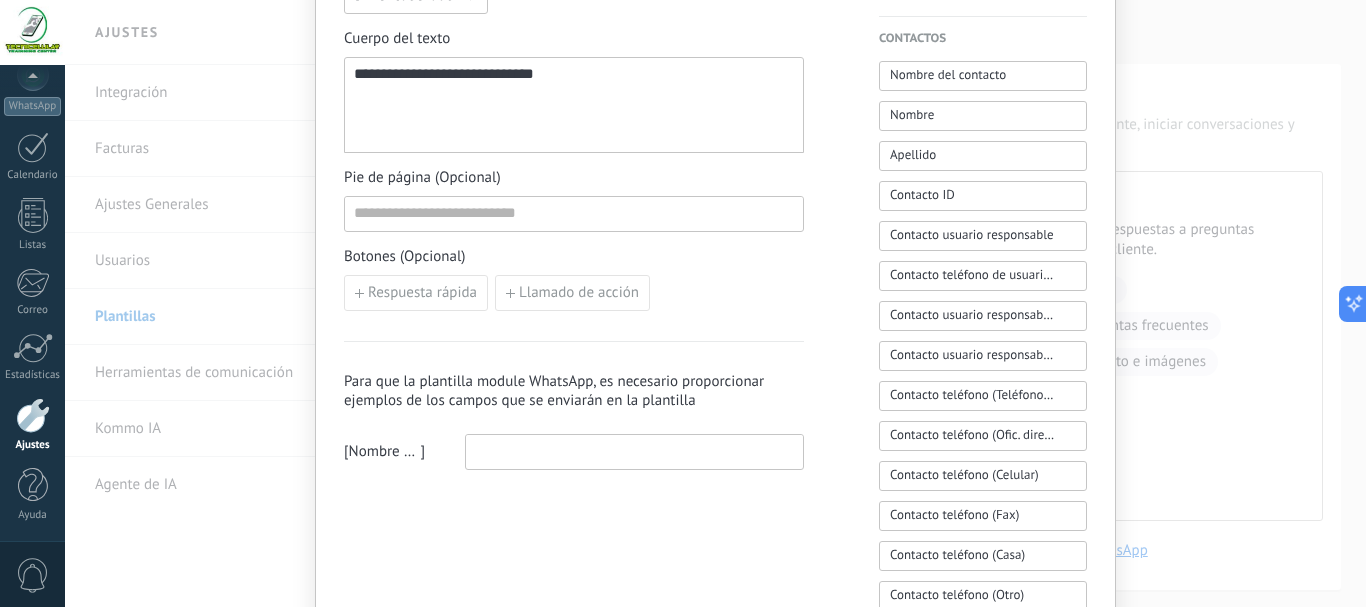 click on "**********" at bounding box center [574, 105] 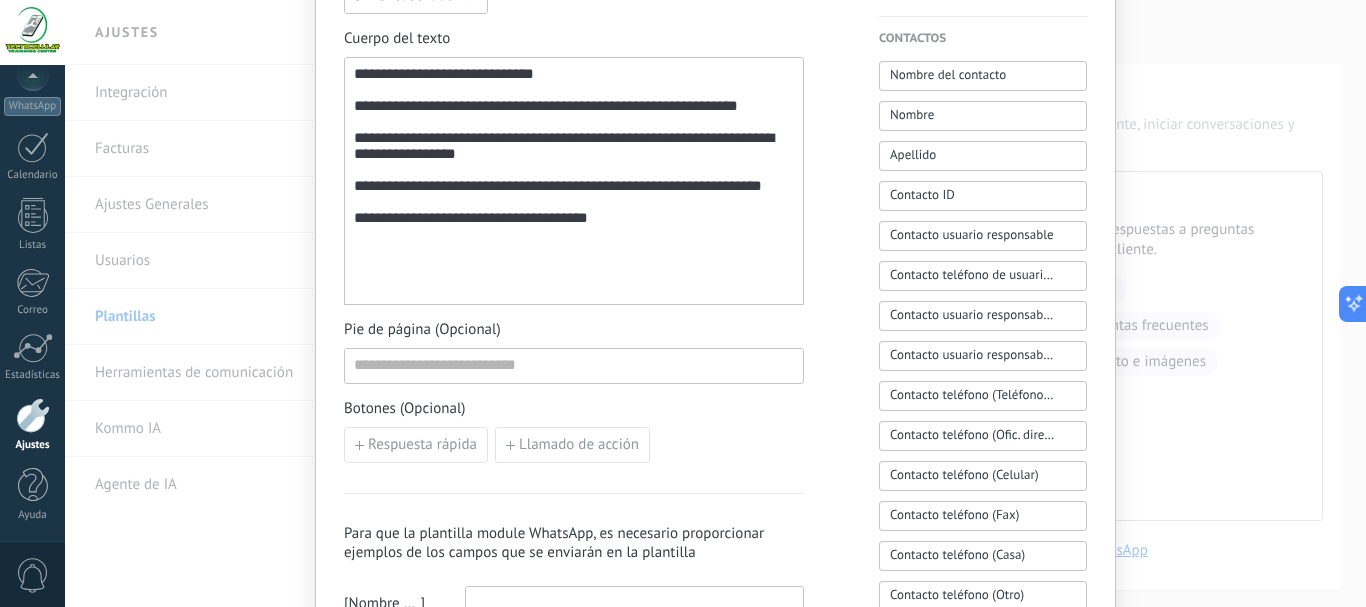 click on "**********" at bounding box center [574, 181] 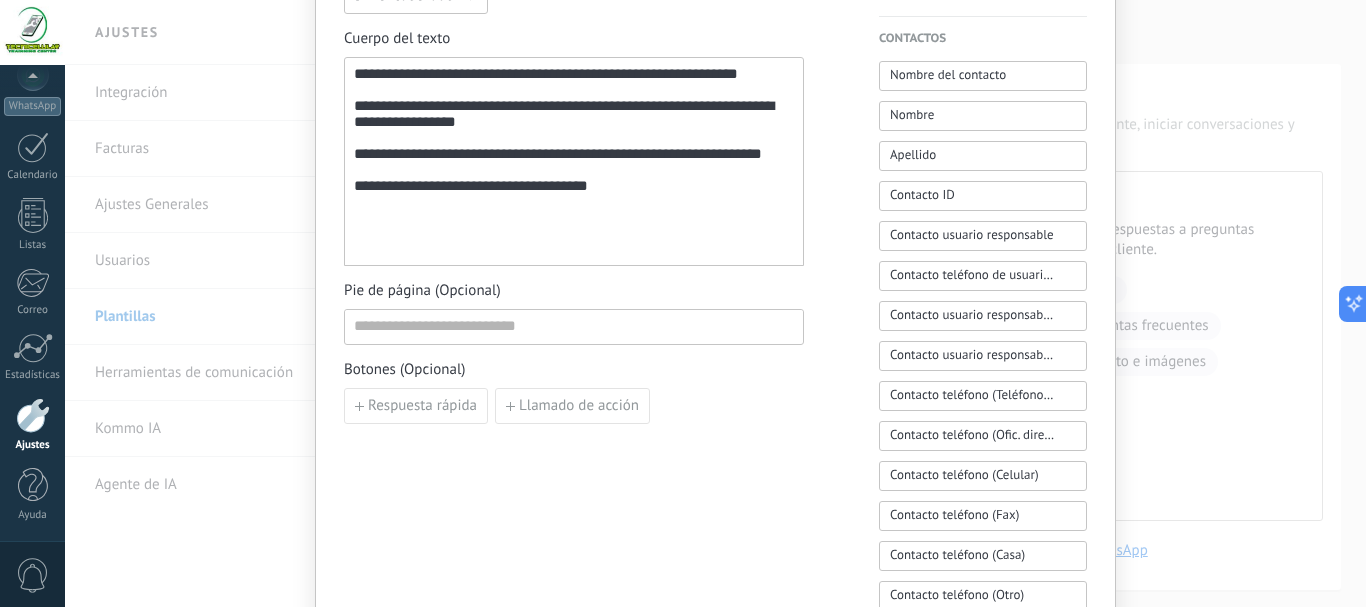 click on "**********" at bounding box center (574, 162) 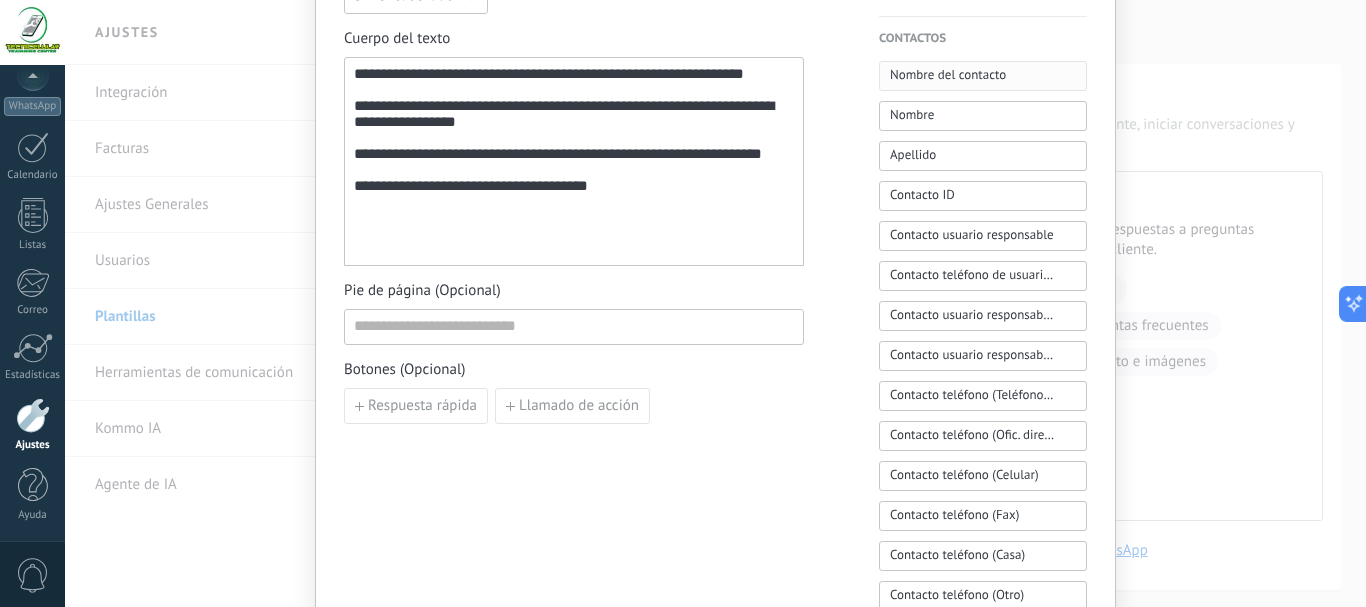 click on "Nombre del contacto" at bounding box center [948, 75] 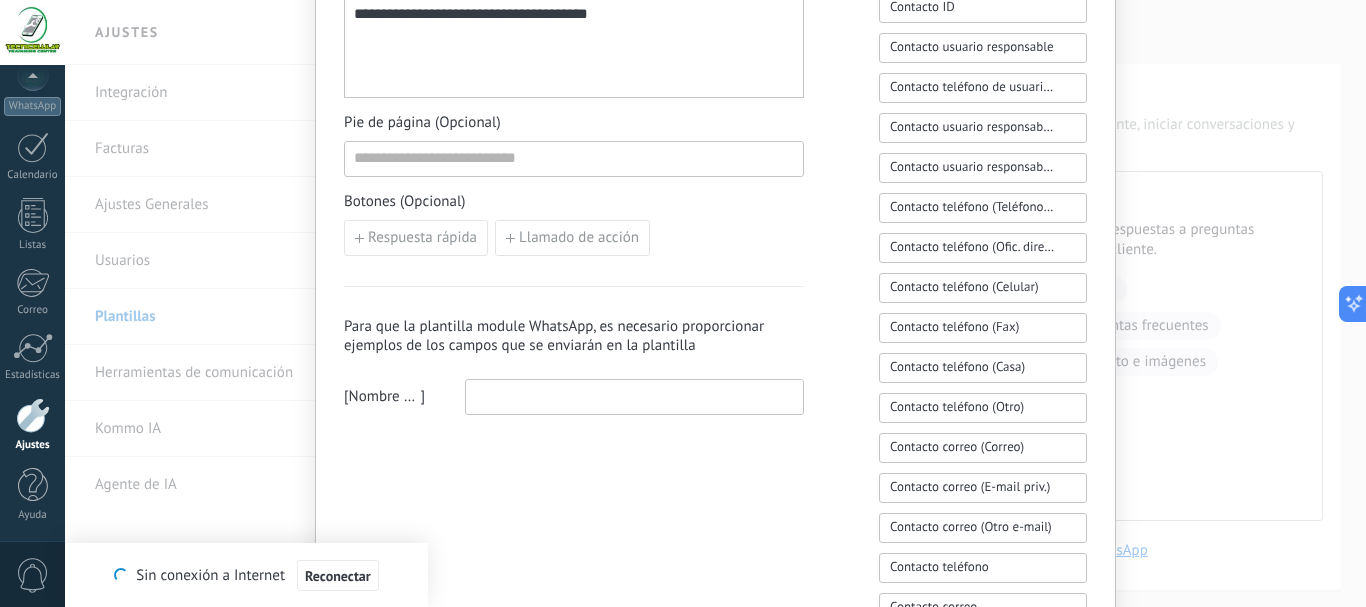 scroll, scrollTop: 804, scrollLeft: 0, axis: vertical 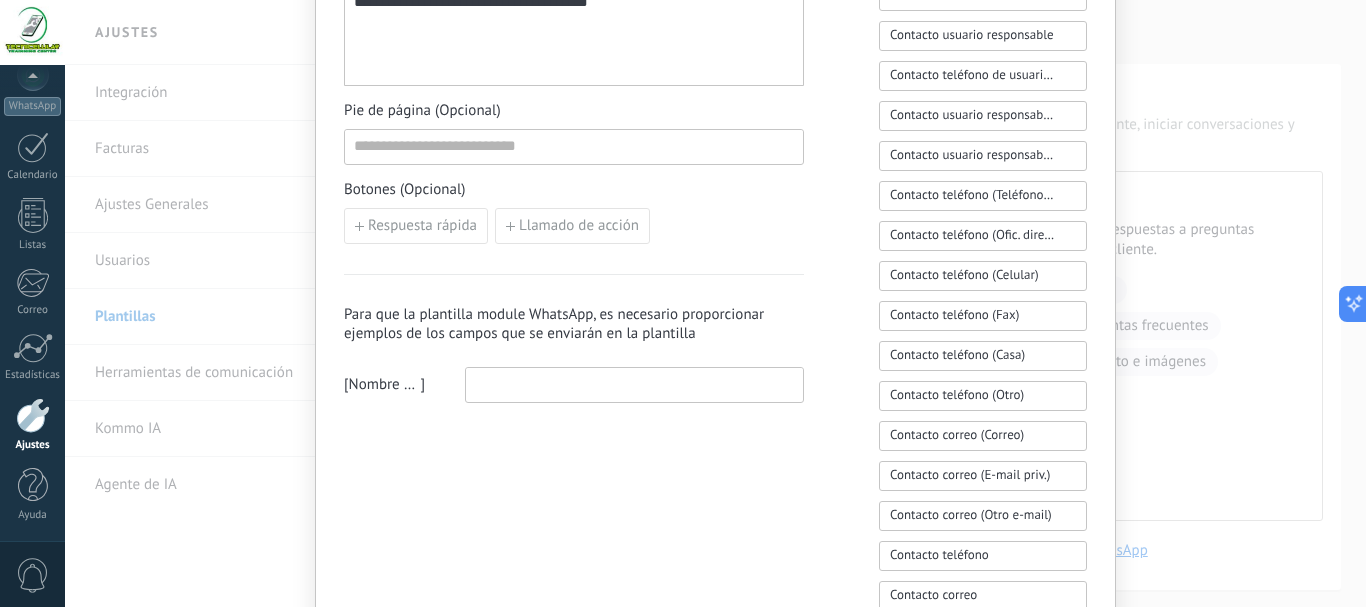 click at bounding box center [634, 384] 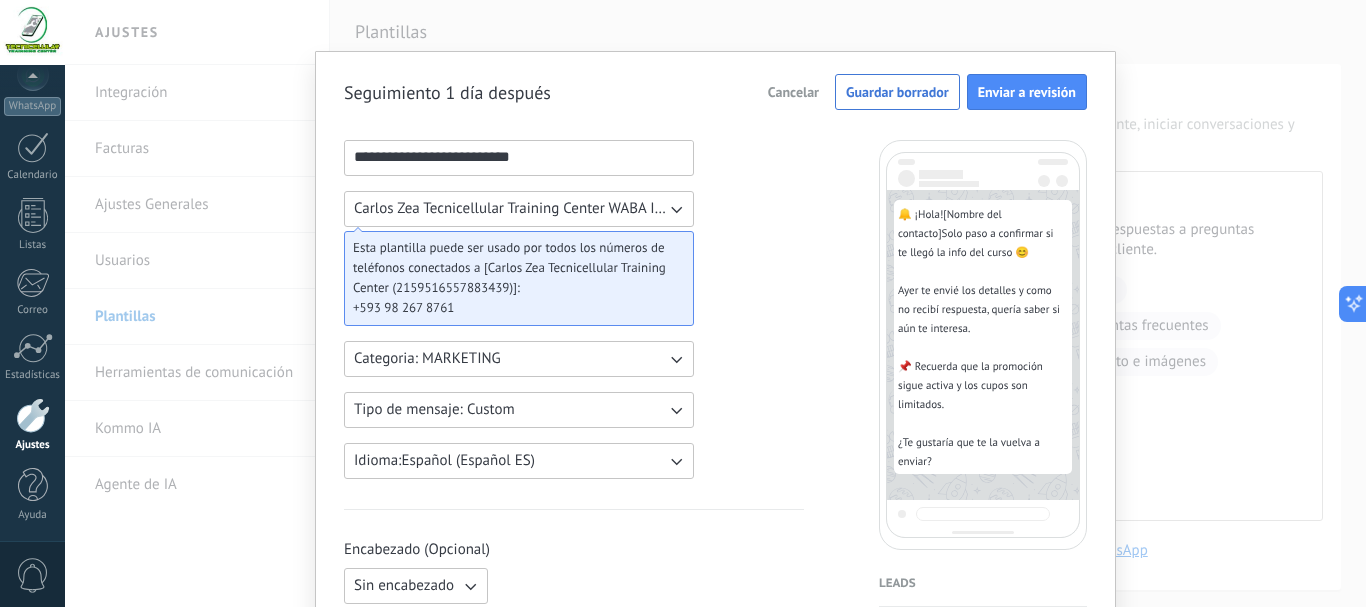 scroll, scrollTop: 0, scrollLeft: 0, axis: both 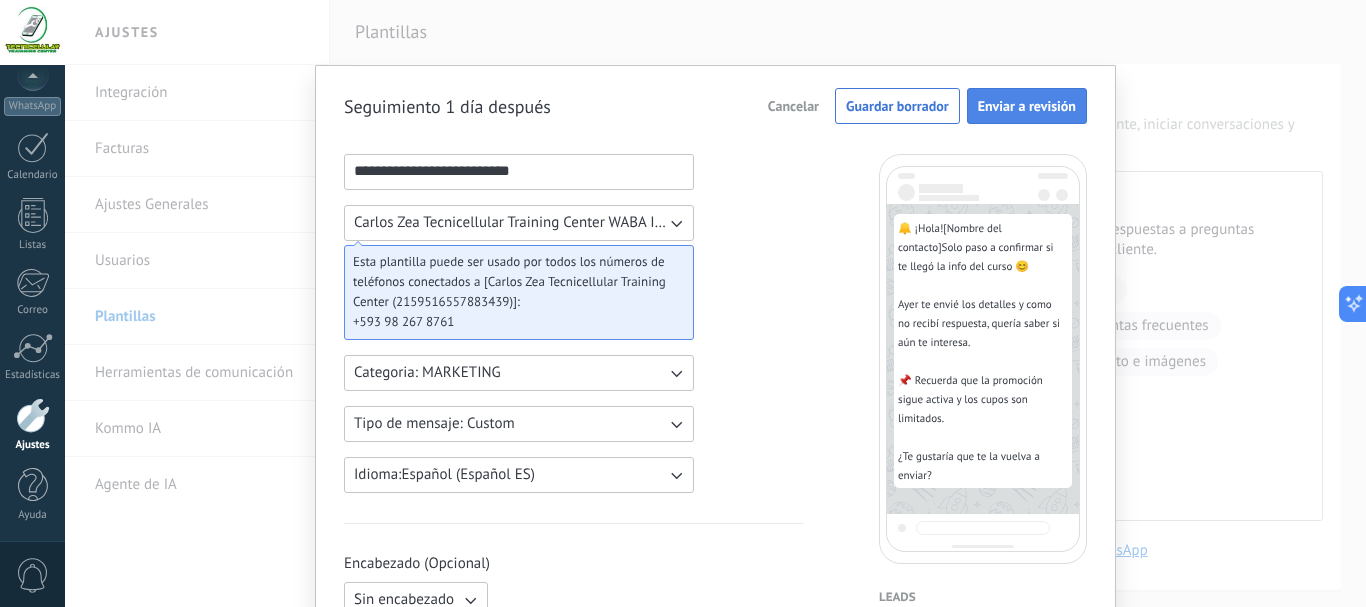 click on "Enviar a revisión" at bounding box center (1027, 106) 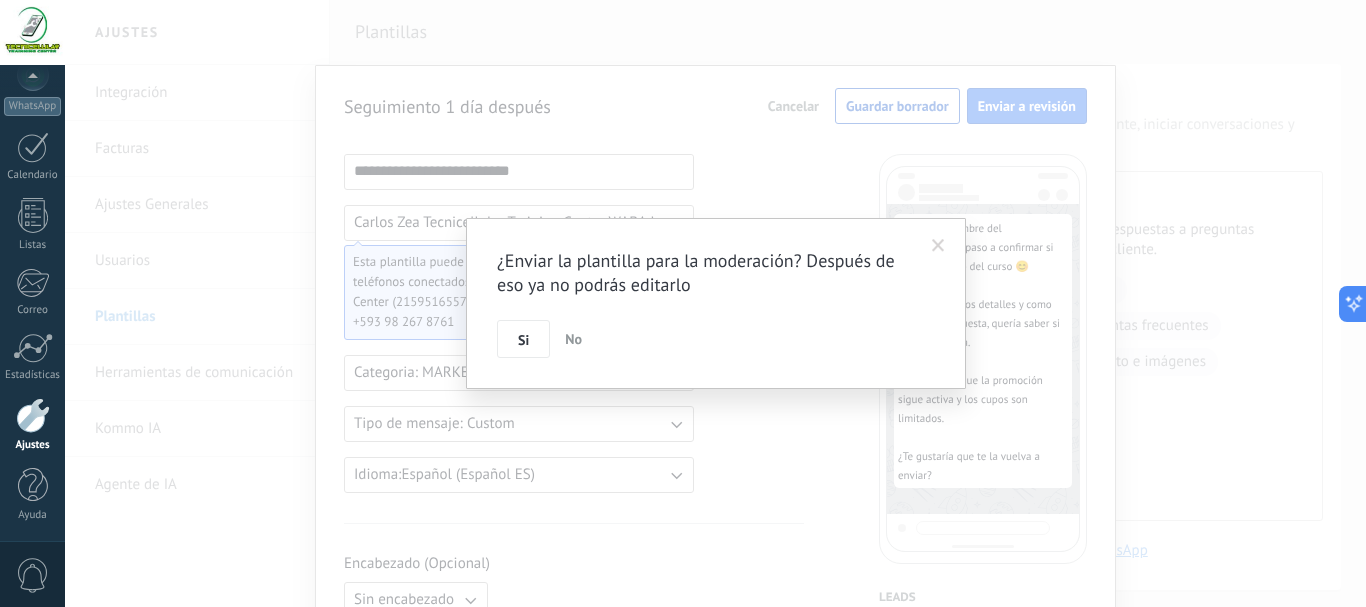 click on "¿Enviar la plantilla para la moderación? Después de eso ya no podrás editarlo Si No" at bounding box center (715, 303) 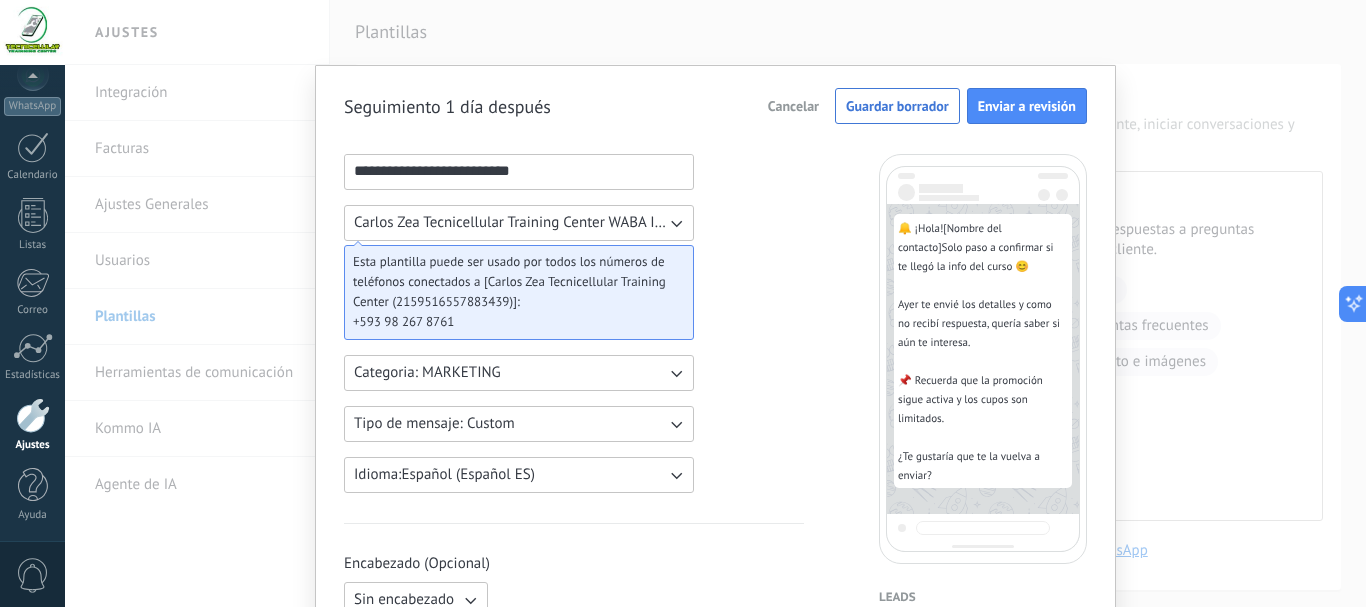 click on "Tipo de mensaje: Custom" at bounding box center [519, 424] 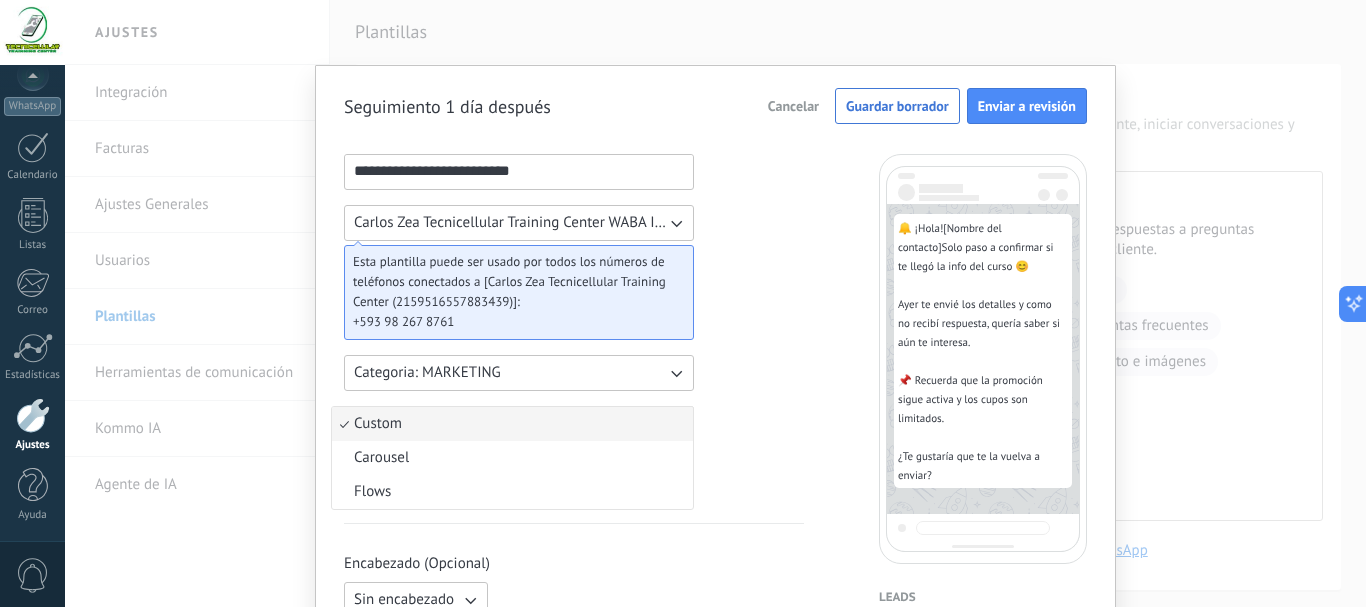 click on "Custom" at bounding box center [512, 424] 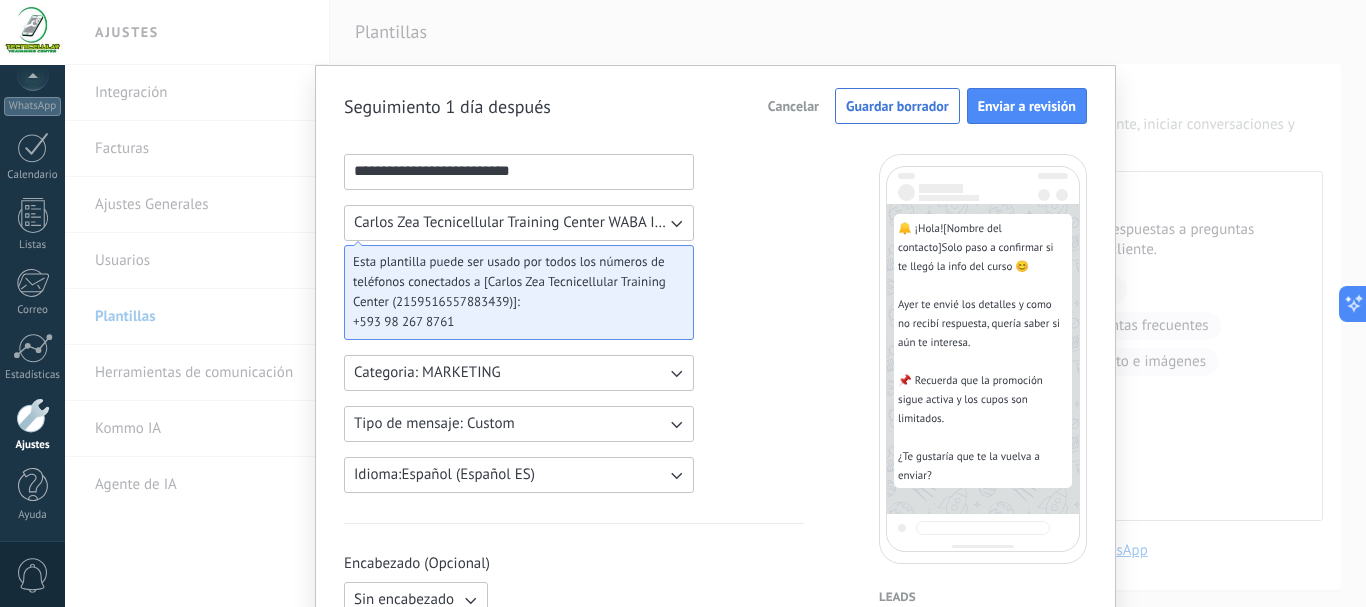 click on "Idioma:  Español (Español ES)" at bounding box center [519, 475] 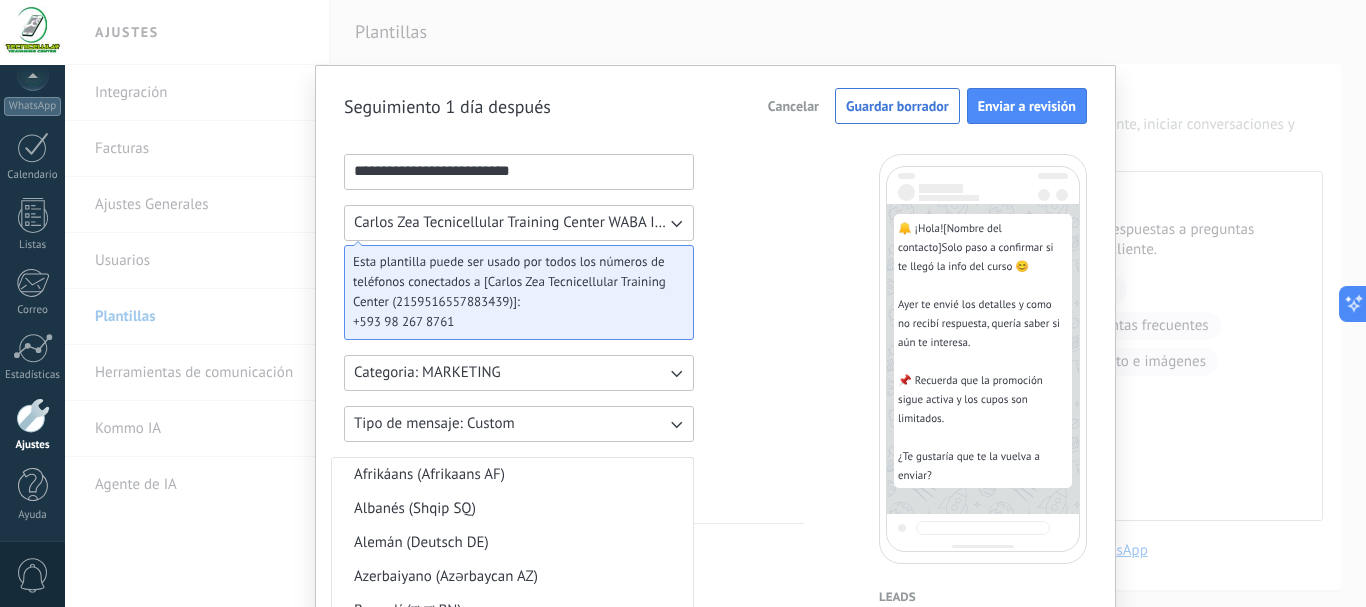 scroll, scrollTop: 62, scrollLeft: 0, axis: vertical 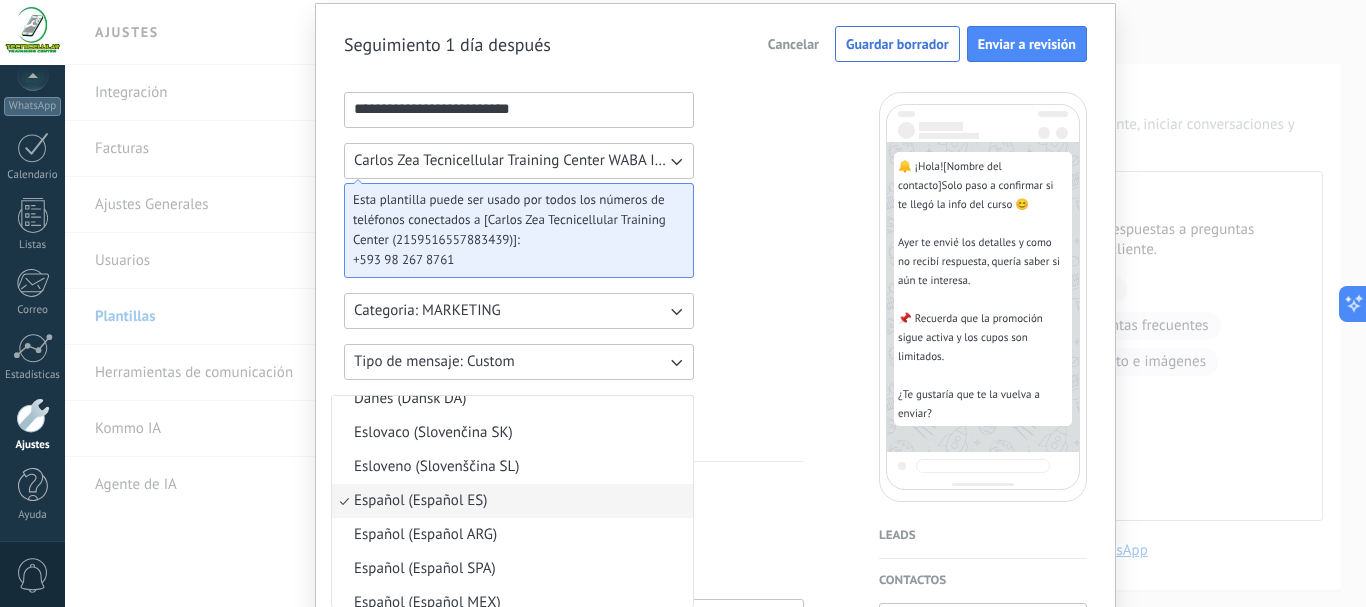 click on "**********" at bounding box center (574, 787) 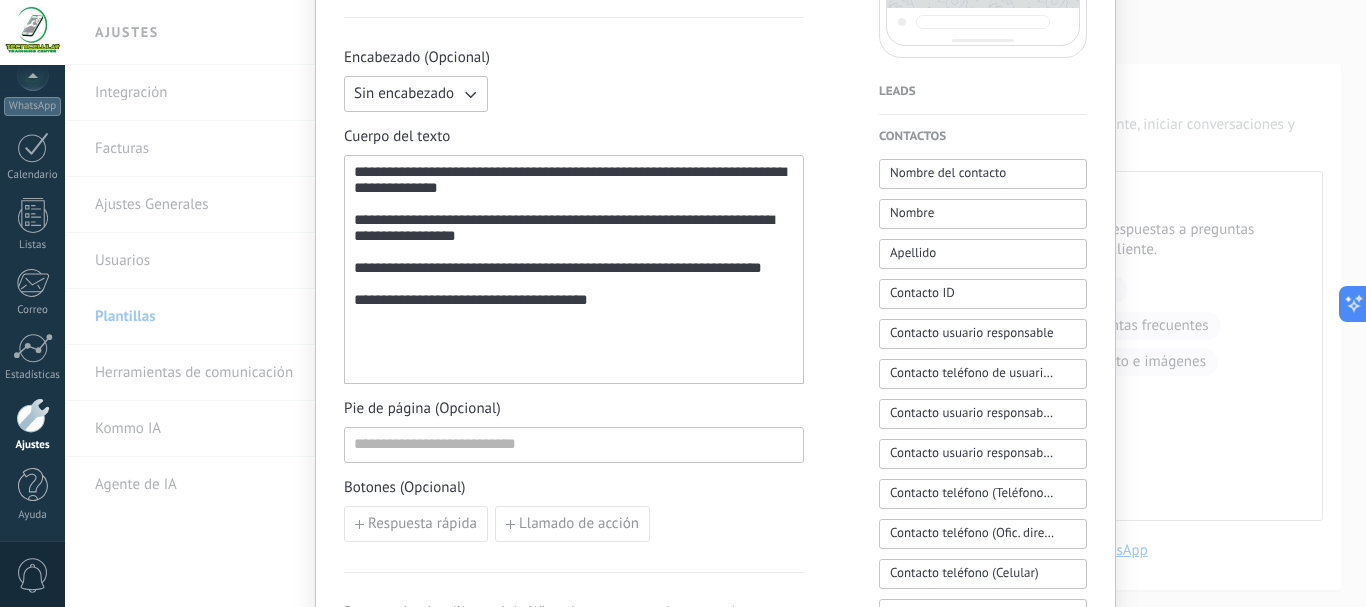 scroll, scrollTop: 595, scrollLeft: 0, axis: vertical 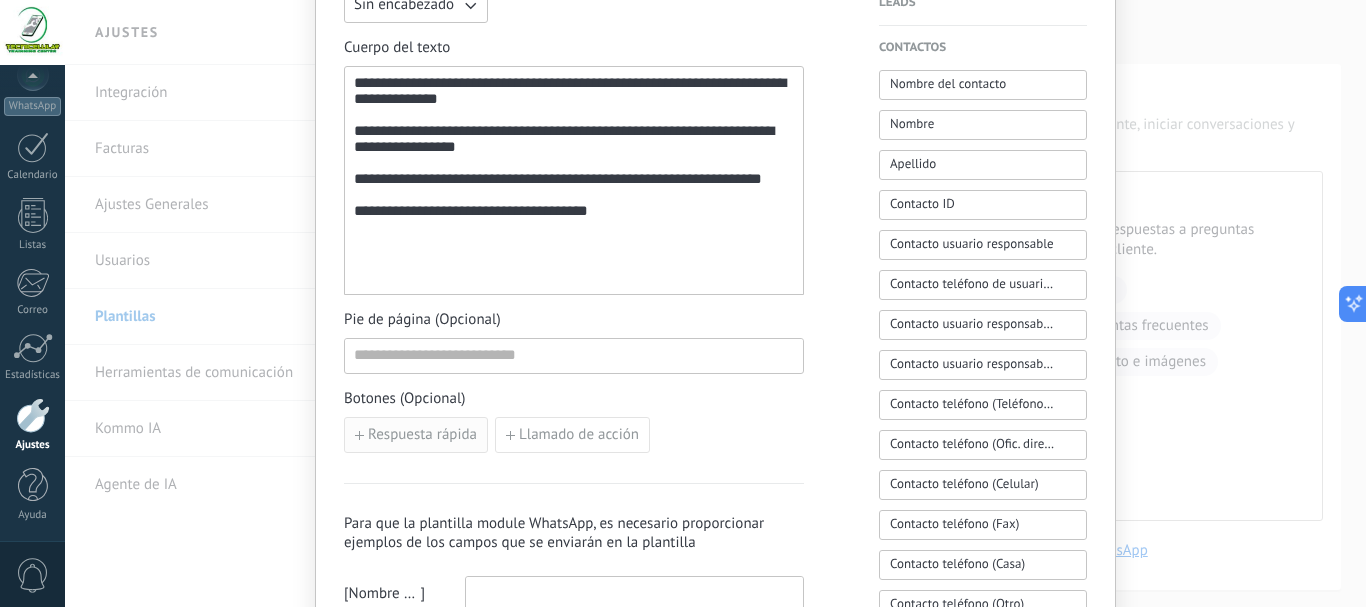 click on "Respuesta rápida" at bounding box center (422, 435) 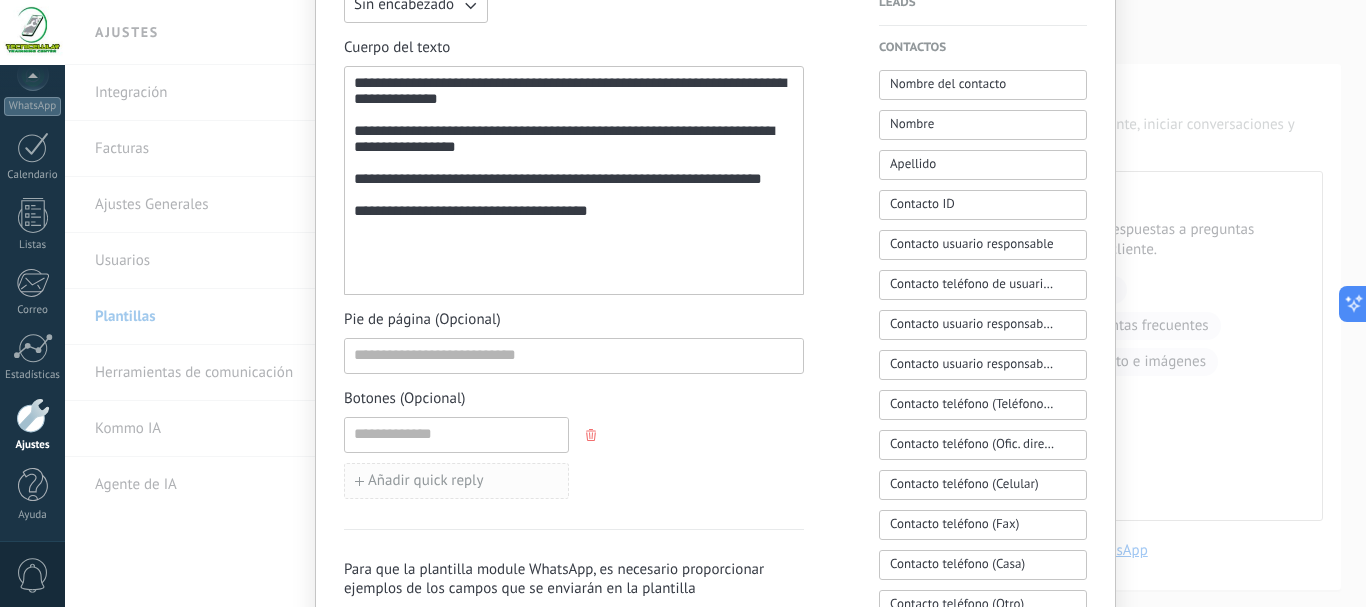 click on "Añadir quick reply" at bounding box center [426, 481] 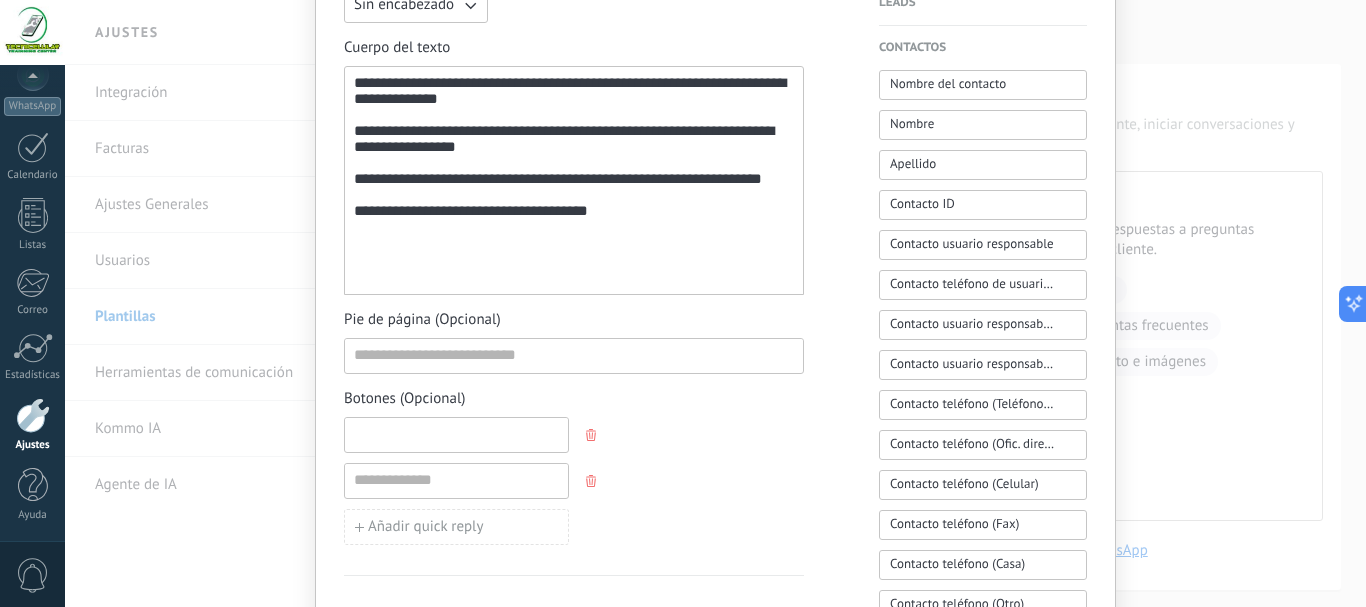 click at bounding box center (456, 434) 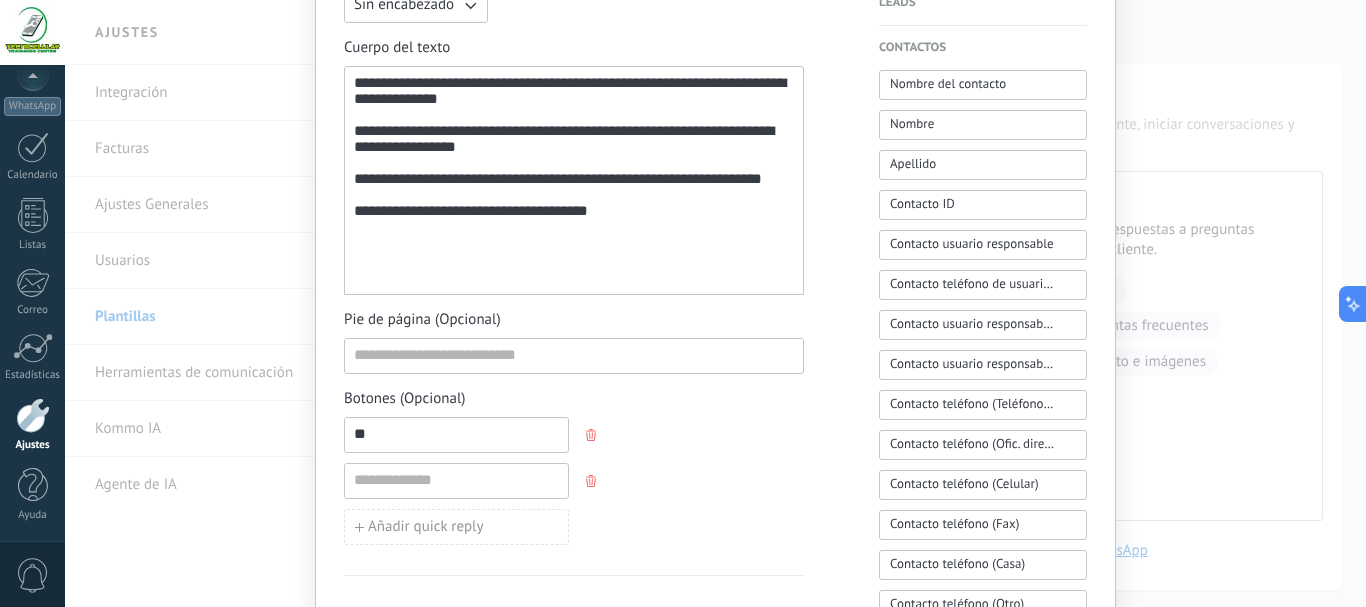 type on "**" 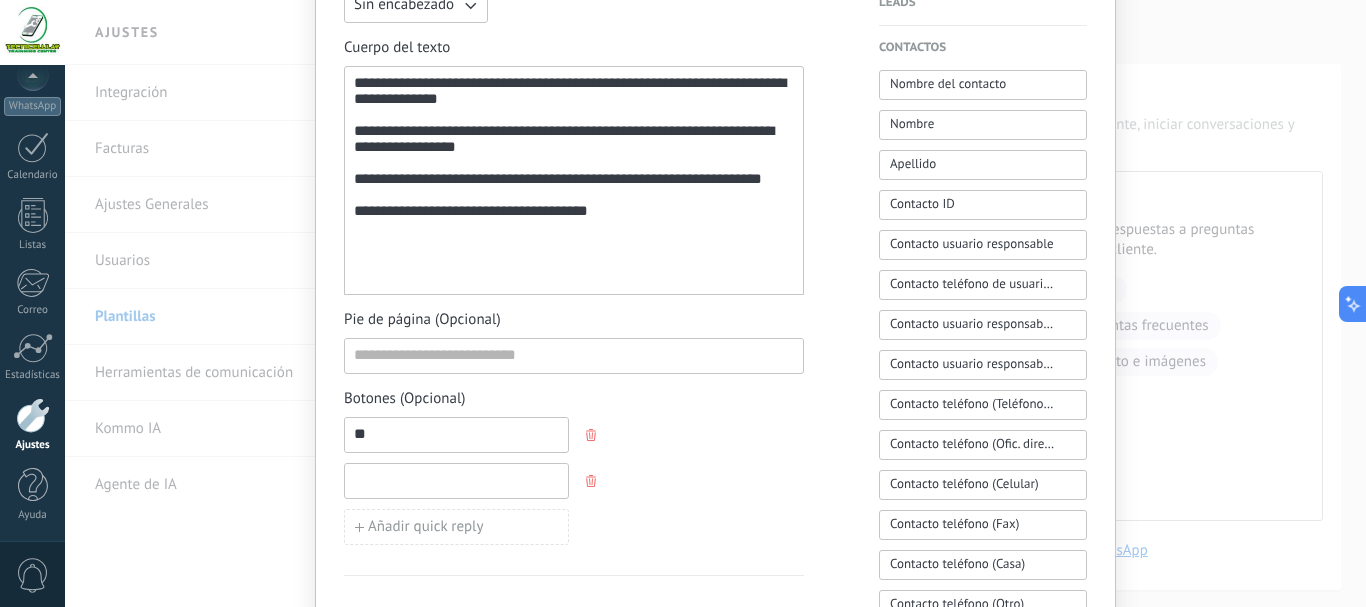 click at bounding box center [456, 480] 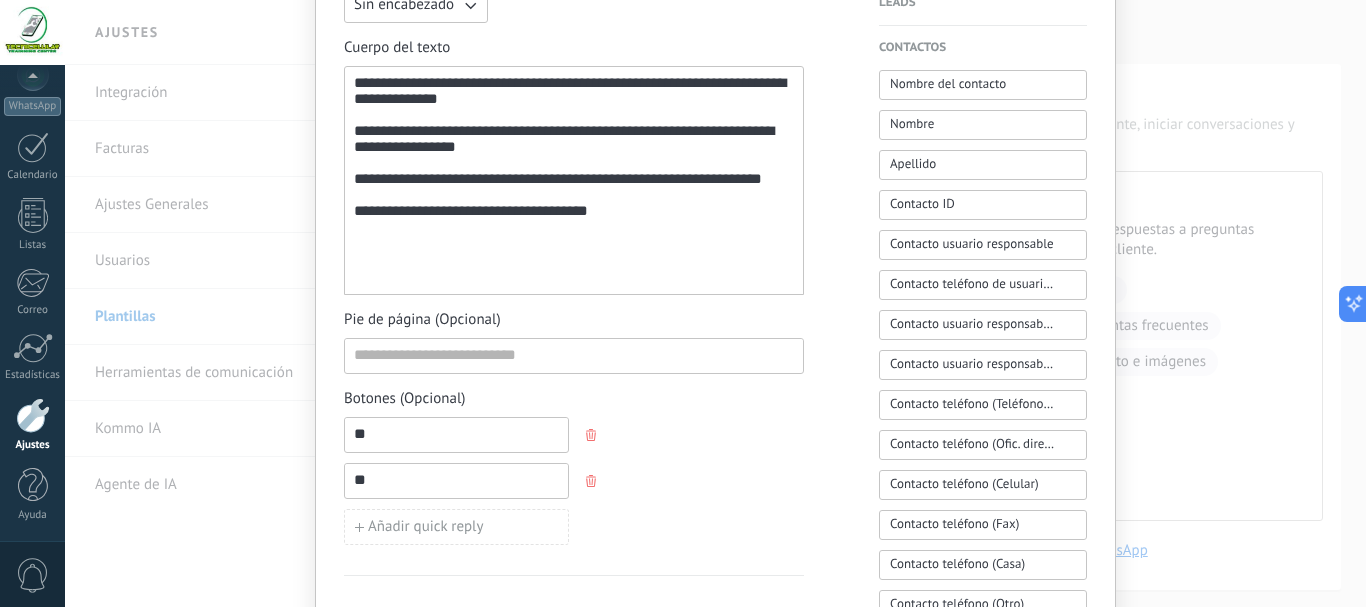 type on "*" 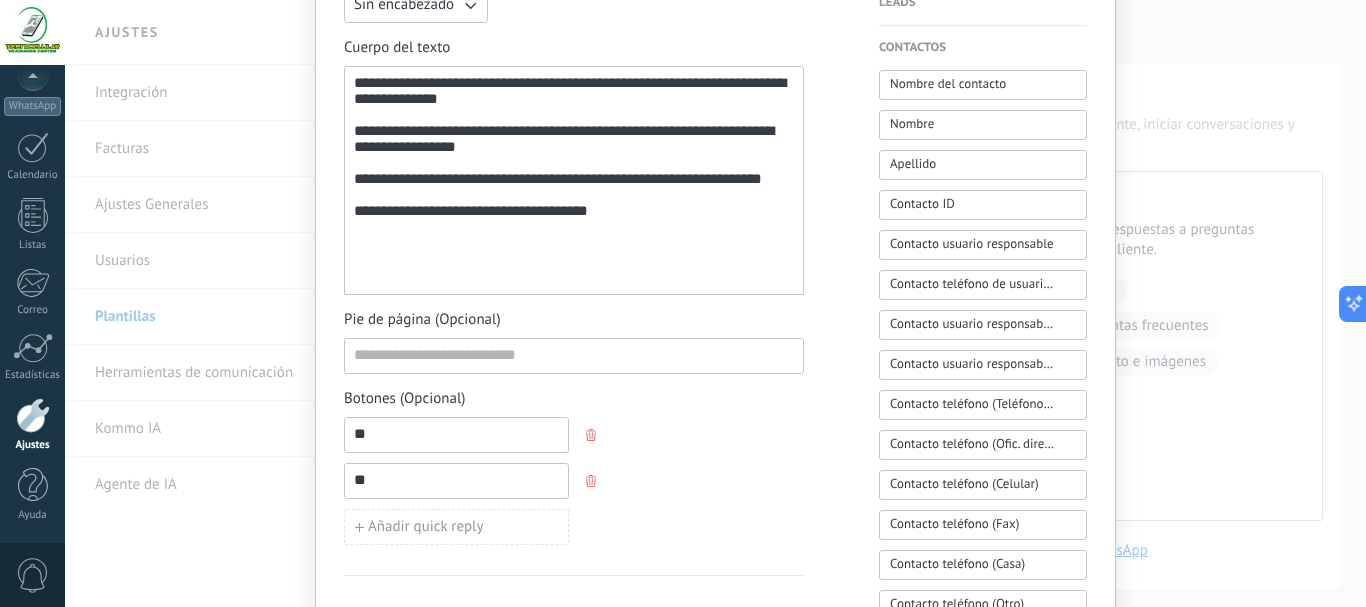 type on "**" 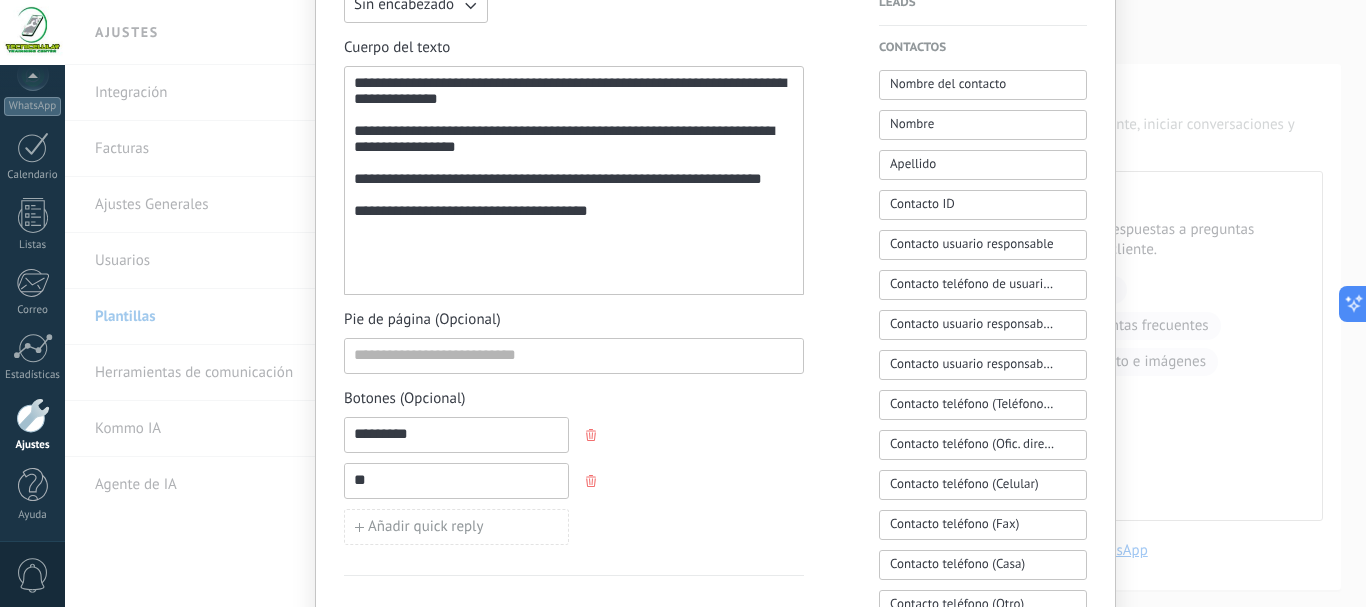type on "*********" 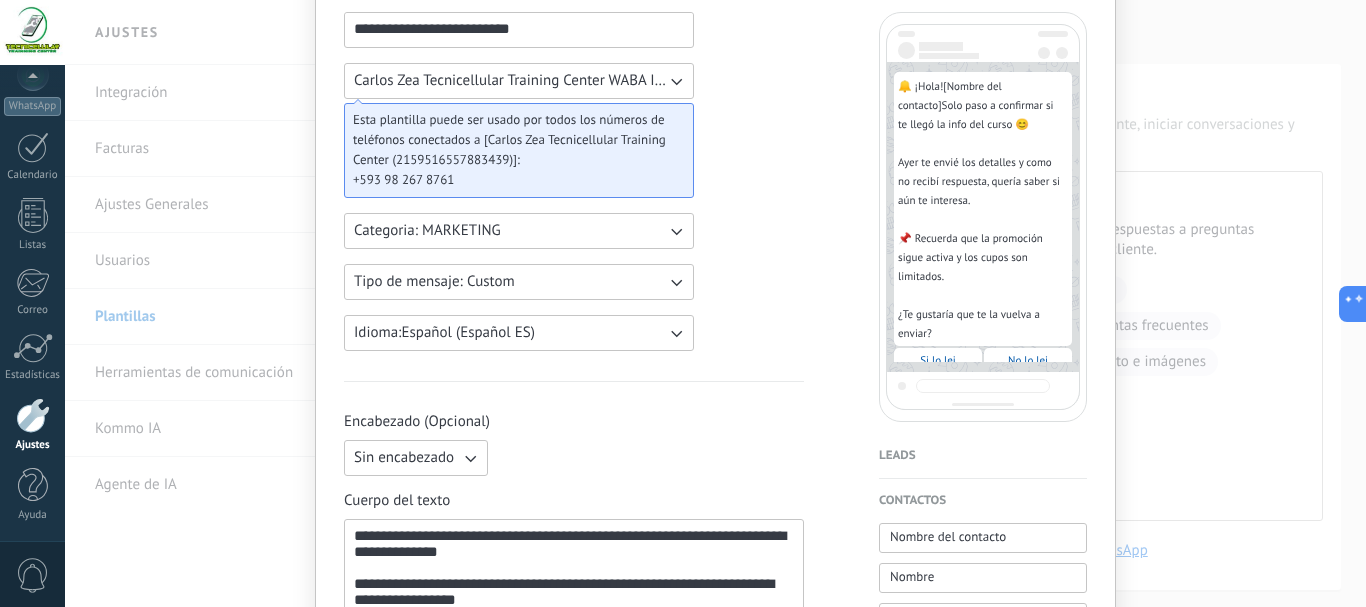 scroll, scrollTop: 0, scrollLeft: 0, axis: both 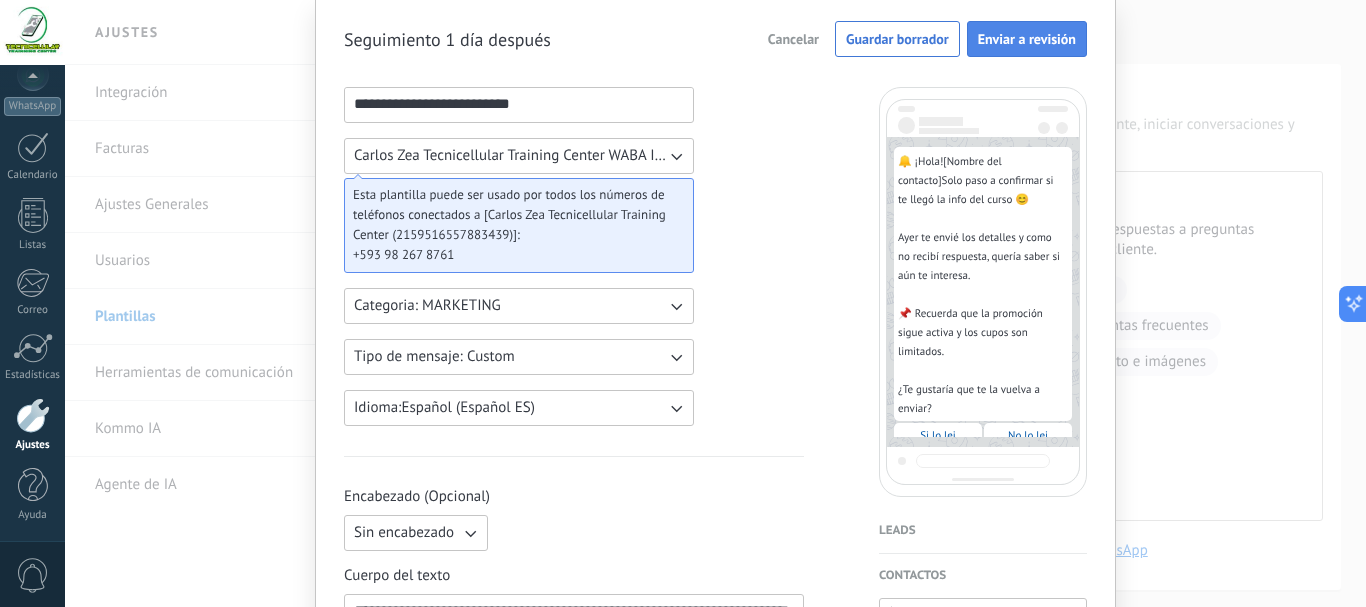 type on "*********" 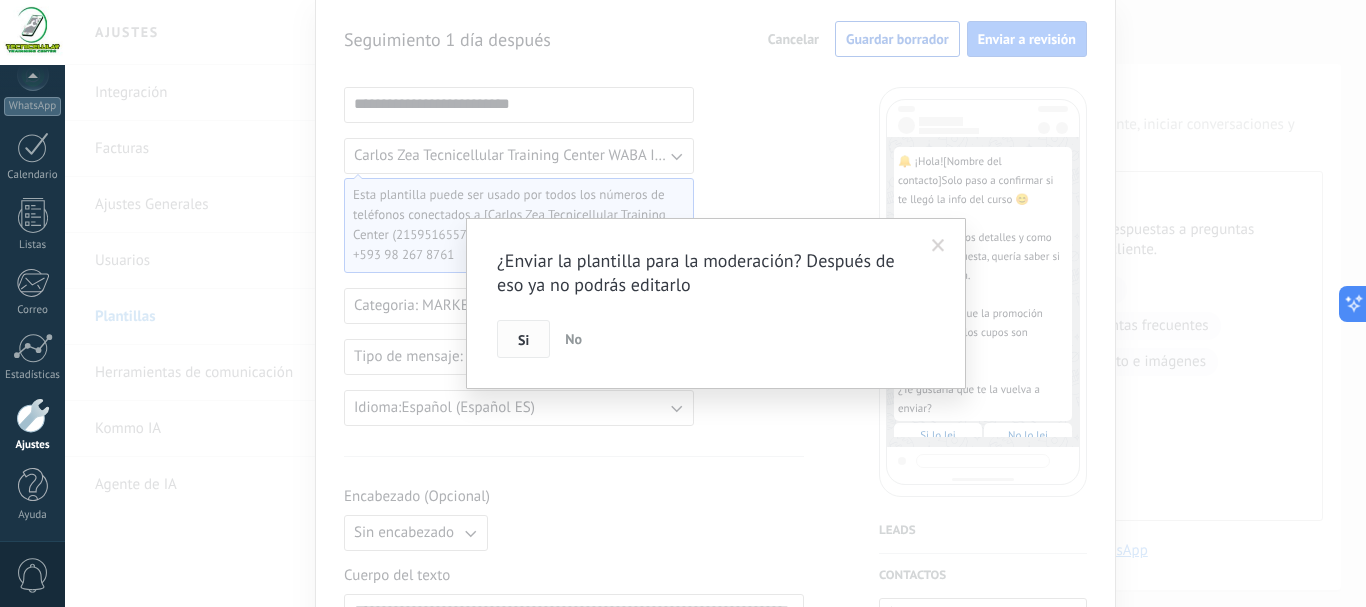 click on "Si" at bounding box center (523, 340) 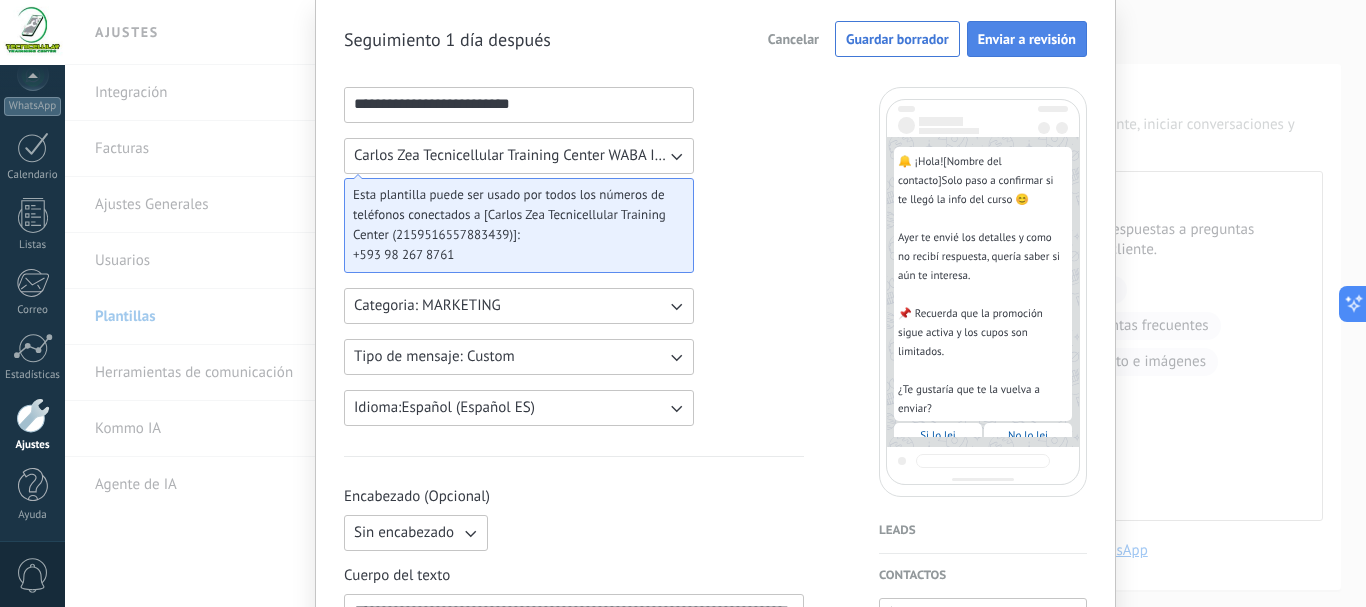 click on "Enviar a revisión" at bounding box center (1027, 39) 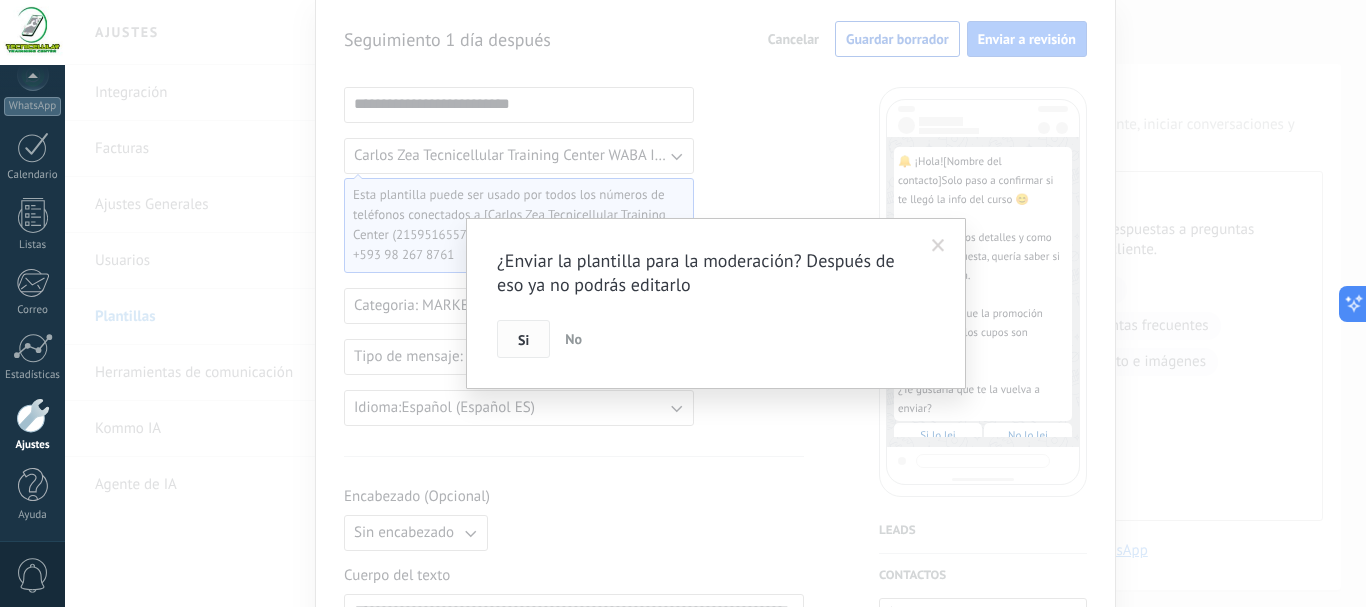 click on "Si" at bounding box center [523, 340] 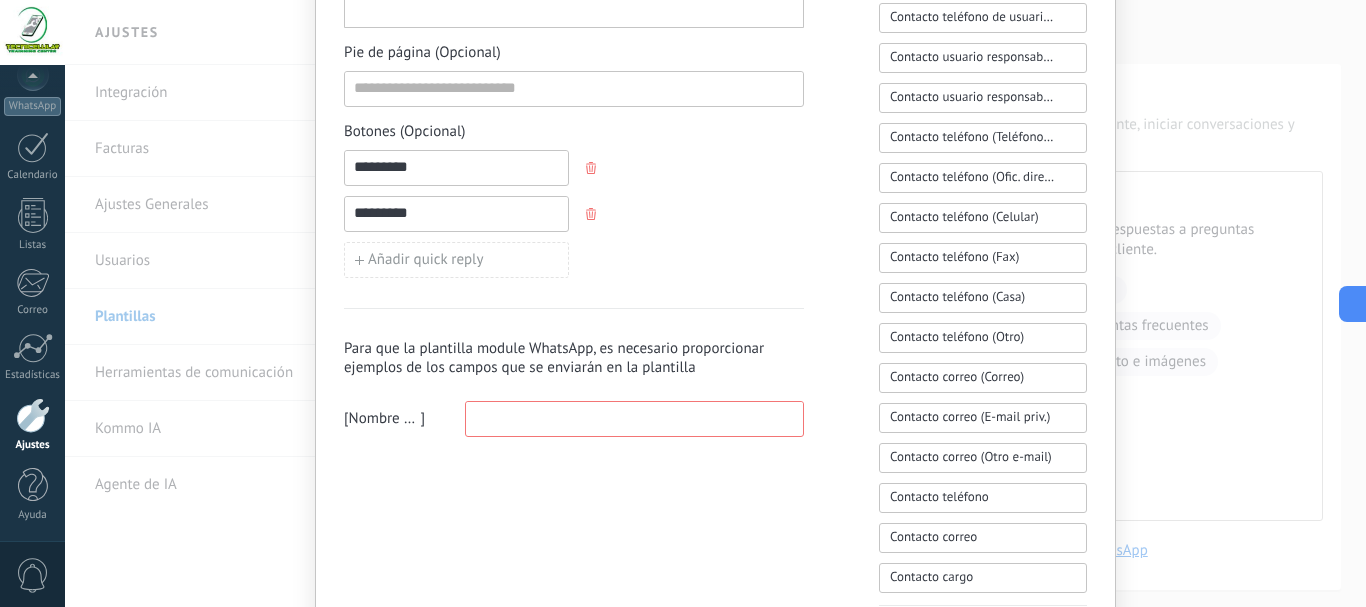 scroll, scrollTop: 867, scrollLeft: 0, axis: vertical 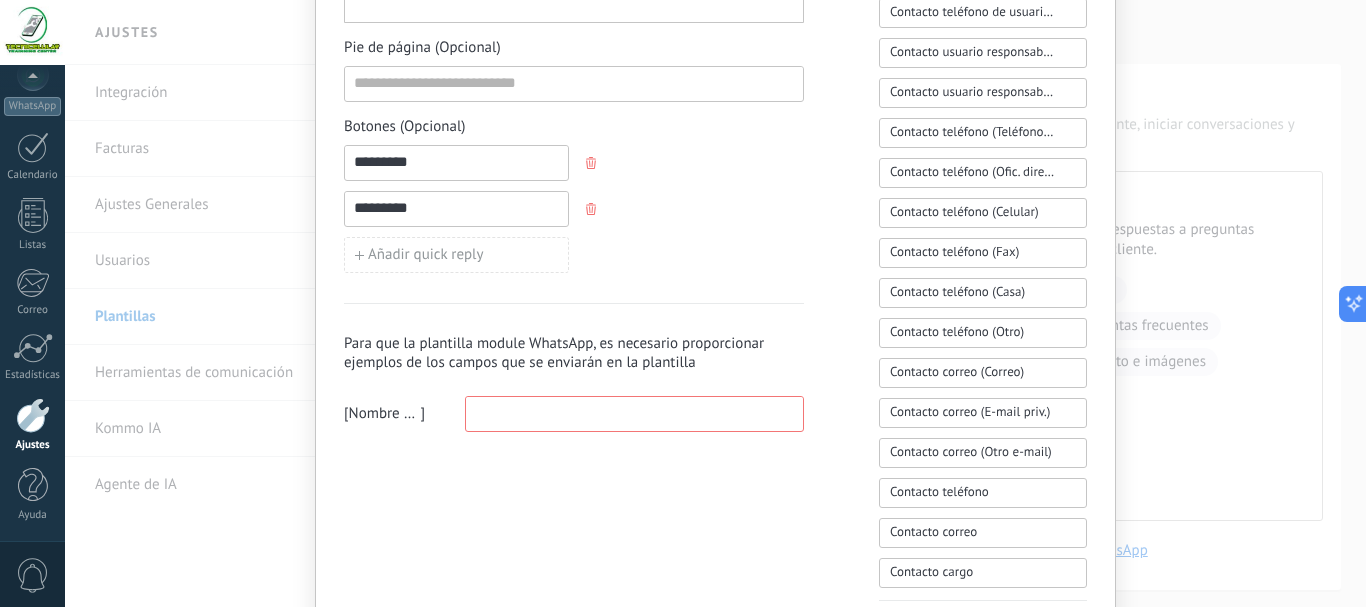 click at bounding box center (634, 413) 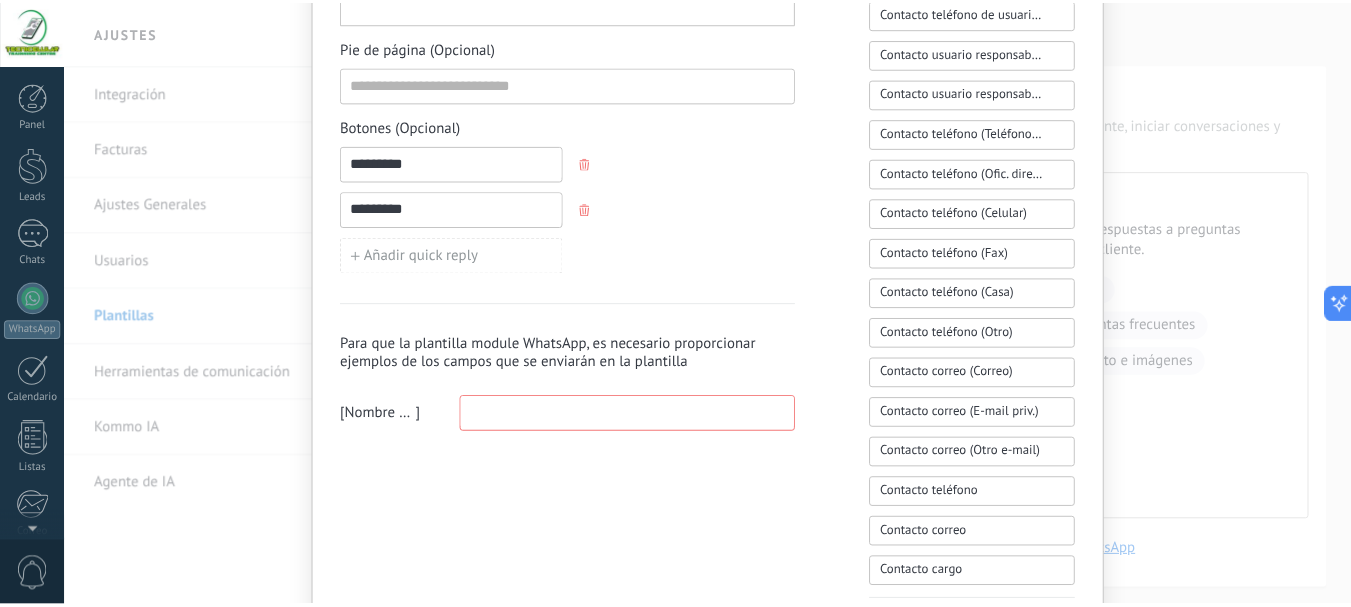 scroll, scrollTop: 0, scrollLeft: 0, axis: both 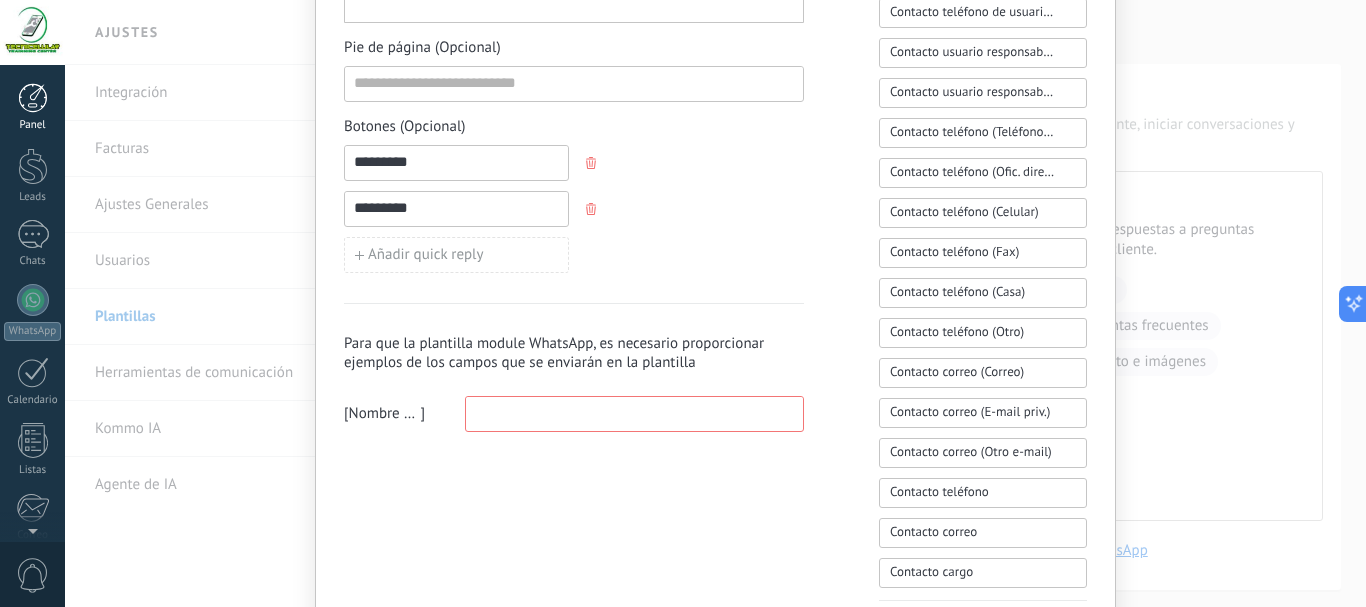 click on "Panel" at bounding box center (32, 107) 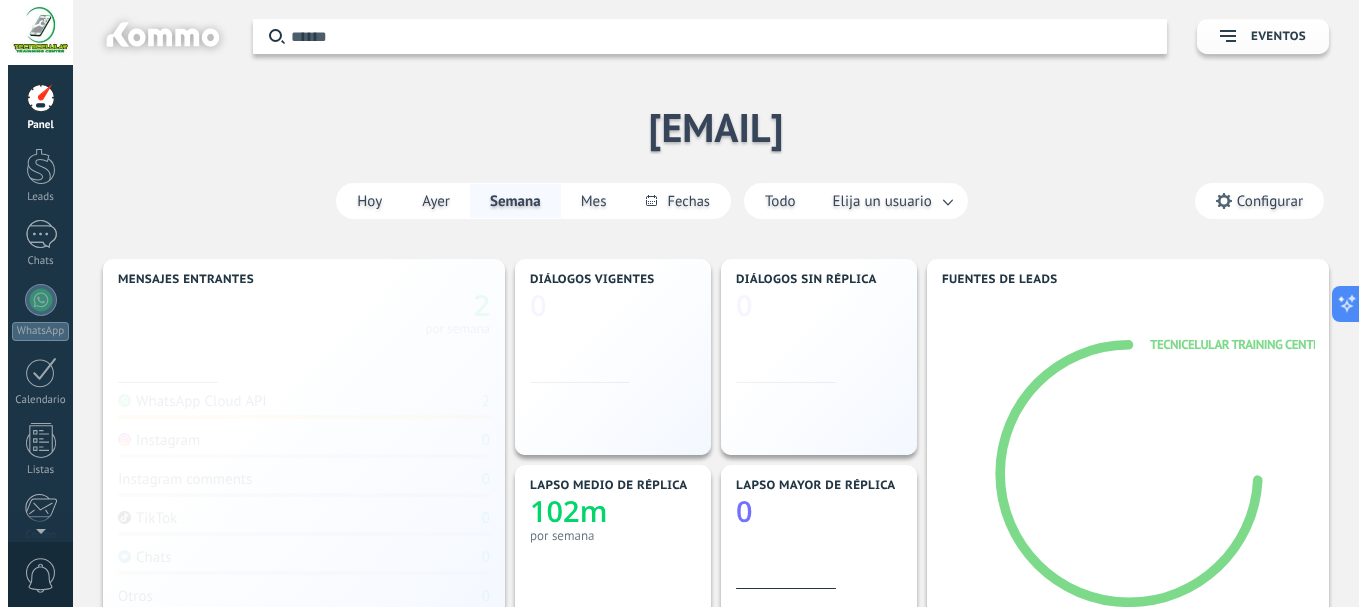 scroll, scrollTop: 0, scrollLeft: 0, axis: both 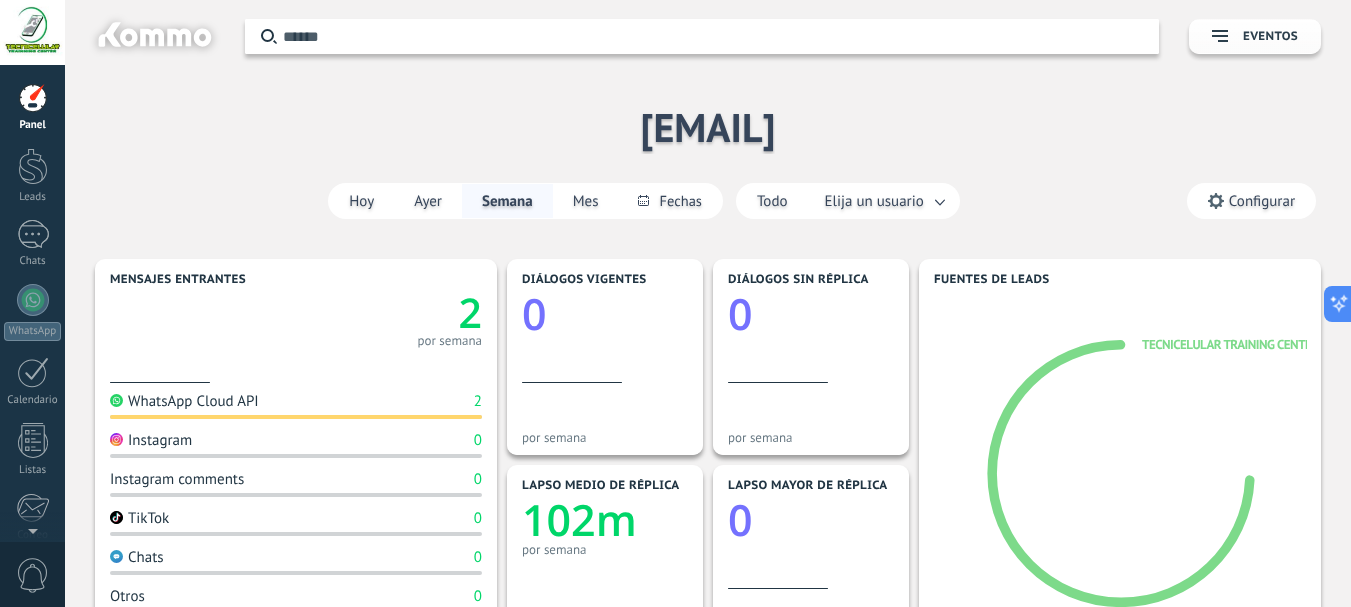 drag, startPoint x: 37, startPoint y: 176, endPoint x: 15, endPoint y: 204, distance: 35.608986 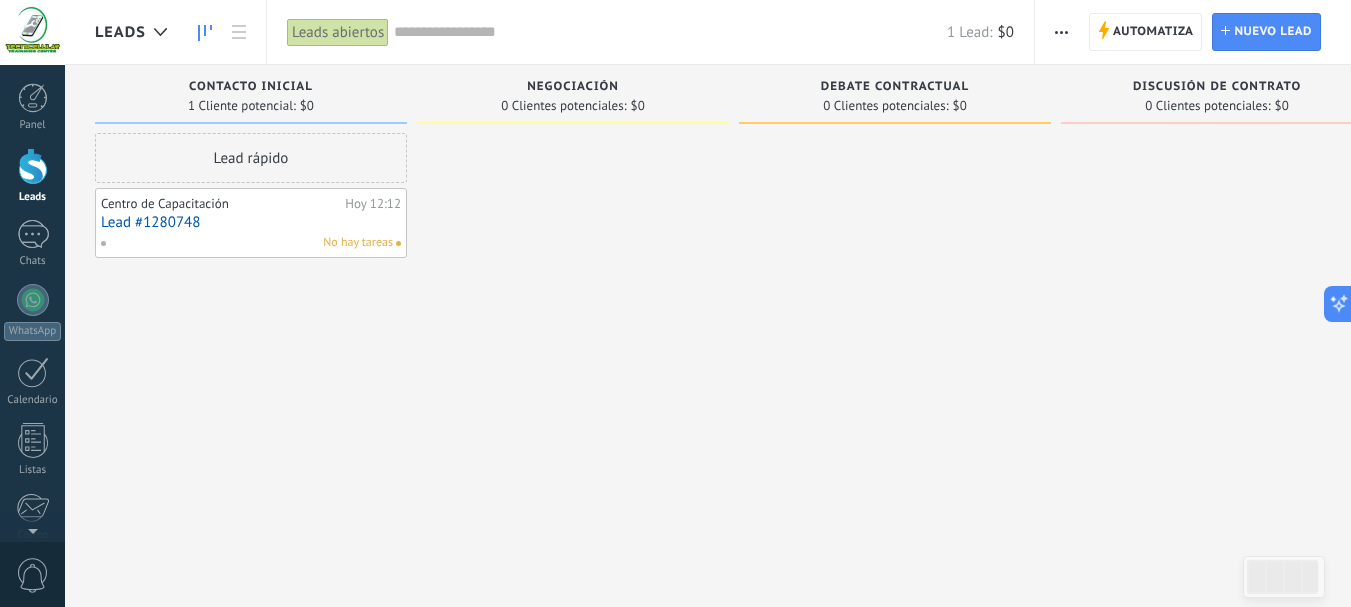 click on "Lead #1280748" at bounding box center (251, 222) 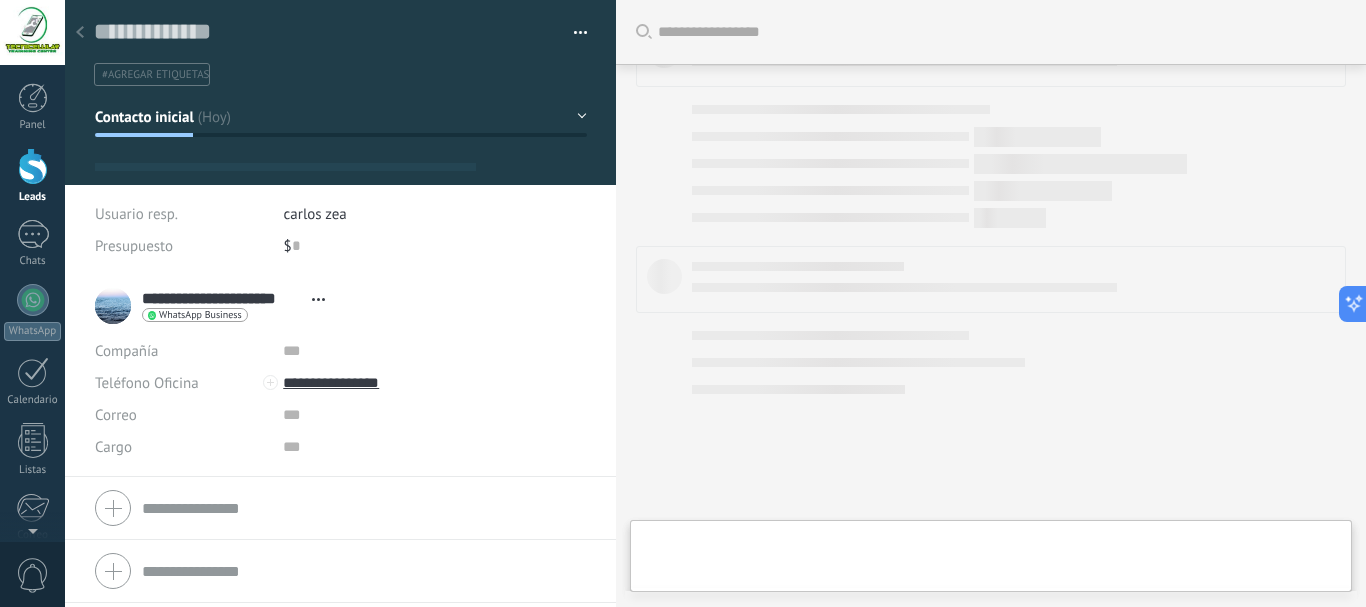 scroll, scrollTop: 232, scrollLeft: 0, axis: vertical 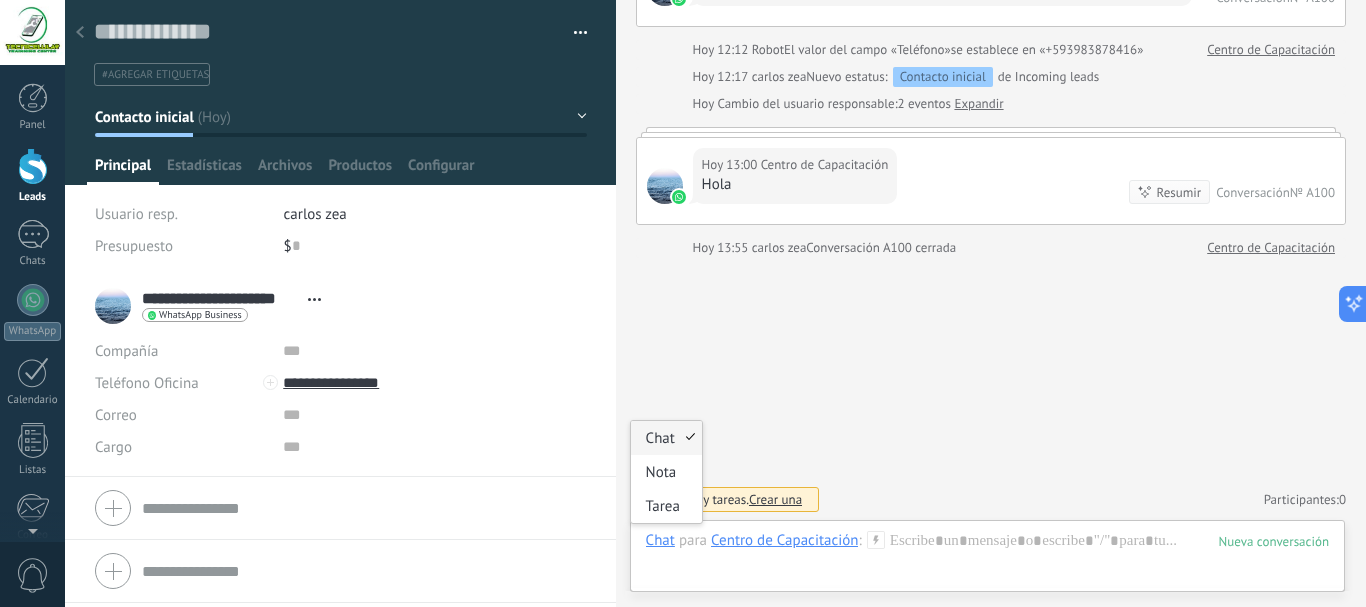 click on "Chat" at bounding box center (660, 540) 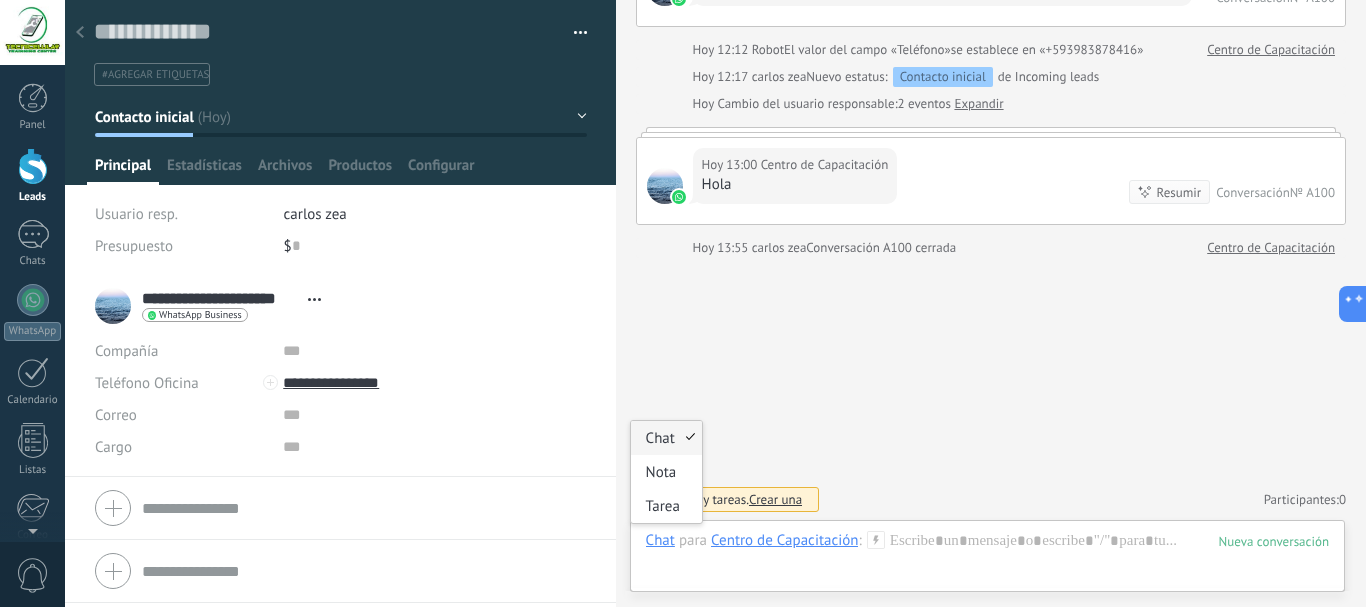 click on "Chat" at bounding box center (660, 540) 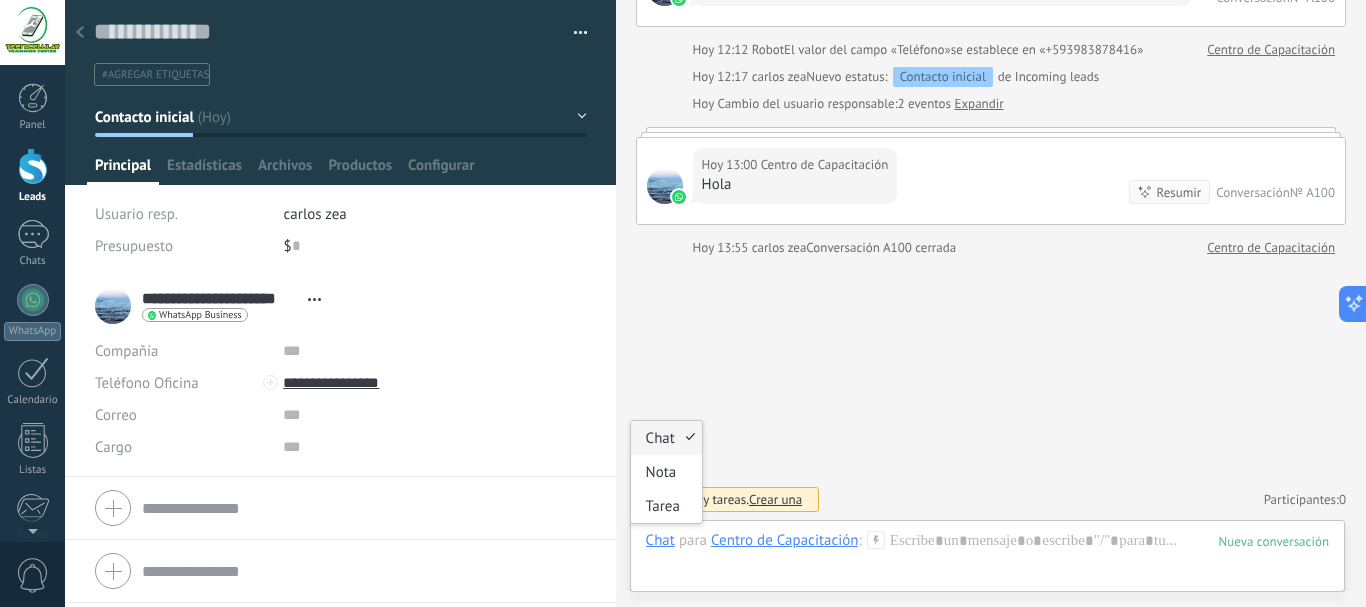 click on "Chat" at bounding box center (666, 438) 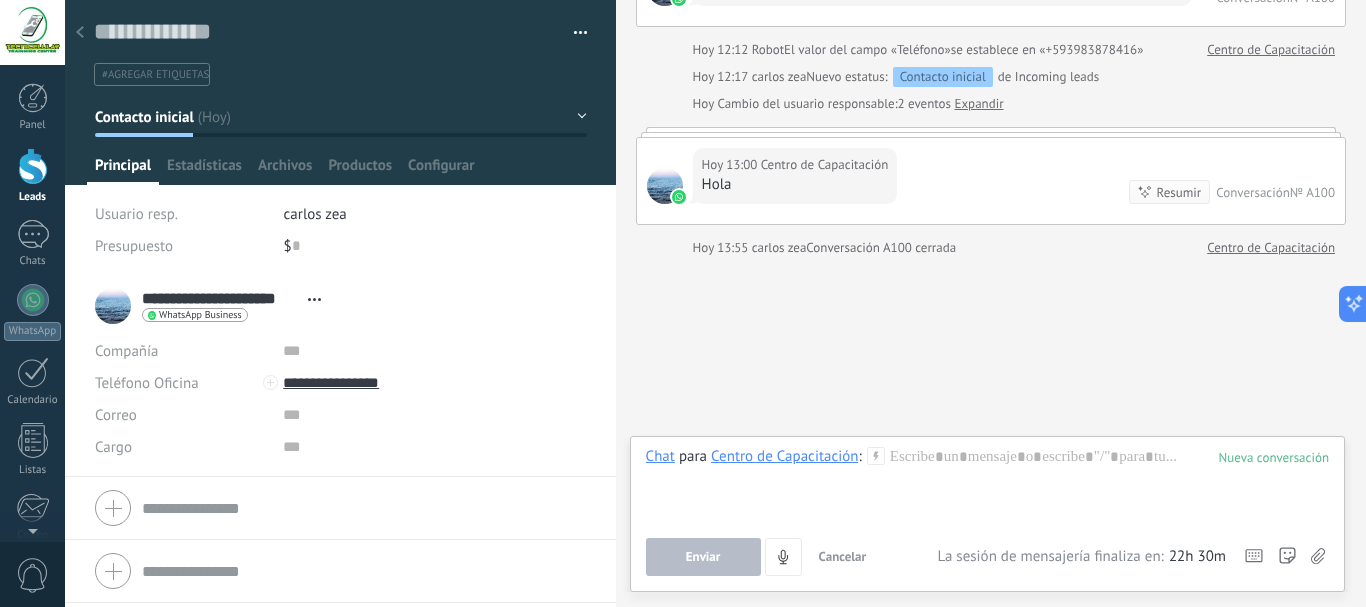 type 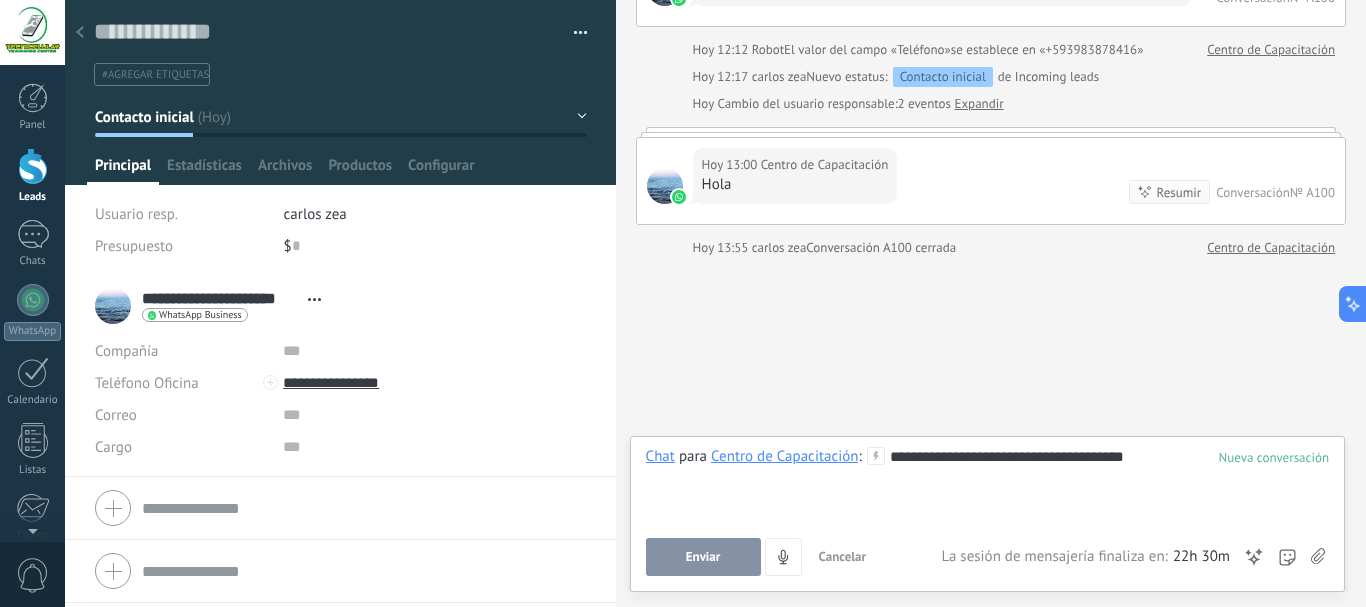 click on "Enviar Cancelar Rastrear clics en links ? Reducir links largos y rastrear clics: cuando se habilita, los URLs que envías serán reemplazados con links de rastreo. Una vez clickeados, un evento se registrará en el feed del lead. Abajo seleccione las fuentes que utilizan esta  en Ajustes Las plantillas no pueden ser editadas 22h 30m La sesión de mensajería finaliza en: Atajos – ejecutar bots y plantillas – seleccionar acción – mencionar a un colega – seleccionar el destinatario – insertar valor del campo Kommo AI Beta Corregir gramática y ortografía Hacerlo profesional Hacerlo amistoso Hacerlo ingenioso Hacerlo más largo Hacerlo más corto Simplificarlo" at bounding box center (987, 557) 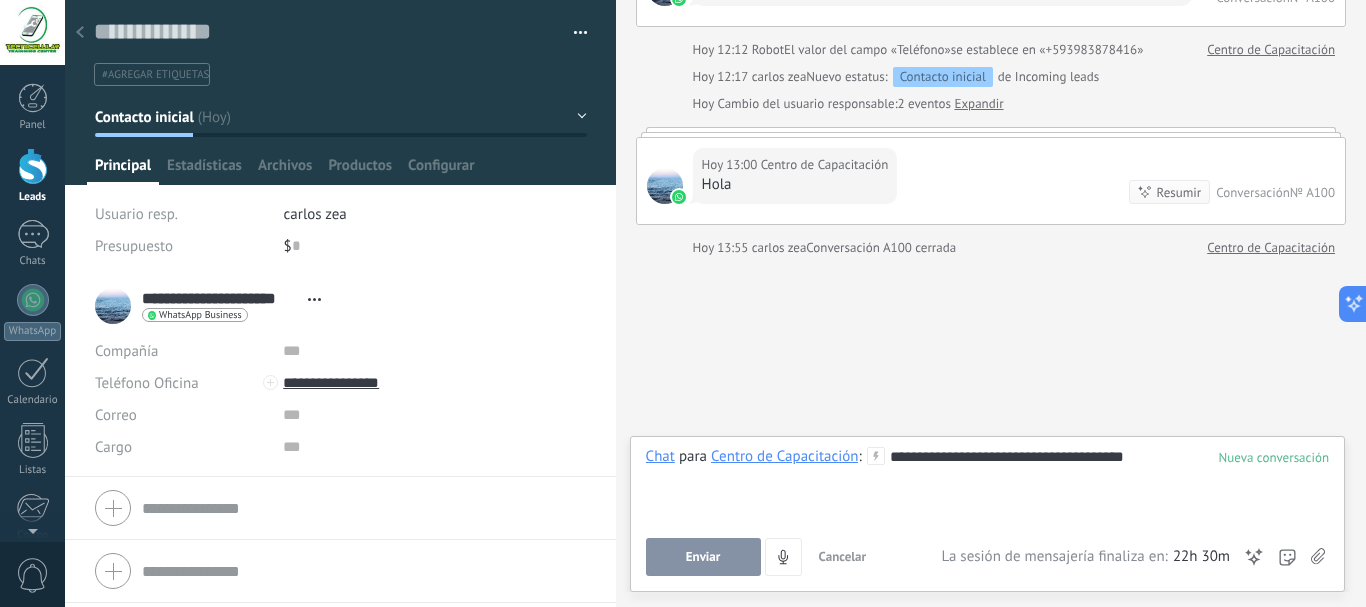 click at bounding box center (33, 166) 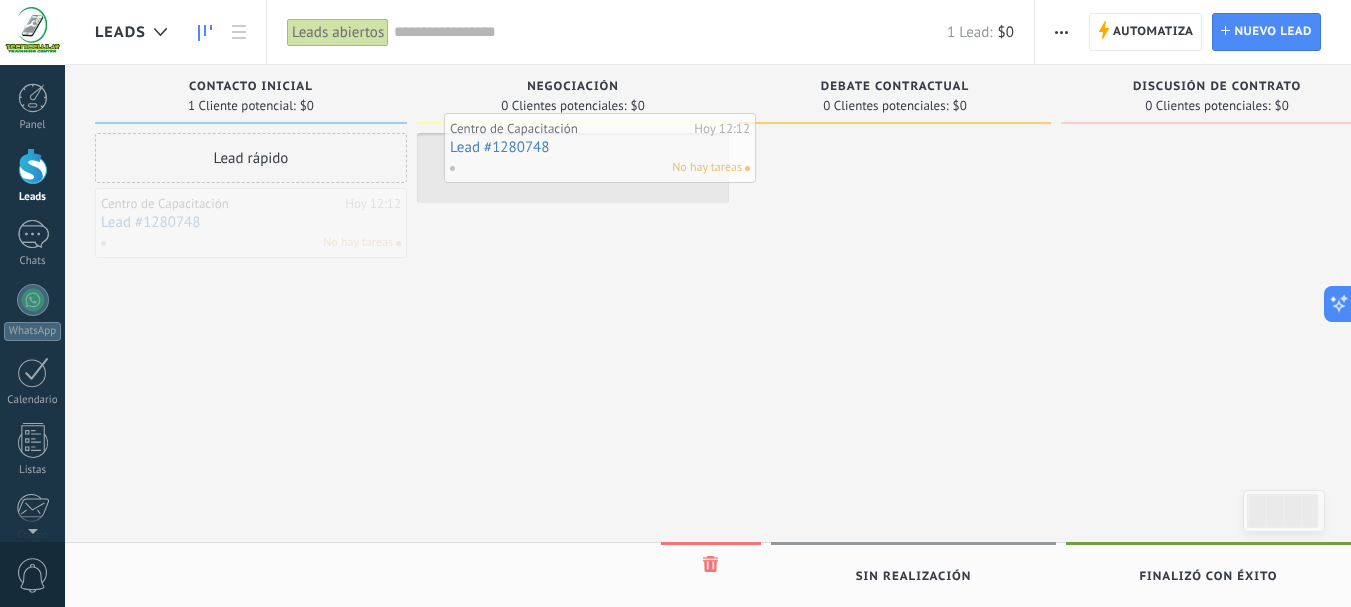 drag, startPoint x: 195, startPoint y: 230, endPoint x: 539, endPoint y: 157, distance: 351.66034 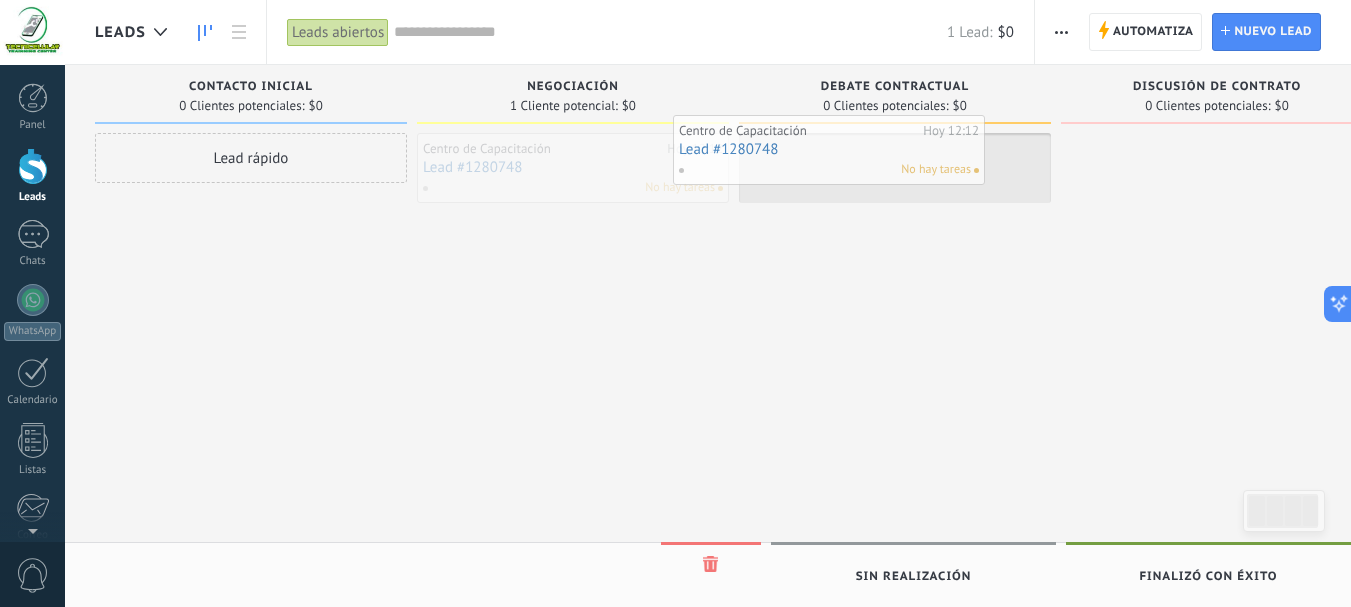 drag, startPoint x: 537, startPoint y: 171, endPoint x: 786, endPoint y: 145, distance: 250.35374 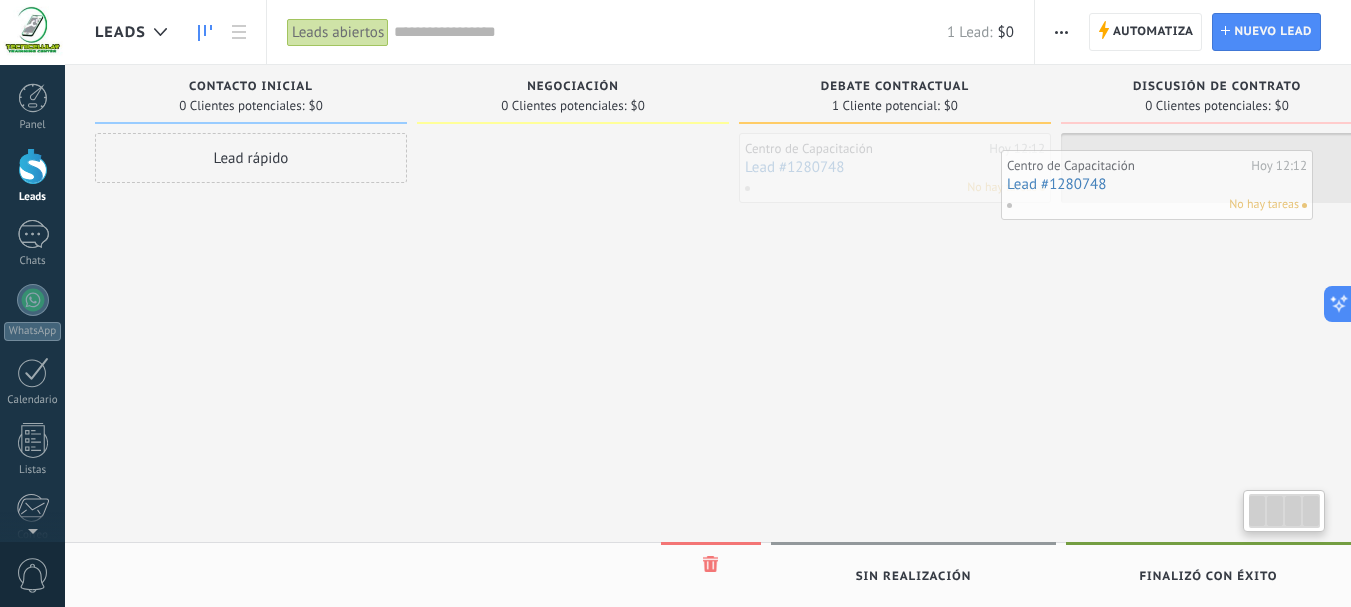 scroll, scrollTop: 0, scrollLeft: 52, axis: horizontal 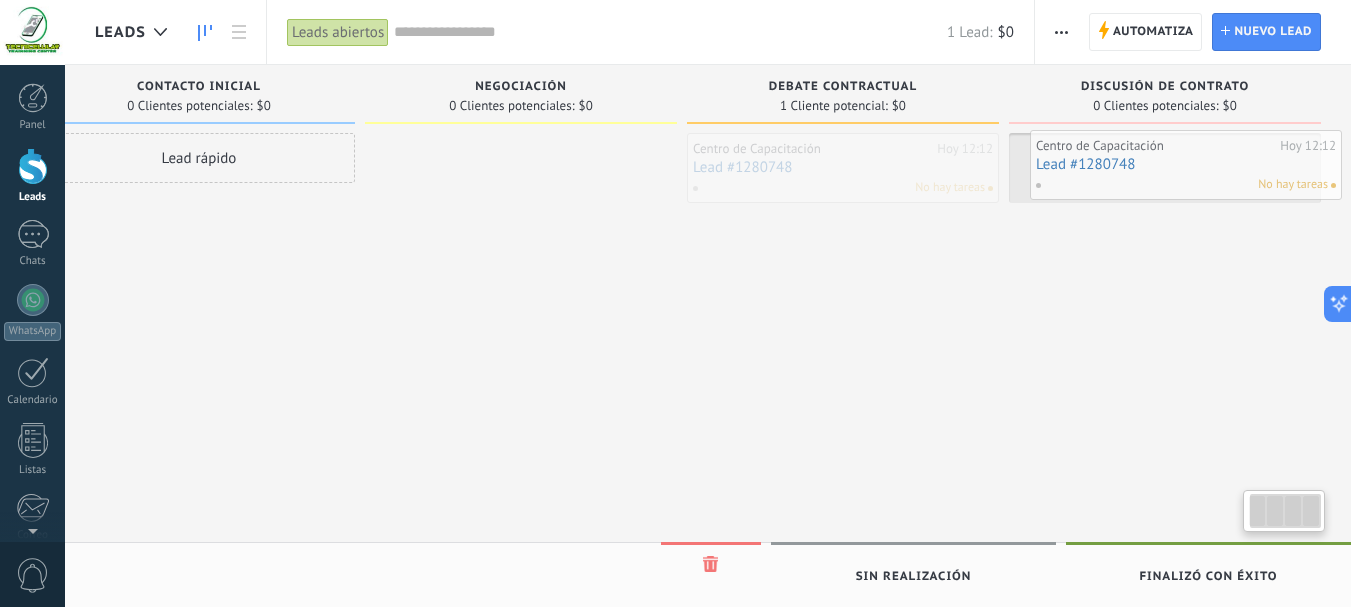 drag, startPoint x: 819, startPoint y: 183, endPoint x: 1110, endPoint y: 180, distance: 291.01547 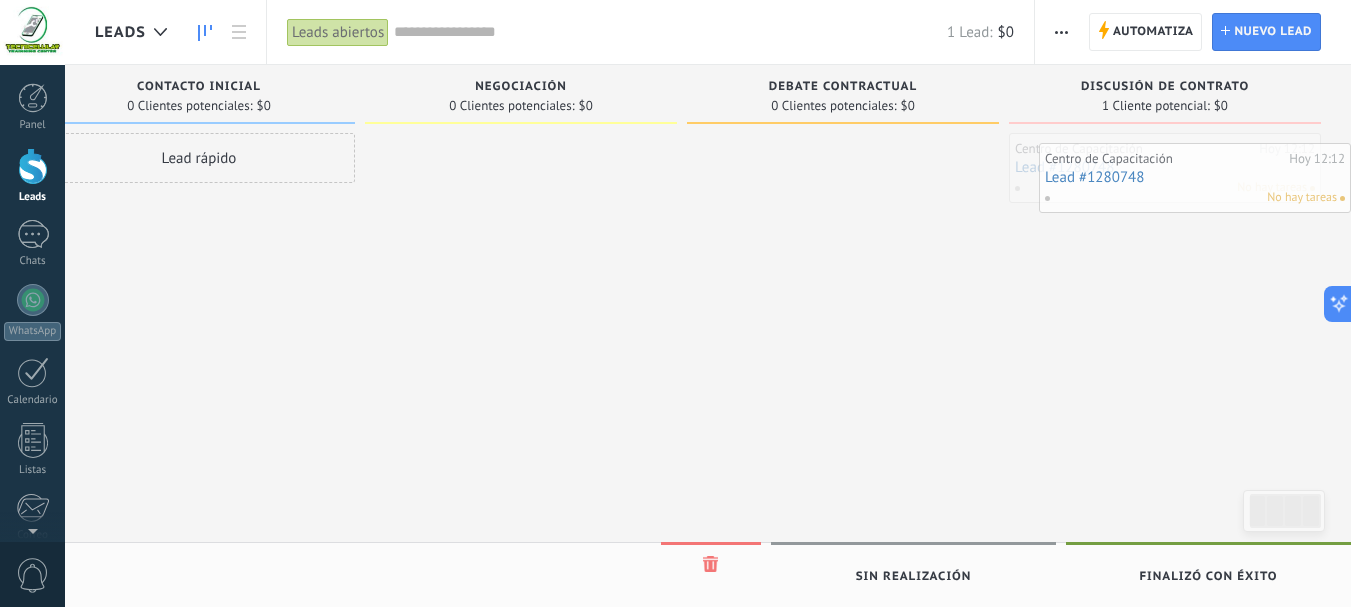 drag, startPoint x: 1118, startPoint y: 185, endPoint x: 1274, endPoint y: 195, distance: 156.32019 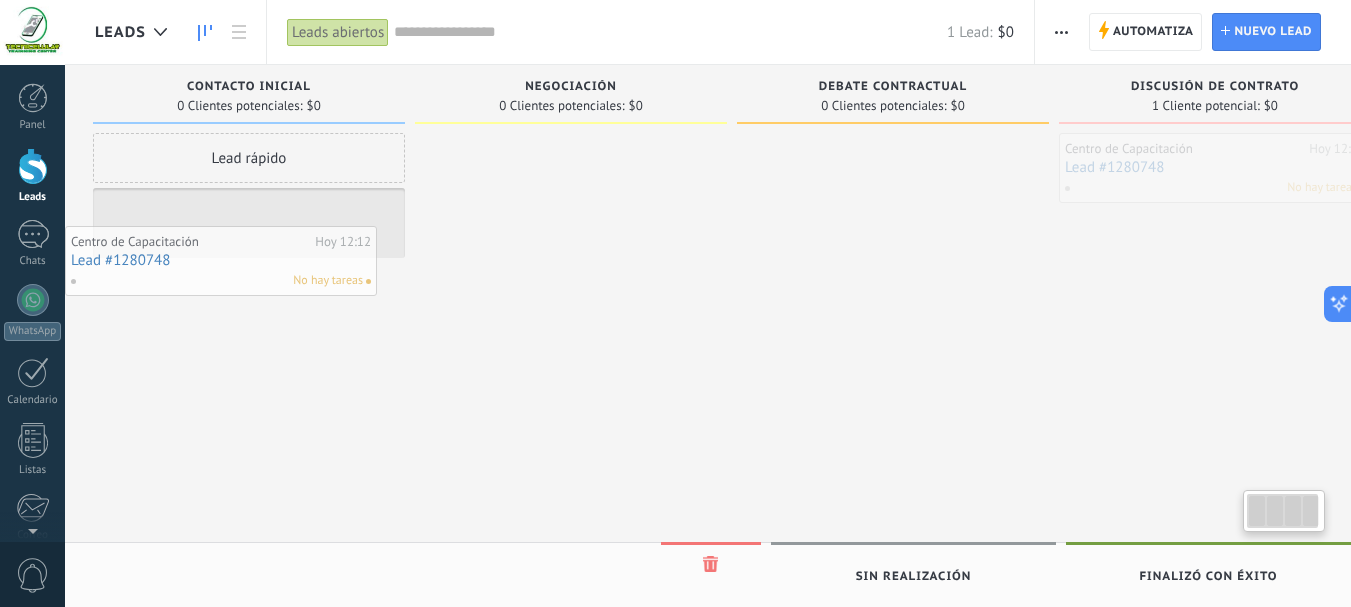 scroll, scrollTop: 0, scrollLeft: 0, axis: both 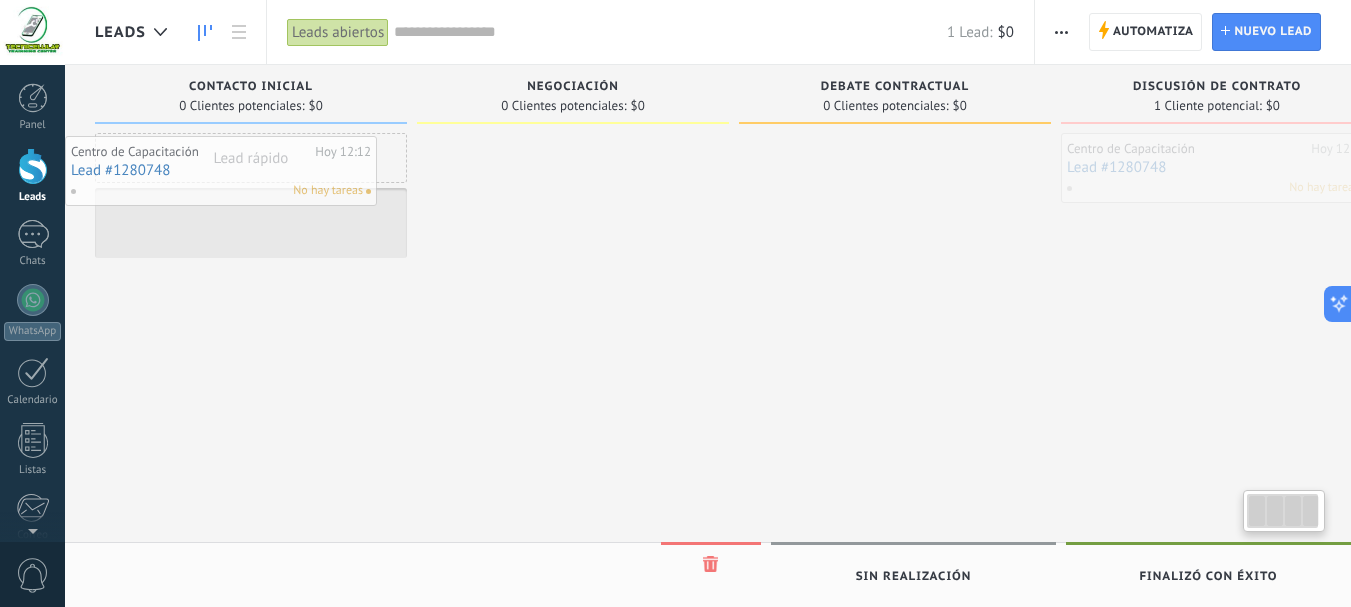 drag, startPoint x: 1215, startPoint y: 167, endPoint x: 151, endPoint y: 162, distance: 1064.0117 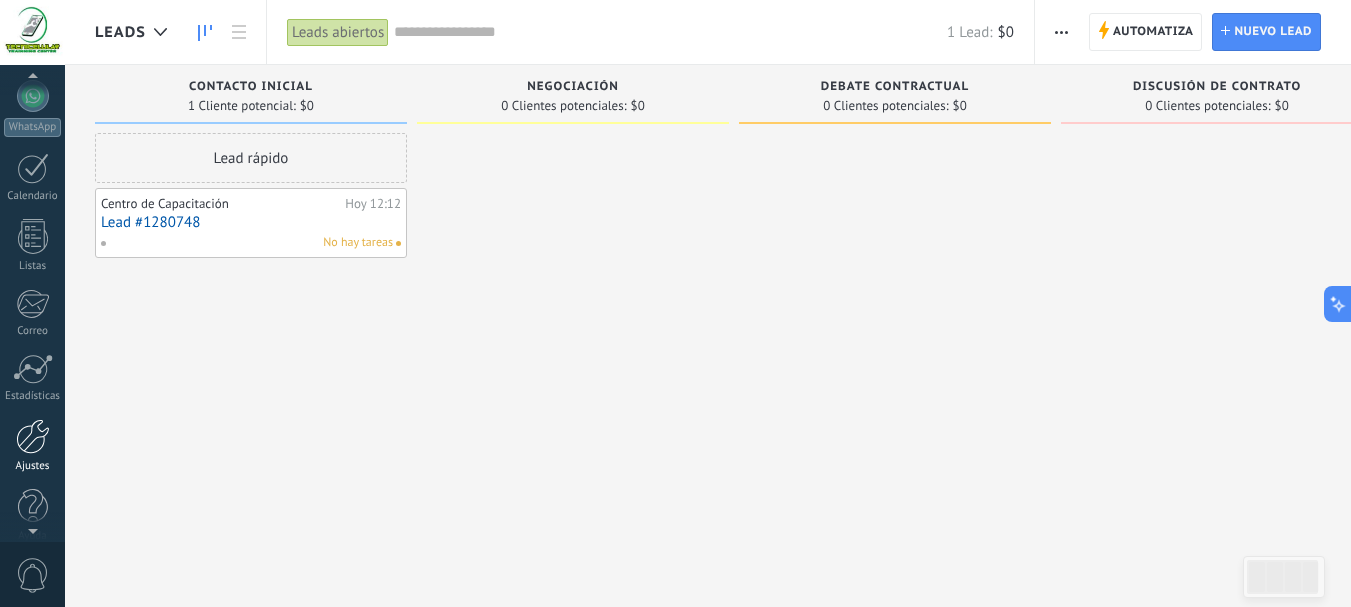 click at bounding box center (33, 436) 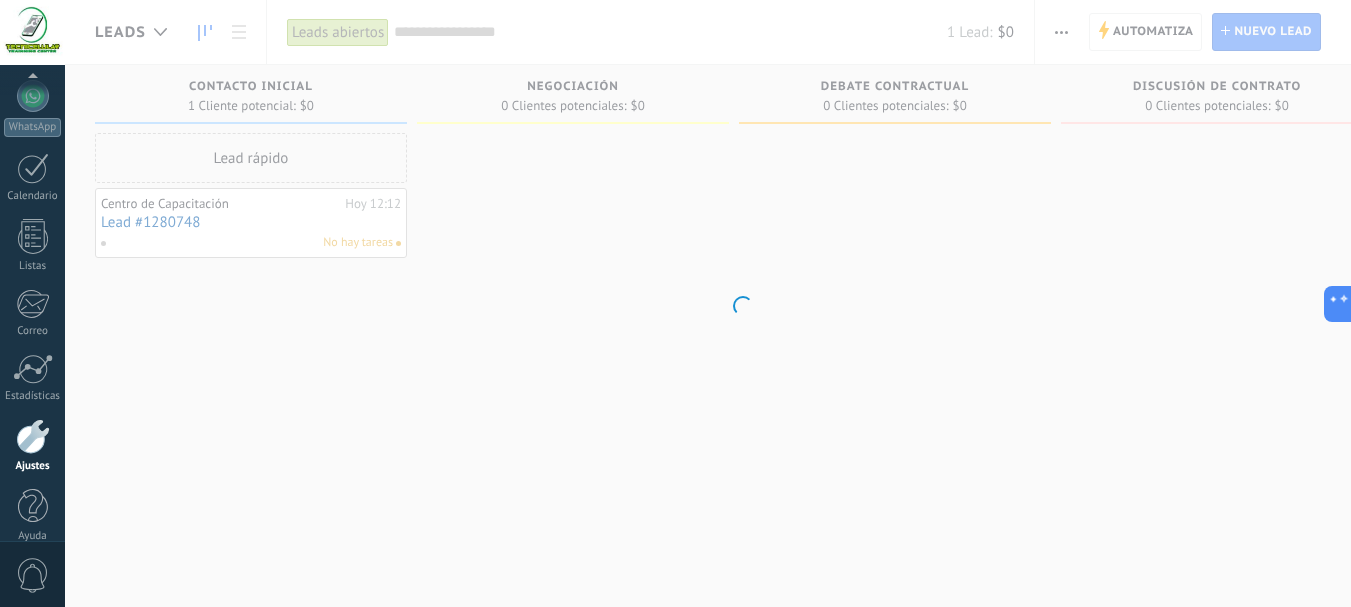 scroll, scrollTop: 225, scrollLeft: 0, axis: vertical 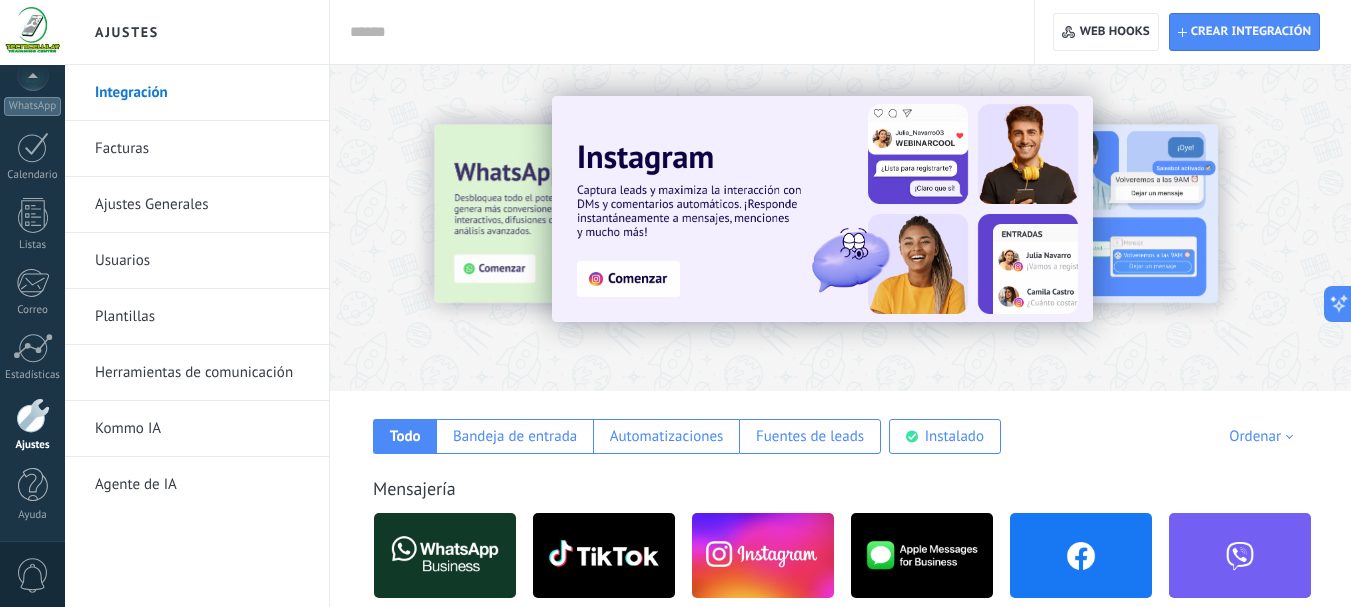 click on "Plantillas" at bounding box center (202, 317) 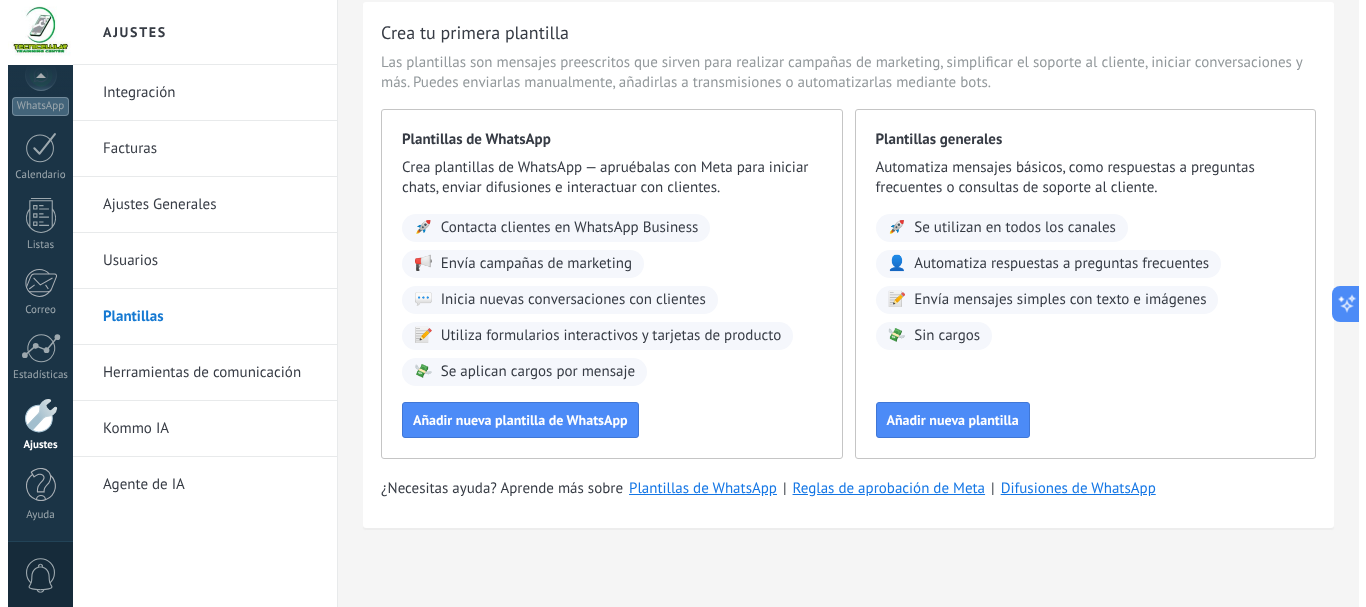 scroll, scrollTop: 68, scrollLeft: 0, axis: vertical 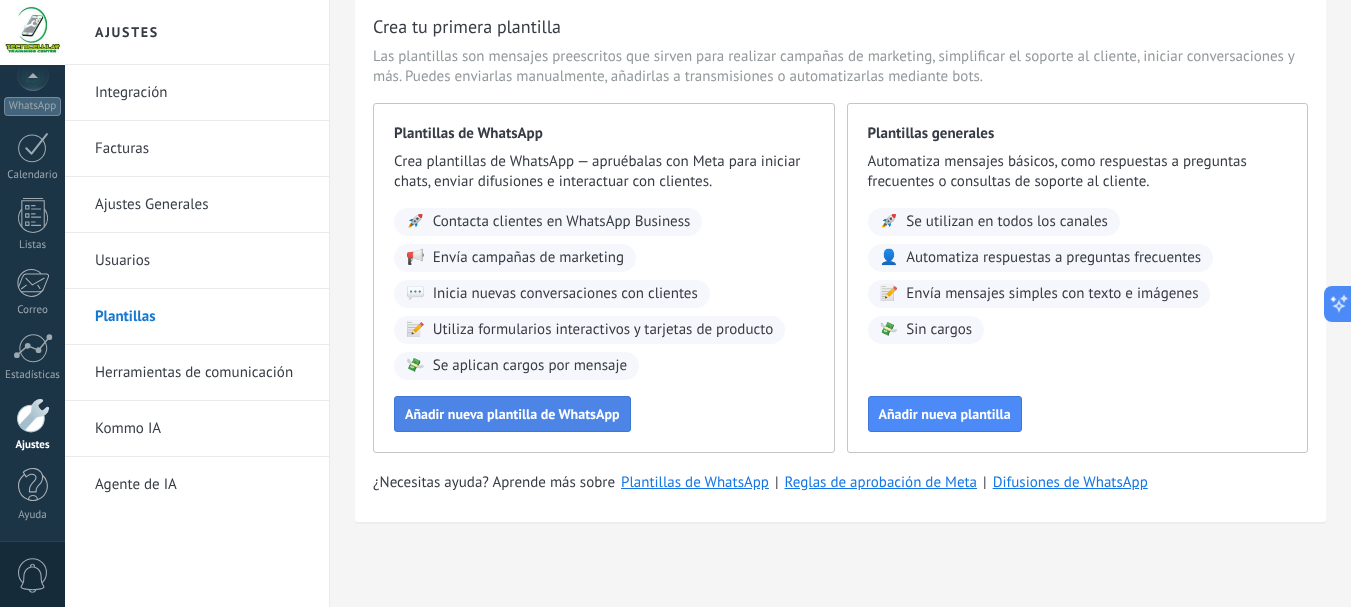 click on "Añadir nueva plantilla de WhatsApp" at bounding box center (512, 414) 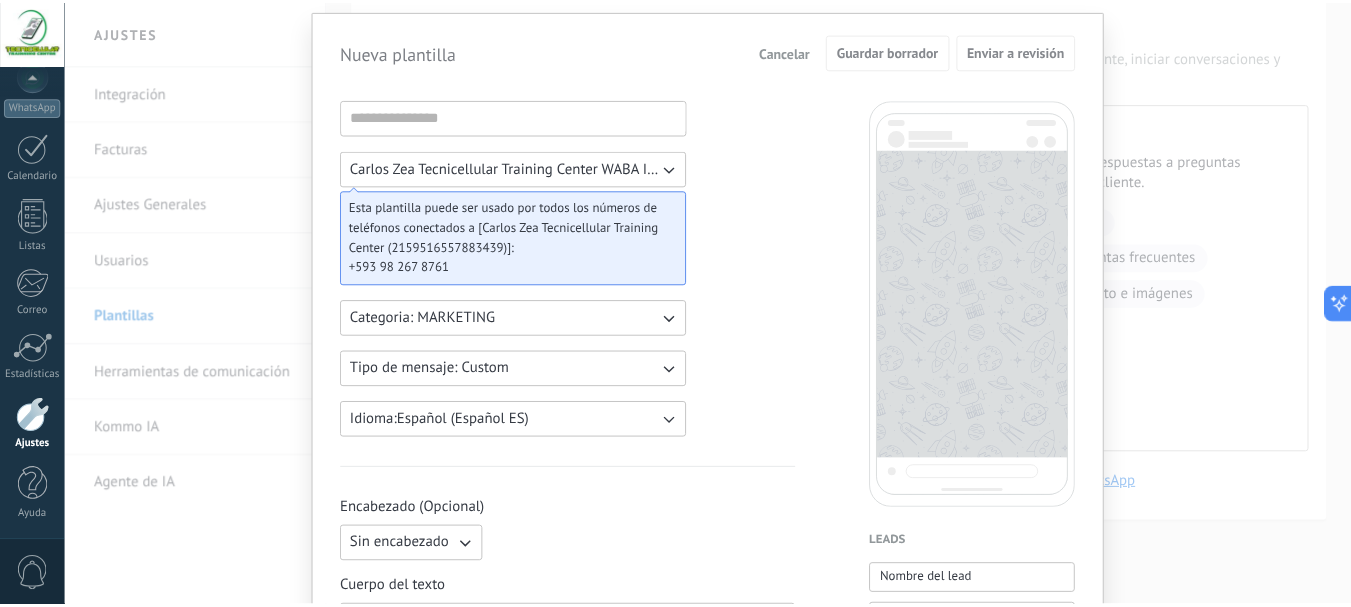 scroll, scrollTop: 0, scrollLeft: 0, axis: both 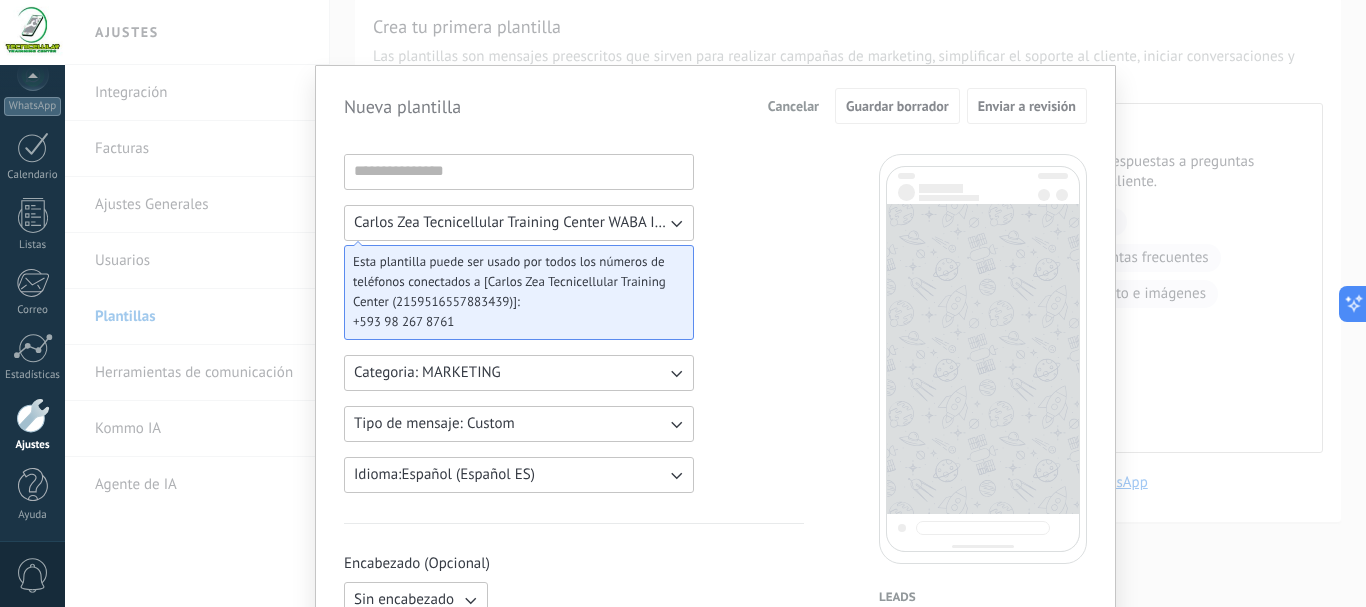 click on "Nueva plantilla Cancelar Guardar borrador Enviar a revisión Carlos Zea Tecnicellular Training Center WABA ID: 2159516557883439 Esta plantilla puede ser usado por todos los números de teléfonos conectados a [Carlos Zea Tecnicellular Training Center (2159516557883439)]: +593 98 267 8761 Categoria: MARKETING Tipo de mensaje: Custom Idioma:  Español (Español ES) Encabezado (Opcional) Sin encabezado Cuerpo del texto Pie de página (Opcional) Botones (Opcional) Respuesta rápida Llamado de acción Leads Nombre del lead Etapa del lead Presupuesto Lead URL de la página para compartir con los clientes Lead usuario responsable (Email) Lead ID Lead usuario responsable Lead teléfono de usuario responsable Lead usuario responsable (ID) Lead utm_content Lead utm_medium Lead utm_campaign Lead utm_source Lead utm_term Lead utm_referrer Lead referrer Lead gclientid Lead gclid Lead fbclid Contactos Nombre del contacto Nombre Apellido Contacto ID Contacto usuario responsable Contacto teléfono de usuario responsable" at bounding box center [715, 303] 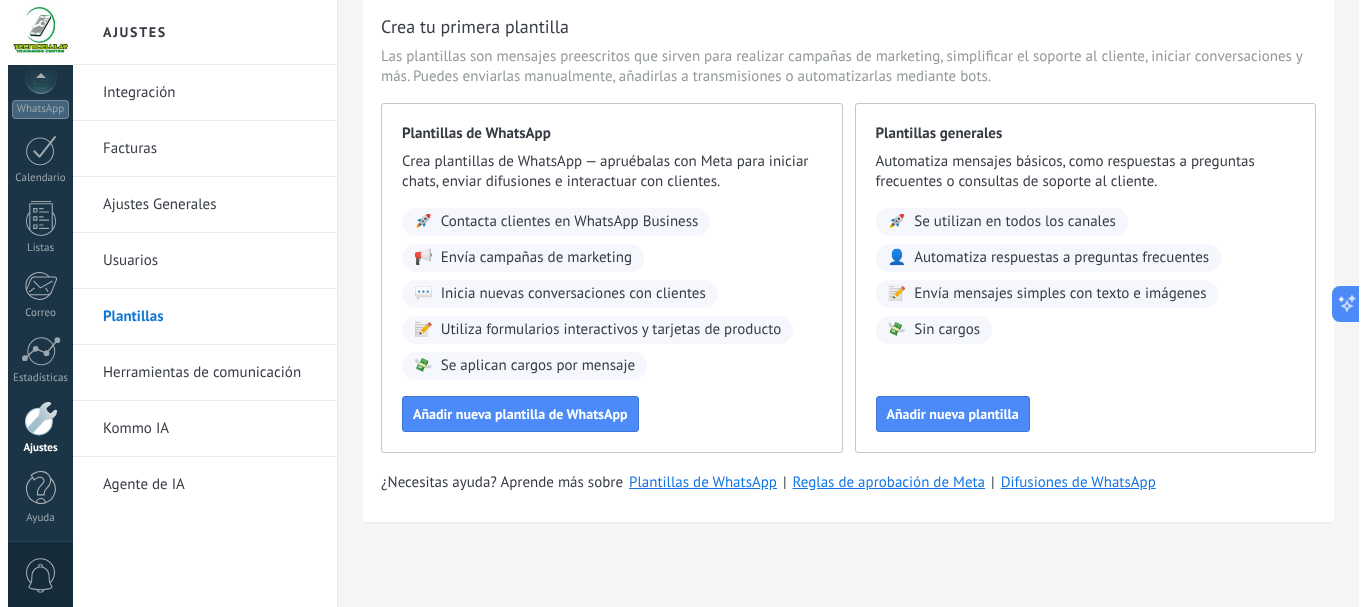 scroll, scrollTop: 225, scrollLeft: 0, axis: vertical 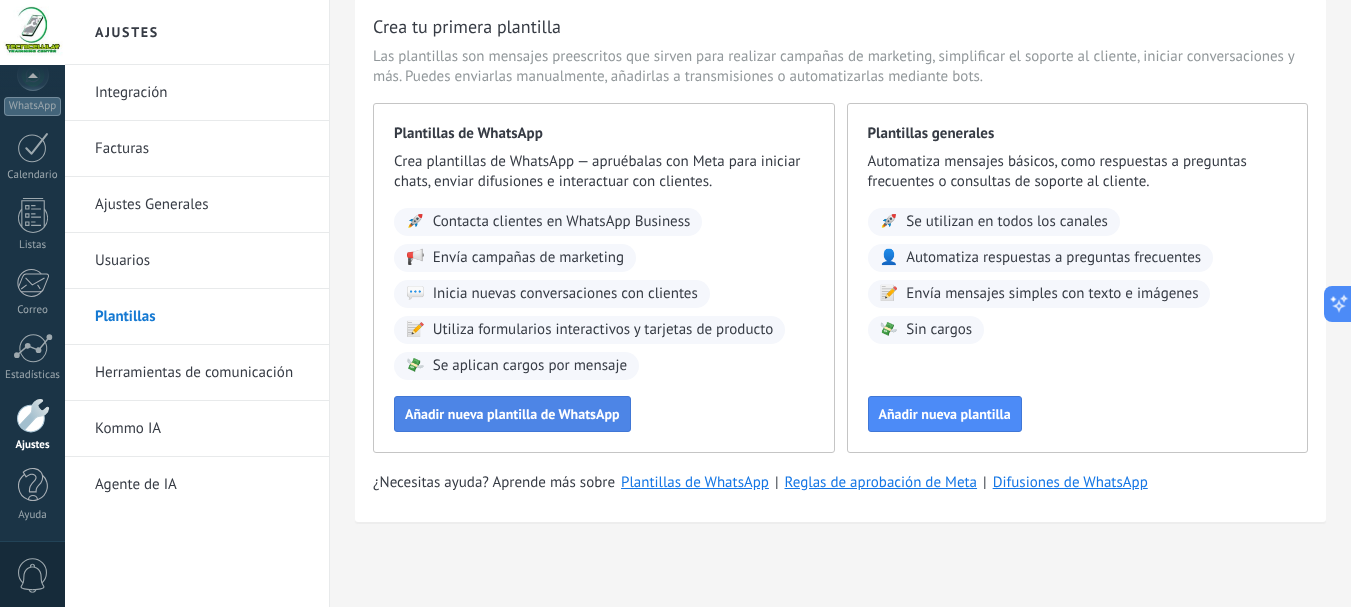 click on "Añadir nueva plantilla de WhatsApp" at bounding box center (512, 414) 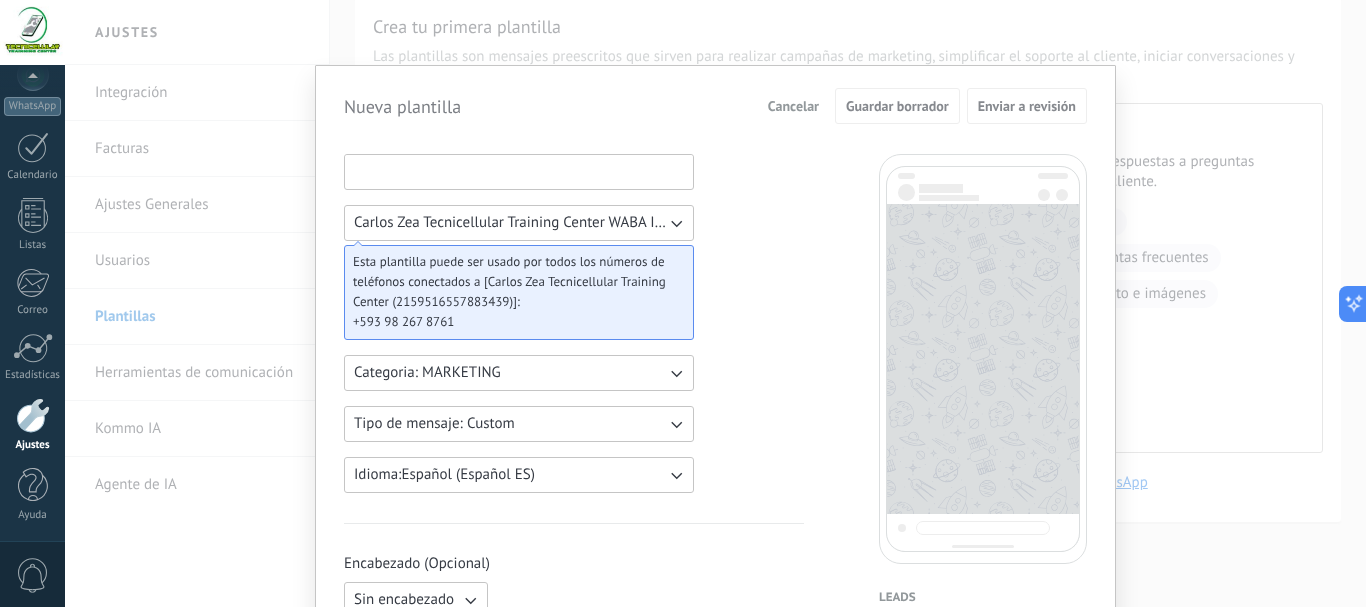 click at bounding box center (519, 171) 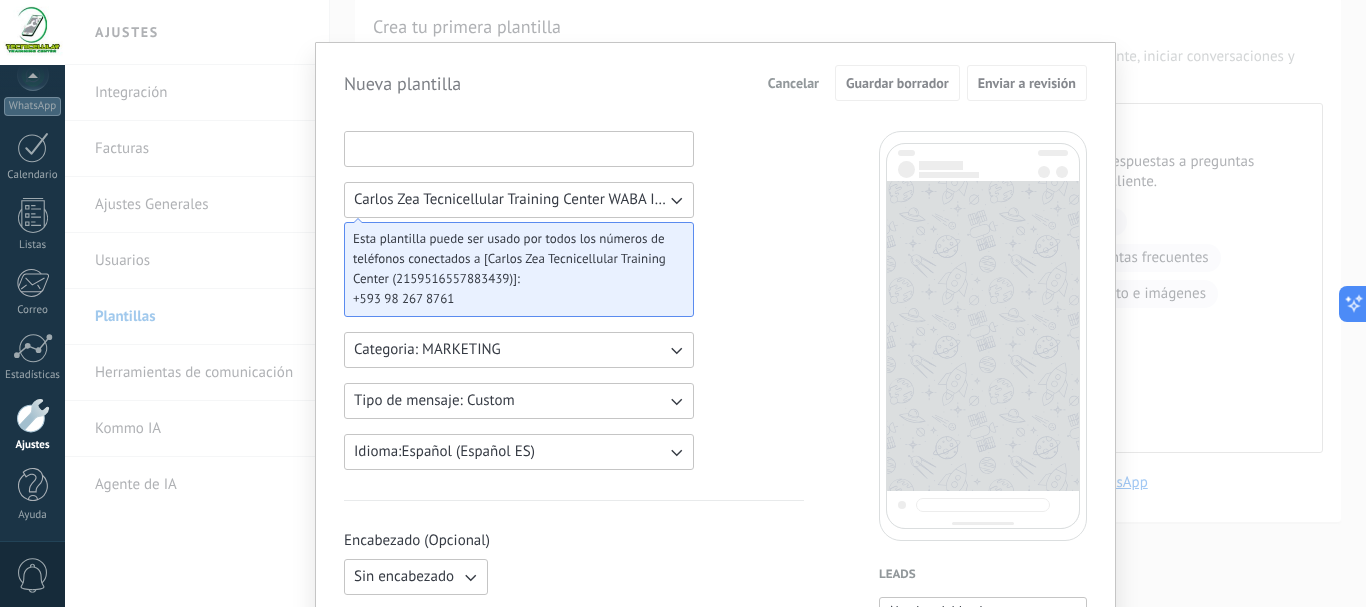 scroll, scrollTop: 0, scrollLeft: 0, axis: both 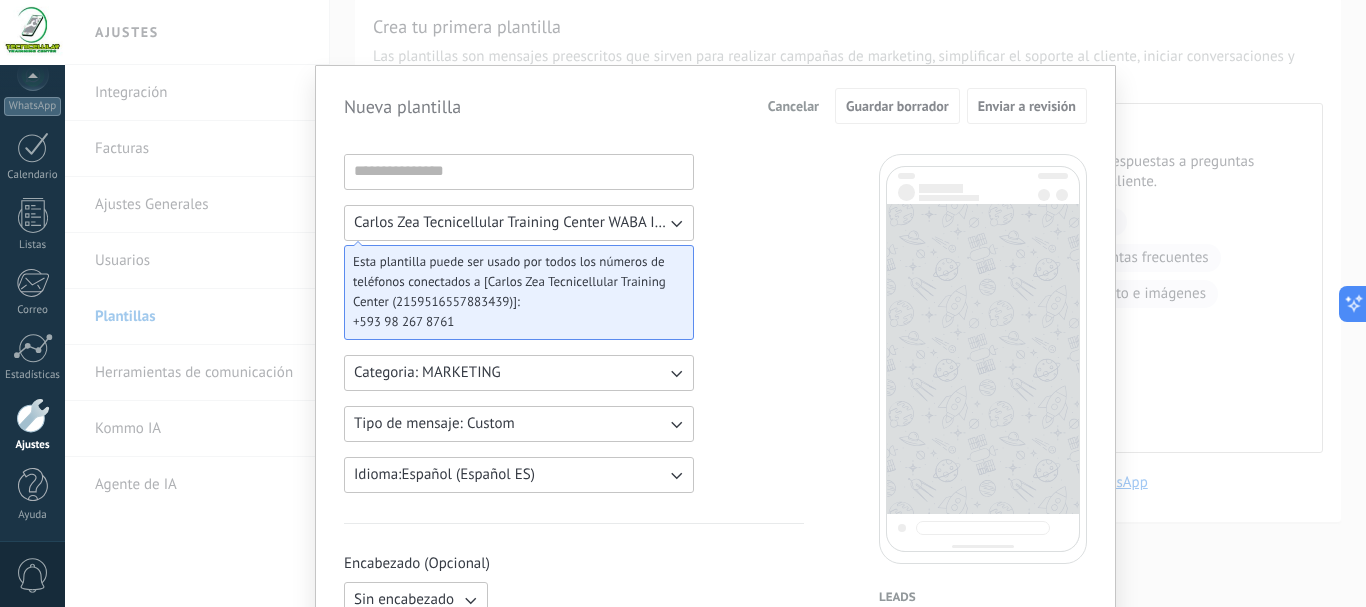 click on "Cancelar" at bounding box center [793, 106] 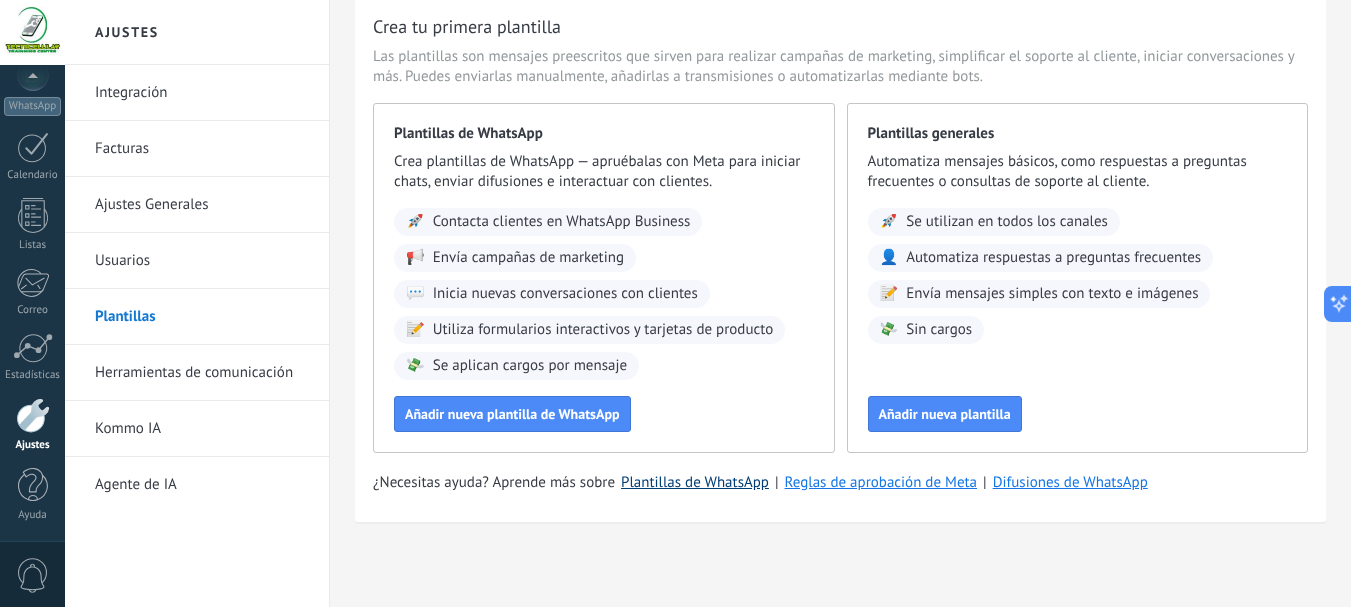 click on "Plantillas de WhatsApp" at bounding box center (695, 482) 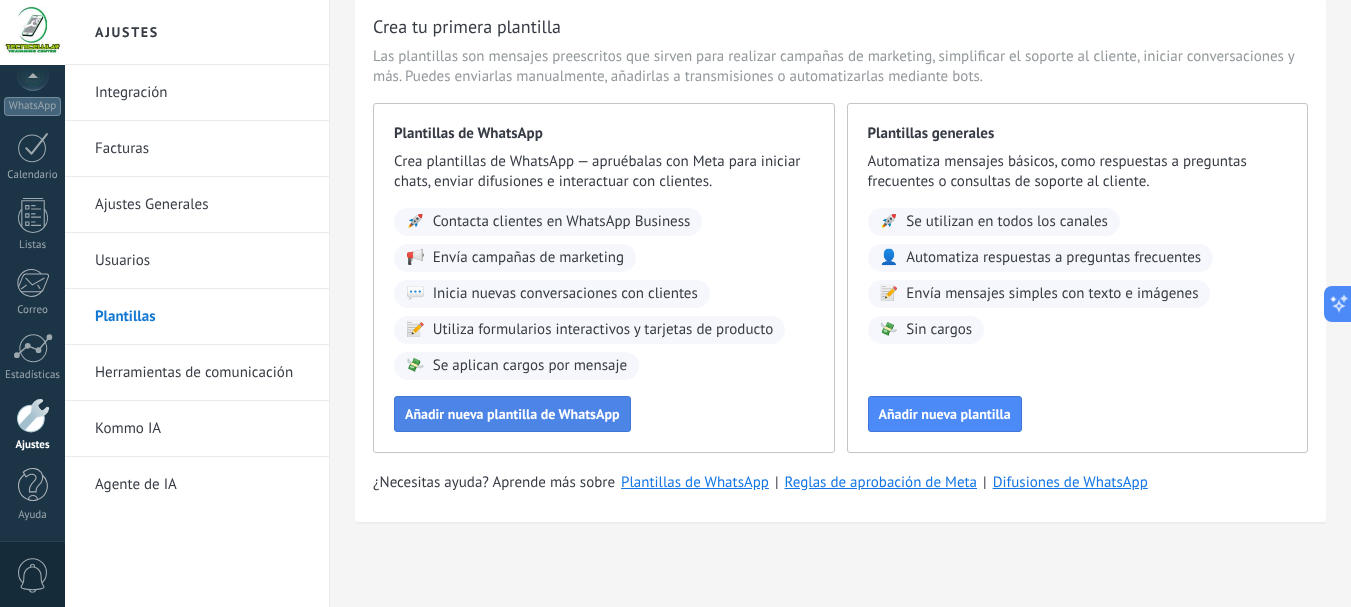 click on "Añadir nueva plantilla de WhatsApp" at bounding box center [512, 414] 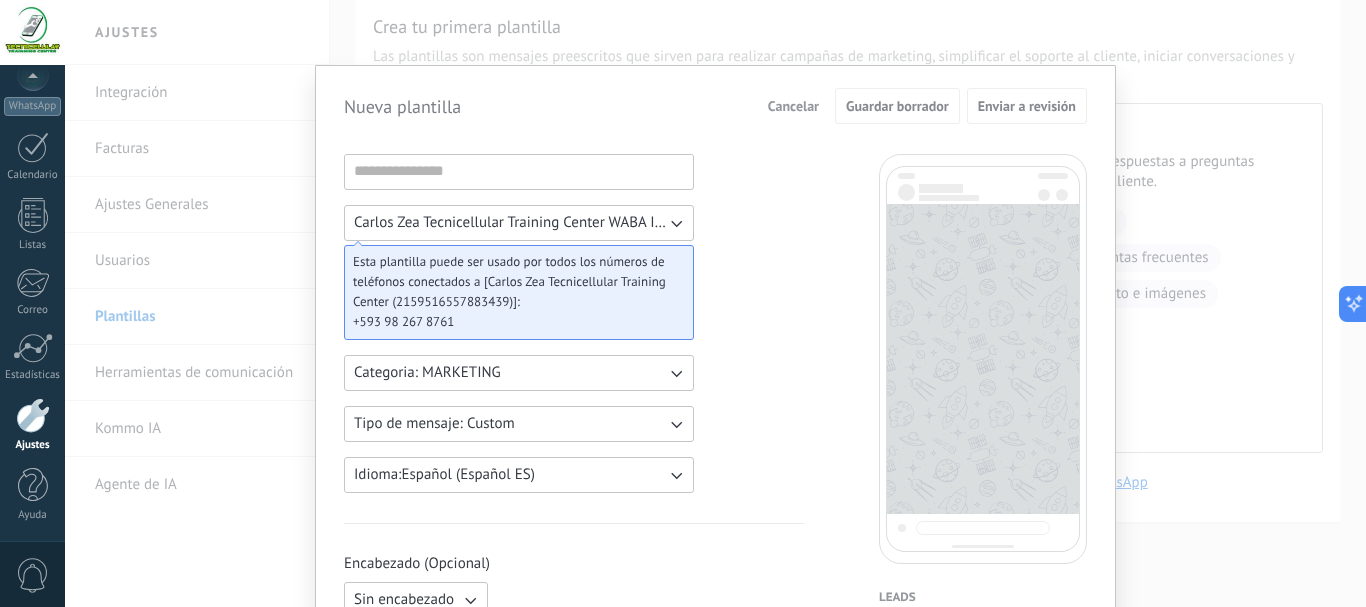 click on "Categoria: MARKETING" at bounding box center [427, 373] 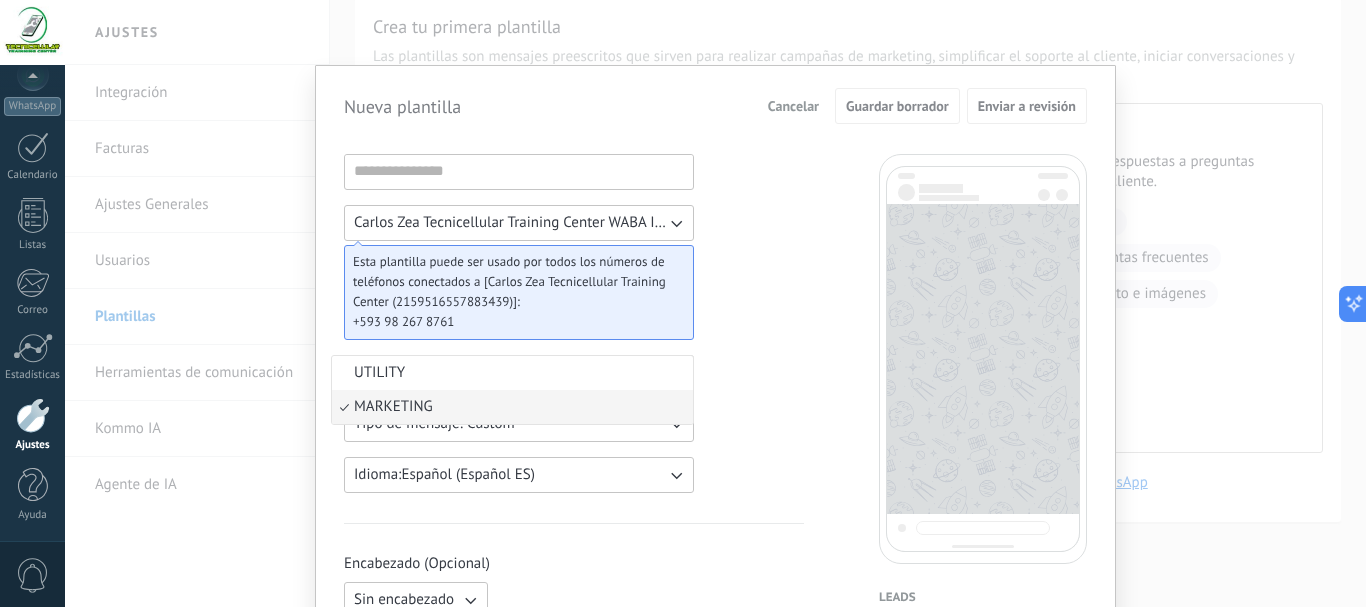 drag, startPoint x: 768, startPoint y: 467, endPoint x: 717, endPoint y: 480, distance: 52.63079 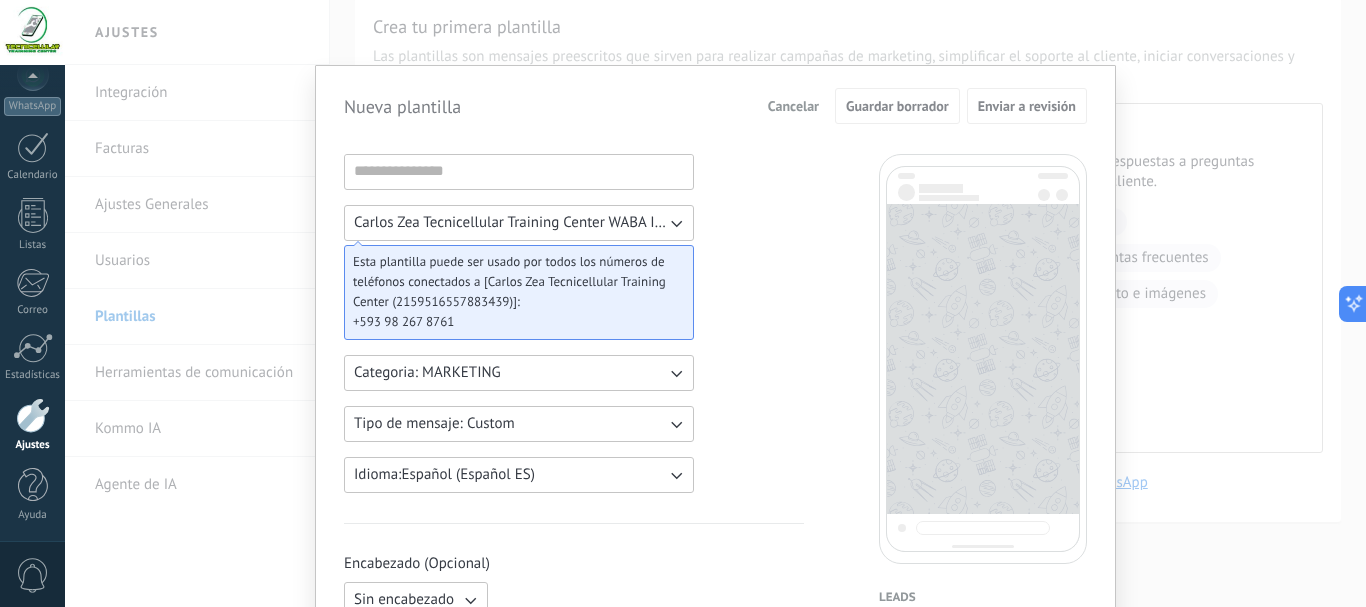 click on "Tipo de mensaje: Custom" at bounding box center [434, 424] 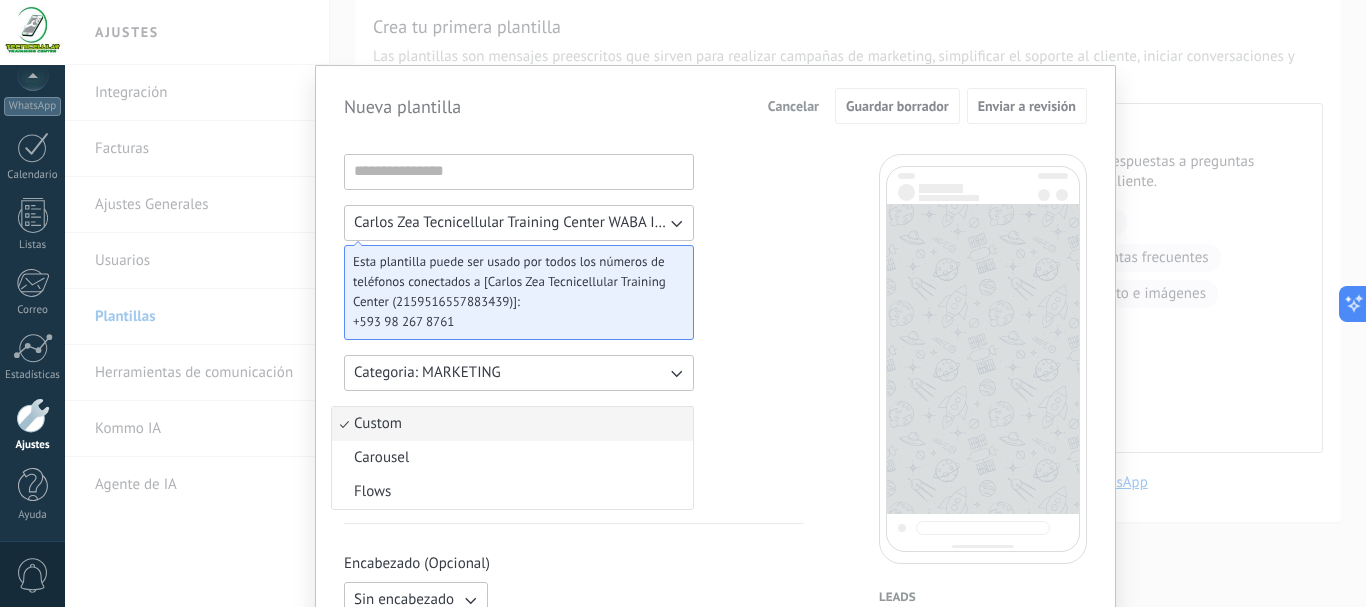 click on "Carlos Zea Tecnicellular Training Center WABA ID: 2159516557883439 Esta plantilla puede ser usado por todos los números de teléfonos conectados a [Carlos Zea Tecnicellular Training Center (2159516557883439)]: +593 98 267 8761 Categoria: MARKETING Tipo de mensaje: Custom Custom Carousel Flows Idioma:  Español (Español ES) Encabezado (Opcional) Sin encabezado Cuerpo del texto Pie de página (Opcional) Botones (Opcional) Respuesta rápida Llamado de acción Leads Nombre del lead Etapa del lead Presupuesto Lead URL de la página para compartir con los clientes Lead usuario responsable (Email) Lead ID Lead usuario responsable Lead teléfono de usuario responsable Lead usuario responsable (ID) Lead utm_content Lead utm_medium Lead utm_campaign Lead utm_source Lead utm_term Lead utm_referrer Lead referrer Lead gclientid Lead gclid Lead fbclid Contactos Nombre del contacto Nombre Apellido Contacto ID Contacto usuario responsable Contacto teléfono de usuario responsable Contacto usuario responsable (ID) Usuario" at bounding box center [715, 829] 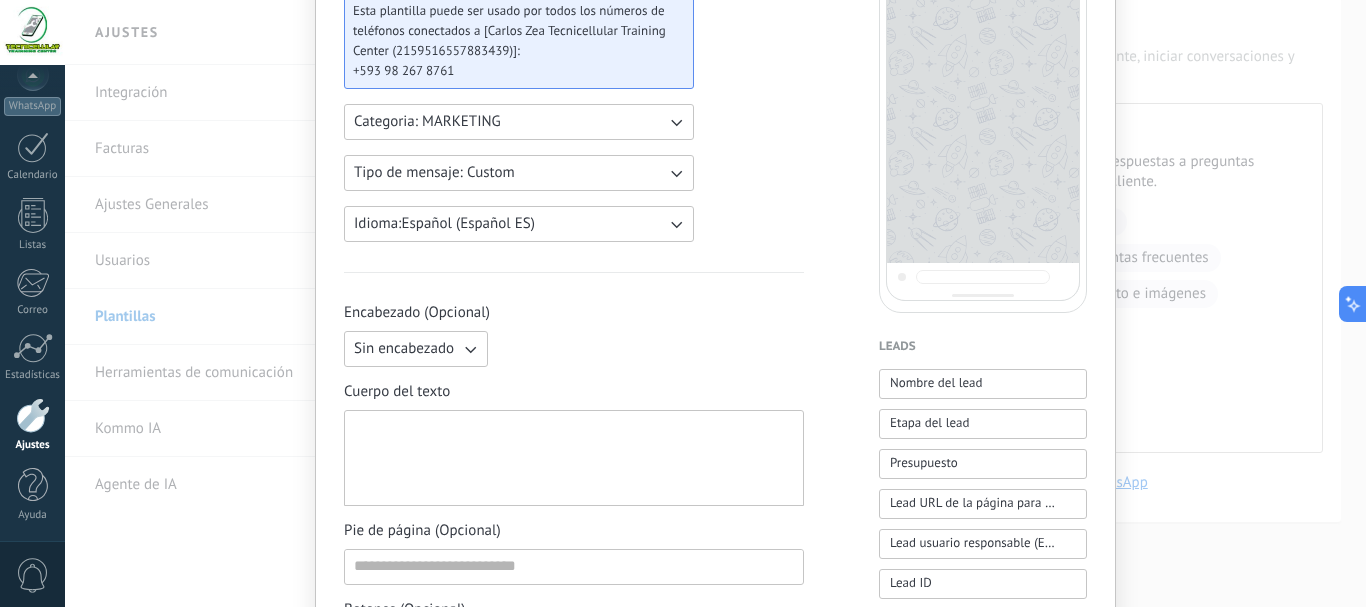 scroll, scrollTop: 267, scrollLeft: 0, axis: vertical 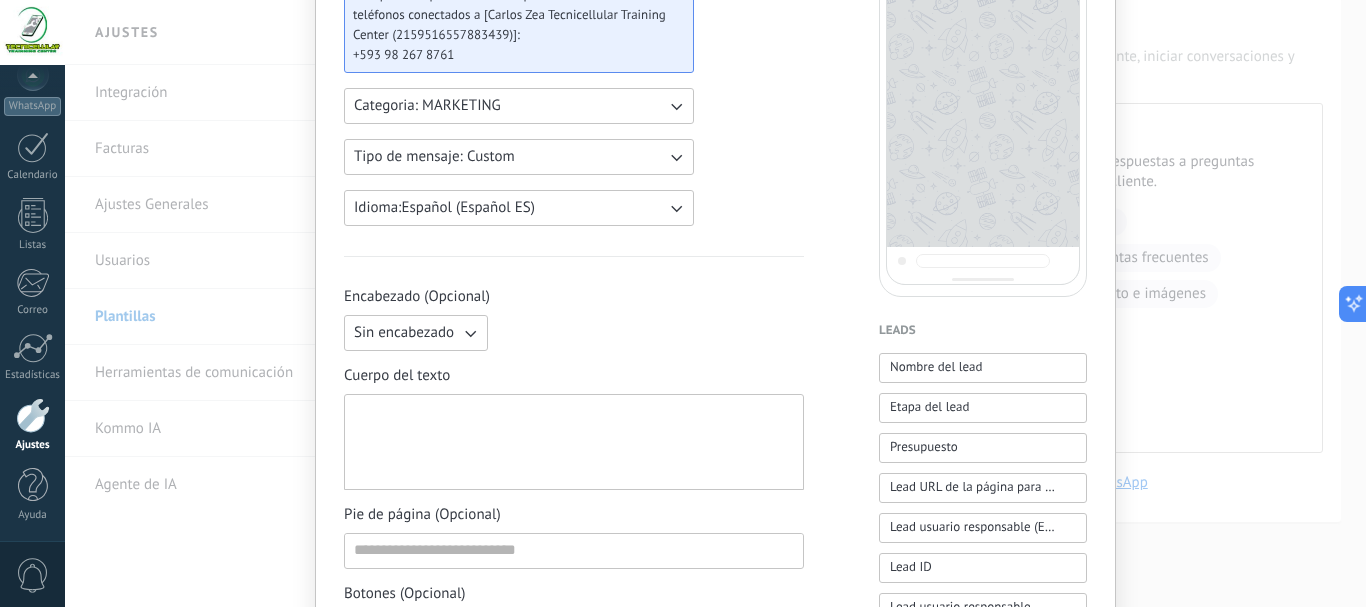 click 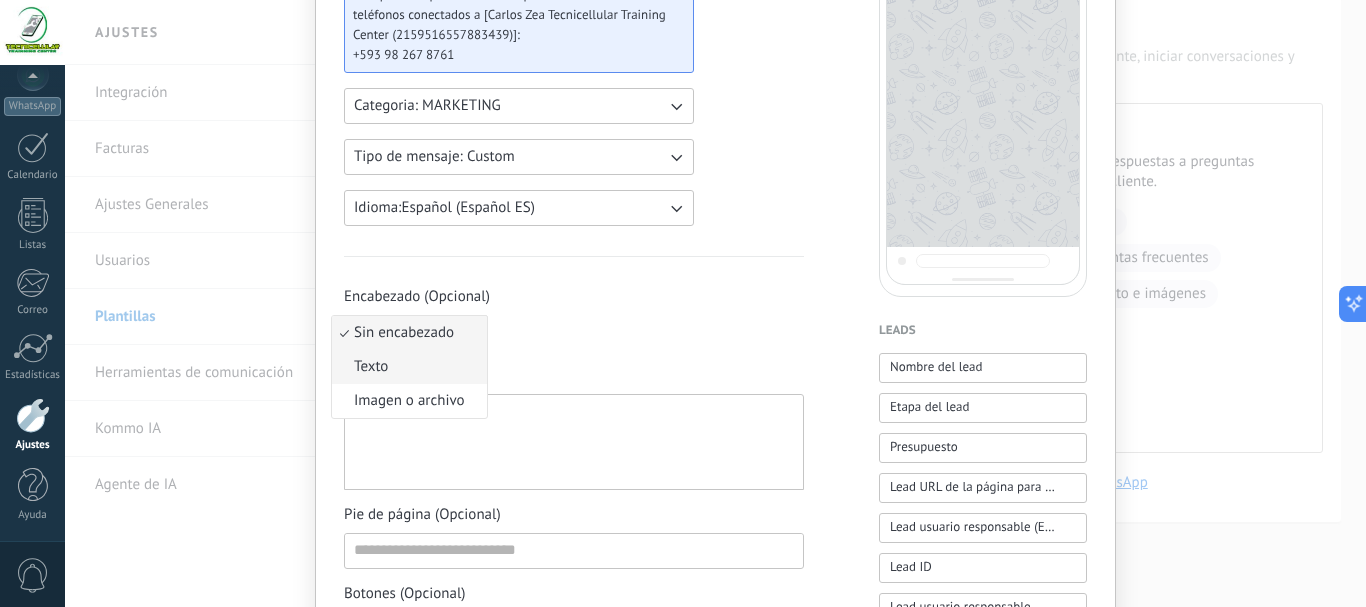 click on "Texto" at bounding box center (371, 367) 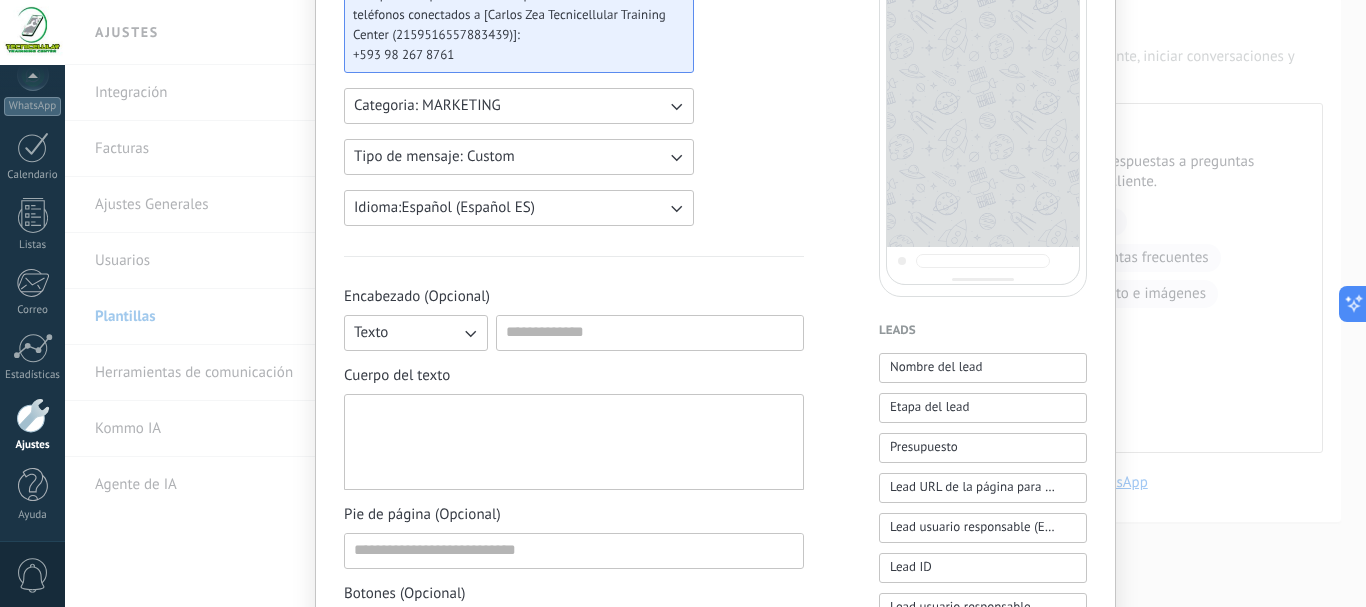 click at bounding box center [574, 442] 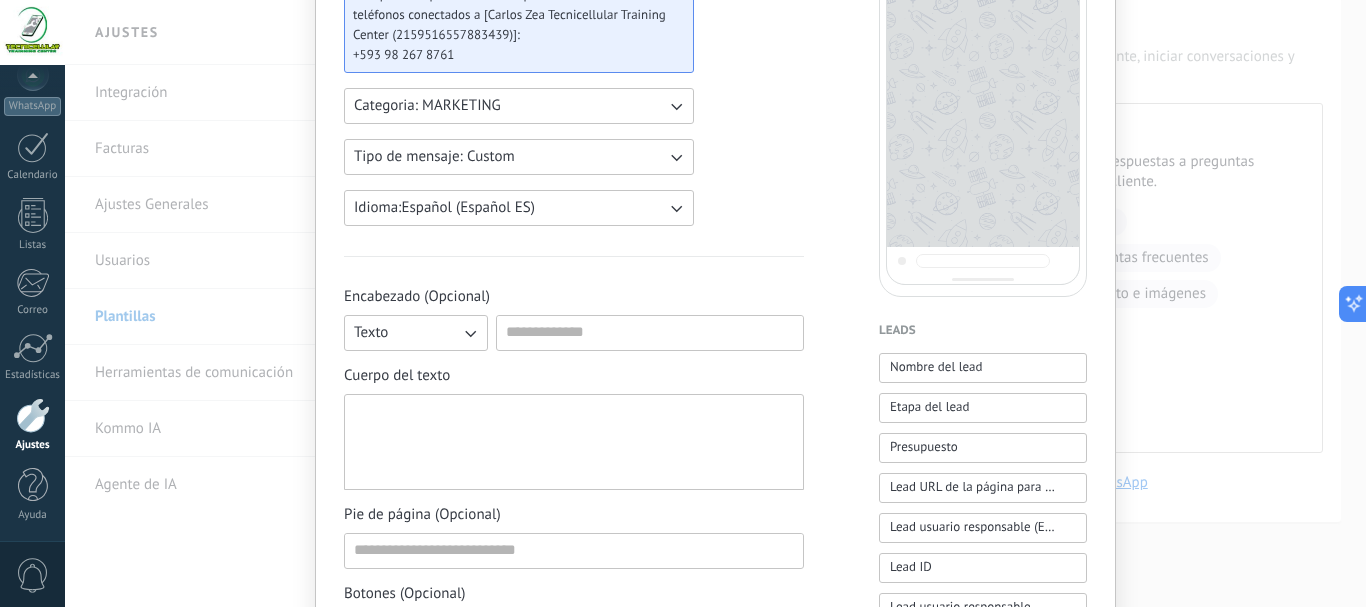 paste 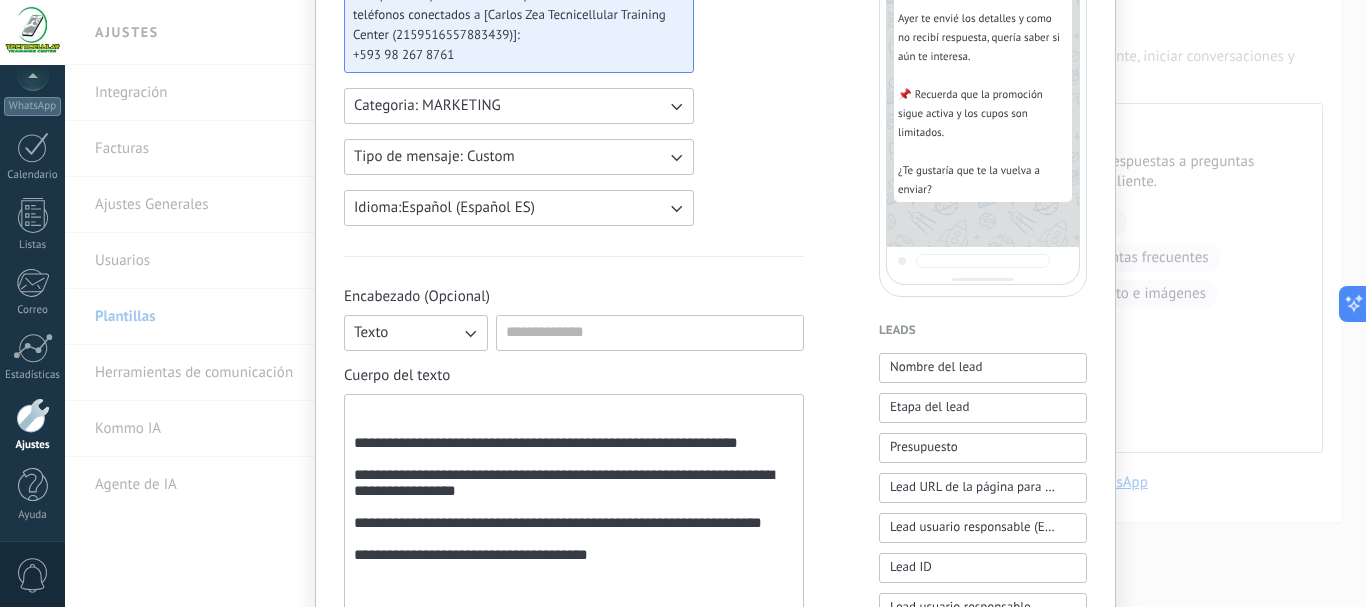 click on "**********" at bounding box center [574, 518] 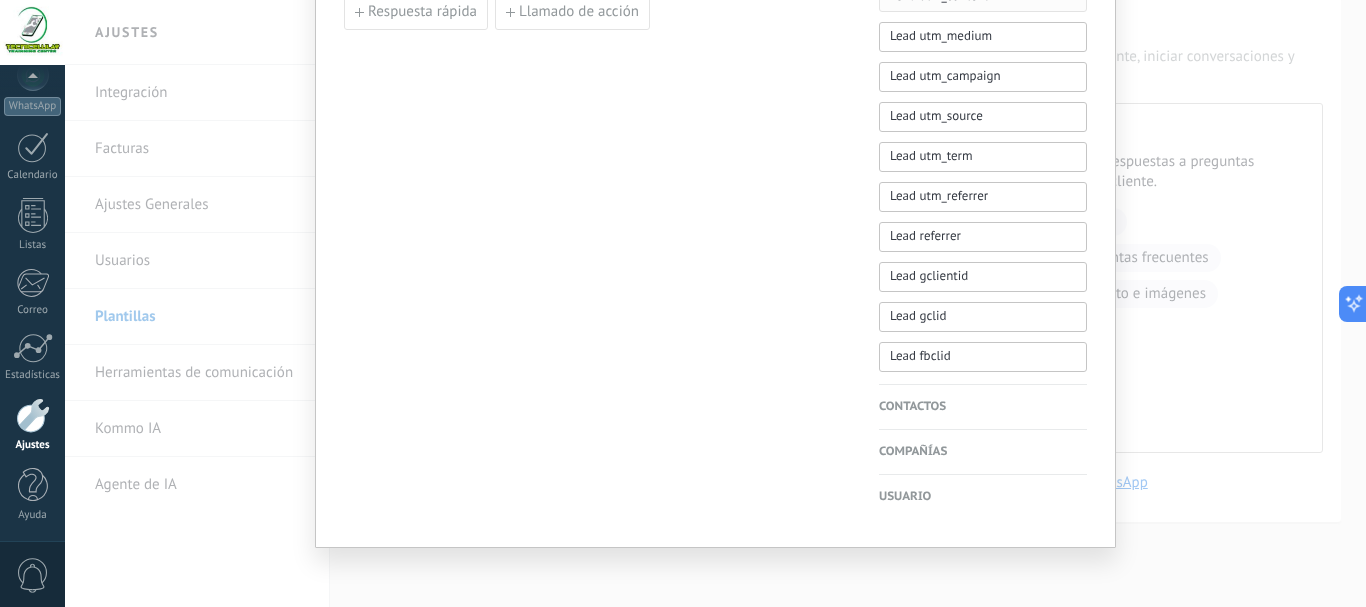 scroll, scrollTop: 1004, scrollLeft: 0, axis: vertical 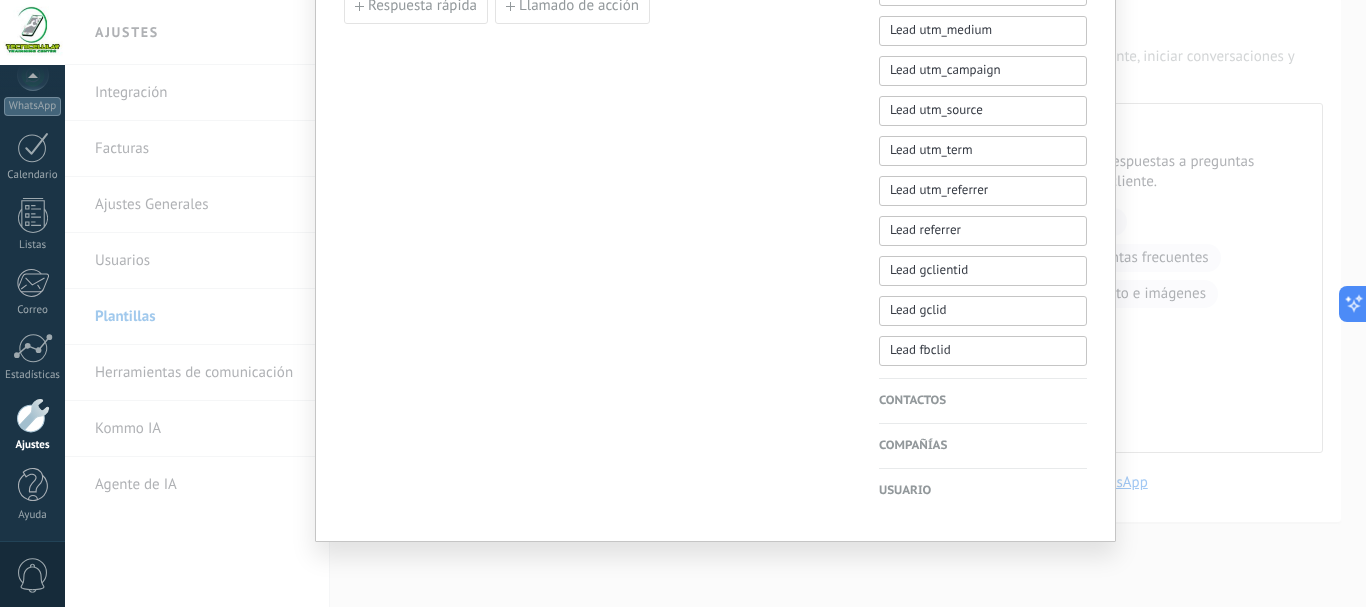 click on "Contactos" at bounding box center (983, 401) 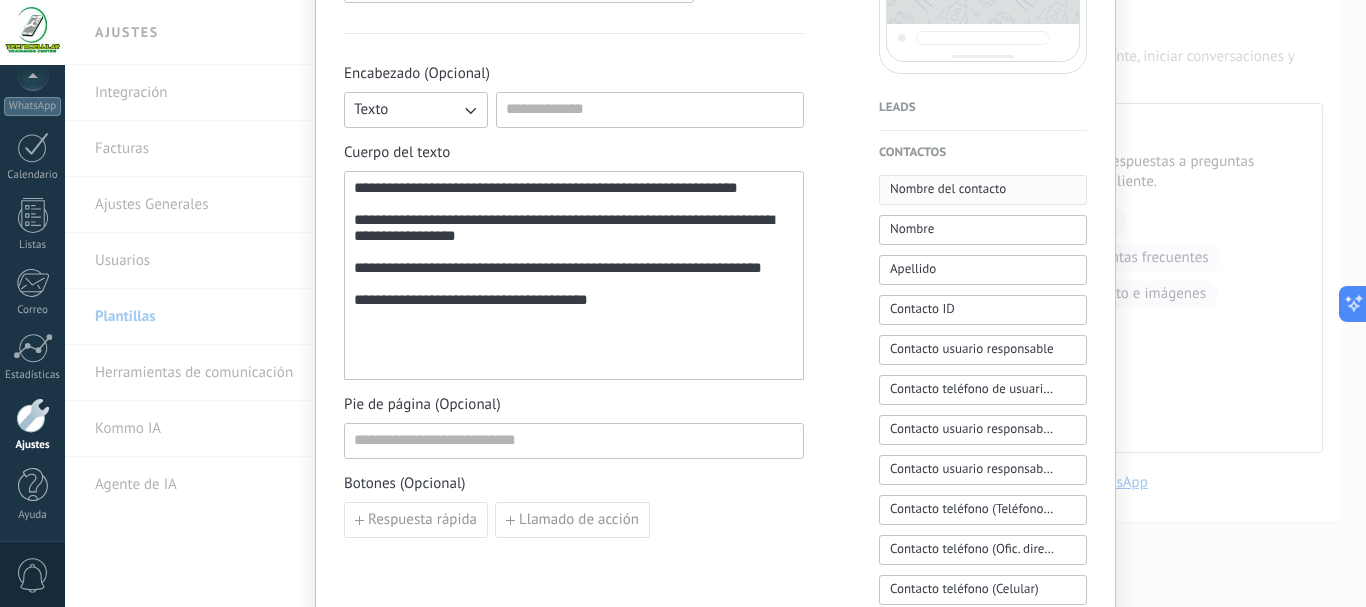 scroll, scrollTop: 471, scrollLeft: 0, axis: vertical 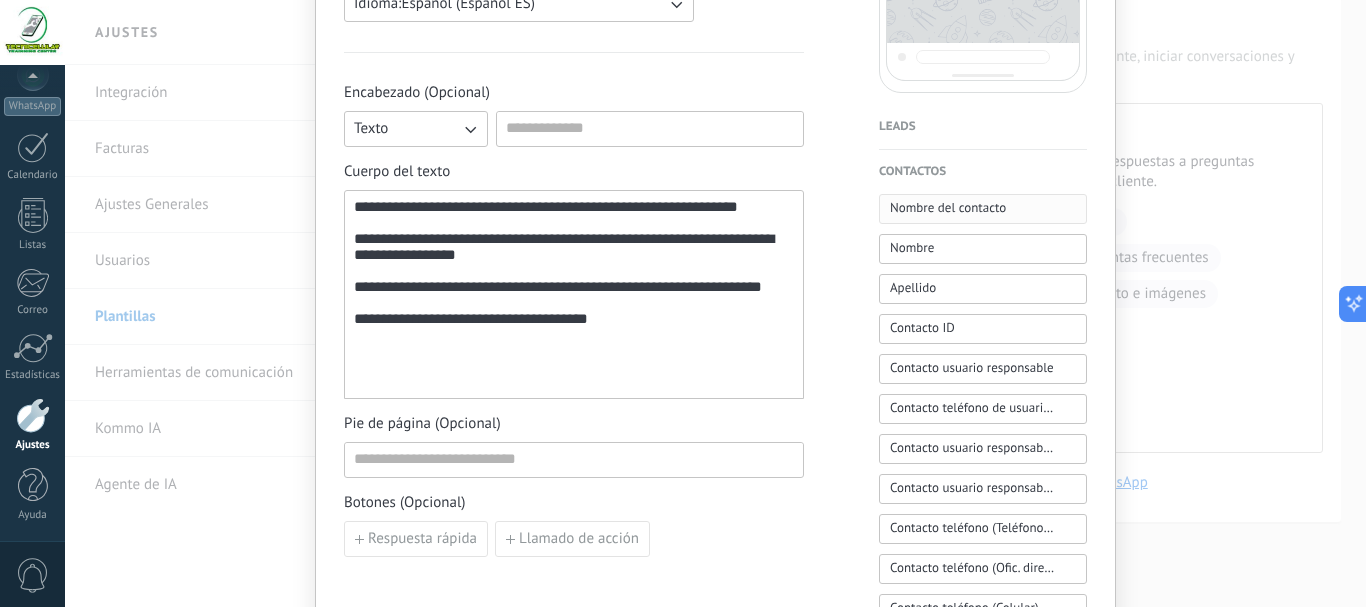 click on "Nombre del contacto" at bounding box center (948, 208) 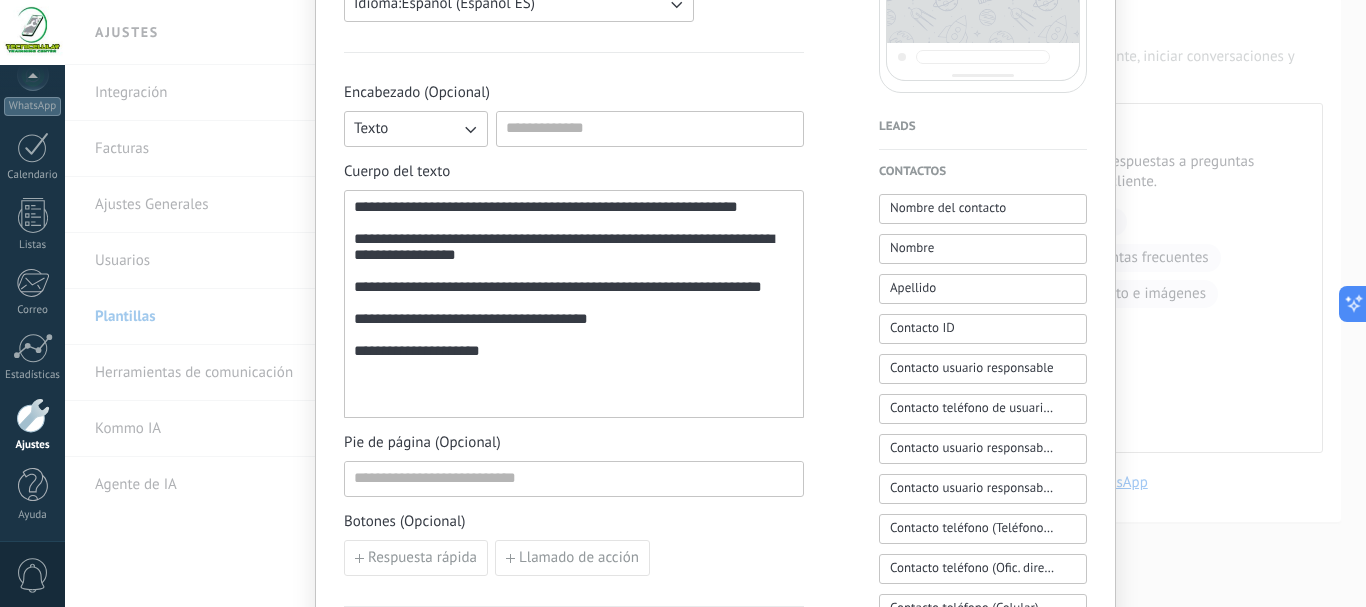 type on "Nombre del contacto" 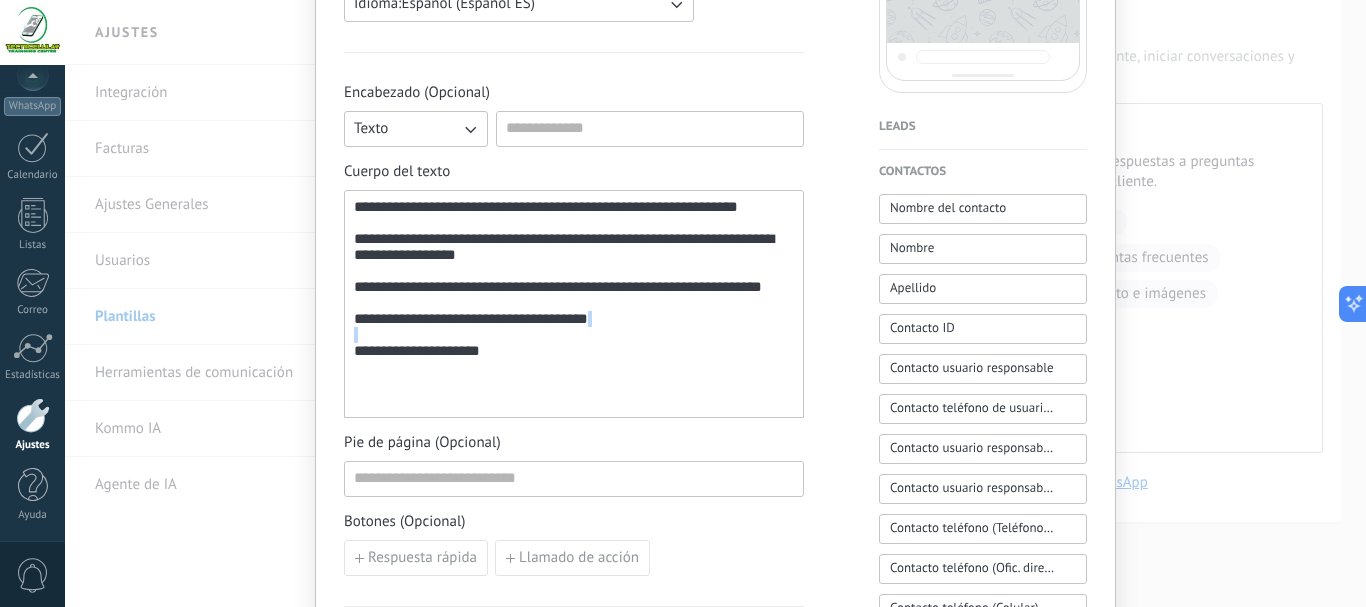 drag, startPoint x: 527, startPoint y: 403, endPoint x: 323, endPoint y: 393, distance: 204.24495 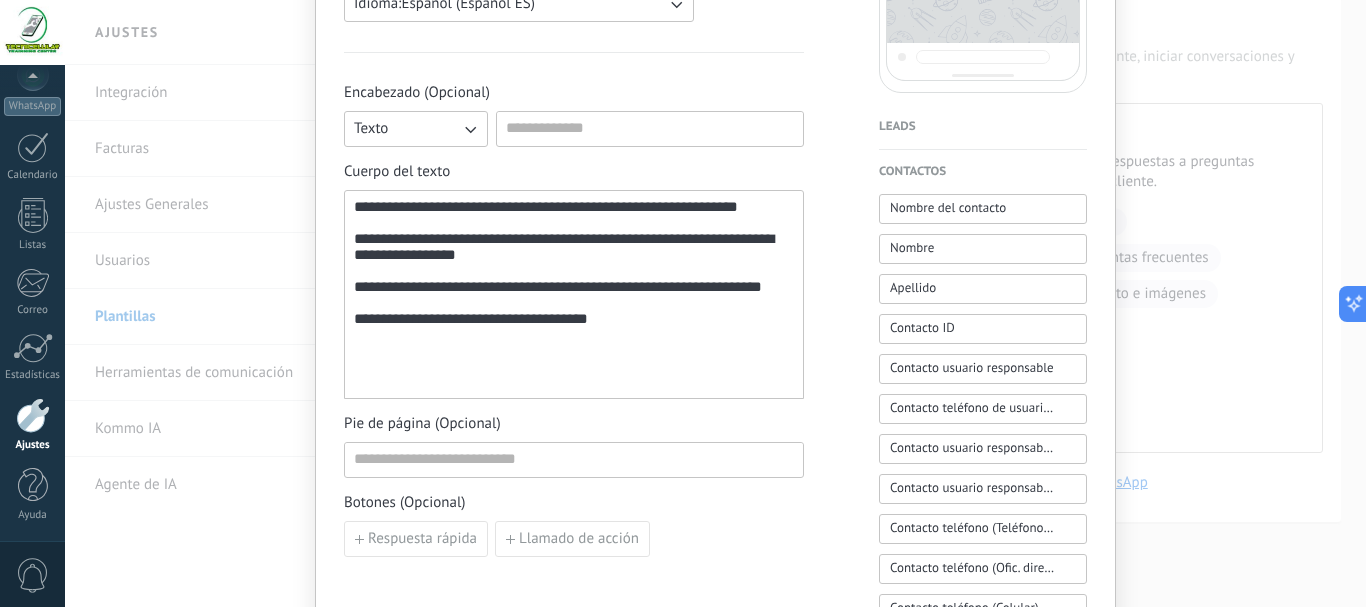 click on "**********" at bounding box center (574, 295) 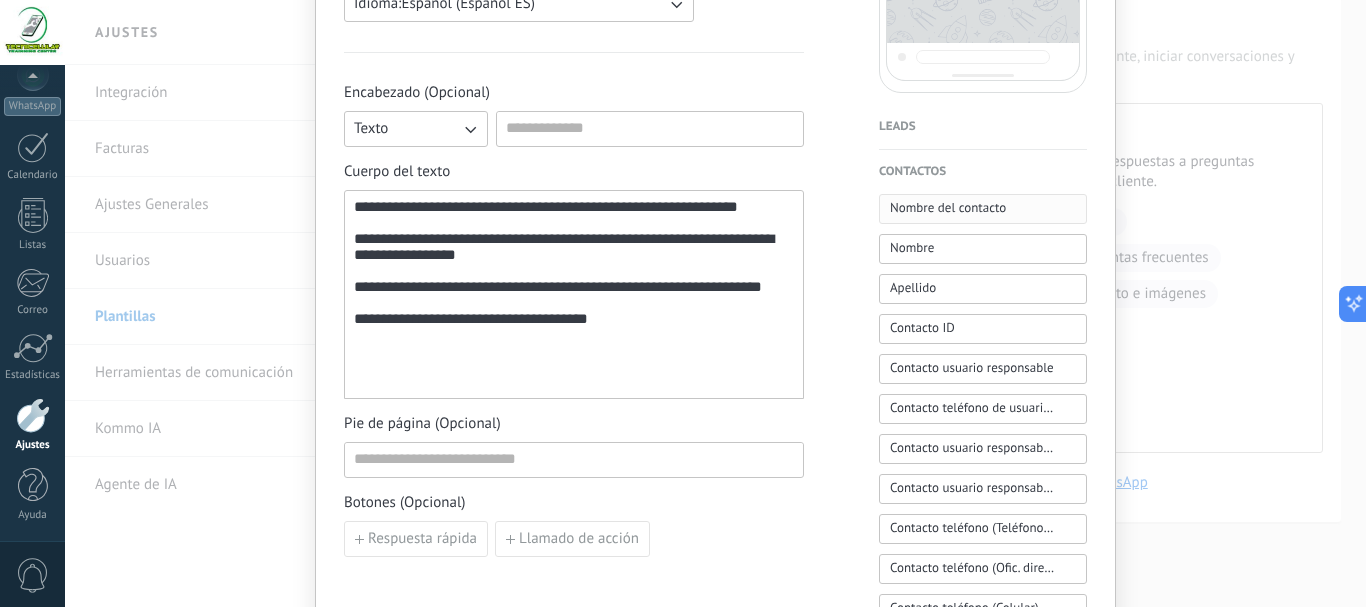 click on "Nombre del contacto" at bounding box center [948, 208] 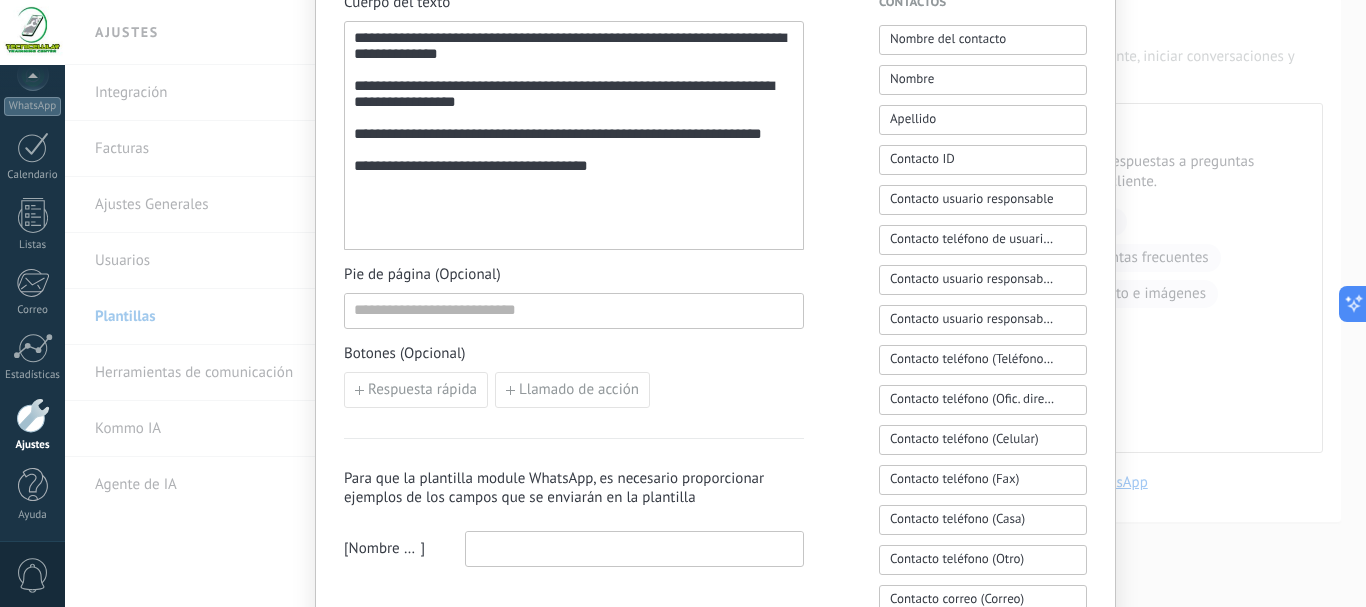 scroll, scrollTop: 671, scrollLeft: 0, axis: vertical 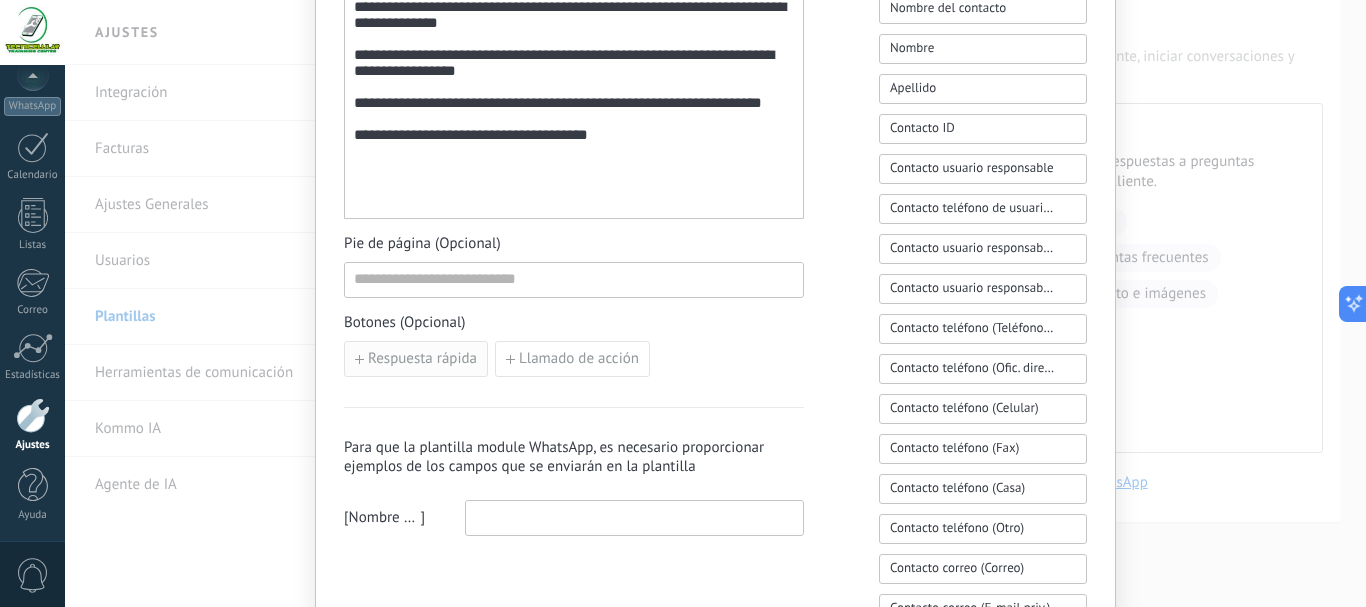 click on "Respuesta rápida" at bounding box center [422, 359] 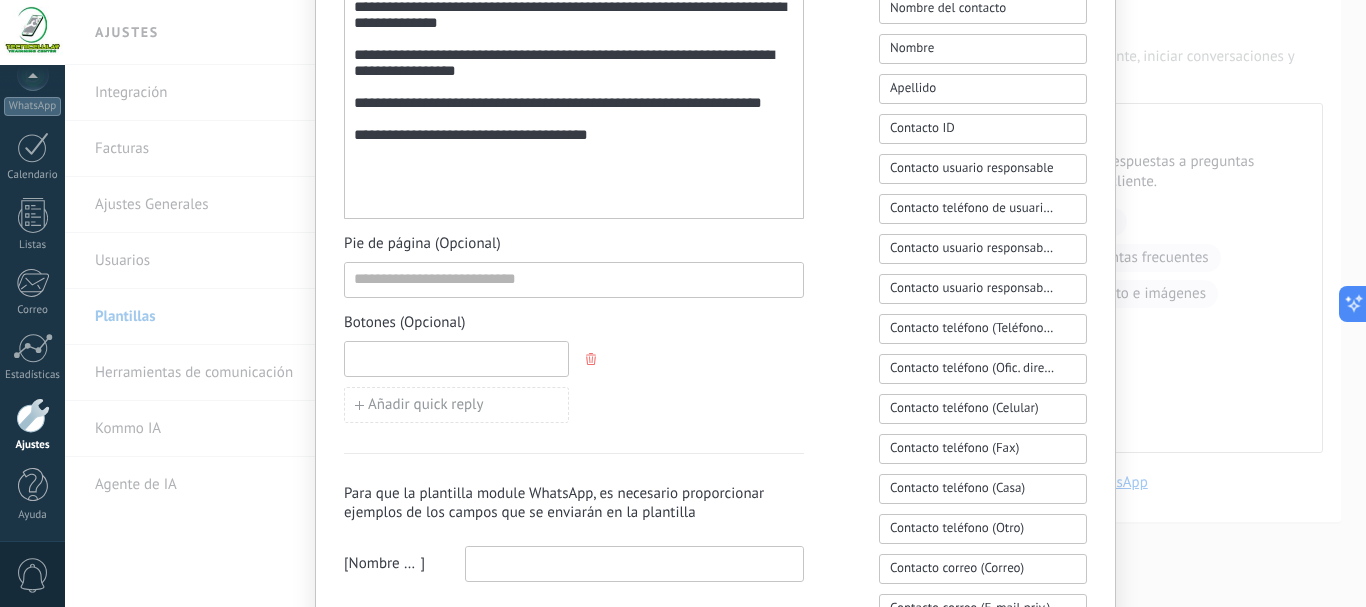 click at bounding box center [456, 358] 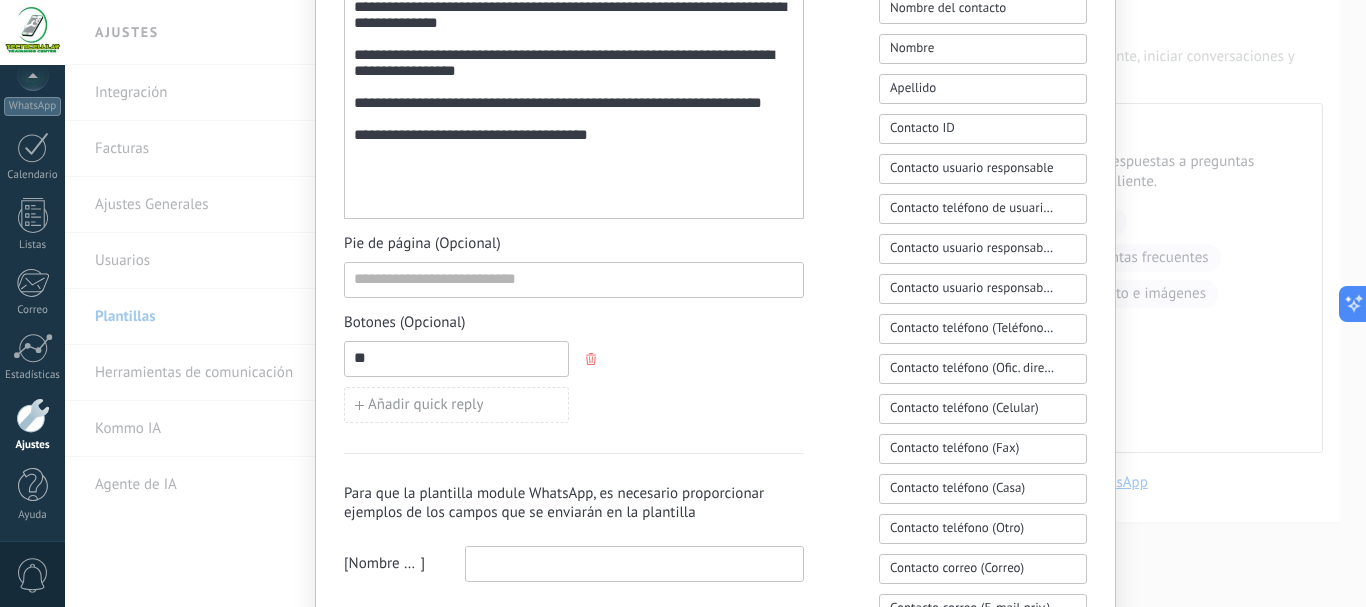 type on "*" 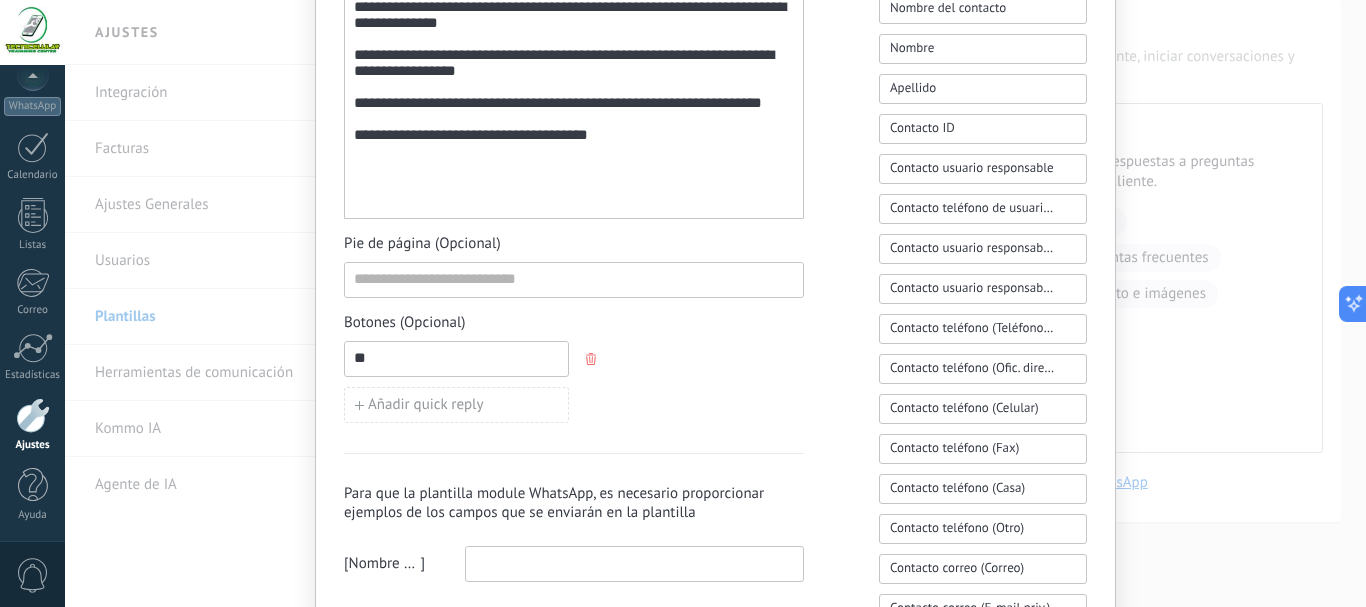 type on "*" 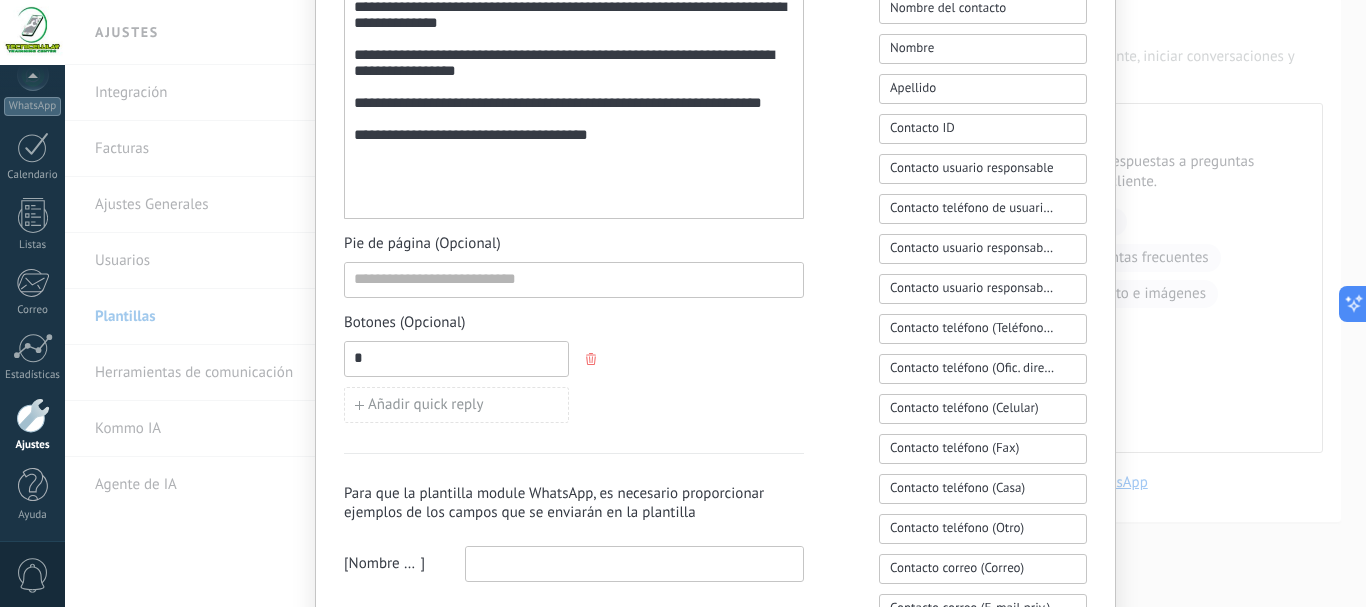 type 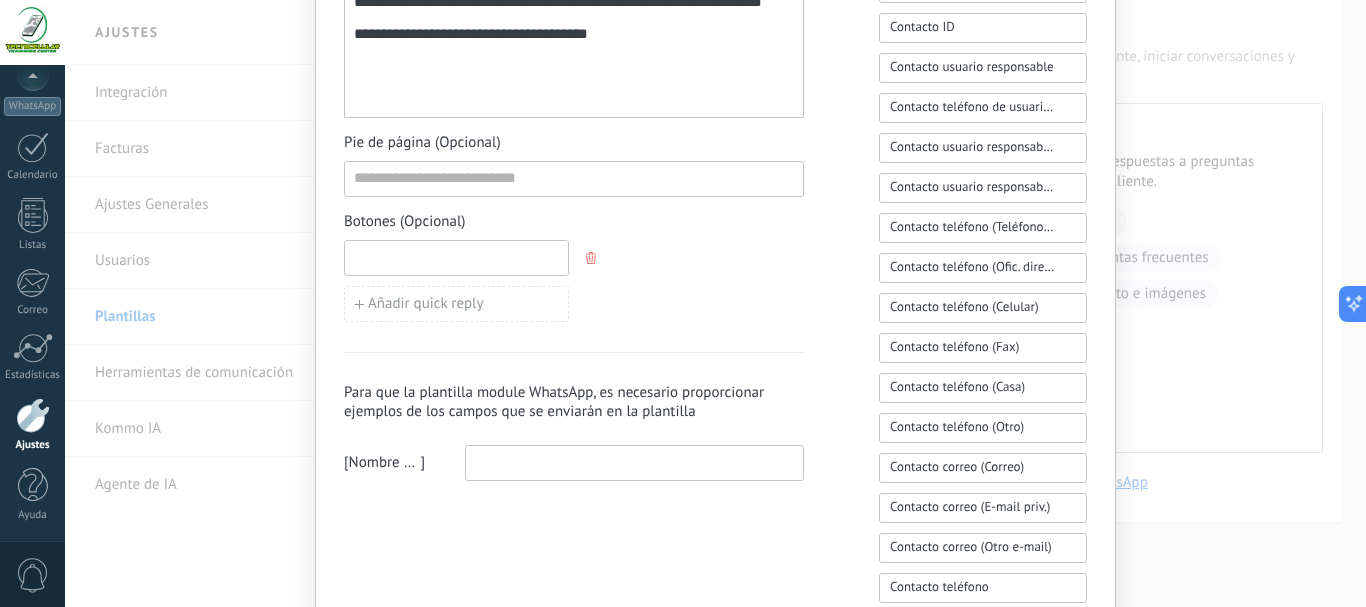 scroll, scrollTop: 804, scrollLeft: 0, axis: vertical 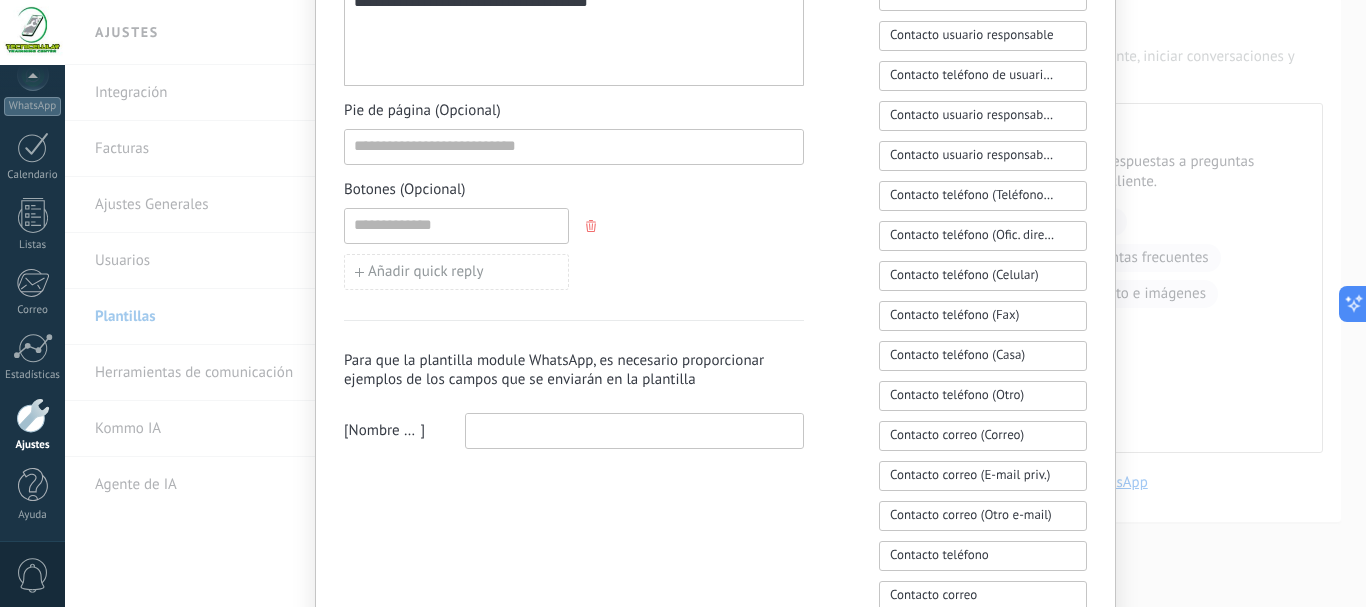 click at bounding box center [634, 430] 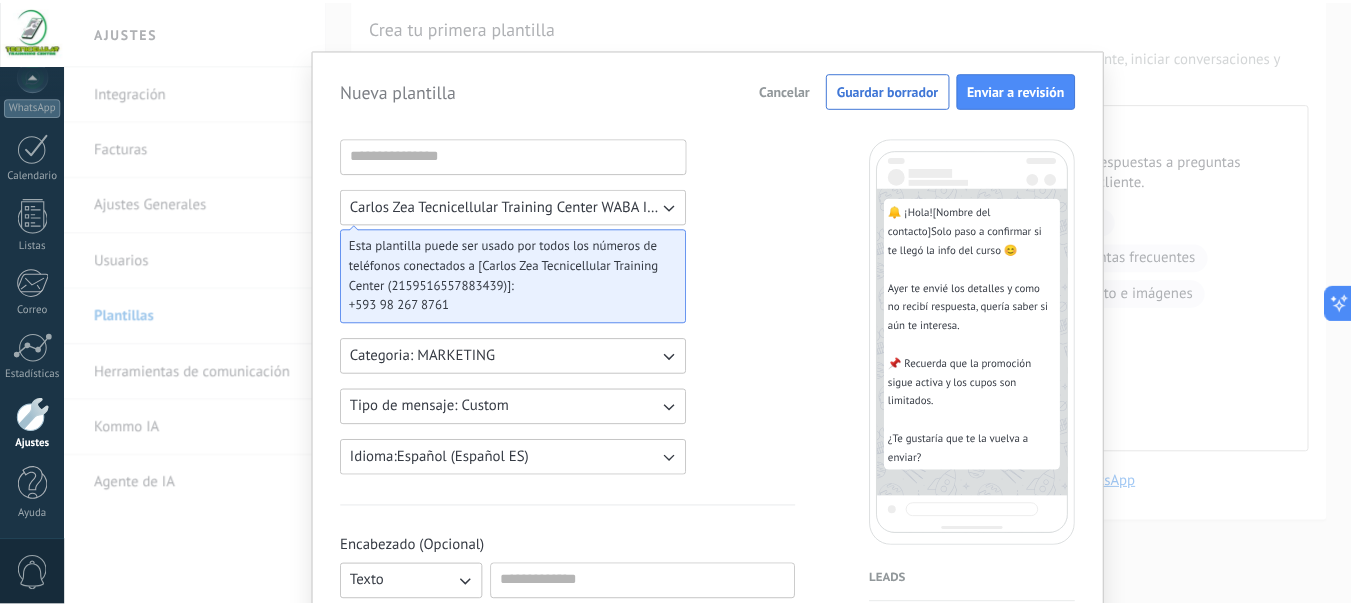 scroll, scrollTop: 0, scrollLeft: 0, axis: both 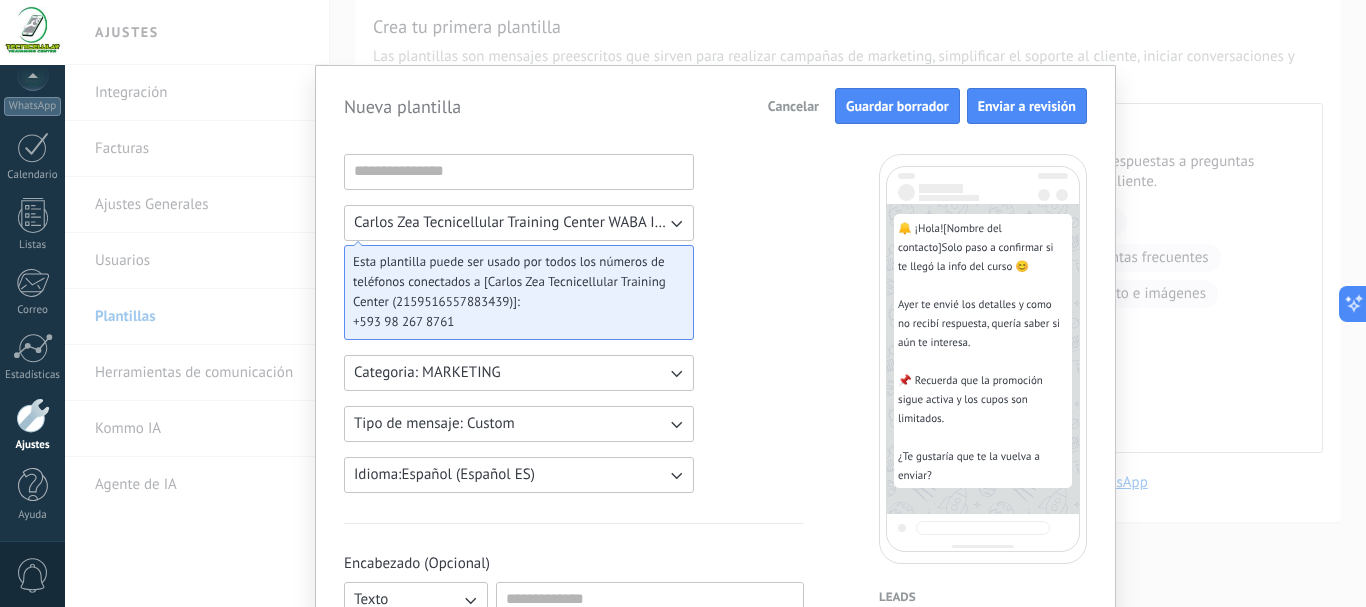 click on "Guardar borrador" at bounding box center [897, 106] 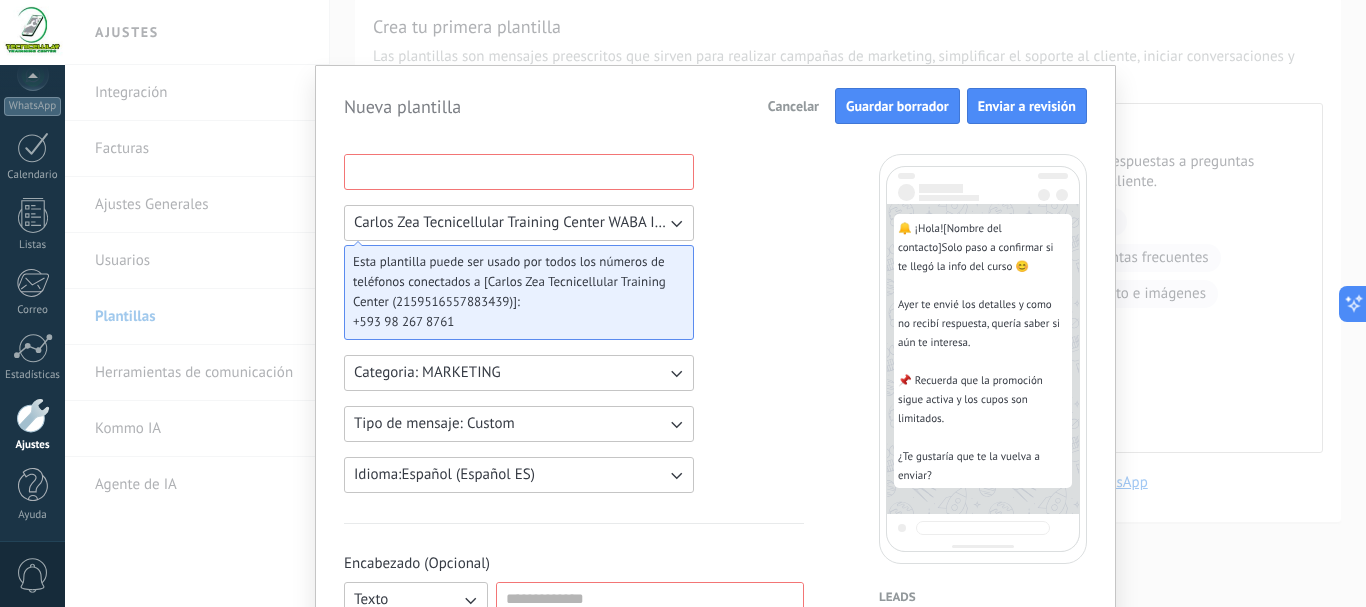 type on "*" 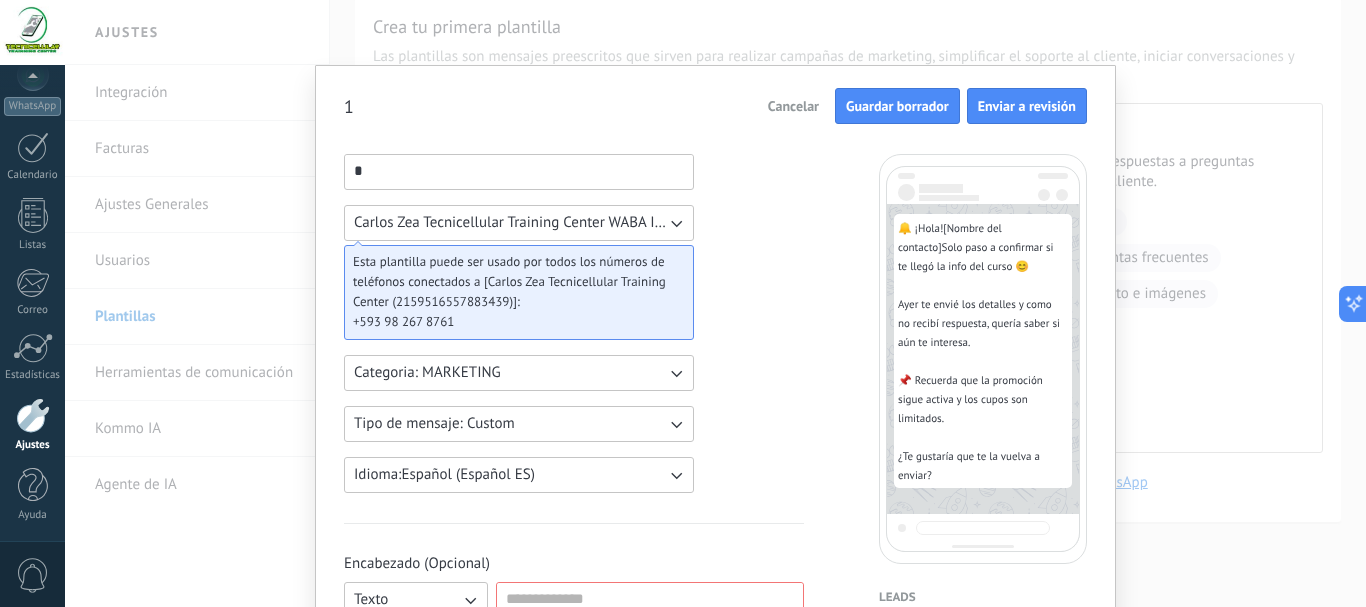 type 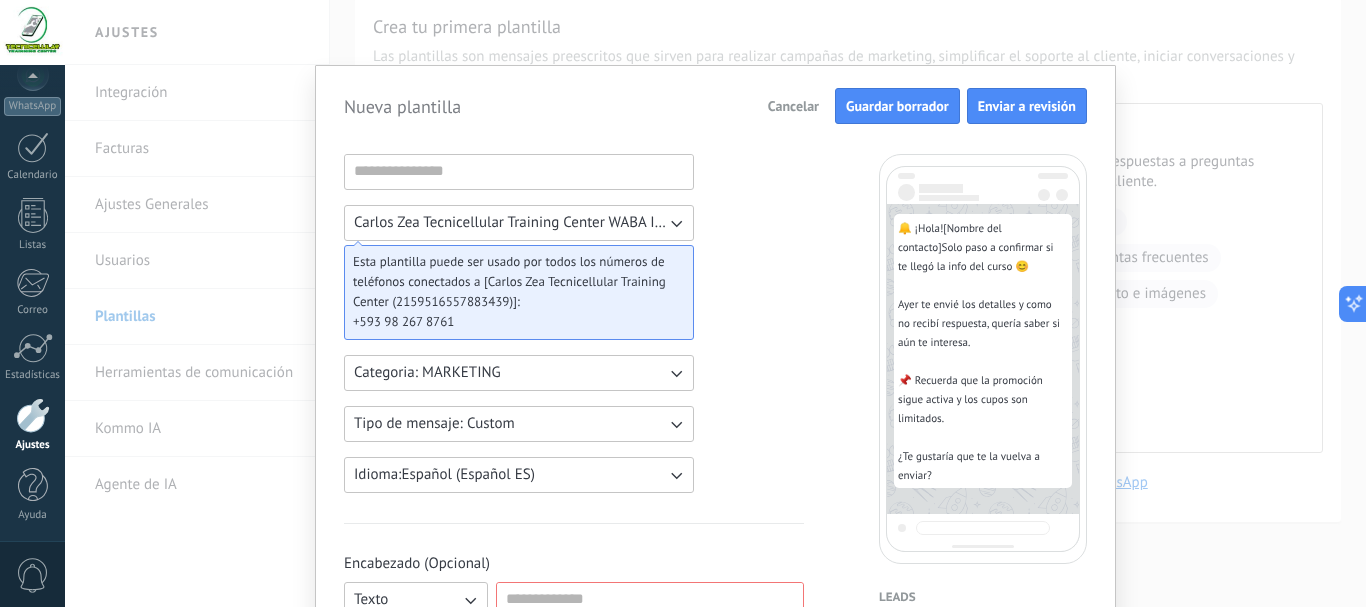 click on "Cancelar" at bounding box center [793, 106] 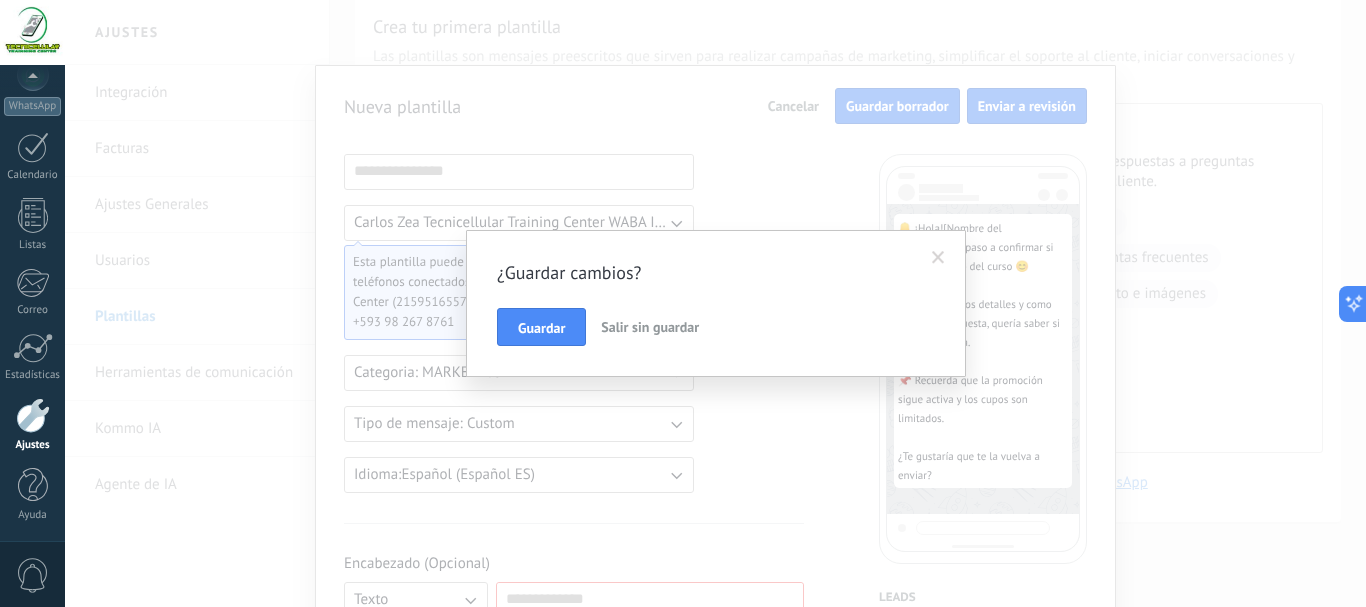 click on "Salir sin guardar" at bounding box center [650, 327] 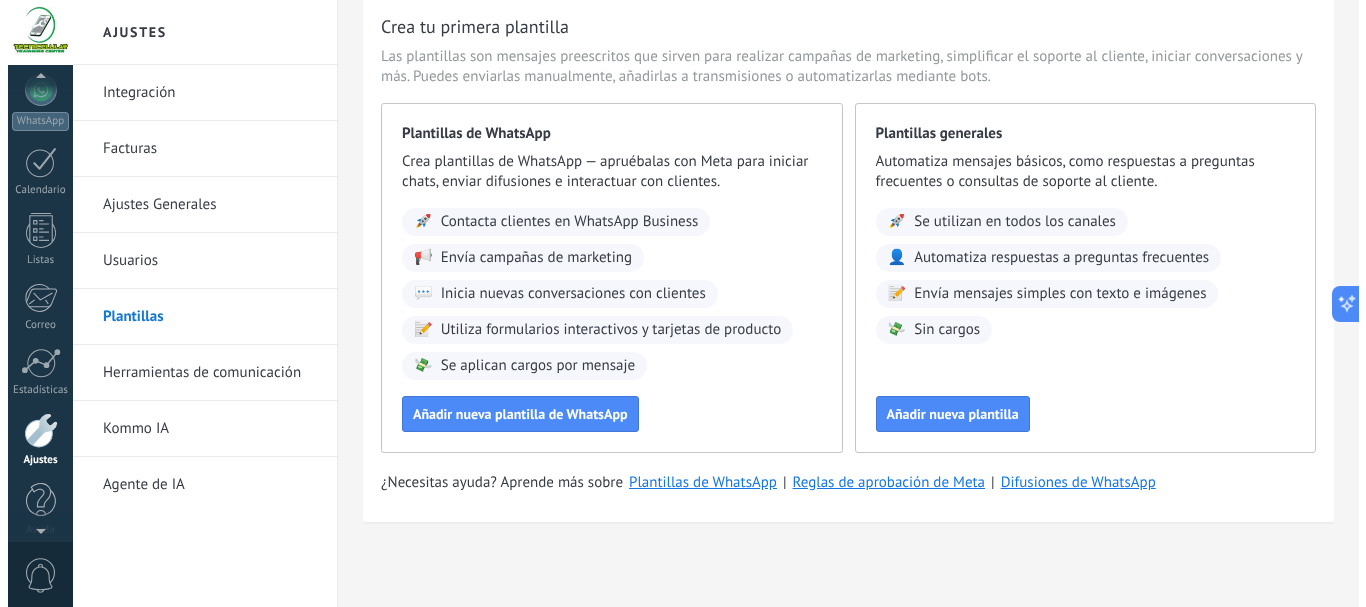 scroll, scrollTop: 225, scrollLeft: 0, axis: vertical 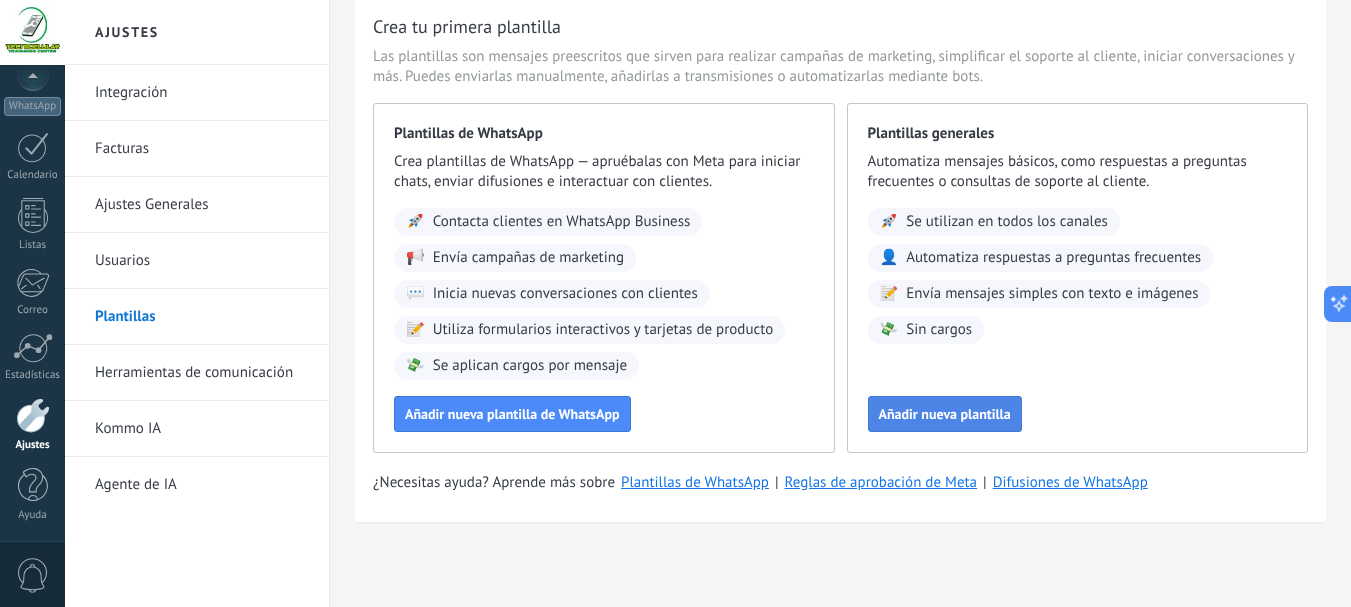 click on "Añadir nueva plantilla" at bounding box center (945, 414) 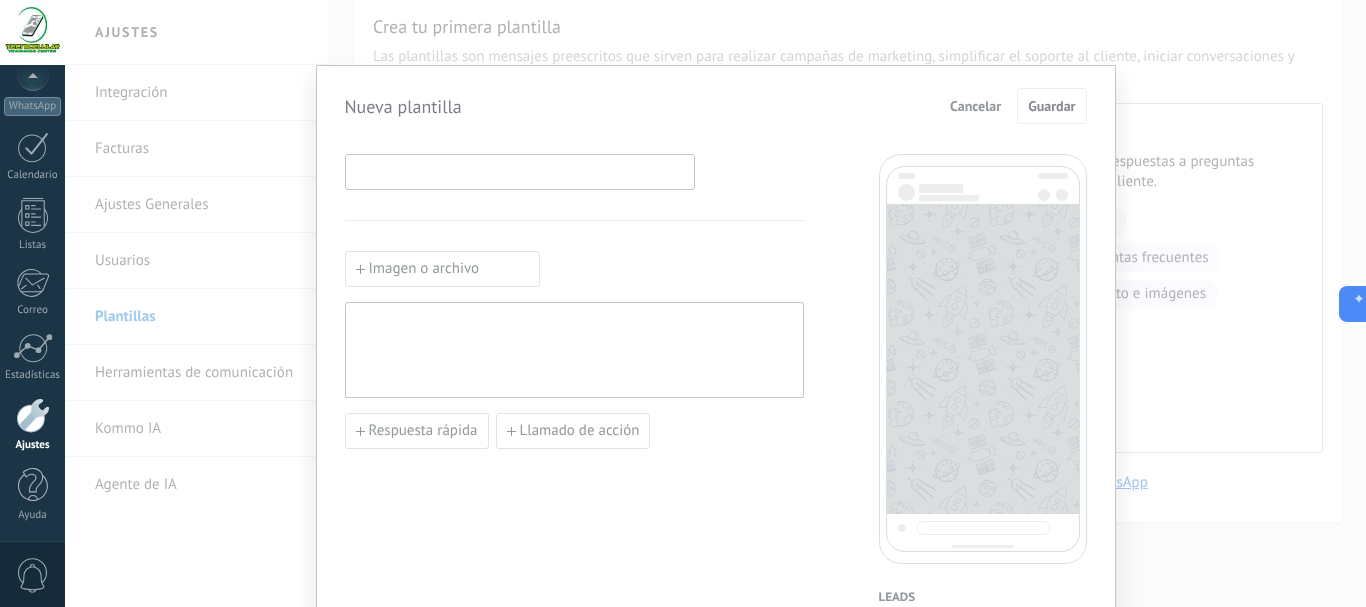 click at bounding box center [520, 171] 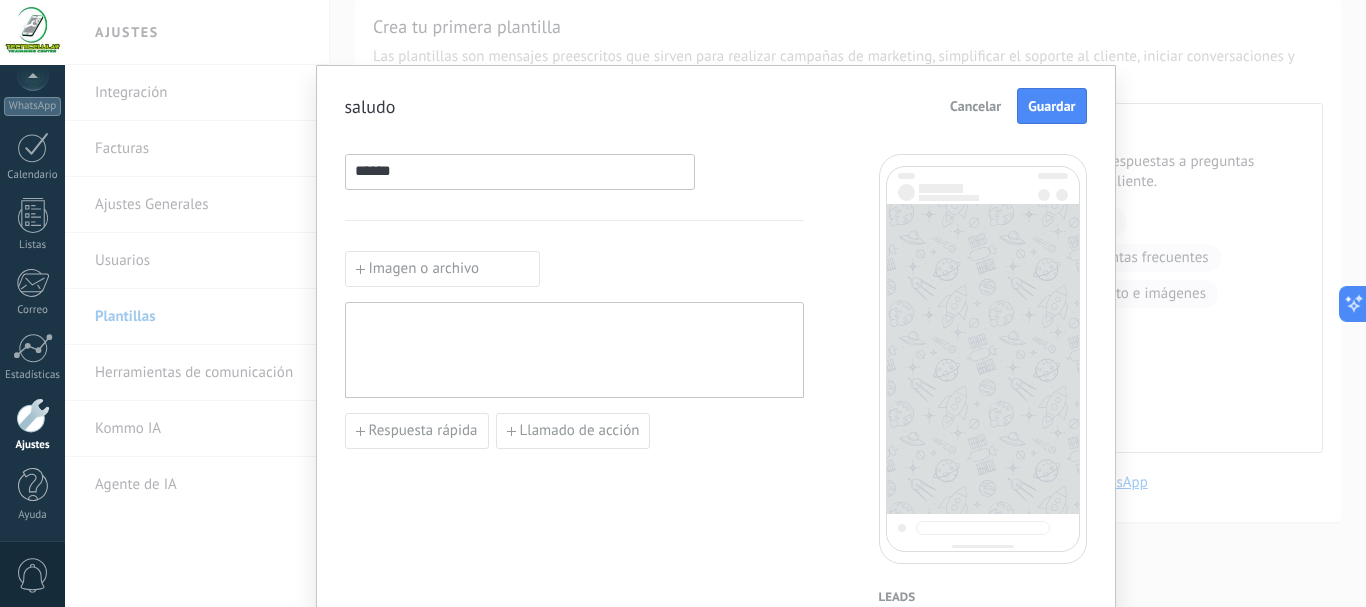 type on "******" 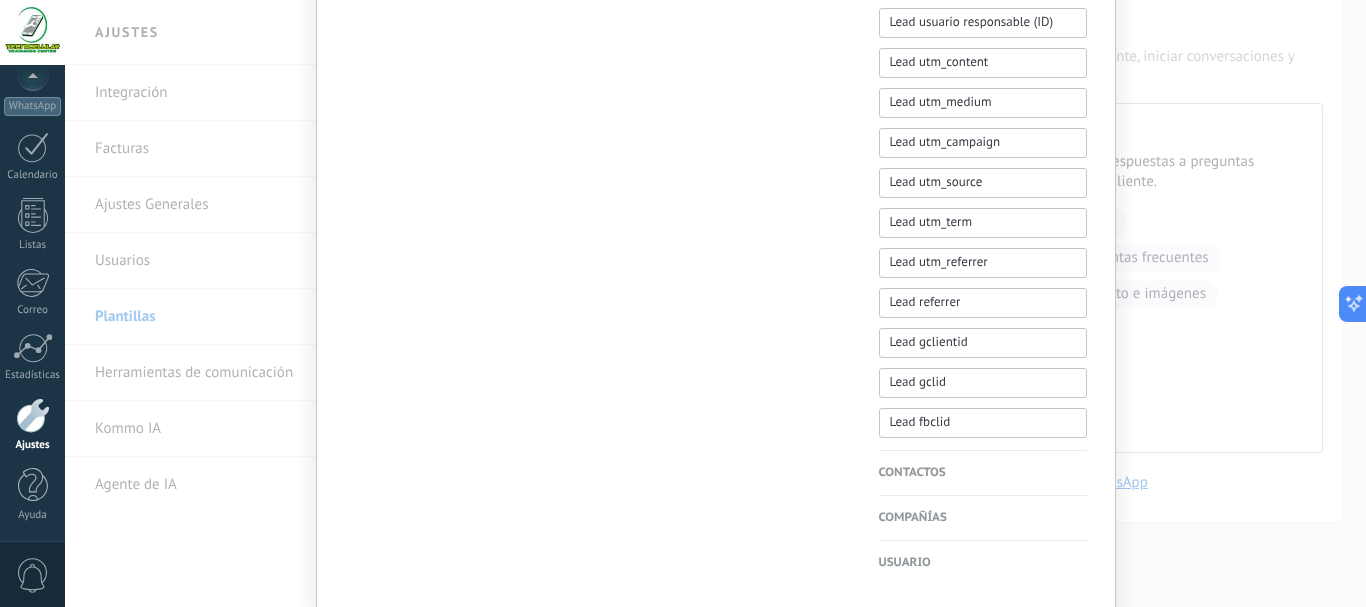 scroll, scrollTop: 1000, scrollLeft: 0, axis: vertical 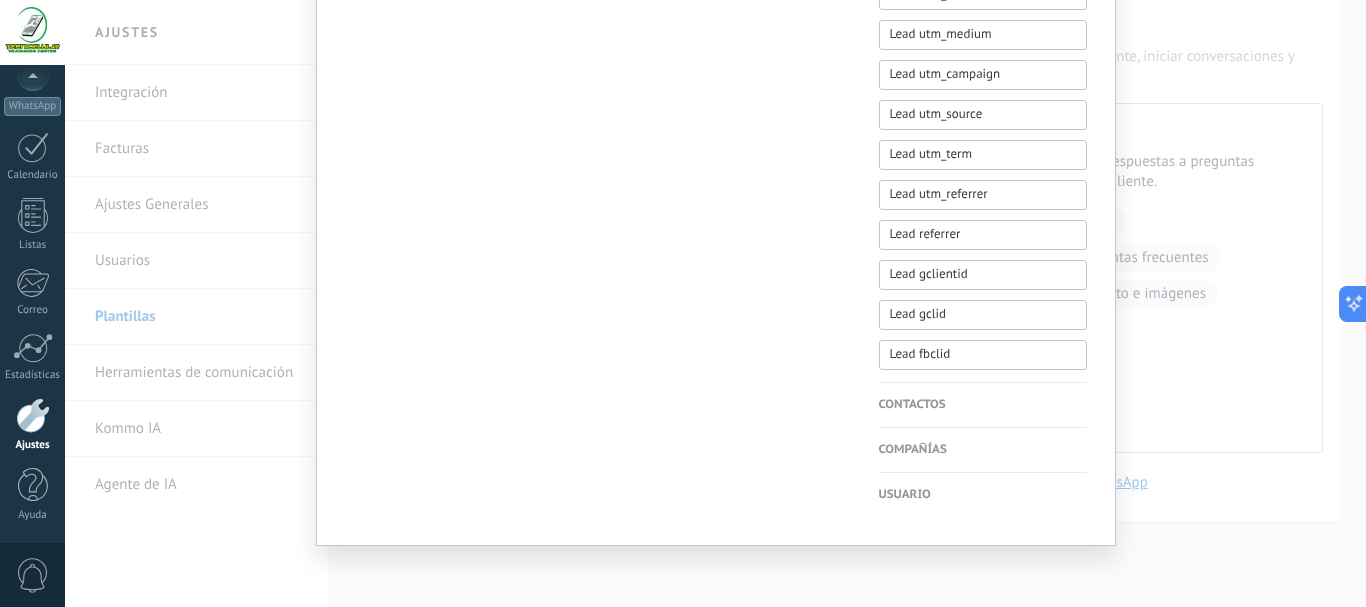 click on "Contactos" at bounding box center (983, 405) 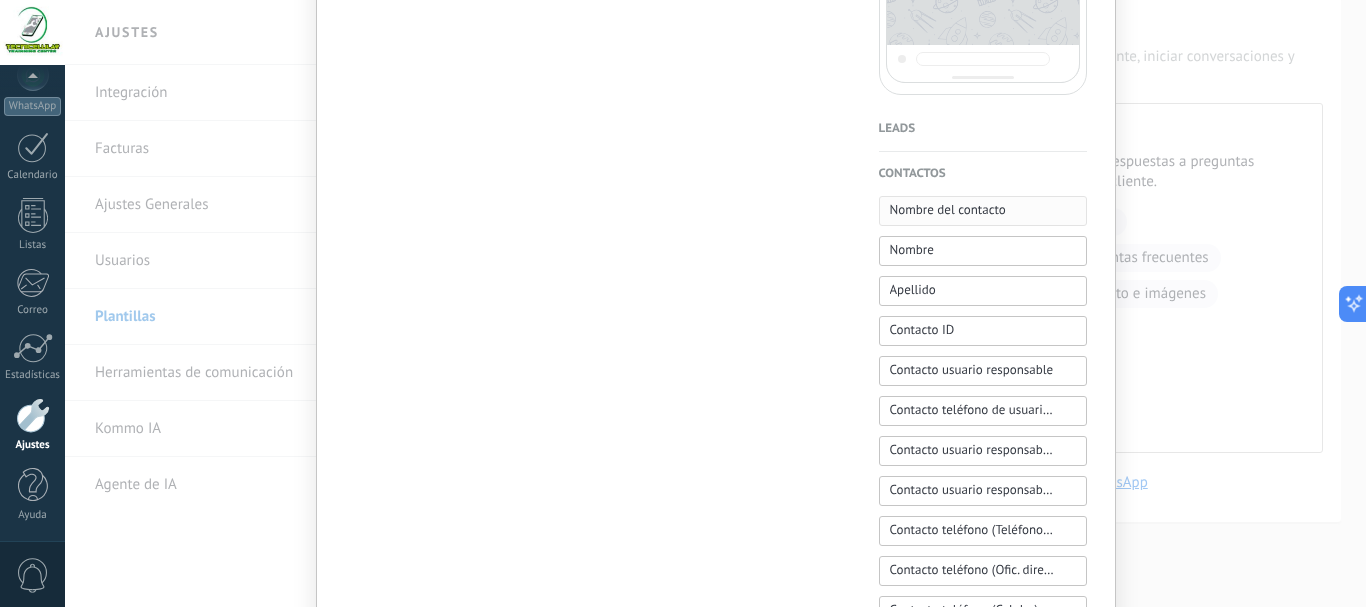 scroll, scrollTop: 467, scrollLeft: 0, axis: vertical 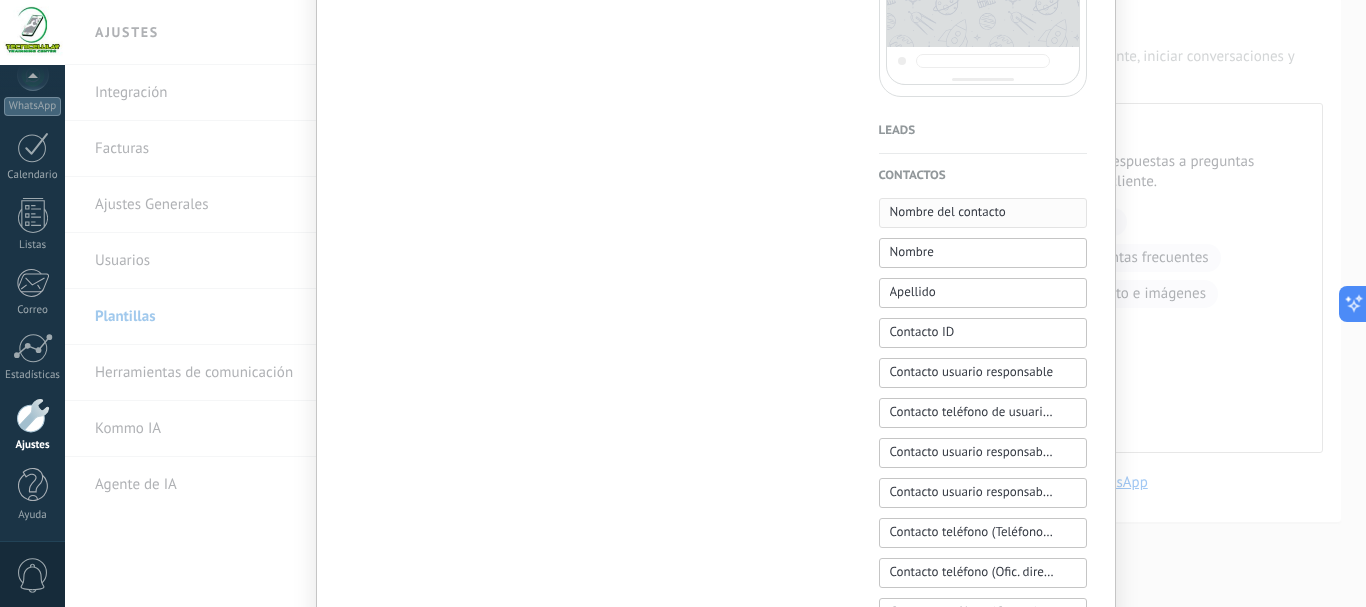 click on "Nombre del contacto" at bounding box center (948, 212) 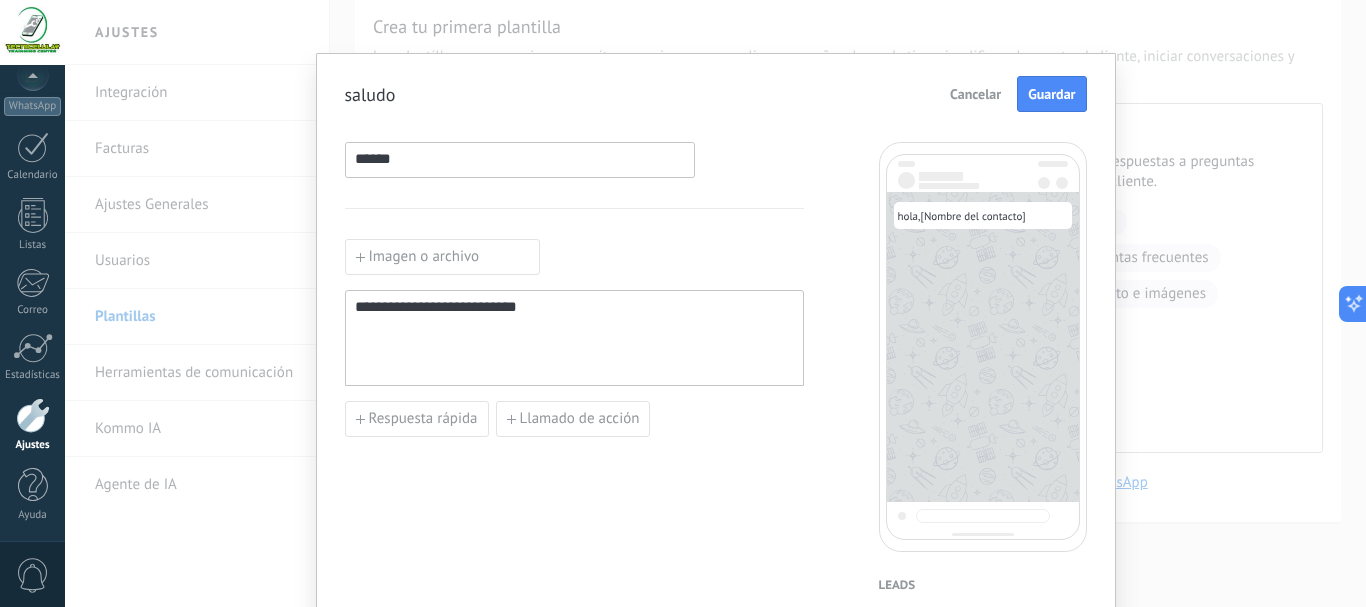 scroll, scrollTop: 0, scrollLeft: 0, axis: both 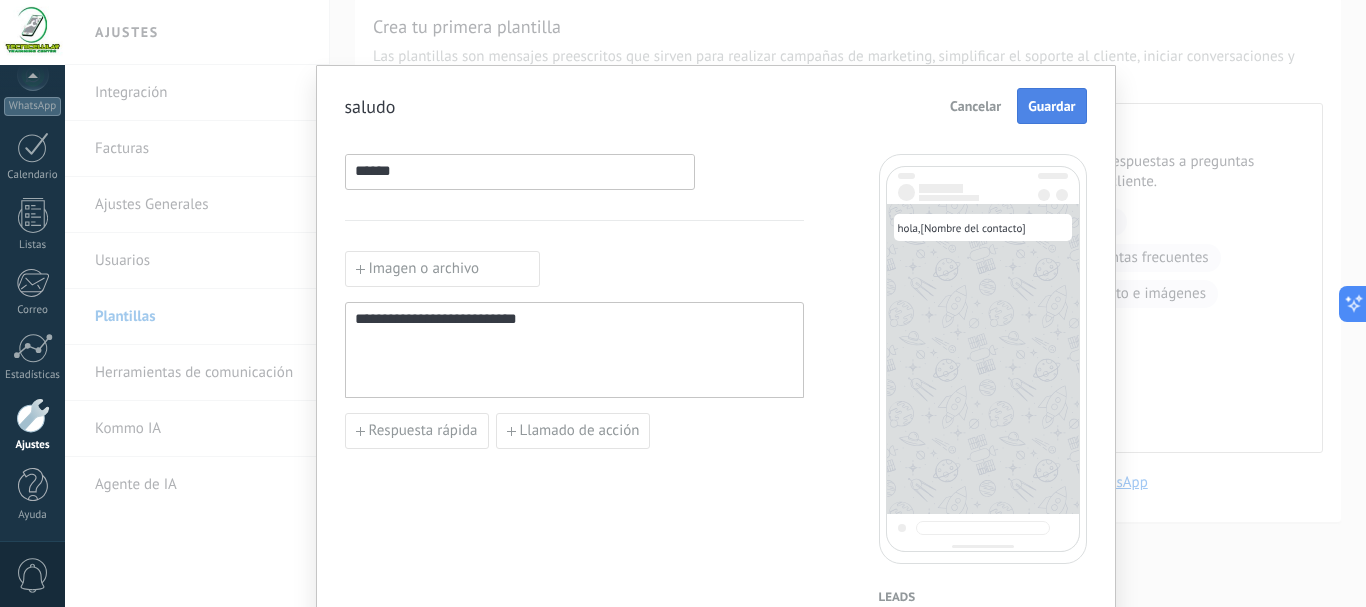 click on "Guardar" at bounding box center (1051, 106) 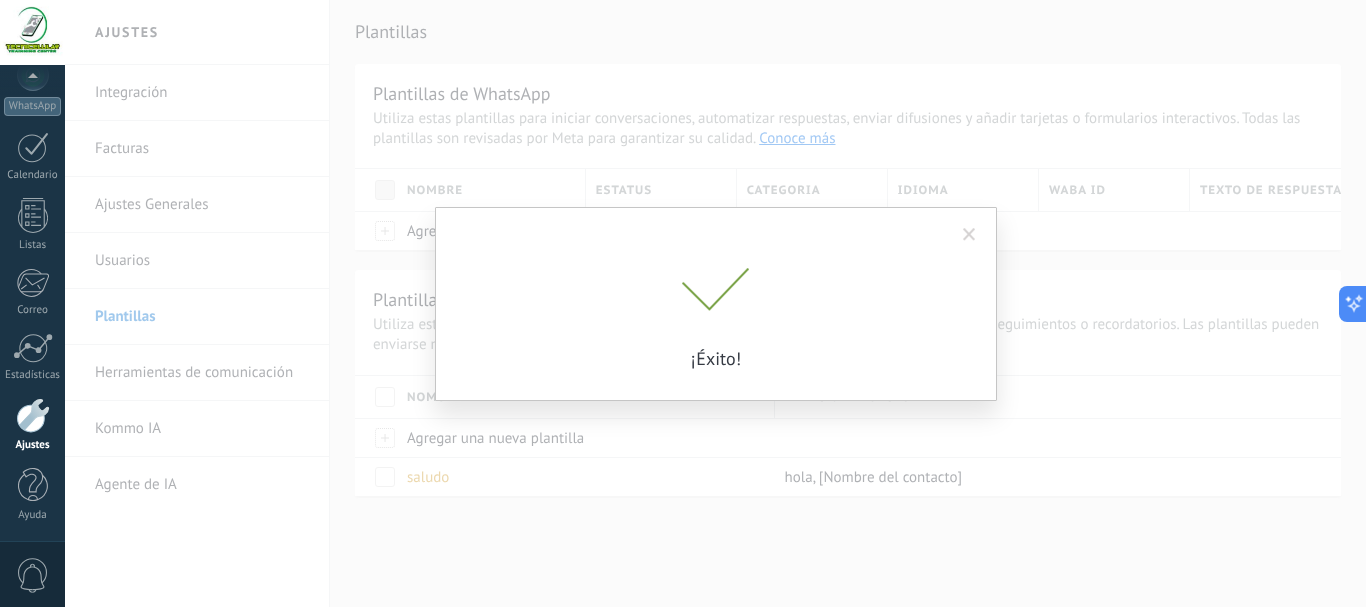 scroll, scrollTop: 0, scrollLeft: 0, axis: both 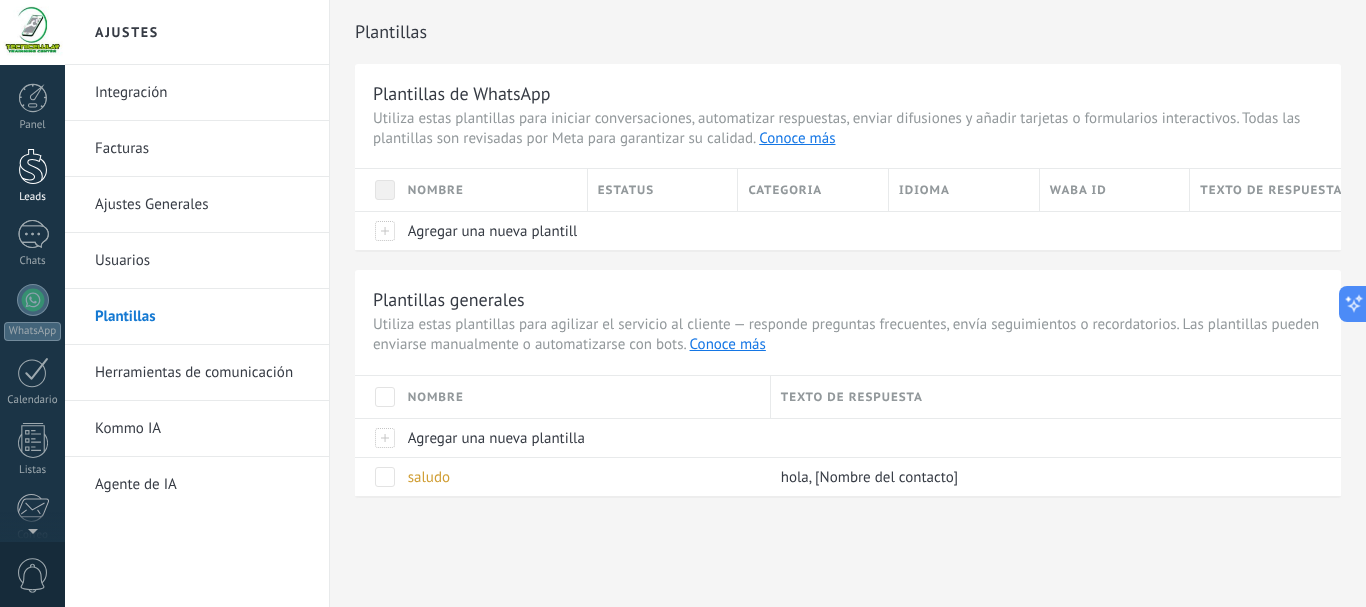 click on "Leads" at bounding box center [32, 176] 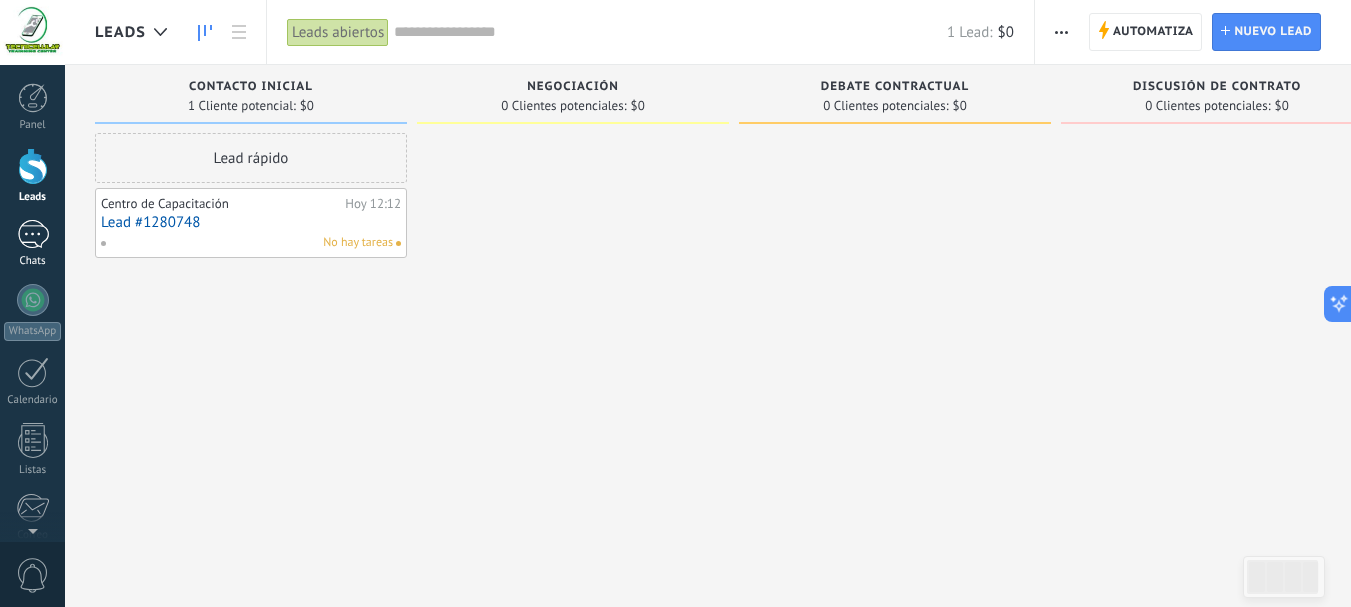 click at bounding box center (33, 234) 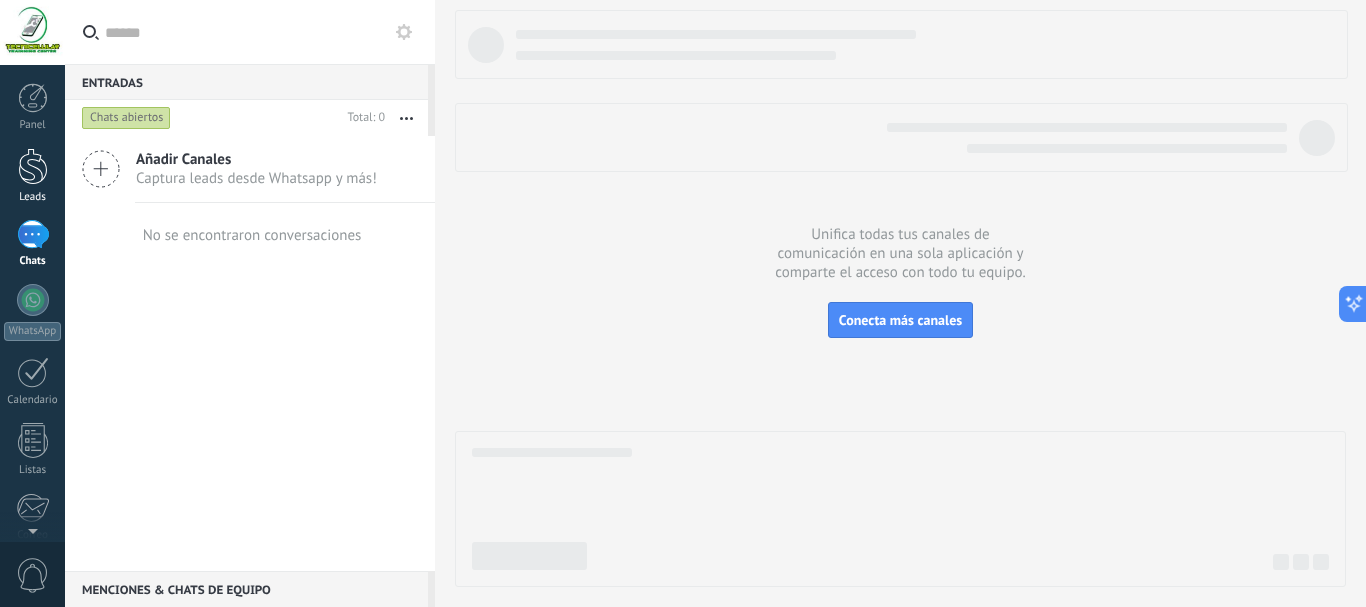 click at bounding box center (33, 166) 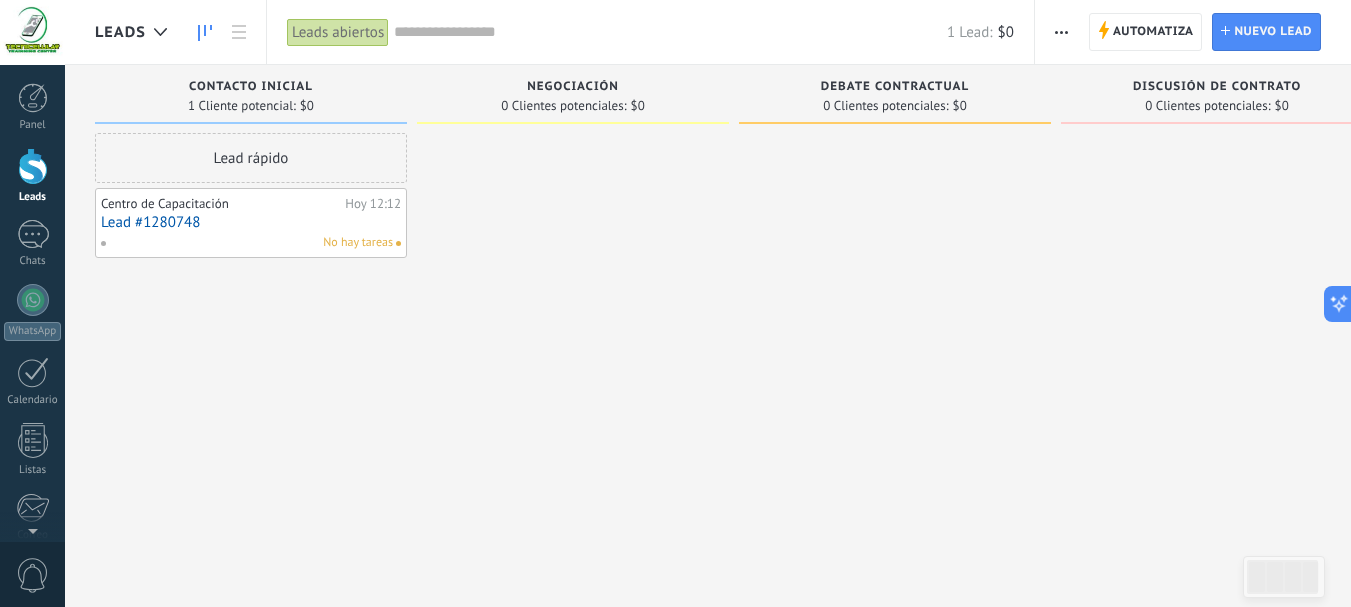 click on "No hay tareas" at bounding box center (246, 243) 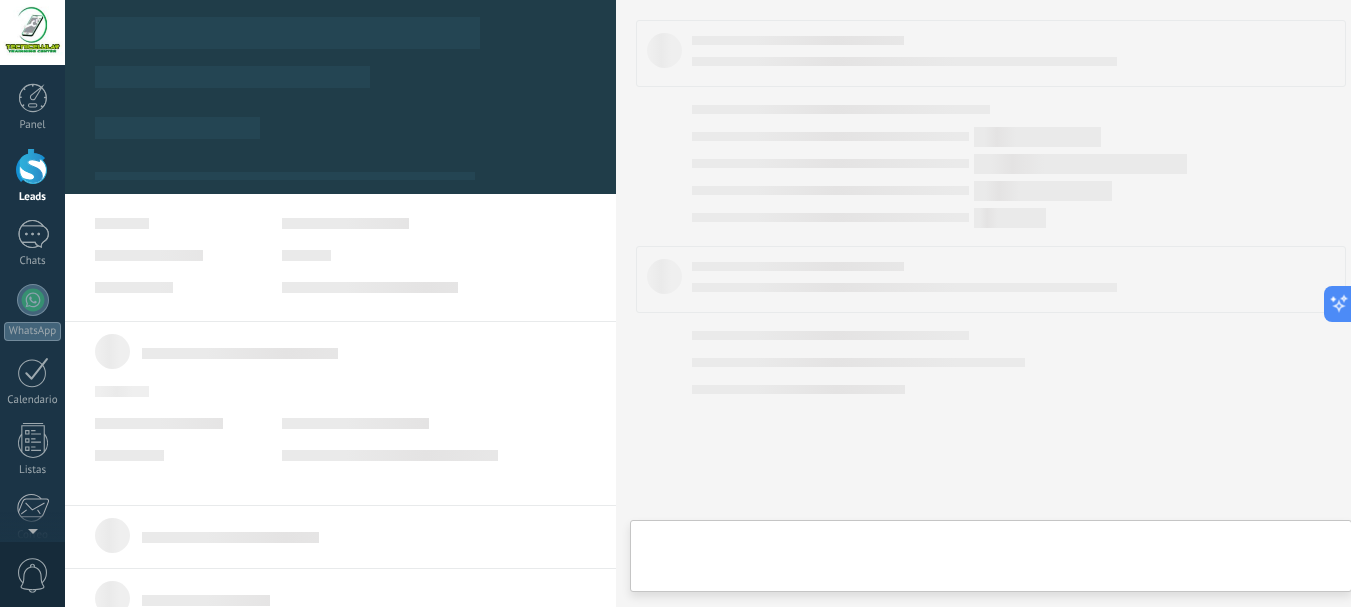 click on "Lead #1280748" at bounding box center [251, 222] 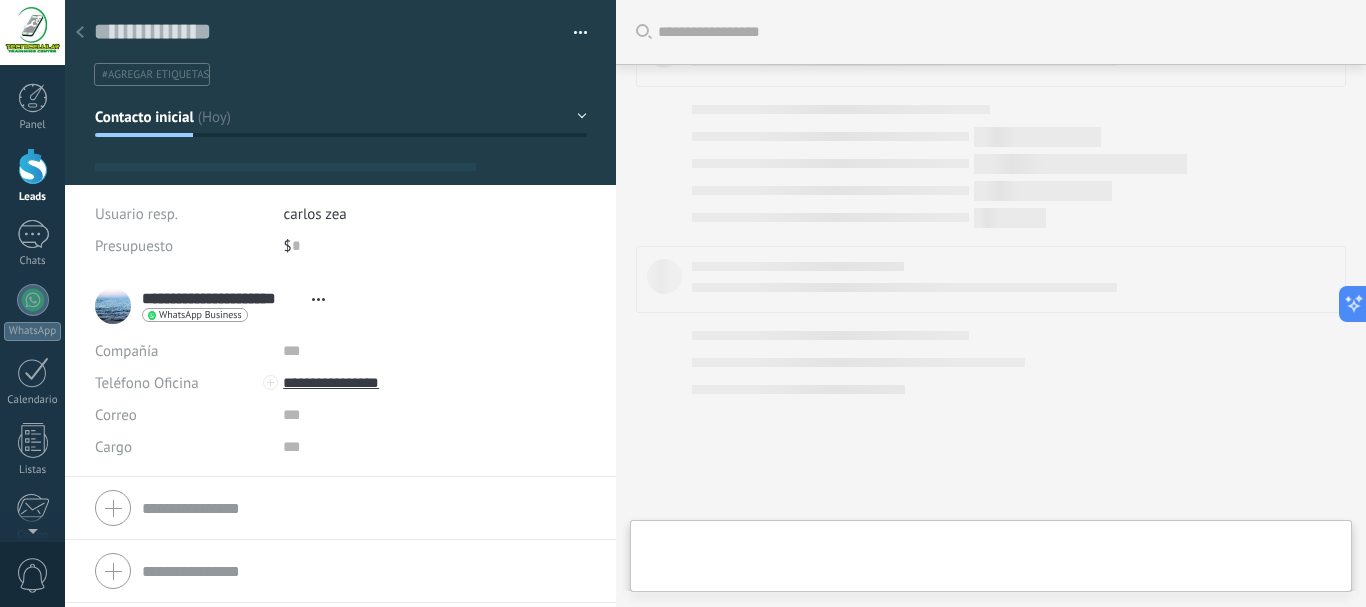 type on "**********" 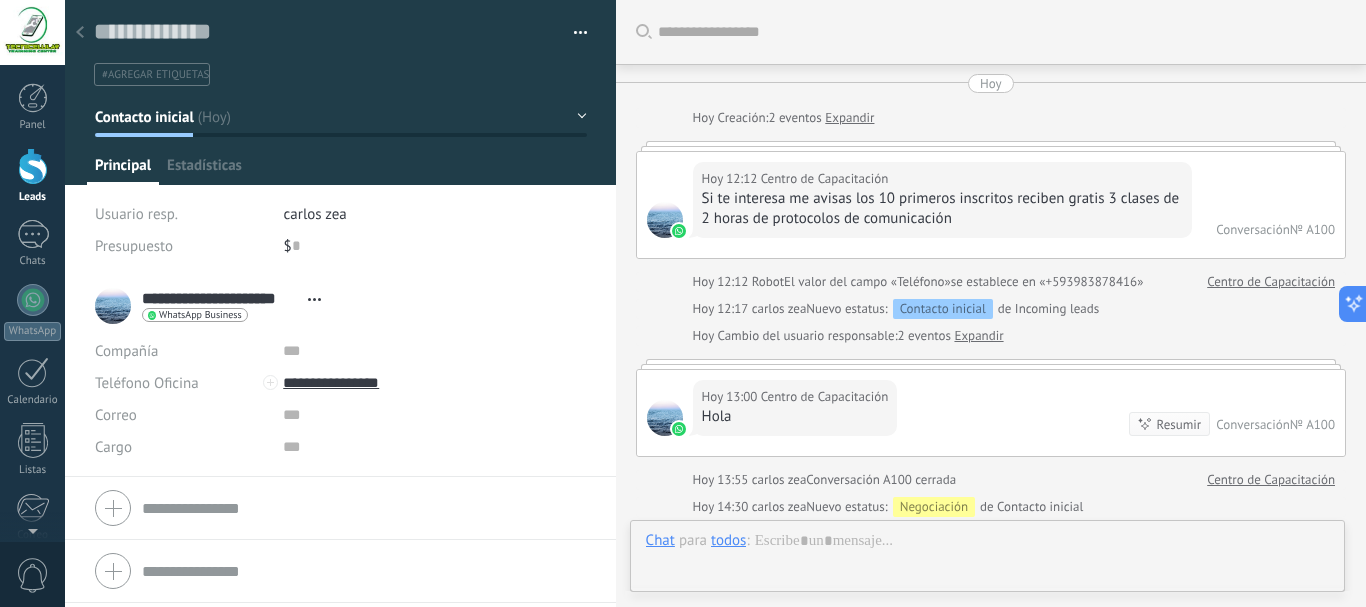 scroll, scrollTop: 340, scrollLeft: 0, axis: vertical 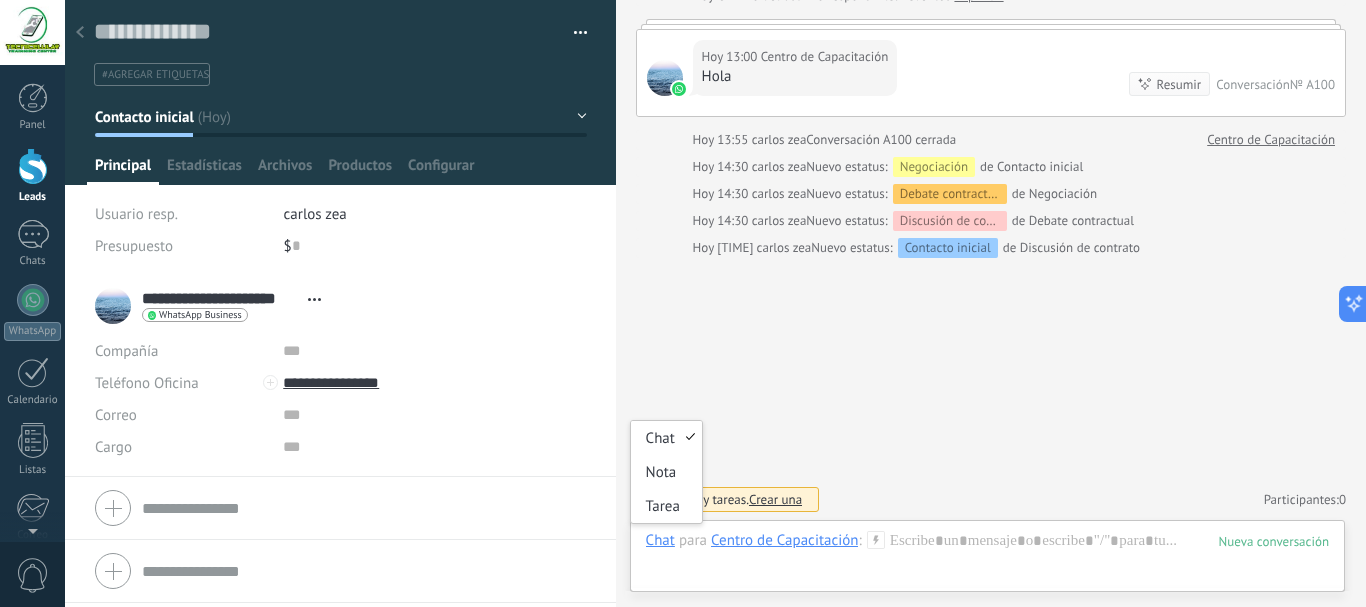 click on "Chat" at bounding box center (660, 540) 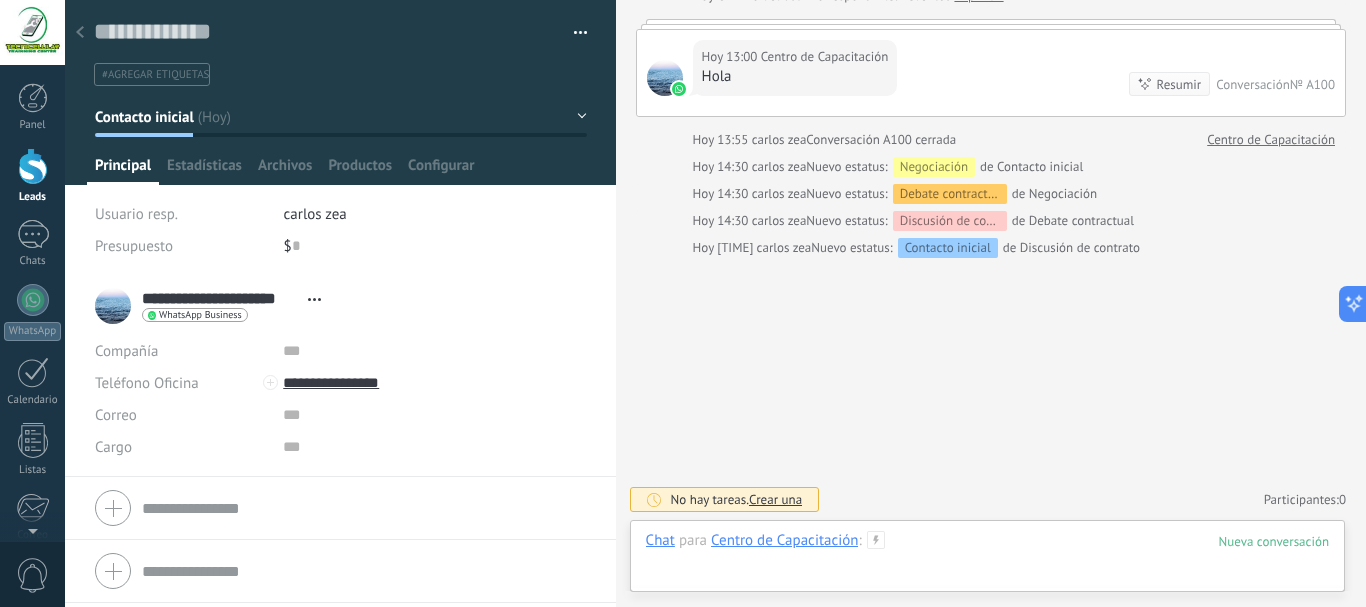 click at bounding box center (987, 561) 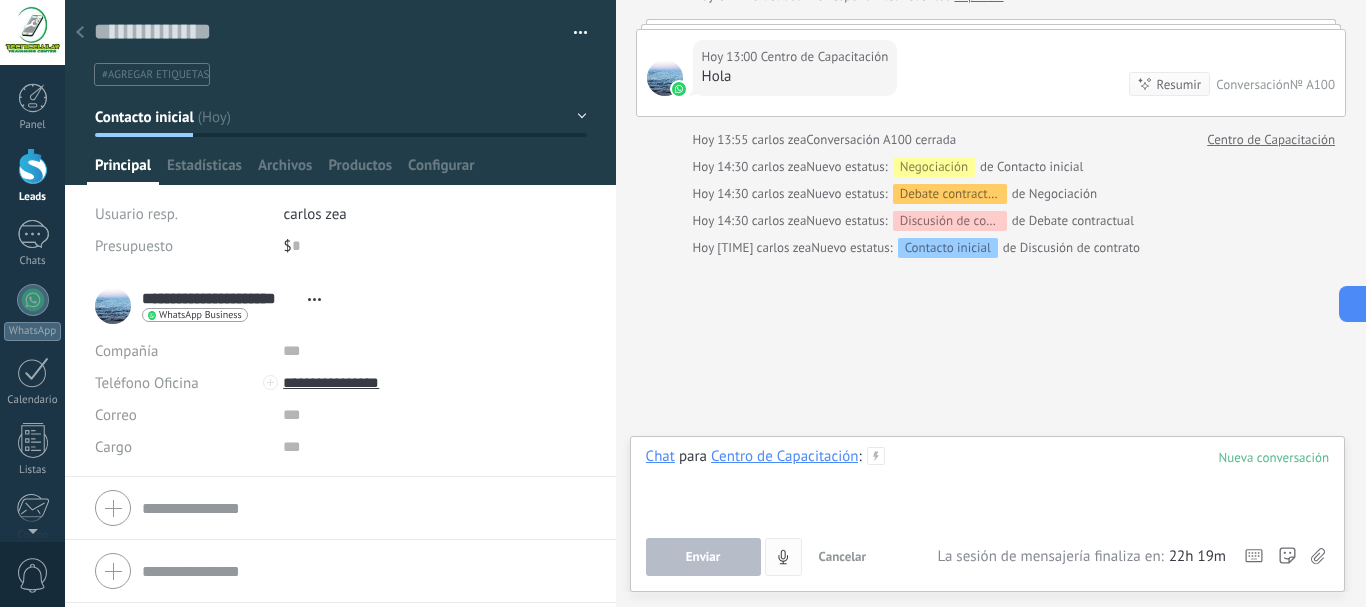 type 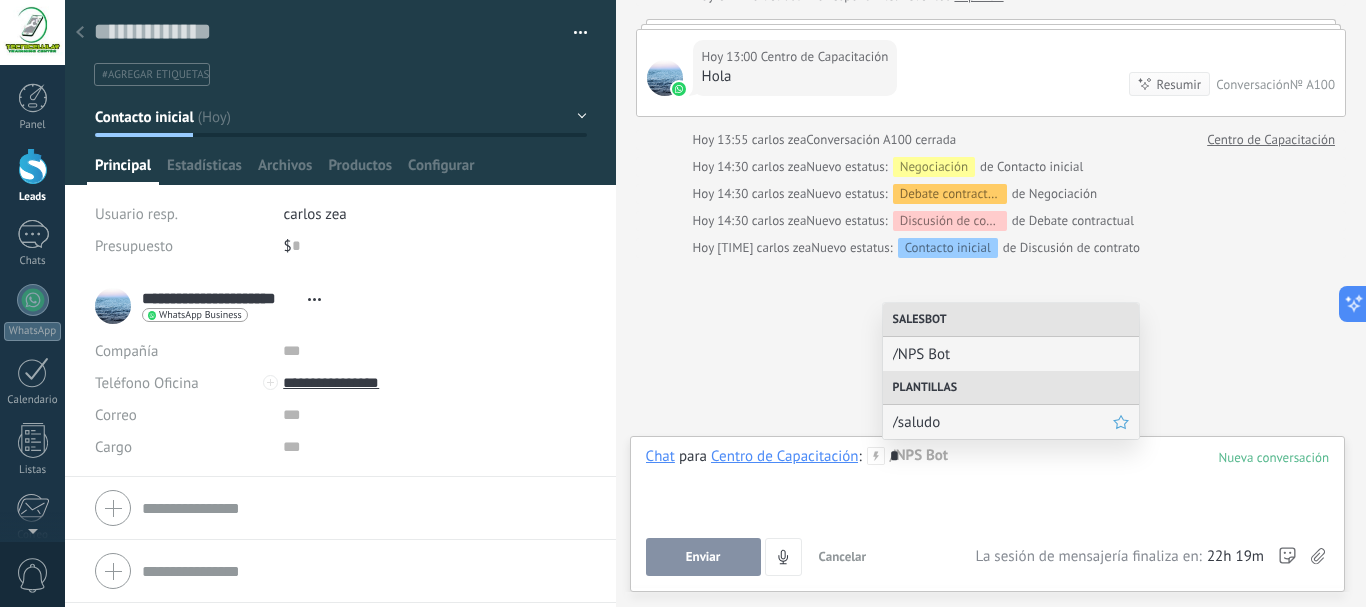 click on "/saludo" at bounding box center (1003, 422) 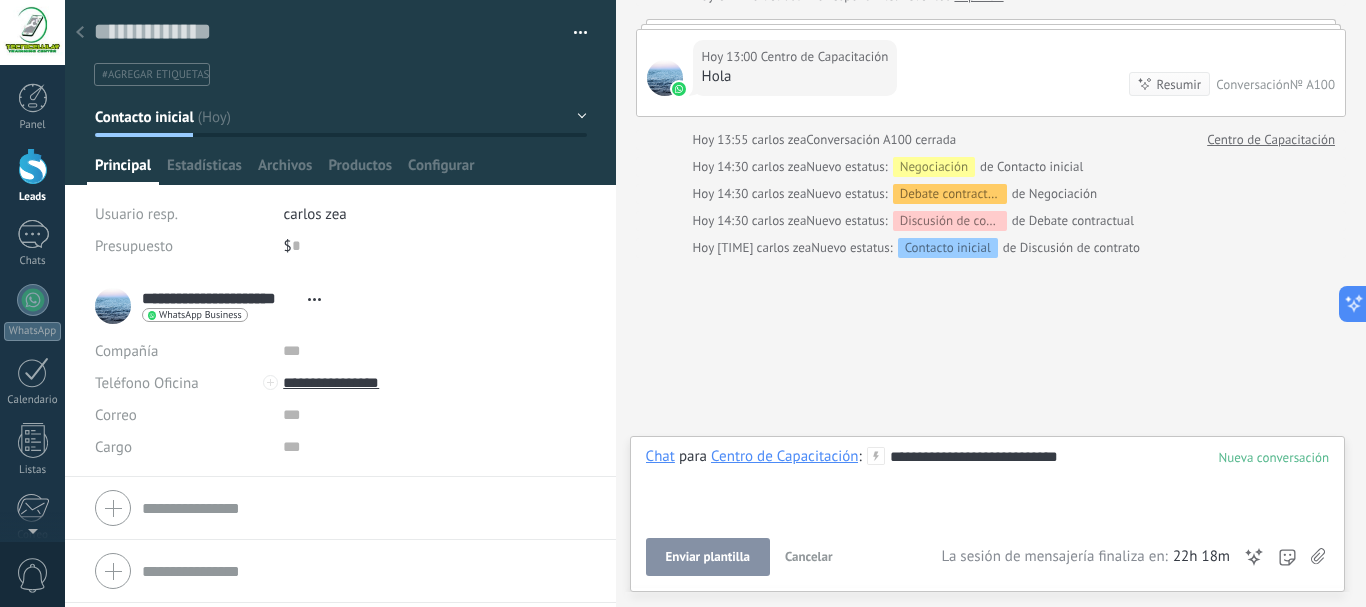 click at bounding box center (80, 33) 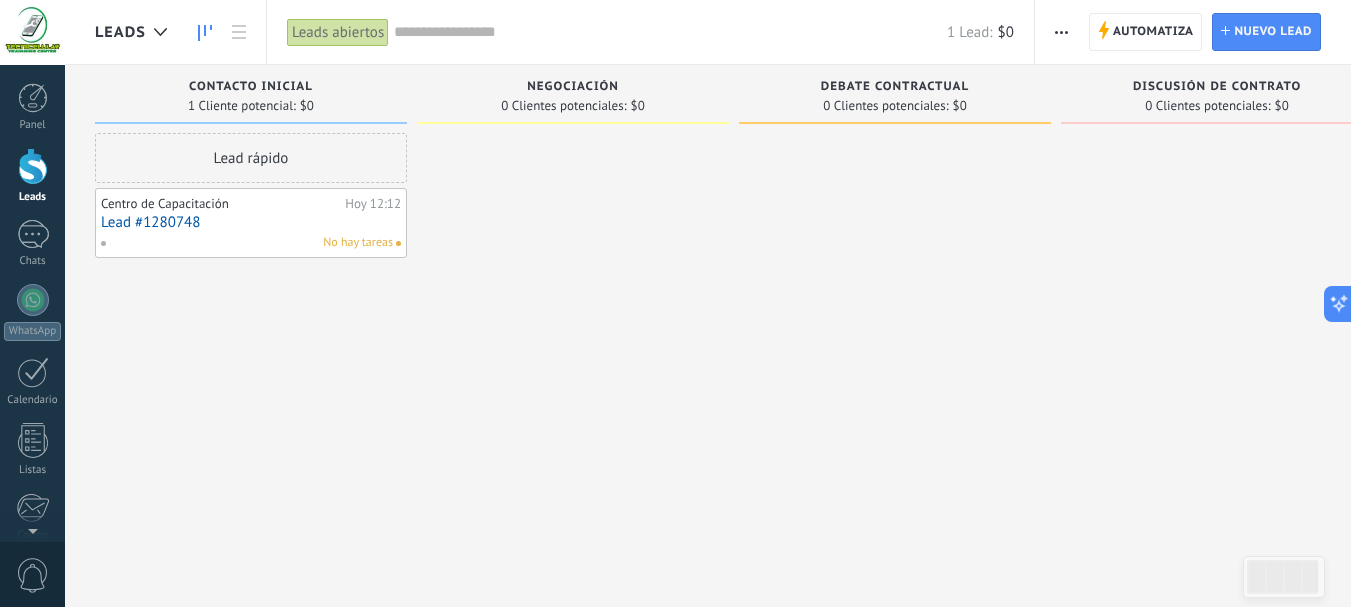 scroll, scrollTop: 21, scrollLeft: 0, axis: vertical 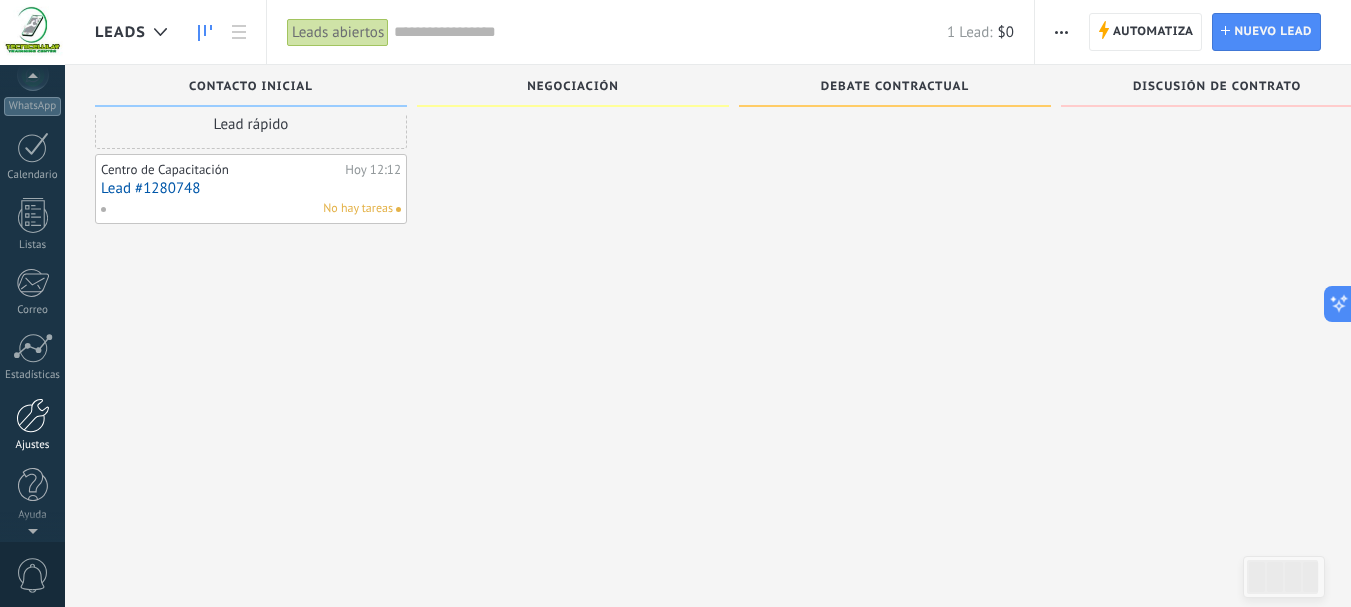 click at bounding box center [33, 415] 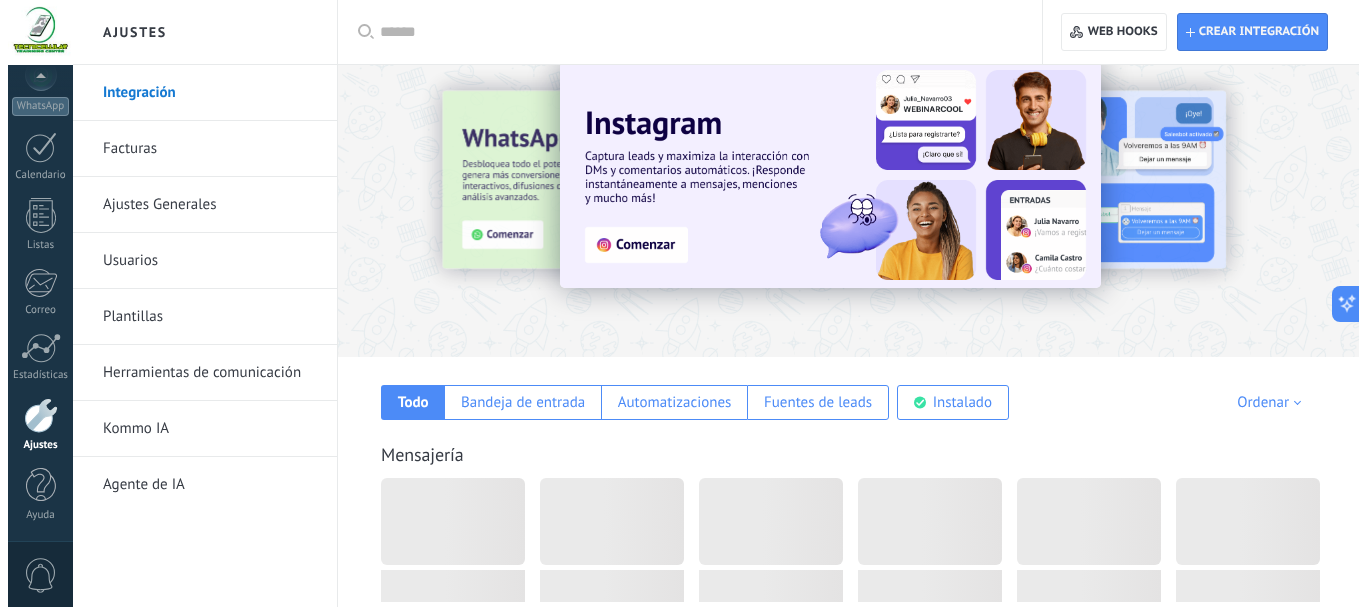 scroll, scrollTop: 0, scrollLeft: 0, axis: both 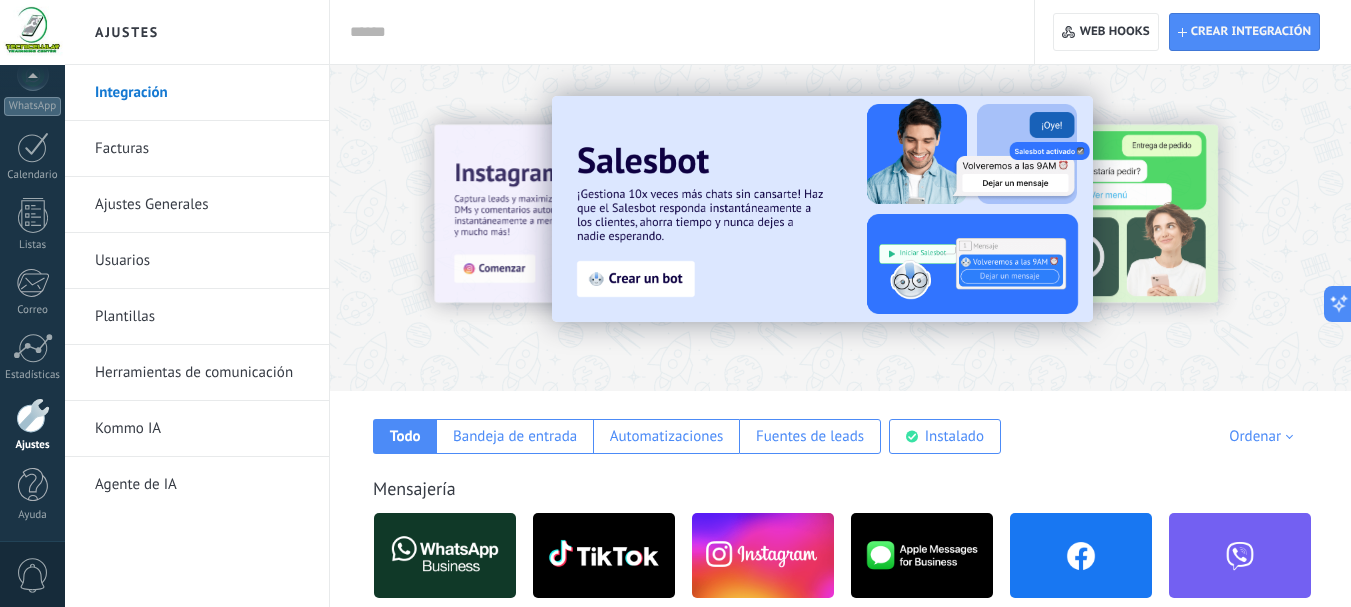click on "Plantillas" at bounding box center [202, 317] 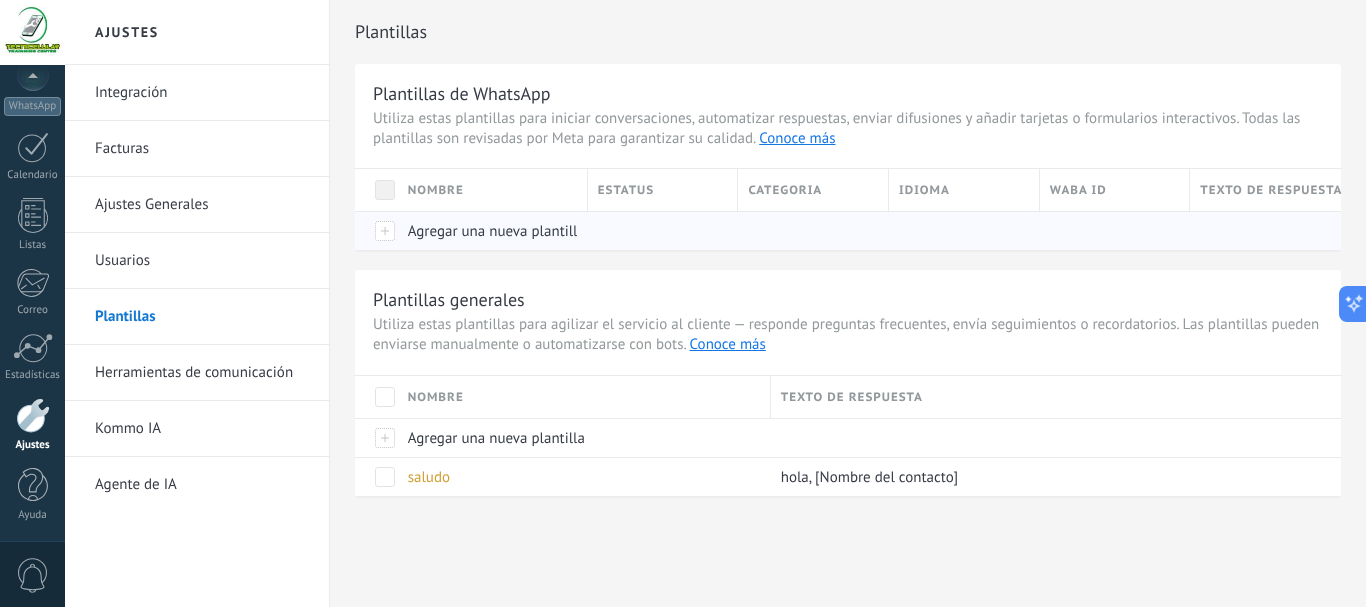 click at bounding box center [376, 230] 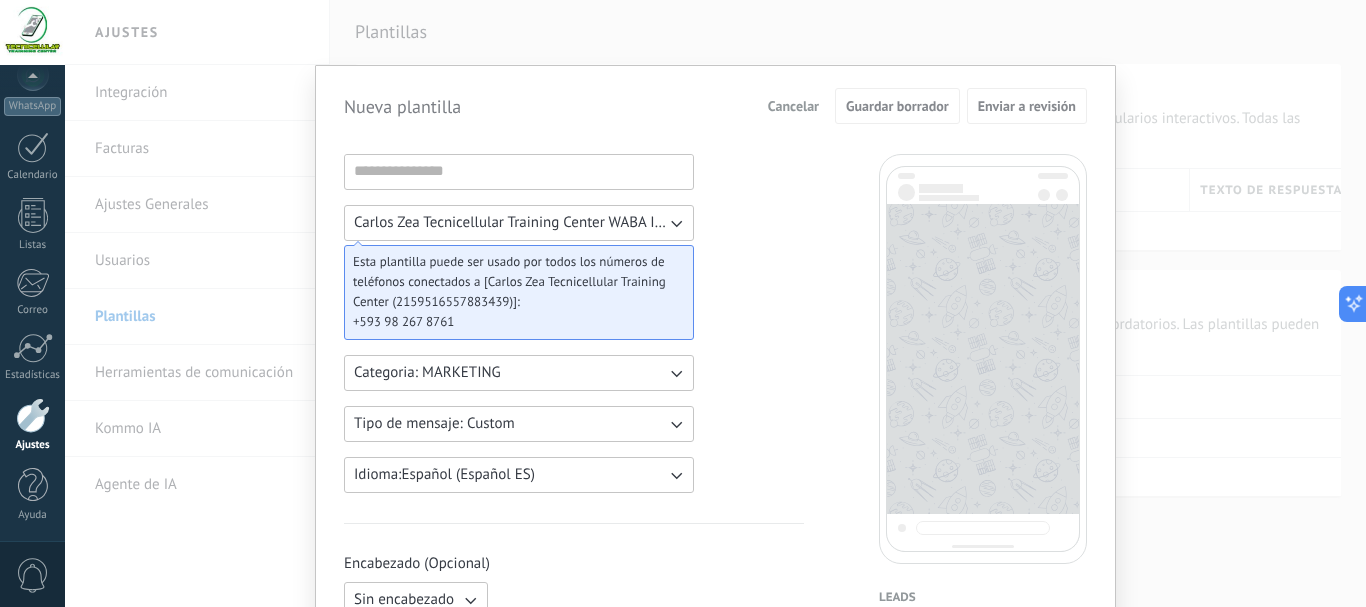 click 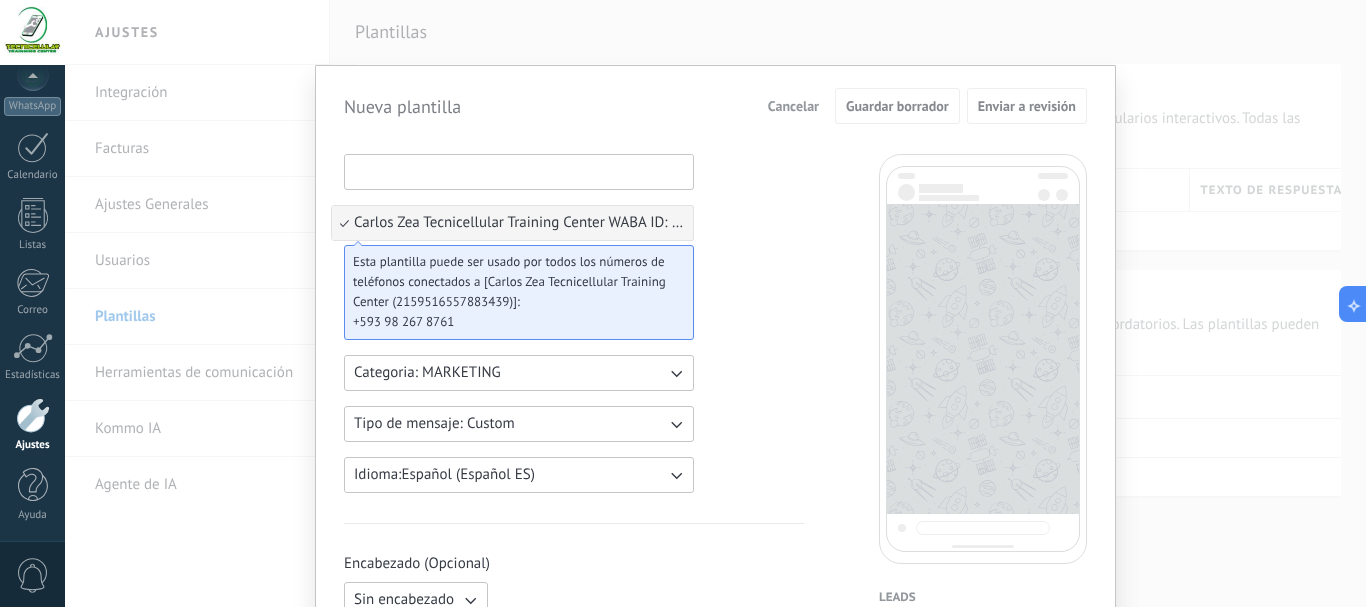 click at bounding box center (519, 171) 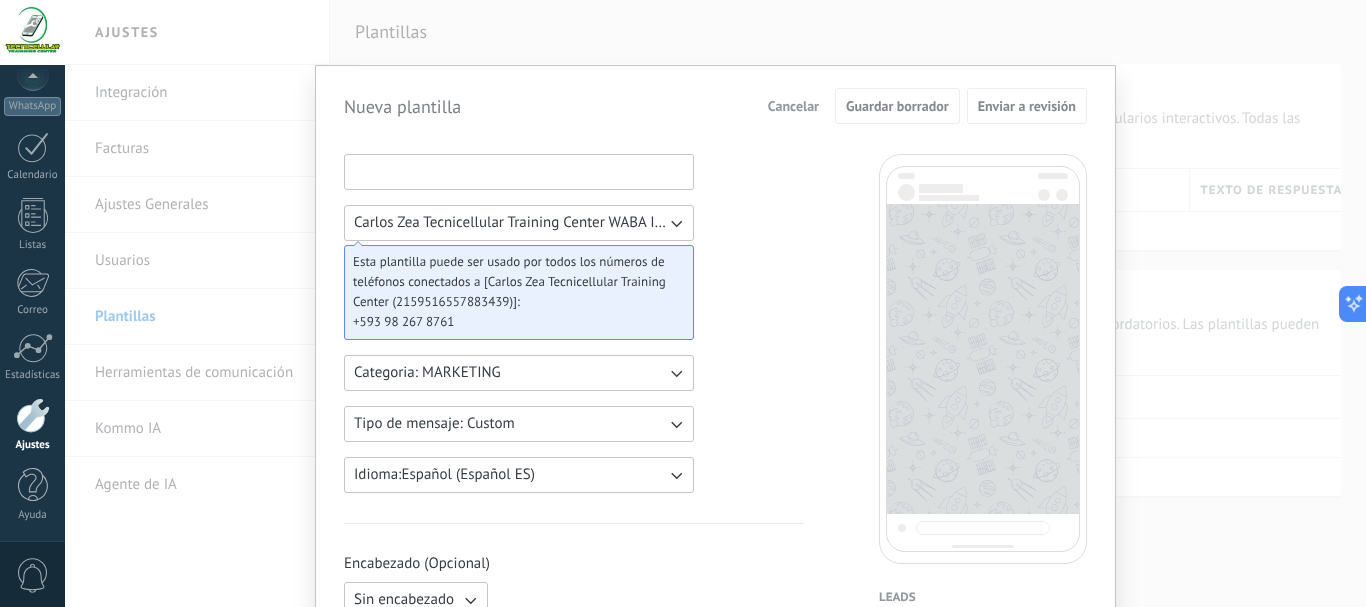 click at bounding box center (519, 171) 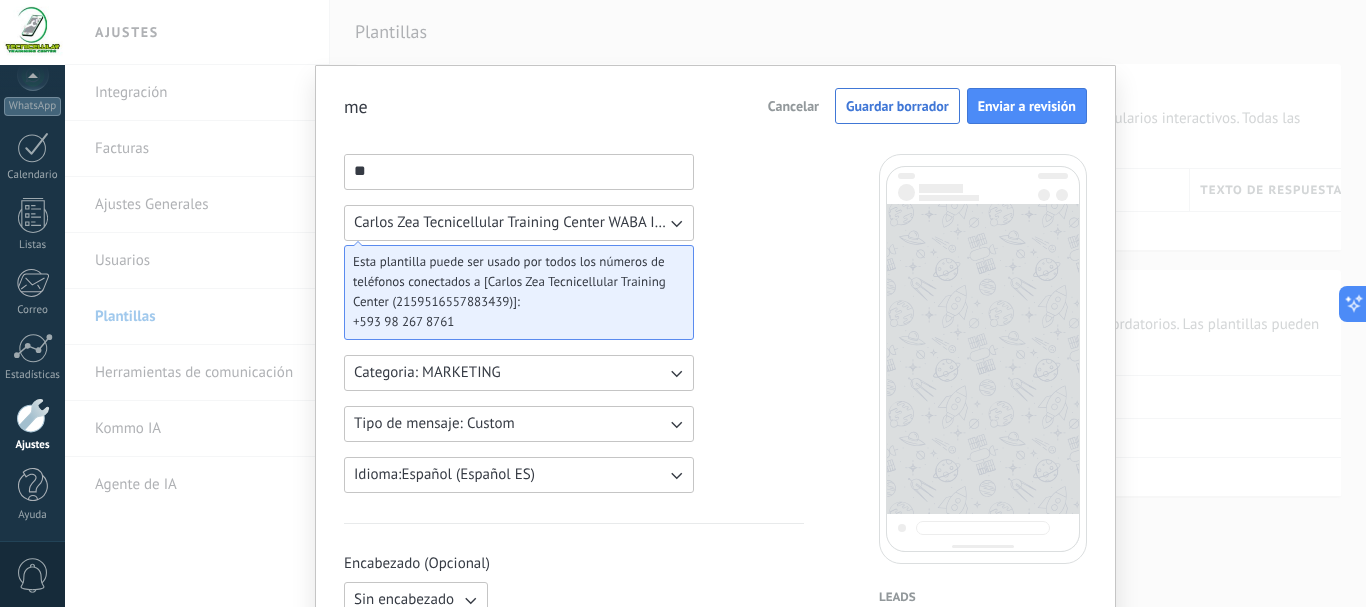 type on "*" 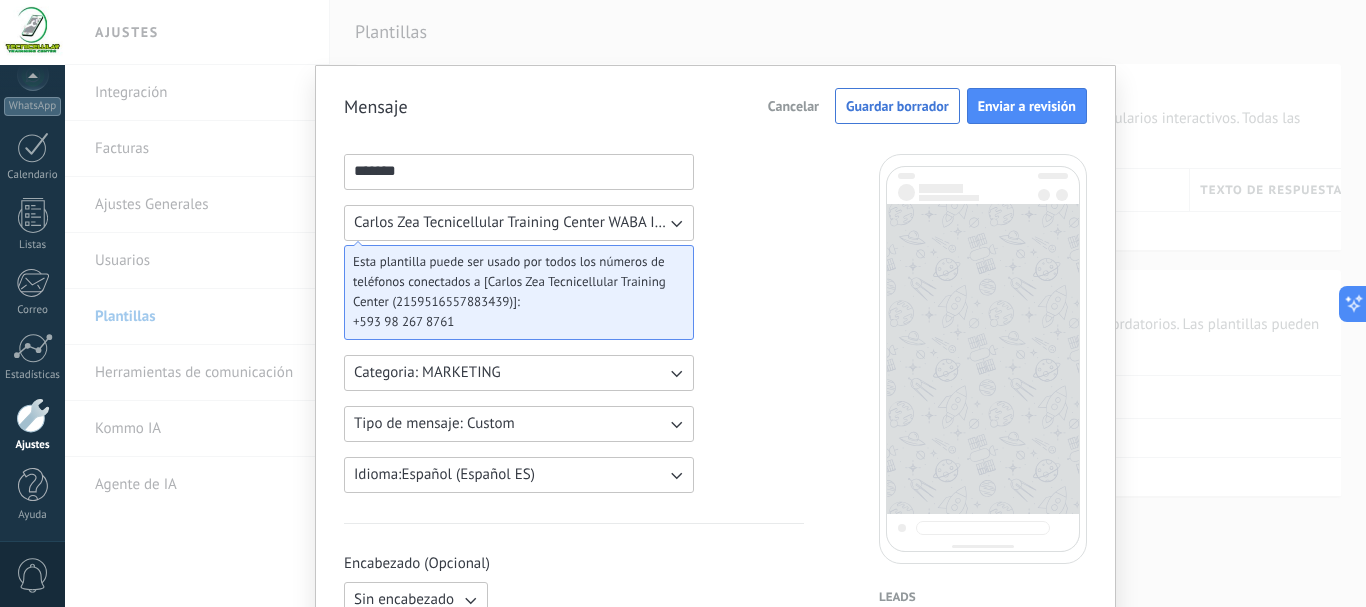 type on "*******" 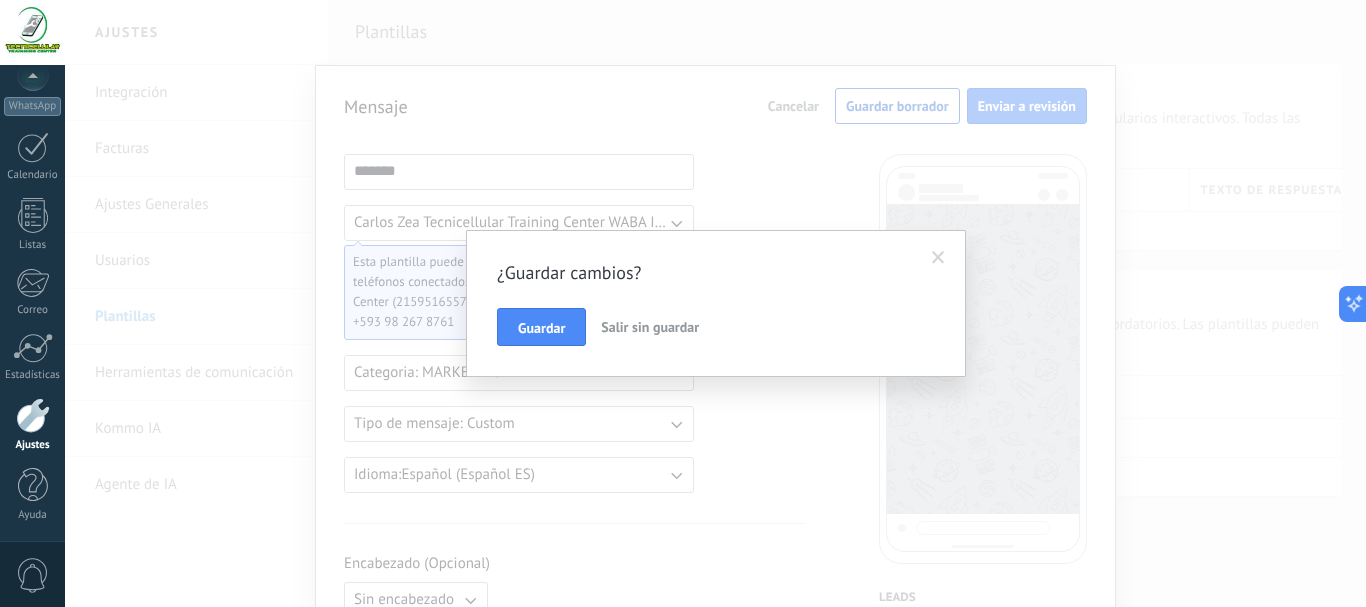 click on "Salir sin guardar" at bounding box center (650, 327) 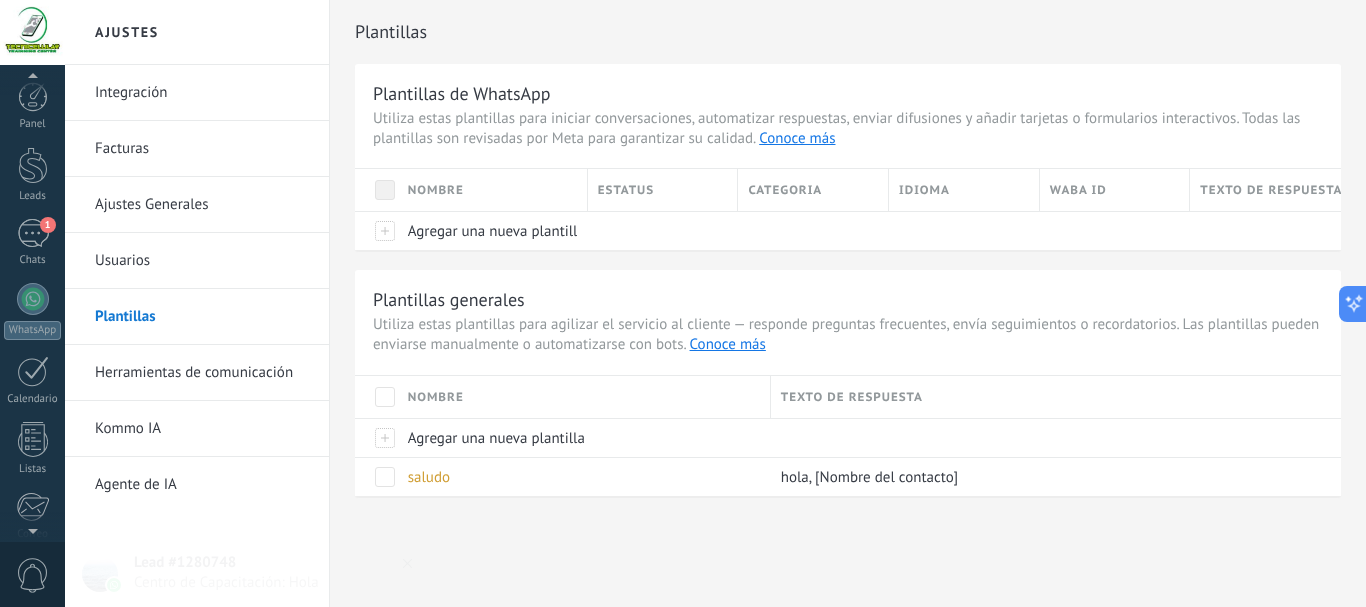 scroll, scrollTop: 0, scrollLeft: 0, axis: both 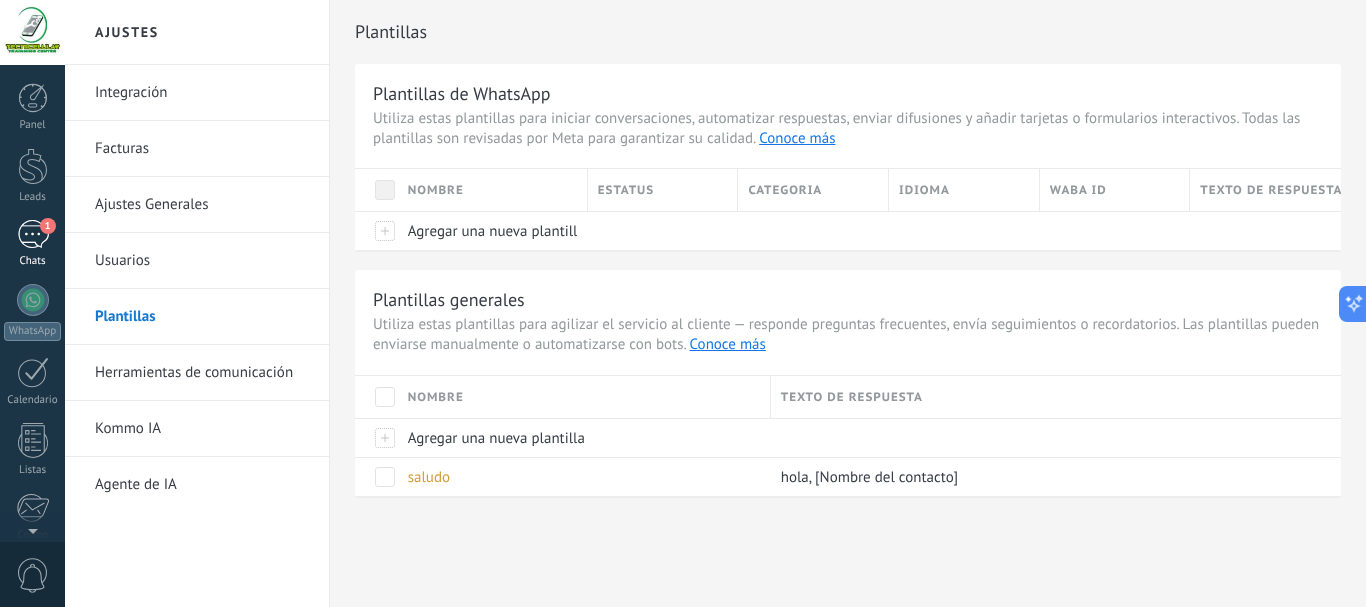 click on "1" at bounding box center (33, 234) 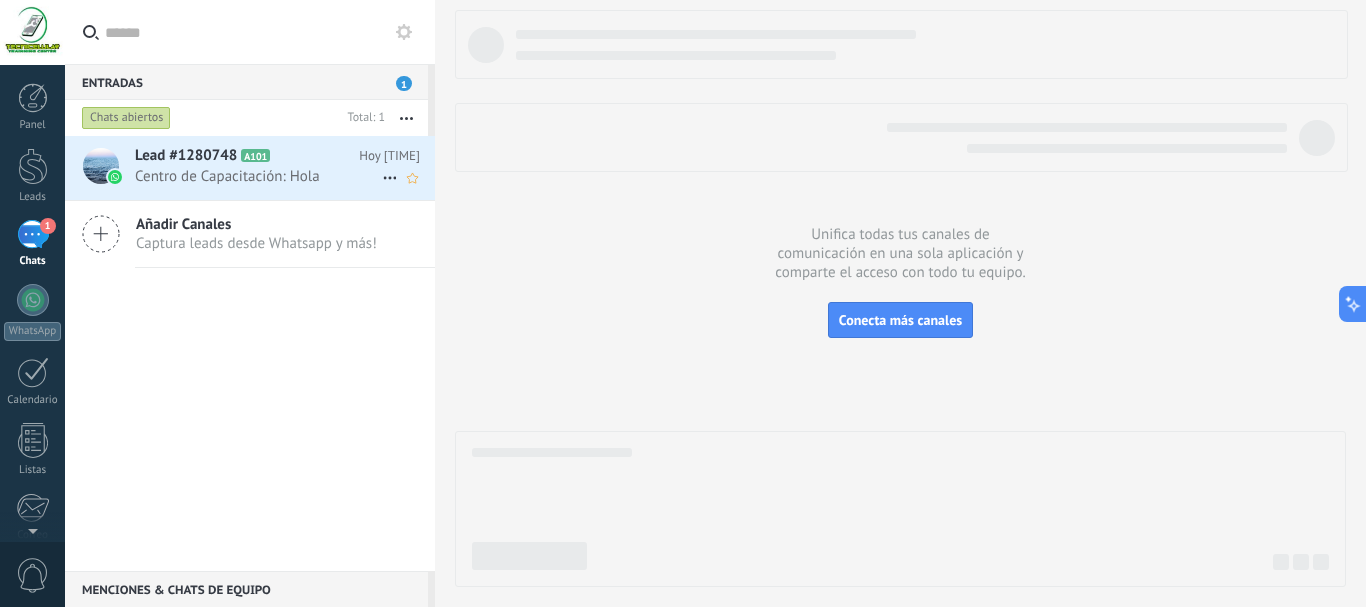 click on "Centro de Capacitación: Hola" at bounding box center (258, 176) 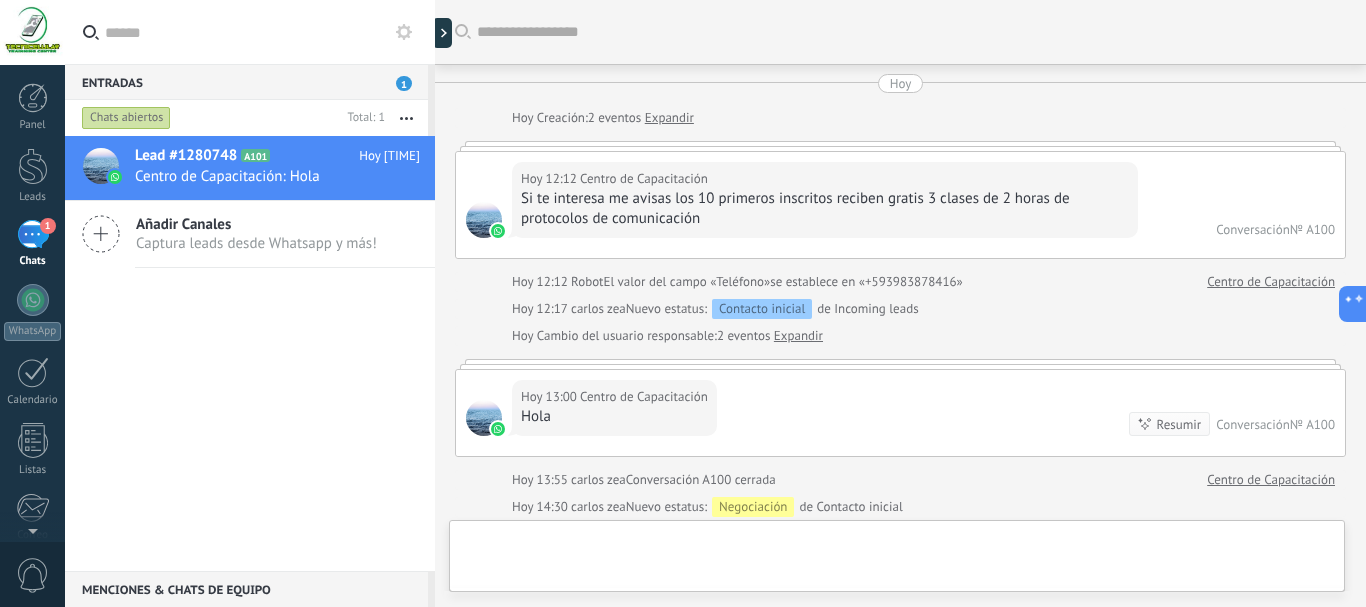 scroll, scrollTop: 357, scrollLeft: 0, axis: vertical 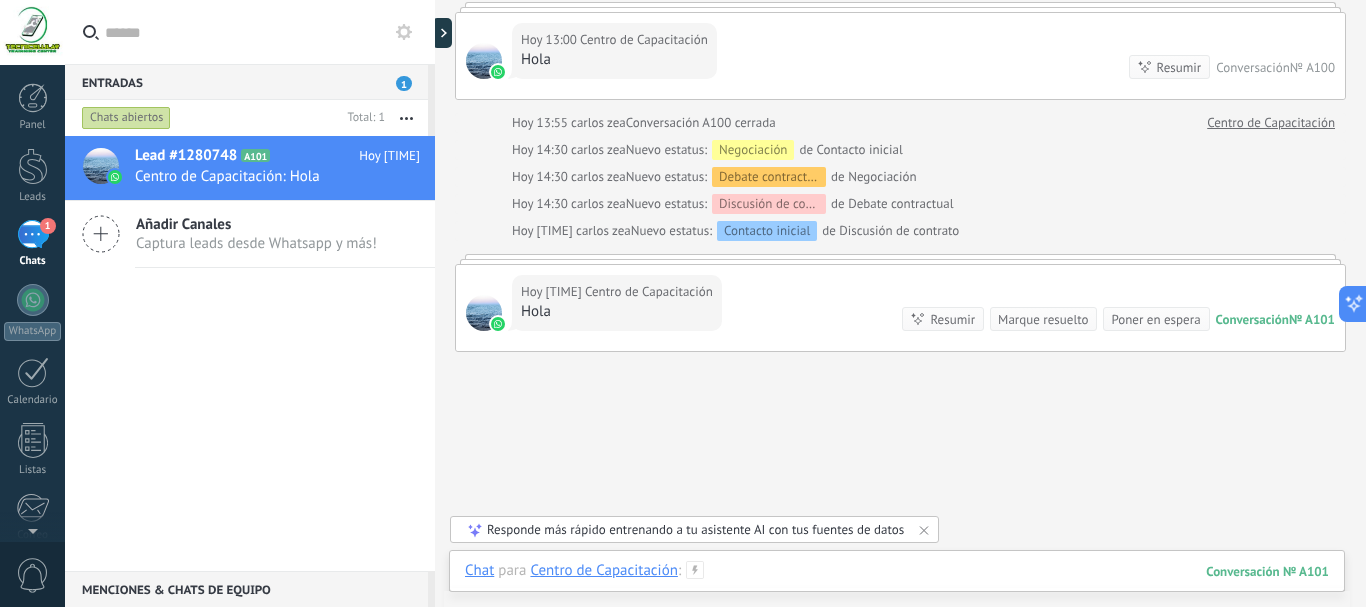 click at bounding box center (897, 591) 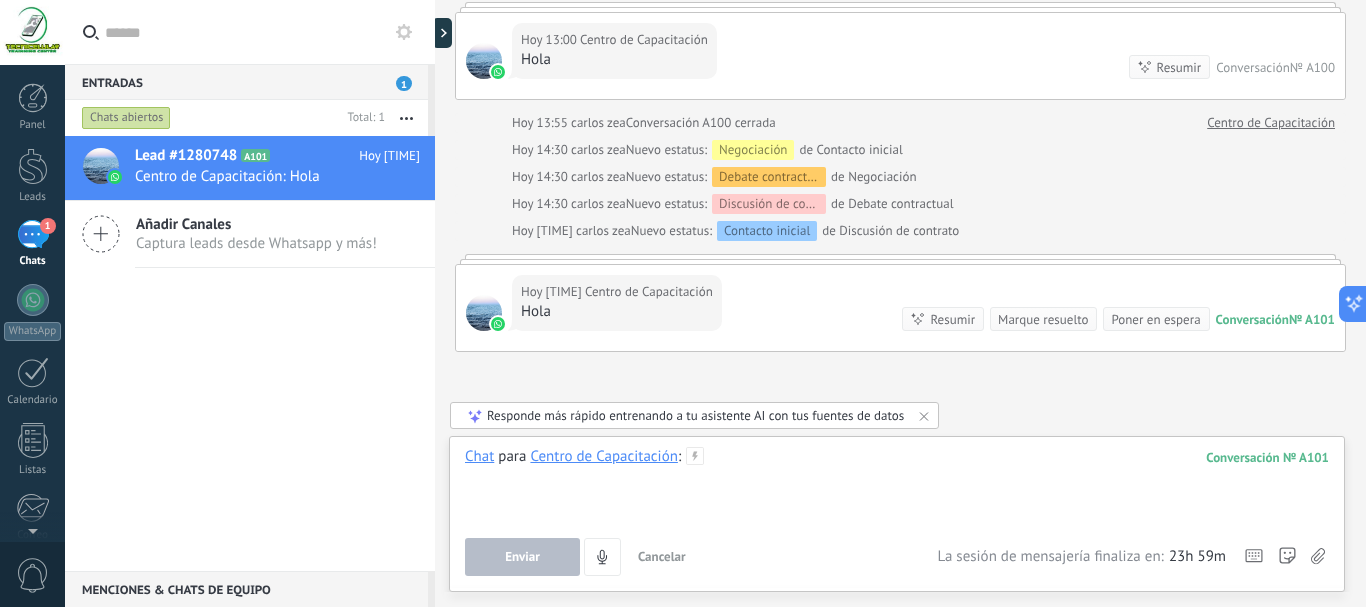 type 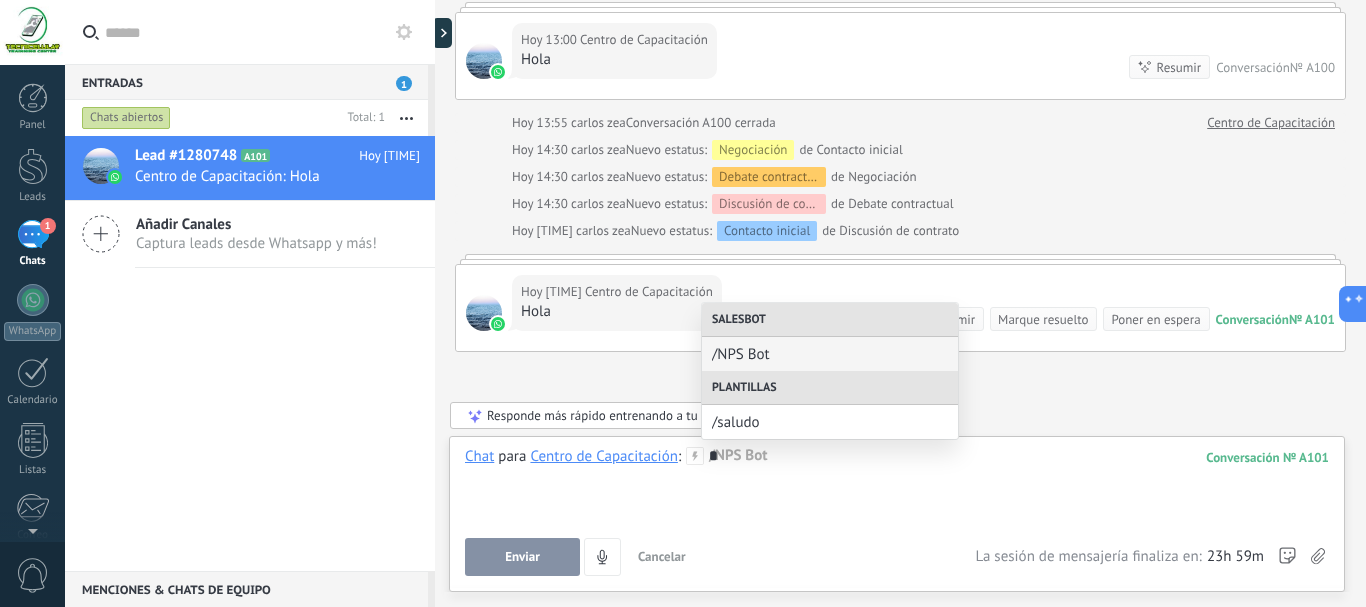 click on "/saludo" at bounding box center (830, 422) 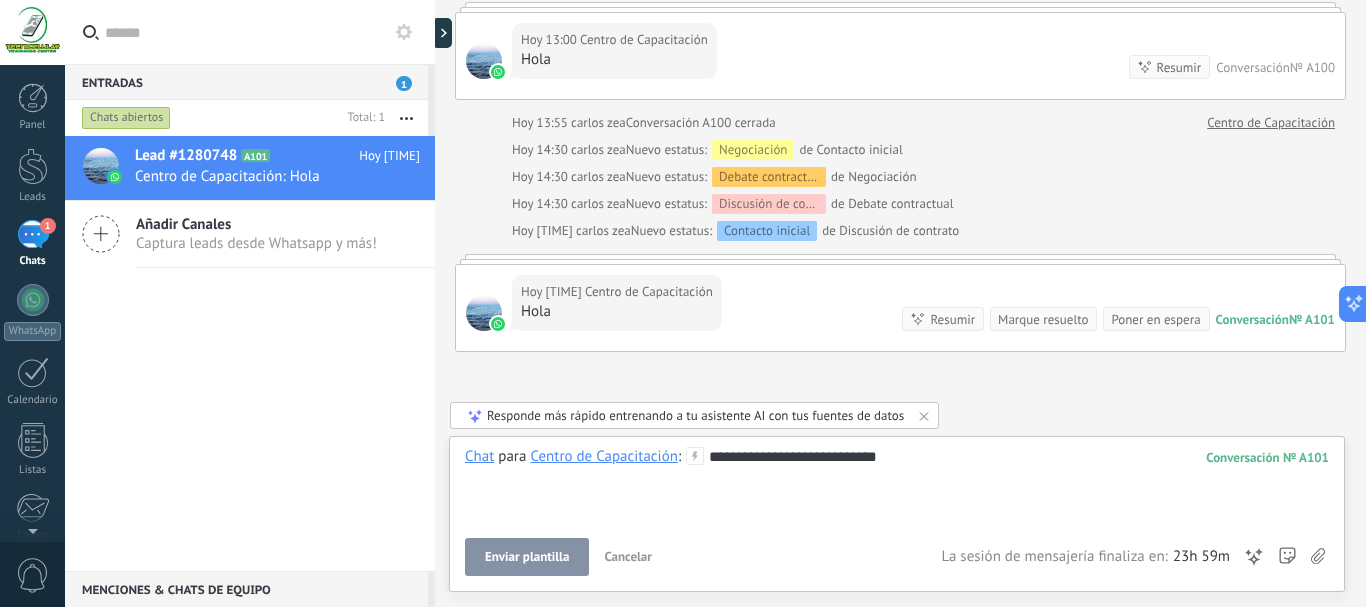 click on "Enviar plantilla" at bounding box center (527, 557) 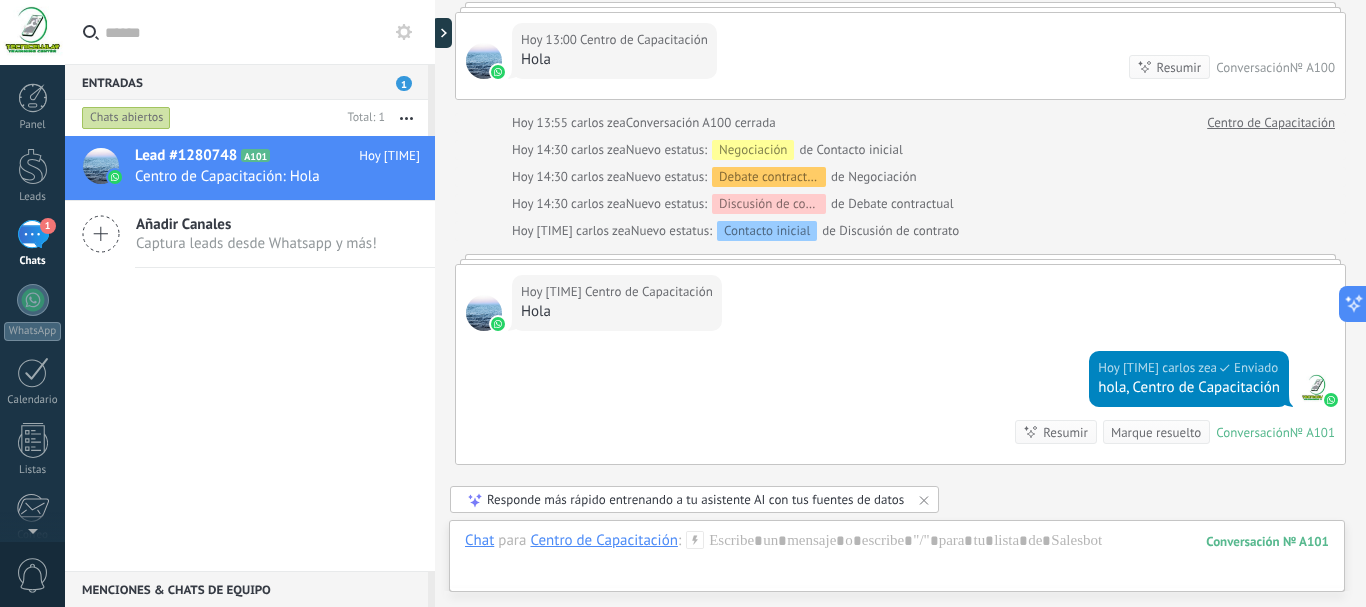 scroll, scrollTop: 564, scrollLeft: 0, axis: vertical 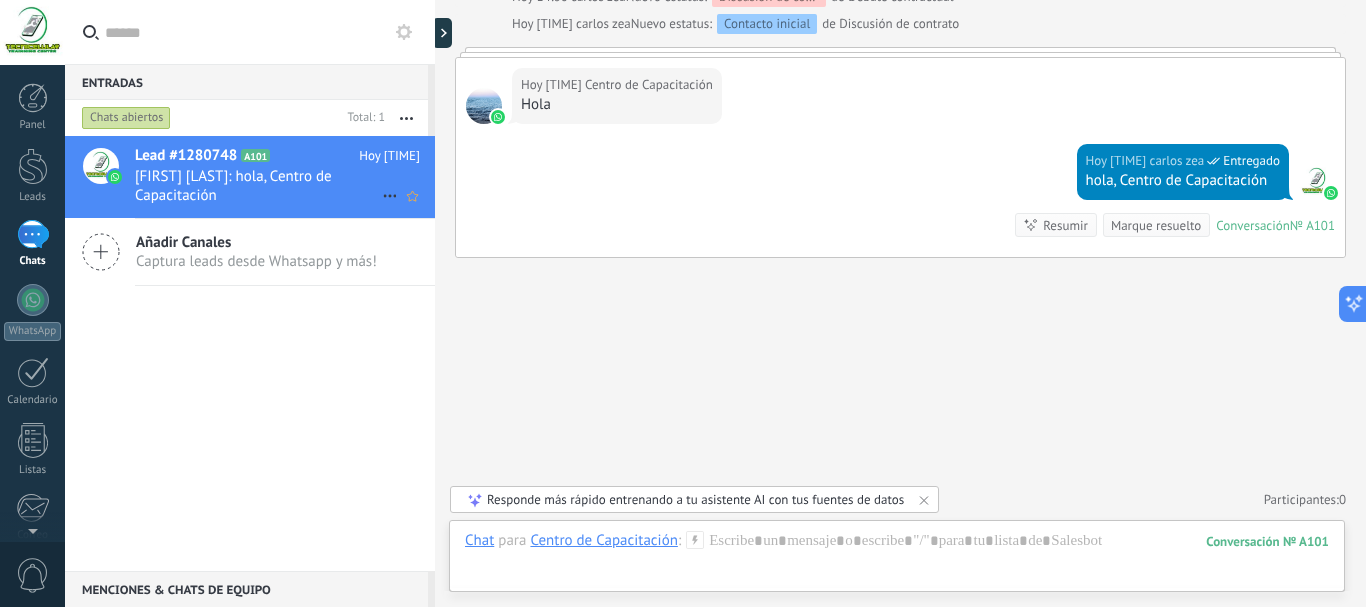 click 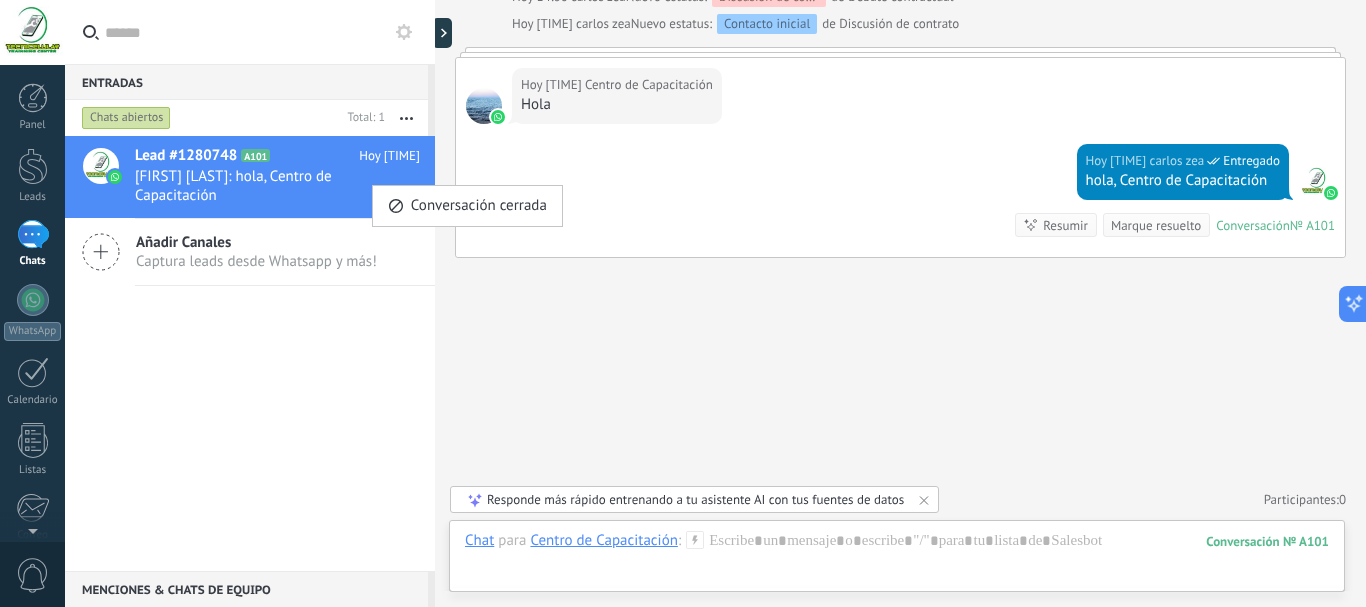 click at bounding box center (683, 303) 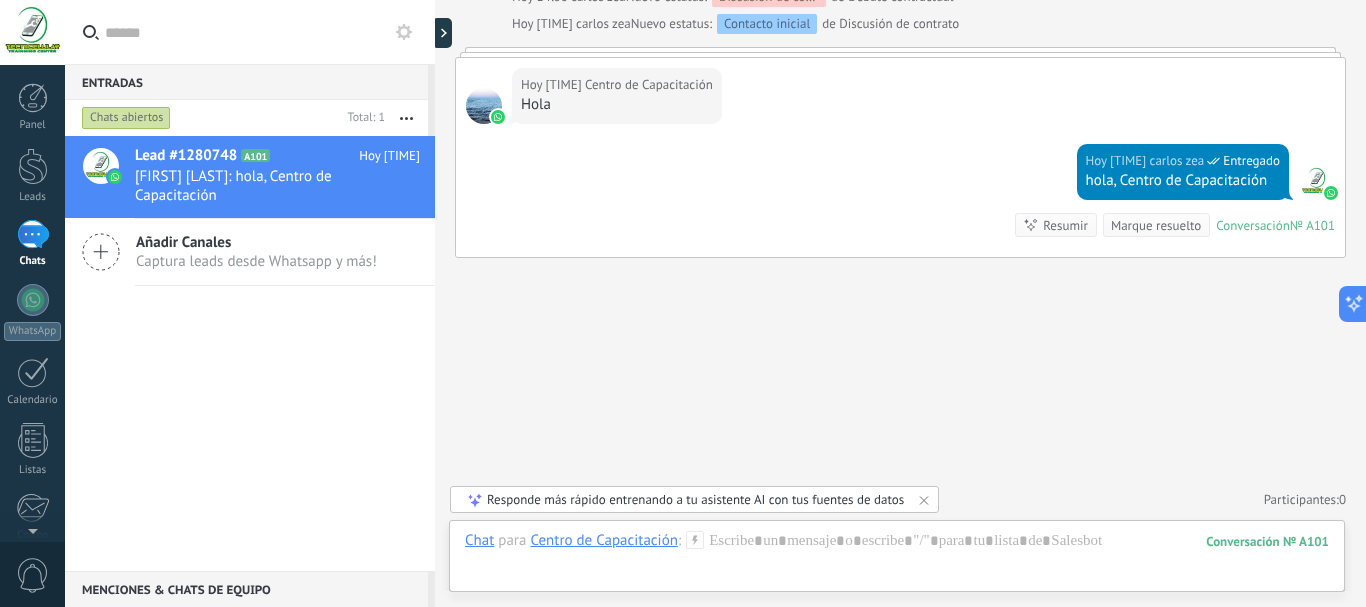 click 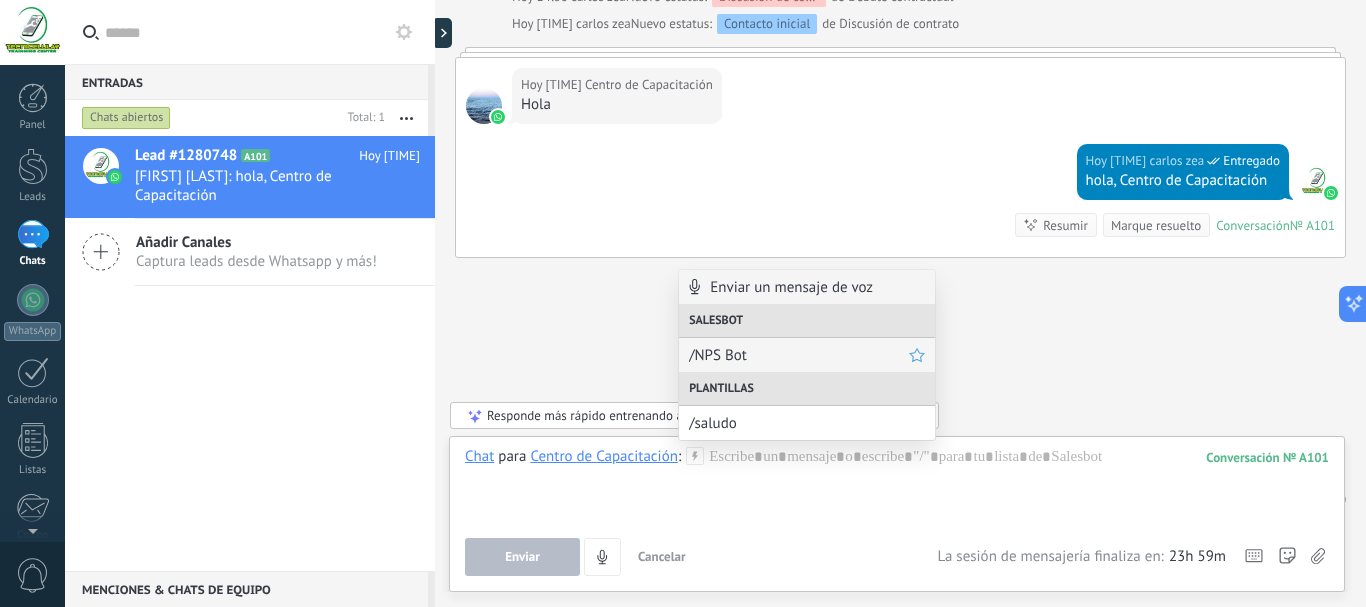 click on "/NPS Bot" at bounding box center (799, 355) 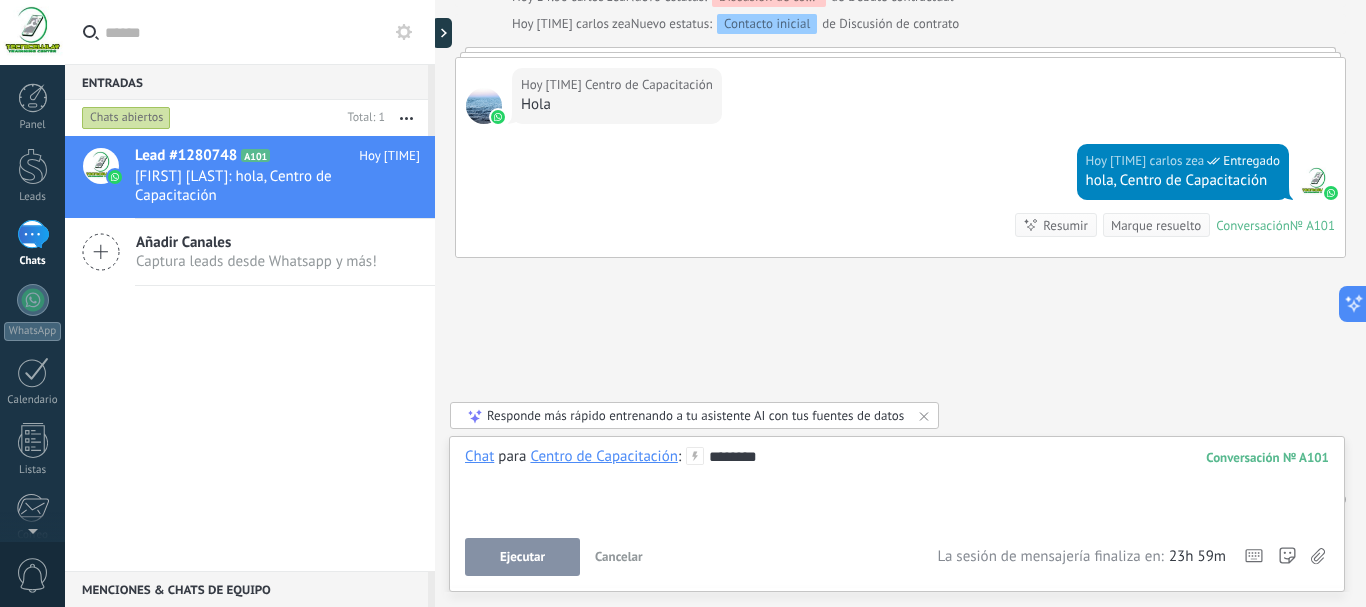 type 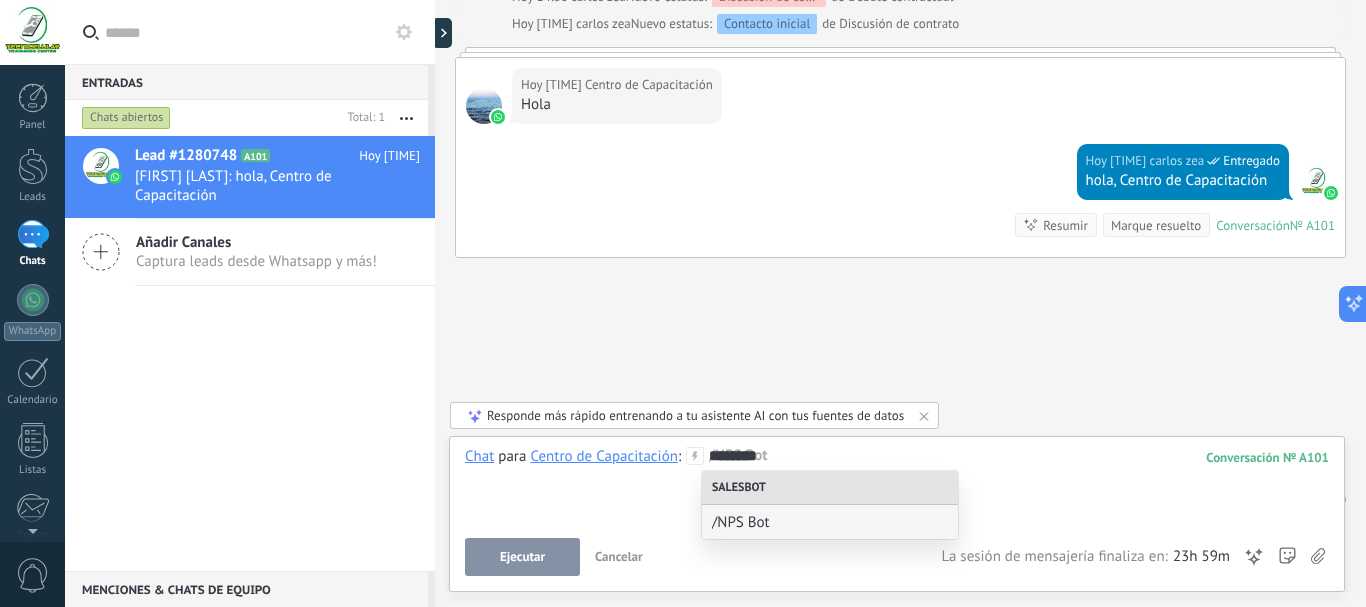 click on "Ejecutar" at bounding box center [522, 557] 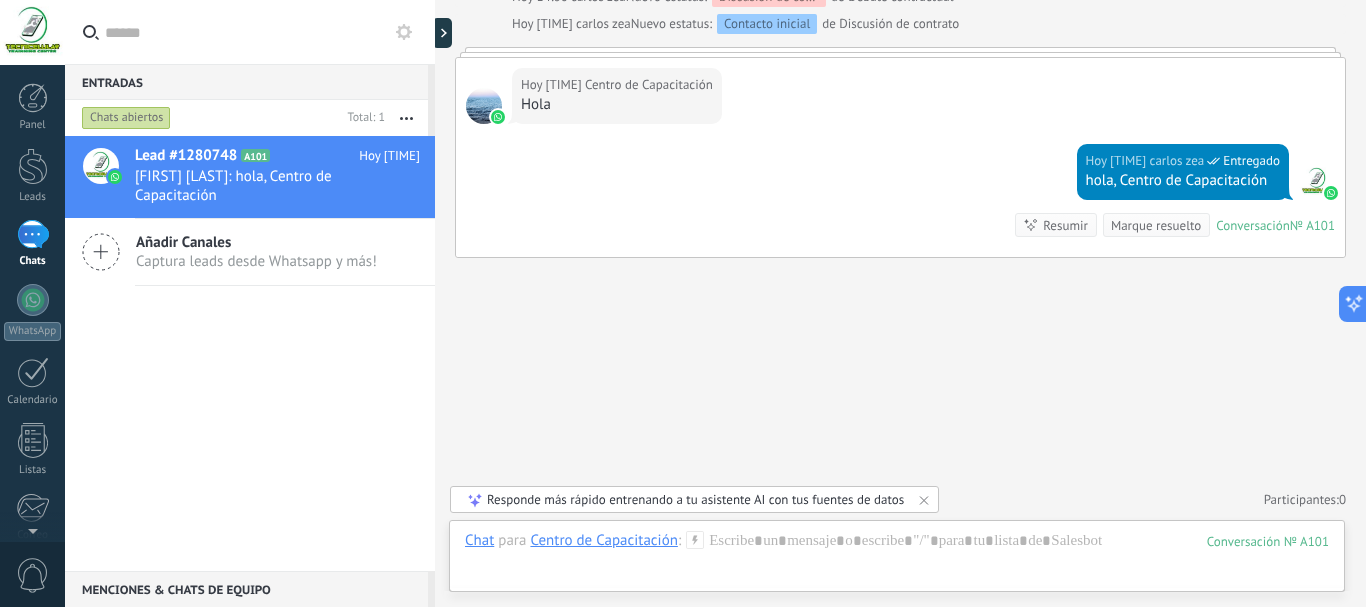 click on "Responde más rápido entrenando a tu asistente AI con tus fuentes de datos" at bounding box center [695, 499] 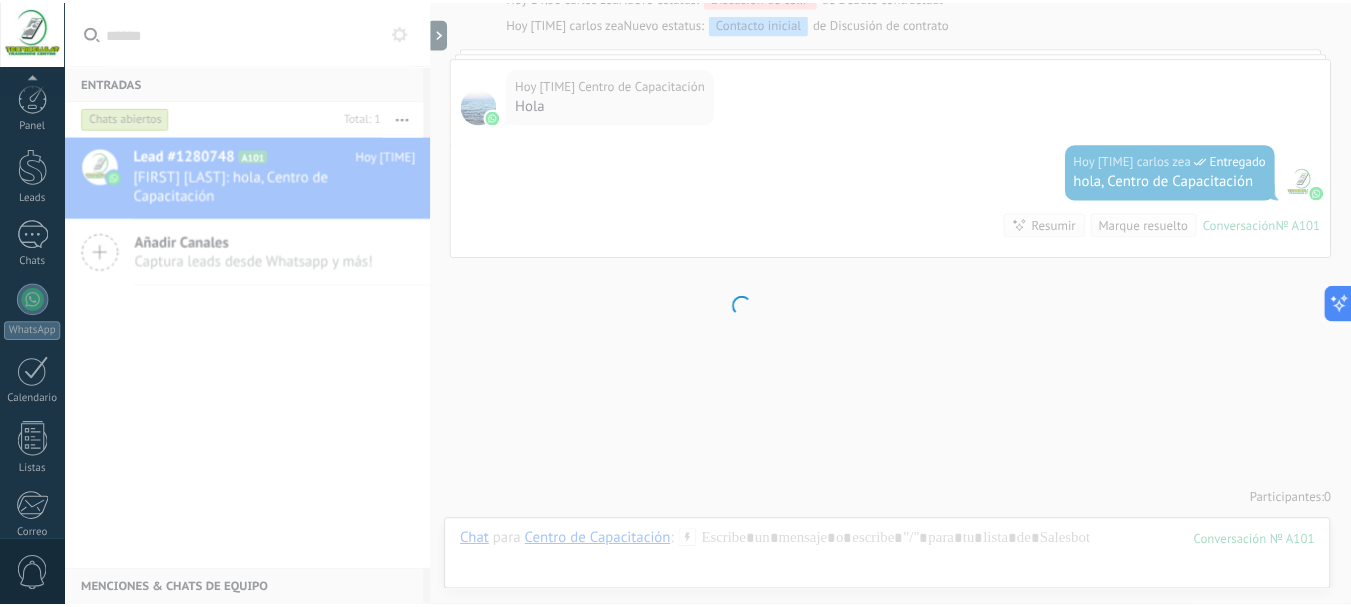 scroll, scrollTop: 225, scrollLeft: 0, axis: vertical 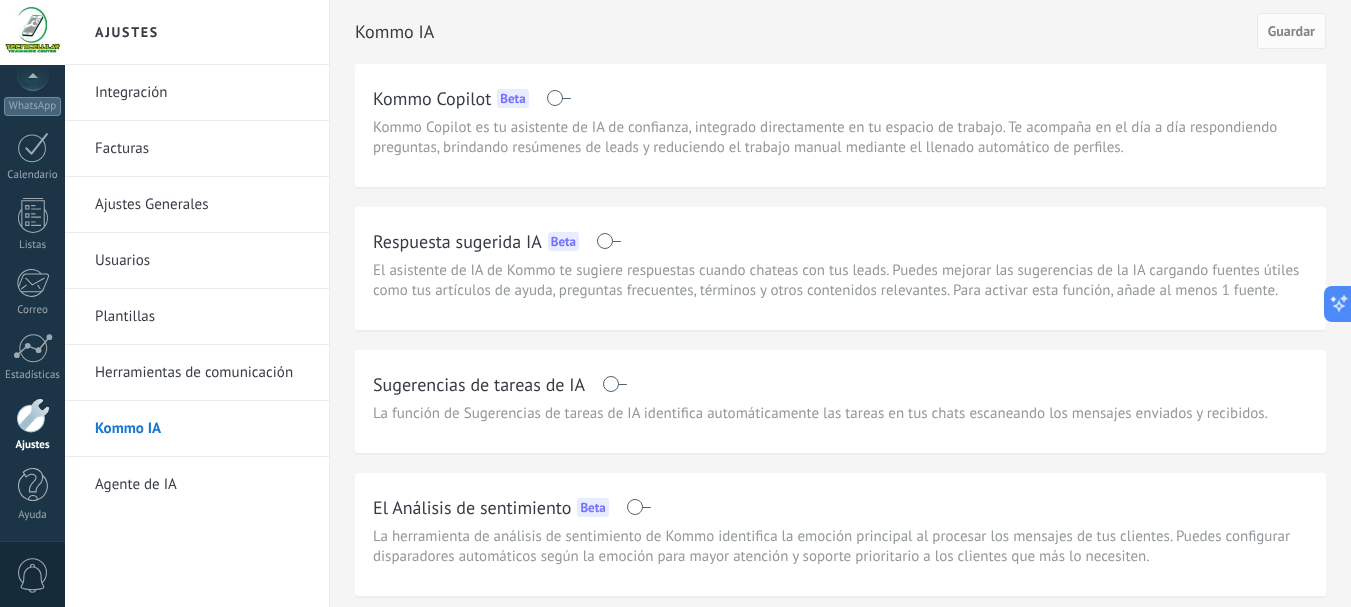 click at bounding box center (608, 241) 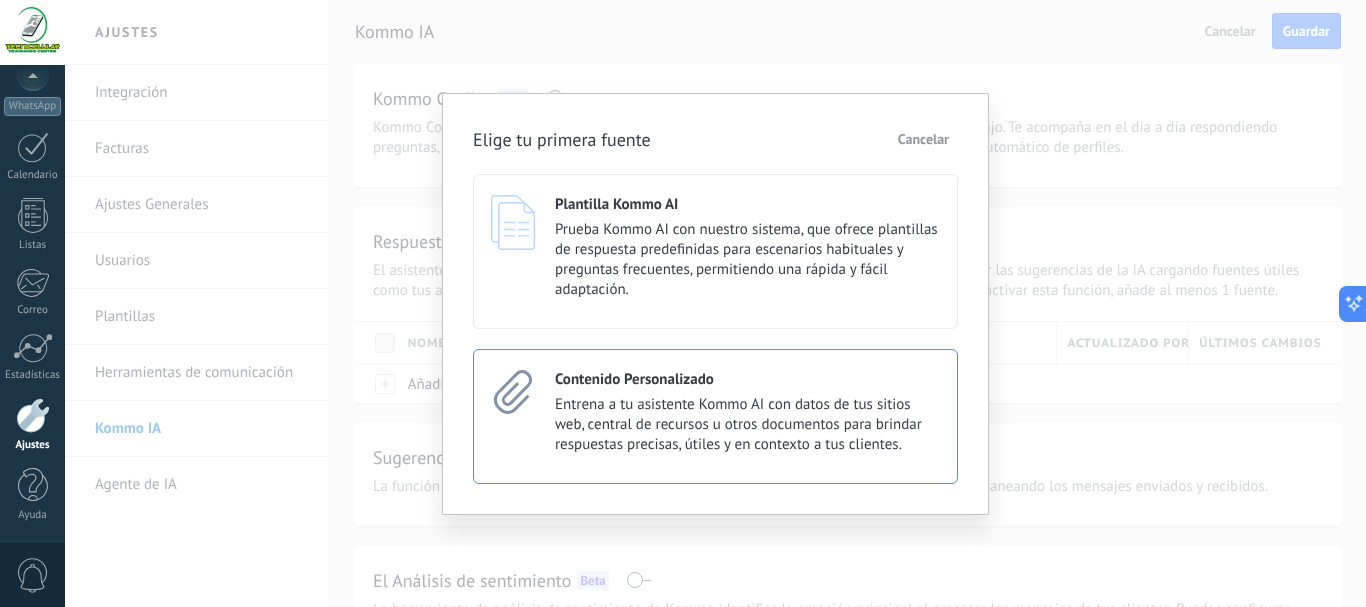 click on "Entrena a tu asistente Kommo AI con datos de tus sitios web, central de recursos u otros documentos para brindar respuestas precisas, útiles y en contexto a tus clientes." at bounding box center [747, 425] 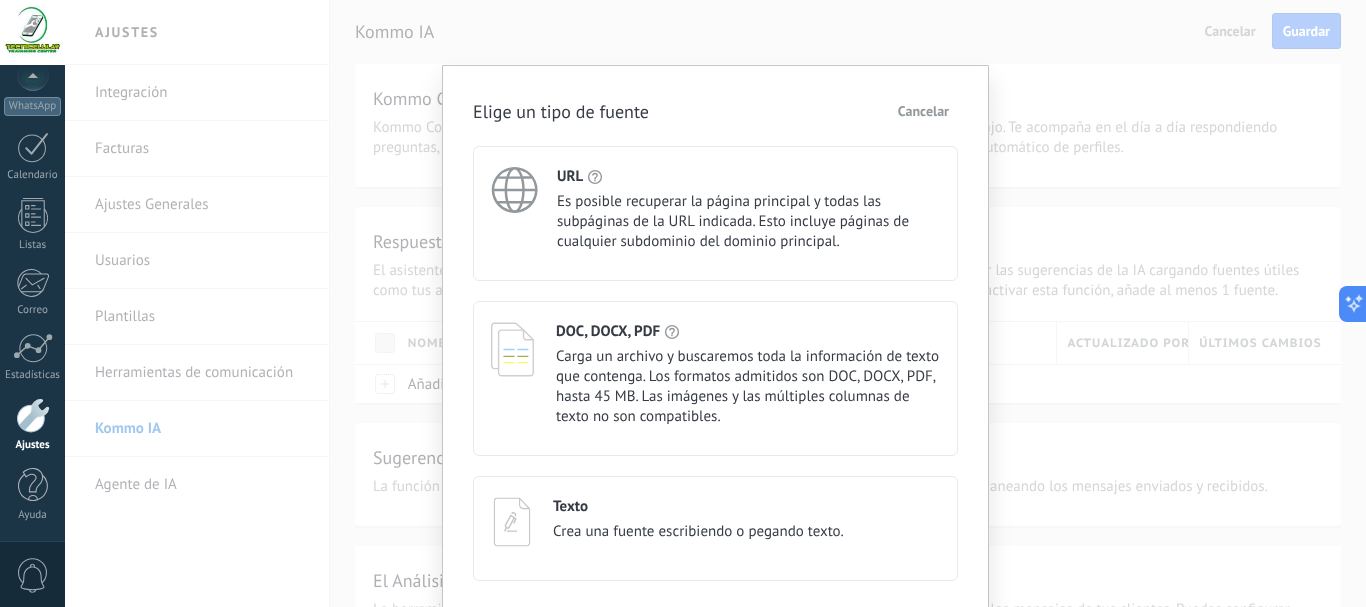 click on "Es posible recuperar la página principal y todas las subpáginas de la URL indicada. Esto incluye páginas de cualquier subdominio del dominio principal." at bounding box center [748, 222] 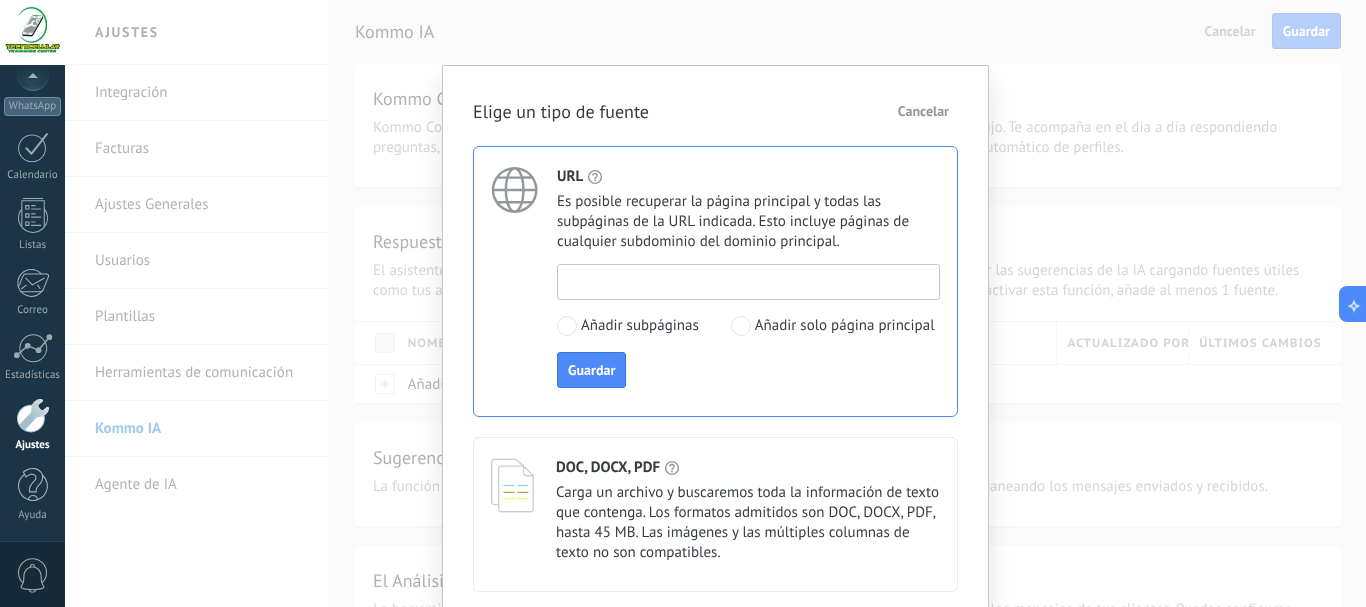 click at bounding box center (748, 281) 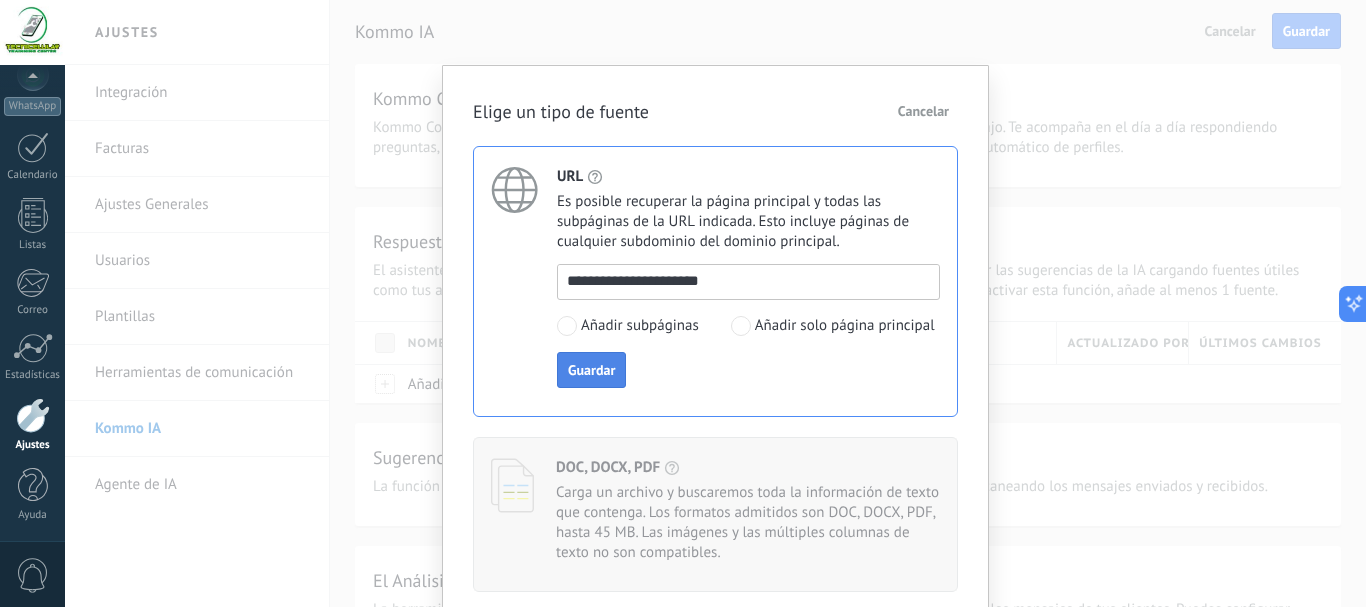 type on "**********" 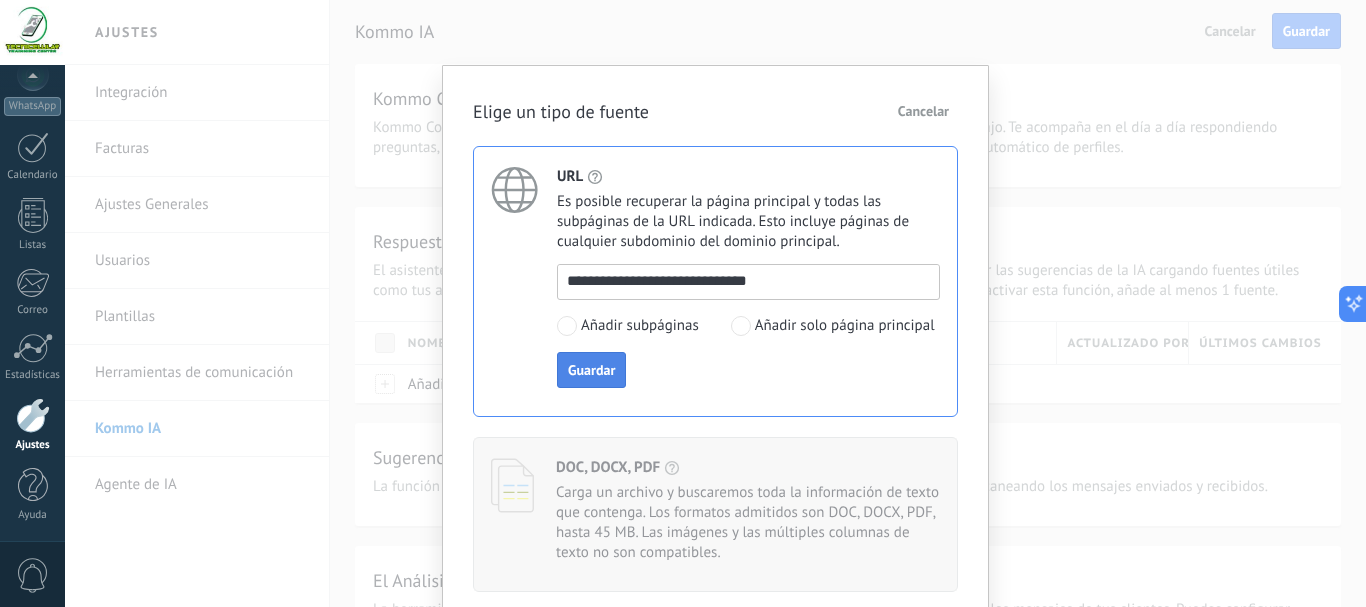 click on "Guardar" at bounding box center [591, 370] 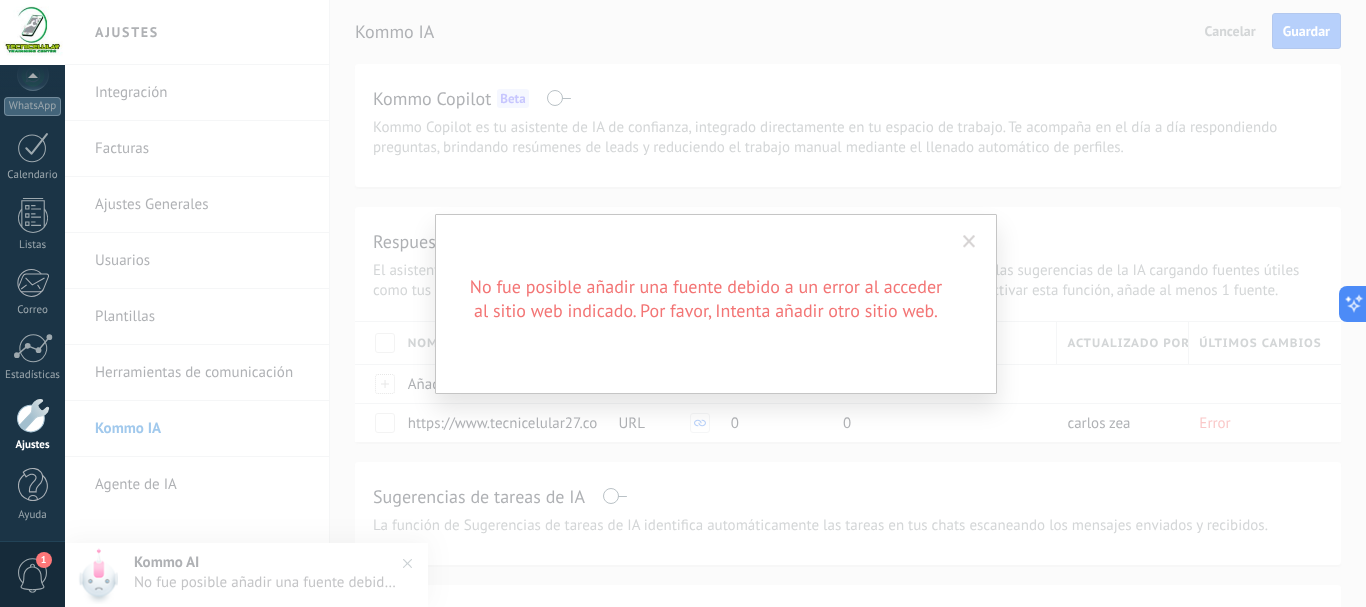 click on "No fue posible añadir una fuente debido a un error al acceder al sitio web indicado. Por favor, Intenta añadir otro sitio web." at bounding box center (716, 304) 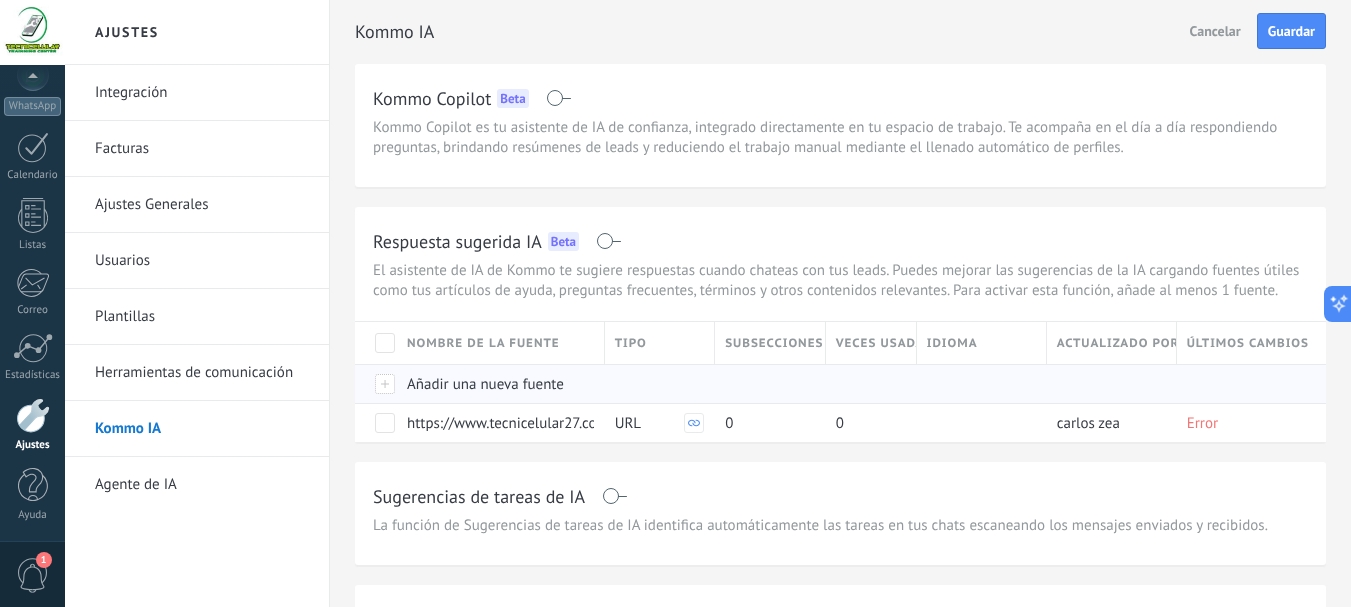 click at bounding box center (376, 383) 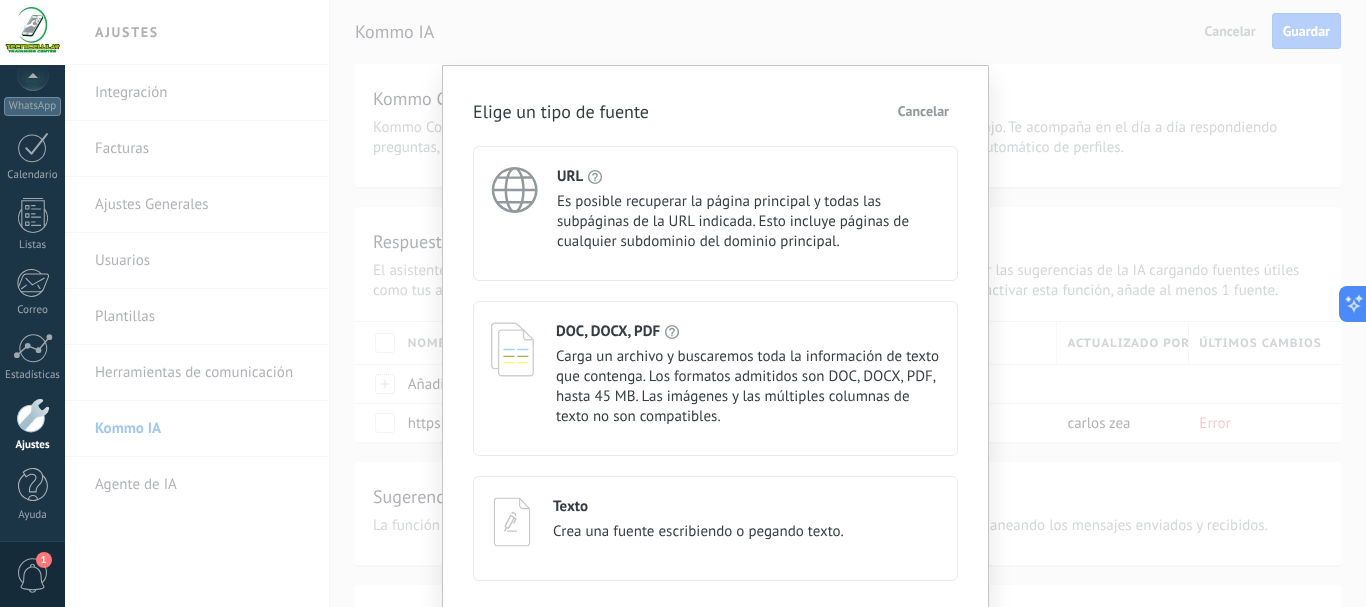 click on "Es posible recuperar la página principal y todas las subpáginas de la URL indicada. Esto incluye páginas de cualquier subdominio del dominio principal." at bounding box center (748, 222) 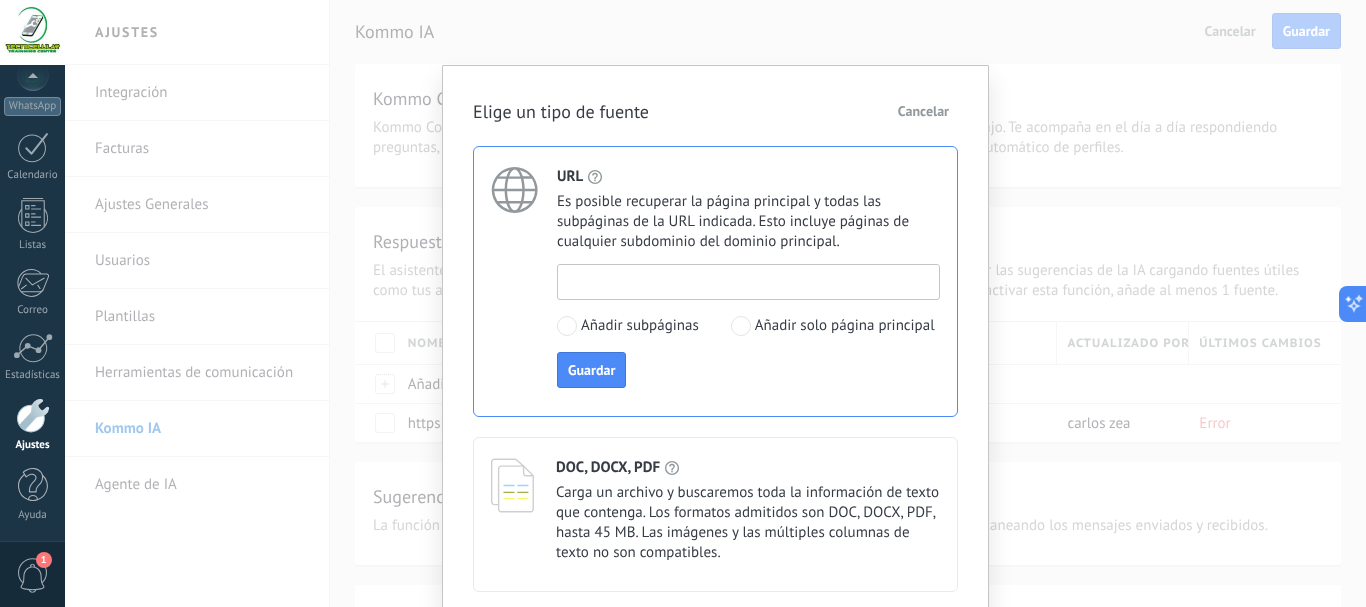 click at bounding box center (748, 281) 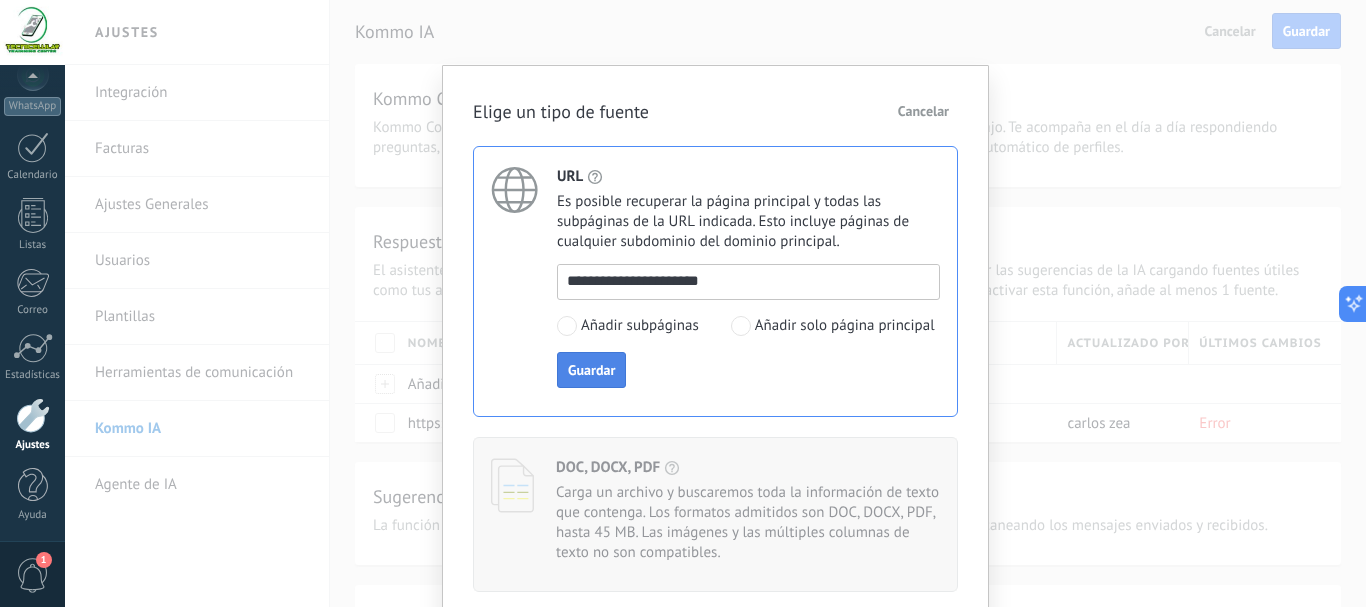type on "**********" 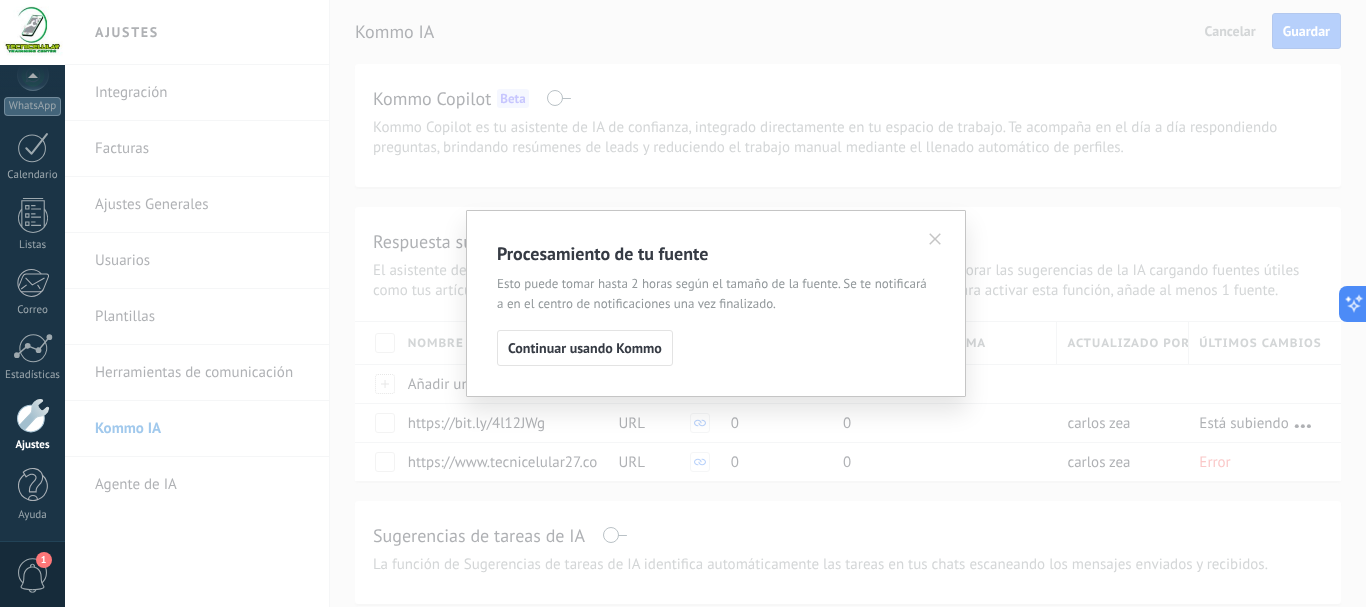 drag, startPoint x: 588, startPoint y: 351, endPoint x: 557, endPoint y: 410, distance: 66.64833 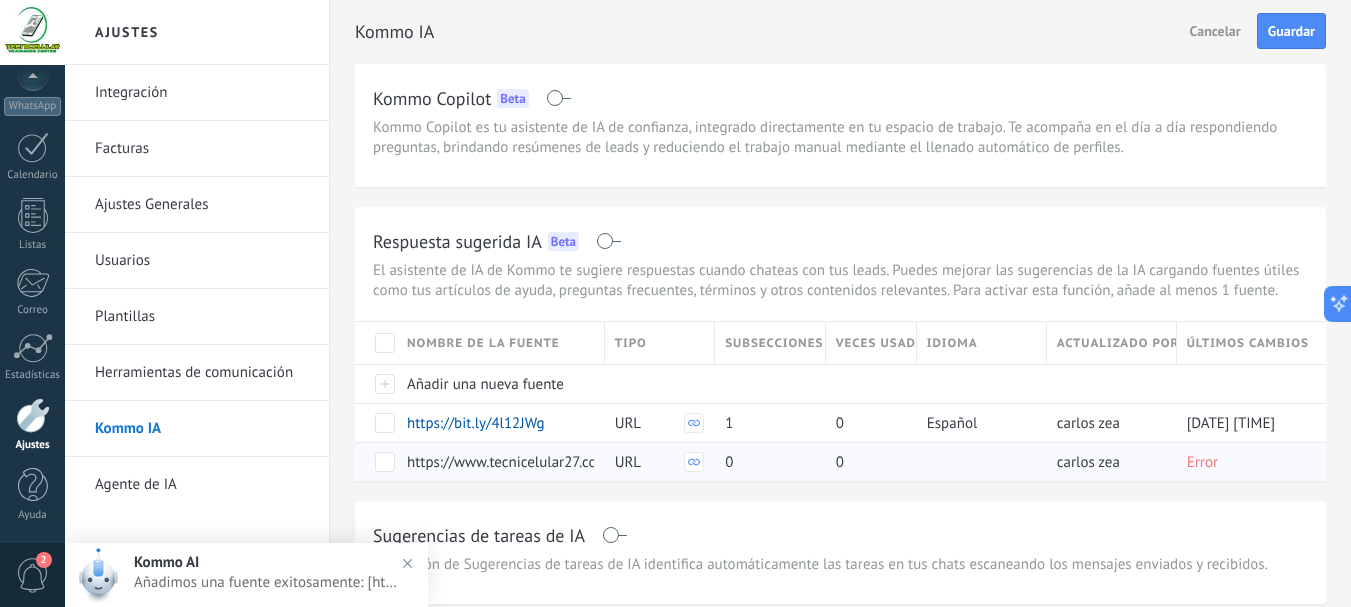 click on "Error" at bounding box center [1202, 462] 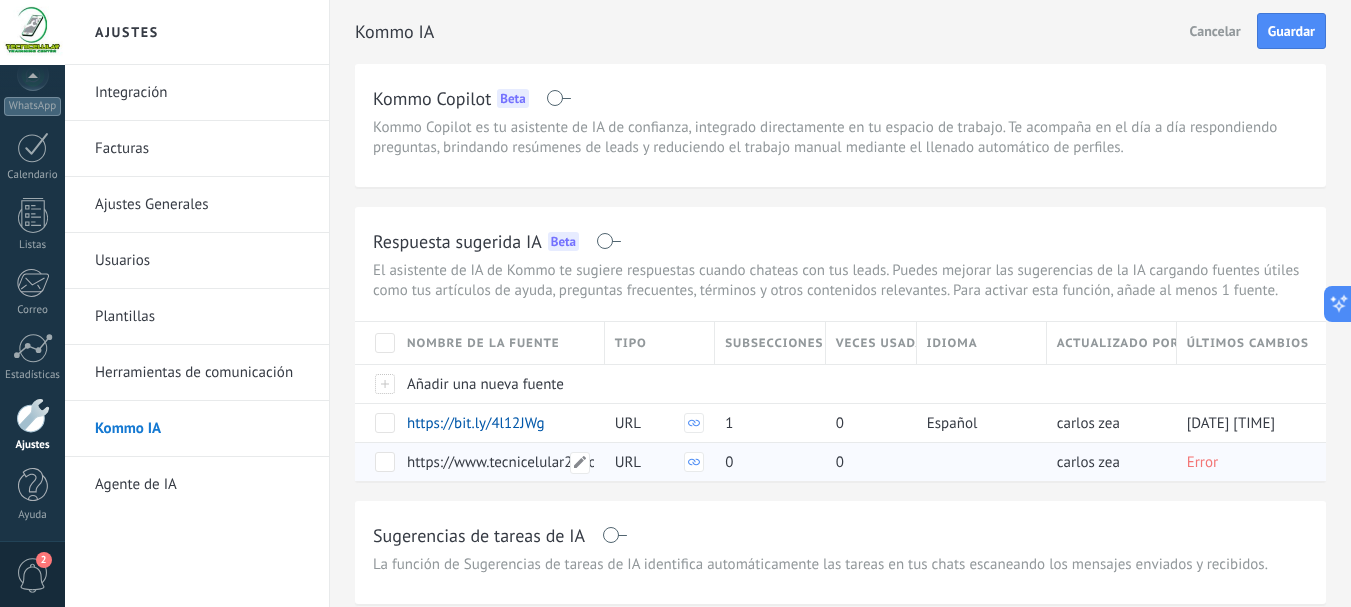 drag, startPoint x: 525, startPoint y: 472, endPoint x: 552, endPoint y: 470, distance: 27.073973 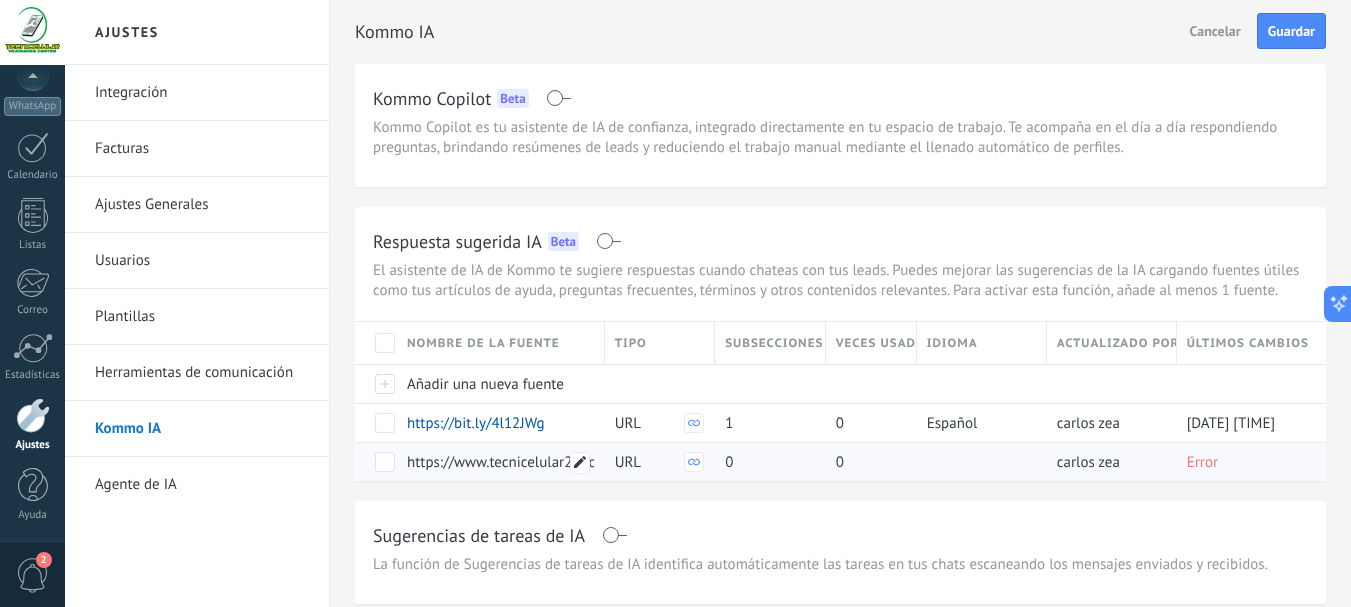 click 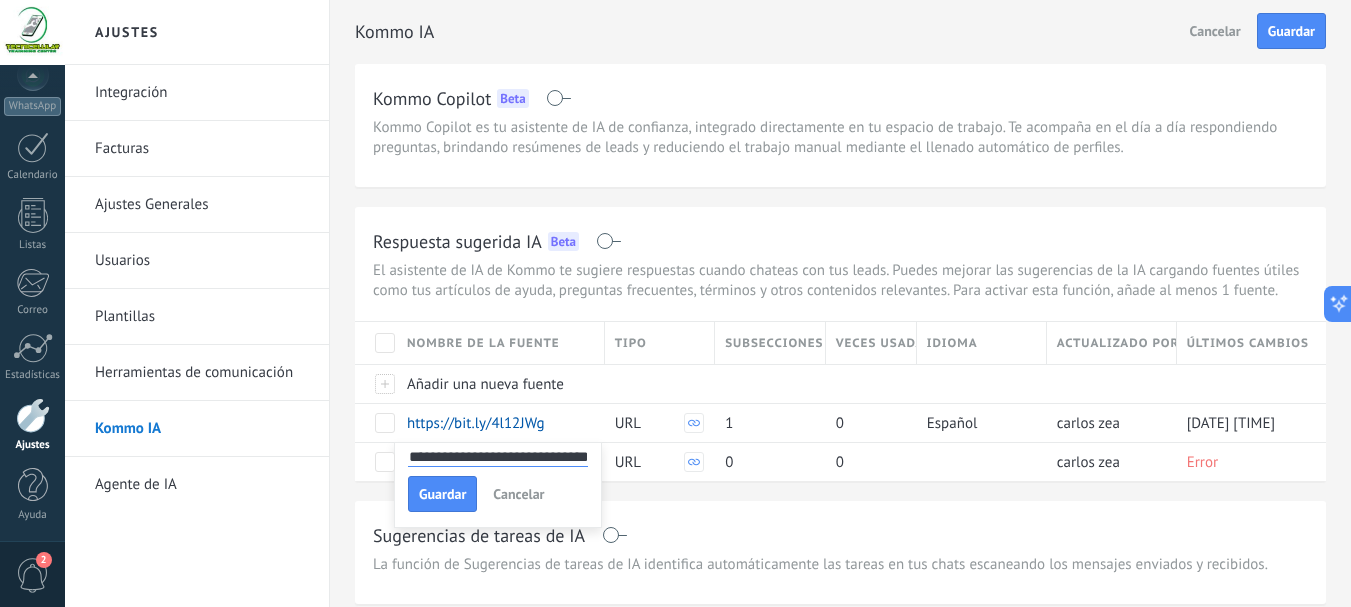 click on "**********" at bounding box center (498, 456) 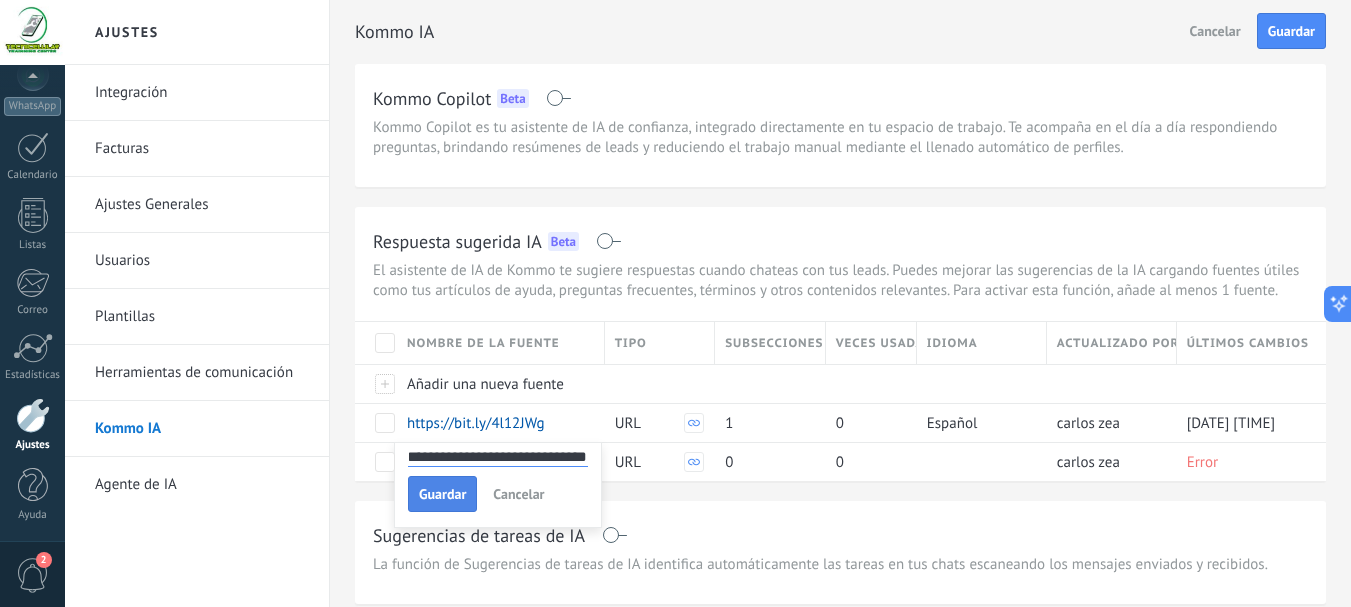 click on "Guardar" at bounding box center (442, 494) 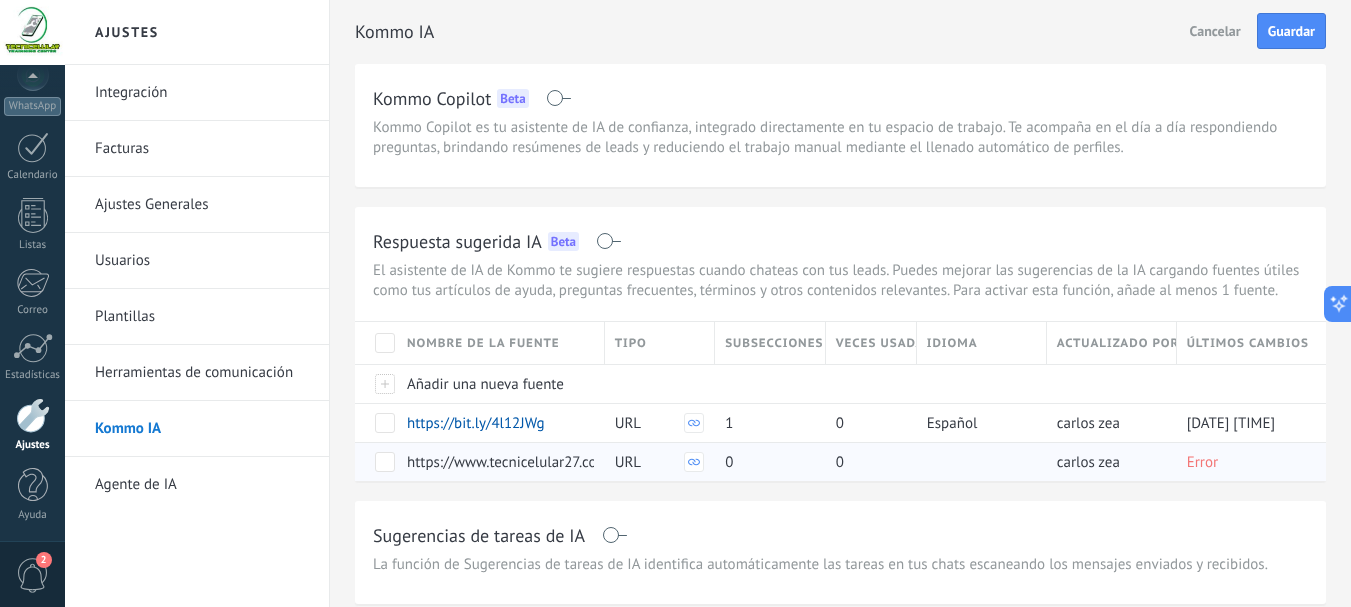 click on "Error" at bounding box center [1202, 462] 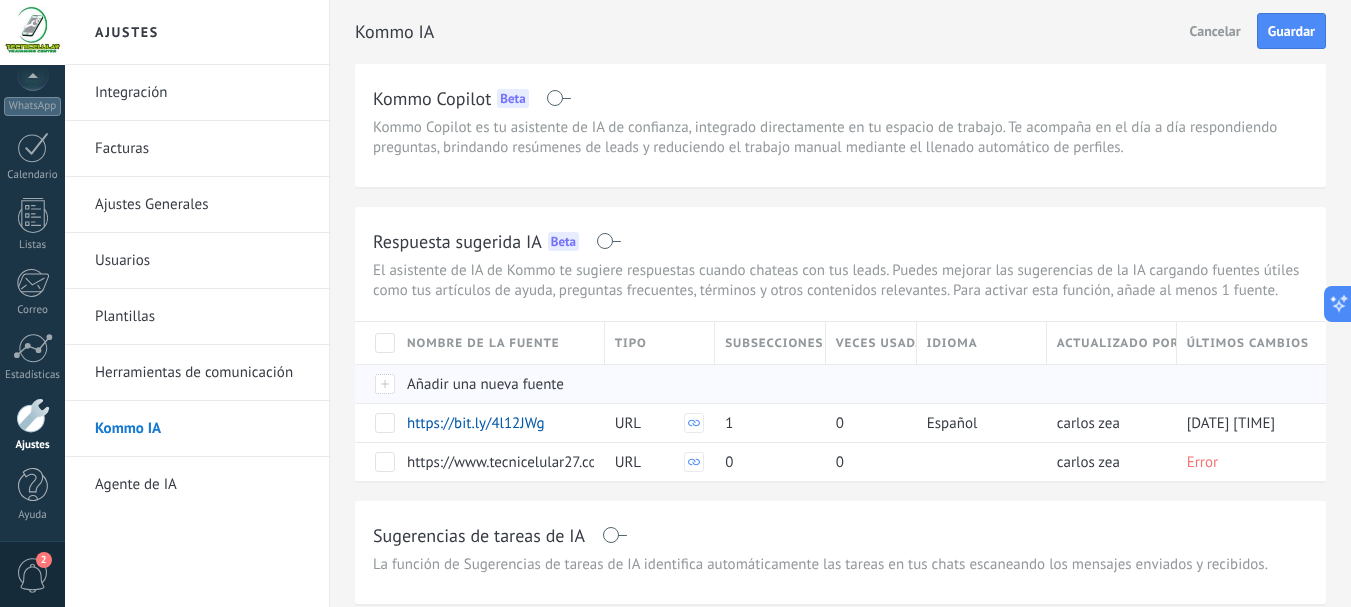 click at bounding box center [376, 383] 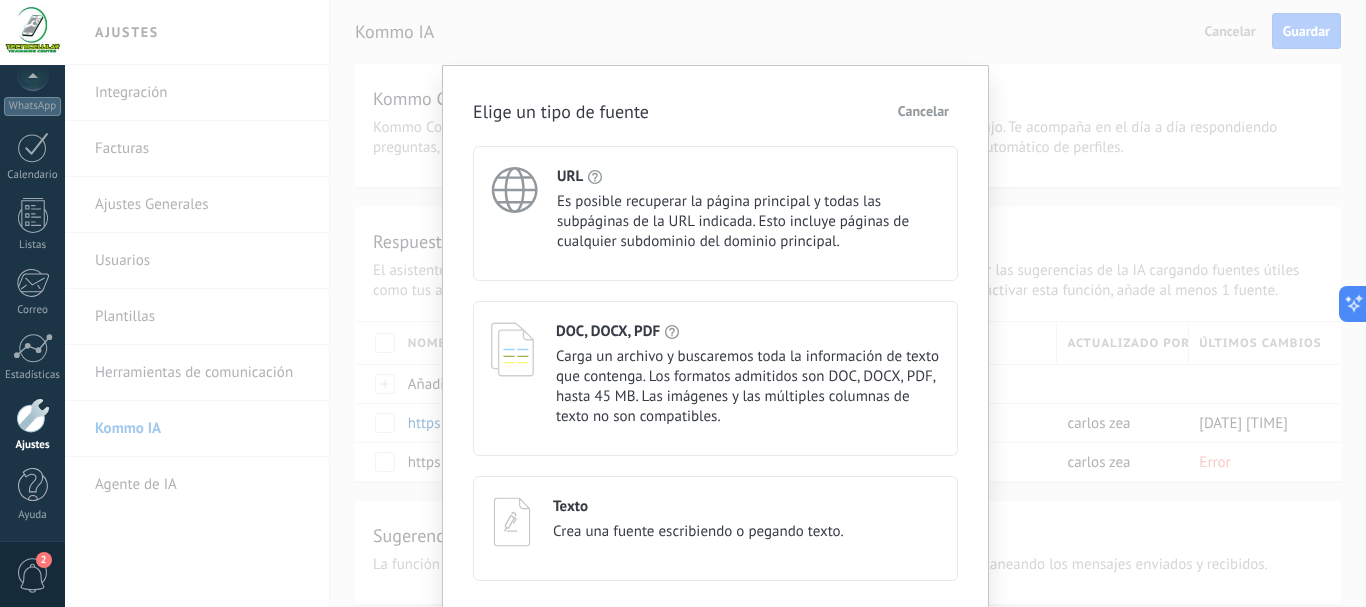 click on "Es posible recuperar la página principal y todas las subpáginas de la URL indicada. Esto incluye páginas de cualquier subdominio del dominio principal." at bounding box center (748, 222) 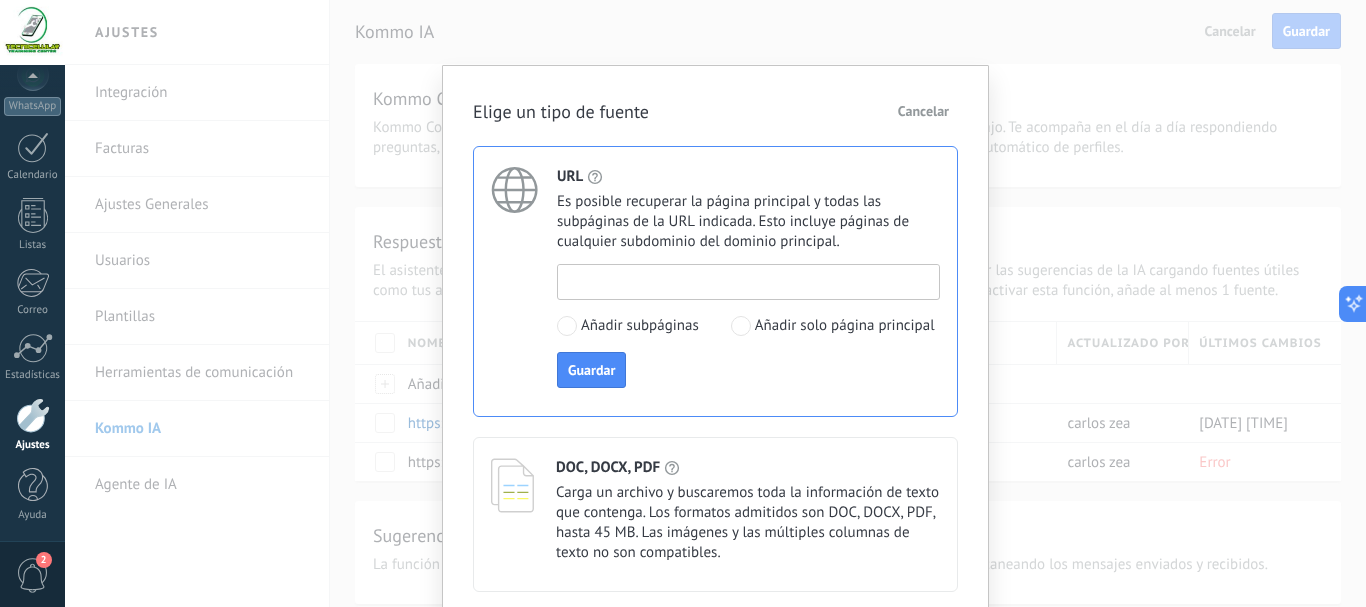 click at bounding box center (748, 281) 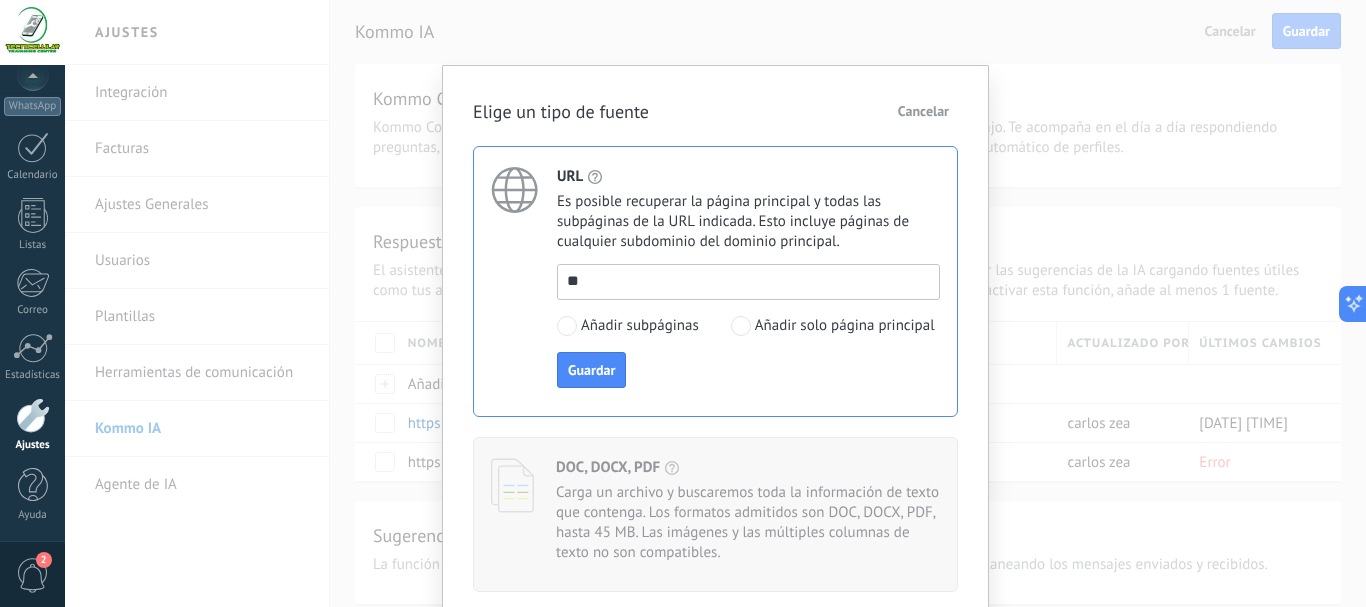 type on "*" 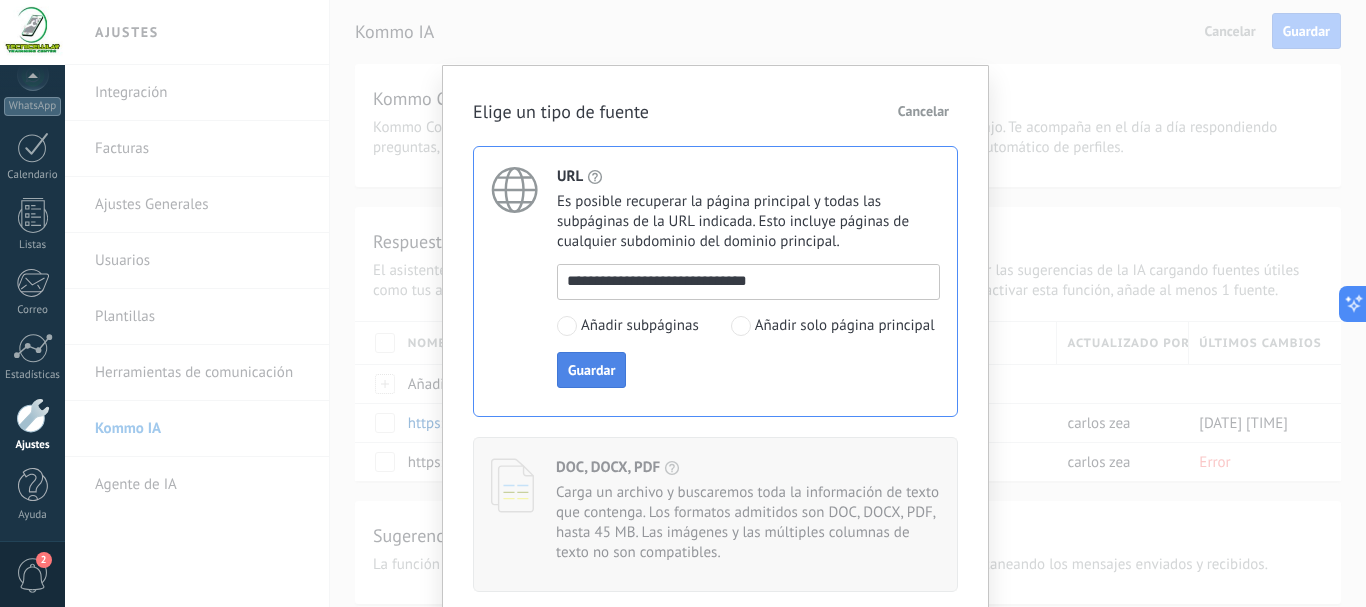 type on "**********" 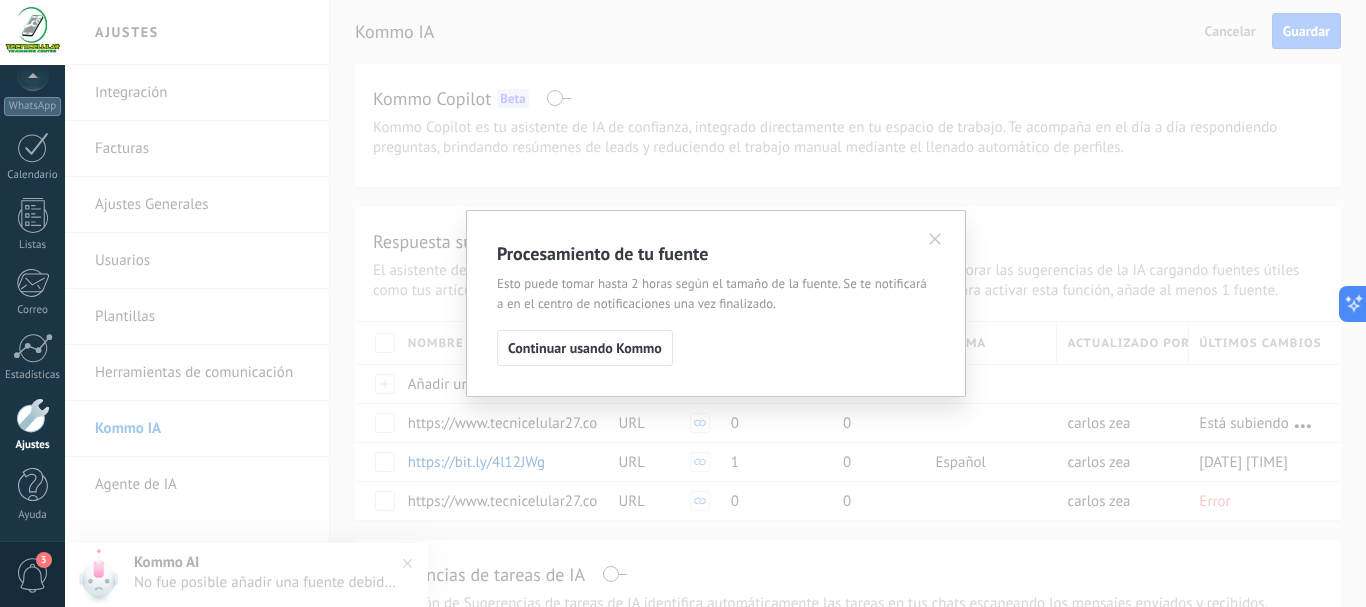 drag, startPoint x: 590, startPoint y: 347, endPoint x: 618, endPoint y: 378, distance: 41.773197 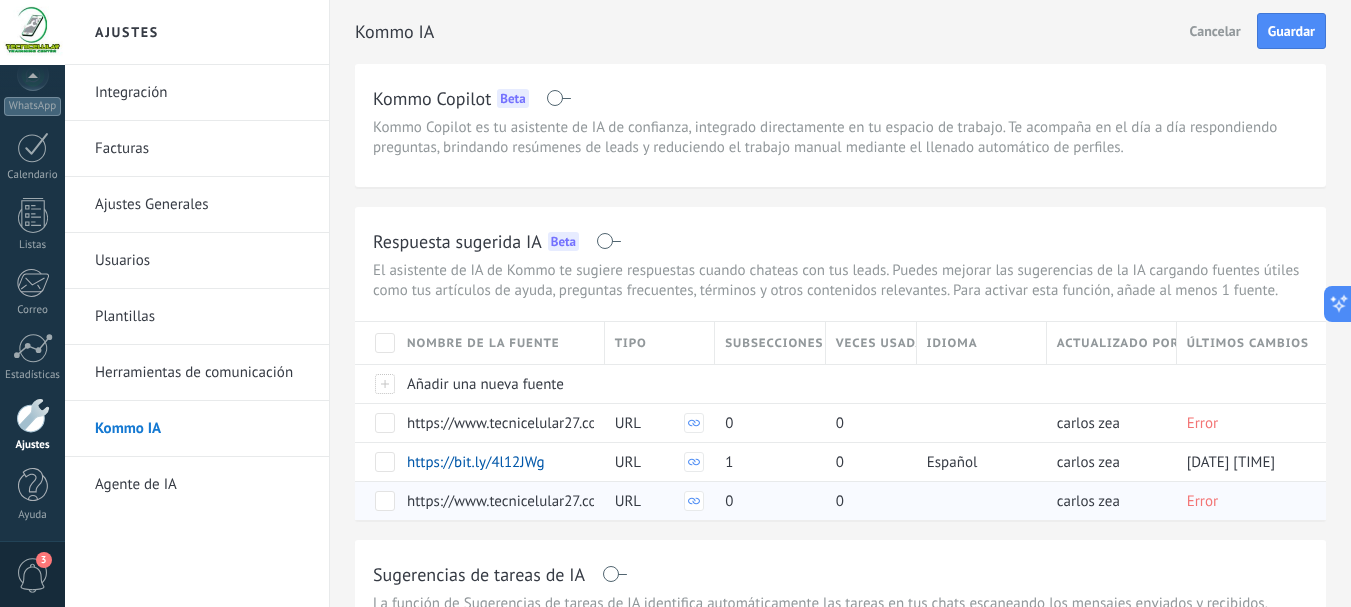 click at bounding box center [385, 501] 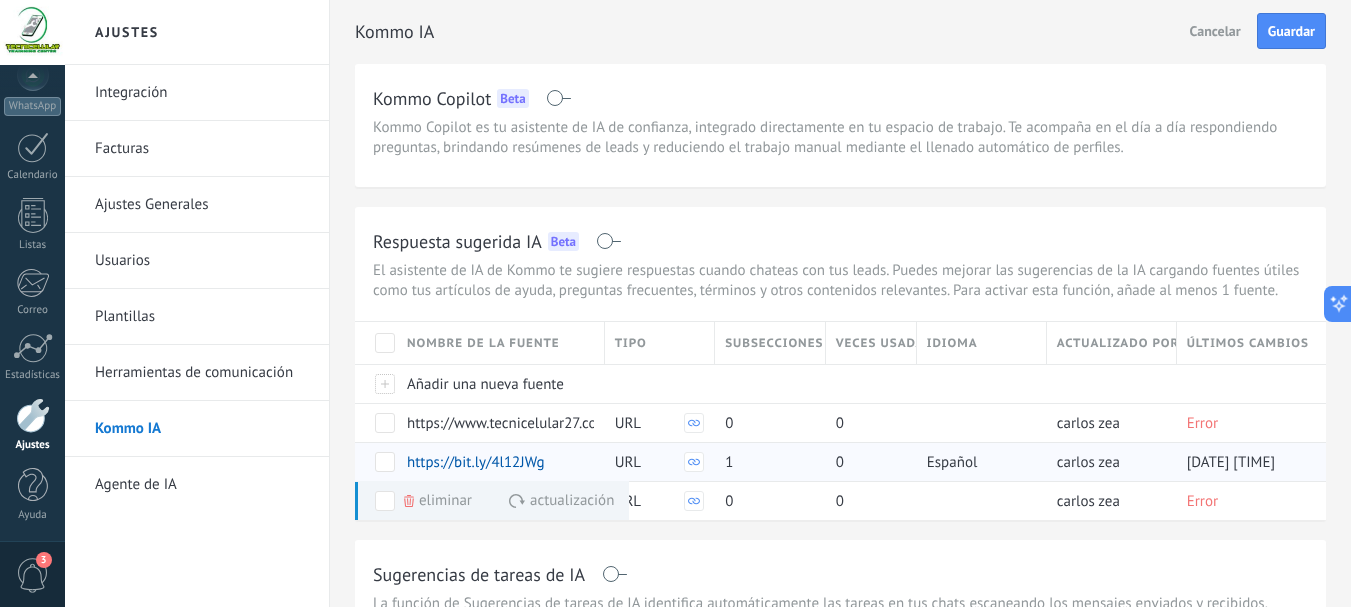 drag, startPoint x: 383, startPoint y: 424, endPoint x: 398, endPoint y: 445, distance: 25.806976 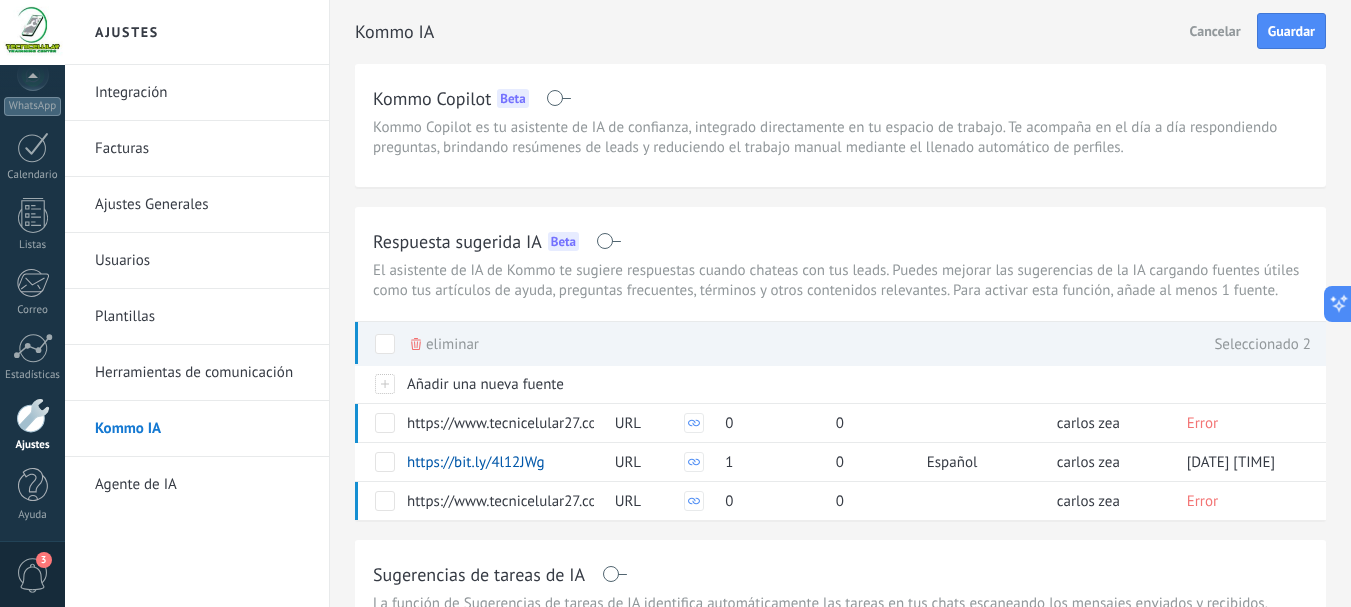 click on "Eliminar" at bounding box center (452, 344) 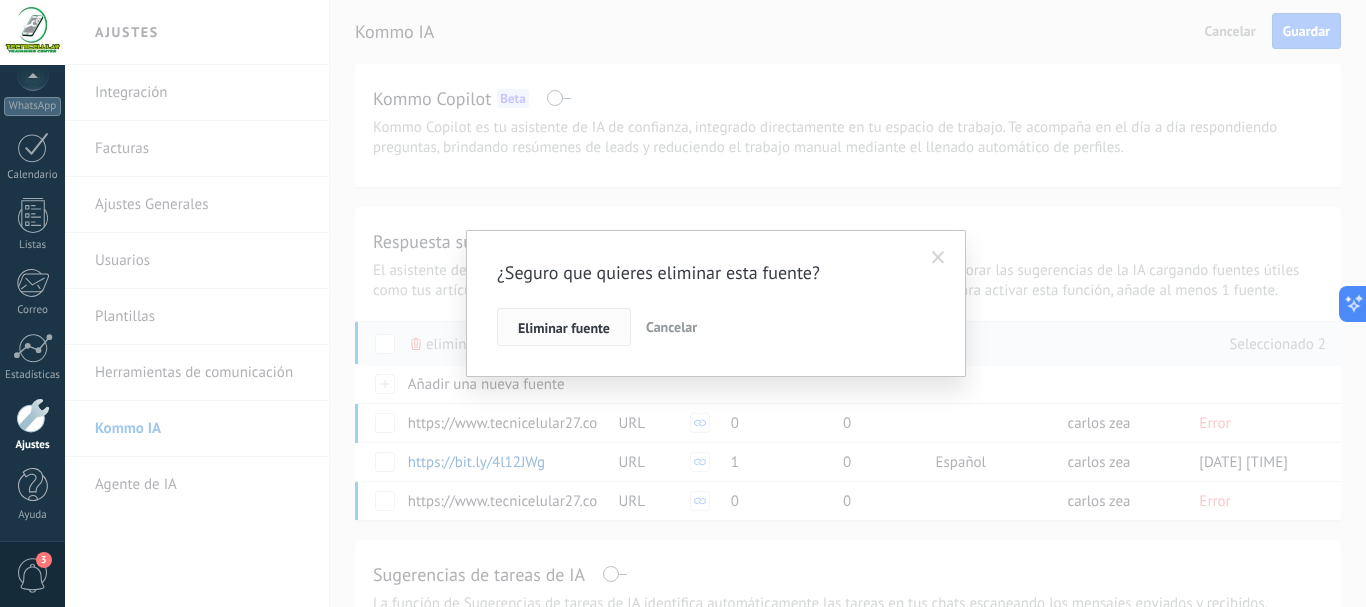 click on "Eliminar fuente" at bounding box center (564, 328) 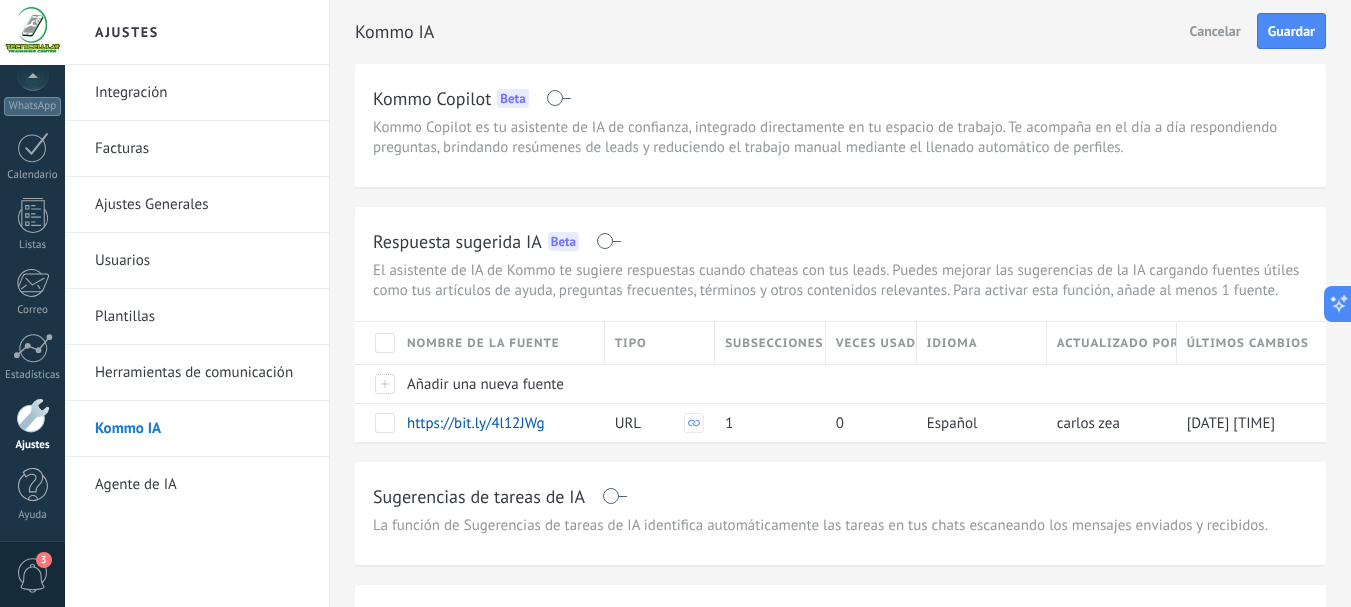 click at bounding box center [385, 343] 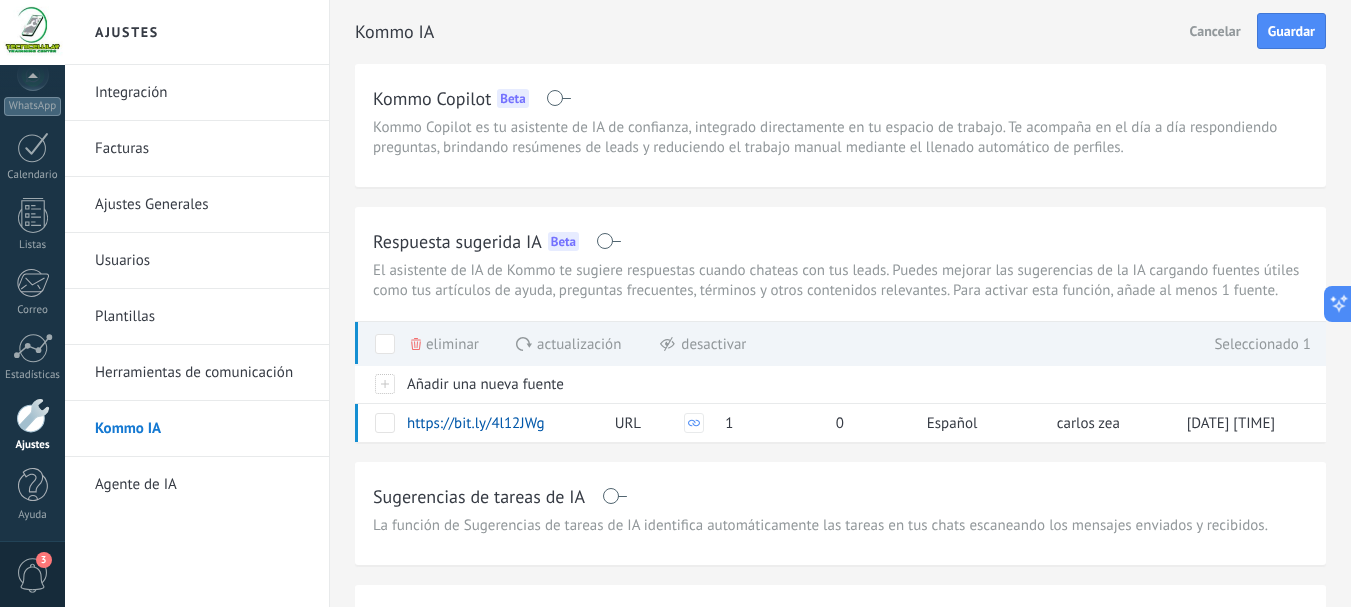 click at bounding box center [385, 344] 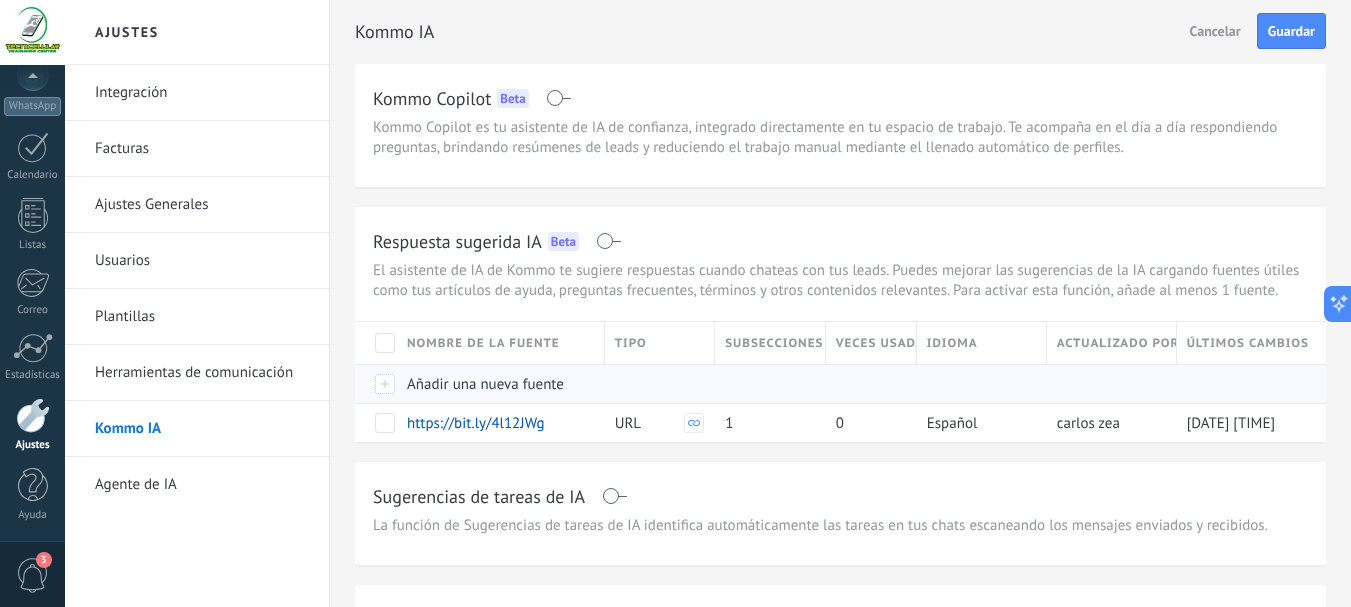 click at bounding box center (376, 383) 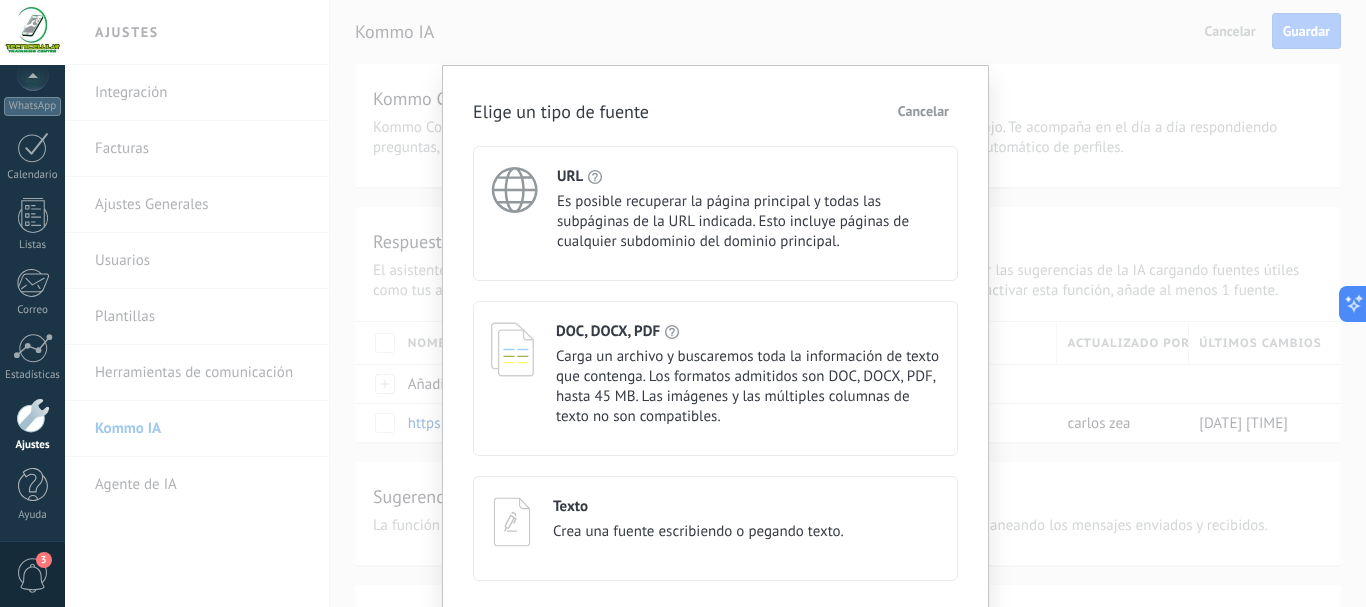 click on "Carga un archivo y buscaremos toda la información de texto que contenga. Los formatos admitidos son DOC, DOCX, PDF, hasta 45 MB. Las imágenes y las múltiples columnas de texto no son compatibles." at bounding box center (748, 387) 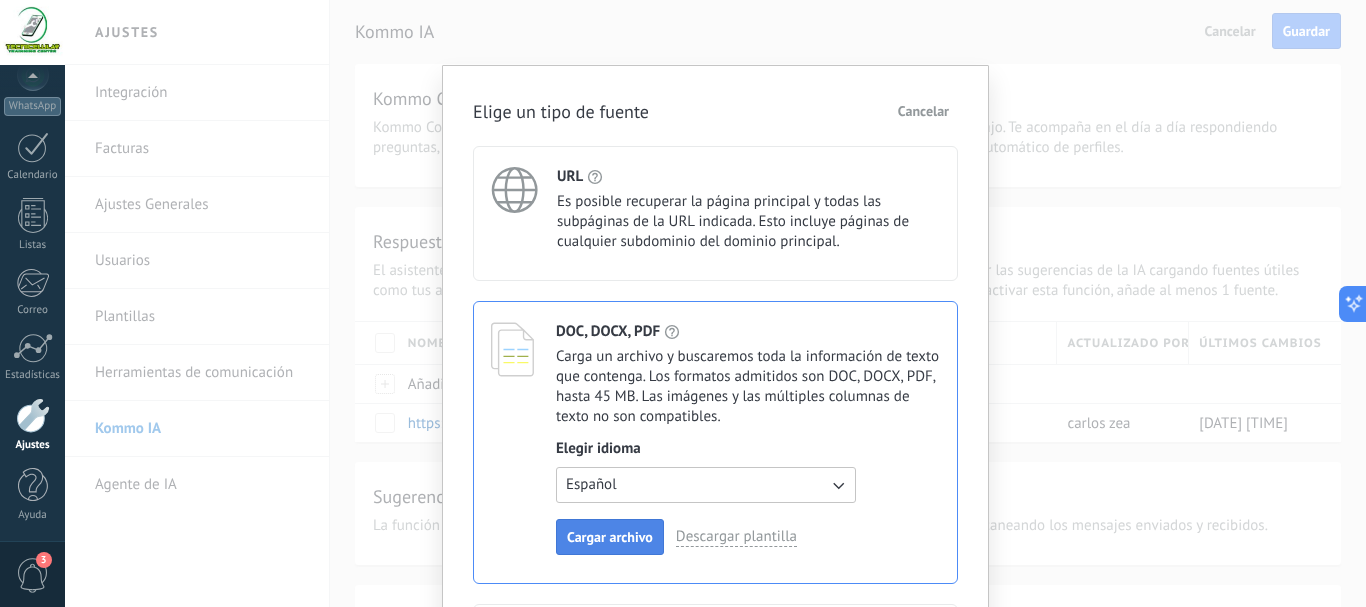 click on "Cargar archivo" at bounding box center (610, 537) 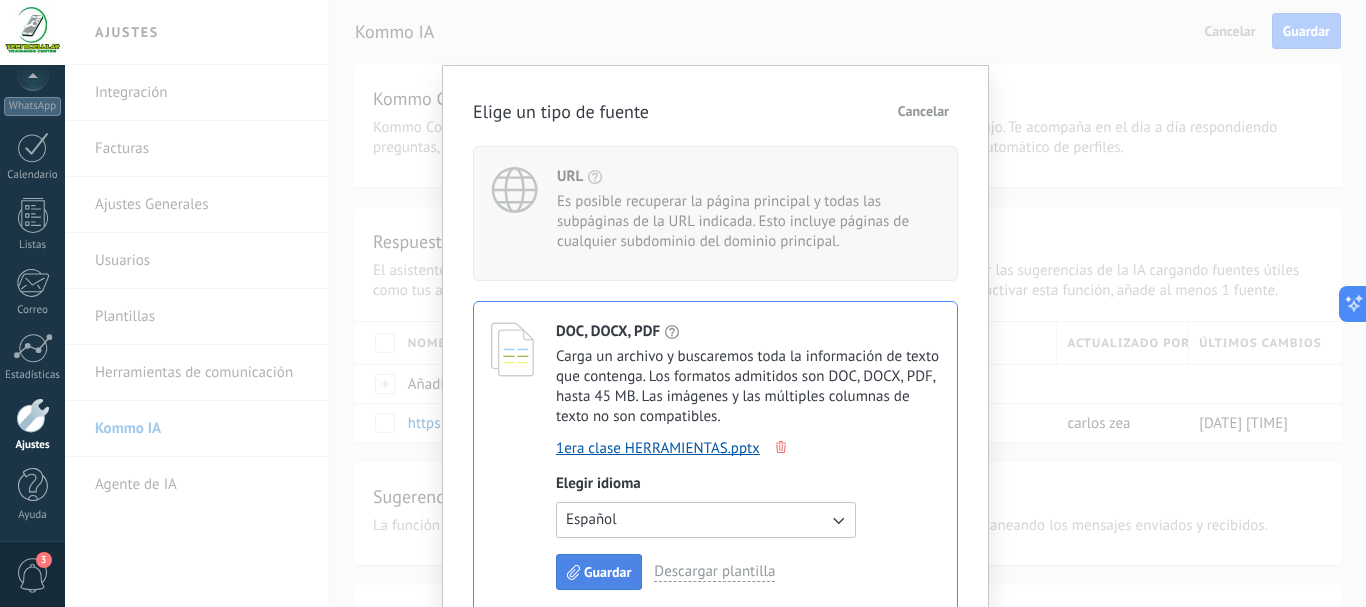 click on "Guardar" at bounding box center (607, 572) 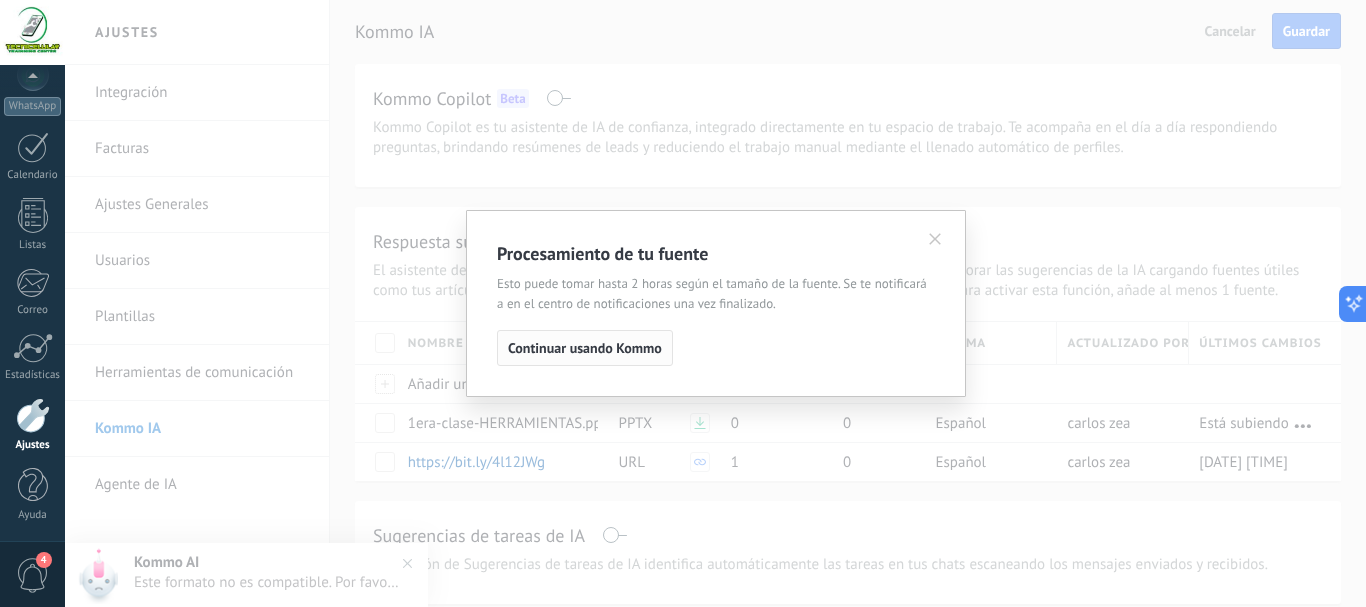 click on "Continuar usando Kommo" at bounding box center [585, 348] 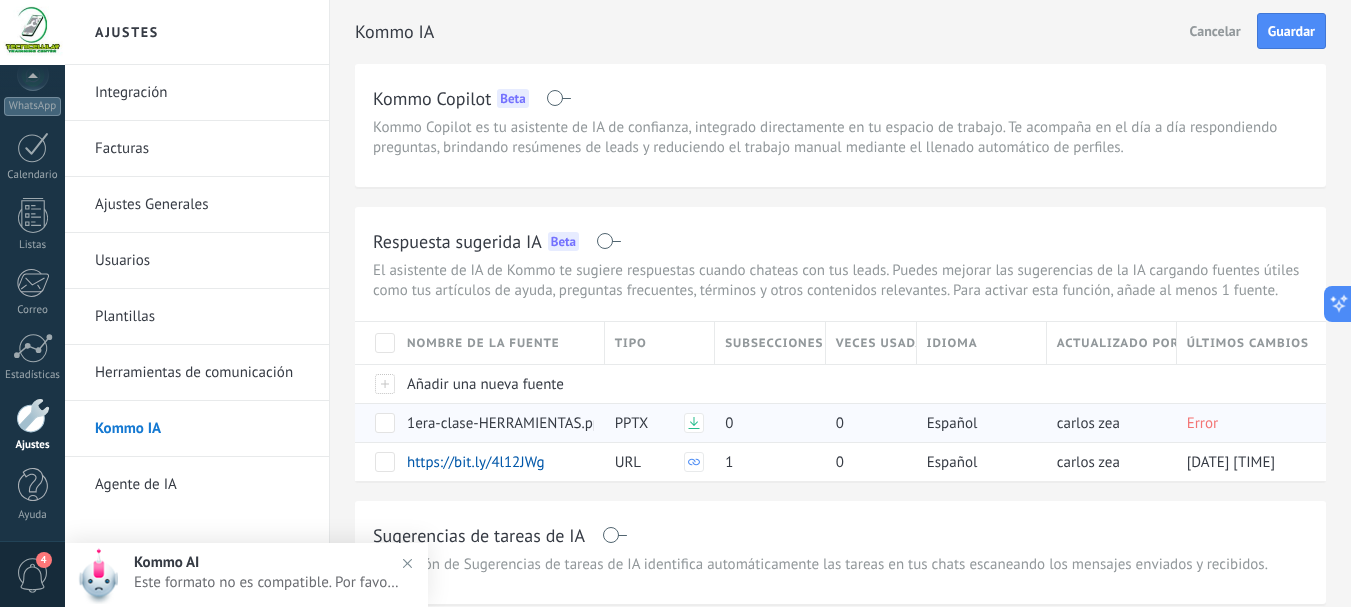 click at bounding box center (385, 423) 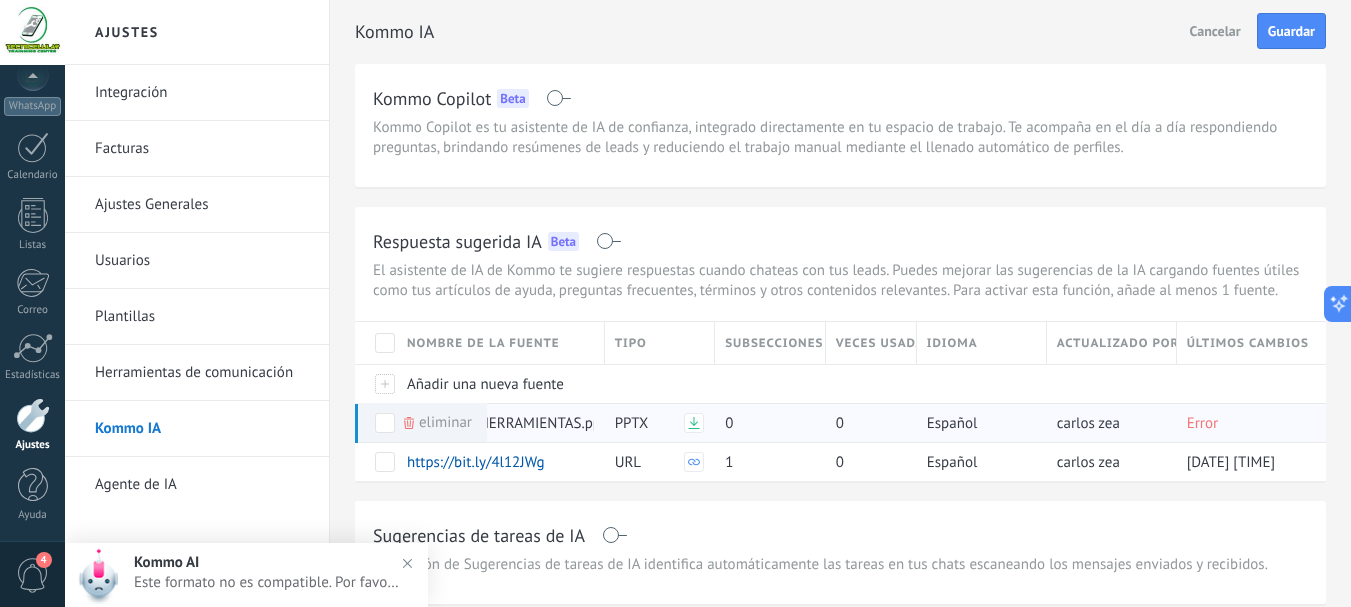 click on "Eliminar" at bounding box center [445, 422] 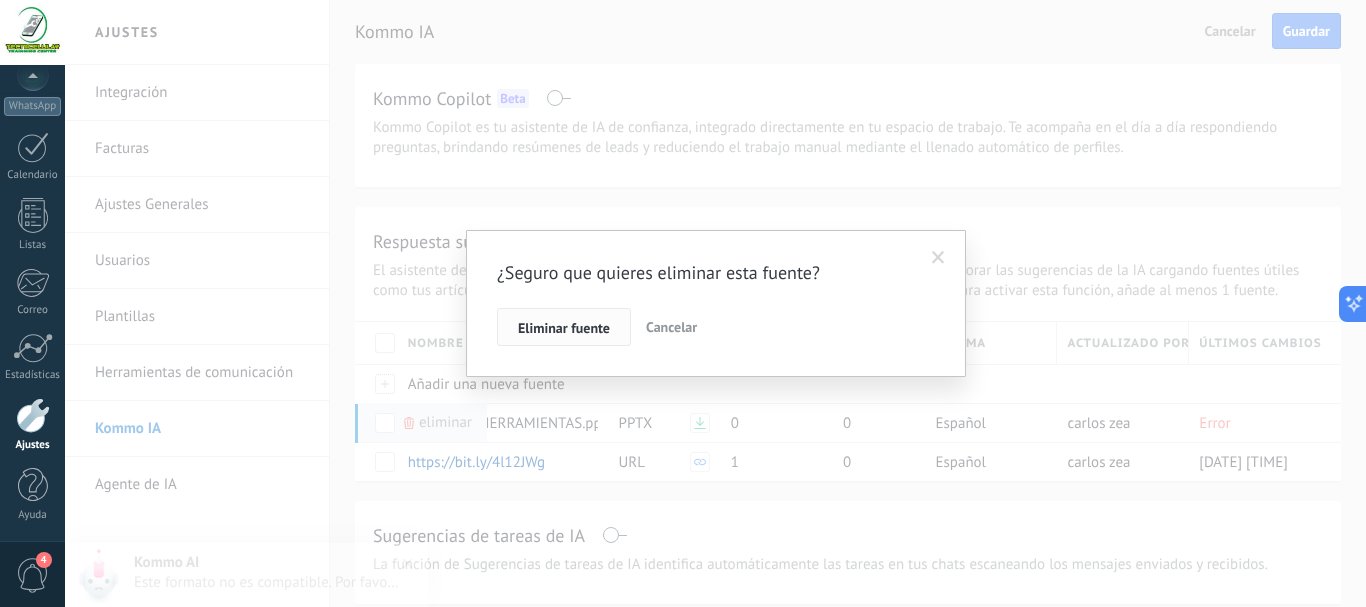 click on "Eliminar fuente" at bounding box center (564, 328) 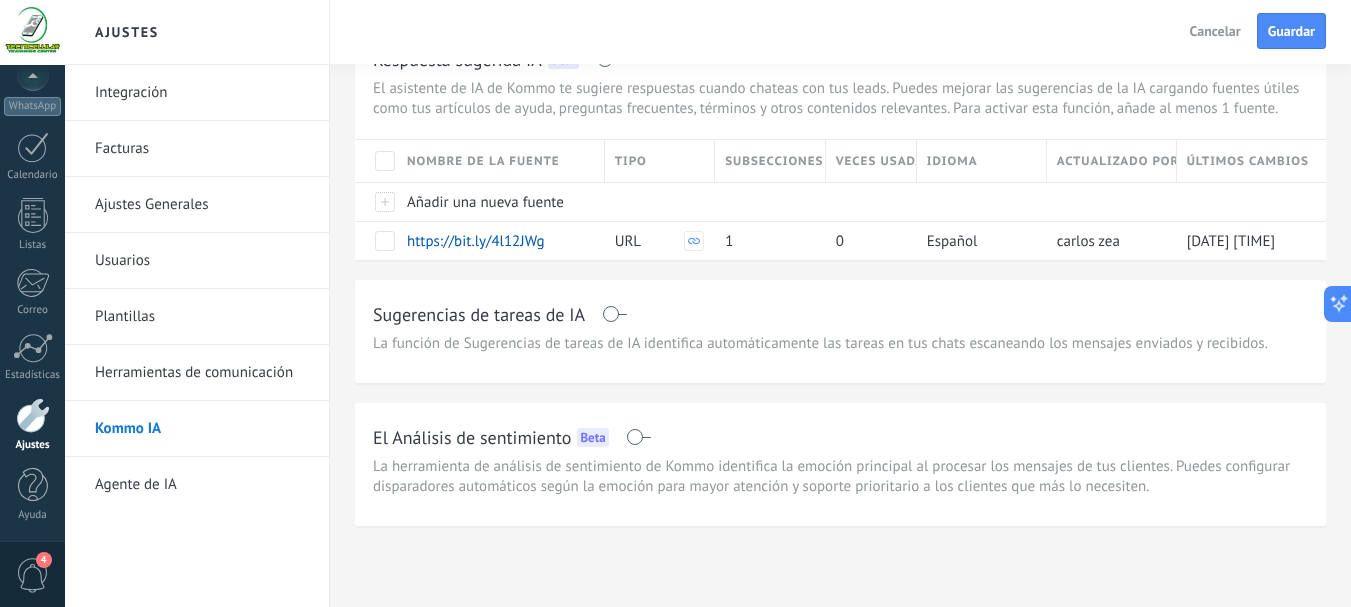 scroll, scrollTop: 186, scrollLeft: 0, axis: vertical 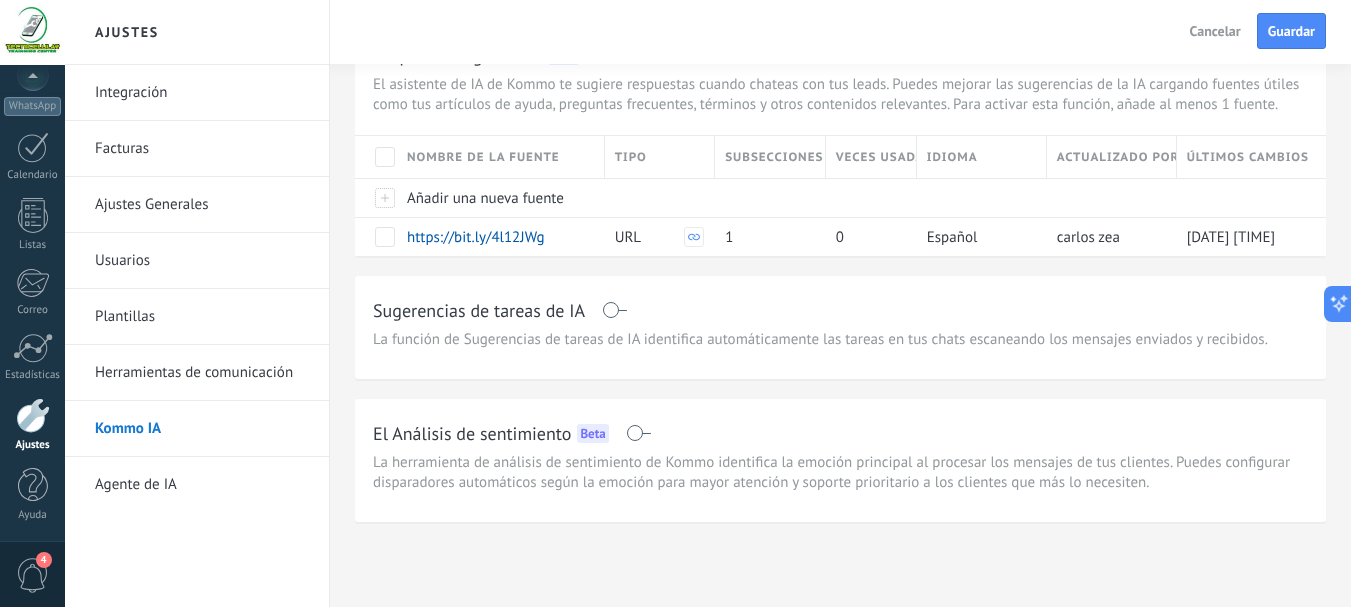 drag, startPoint x: 667, startPoint y: 353, endPoint x: 714, endPoint y: 353, distance: 47 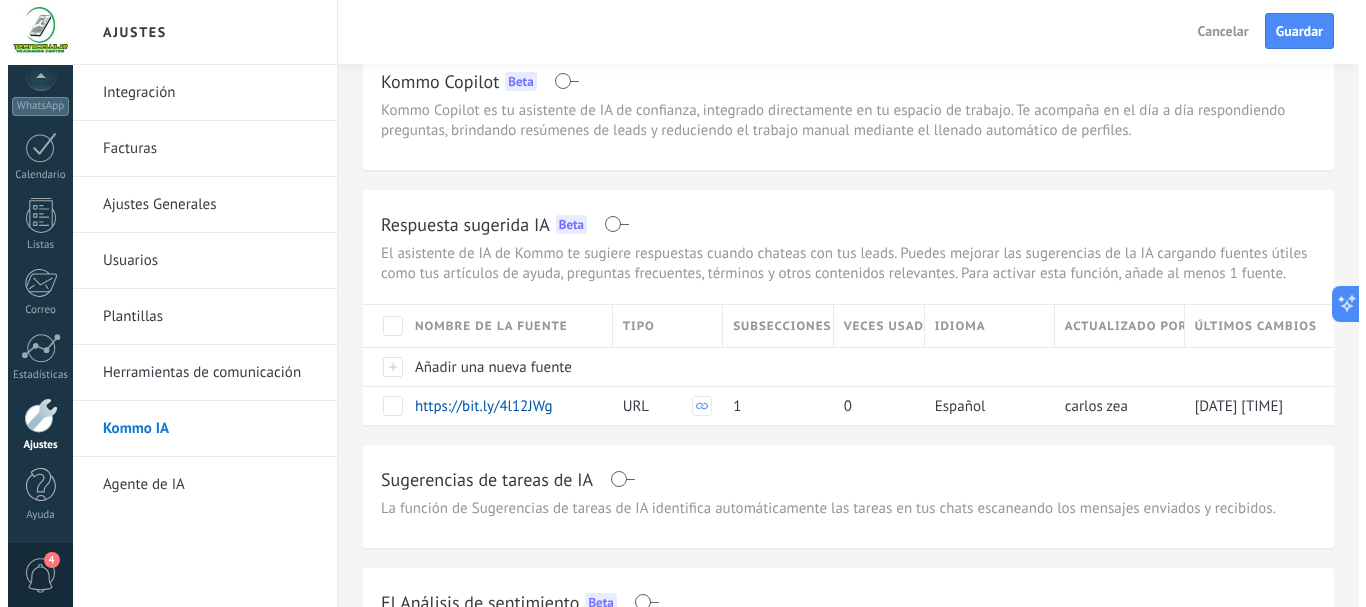 scroll, scrollTop: 0, scrollLeft: 0, axis: both 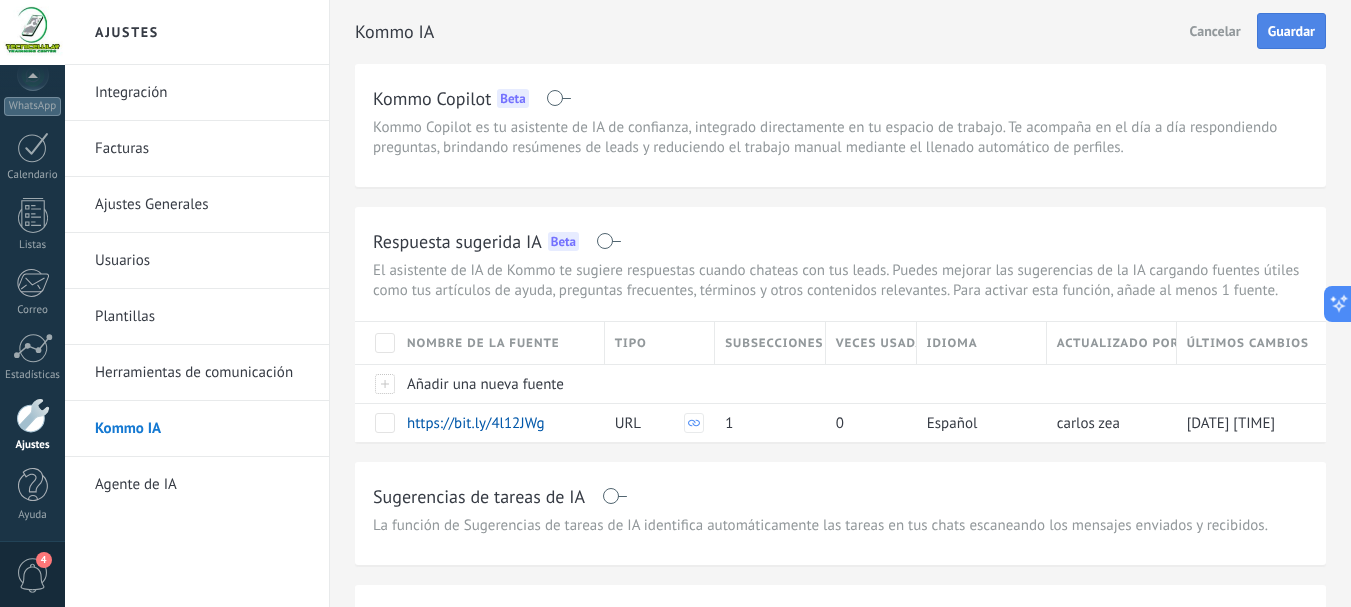 click on "Guardar" at bounding box center [1291, 31] 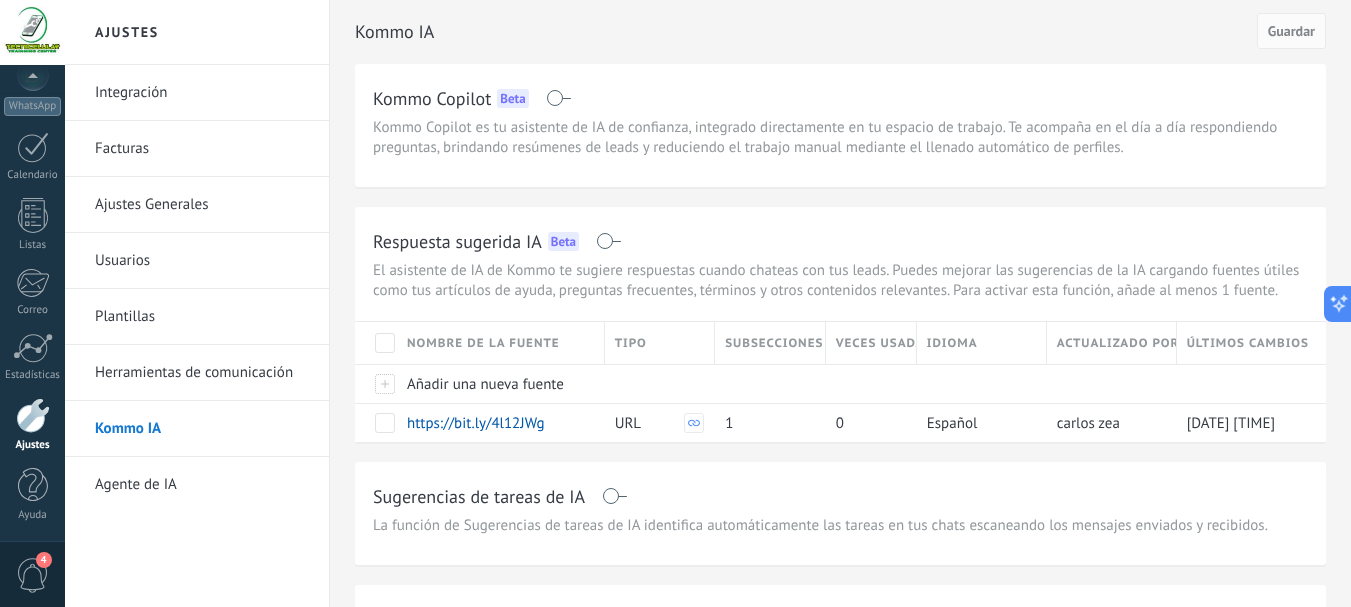 click on "Agente de IA" at bounding box center [202, 485] 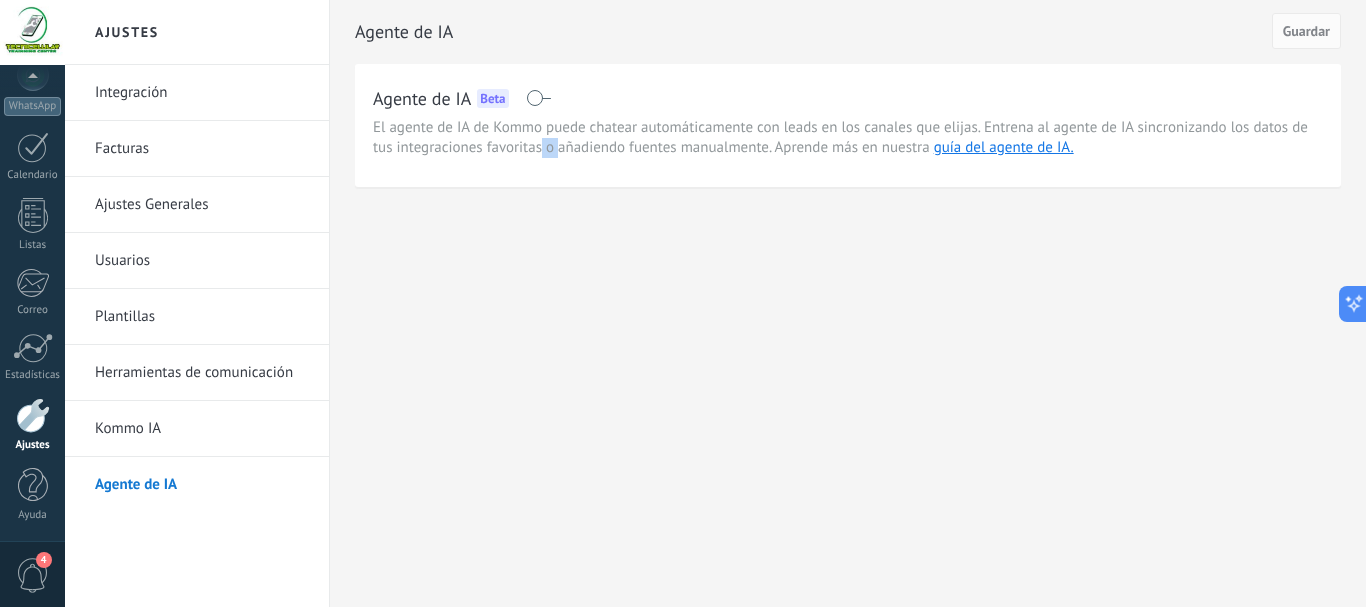 drag, startPoint x: 546, startPoint y: 153, endPoint x: 557, endPoint y: 151, distance: 11.18034 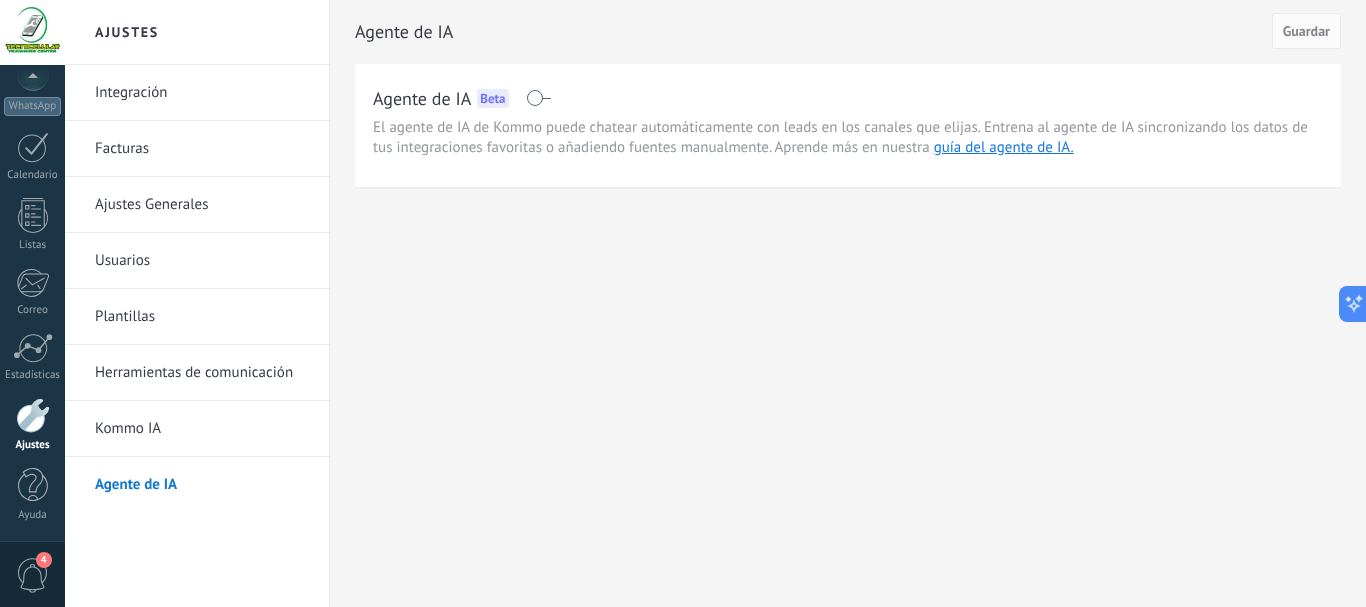 click on "Agente de IA Beta El agente de IA de Kommo puede chatear automáticamente con leads en los canales que elijas. Entrena al agente de IA sincronizando los datos de tus integraciones favoritas o añadiendo fuentes manualmente. Aprende más en nuestra   guía del agente de IA." at bounding box center [848, 125] 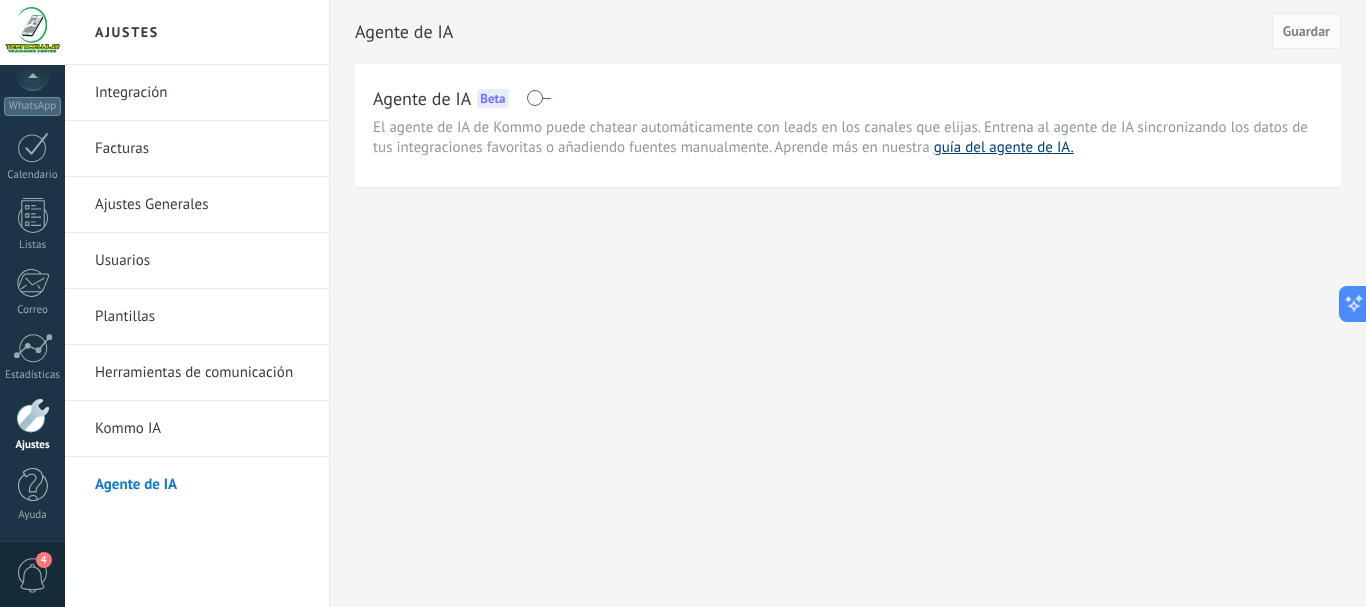 click on "guía del agente de IA." at bounding box center [1004, 147] 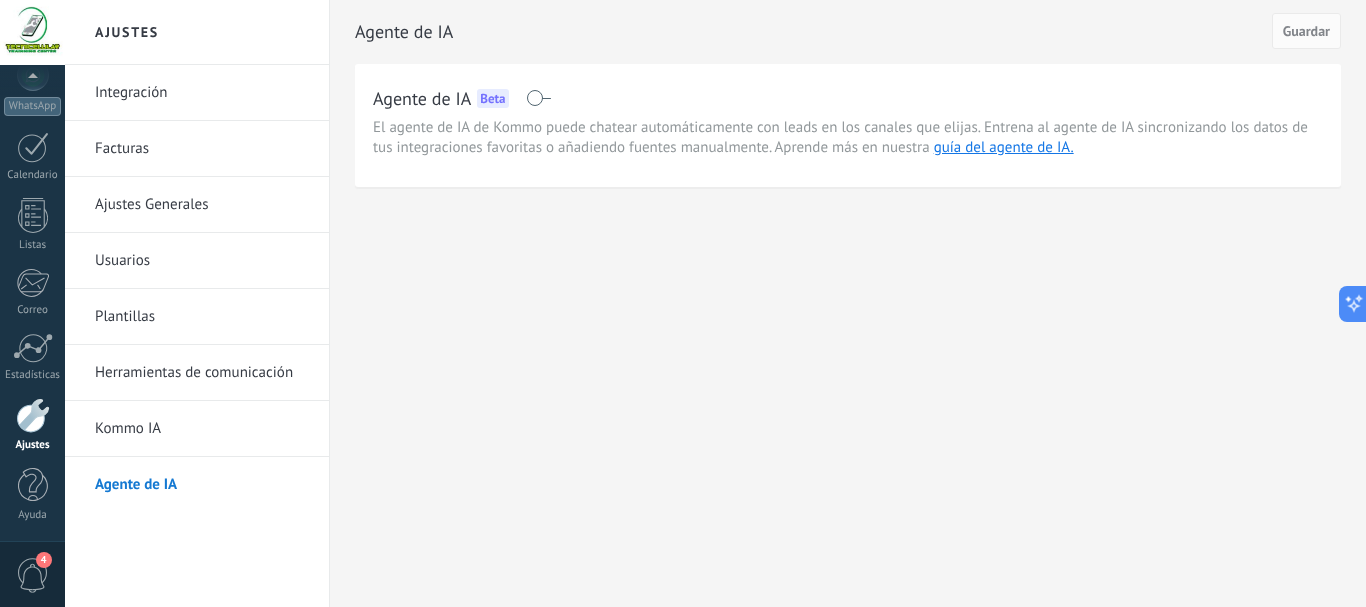 click on "Plantillas" at bounding box center [202, 317] 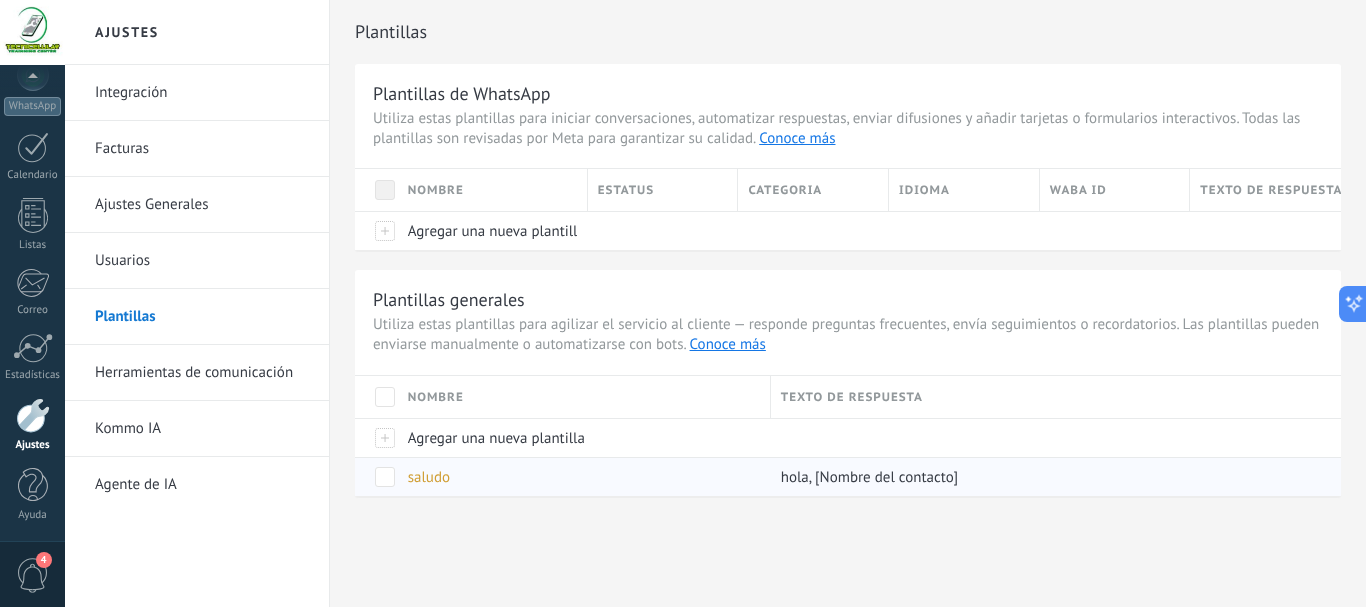 click at bounding box center [385, 477] 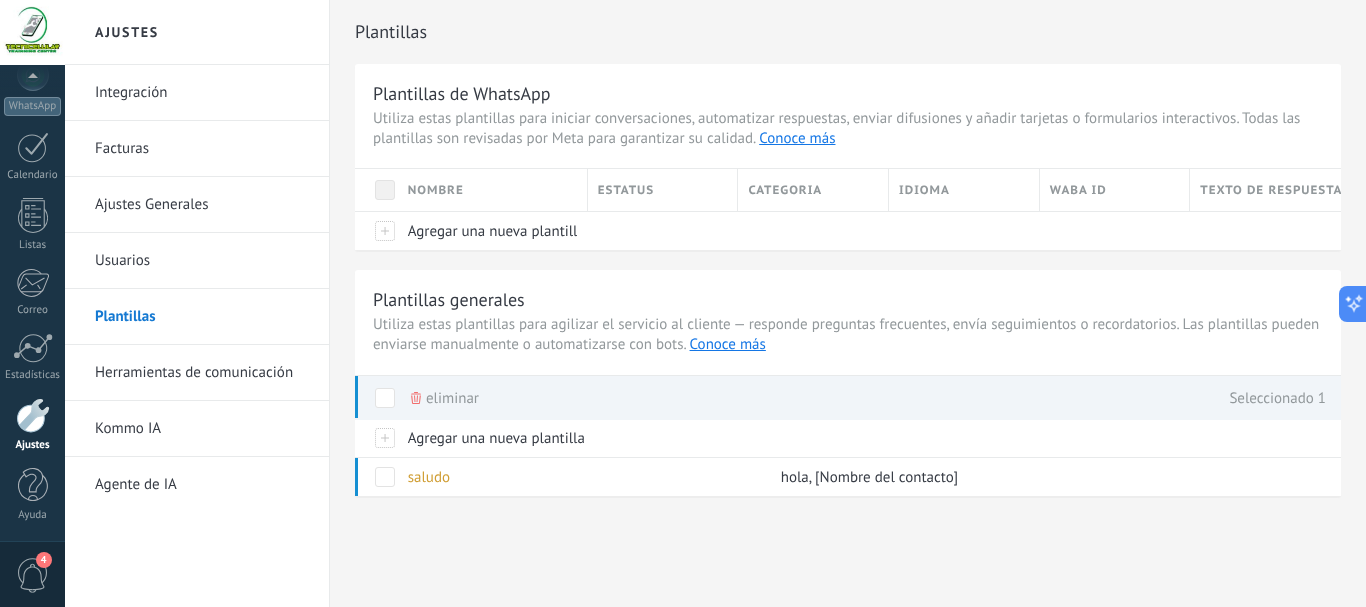 click on "Plantillas Plantillas de WhatsApp Utiliza estas plantillas para iniciar conversaciones, automatizar respuestas, enviar difusiones y añadir tarjetas o formularios interactivos. Todas las plantillas son revisadas por Meta para garantizar su calidad.   Conoce más Nombre Estatus Categoria Idioma WABA ID Texto de respuesta Agregar una nueva plantilla Plantillas generales Utiliza estas plantillas para agilizar el servicio al cliente — responde preguntas frecuentes, envía seguimientos o recordatorios. Las plantillas pueden enviarse manualmente o automatizarse con bots.   Conoce más Nombre Texto de respuesta Agregar una nueva plantilla saludo hola, [Nombre del contacto] eliminar Seleccionado 1" at bounding box center [848, 290] 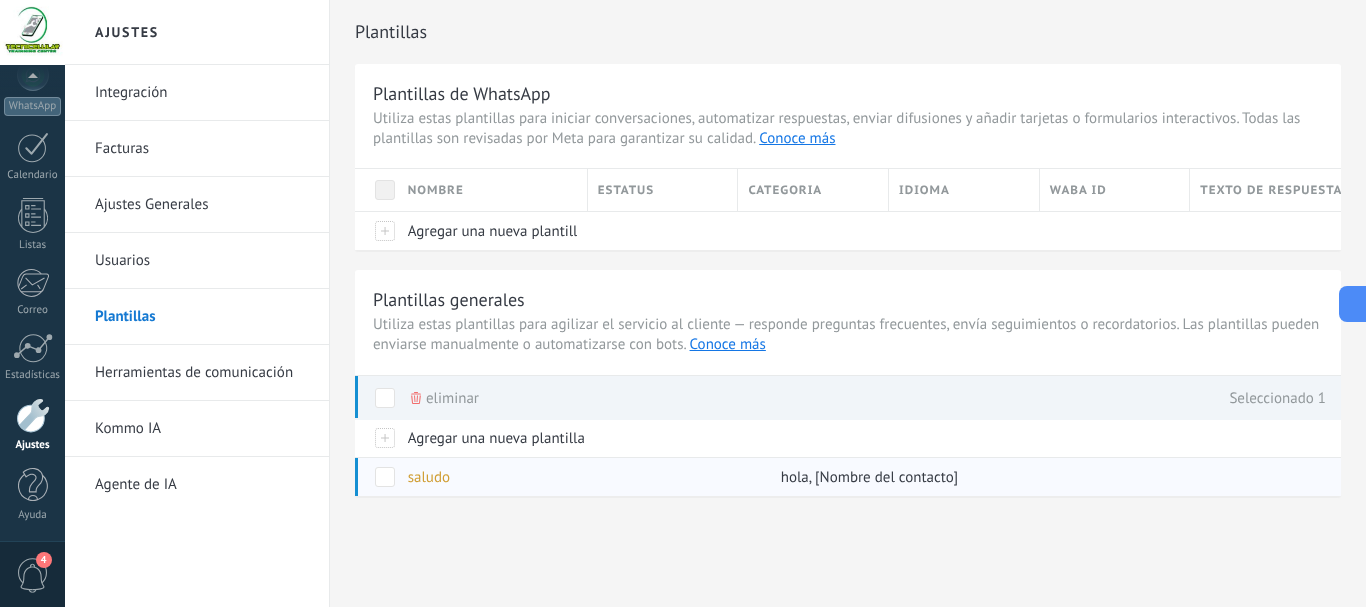 click at bounding box center (385, 477) 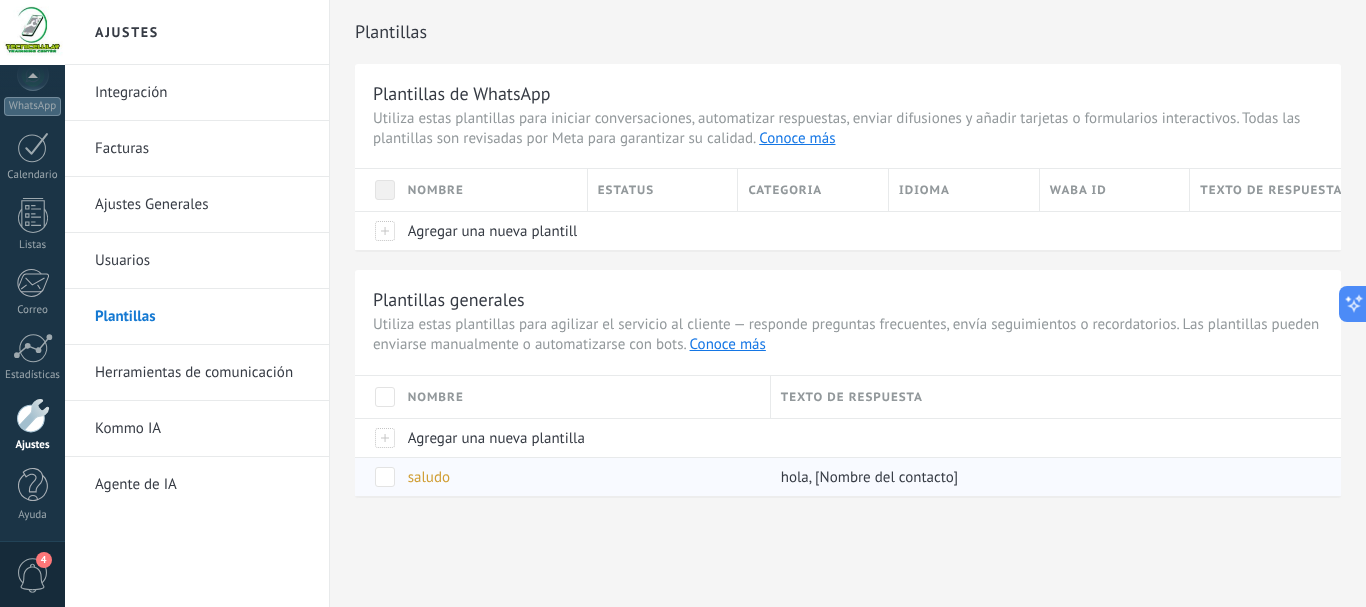 click on "saludo" at bounding box center [579, 477] 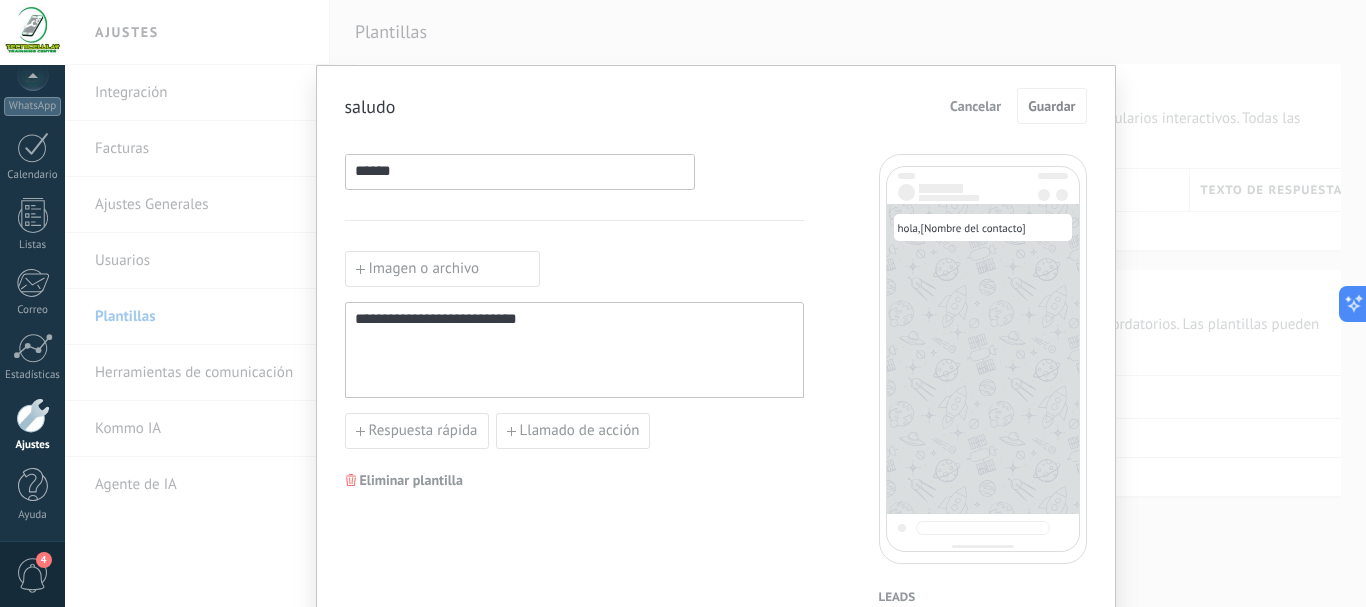 click on "**********" at bounding box center [574, 350] 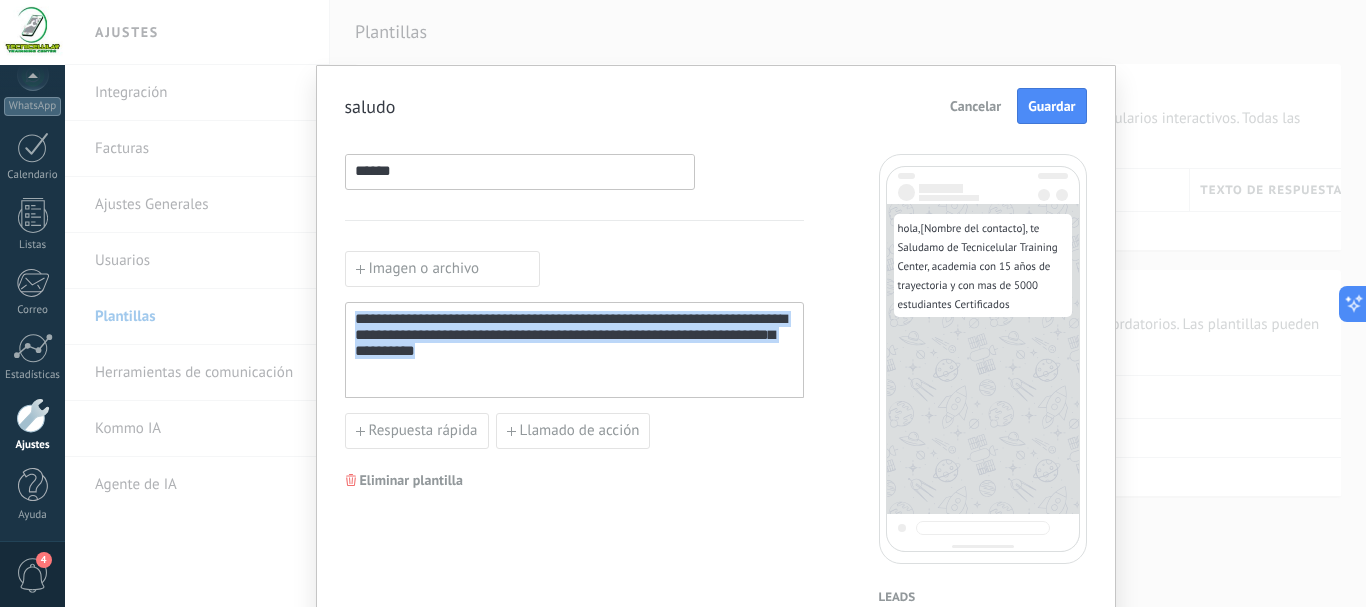 drag, startPoint x: 394, startPoint y: 356, endPoint x: 317, endPoint y: 303, distance: 93.47727 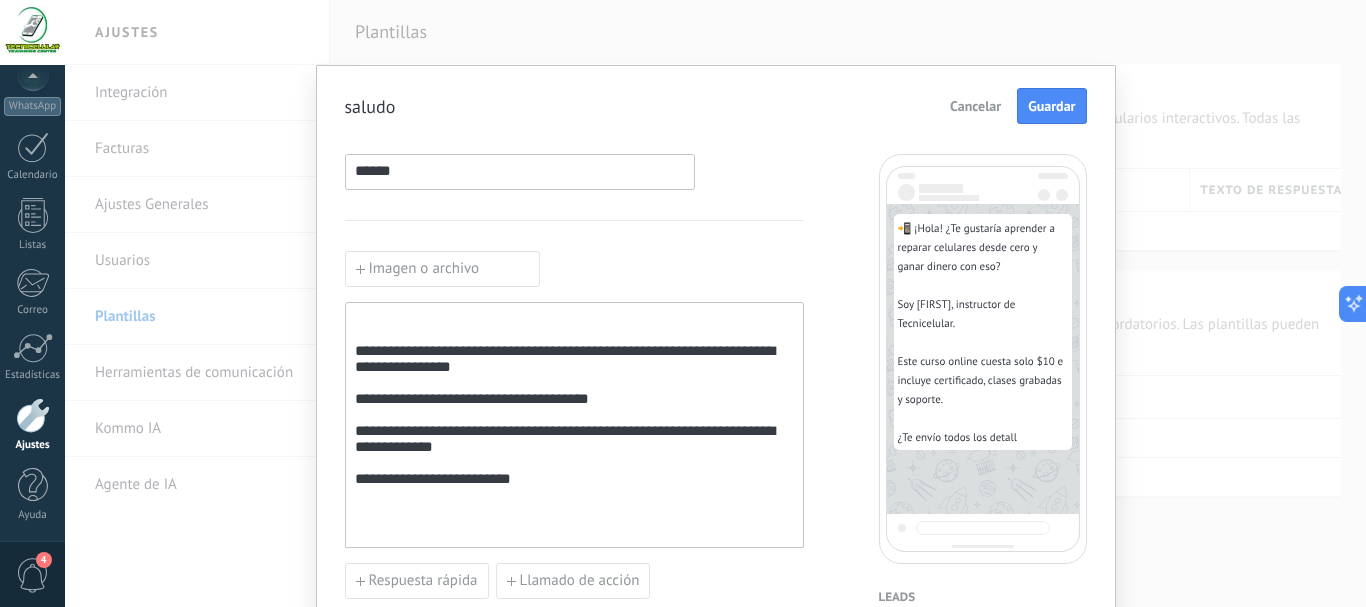 click on "**********" at bounding box center (574, 425) 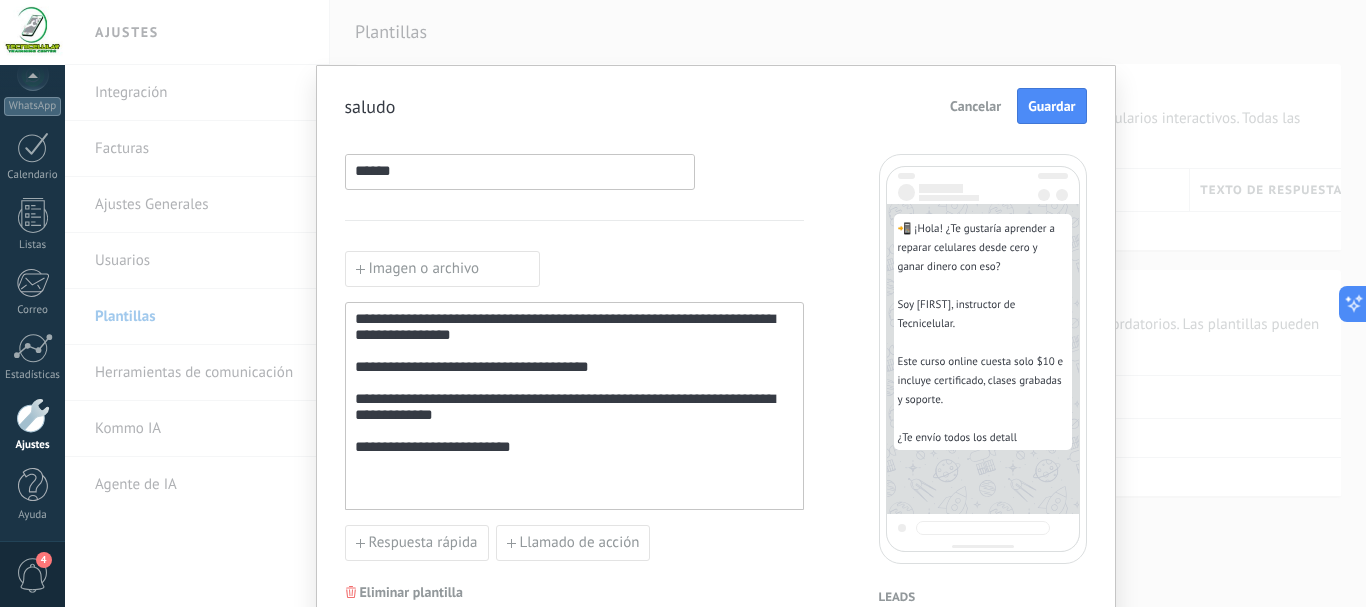 click on "**********" at bounding box center (574, 406) 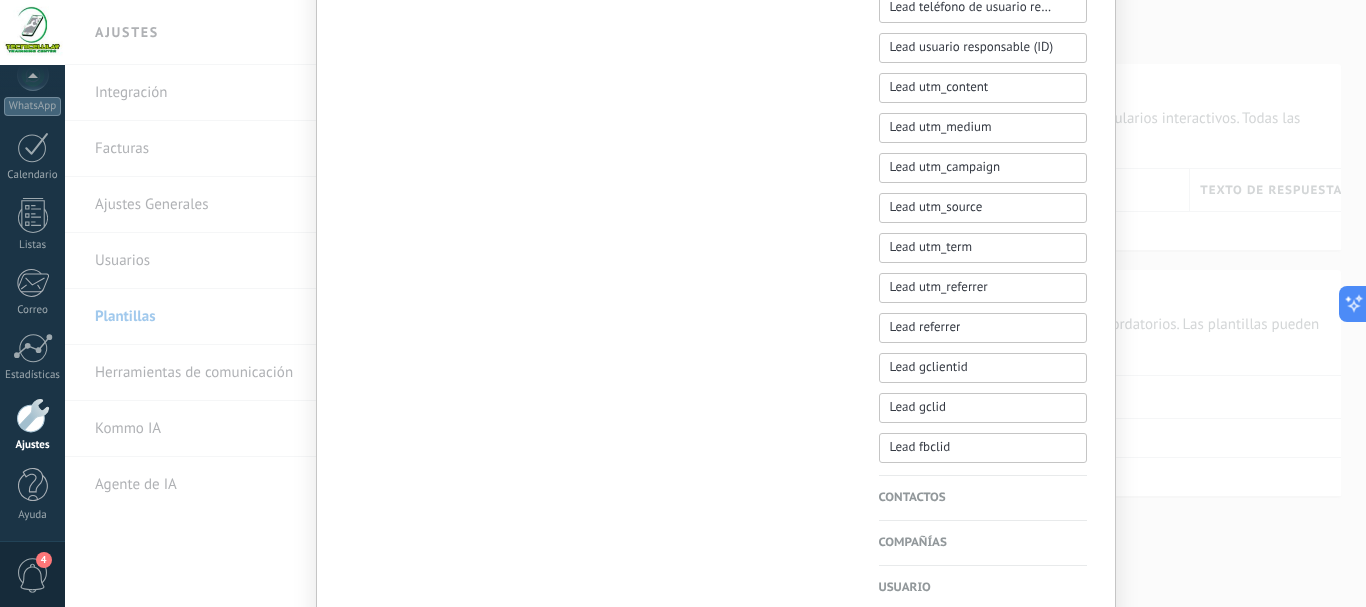 scroll, scrollTop: 933, scrollLeft: 0, axis: vertical 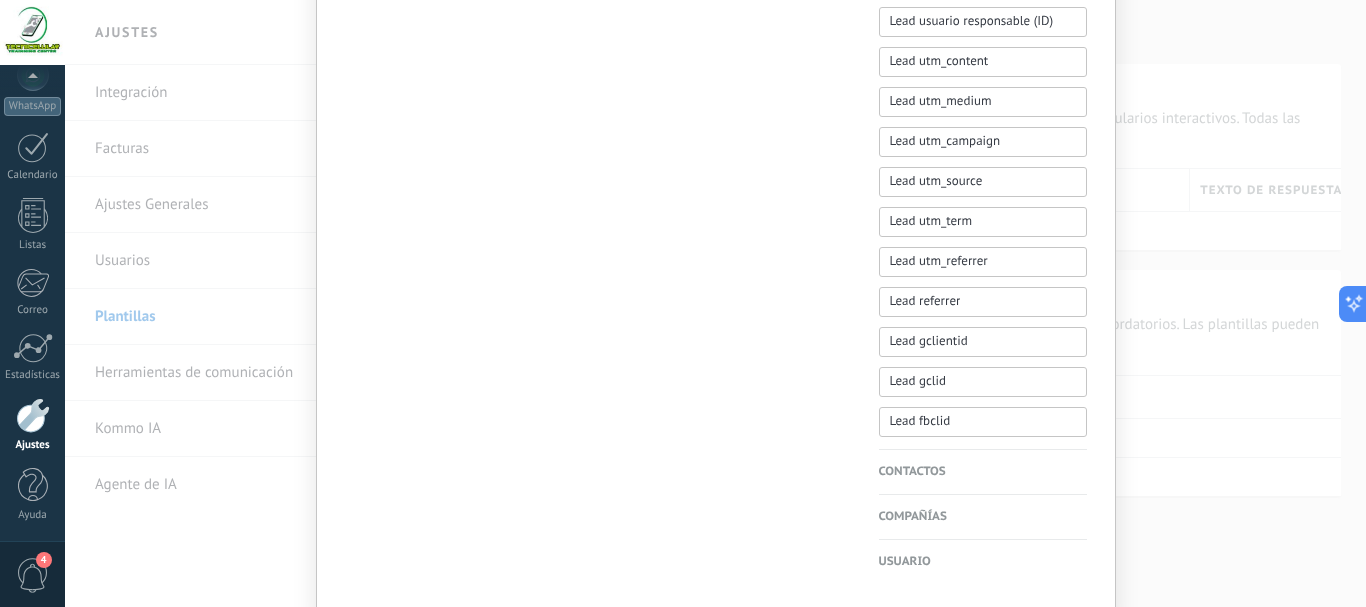 click on "Contactos" at bounding box center (983, 472) 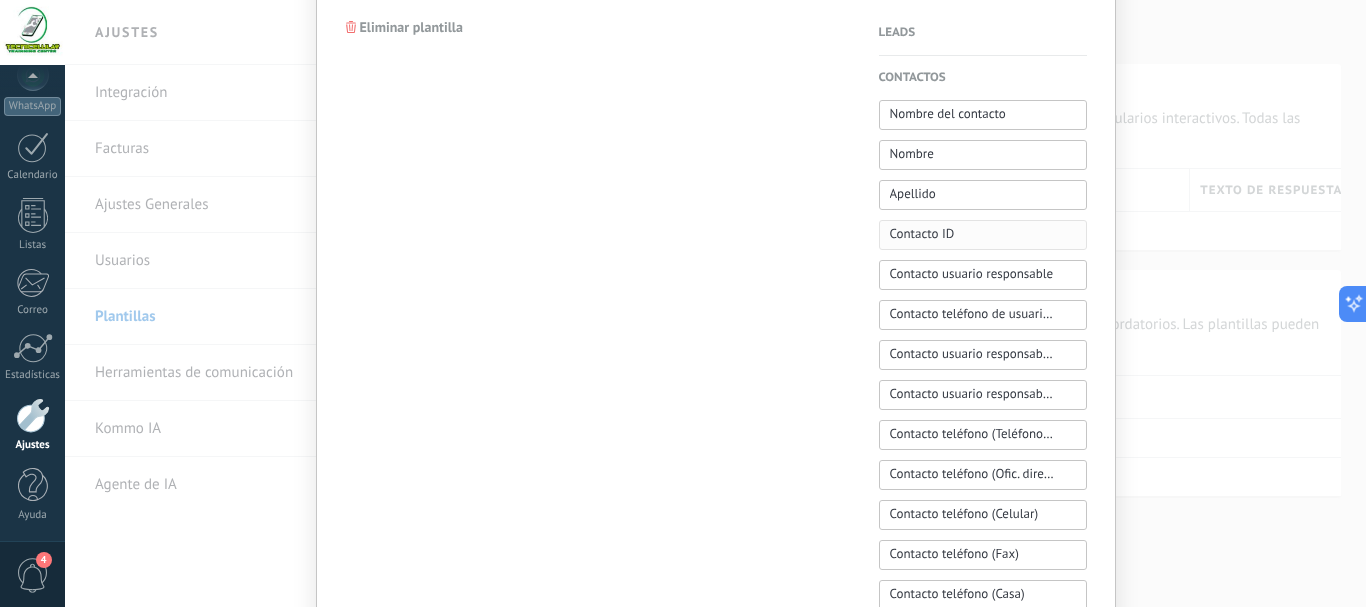scroll, scrollTop: 533, scrollLeft: 0, axis: vertical 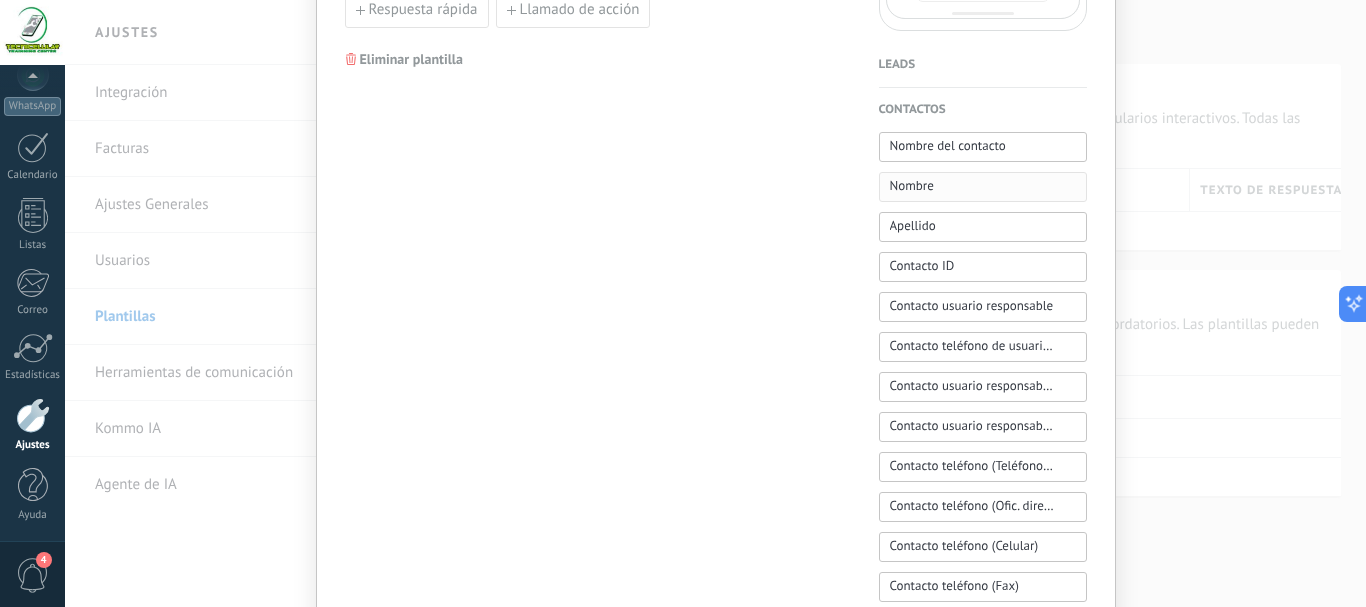 click on "Nombre" at bounding box center [912, 186] 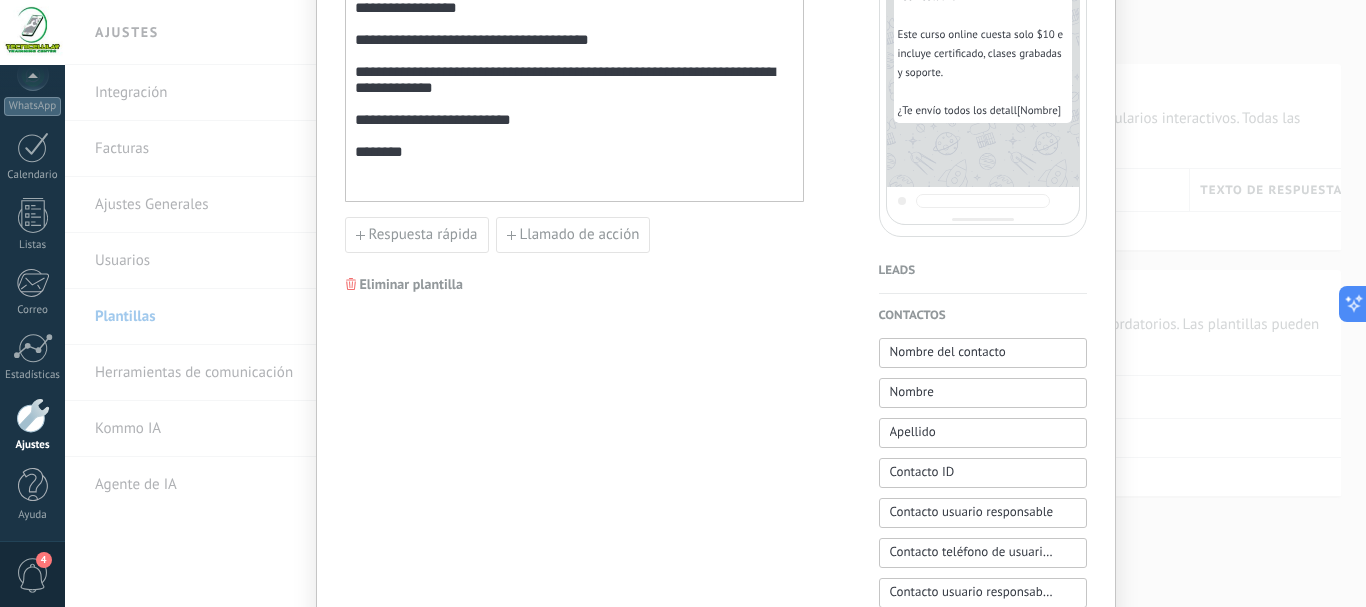 scroll, scrollTop: 286, scrollLeft: 0, axis: vertical 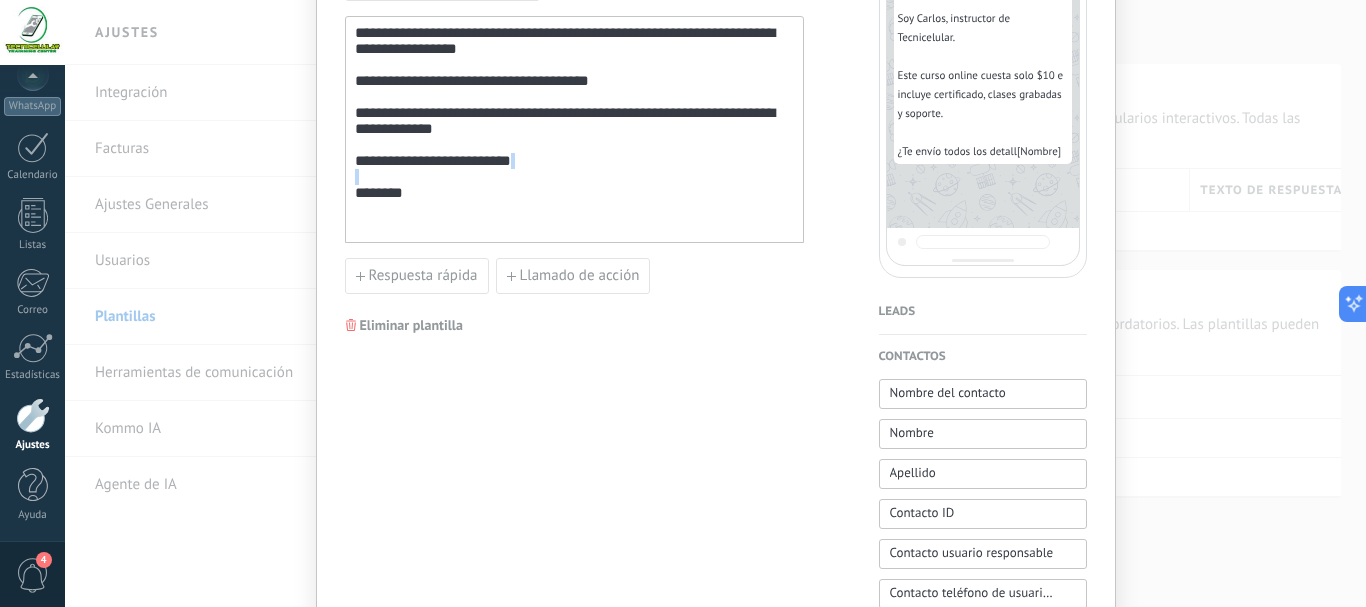 drag, startPoint x: 427, startPoint y: 225, endPoint x: 351, endPoint y: 208, distance: 77.87811 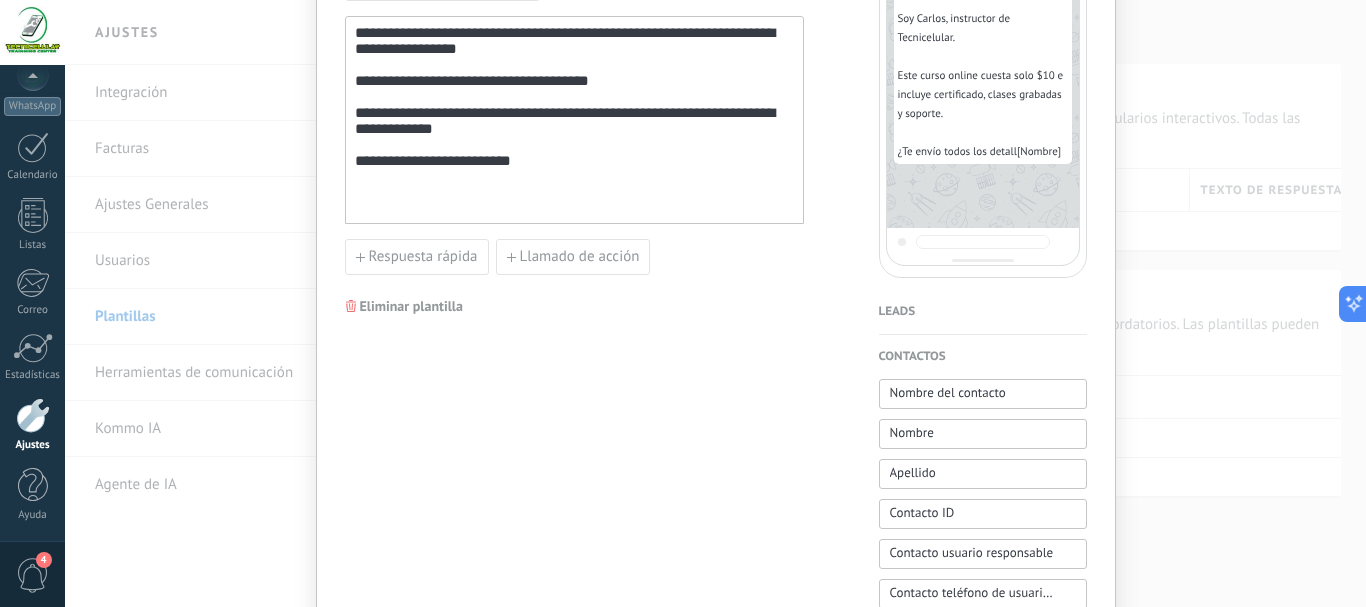 drag, startPoint x: 421, startPoint y: 28, endPoint x: 448, endPoint y: 90, distance: 67.62396 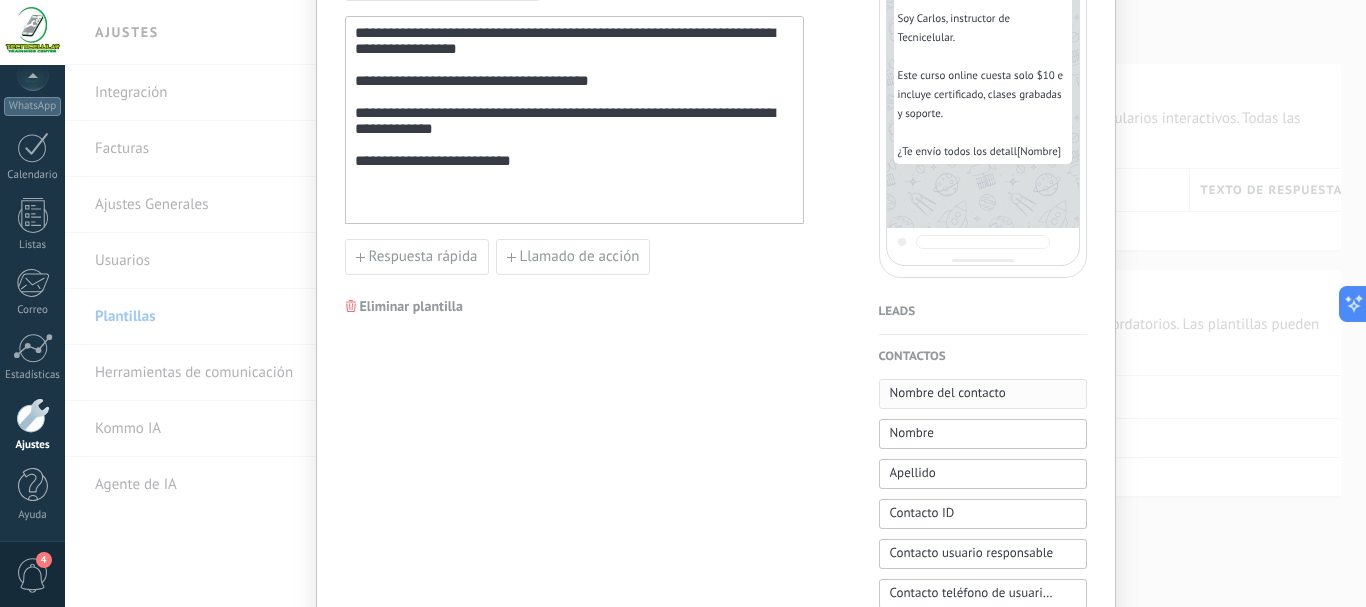 click on "Nombre del contacto" at bounding box center [948, 393] 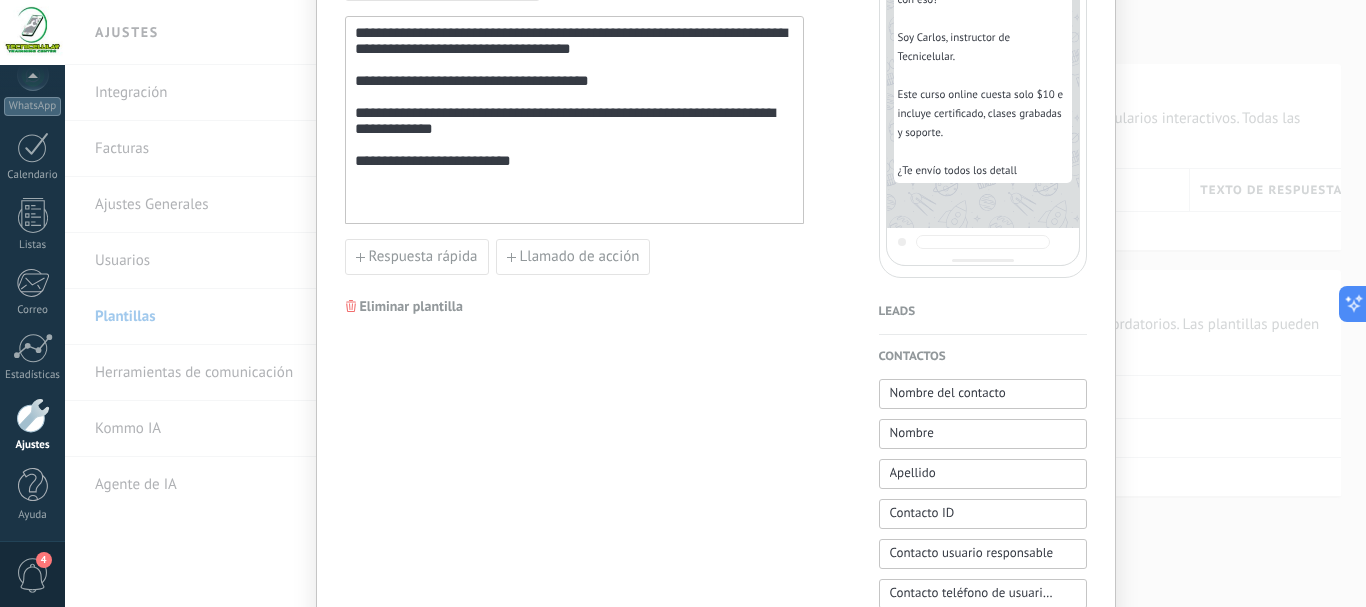 drag, startPoint x: 527, startPoint y: 190, endPoint x: 550, endPoint y: 189, distance: 23.021729 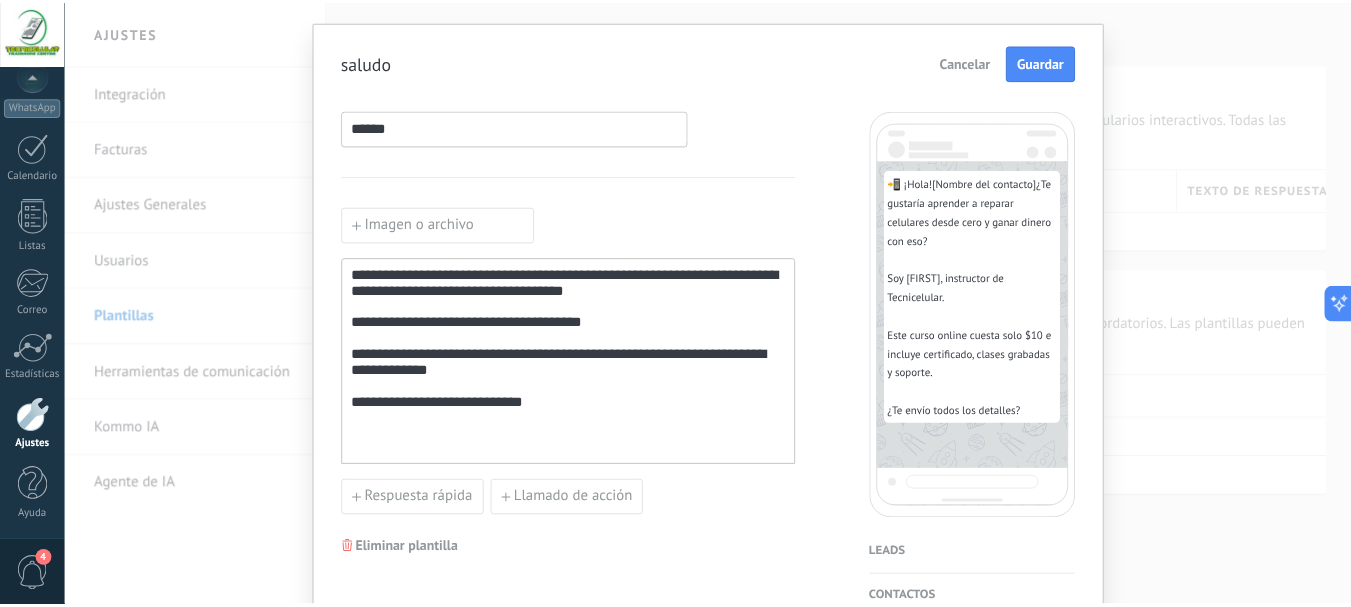 scroll, scrollTop: 0, scrollLeft: 0, axis: both 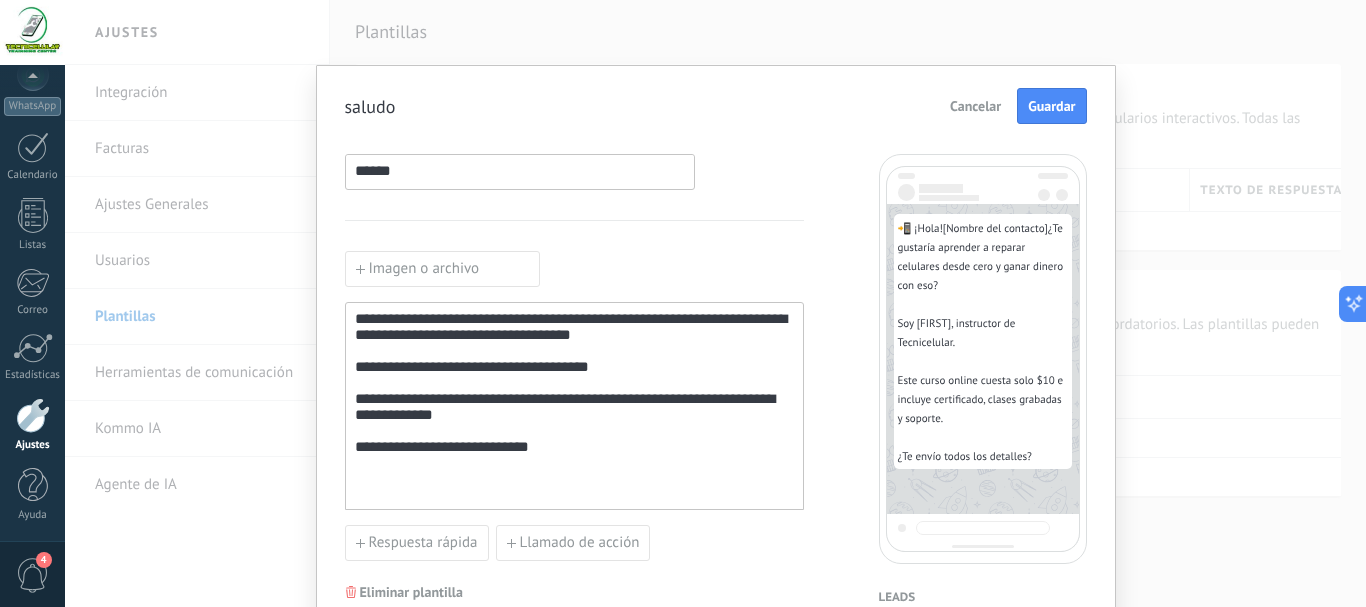 click on "******" at bounding box center [520, 171] 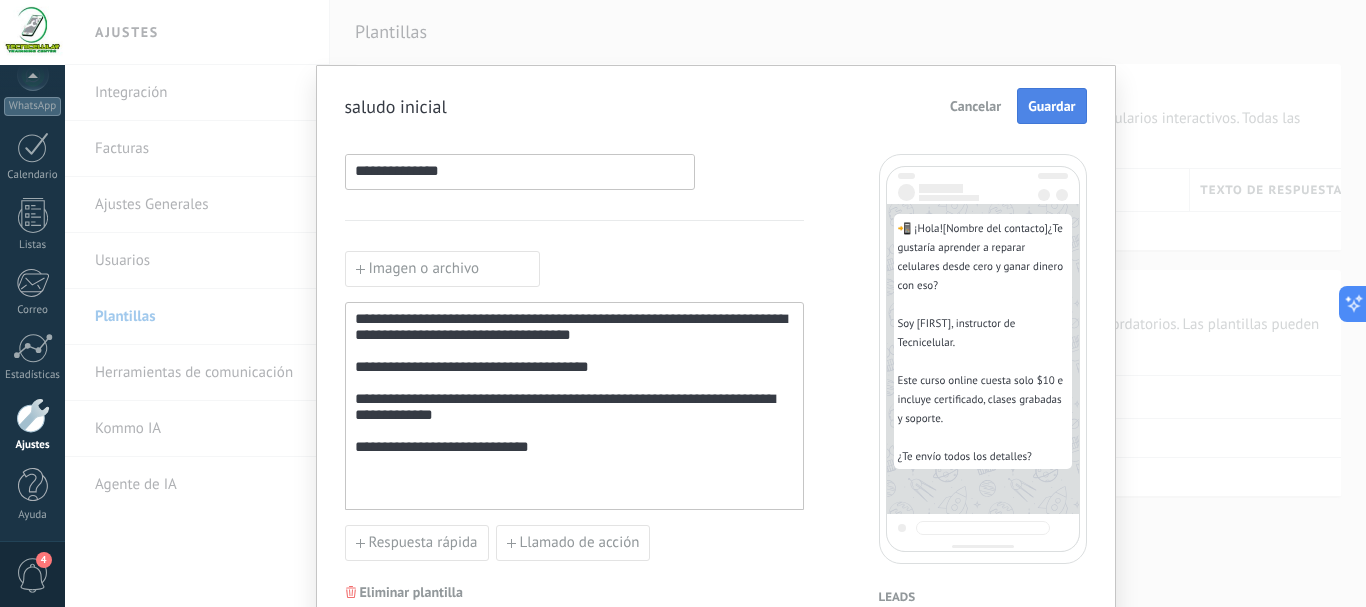 type on "**********" 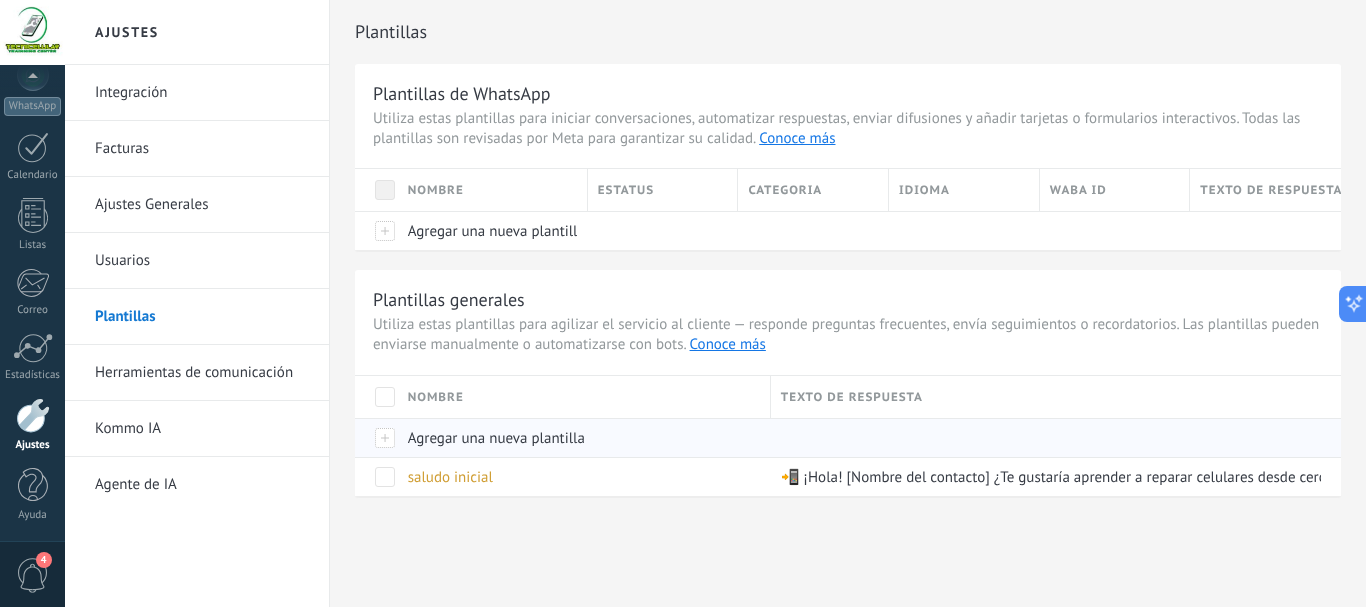 click at bounding box center [376, 437] 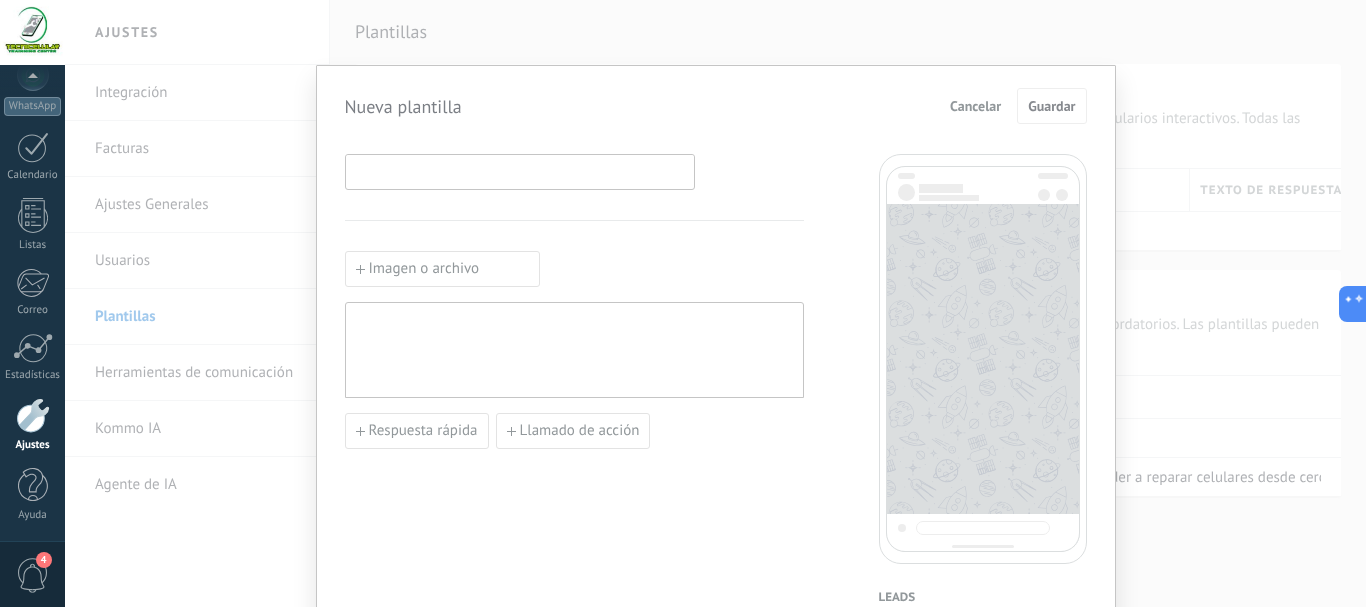 click at bounding box center [520, 171] 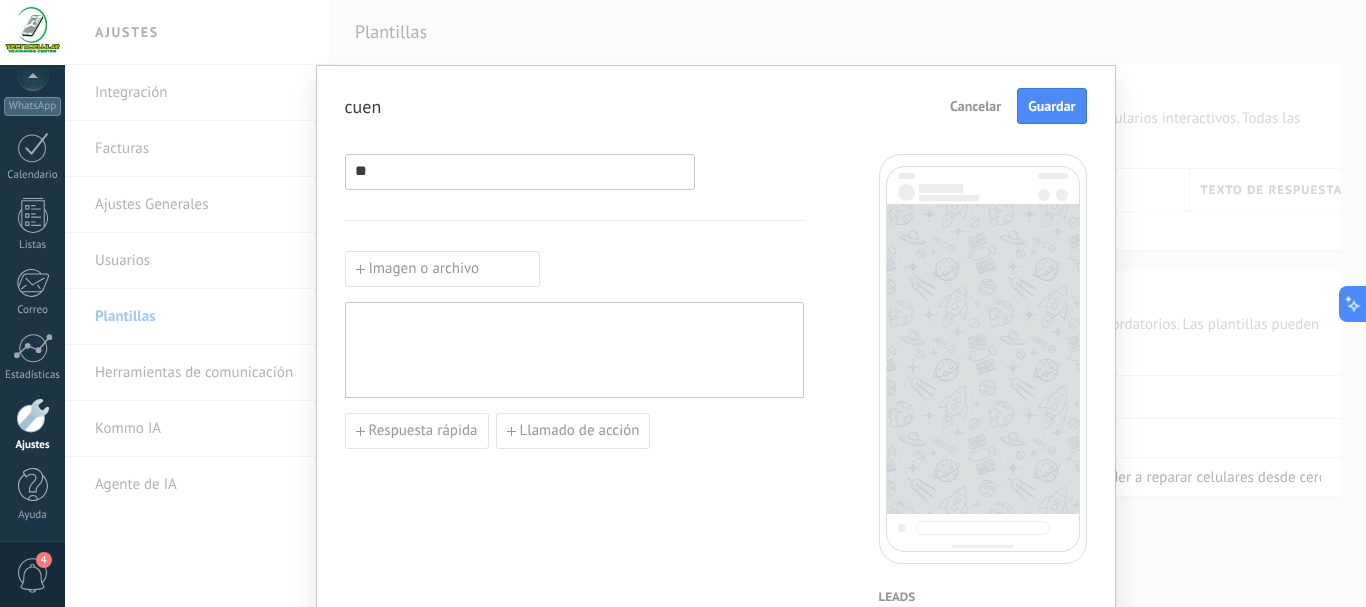 type on "*" 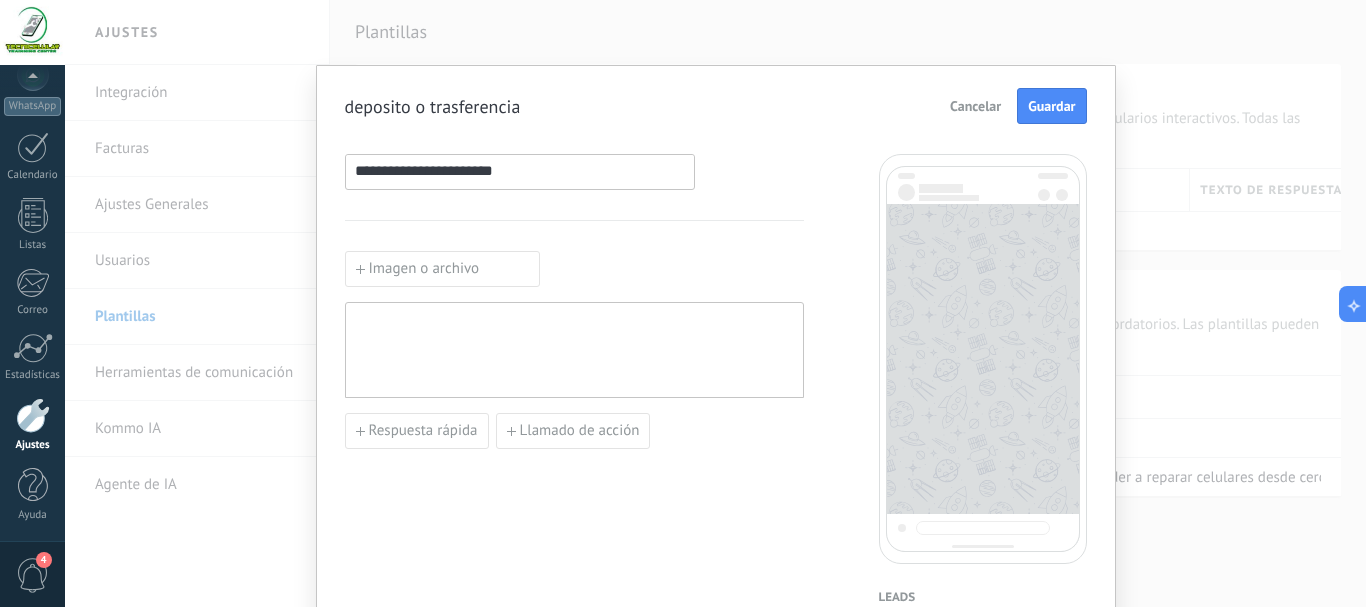 drag, startPoint x: 439, startPoint y: 174, endPoint x: 456, endPoint y: 204, distance: 34.48188 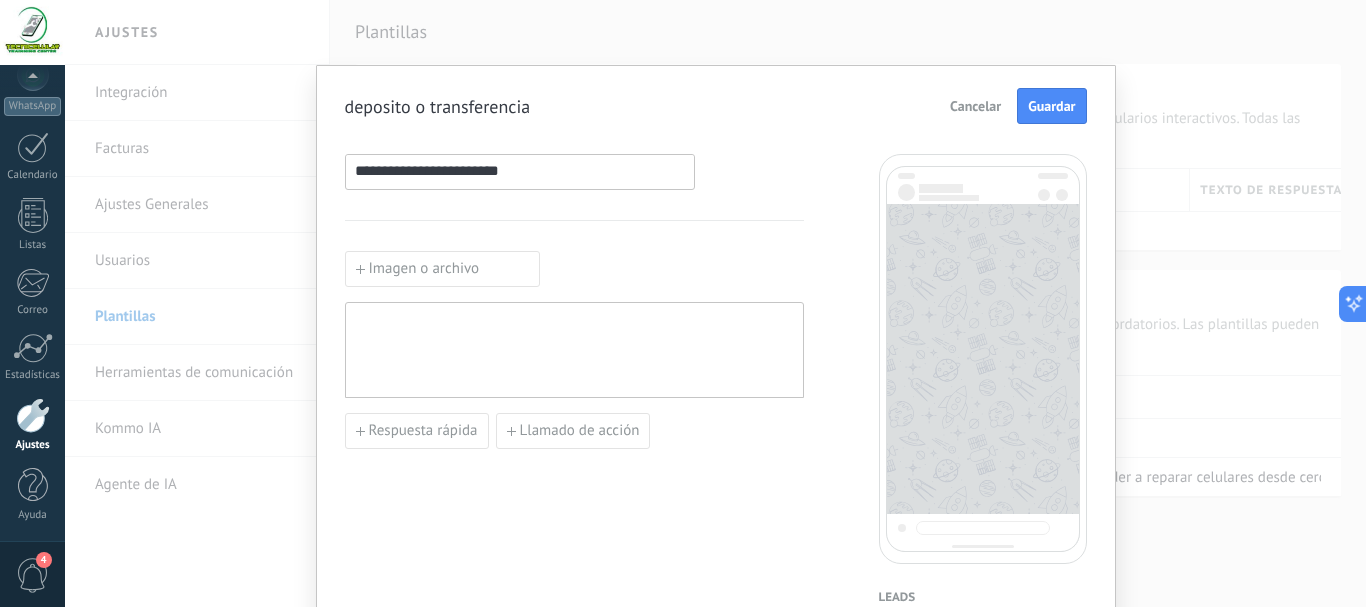 type on "**********" 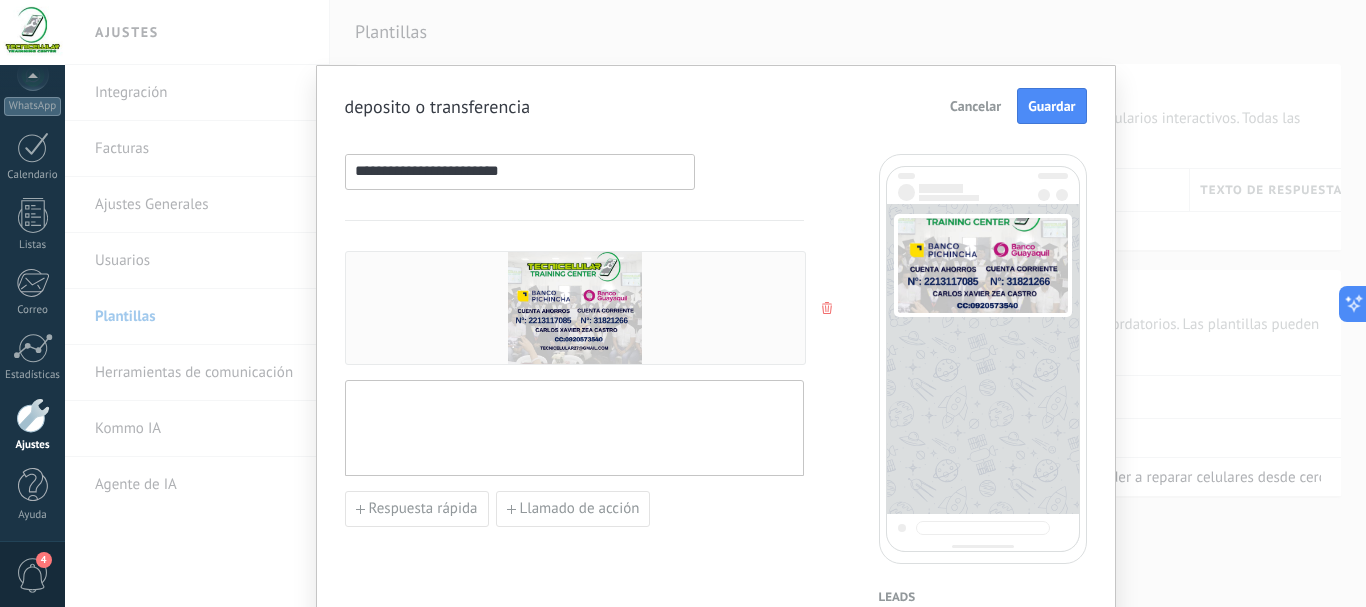 click at bounding box center (574, 428) 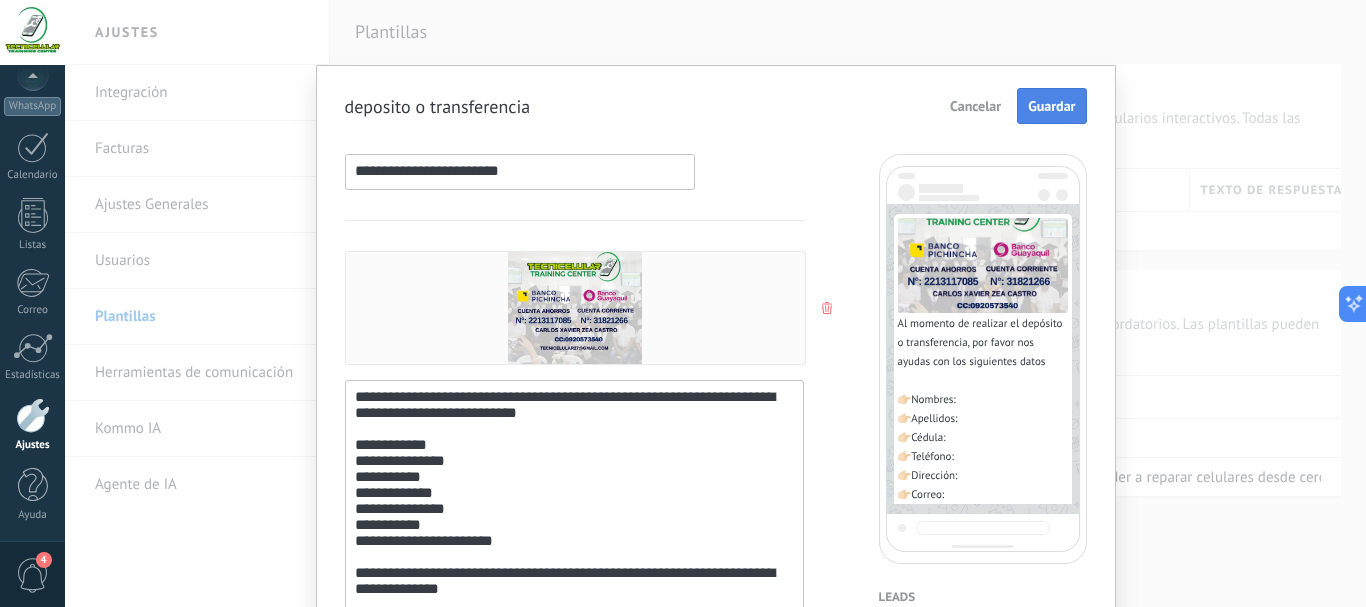 click on "Guardar" at bounding box center (1051, 106) 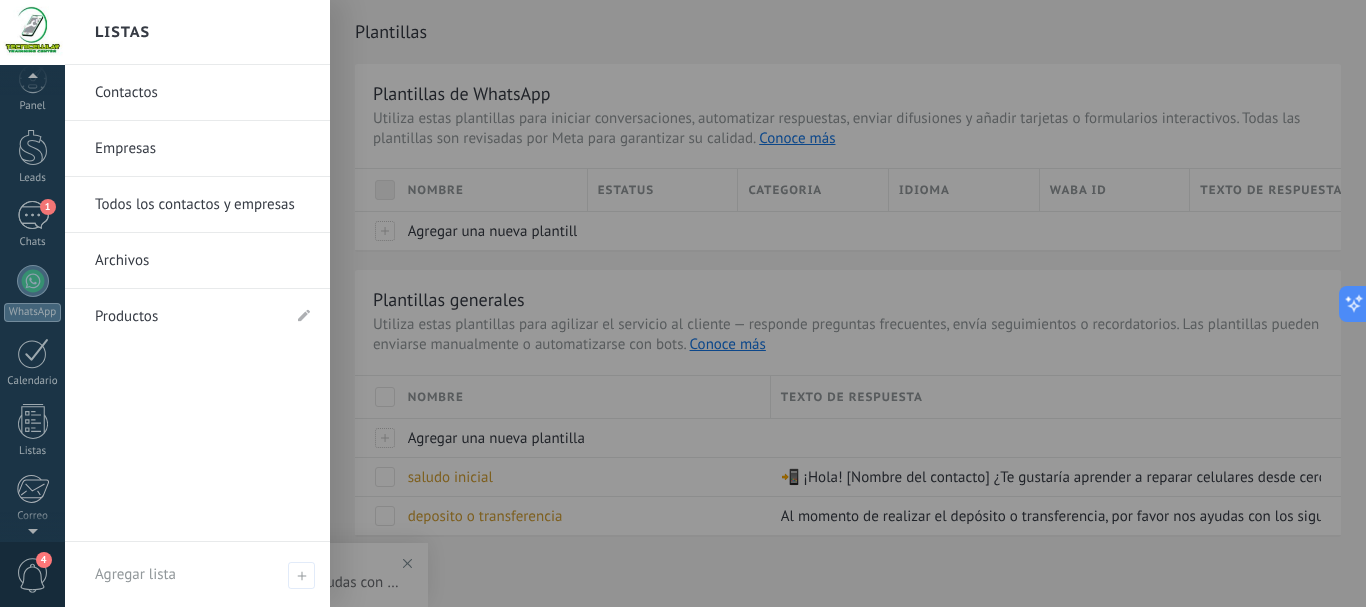 scroll, scrollTop: 0, scrollLeft: 0, axis: both 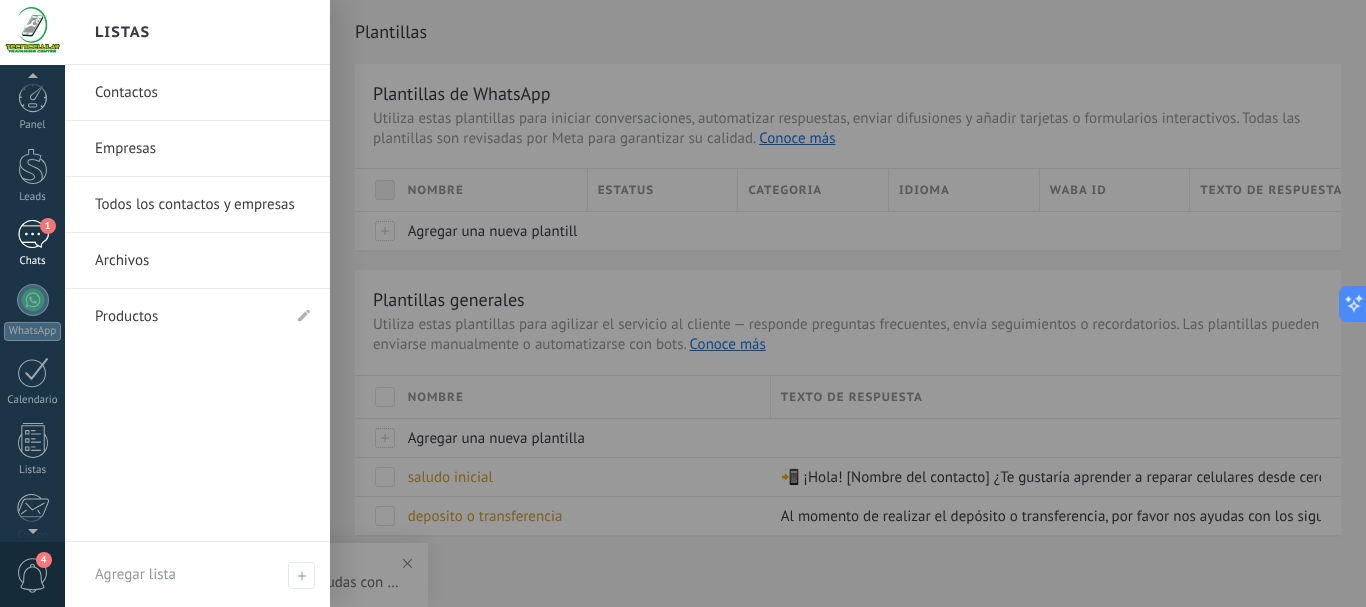 click on "1" at bounding box center (48, 226) 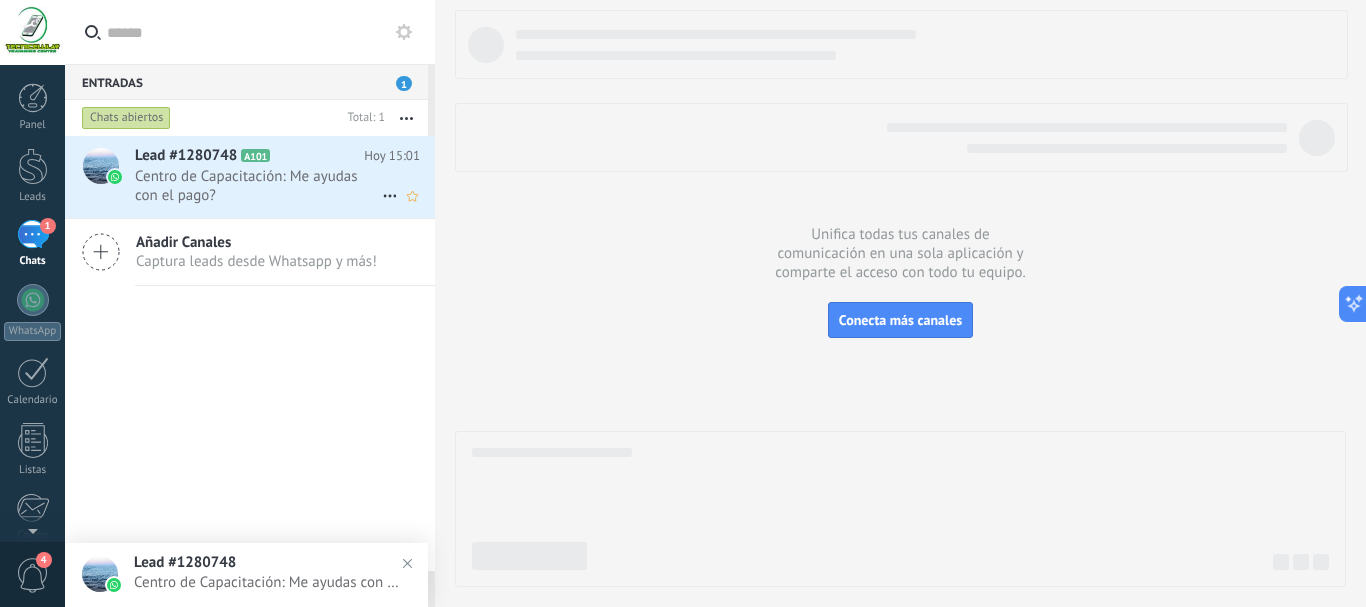 click on "Centro de Capacitación: Me ayudas con el pago?" at bounding box center [258, 186] 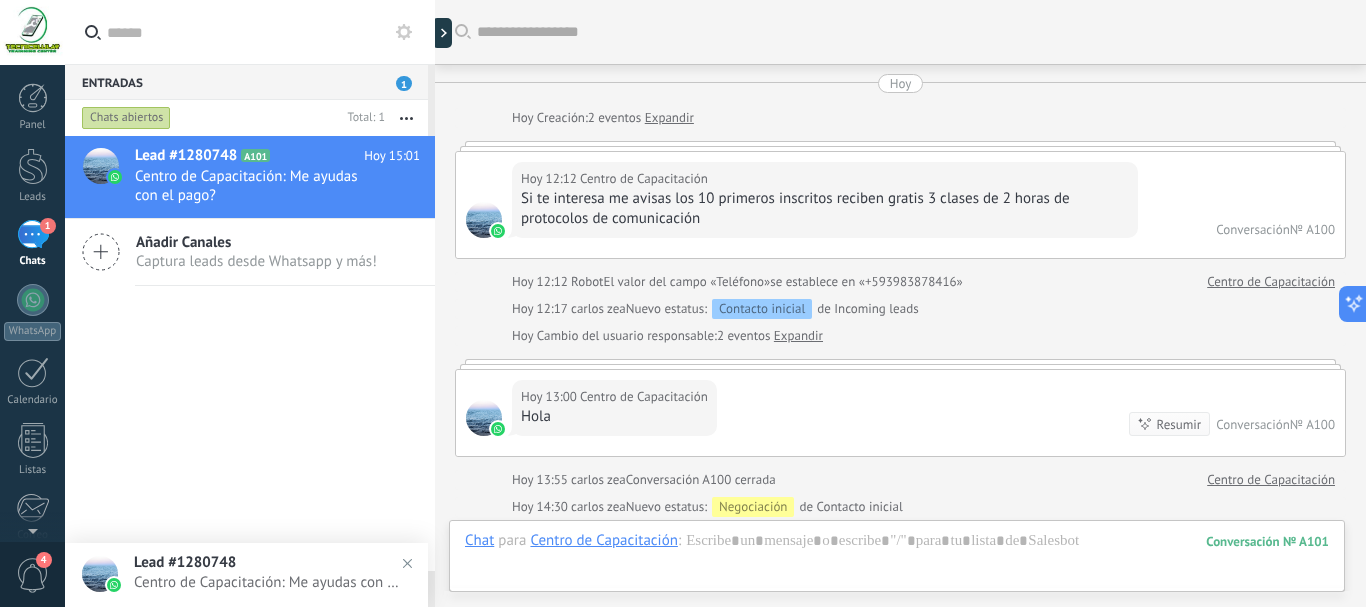 scroll, scrollTop: 603, scrollLeft: 0, axis: vertical 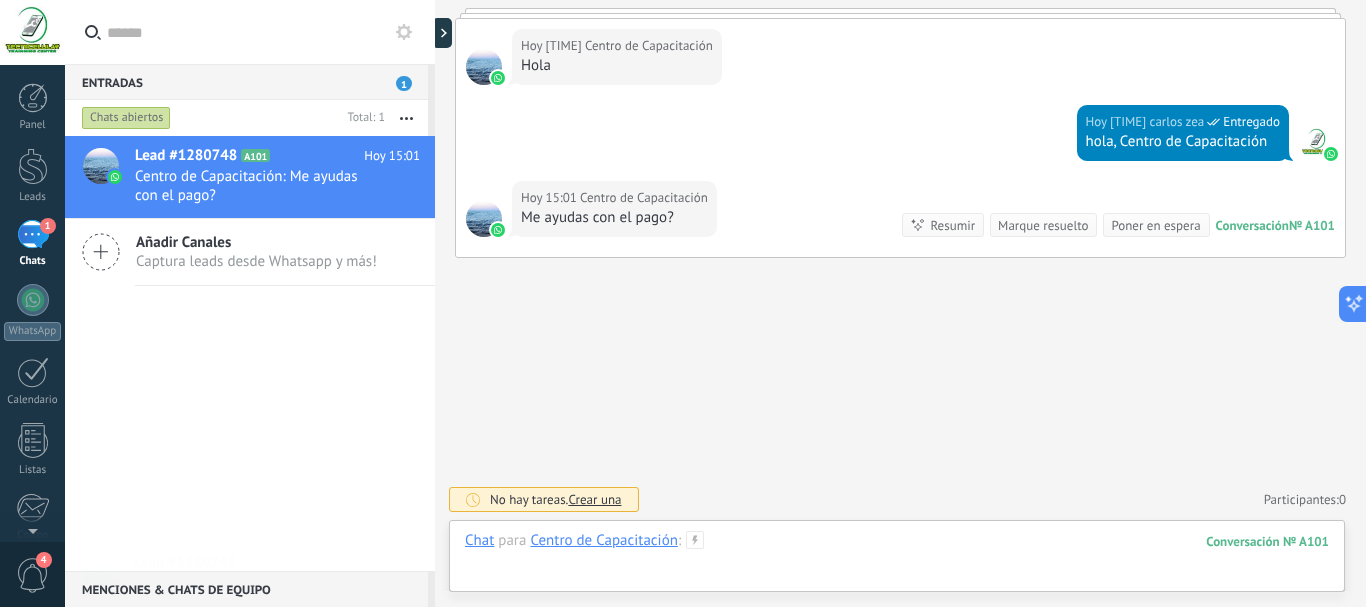 click at bounding box center [897, 561] 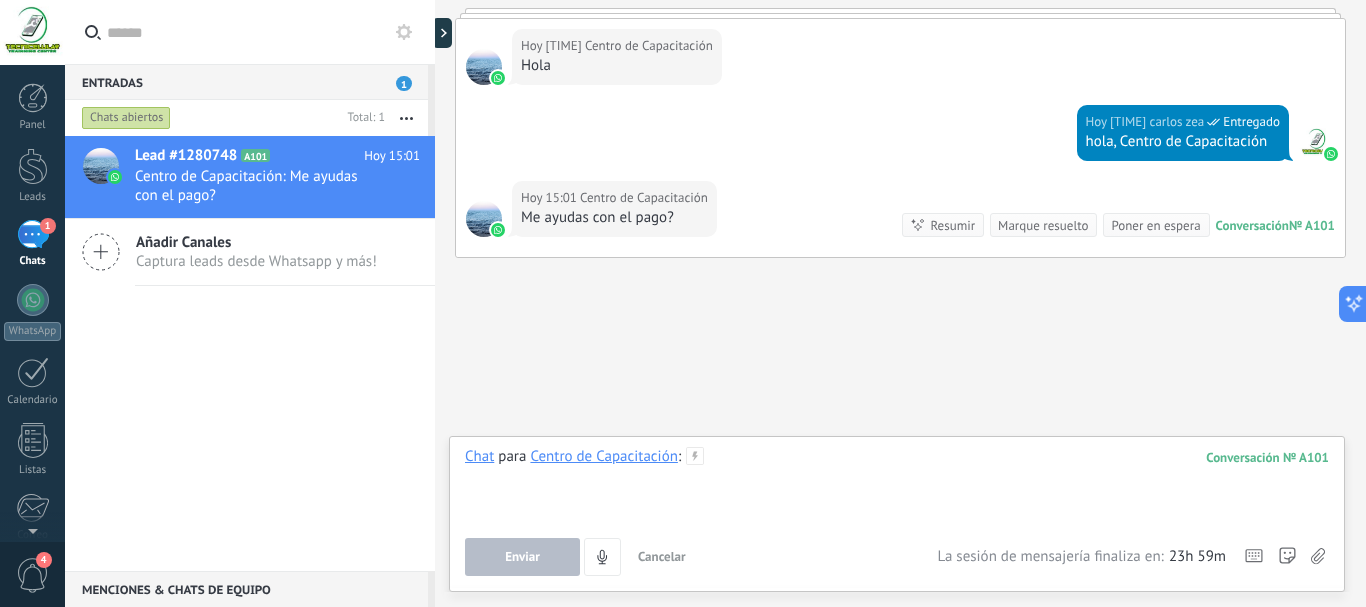 type 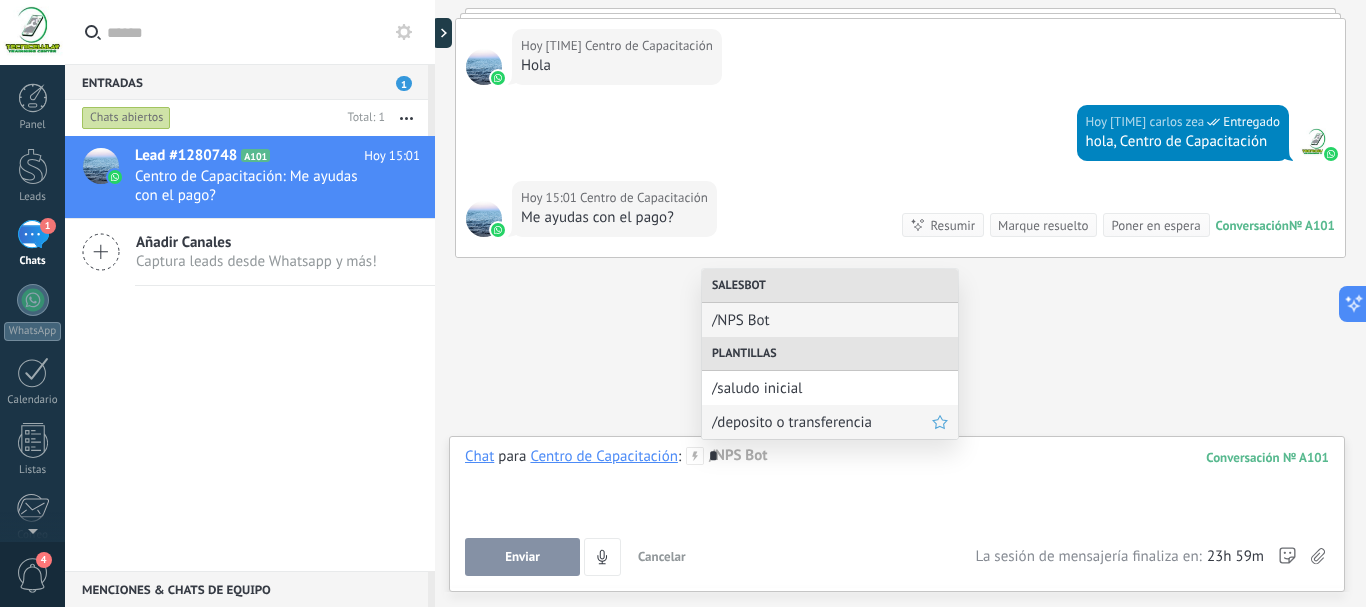 click on "/deposito o transferencia" at bounding box center [822, 422] 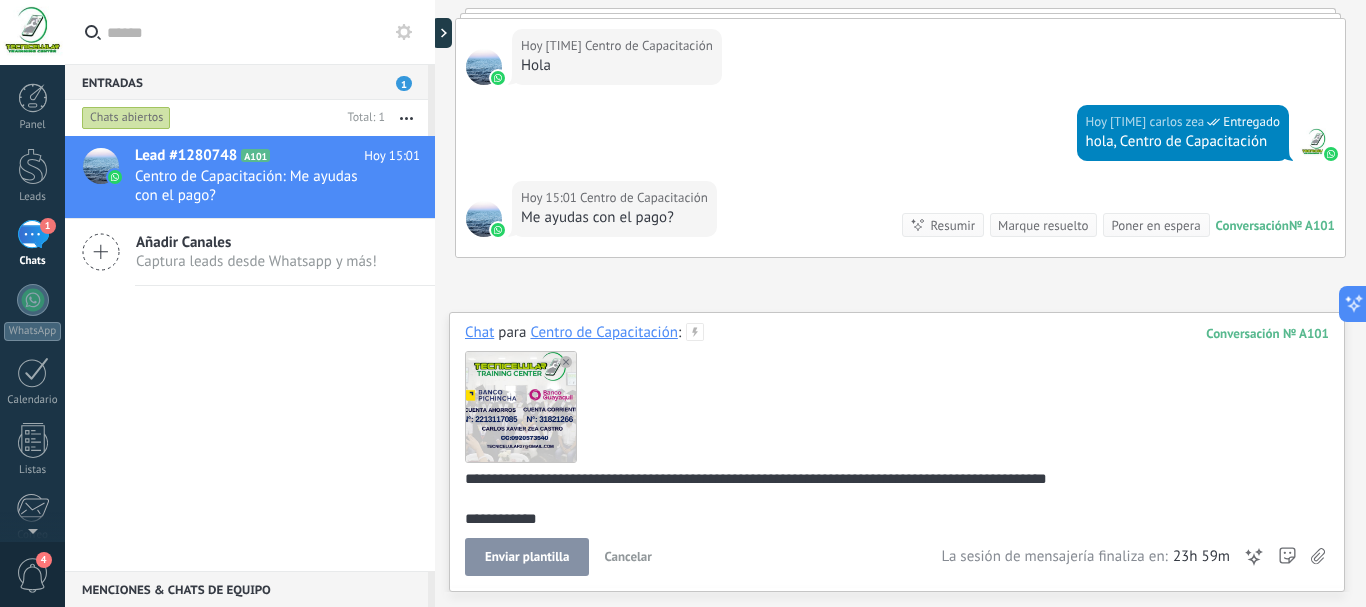 click on "Enviar plantilla" at bounding box center (527, 557) 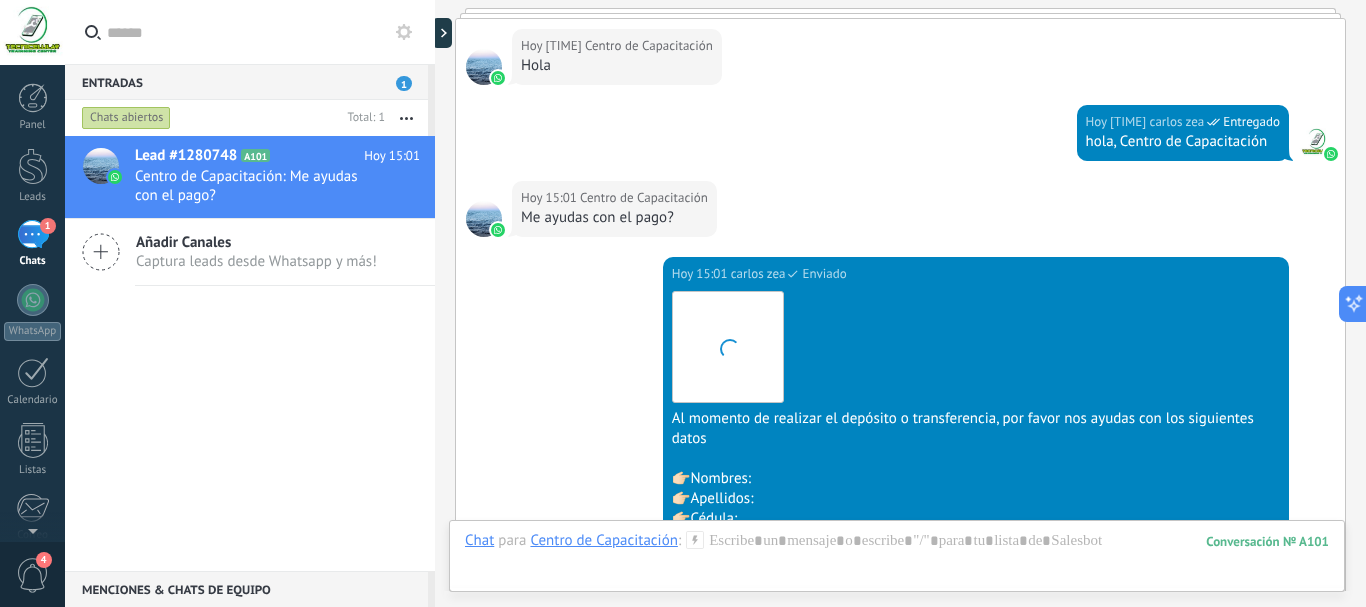 scroll, scrollTop: 1061, scrollLeft: 0, axis: vertical 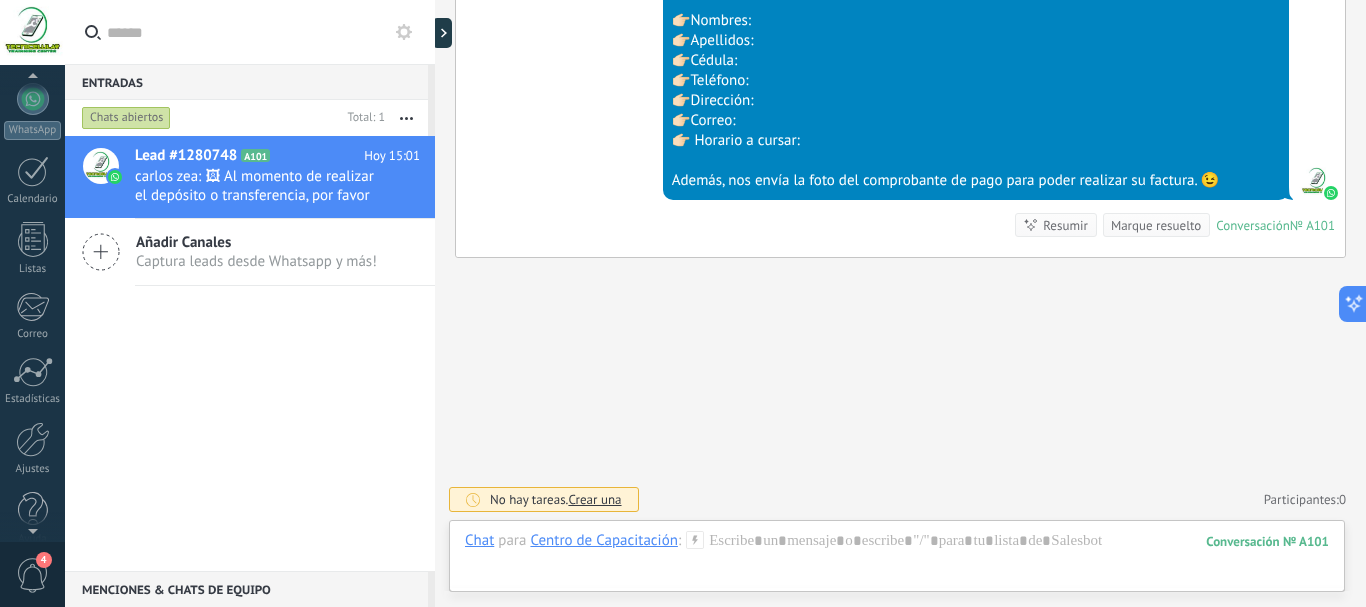 drag, startPoint x: 33, startPoint y: 431, endPoint x: 118, endPoint y: 449, distance: 86.88498 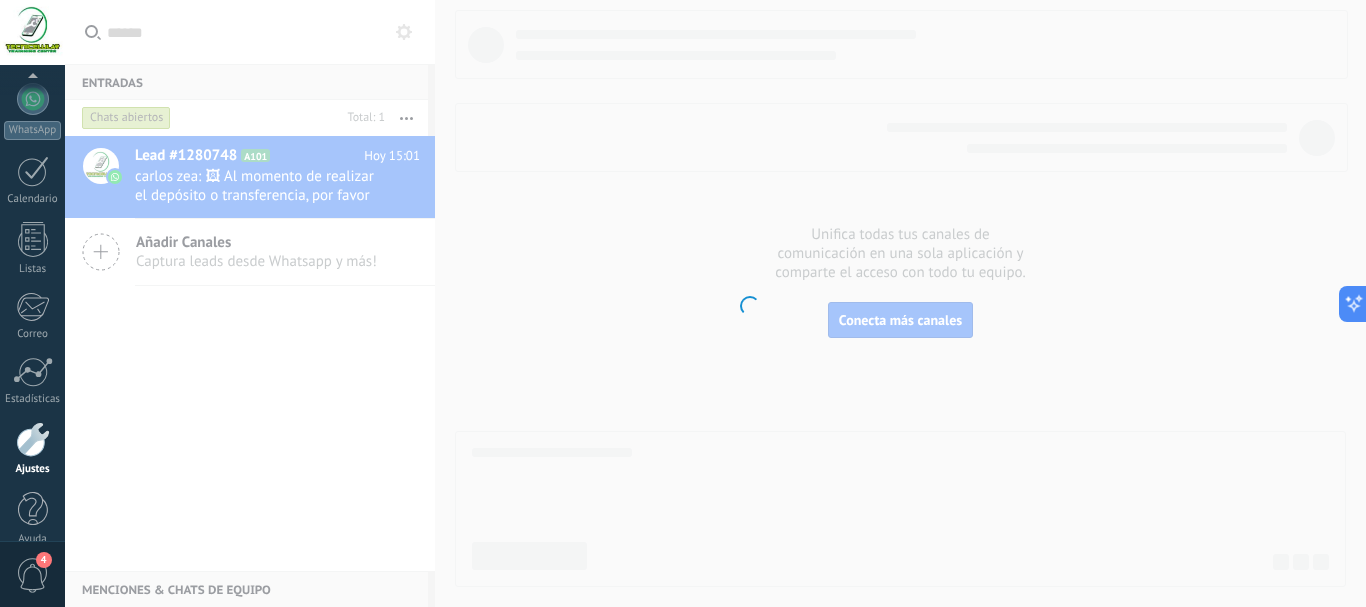 scroll, scrollTop: 225, scrollLeft: 0, axis: vertical 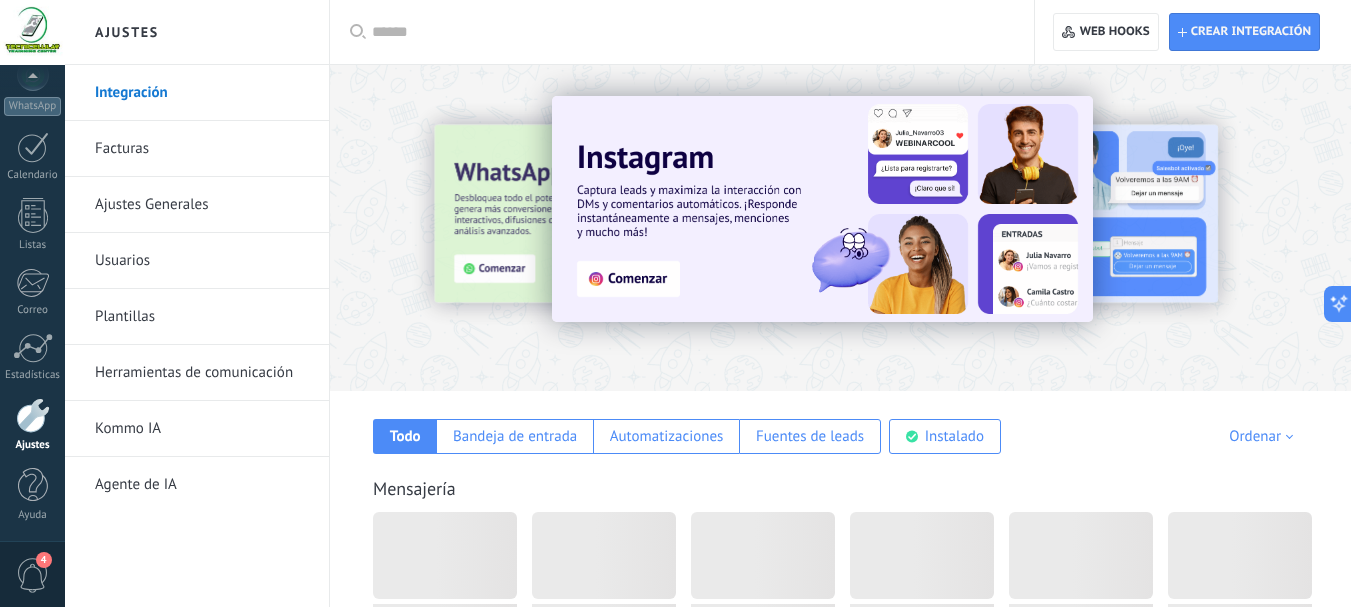 click on "Plantillas" at bounding box center [202, 317] 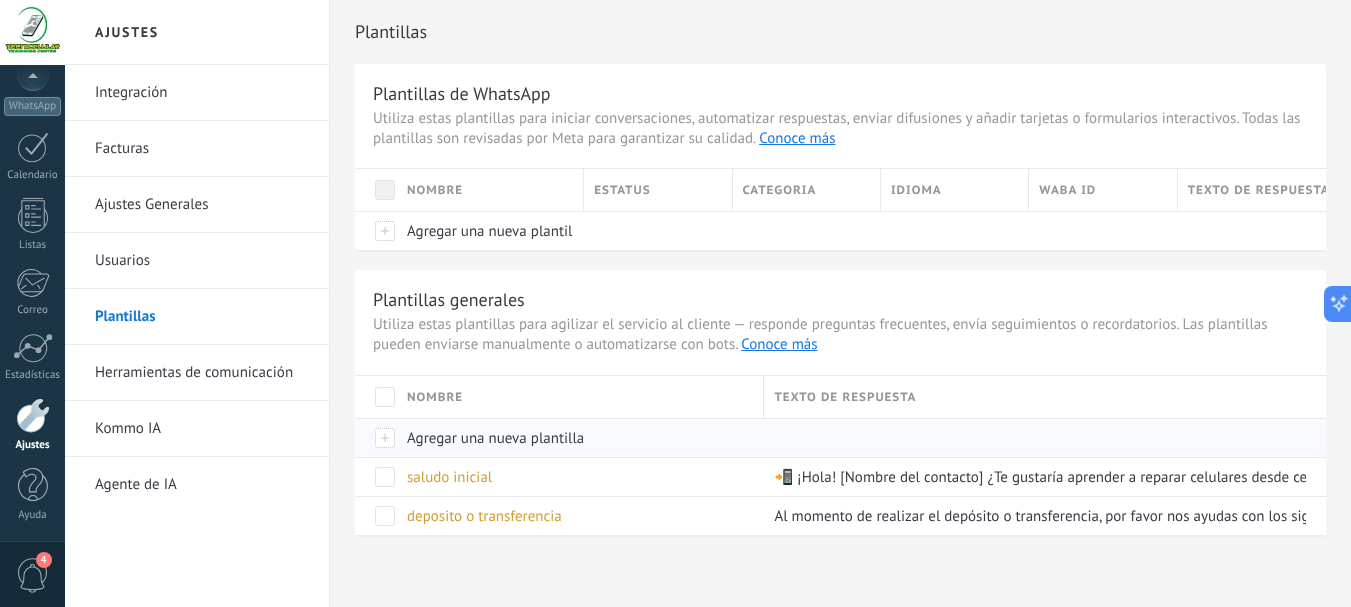 click at bounding box center (376, 437) 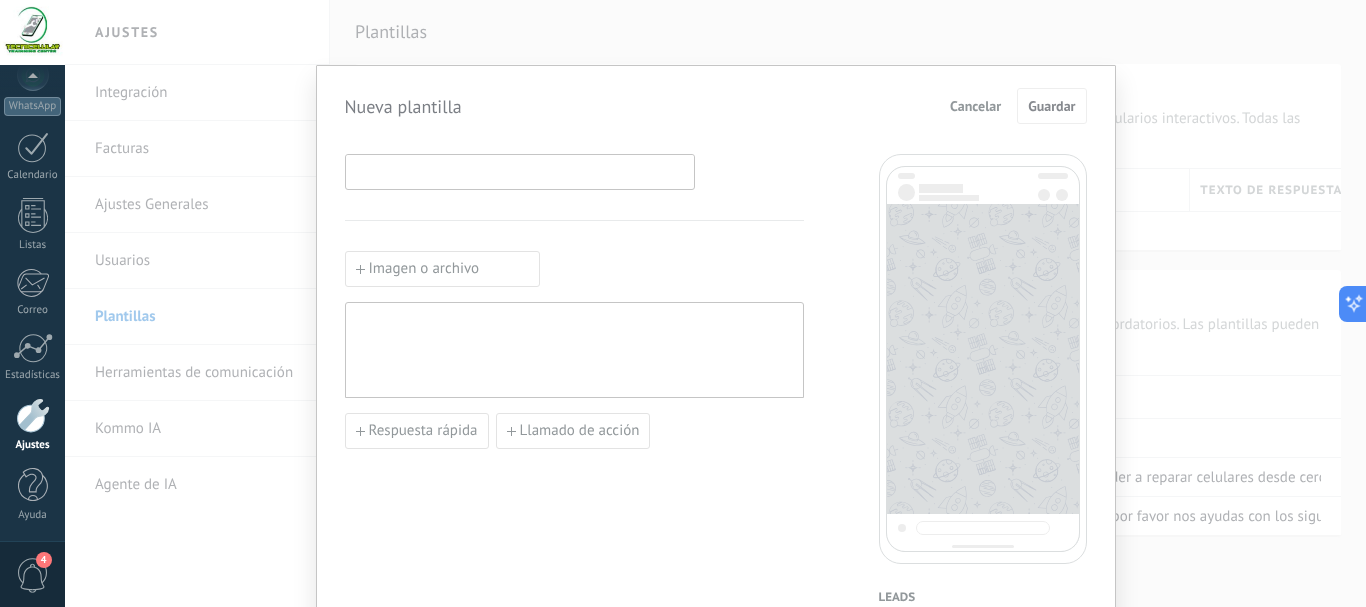 click at bounding box center [520, 171] 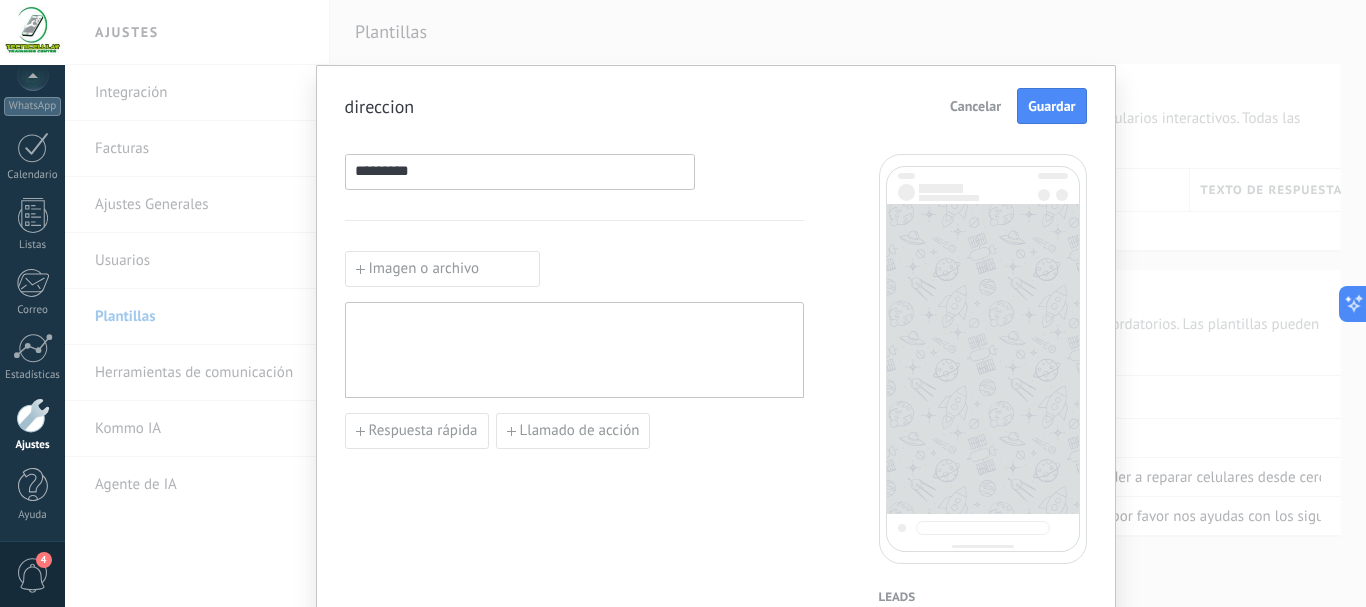 click on "Imagen o archivo" at bounding box center (442, 269) 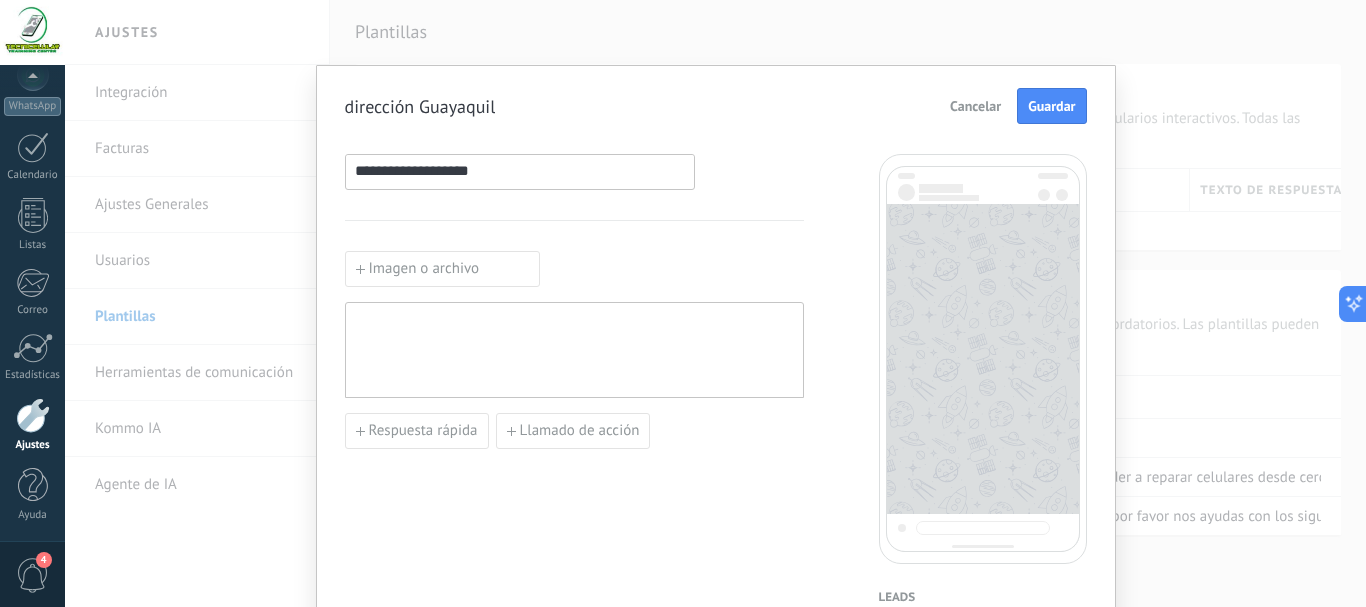 type on "**********" 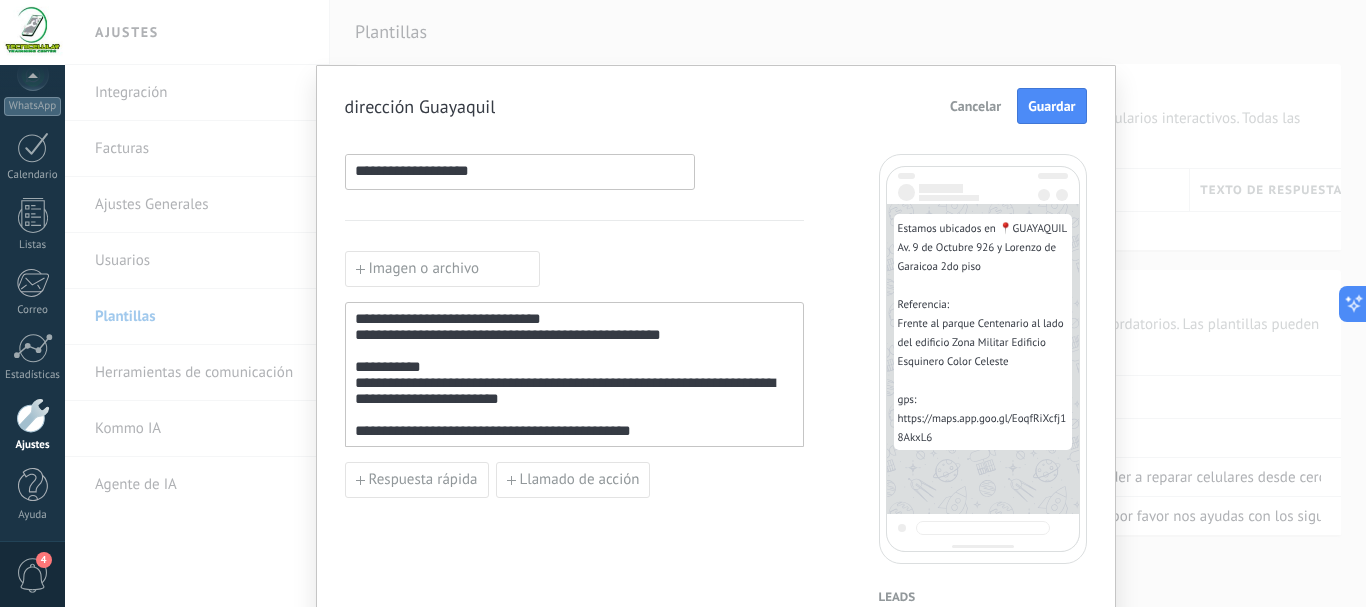type 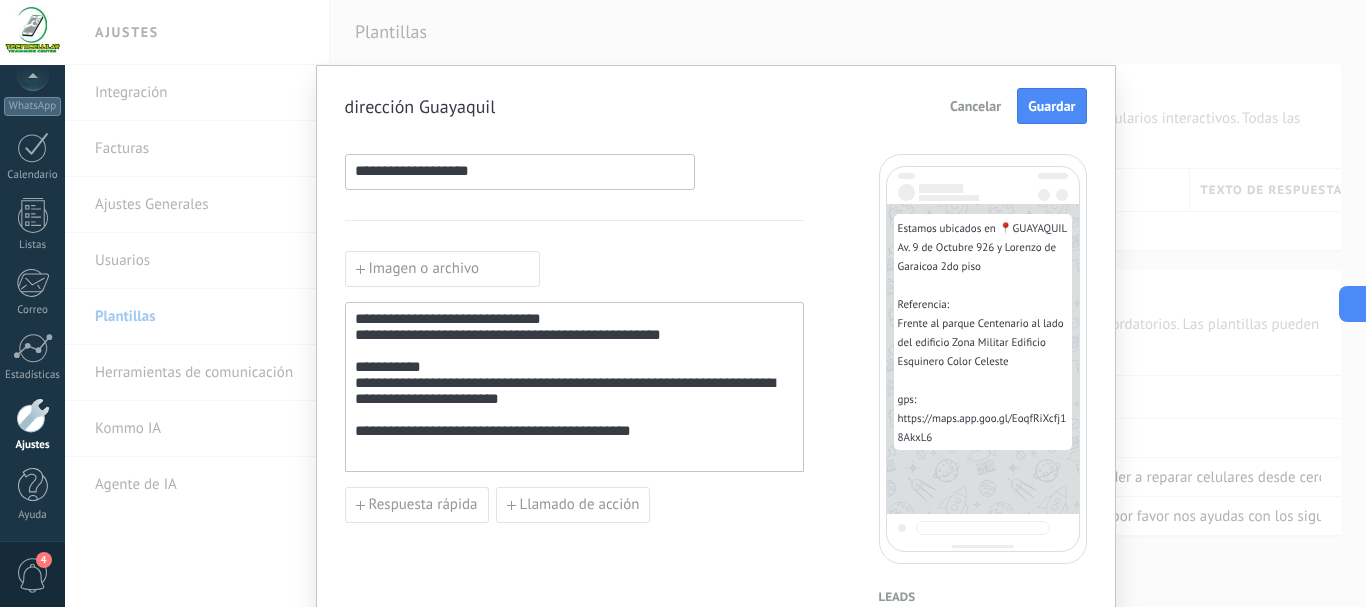 click on "Imagen o archivo" at bounding box center [442, 269] 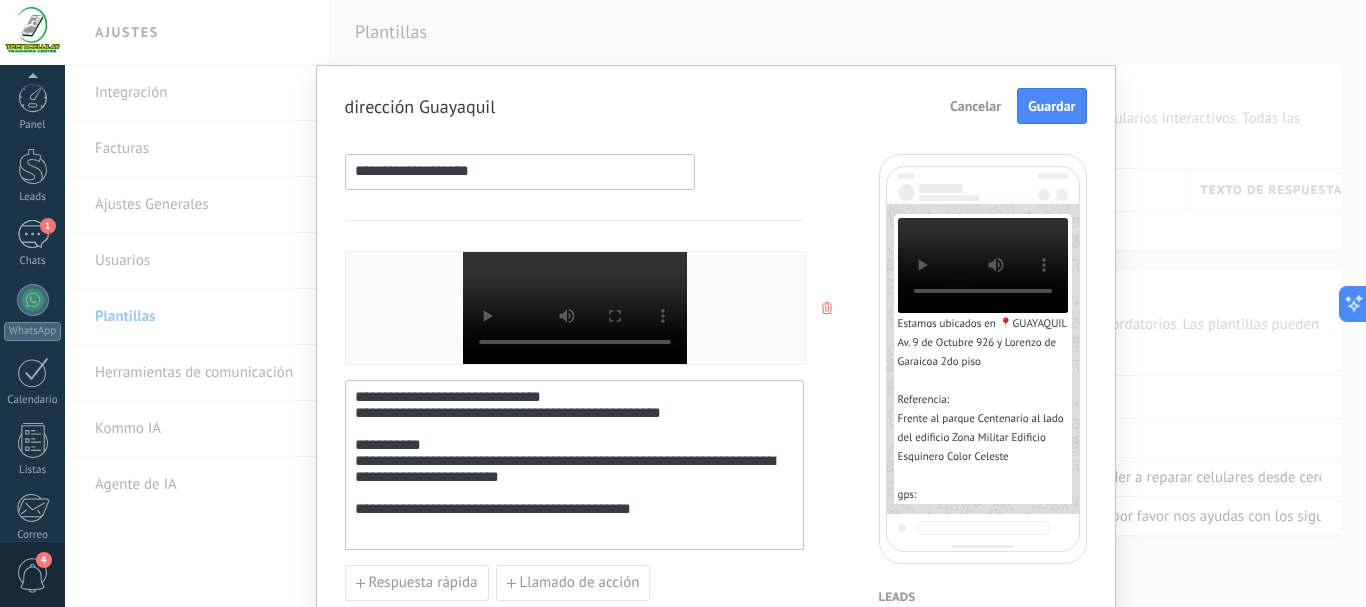 scroll, scrollTop: 0, scrollLeft: 0, axis: both 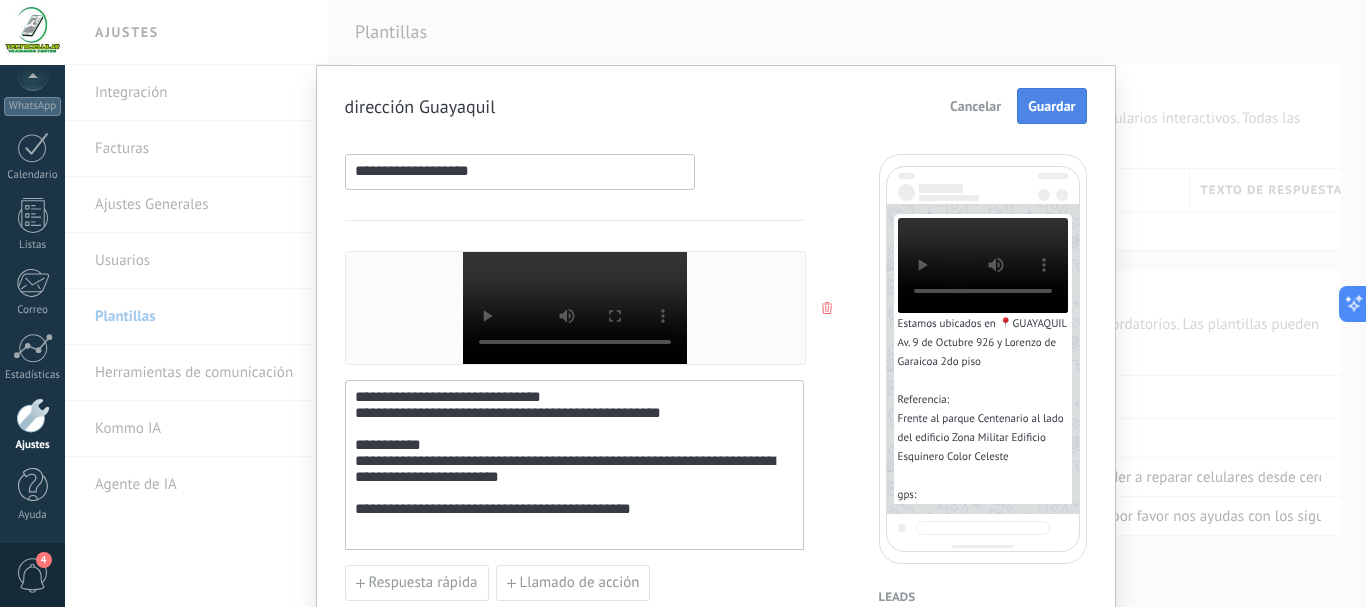 click on "Guardar" at bounding box center (1051, 106) 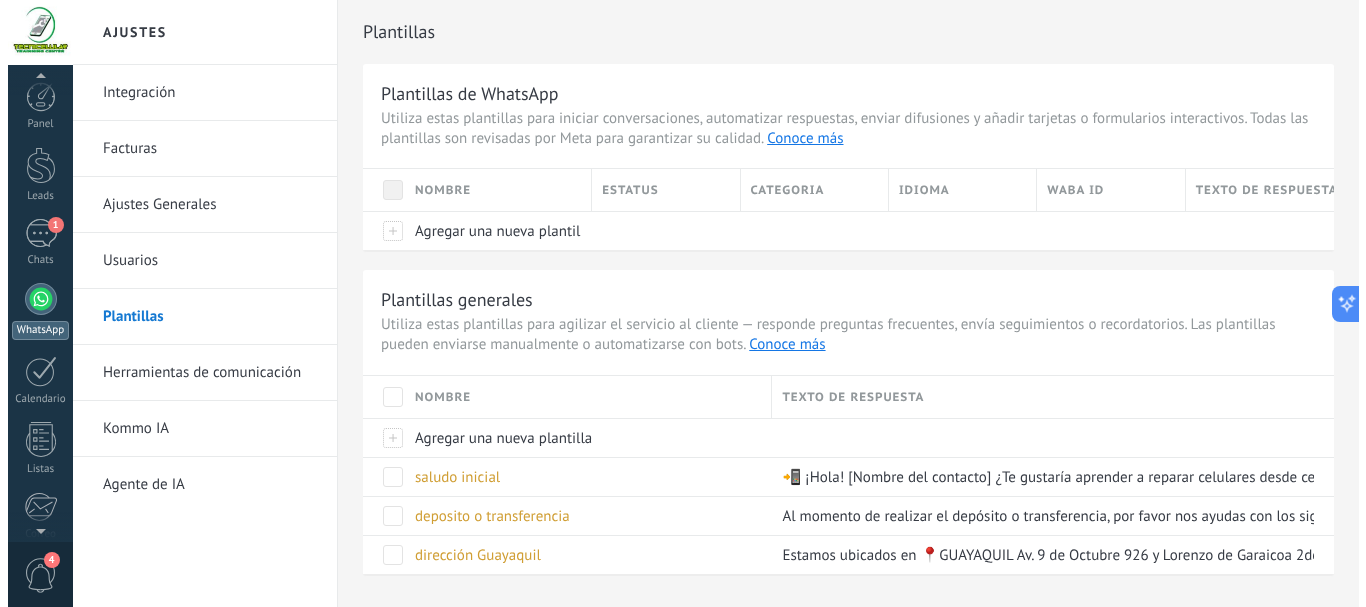 scroll, scrollTop: 0, scrollLeft: 0, axis: both 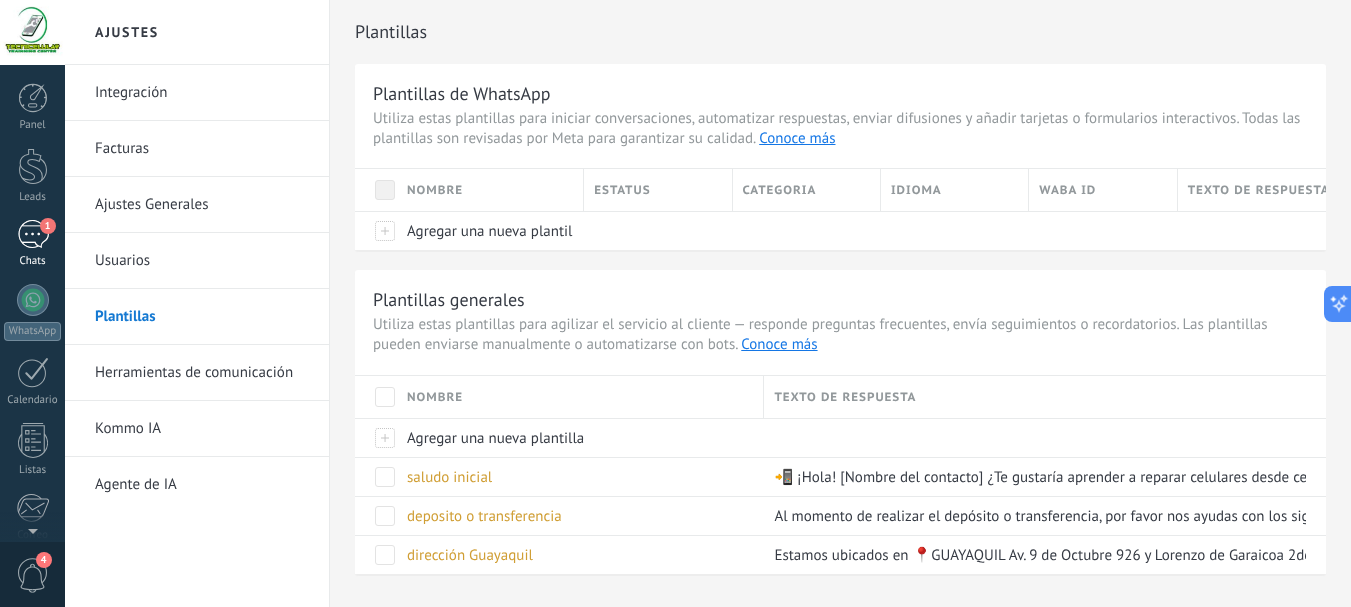 click on "1" at bounding box center (33, 234) 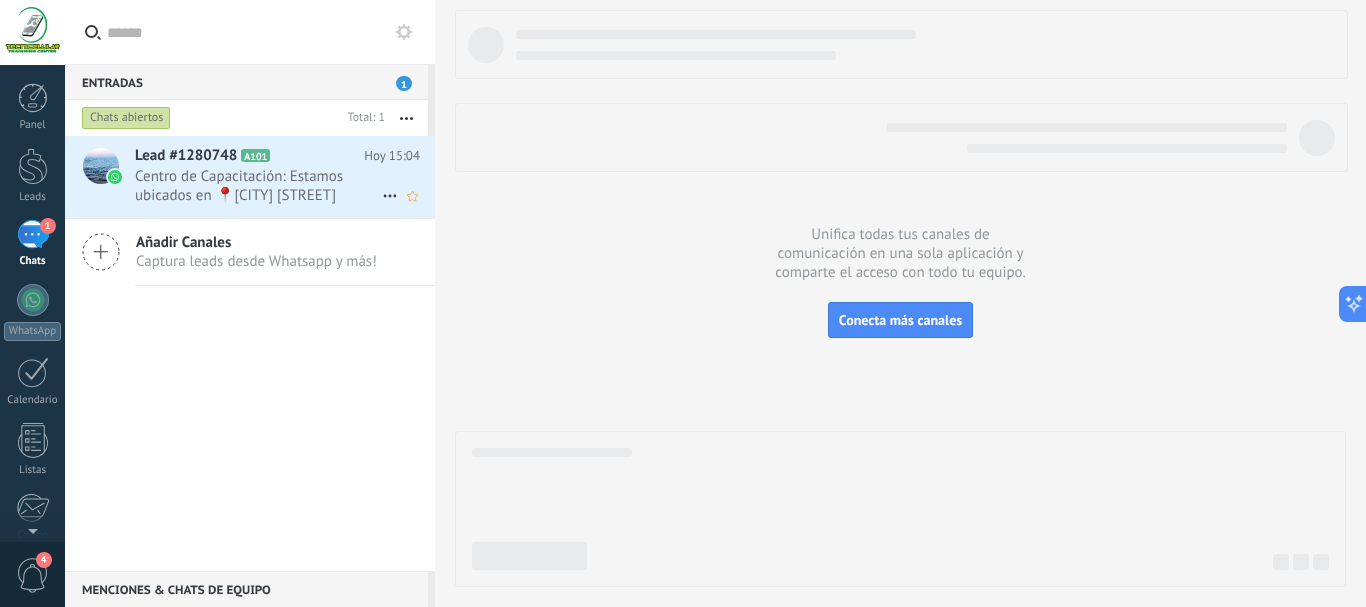click on "Centro de Capacitación: Estamos ubicados en 📍[CITY]
[STREET] [NUMBER] y [STREET] [NUMBER] [FLOOR]
Referencia:
Frente al parq..." at bounding box center [258, 186] 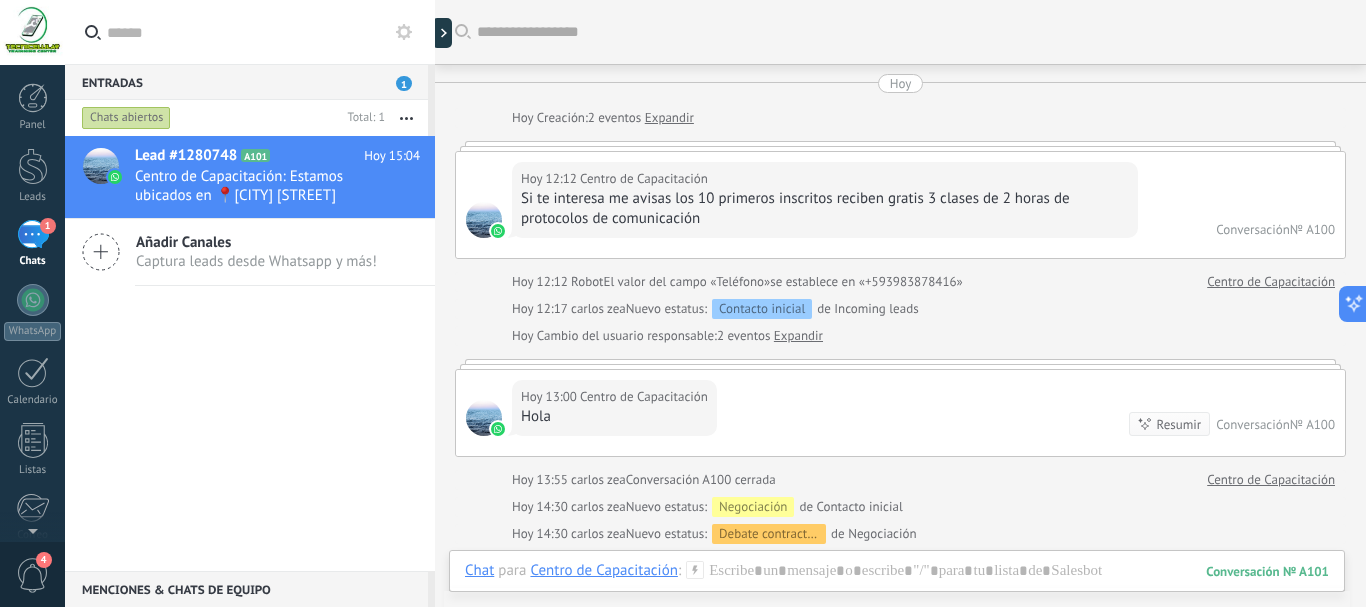 scroll, scrollTop: 1466, scrollLeft: 0, axis: vertical 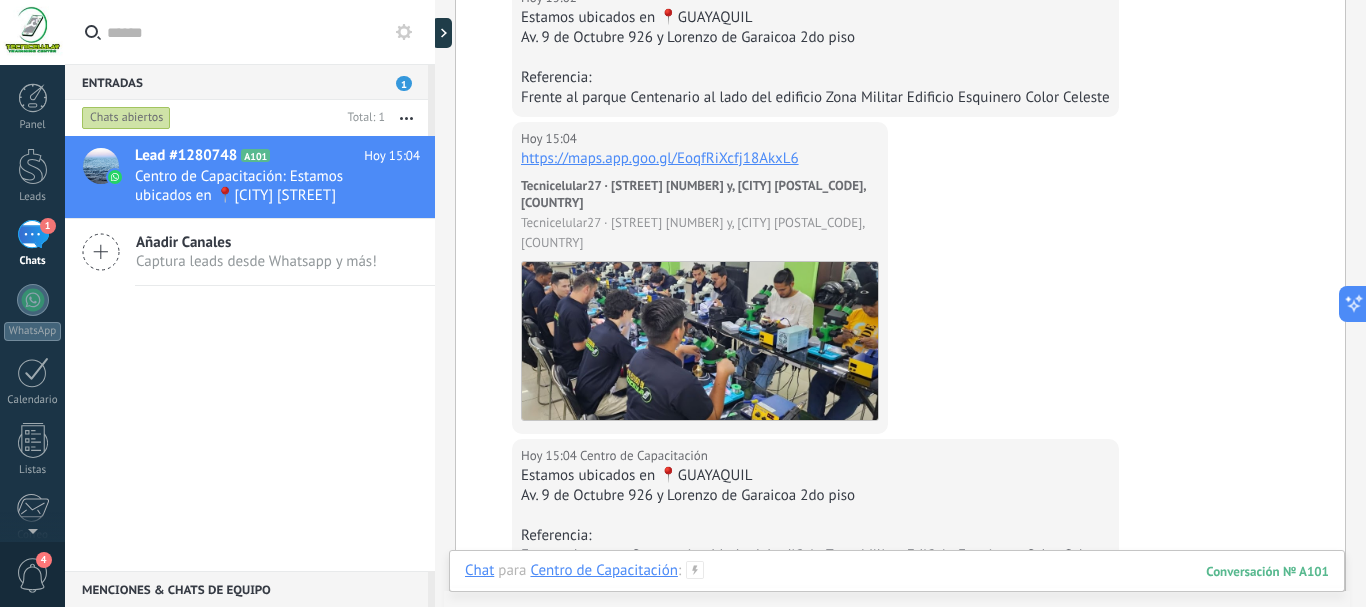 click at bounding box center (897, 591) 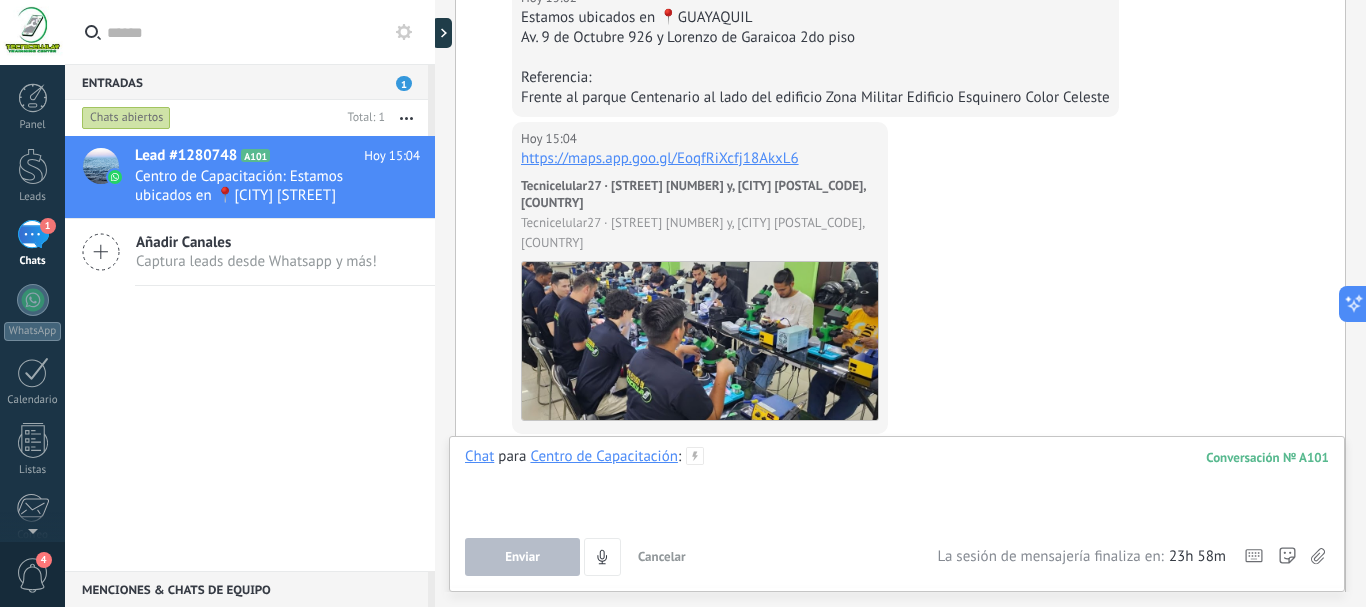 type 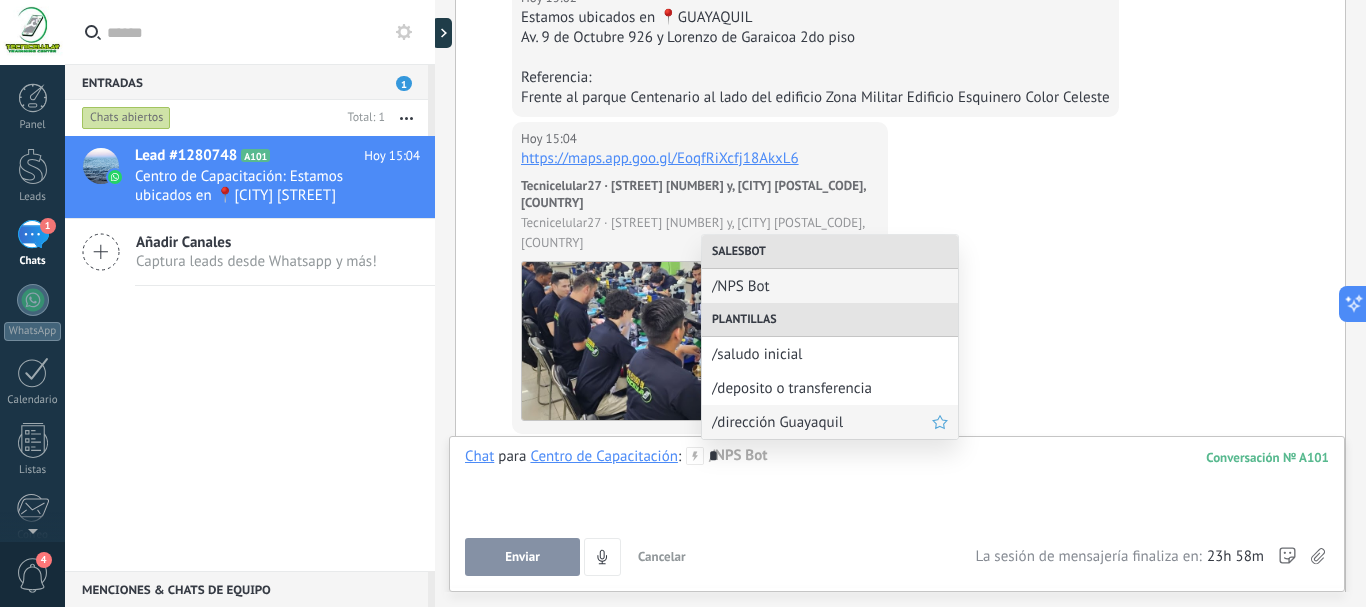 click on "/dirección Guayaquil" at bounding box center (822, 422) 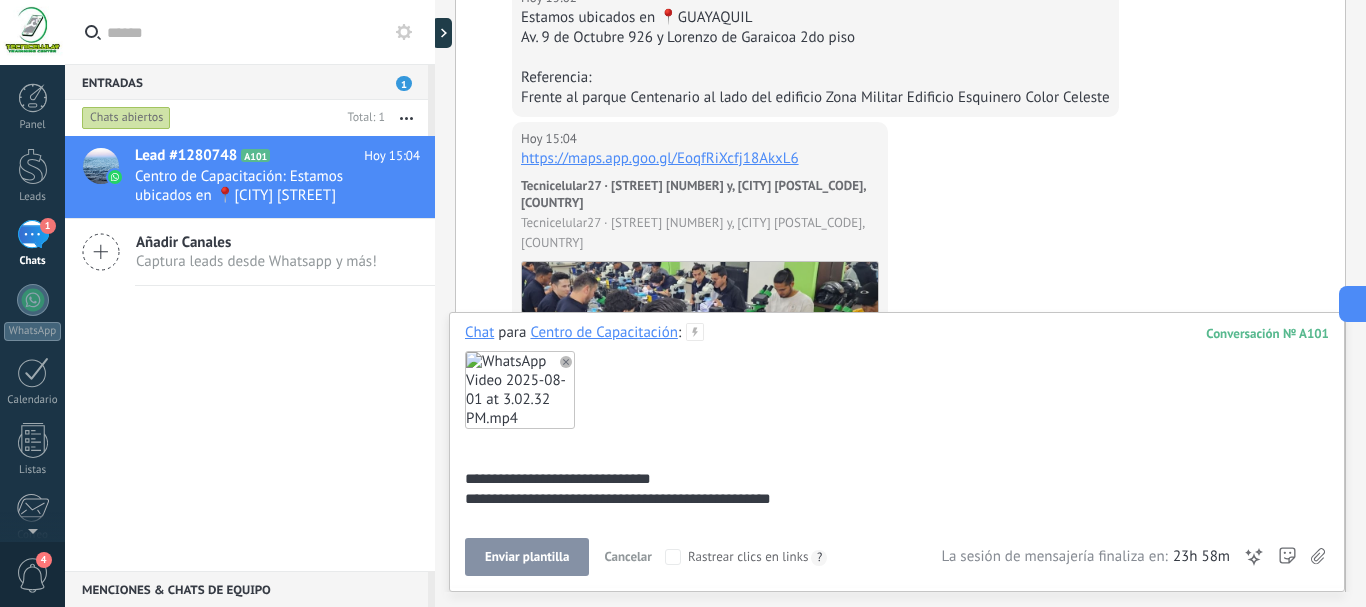 click on "Enviar plantilla" at bounding box center [527, 557] 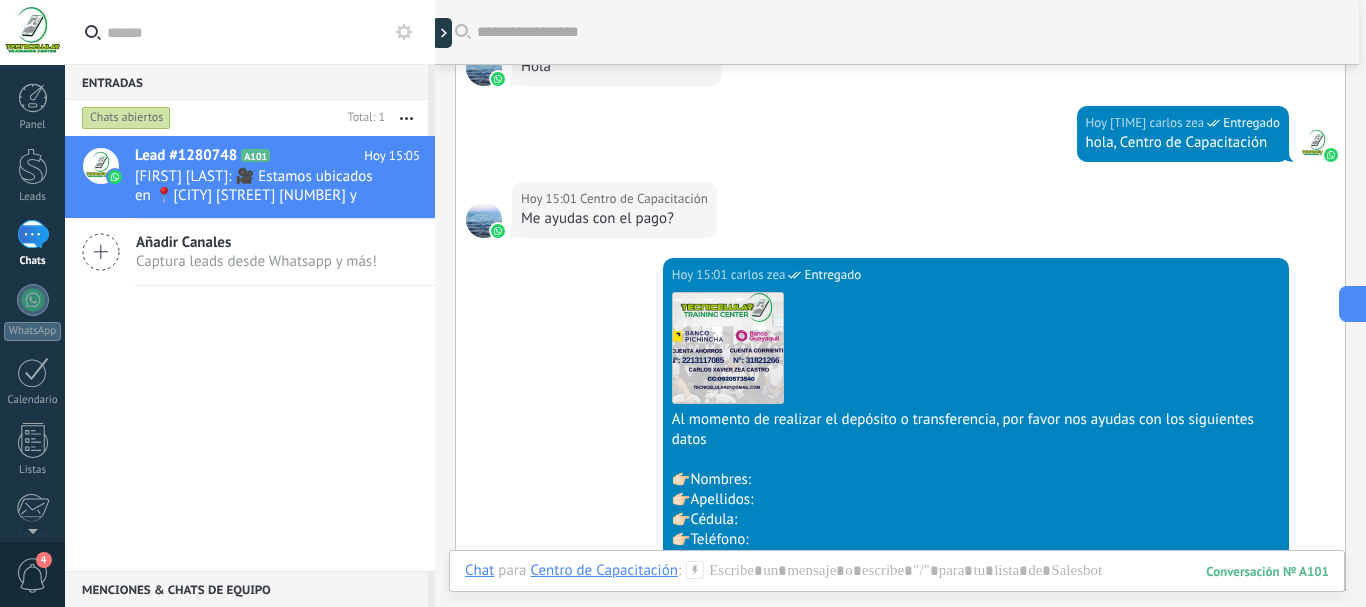 scroll, scrollTop: 601, scrollLeft: 0, axis: vertical 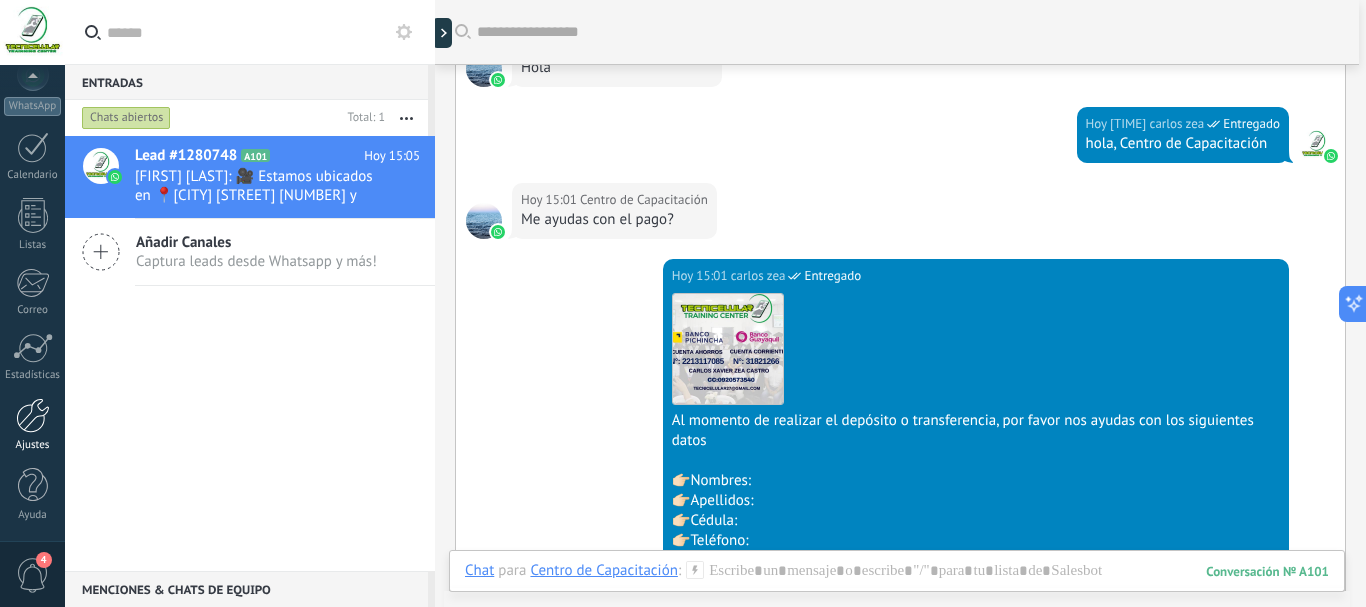 click at bounding box center [33, 415] 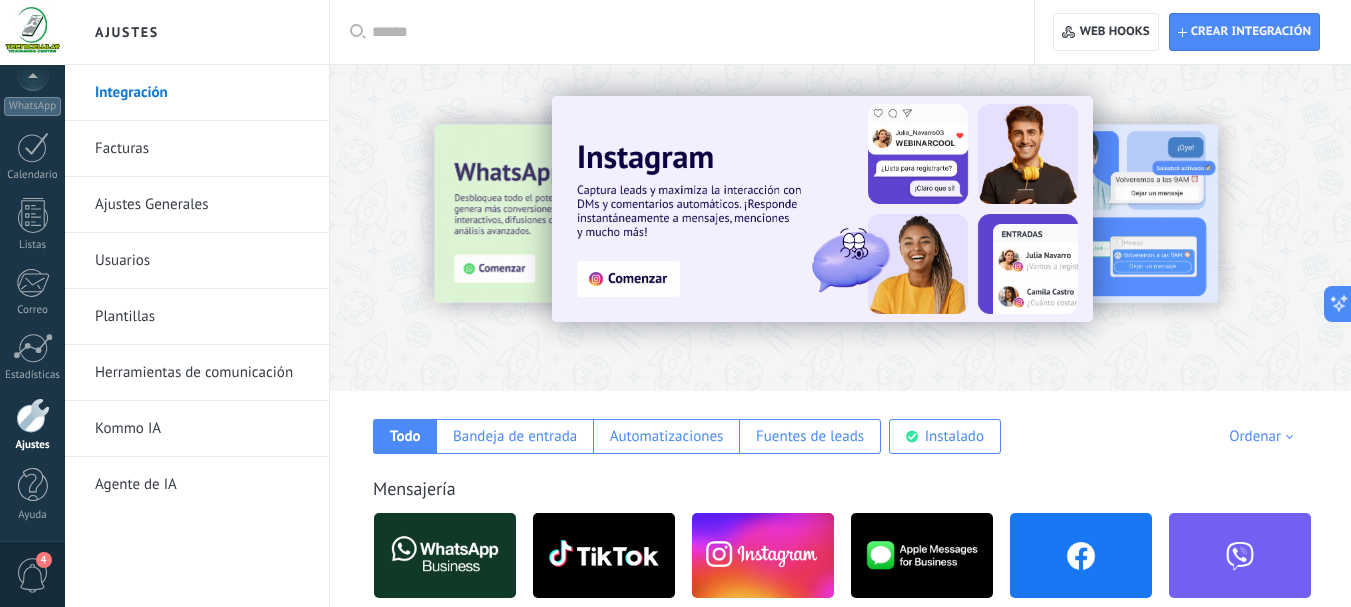 click on "Plantillas" at bounding box center [202, 317] 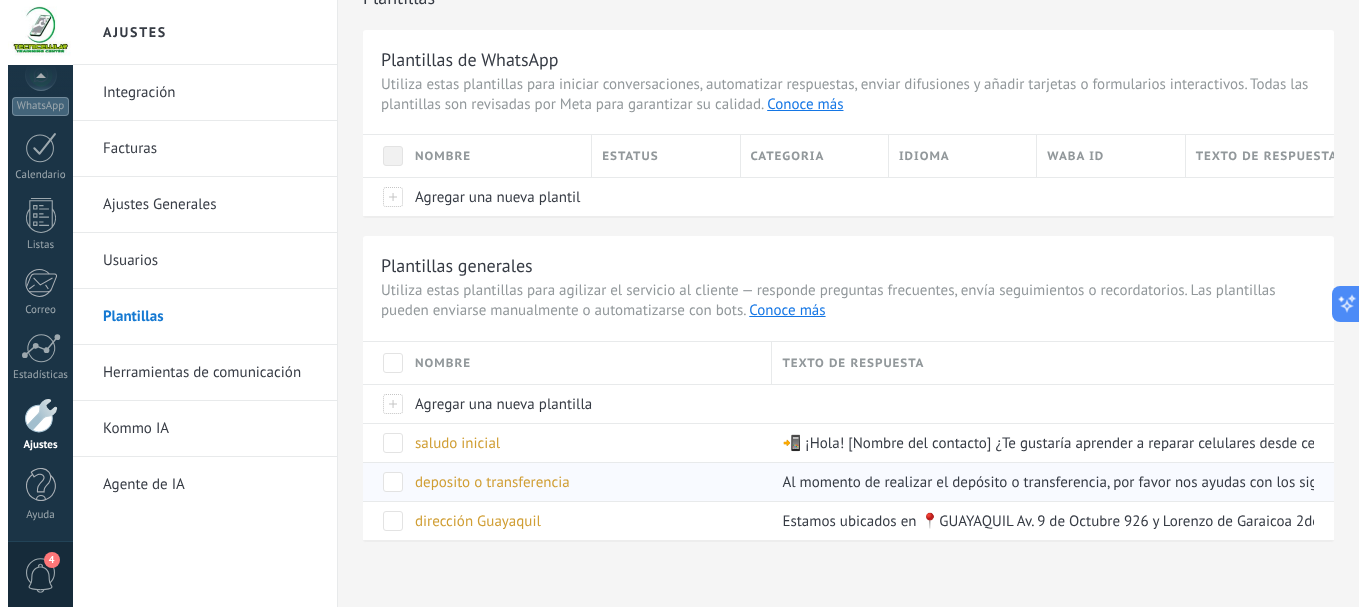 scroll, scrollTop: 52, scrollLeft: 0, axis: vertical 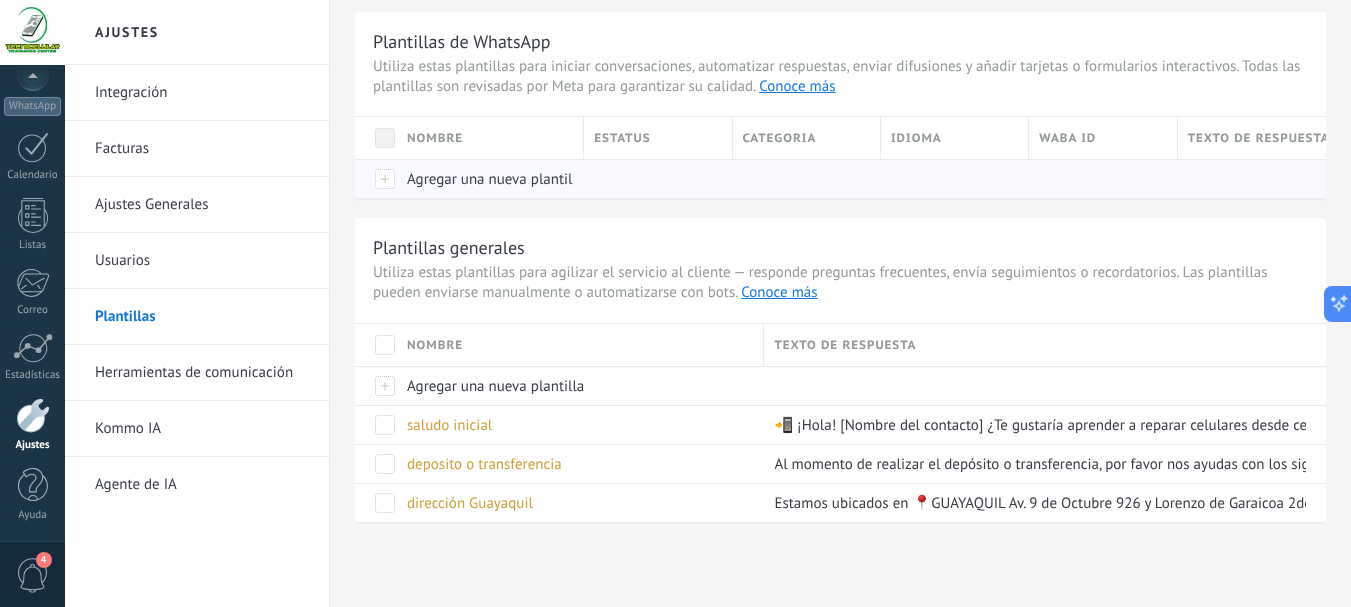 click on "Agregar una nueva plantilla" at bounding box center (485, 179) 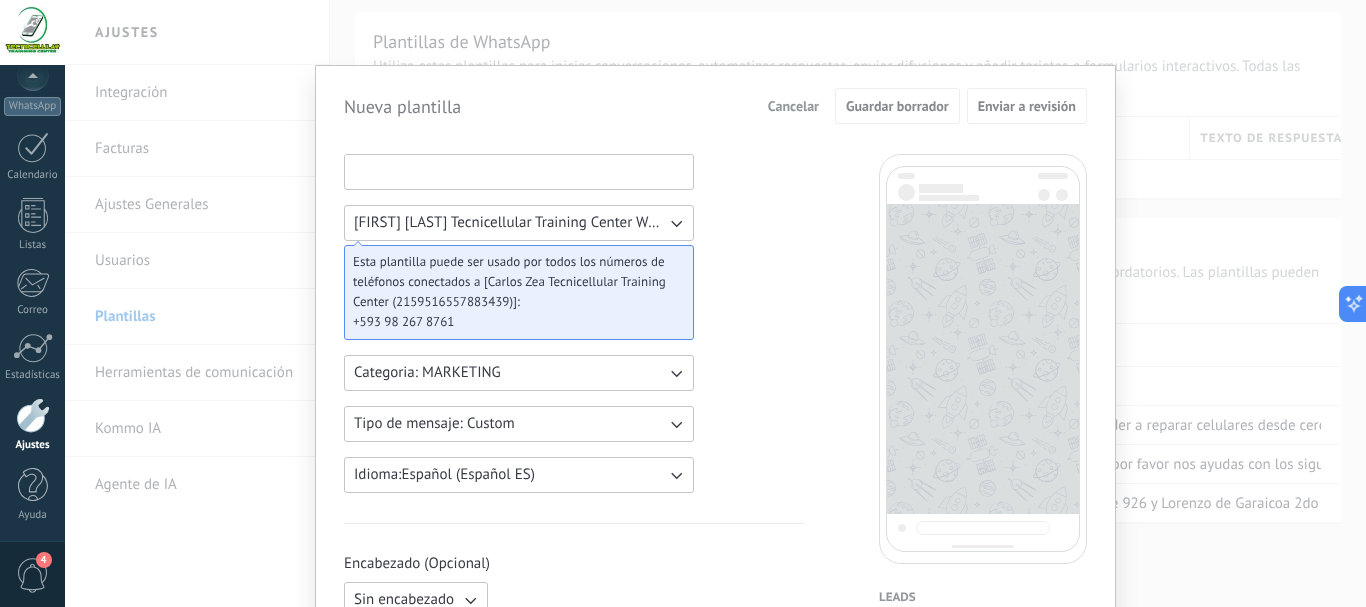 click at bounding box center (519, 171) 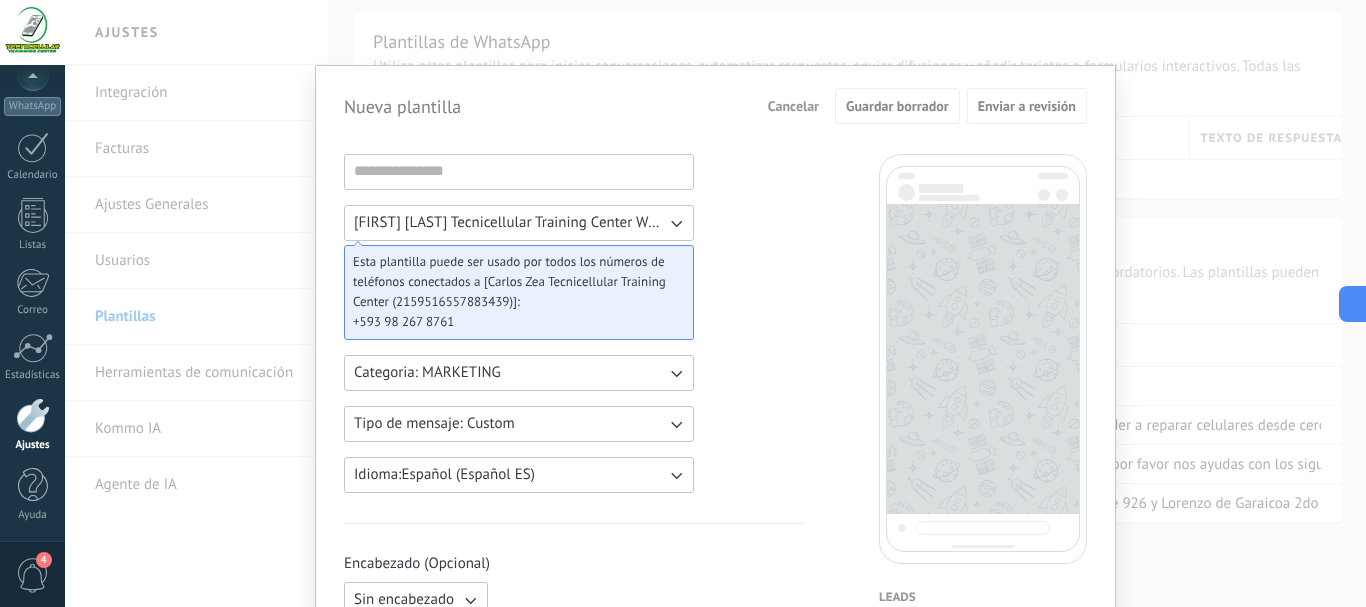 scroll, scrollTop: 133, scrollLeft: 0, axis: vertical 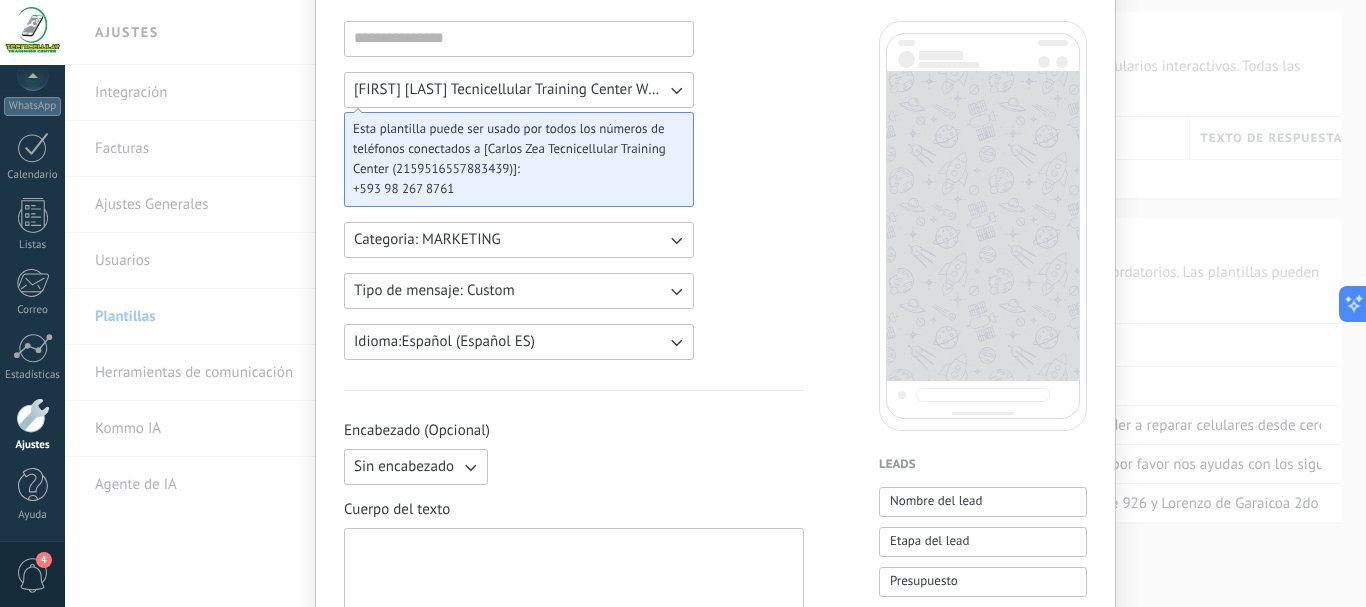 click 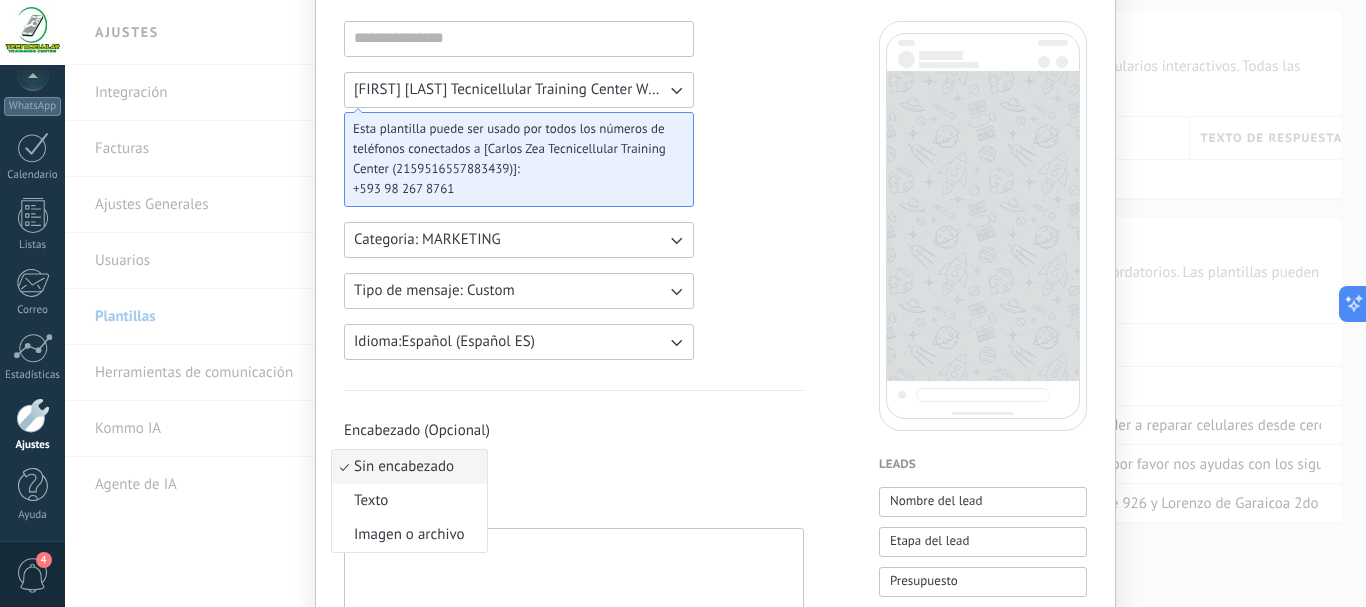 click on "Imagen o archivo" at bounding box center [409, 535] 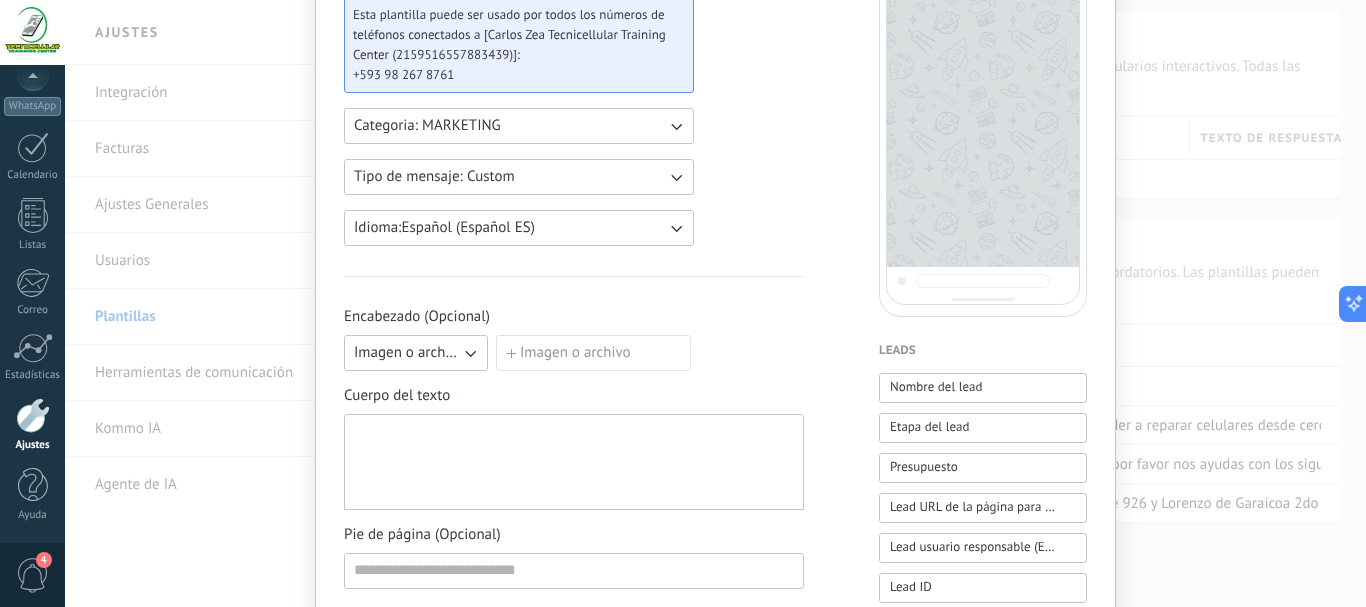 scroll, scrollTop: 267, scrollLeft: 0, axis: vertical 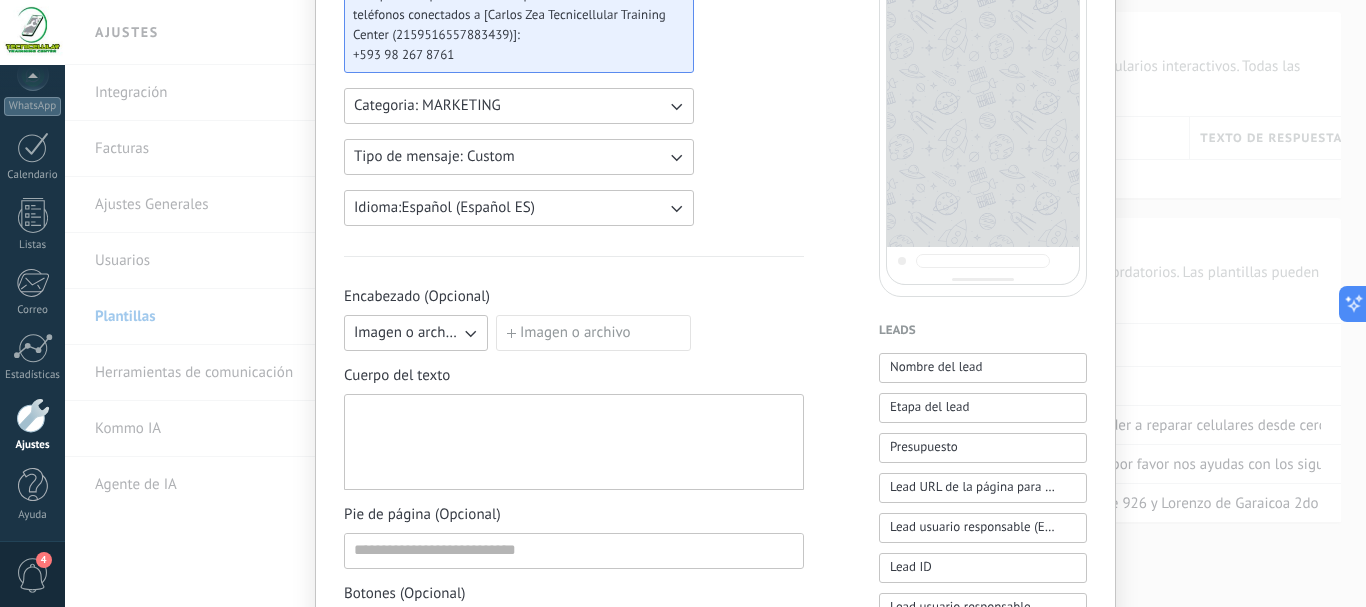 click on "Imagen o archivo" at bounding box center (593, 333) 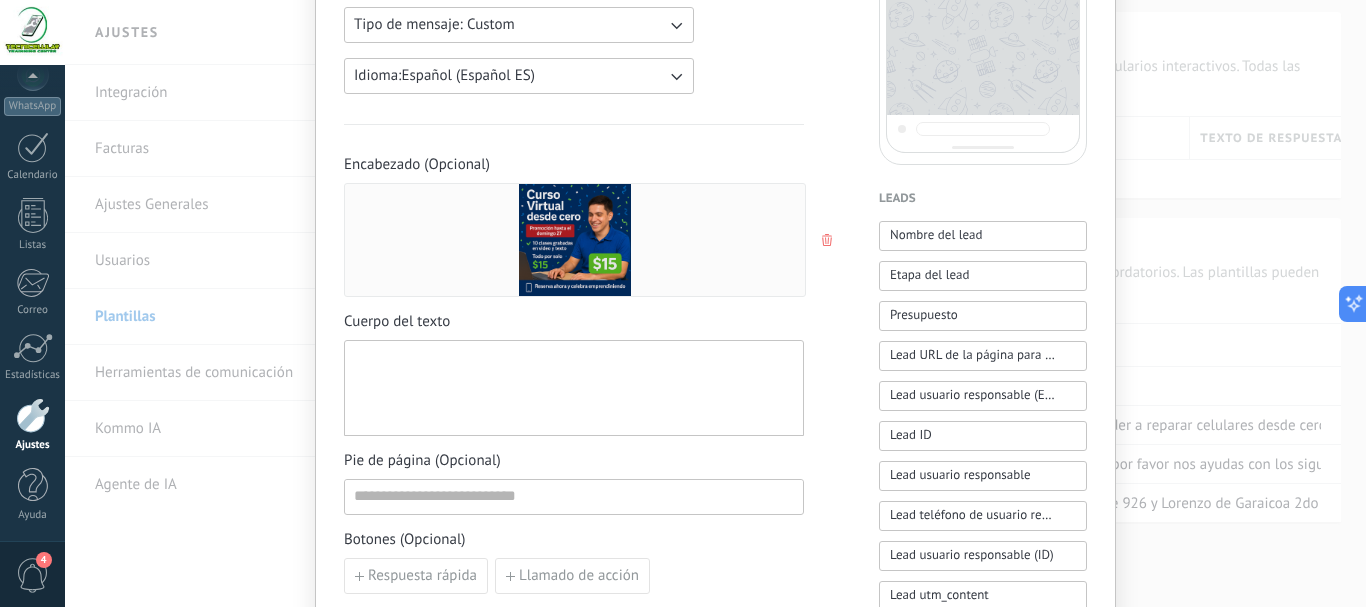 scroll, scrollTop: 400, scrollLeft: 0, axis: vertical 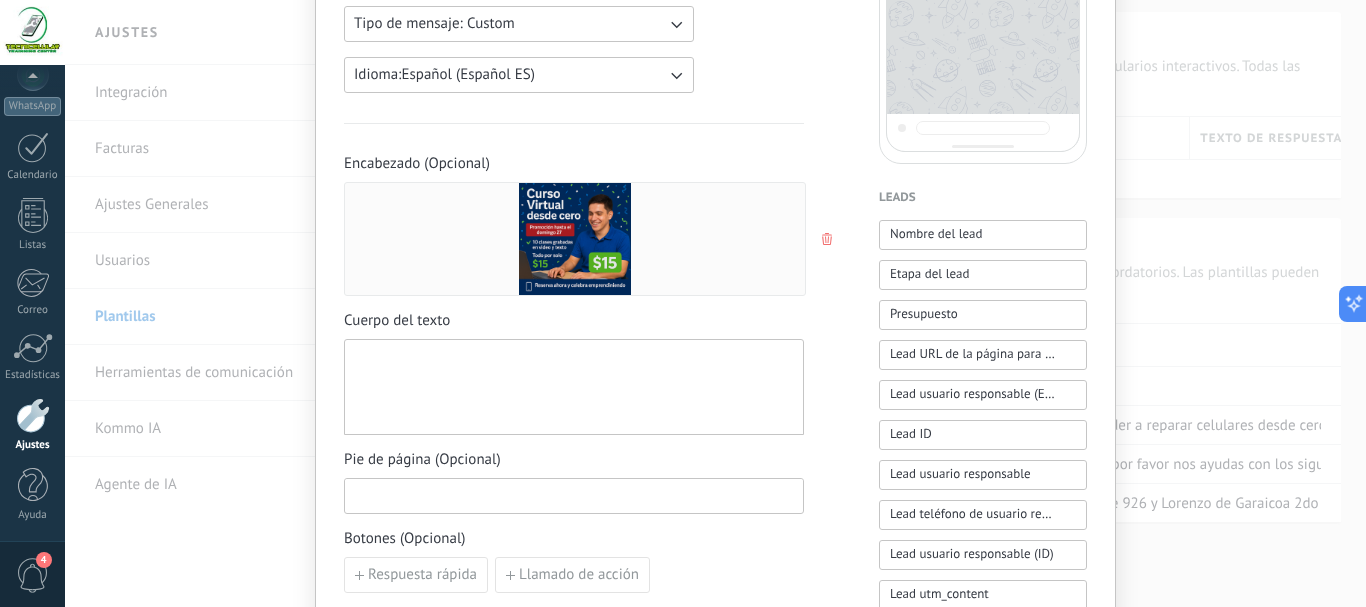 click at bounding box center (574, 495) 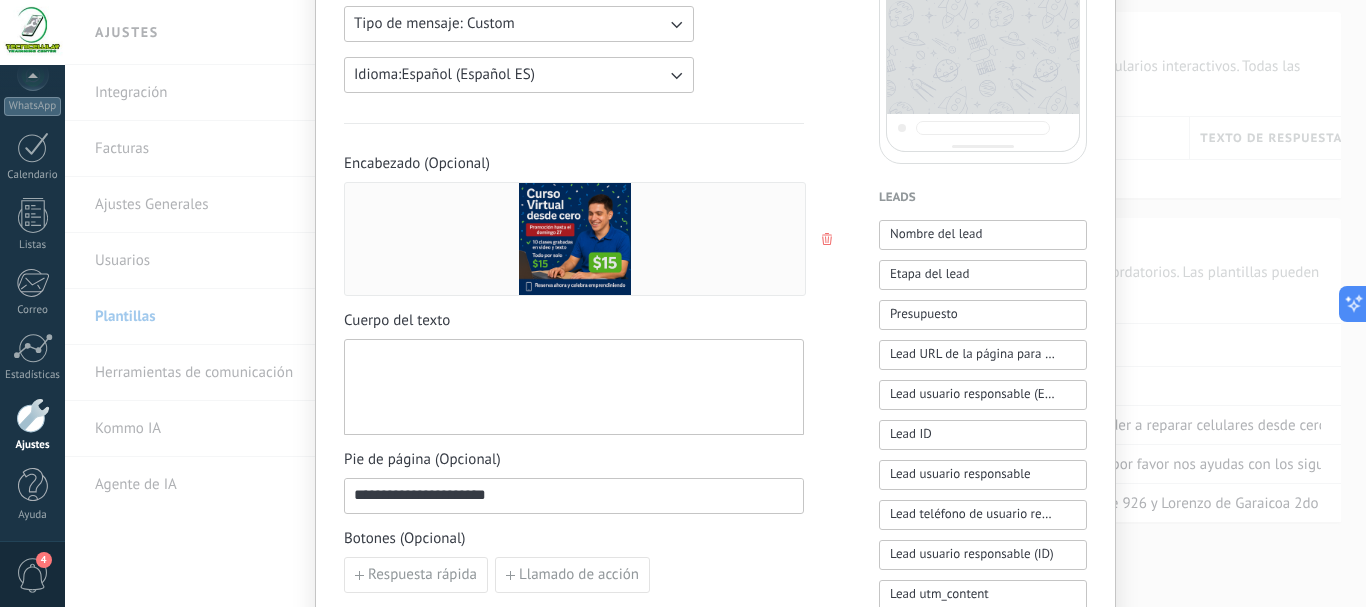 type on "**********" 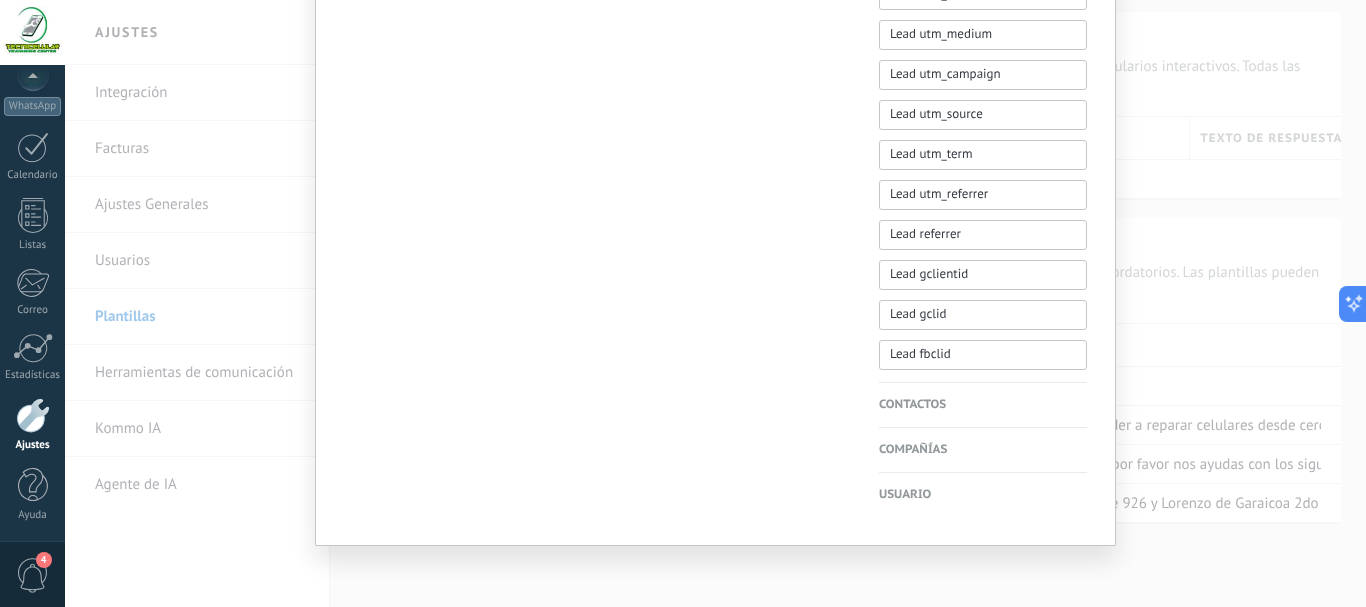 scroll, scrollTop: 1004, scrollLeft: 0, axis: vertical 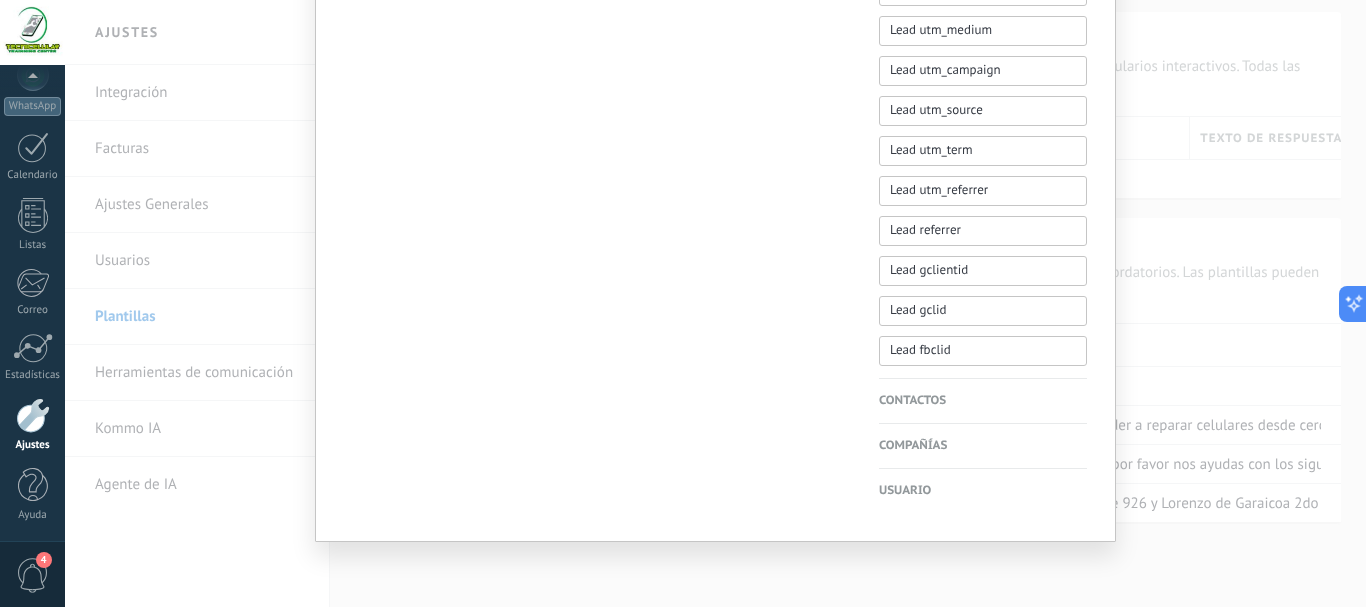 drag, startPoint x: 915, startPoint y: 397, endPoint x: 900, endPoint y: 400, distance: 15.297058 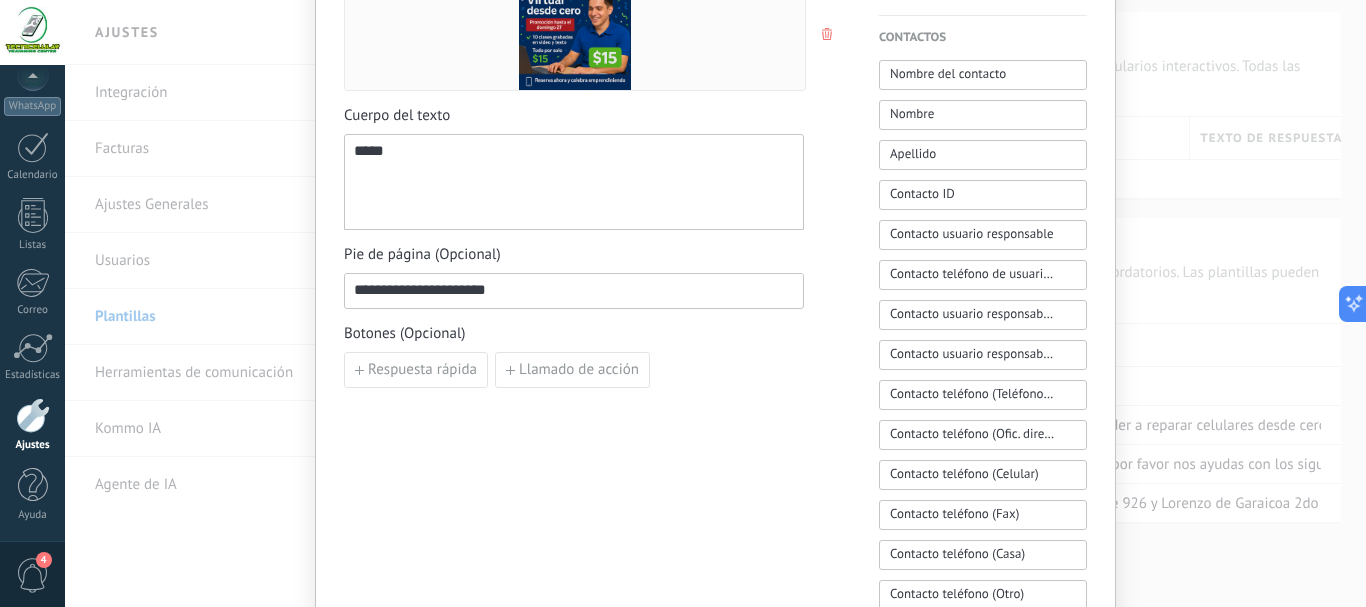 scroll, scrollTop: 604, scrollLeft: 0, axis: vertical 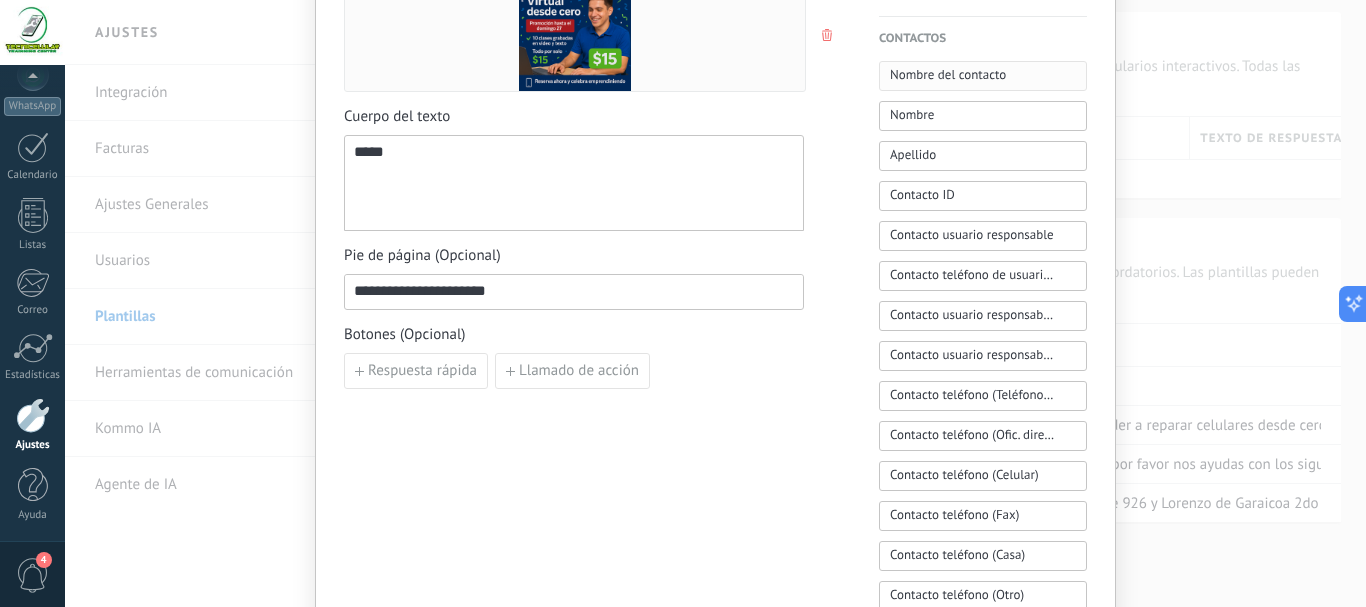 click on "Nombre del contacto" at bounding box center (948, 75) 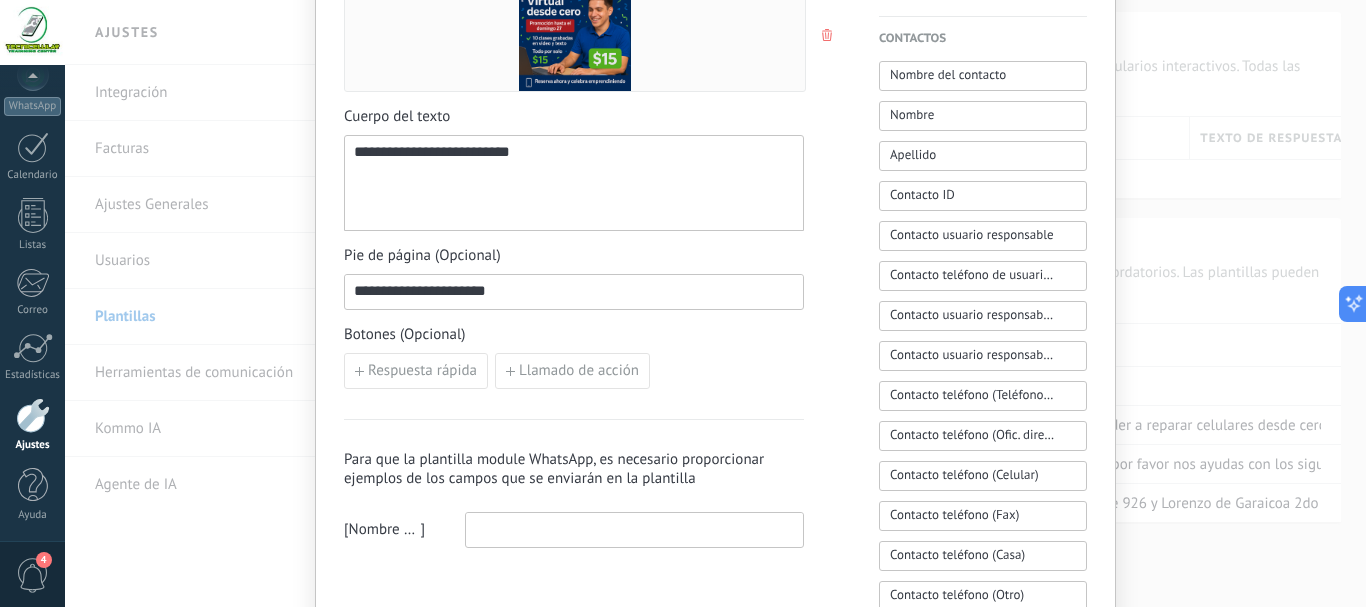 click on "**********" at bounding box center (447, 151) 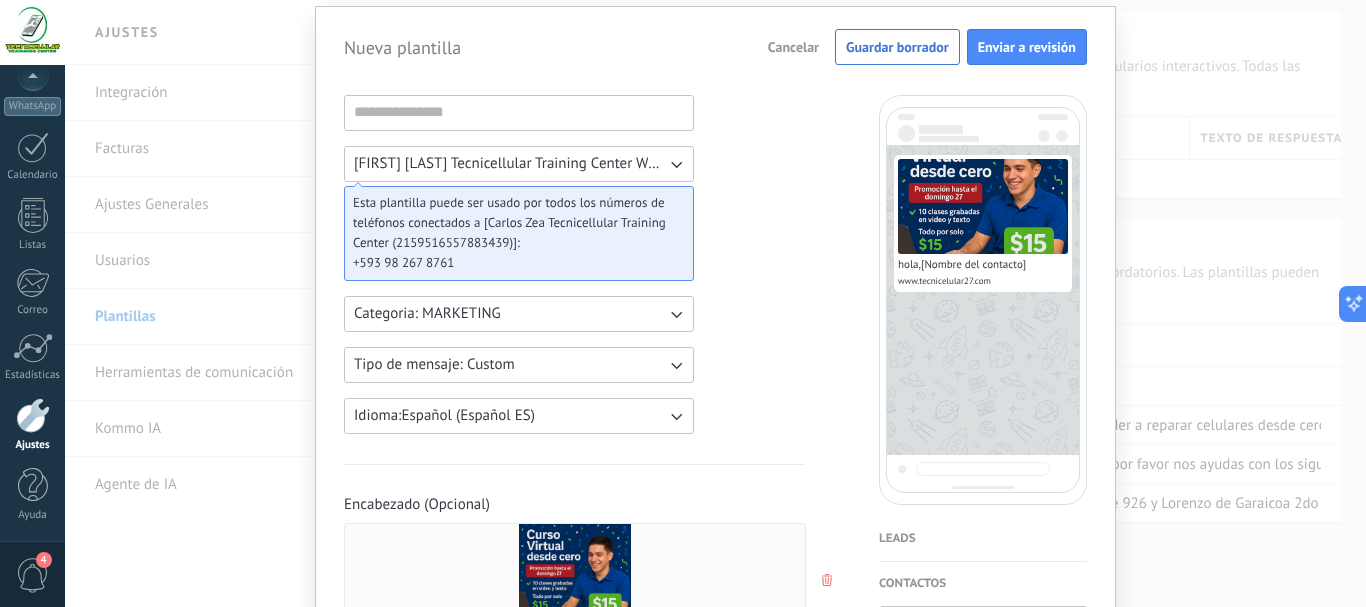 scroll, scrollTop: 44, scrollLeft: 0, axis: vertical 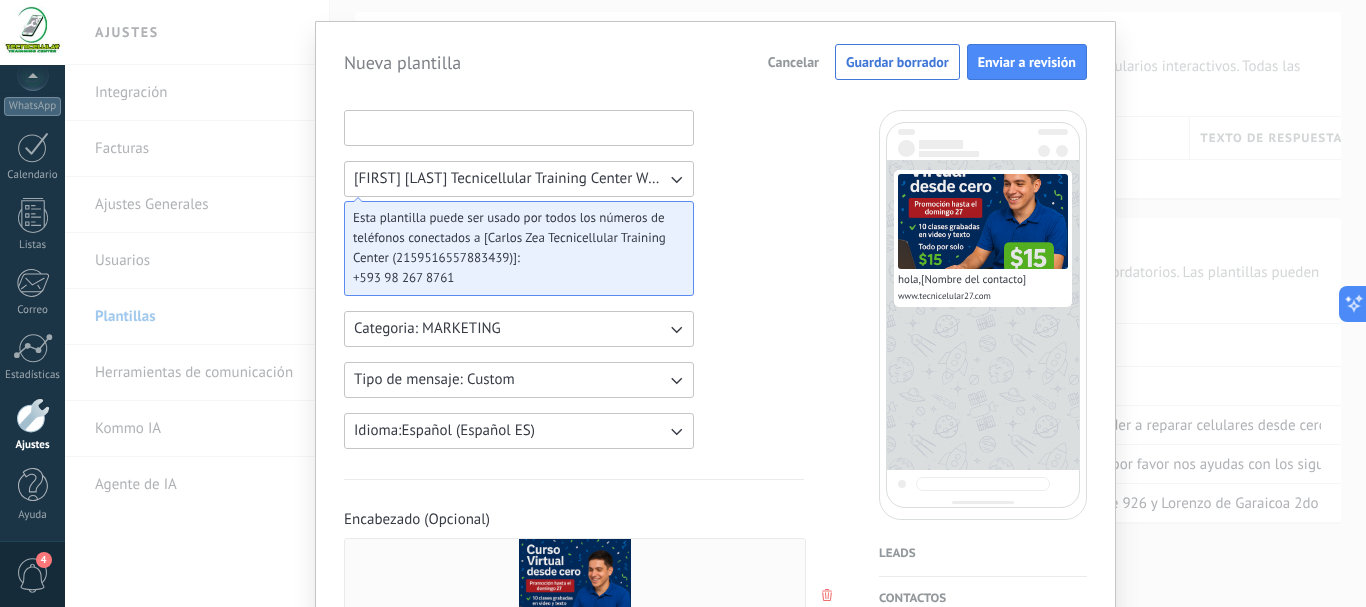 drag, startPoint x: 363, startPoint y: 128, endPoint x: 448, endPoint y: 158, distance: 90.13878 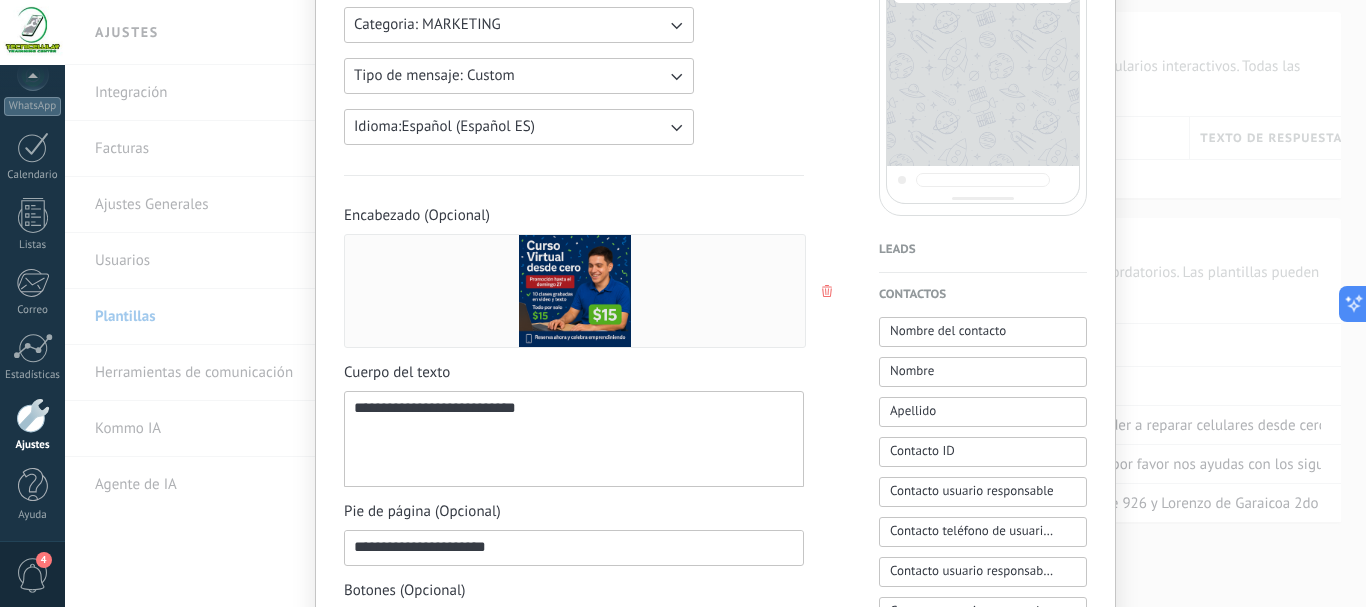 scroll, scrollTop: 377, scrollLeft: 0, axis: vertical 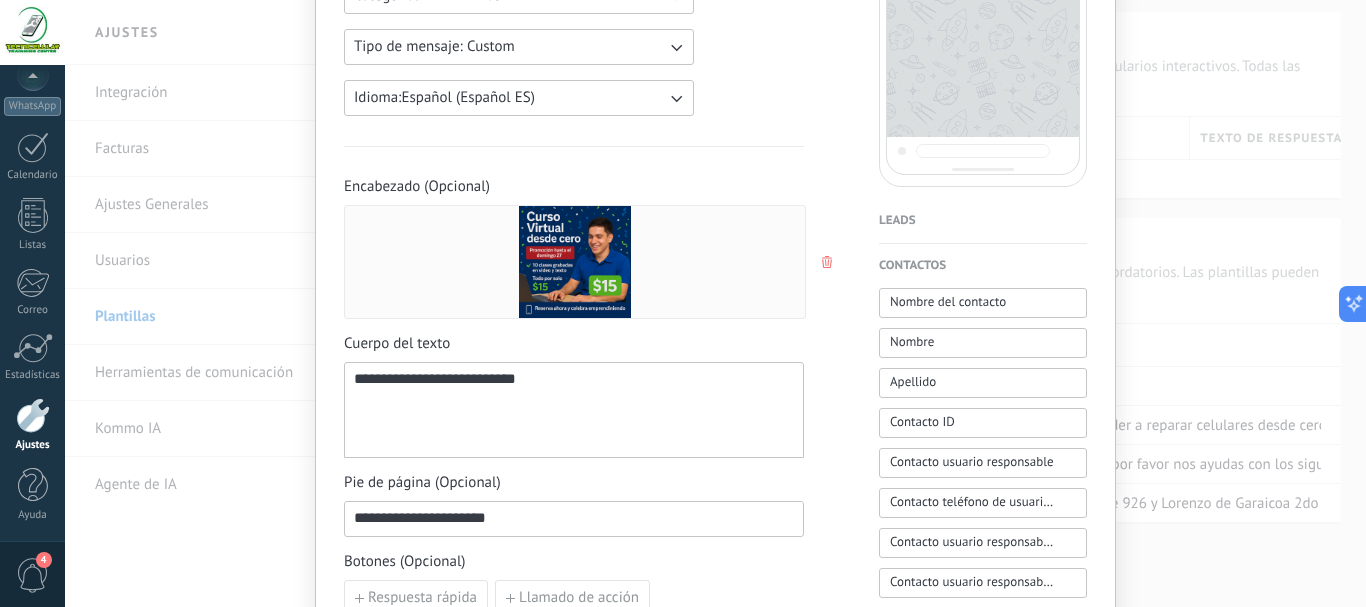 type on "**********" 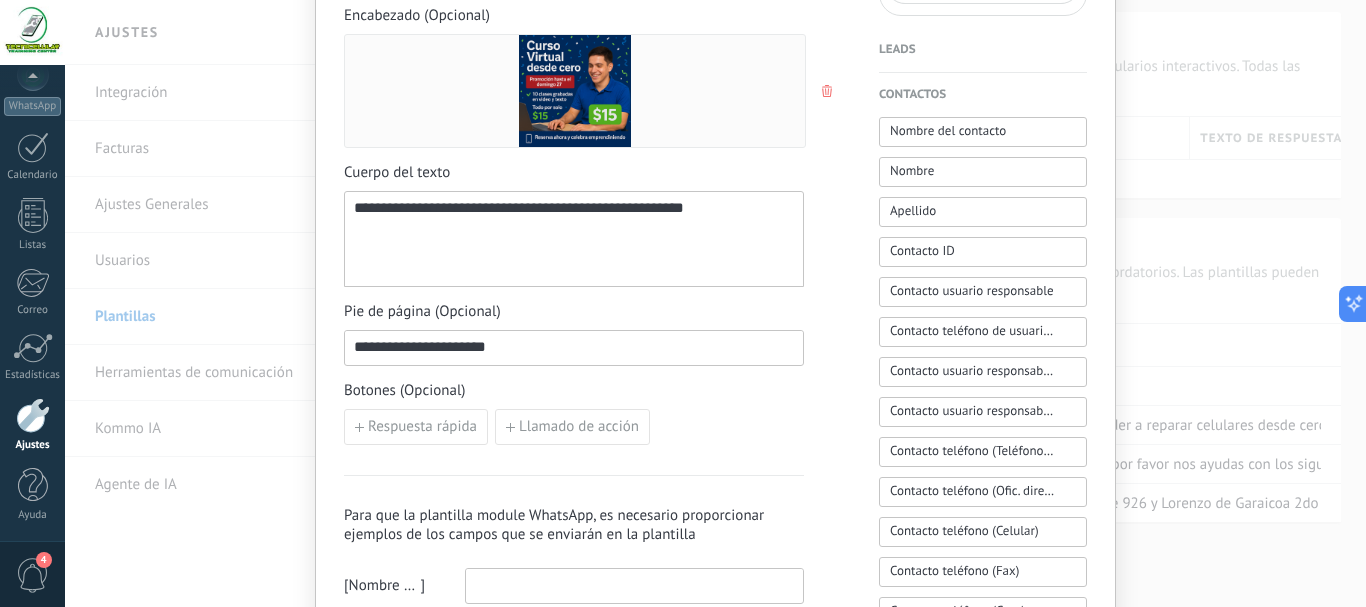 scroll, scrollTop: 577, scrollLeft: 0, axis: vertical 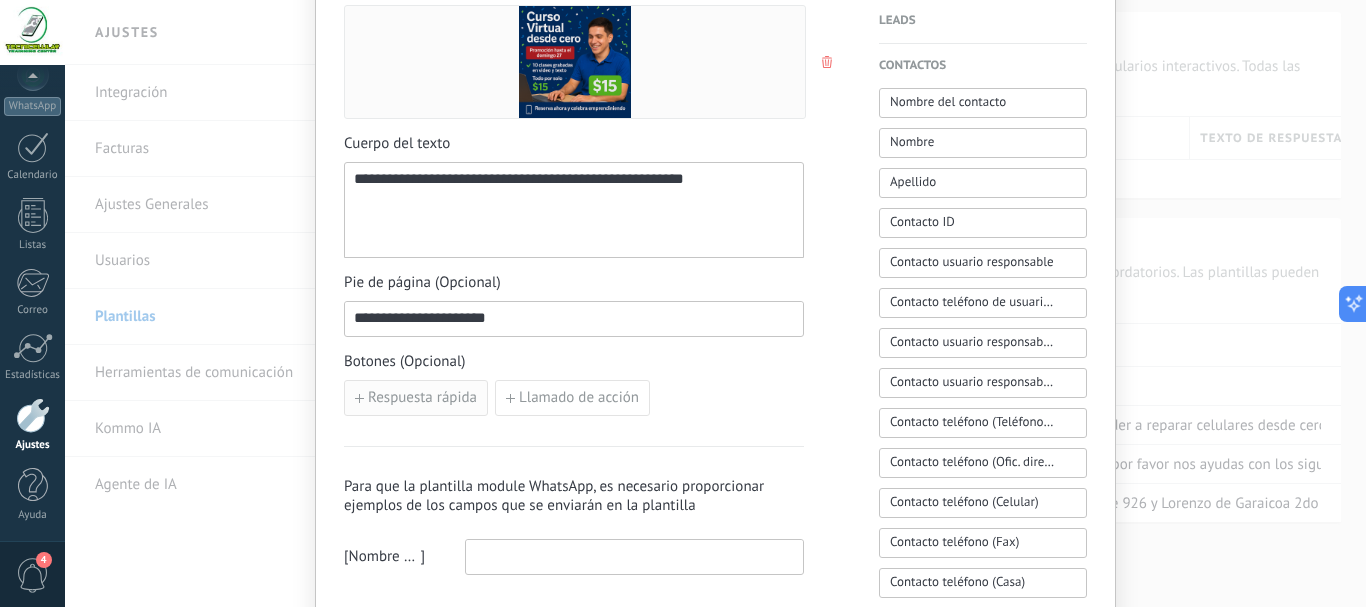 click on "Respuesta rápida" at bounding box center [422, 398] 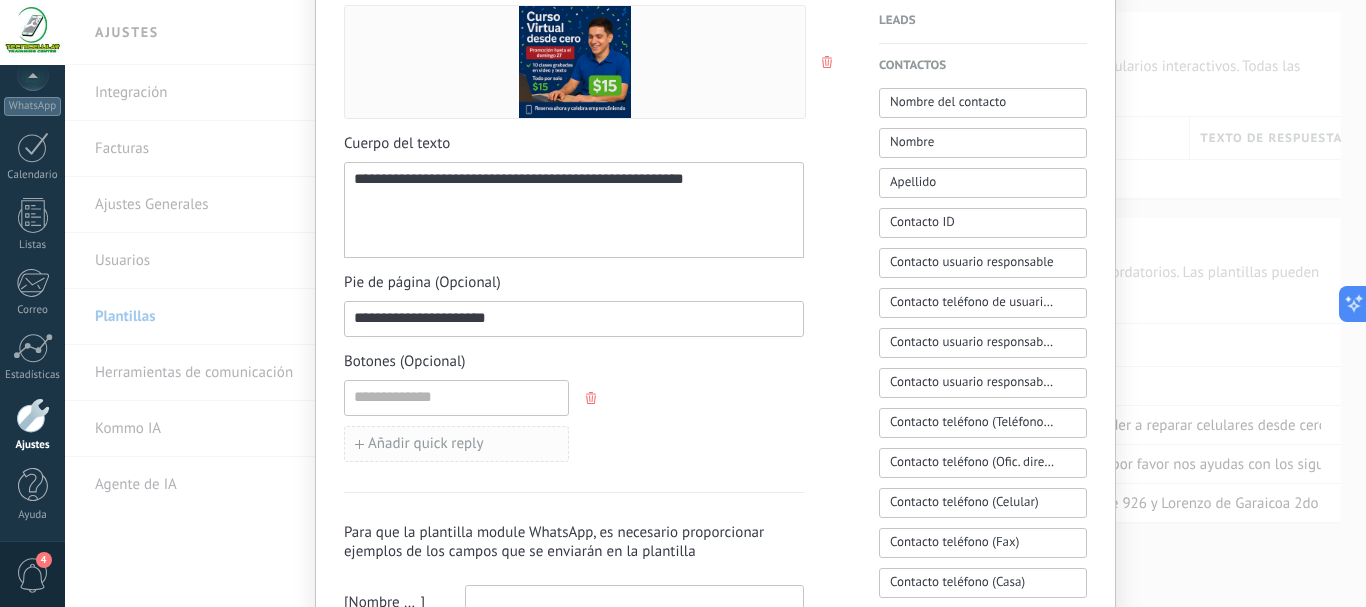 click on "Añadir quick reply" at bounding box center (426, 444) 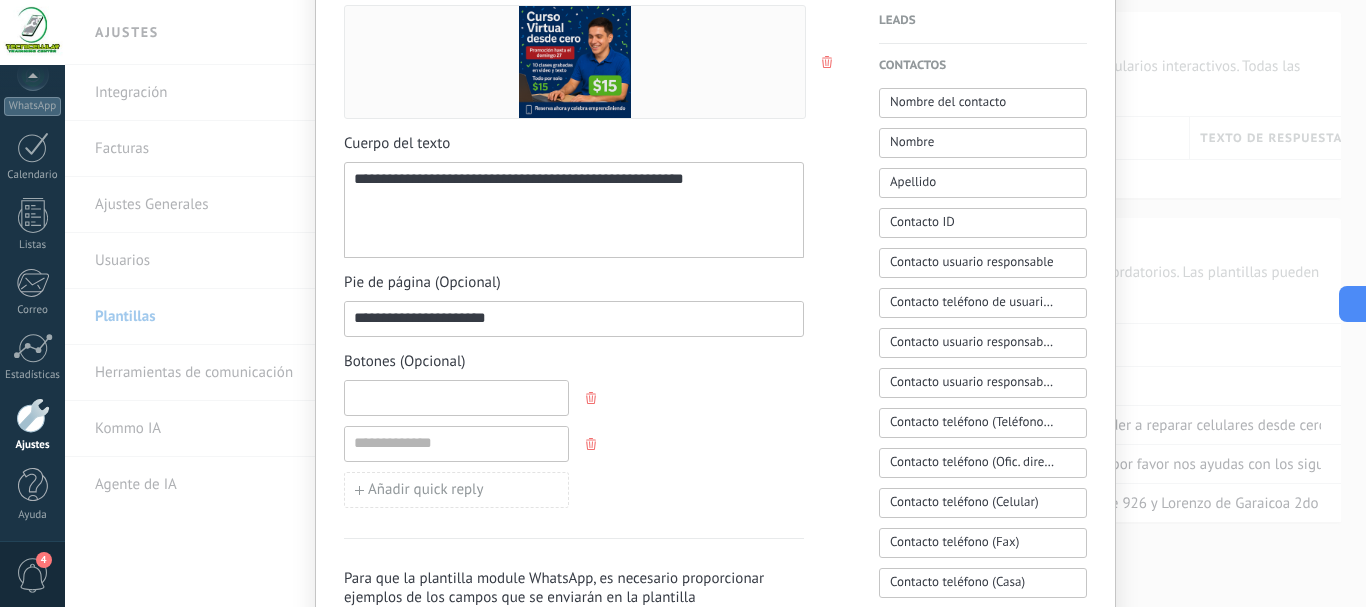 click at bounding box center [456, 397] 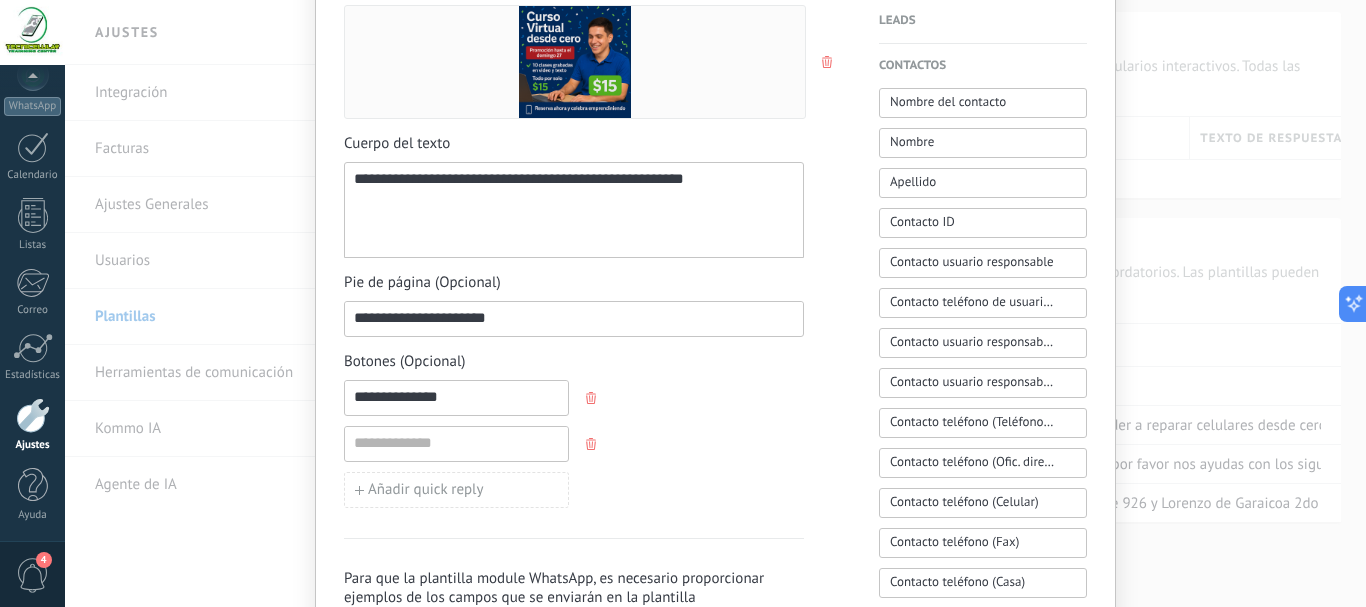 type on "**********" 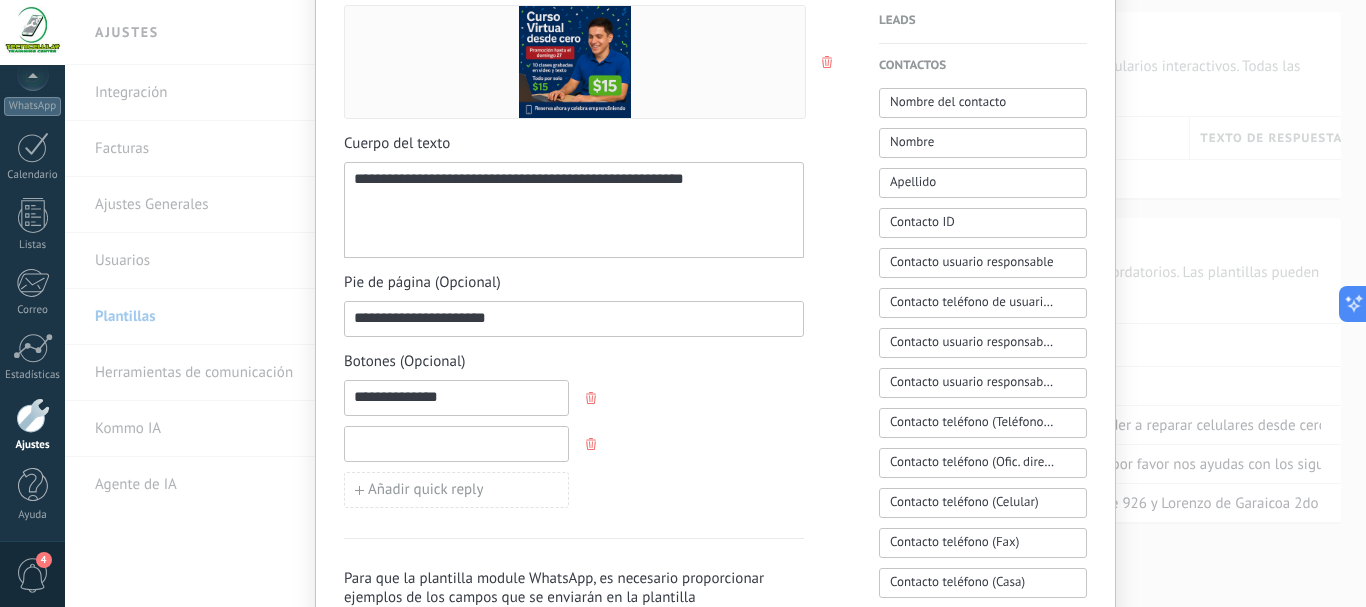 drag, startPoint x: 411, startPoint y: 445, endPoint x: 427, endPoint y: 441, distance: 16.492422 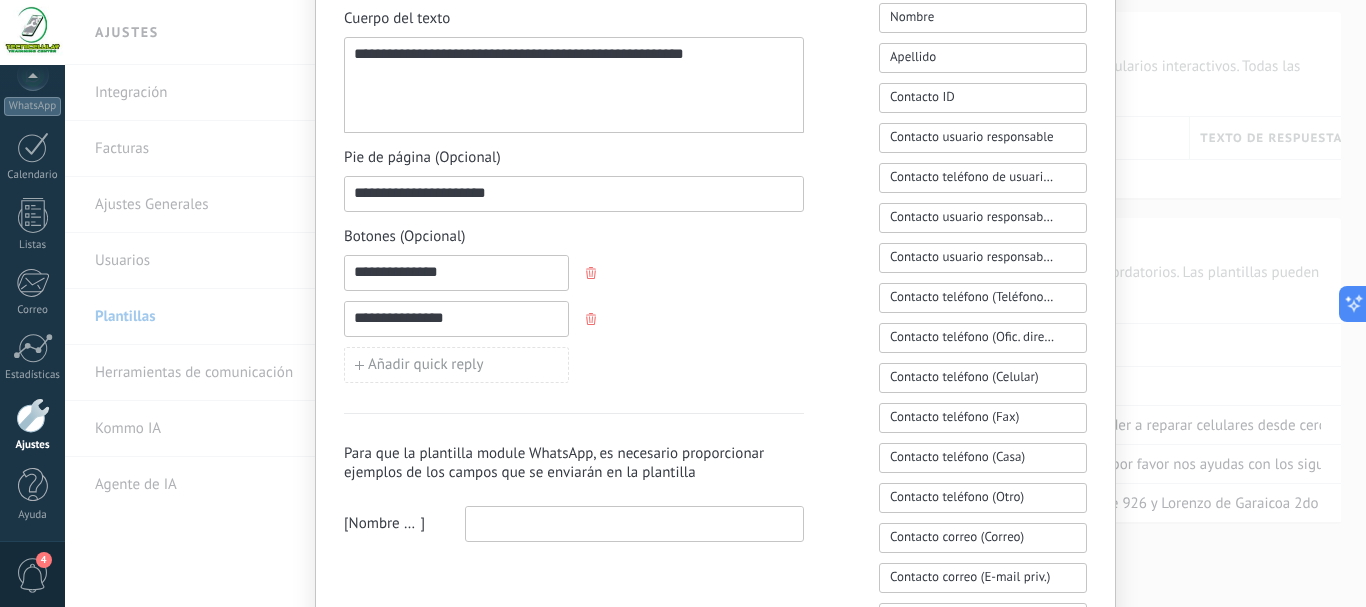 scroll, scrollTop: 711, scrollLeft: 0, axis: vertical 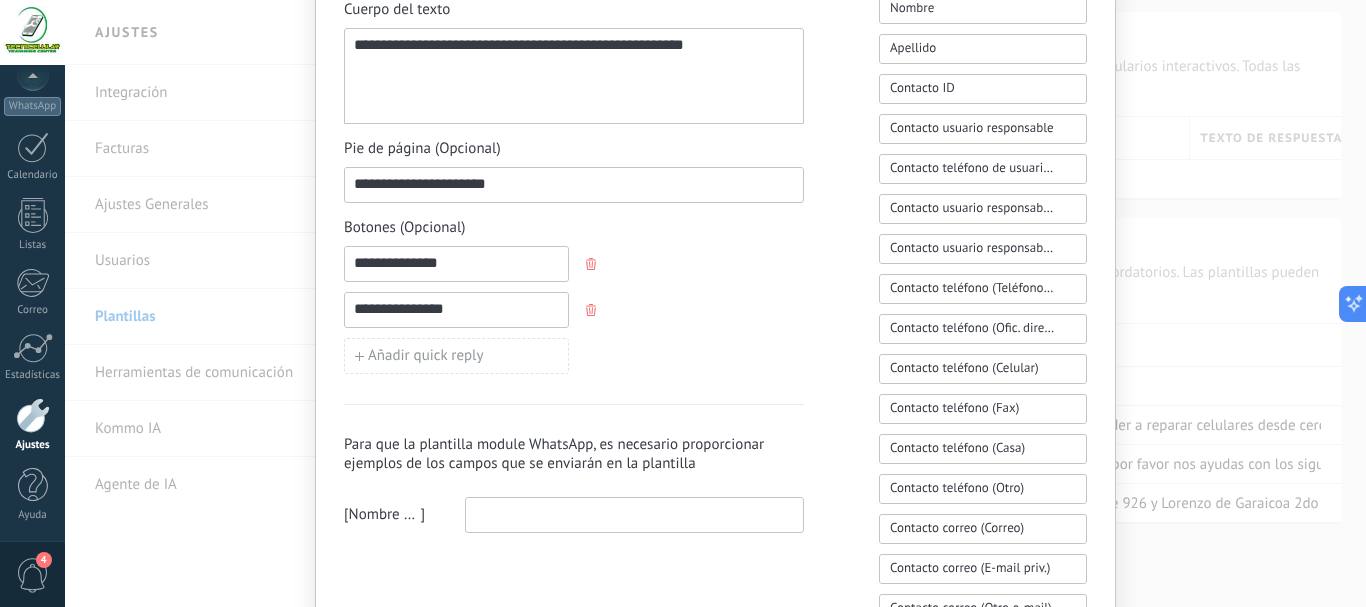 type on "**********" 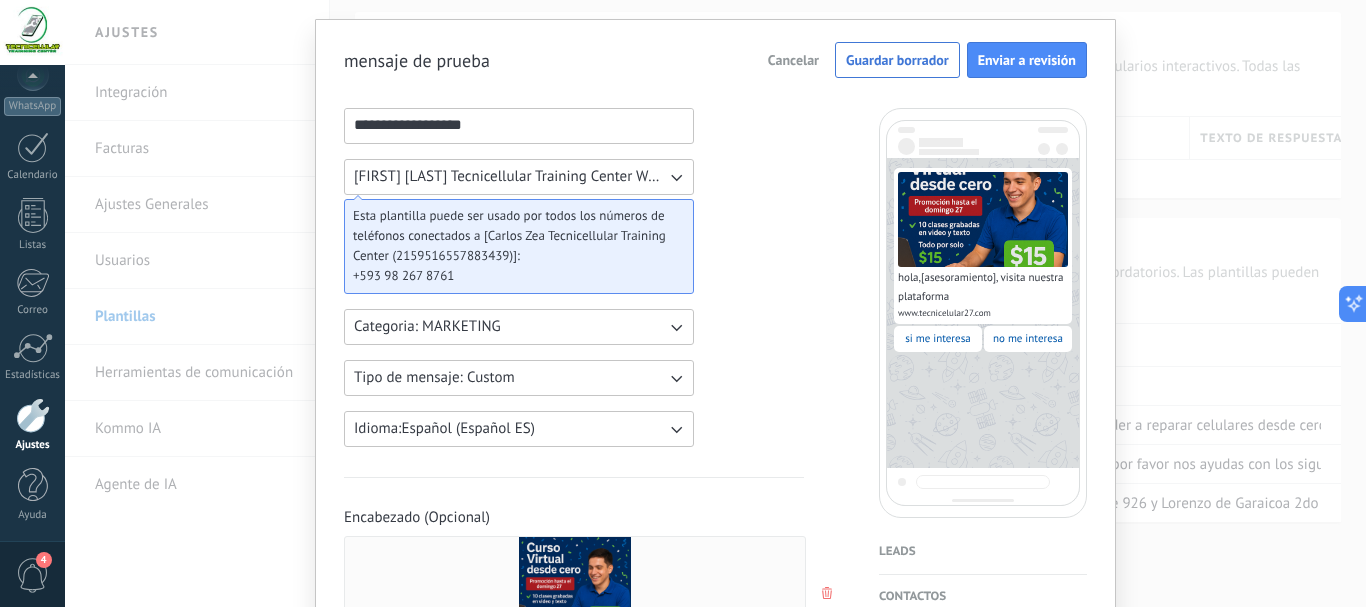 scroll, scrollTop: 44, scrollLeft: 0, axis: vertical 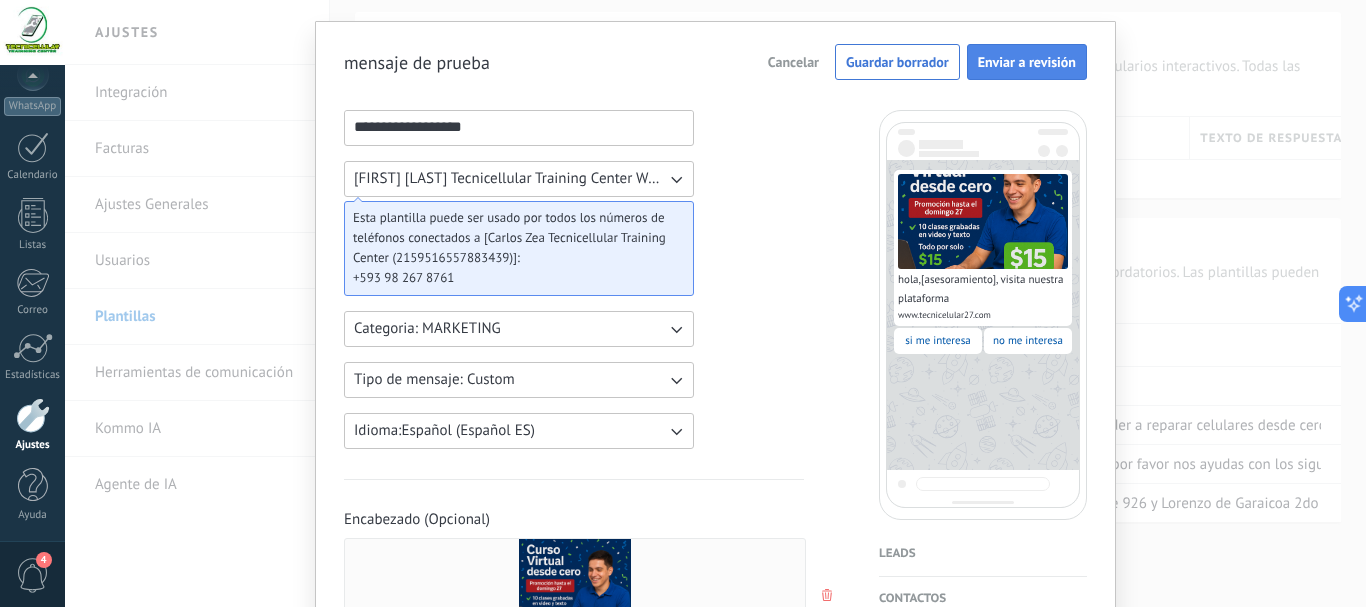 type on "**********" 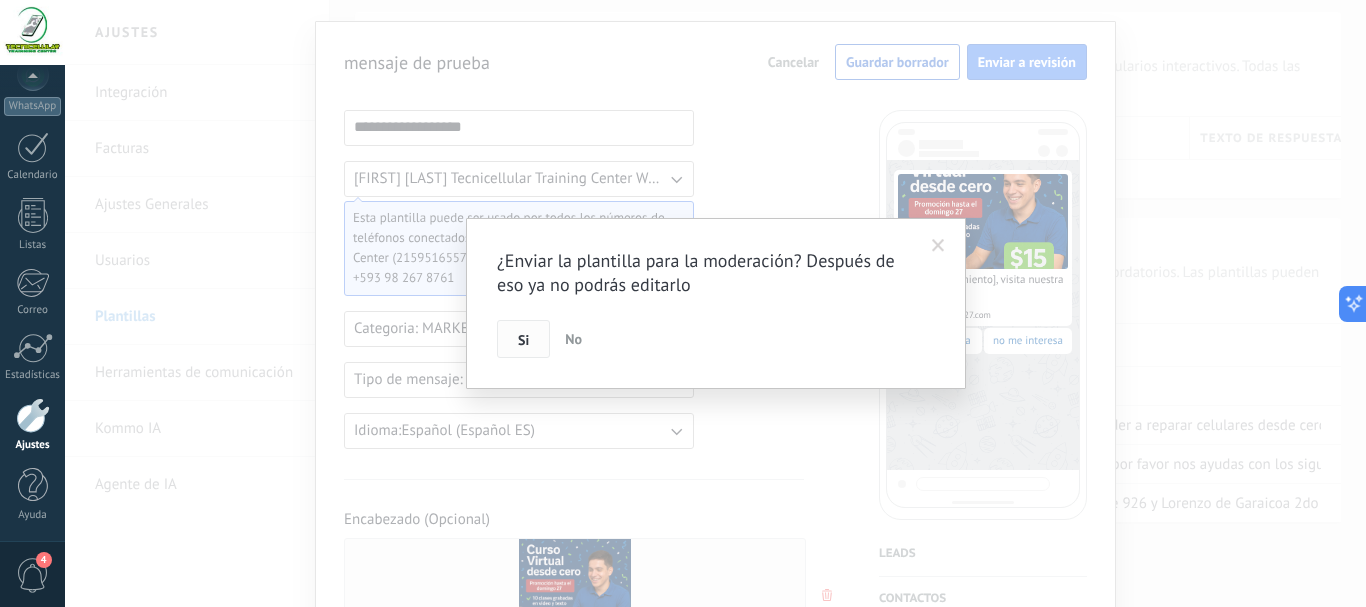 click on "Si" at bounding box center (523, 340) 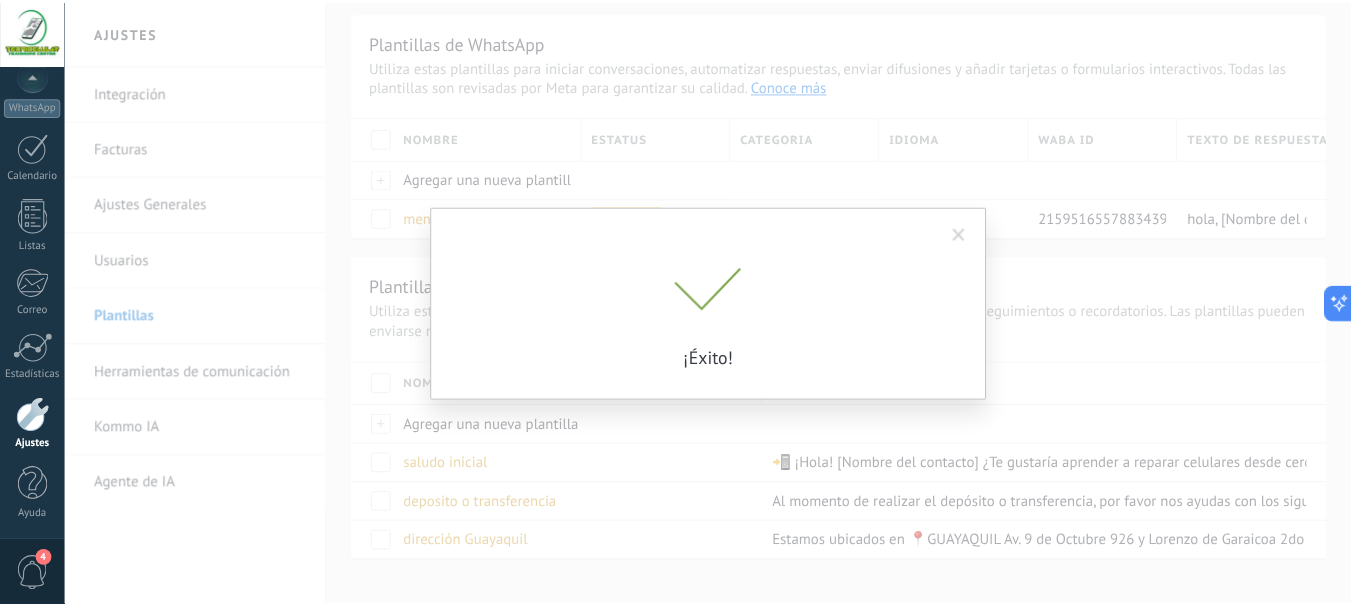 scroll, scrollTop: 0, scrollLeft: 0, axis: both 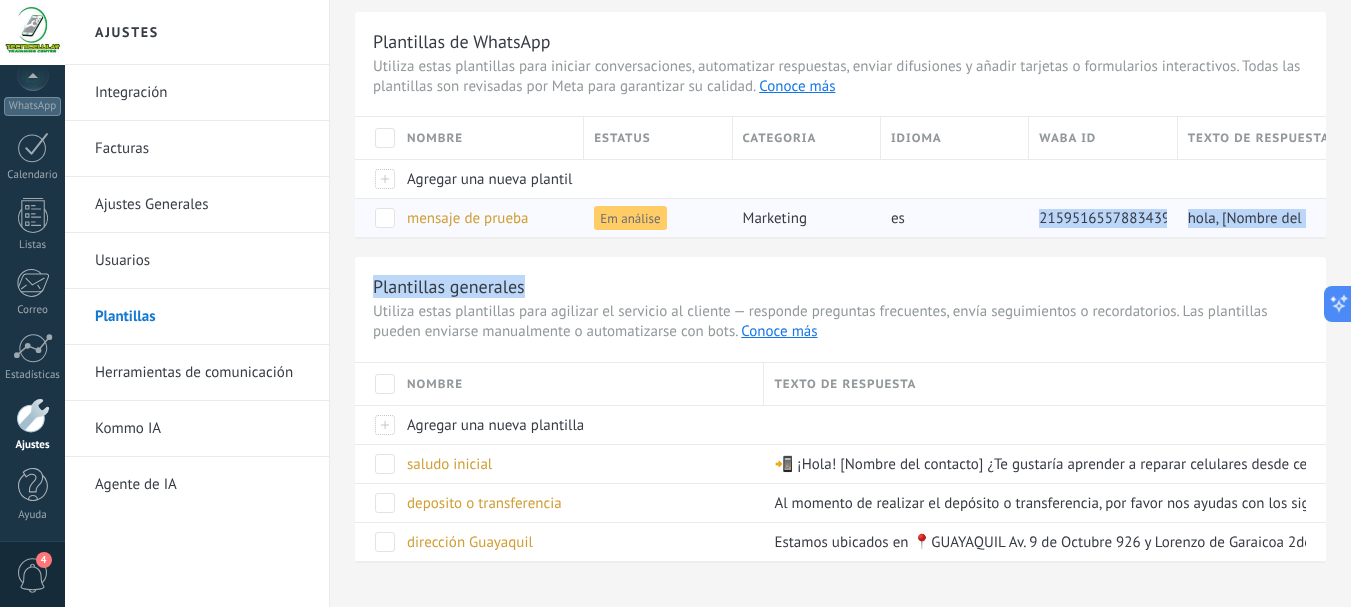 drag, startPoint x: 965, startPoint y: 238, endPoint x: 927, endPoint y: 234, distance: 38.209946 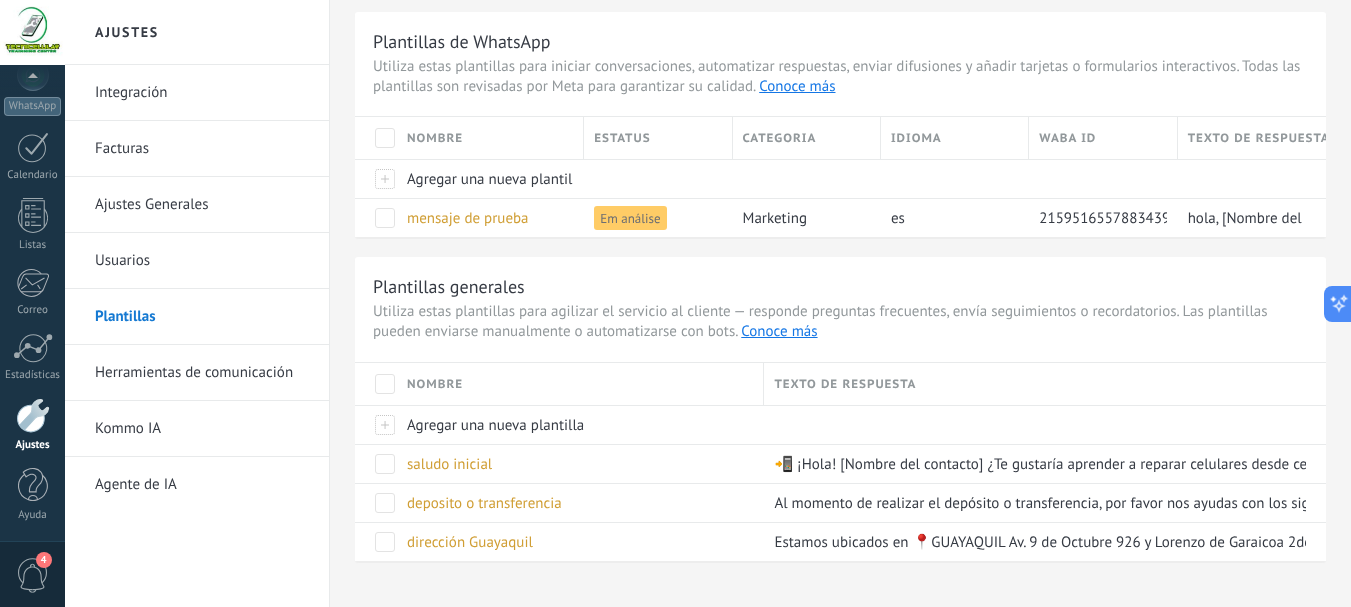 click on "Plantillas generales Utiliza estas plantillas para agilizar el servicio al cliente — responde preguntas frecuentes, envía seguimientos o recordatorios. Las plantillas pueden enviarse manualmente o automatizarse con bots.   Conoce más Nombre Texto de respuesta Agregar una nueva plantilla saludo inicial 📲 ¡Hola! [Nombre del contacto] ¿Te gustaría aprender a reparar celulares desde cero y ganar dinero con eso?
Soy Carlos, instructor de Tecnicelular.
Este curso online cuesta solo $10 e incluye certificado, clases grabadas y soporte.
¿Te envío todos los detalles?
deposito o transferencia Al momento de realizar el depósito o transferencia, por favor nos ayudas con los siguientes datos
👉🏻Nombres:
👉🏻Apellidos:
👉🏻Cédula:
👉🏻Teléfono:
👉🏻Dirección:
👉🏻Correo:
👉🏻 Horario a cursar:
Además, nos envía la foto del comprobante de pago para poder realizar su factura. 😉 dirección Guayaquil" at bounding box center (840, 409) 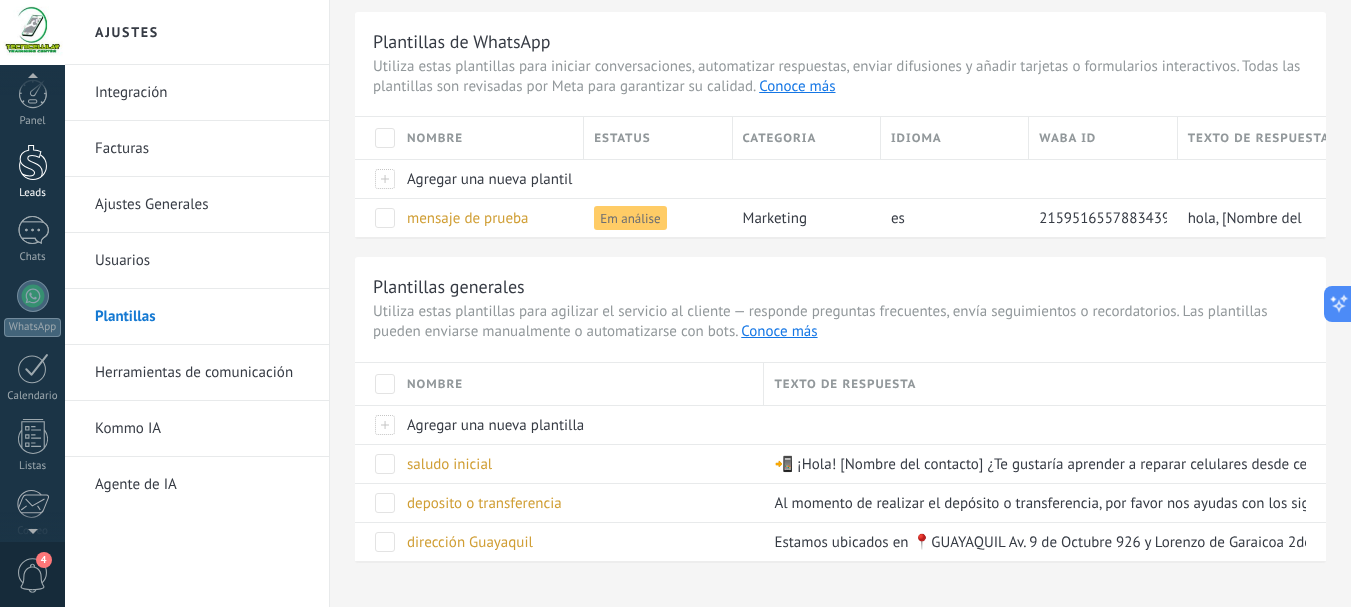 scroll, scrollTop: 0, scrollLeft: 0, axis: both 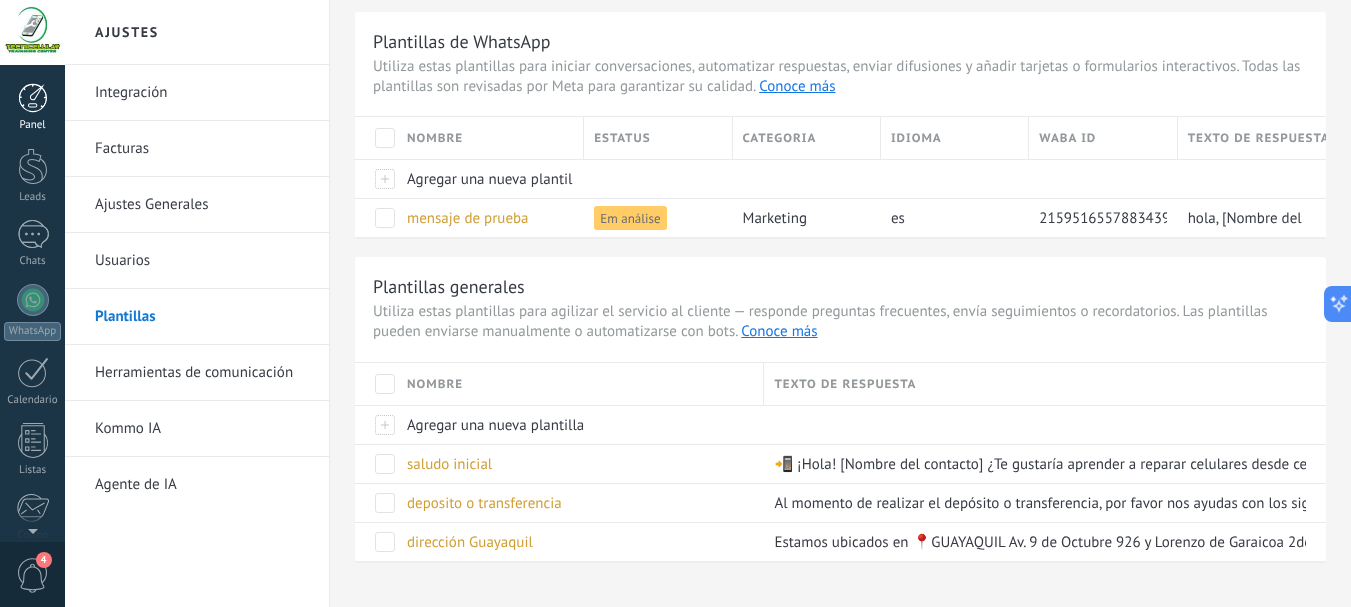 click at bounding box center (33, 98) 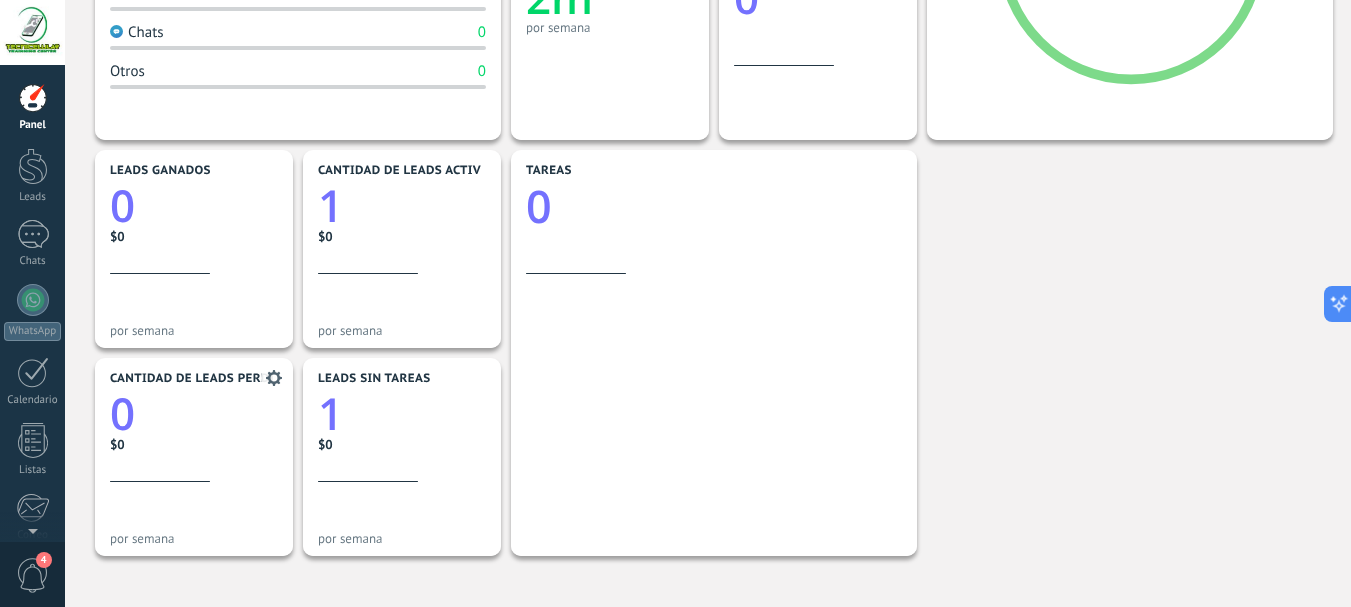 scroll, scrollTop: 600, scrollLeft: 0, axis: vertical 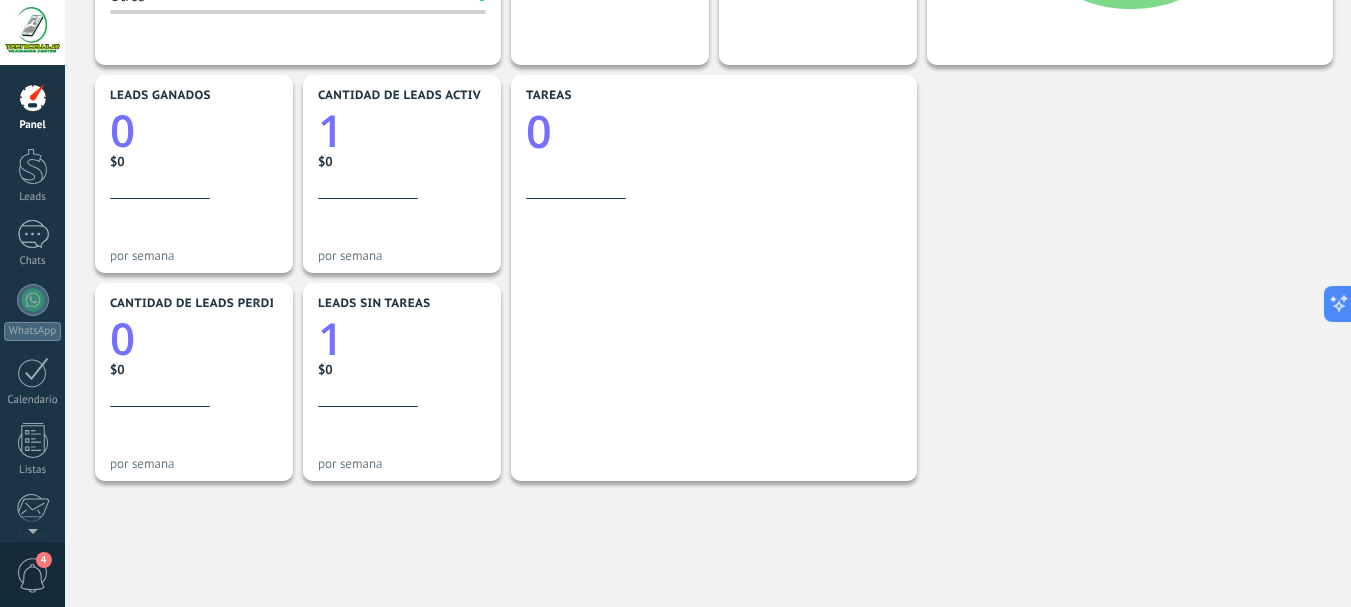 drag, startPoint x: 31, startPoint y: 570, endPoint x: 40, endPoint y: 587, distance: 19.235384 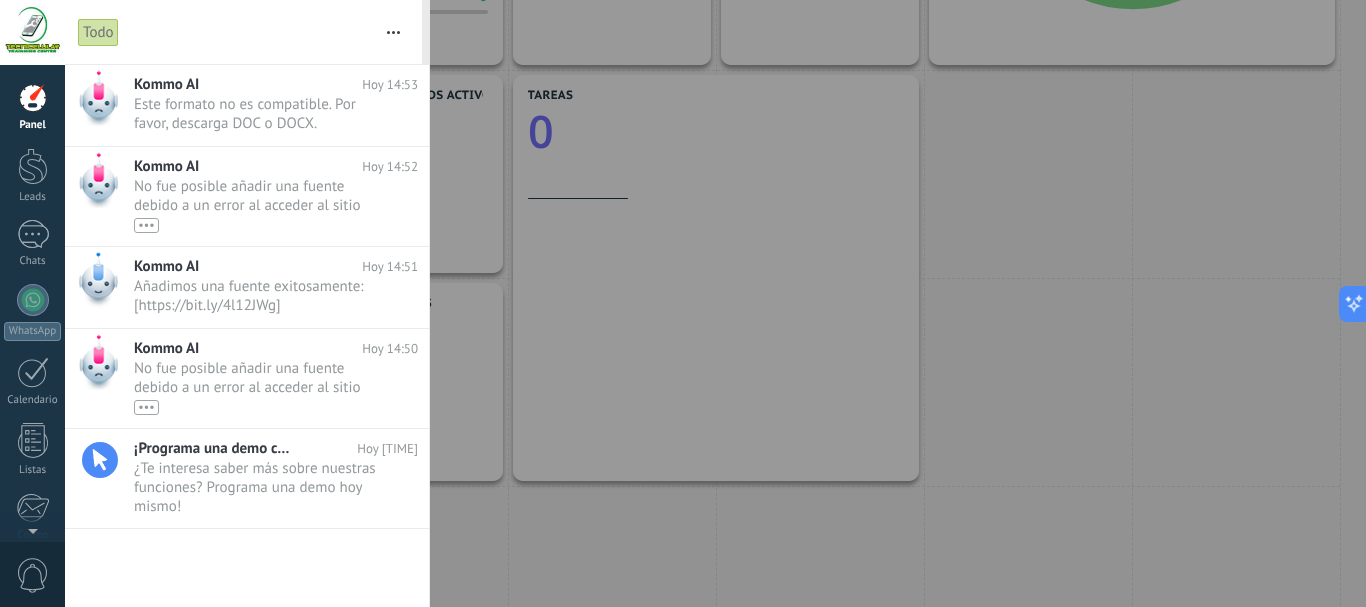 drag, startPoint x: 255, startPoint y: 119, endPoint x: 289, endPoint y: 223, distance: 109.41663 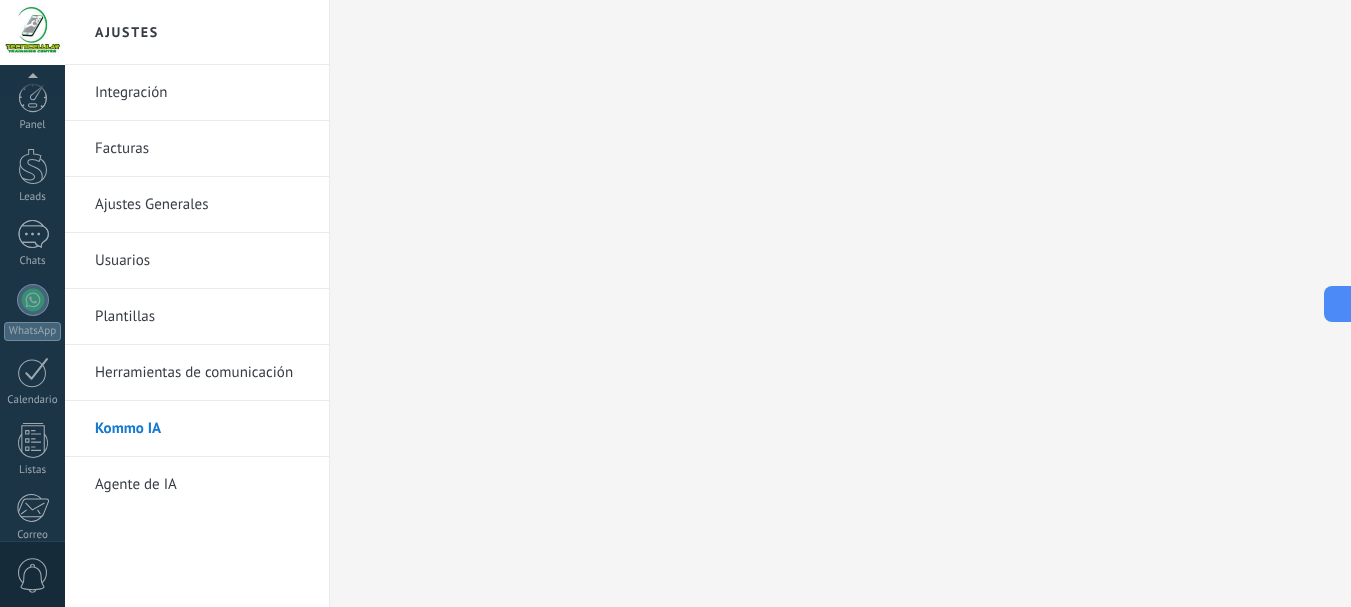 scroll, scrollTop: 225, scrollLeft: 0, axis: vertical 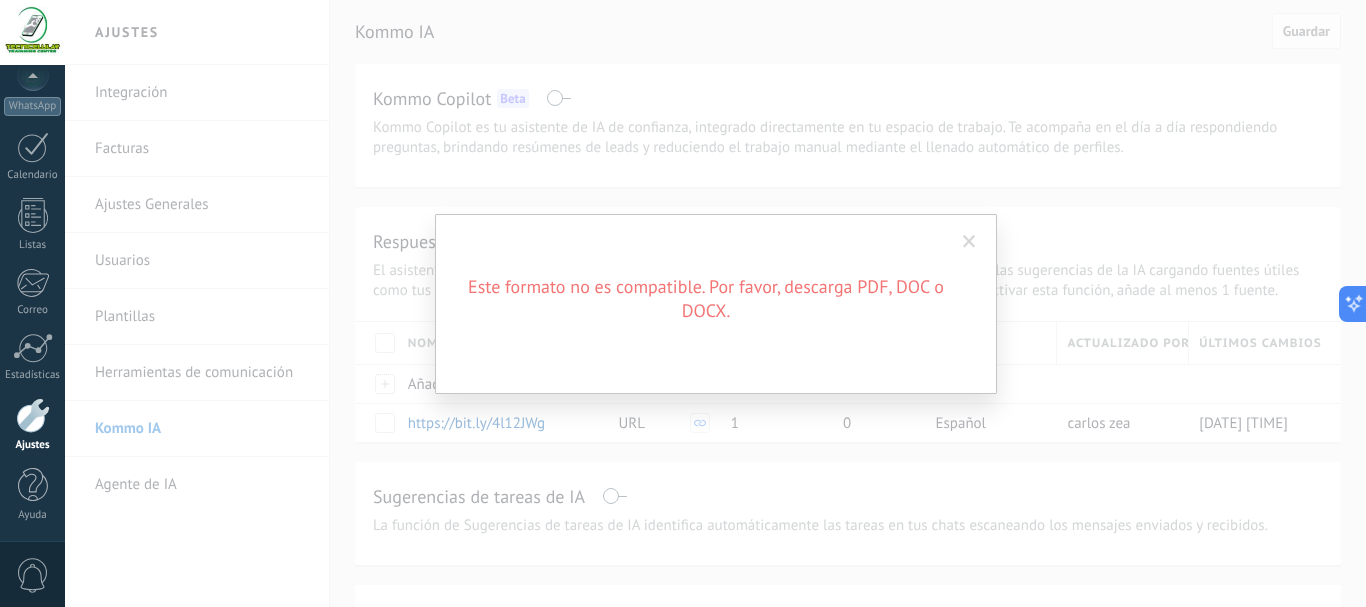 click on "0" at bounding box center (33, 575) 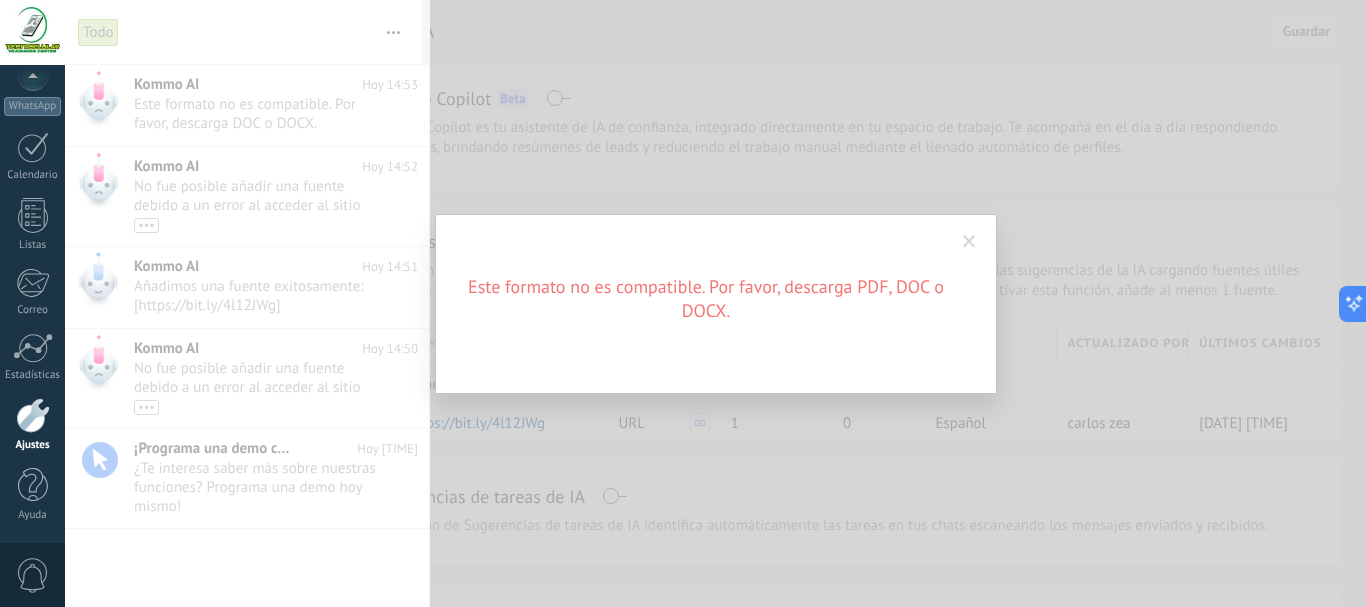 click at bounding box center [969, 242] 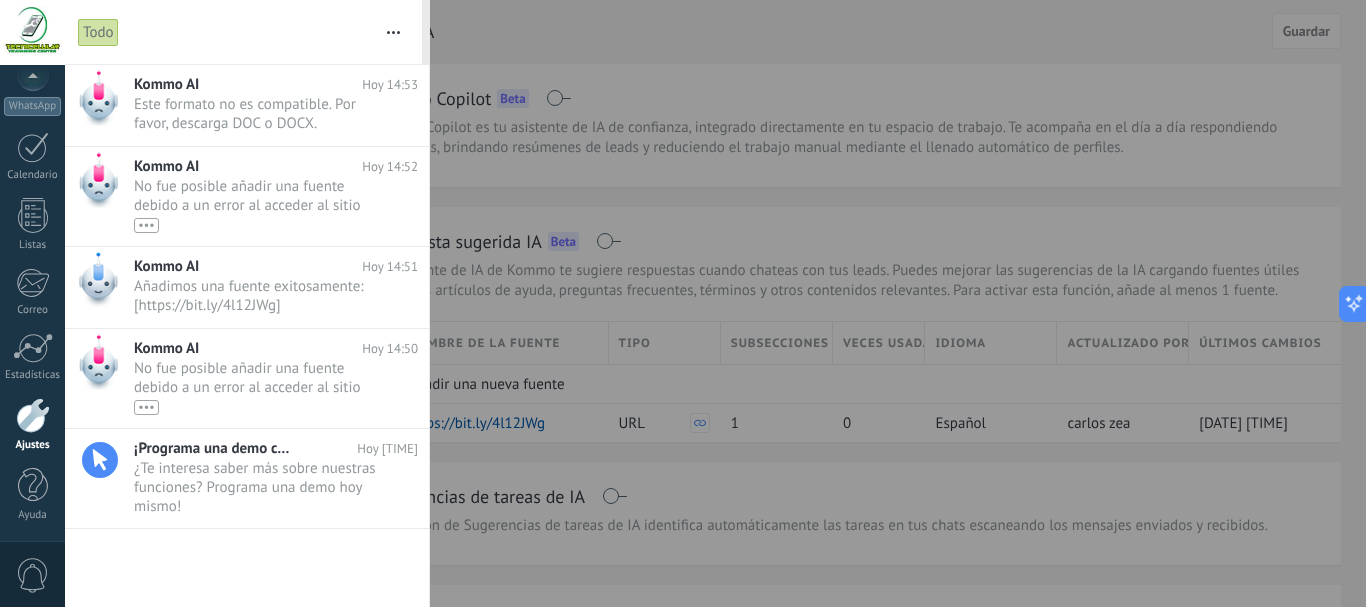 drag, startPoint x: 253, startPoint y: 192, endPoint x: 253, endPoint y: 217, distance: 25 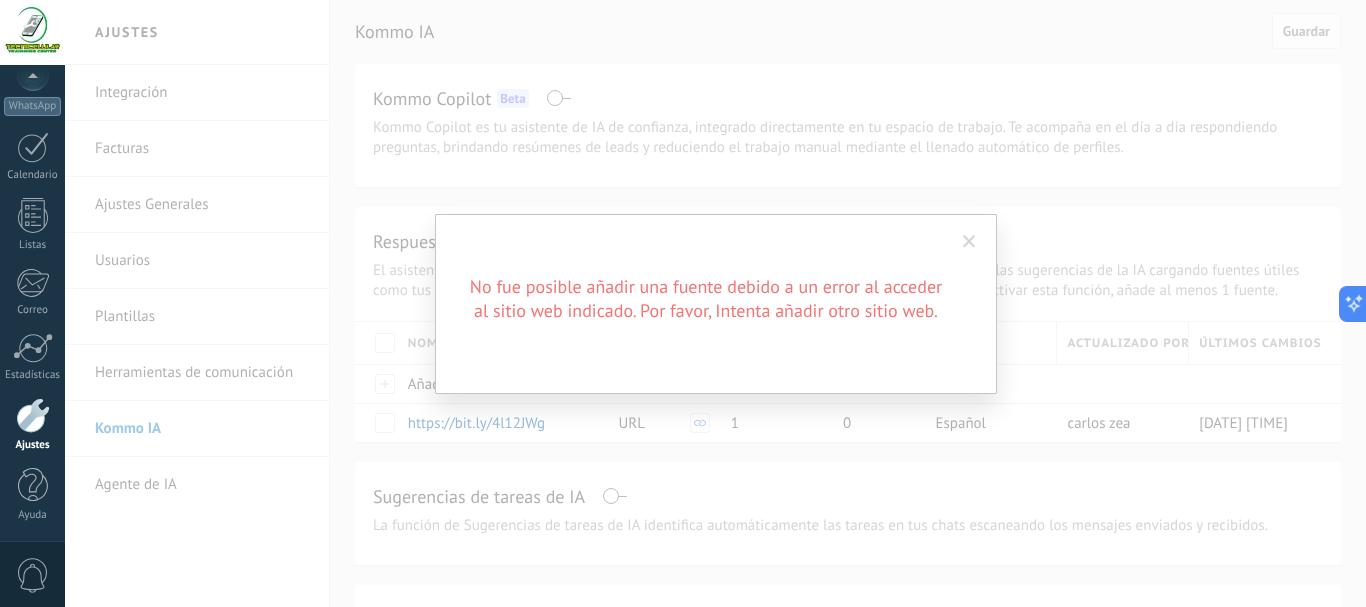 click at bounding box center [969, 242] 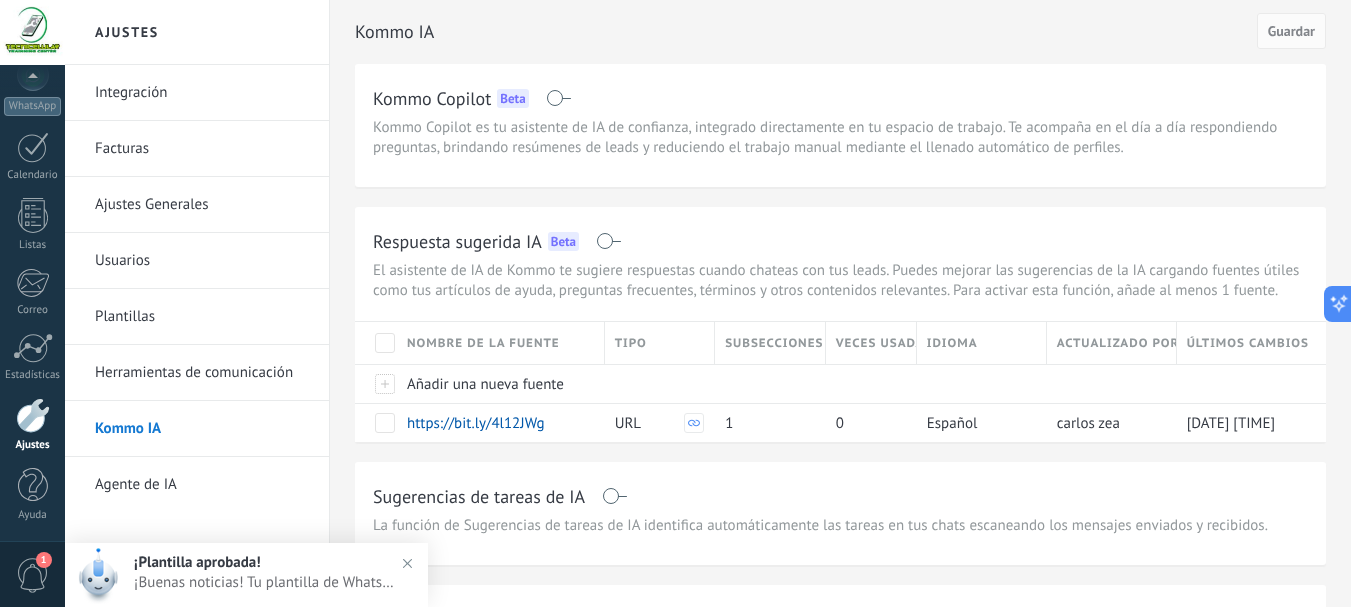 click on "1" at bounding box center (33, 575) 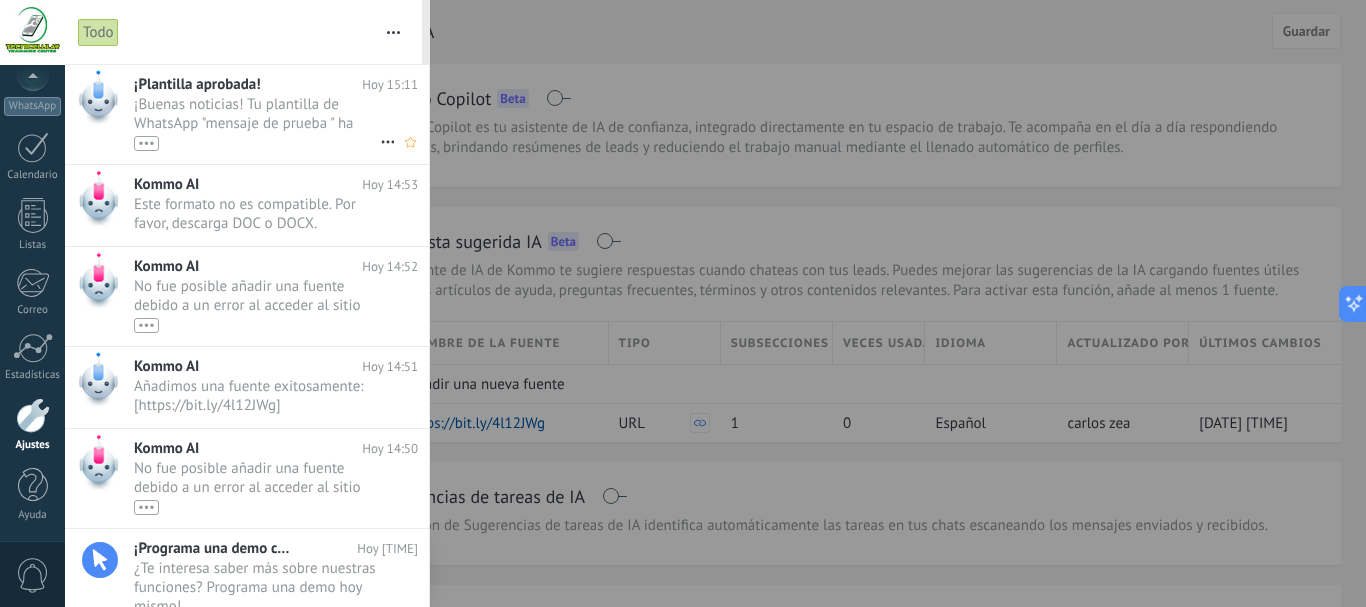 click on "¡Buenas noticias! Tu plantilla de WhatsApp "mensaje de prueba " ha sido aprobada por Meta. Ahora puedes empezar a utilizarla en tus mensajes — ¡simplemente añádela a tu campaña de difusión, bot o envíala manualmente en los chats!
•••" at bounding box center [257, 123] 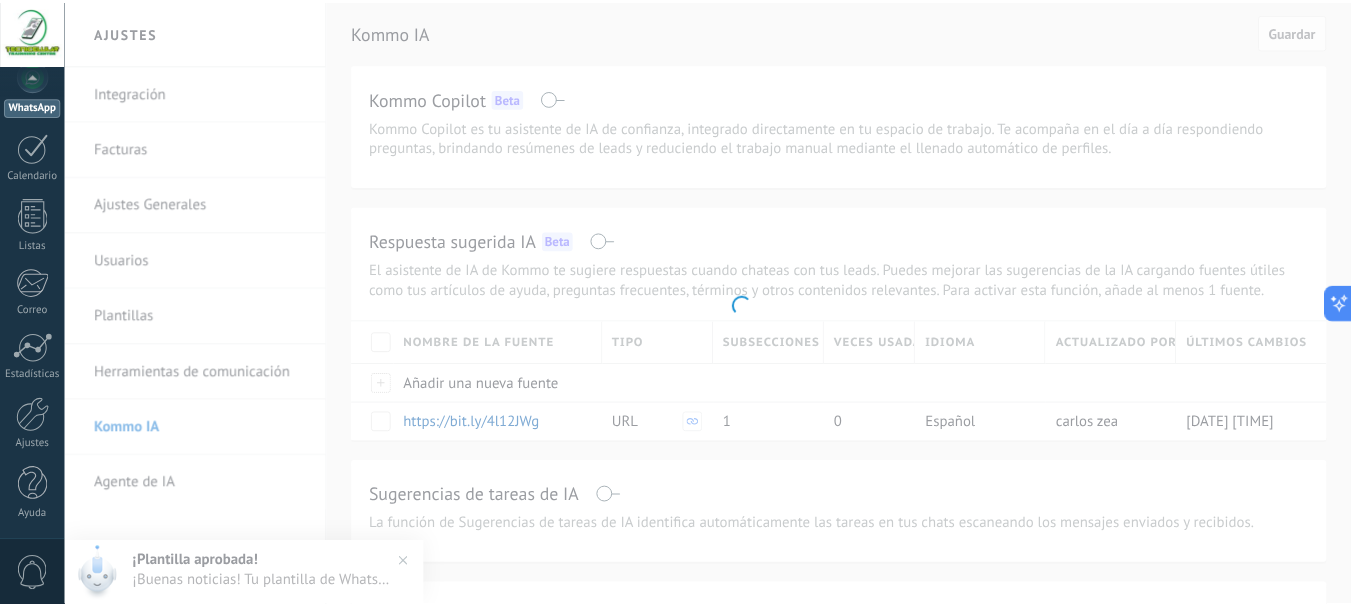 scroll, scrollTop: 0, scrollLeft: 0, axis: both 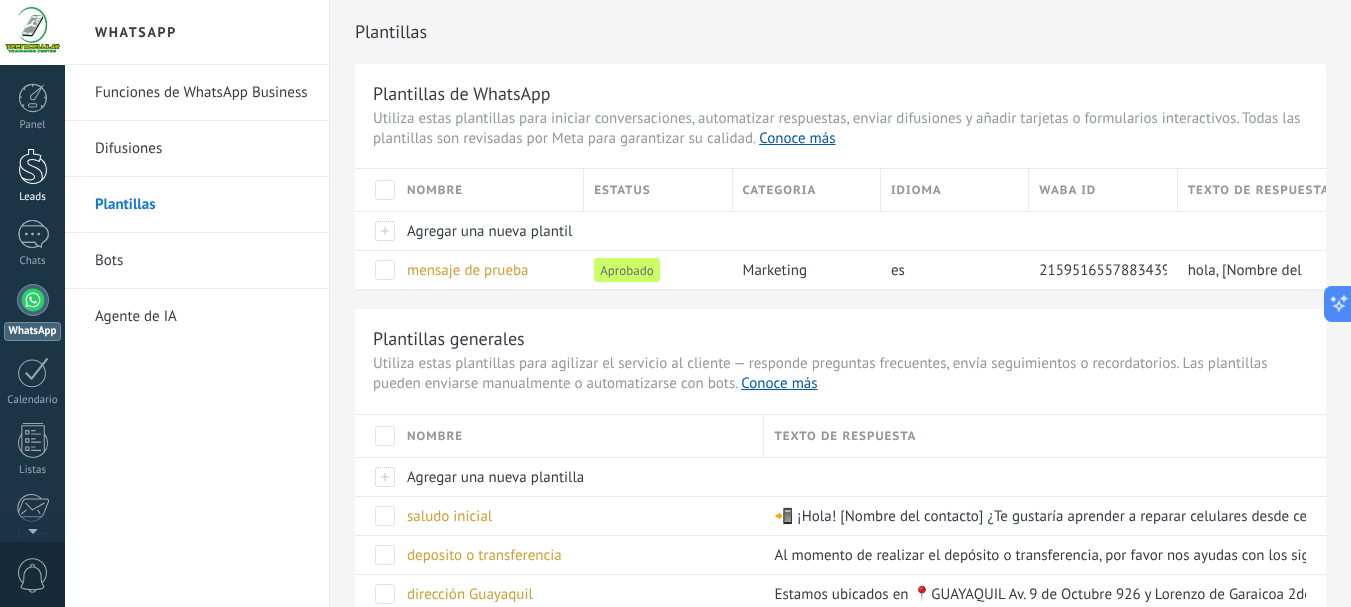 click at bounding box center (33, 166) 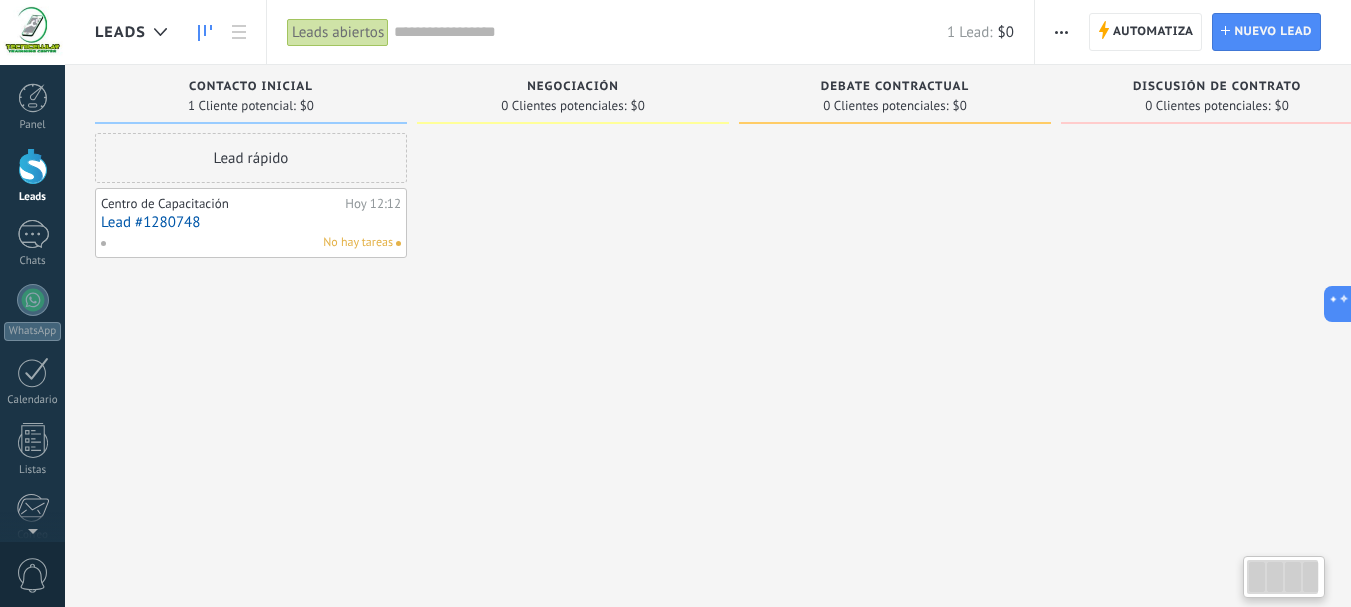 scroll, scrollTop: 0, scrollLeft: 0, axis: both 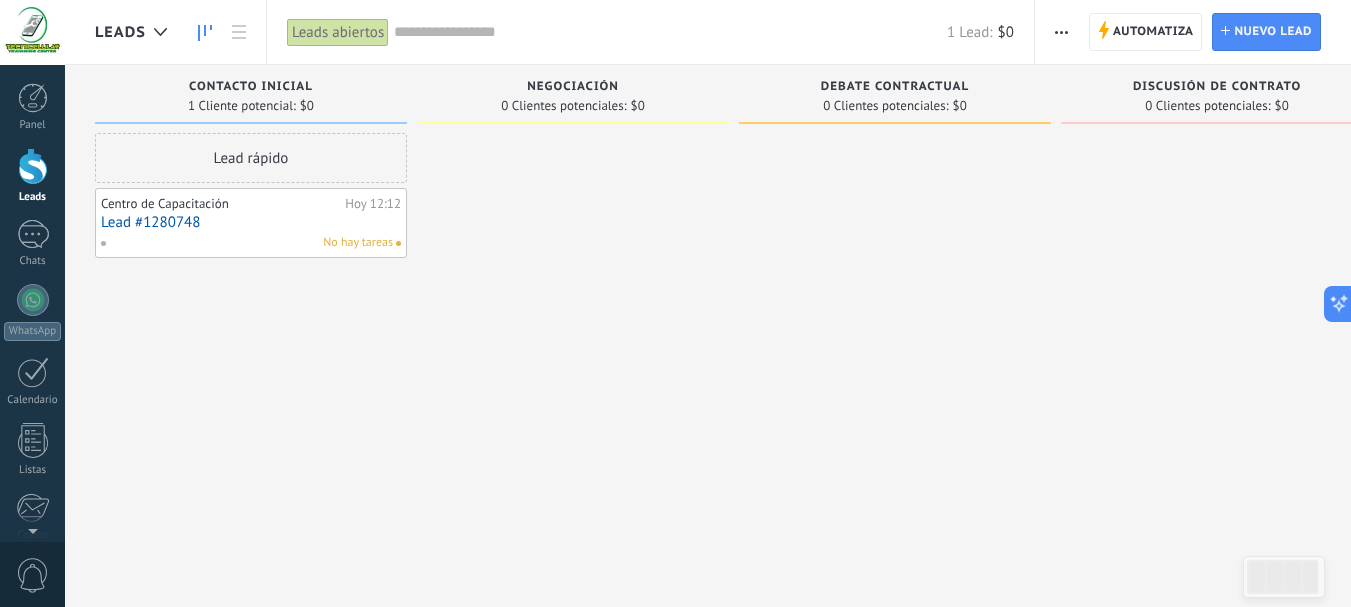 click on "No hay tareas" at bounding box center [246, 243] 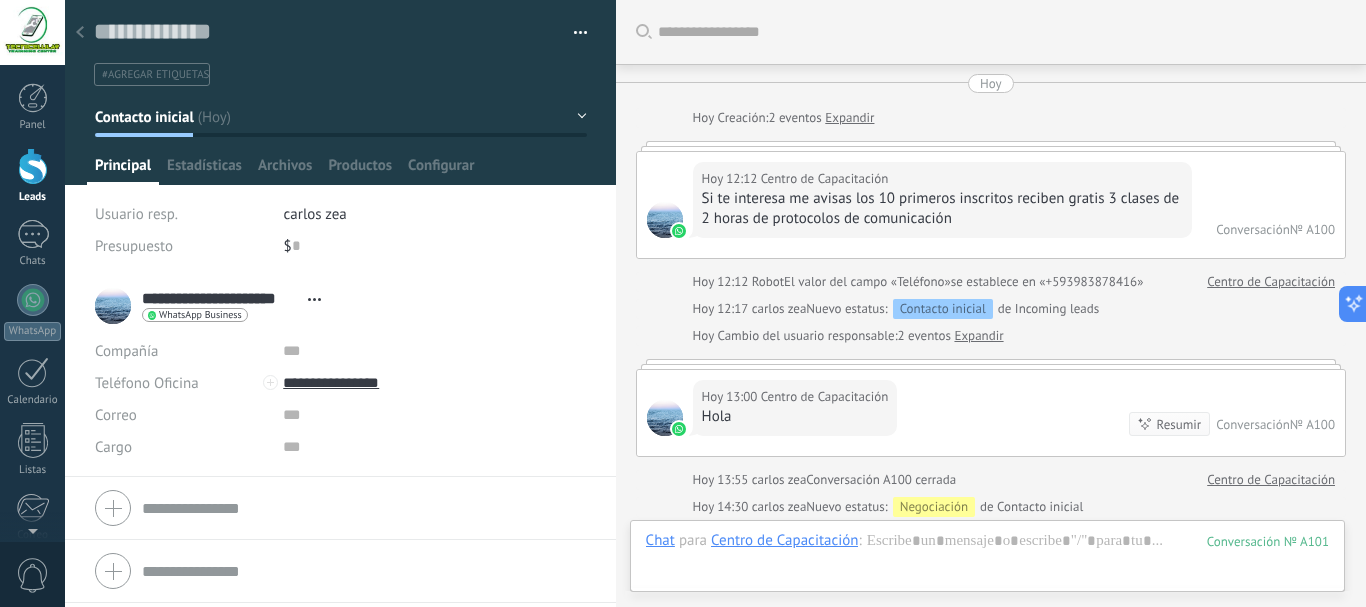 scroll, scrollTop: 30, scrollLeft: 0, axis: vertical 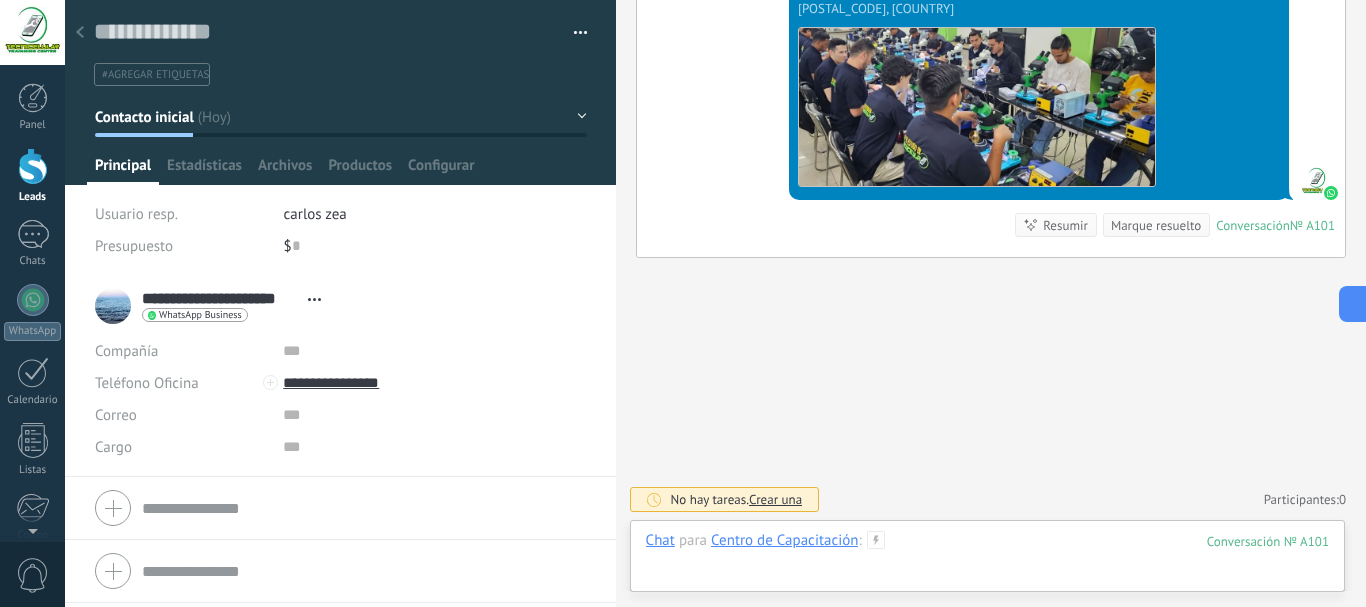 click at bounding box center (987, 561) 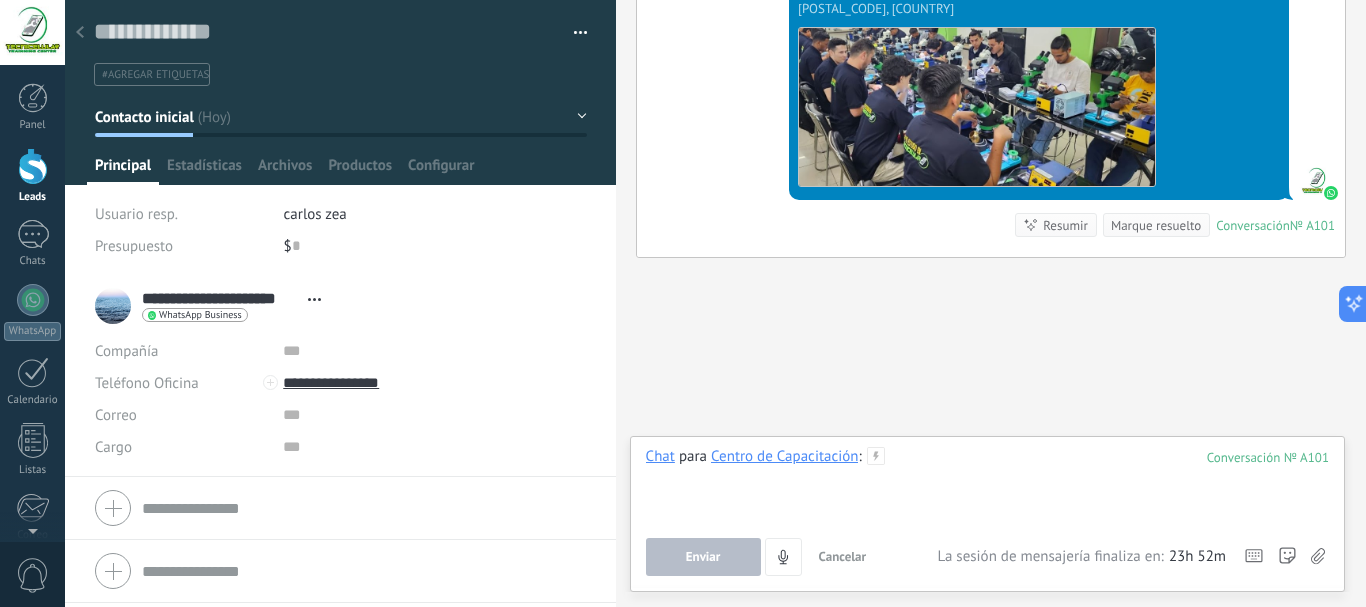 type 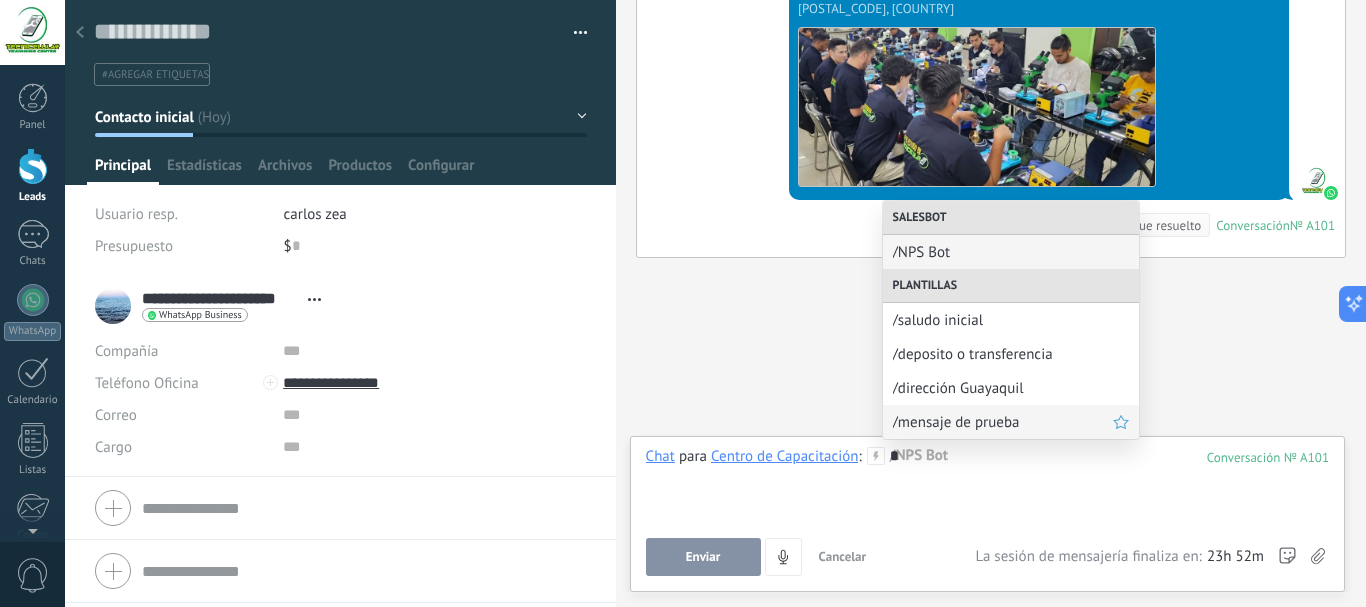 click on "/mensaje de prueba" at bounding box center (1003, 422) 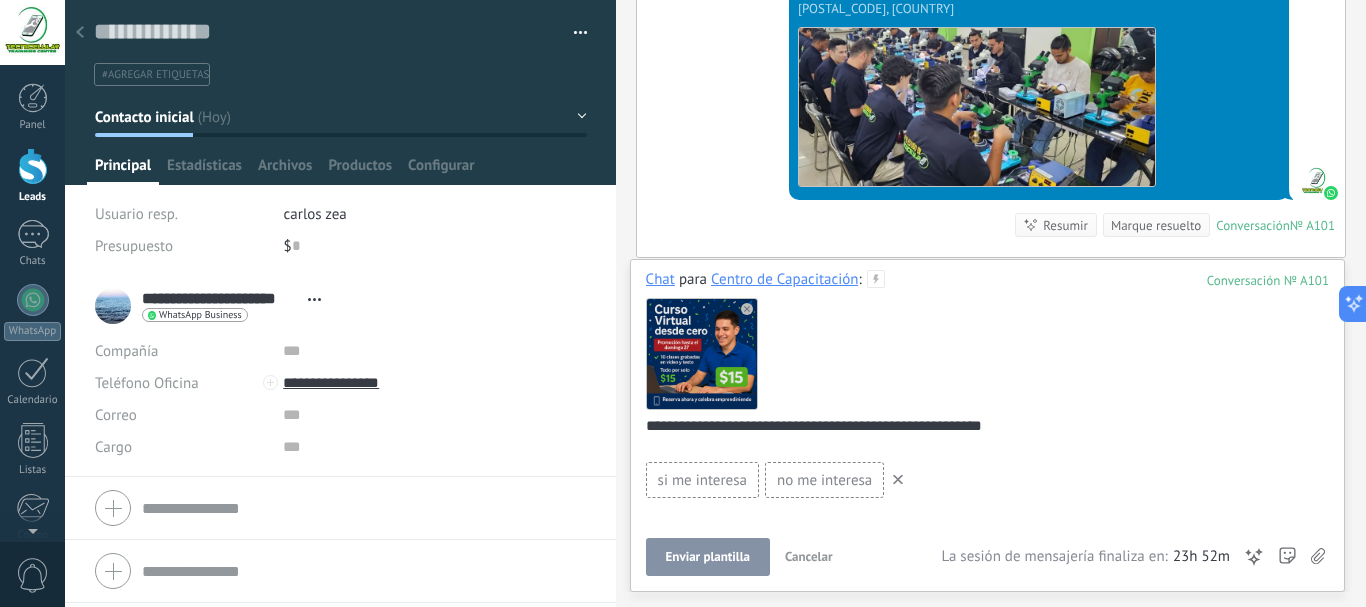 click on "Enviar plantilla" at bounding box center [708, 557] 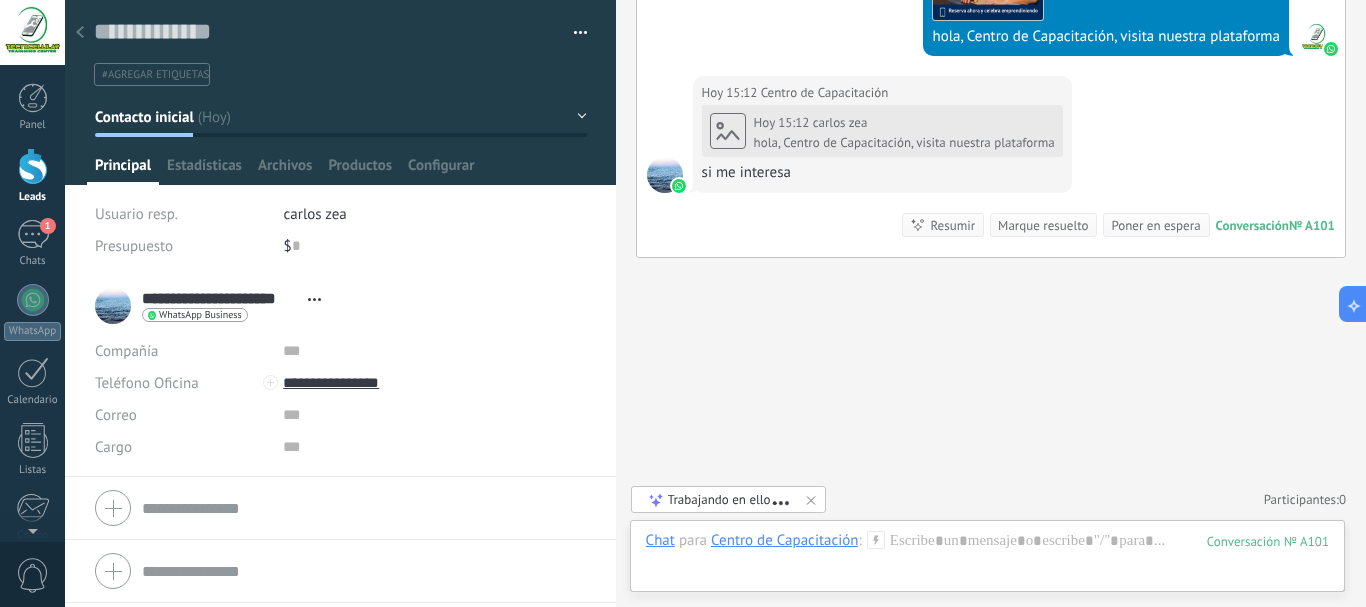 scroll, scrollTop: 3246, scrollLeft: 0, axis: vertical 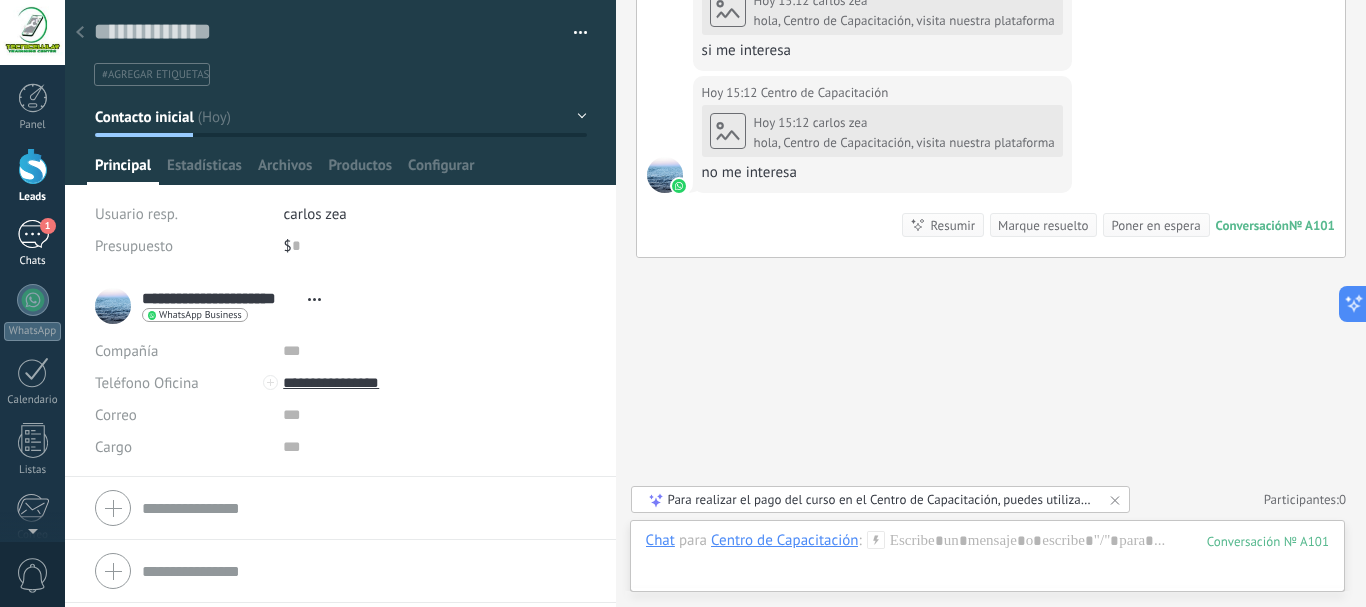 click on "1" at bounding box center [33, 234] 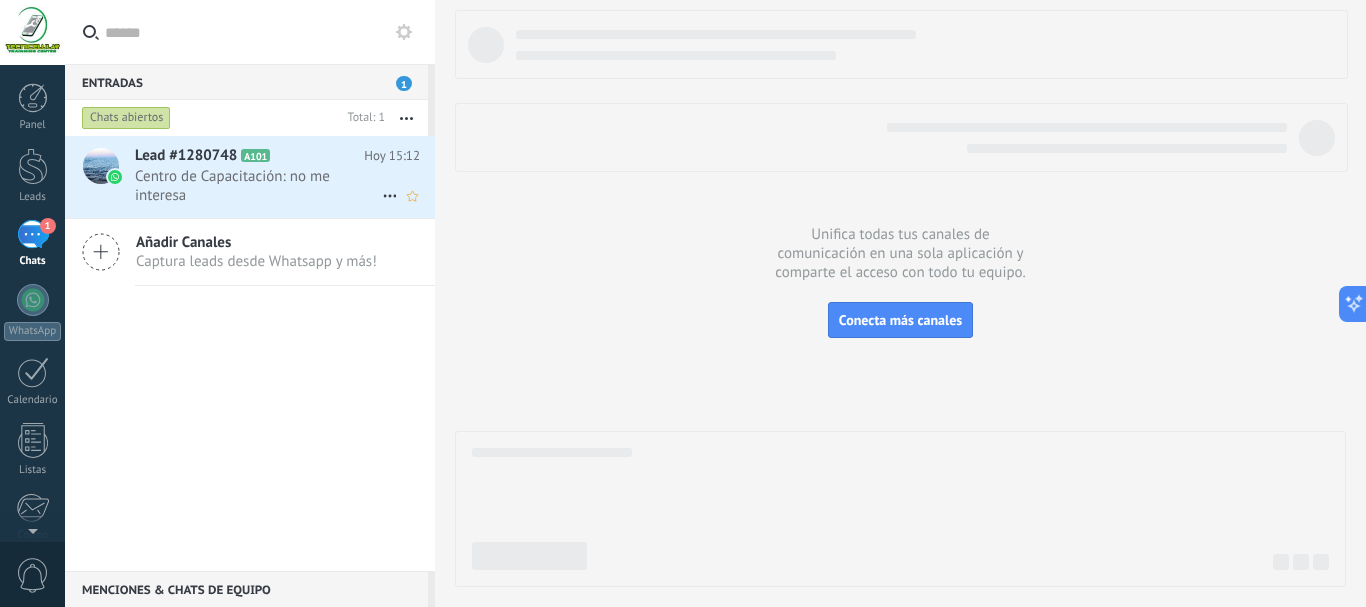 click on "Lead #1280748
A101" at bounding box center (249, 156) 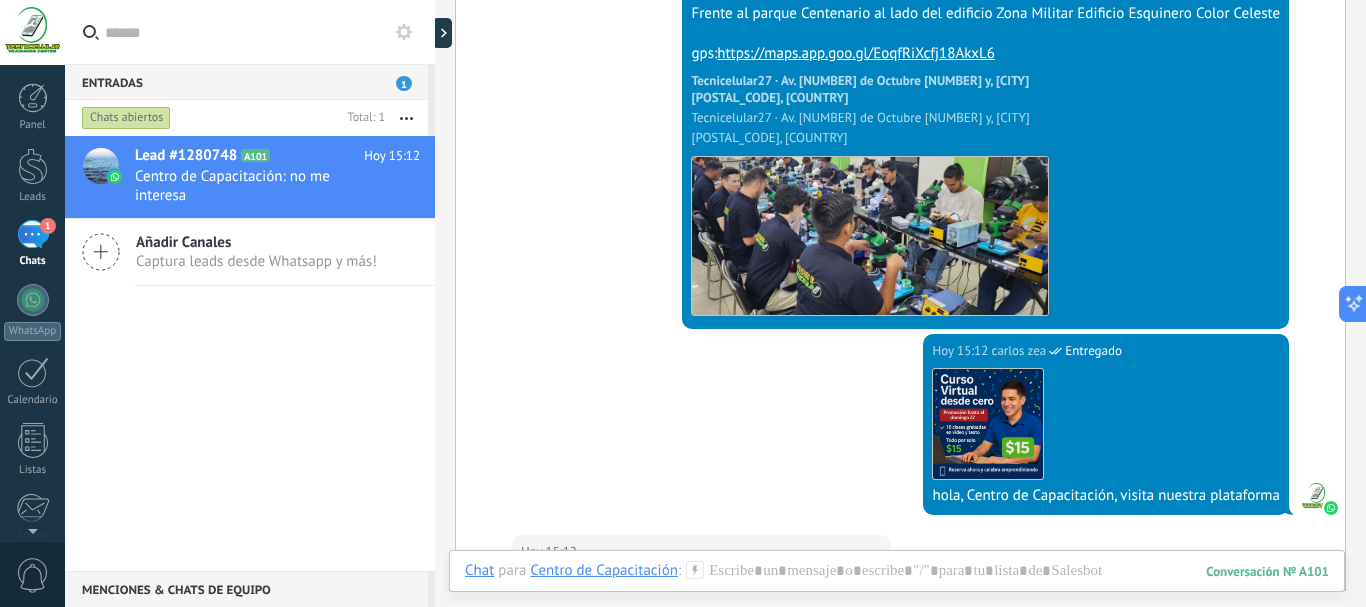scroll, scrollTop: 2482, scrollLeft: 0, axis: vertical 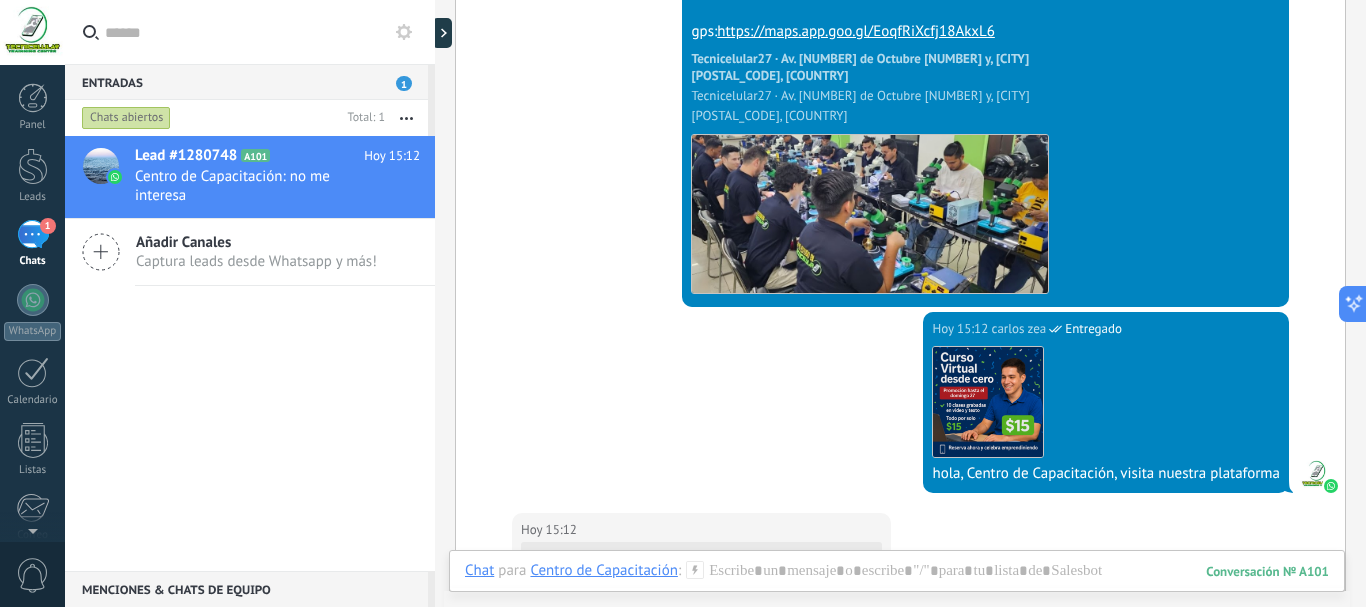 click on "1
Chats" at bounding box center (32, 244) 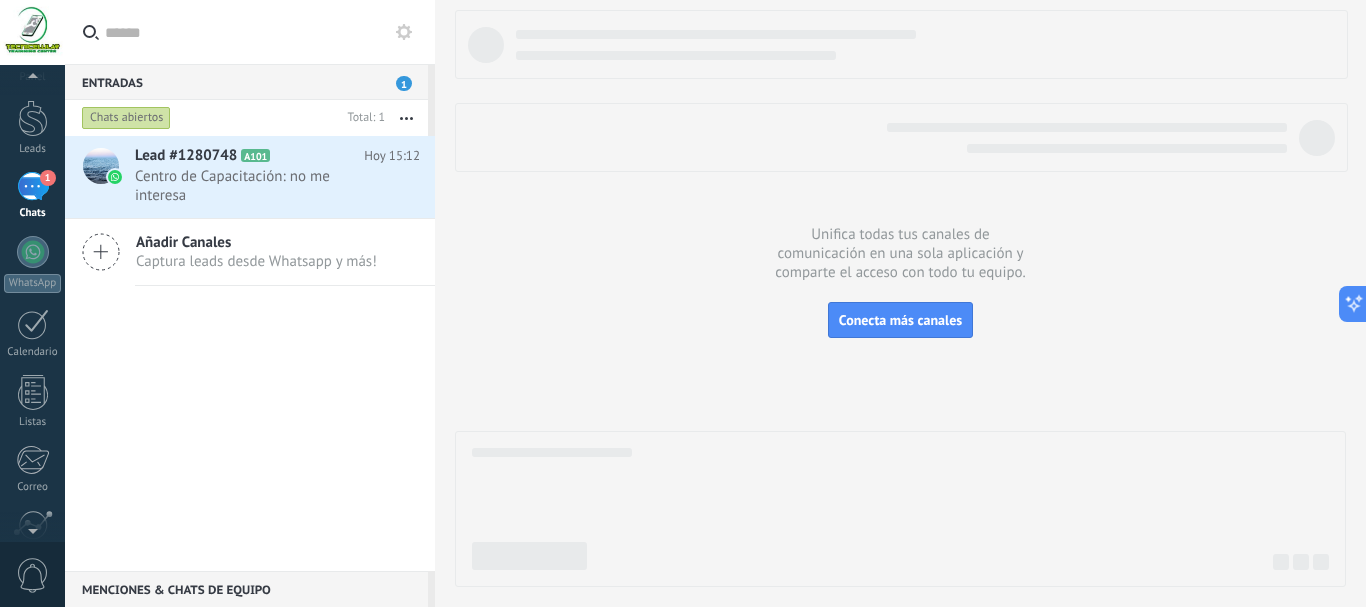 scroll, scrollTop: 189, scrollLeft: 0, axis: vertical 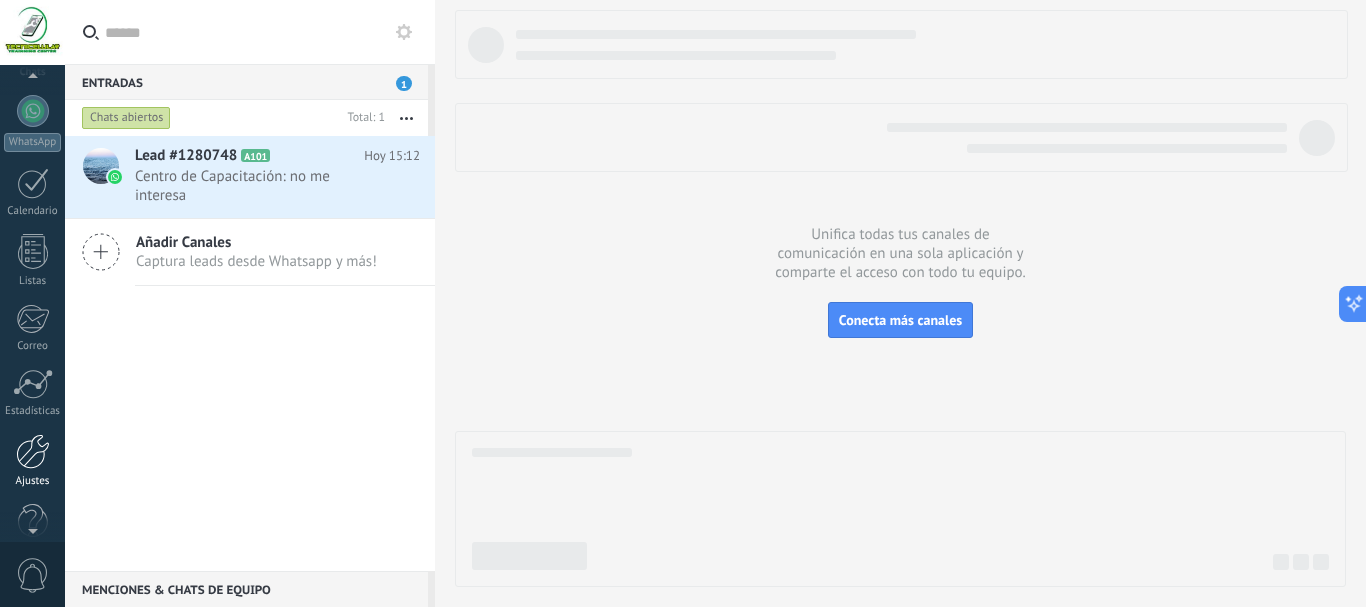click on "Ajustes" at bounding box center (32, 461) 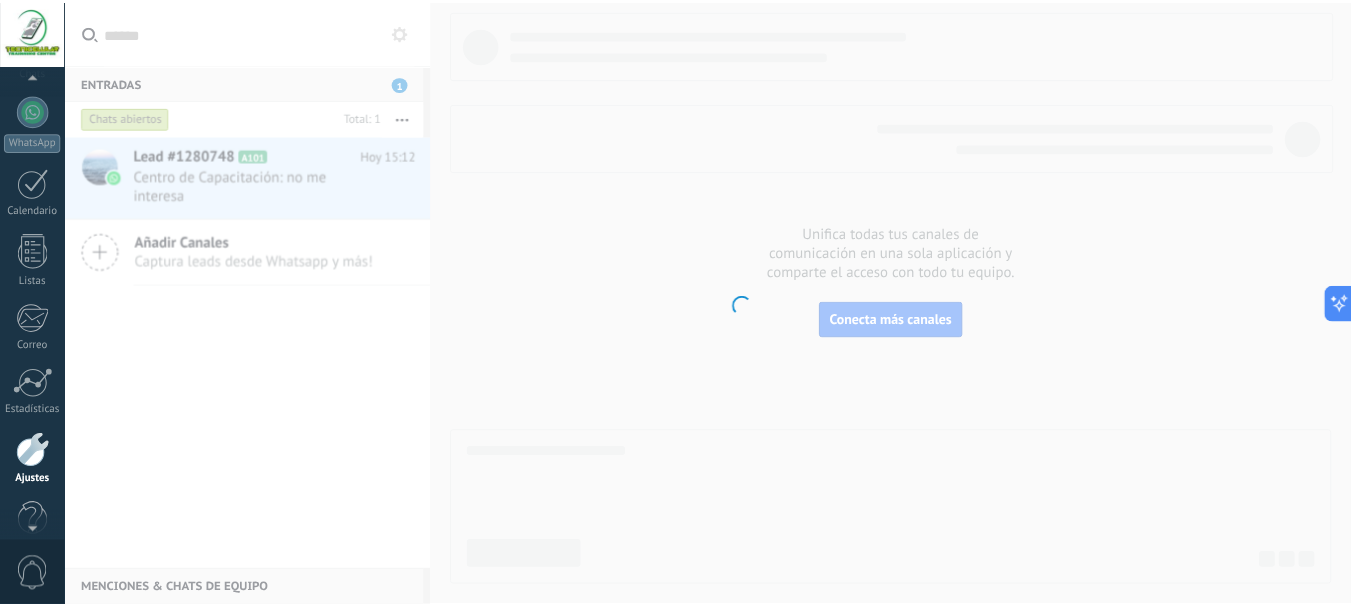 scroll, scrollTop: 225, scrollLeft: 0, axis: vertical 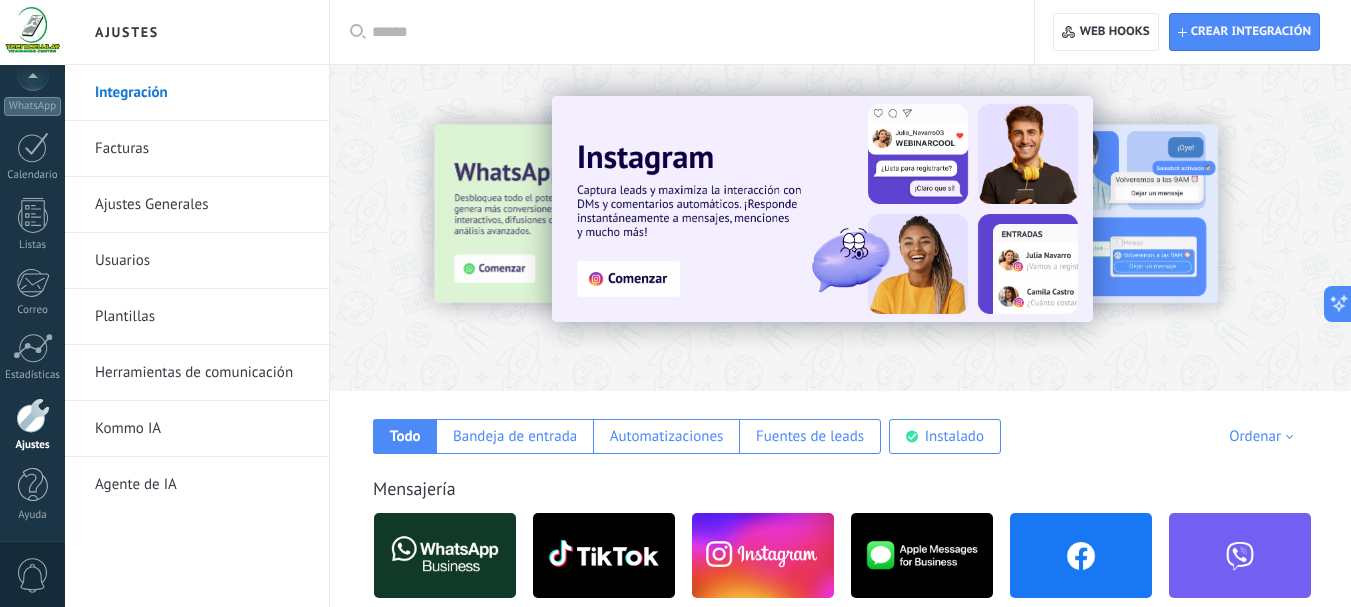 click at bounding box center (33, 415) 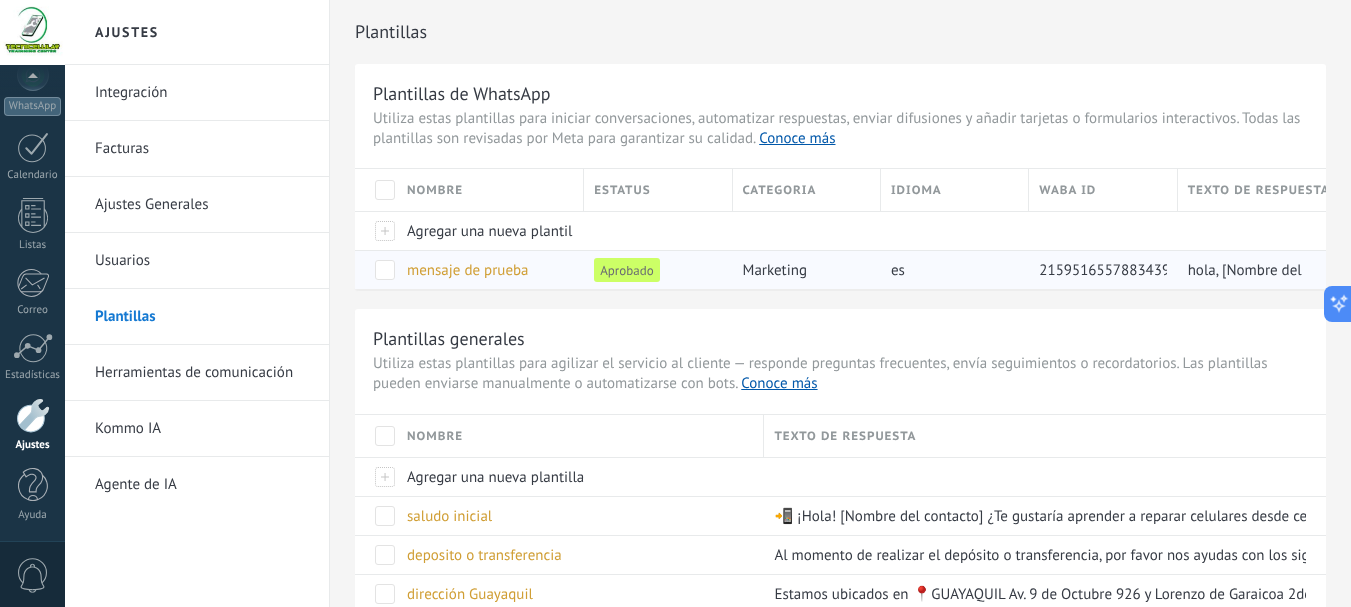 click on "marketing" at bounding box center (802, 270) 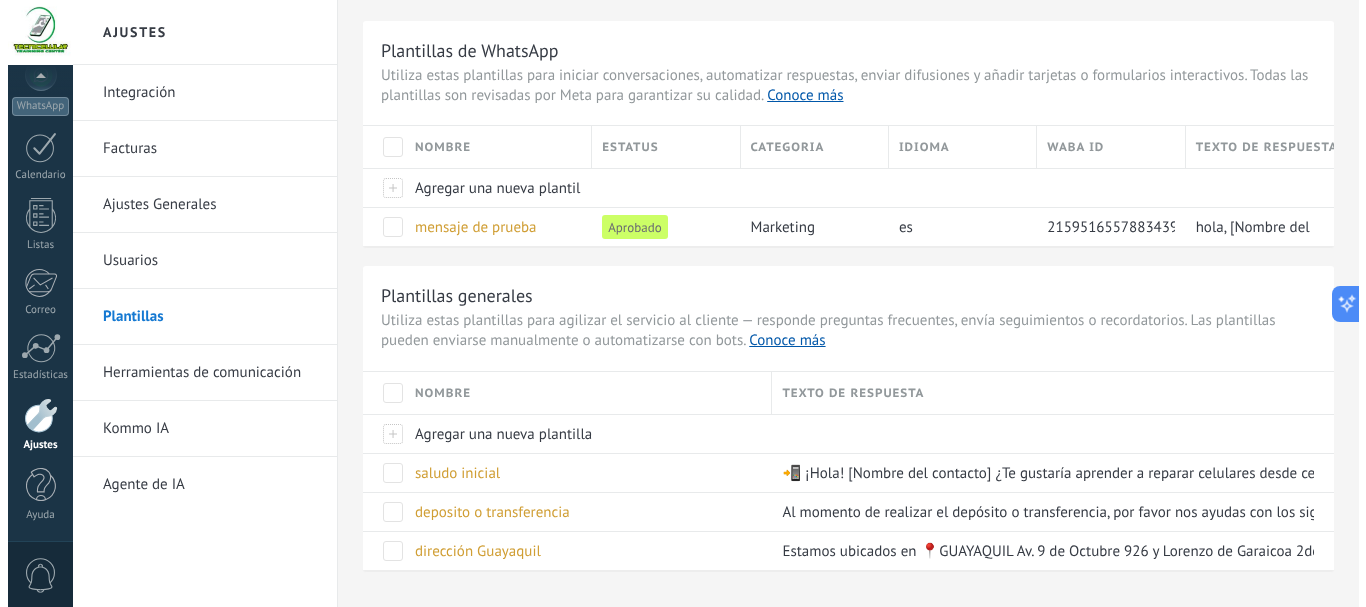 scroll, scrollTop: 67, scrollLeft: 0, axis: vertical 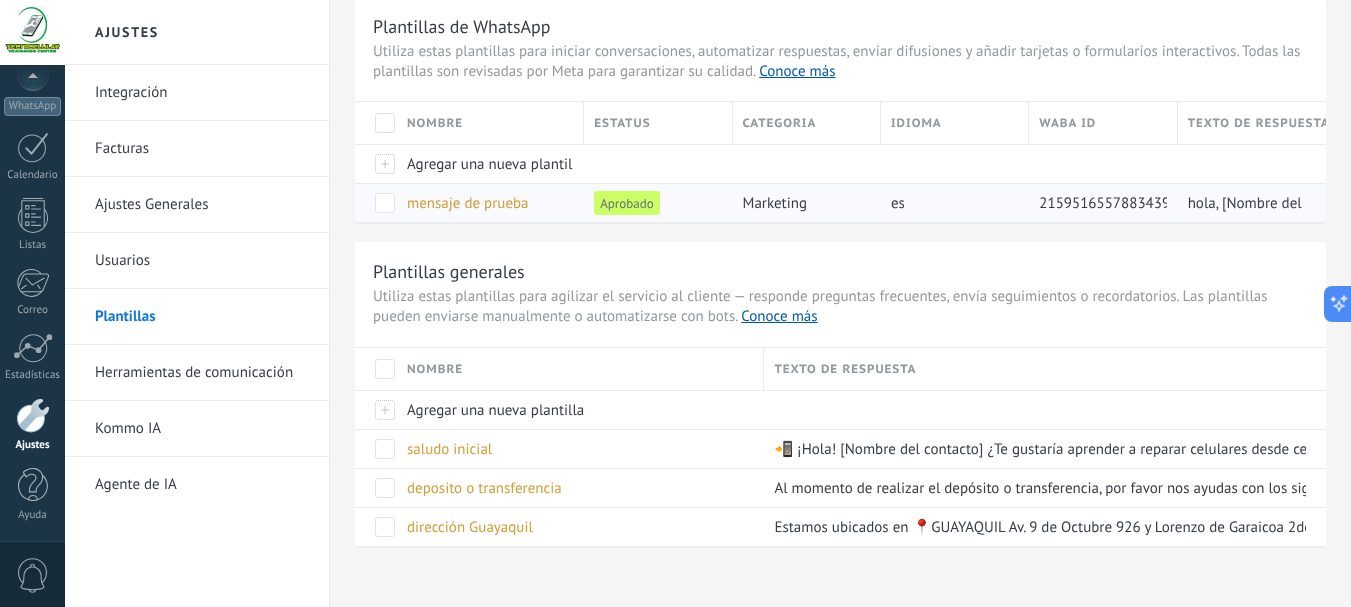 click at bounding box center (385, 203) 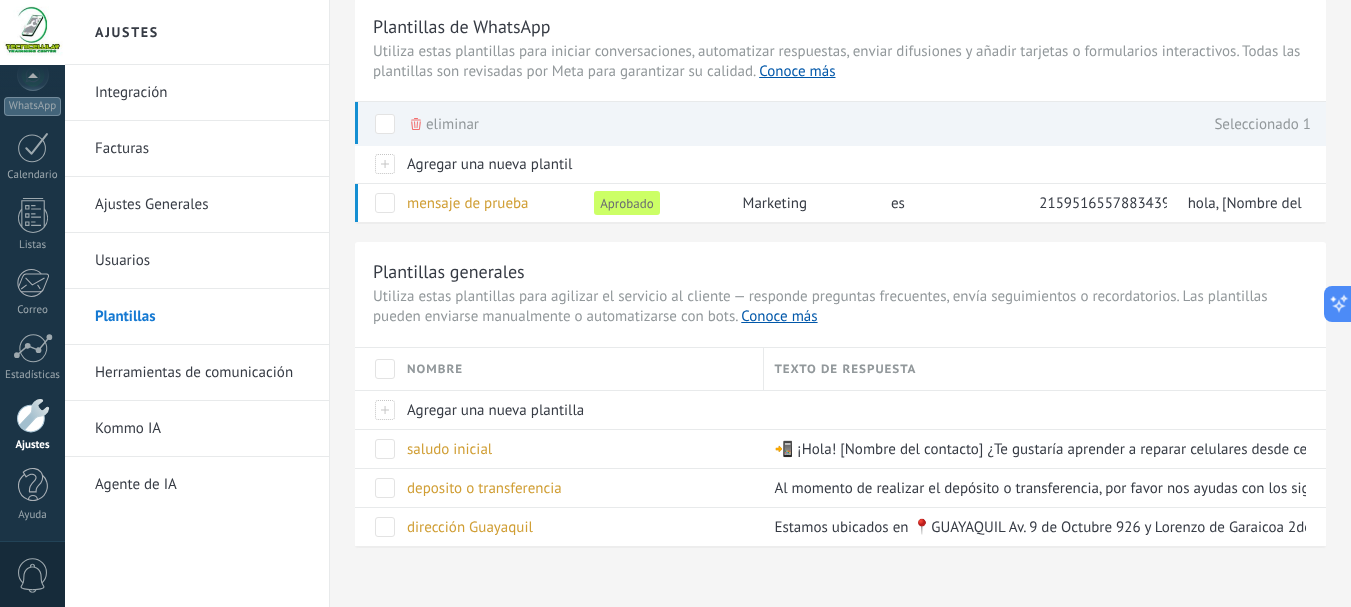 click on "eliminar" at bounding box center (452, 124) 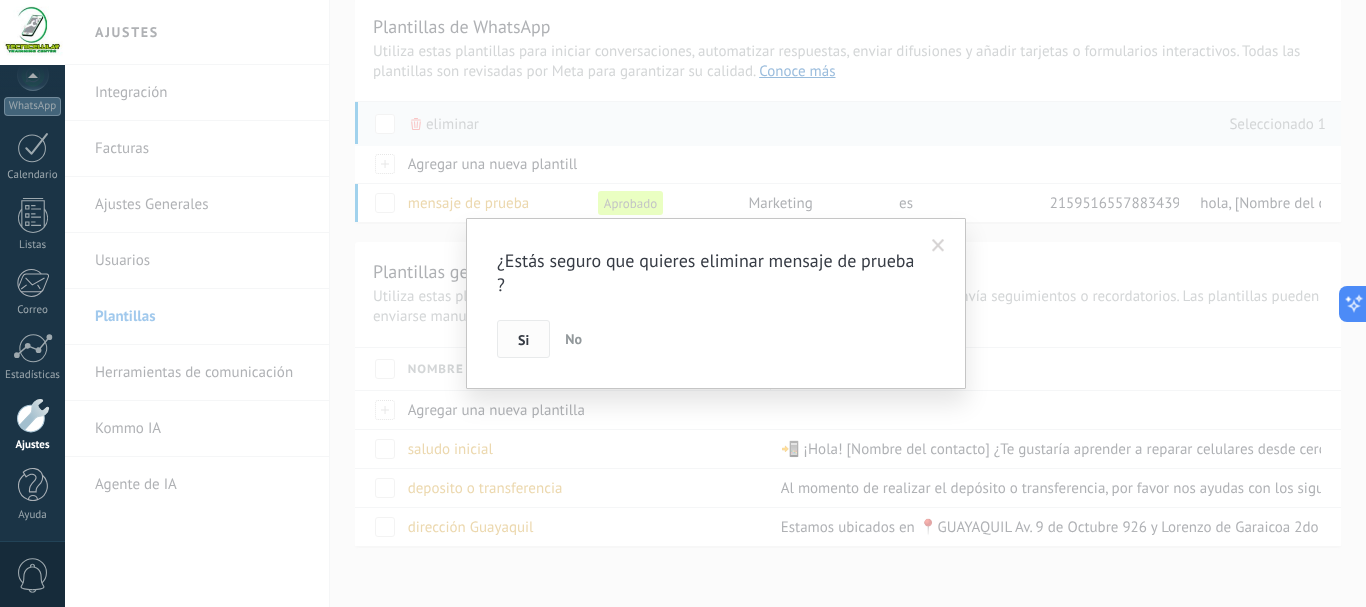 click on "Si" at bounding box center [523, 340] 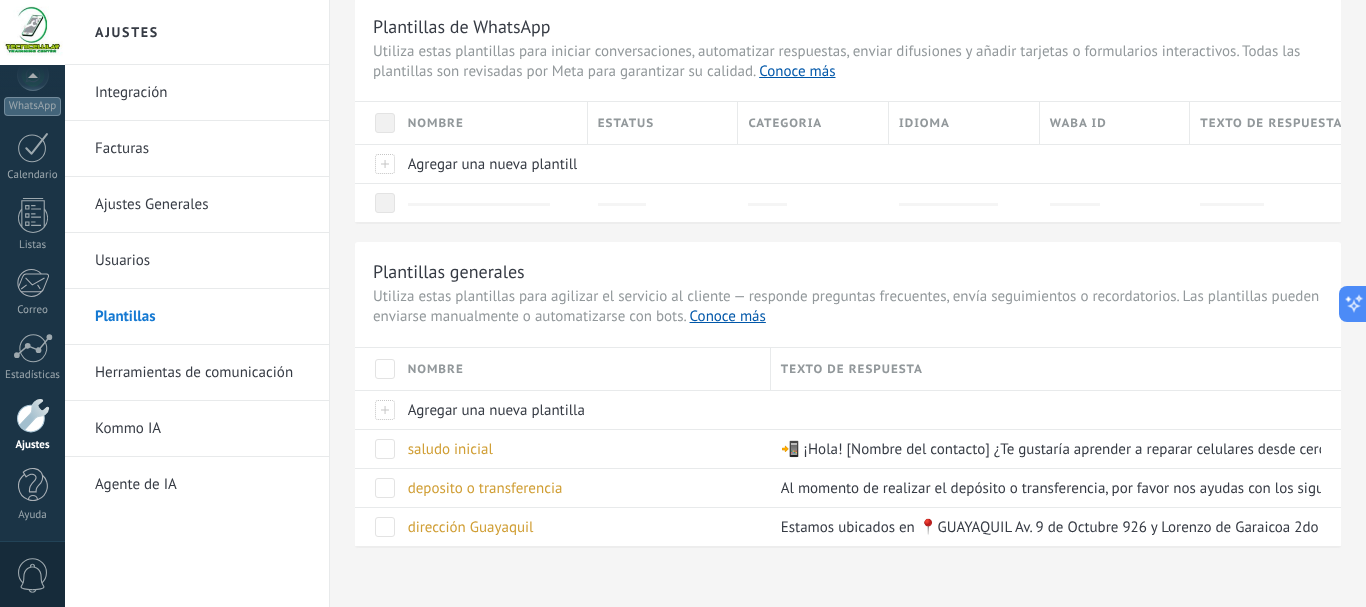 scroll, scrollTop: 52, scrollLeft: 0, axis: vertical 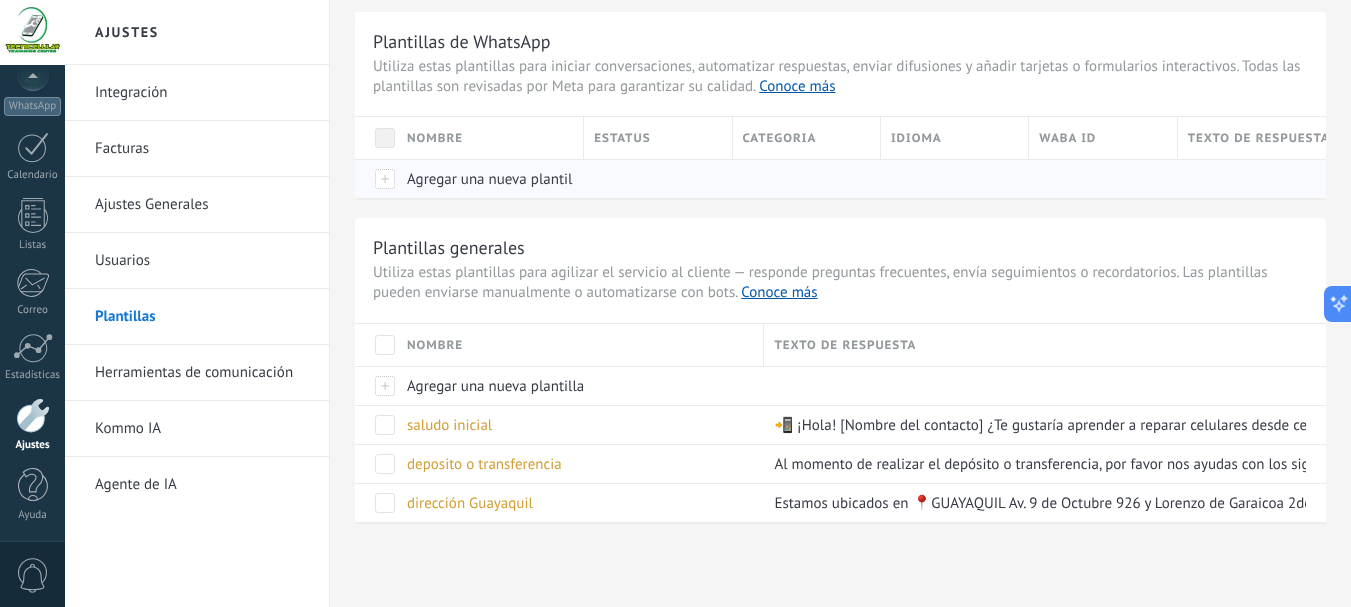 click at bounding box center [376, 178] 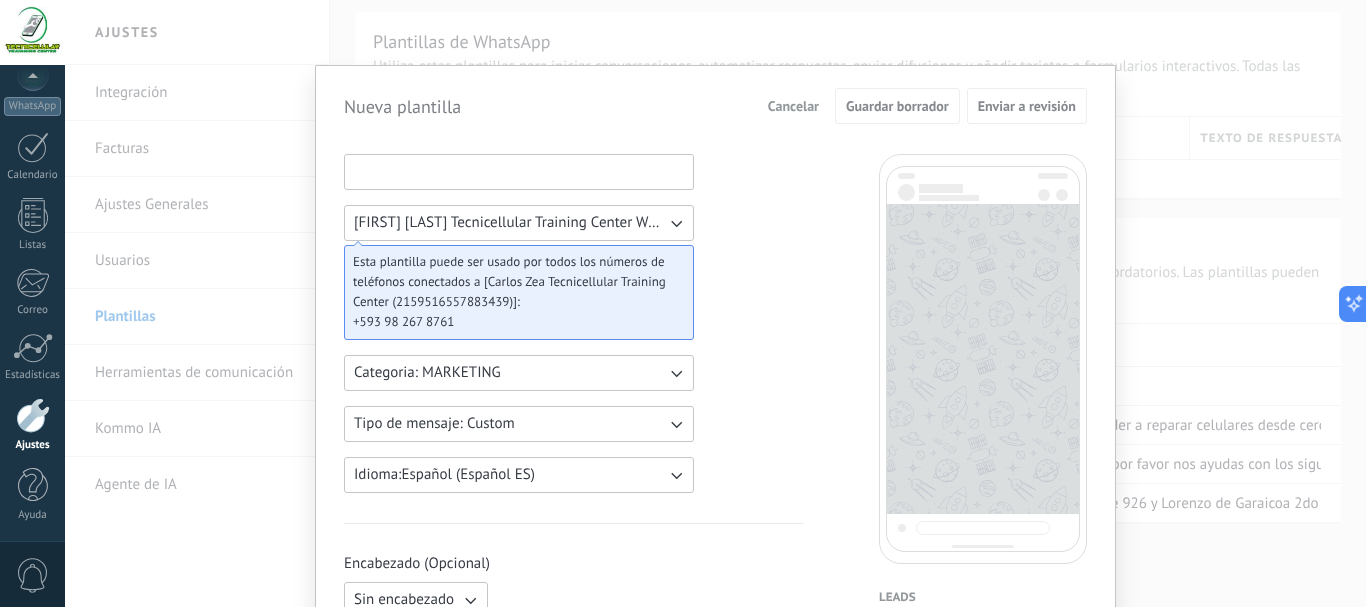 click at bounding box center [519, 171] 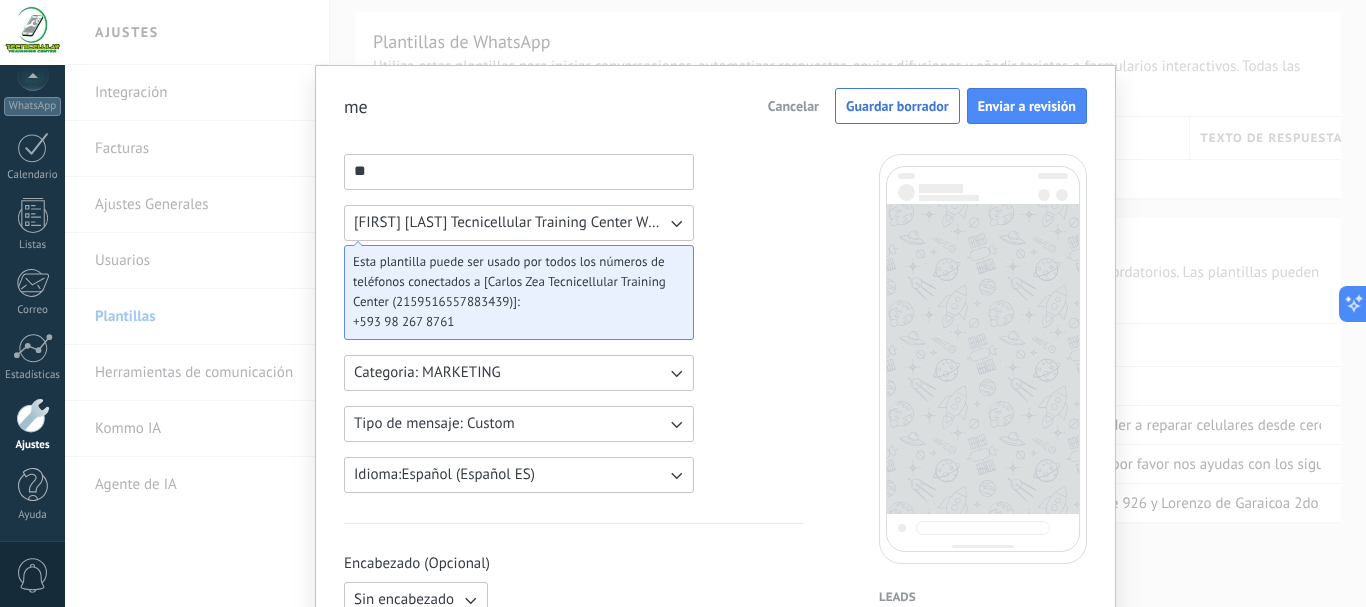type on "*" 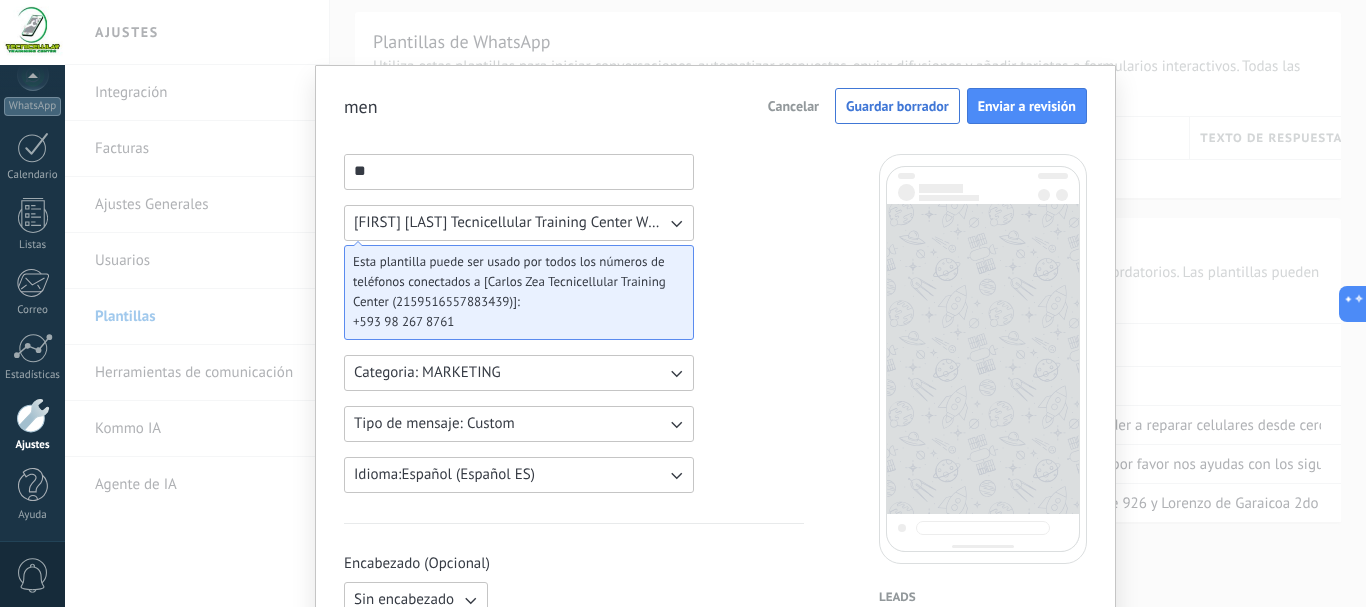 type on "*" 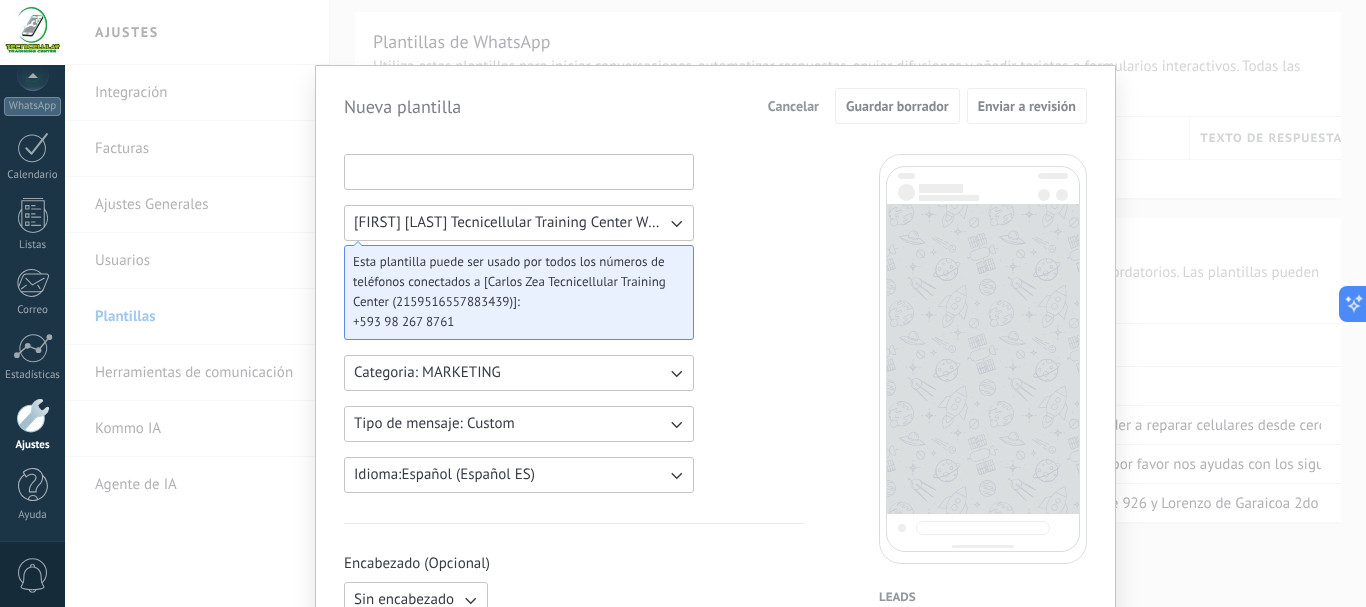 type on "*" 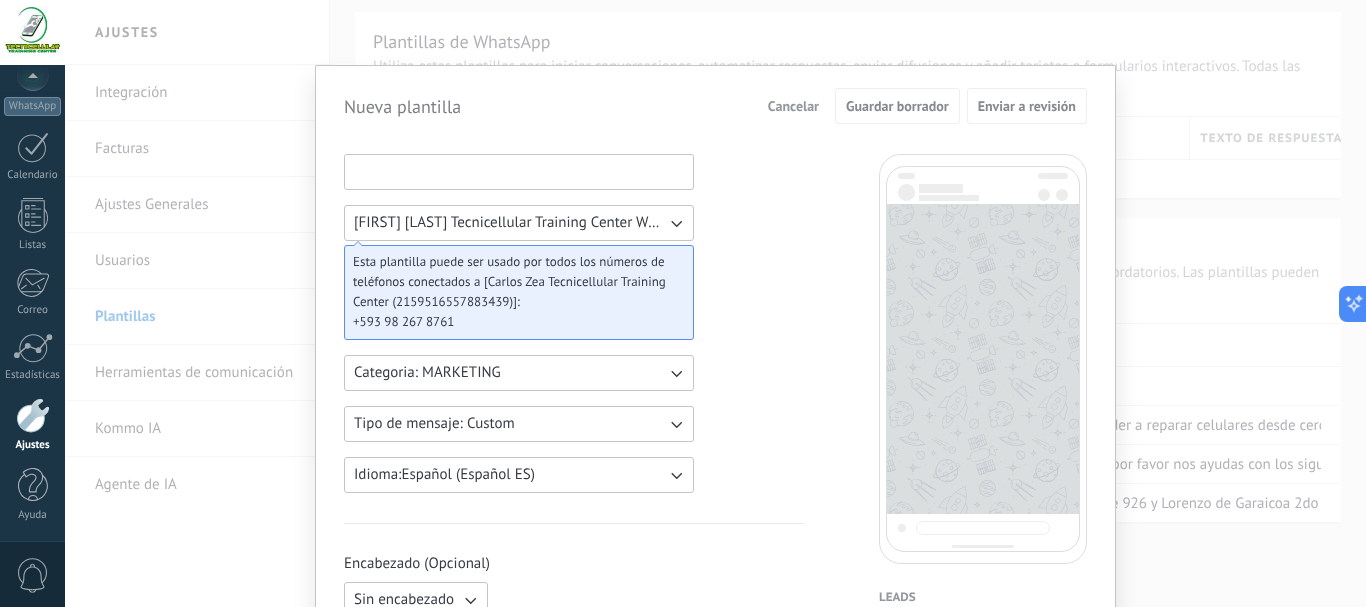 click at bounding box center [519, 171] 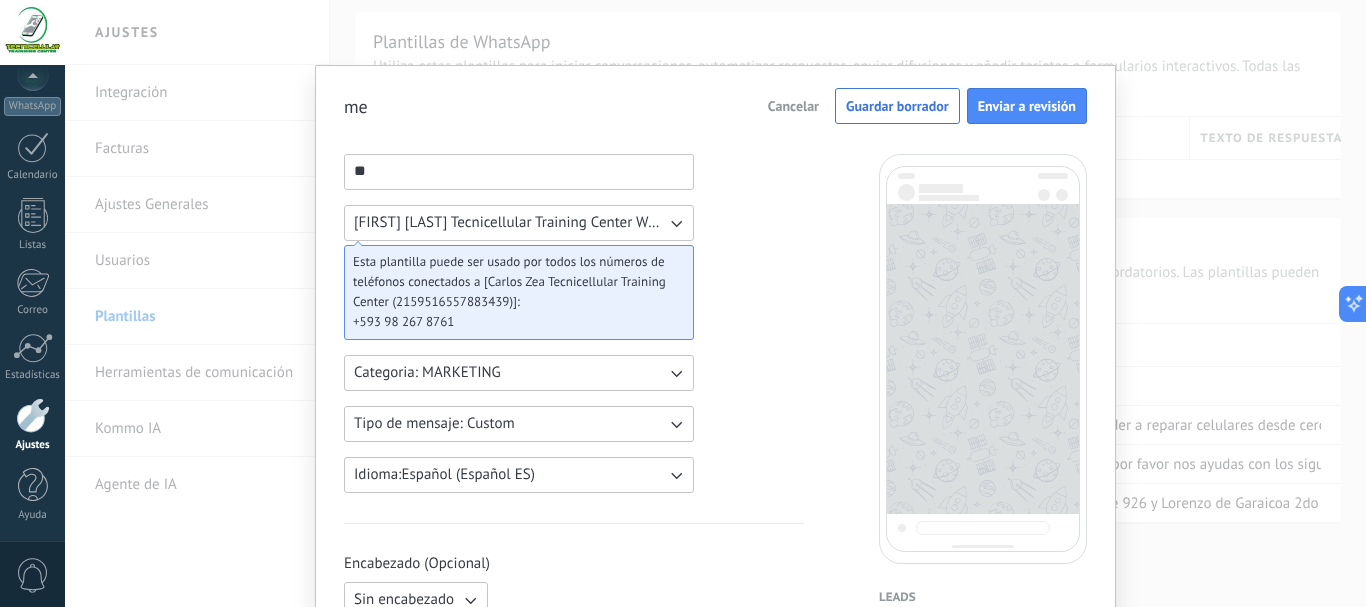 type on "*" 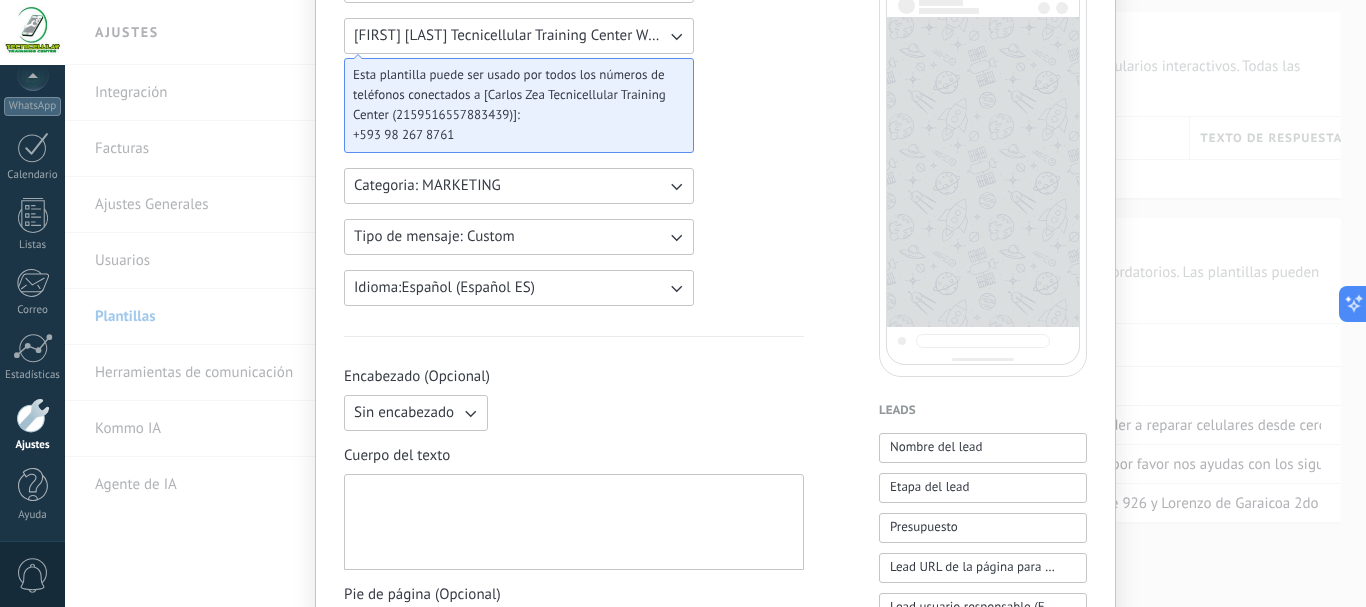 scroll, scrollTop: 200, scrollLeft: 0, axis: vertical 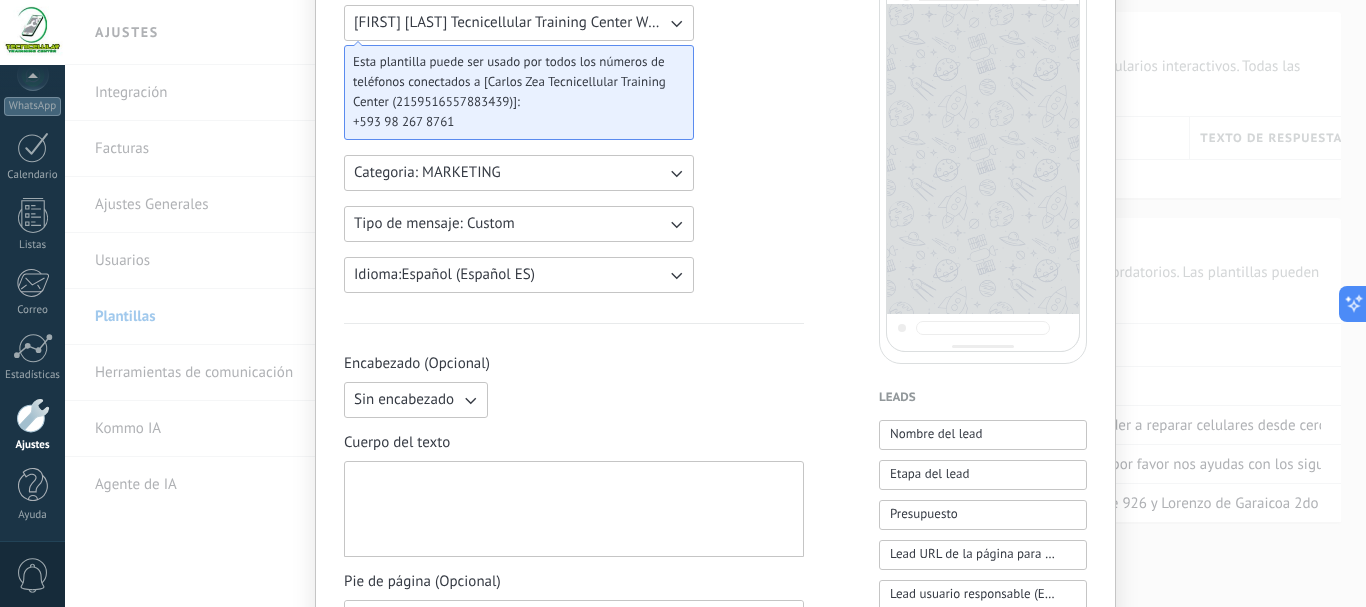 type on "**********" 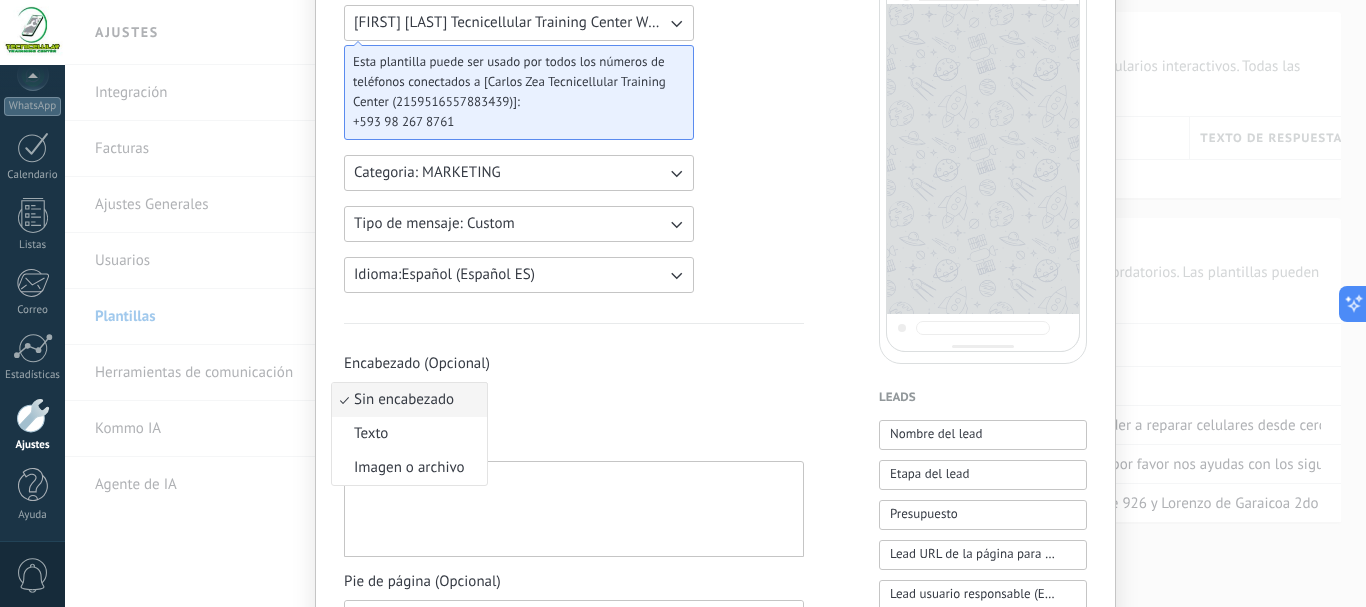 scroll, scrollTop: 0, scrollLeft: 0, axis: both 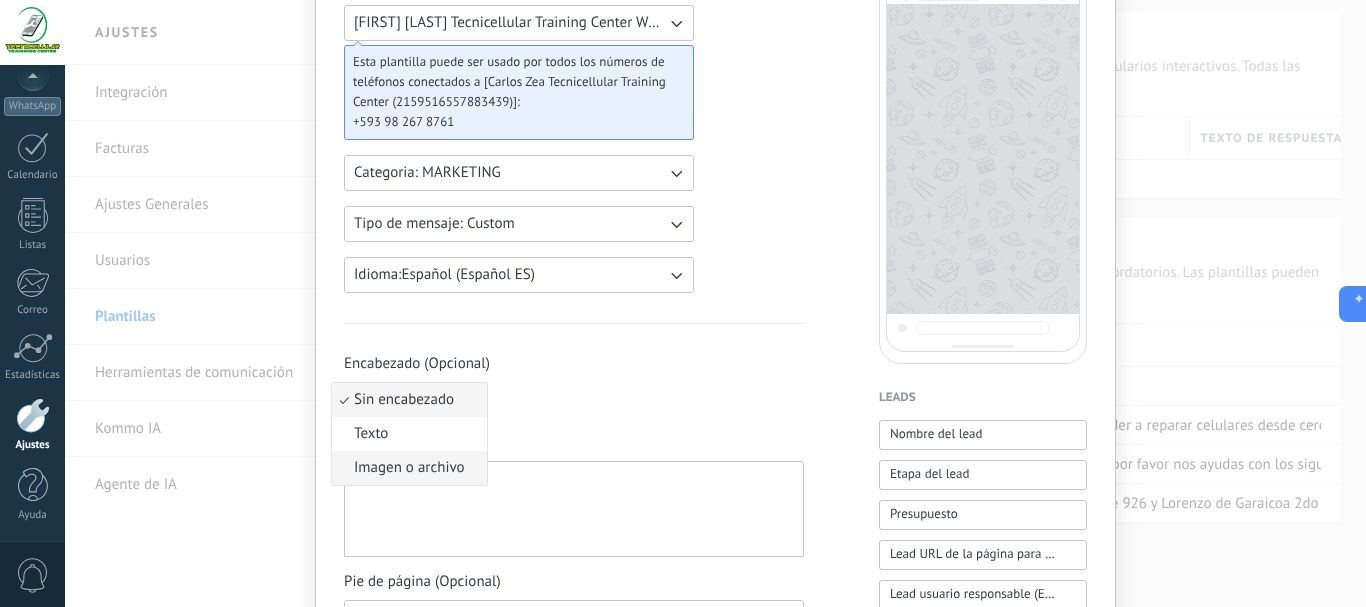 click on "Imagen o archivo" at bounding box center [409, 468] 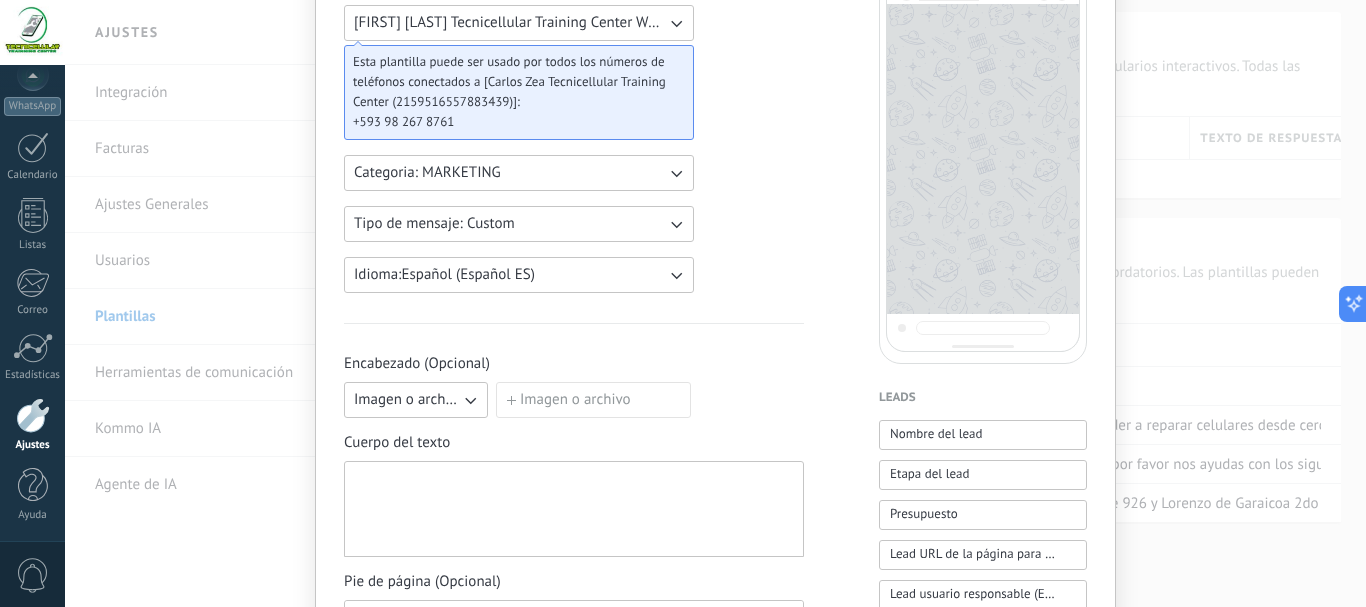 click on "Imagen o archivo" at bounding box center [593, 400] 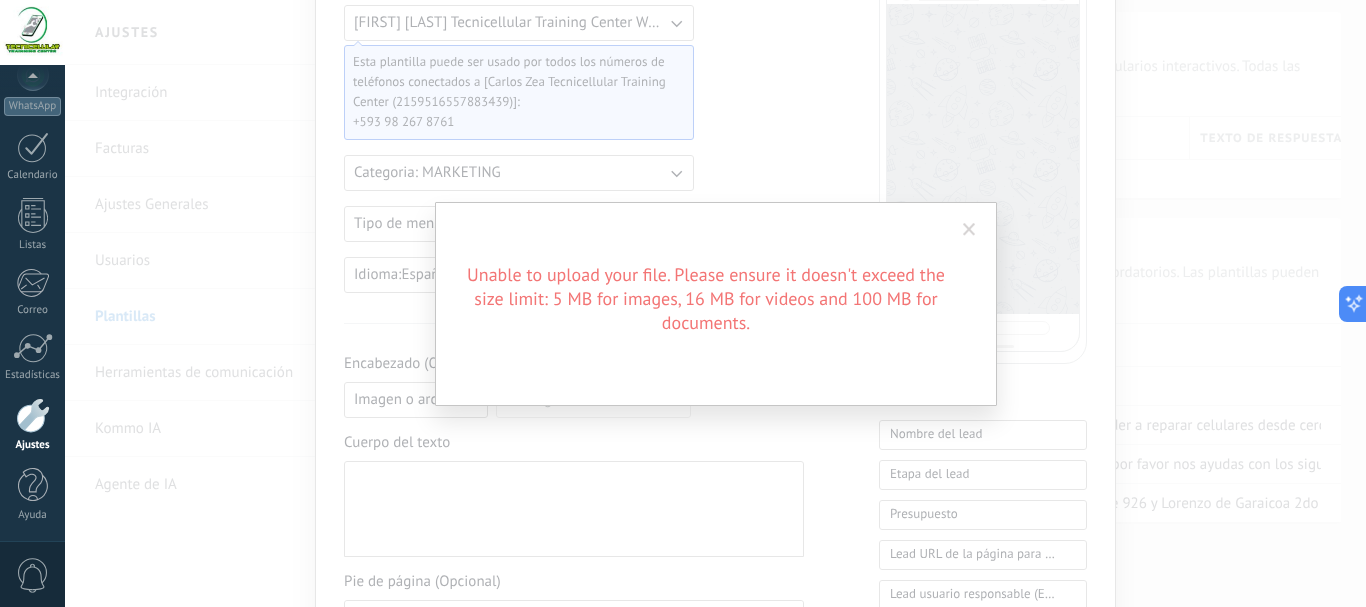 drag, startPoint x: 968, startPoint y: 225, endPoint x: 910, endPoint y: 314, distance: 106.23088 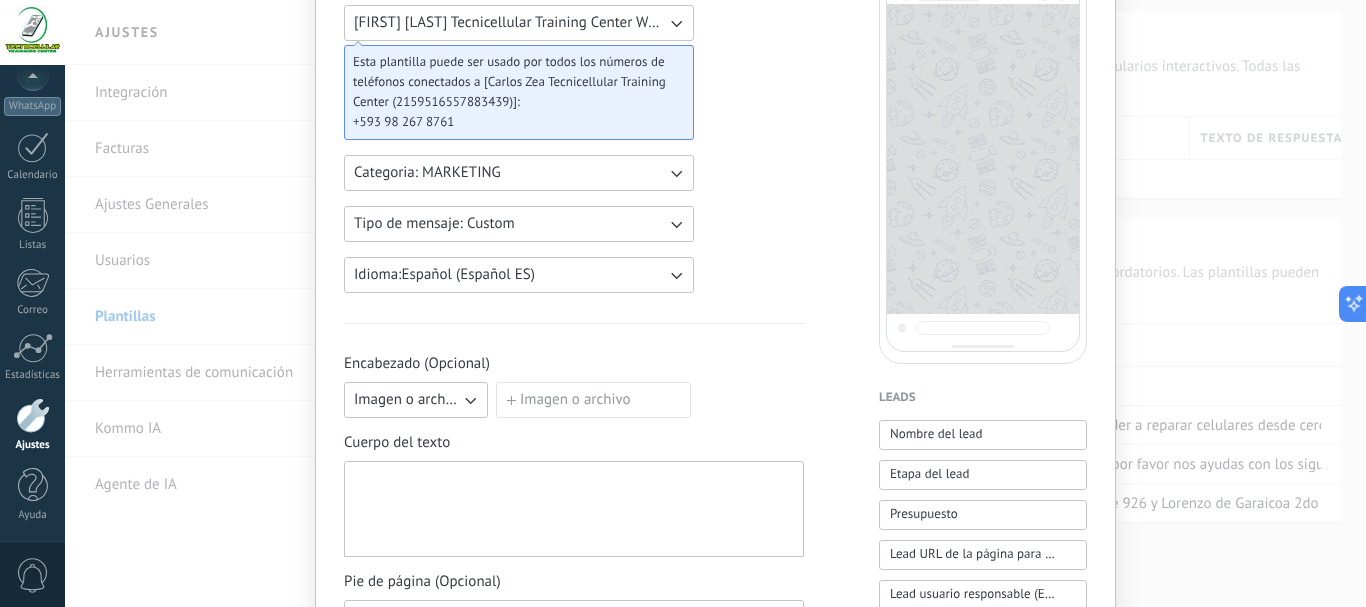 click on "Imagen o archivo" at bounding box center [593, 400] 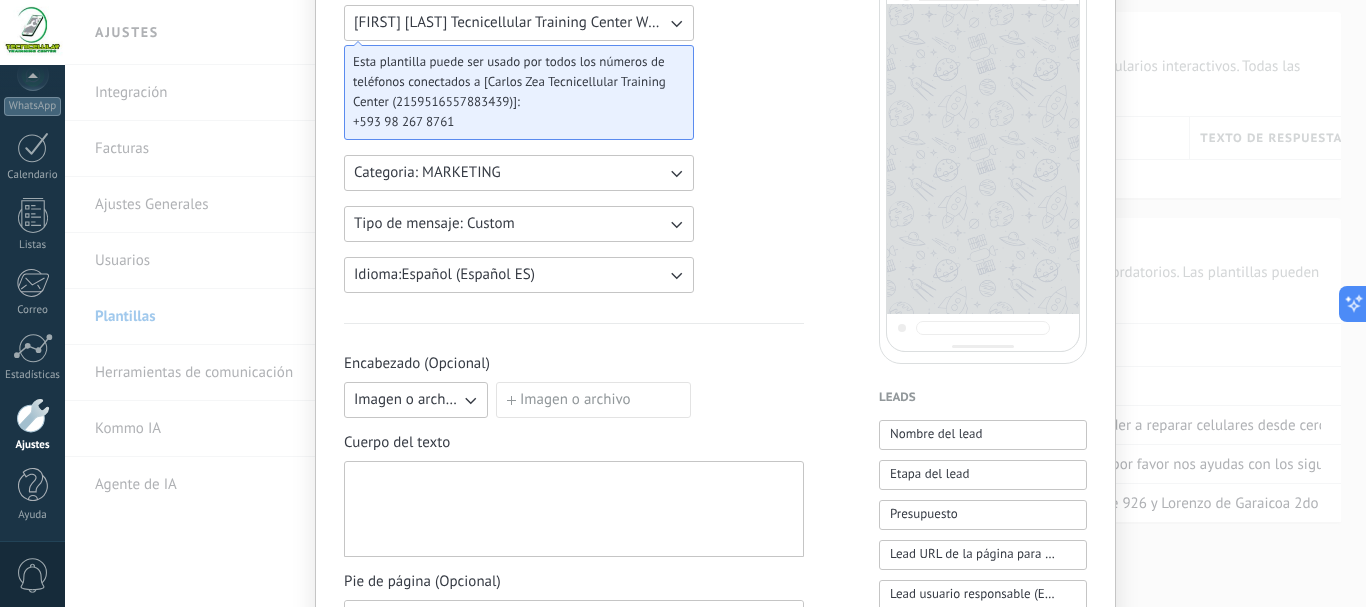 click at bounding box center (574, 509) 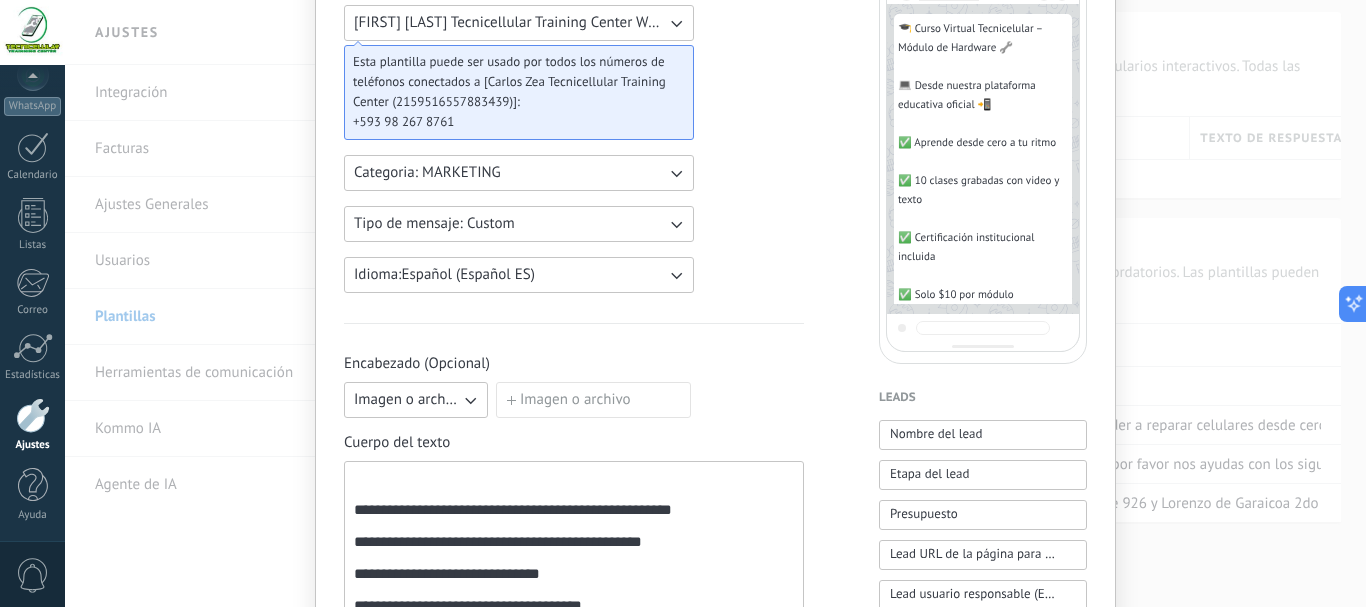 click on "**********" at bounding box center [574, 732] 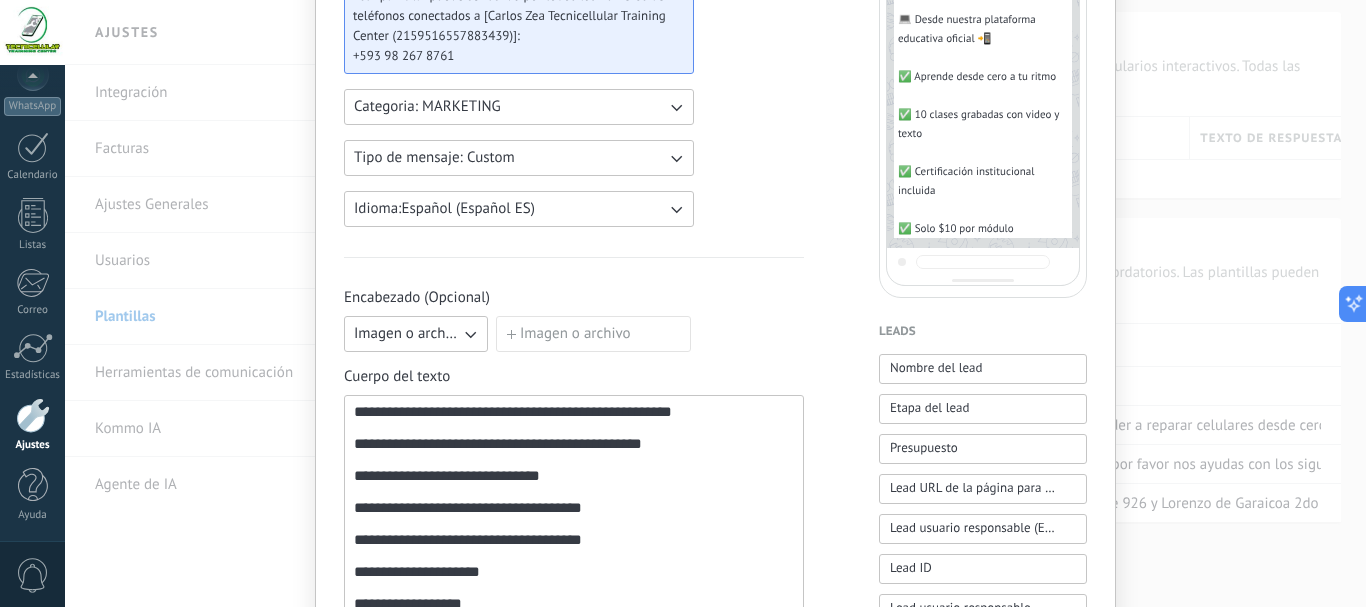 scroll, scrollTop: 267, scrollLeft: 0, axis: vertical 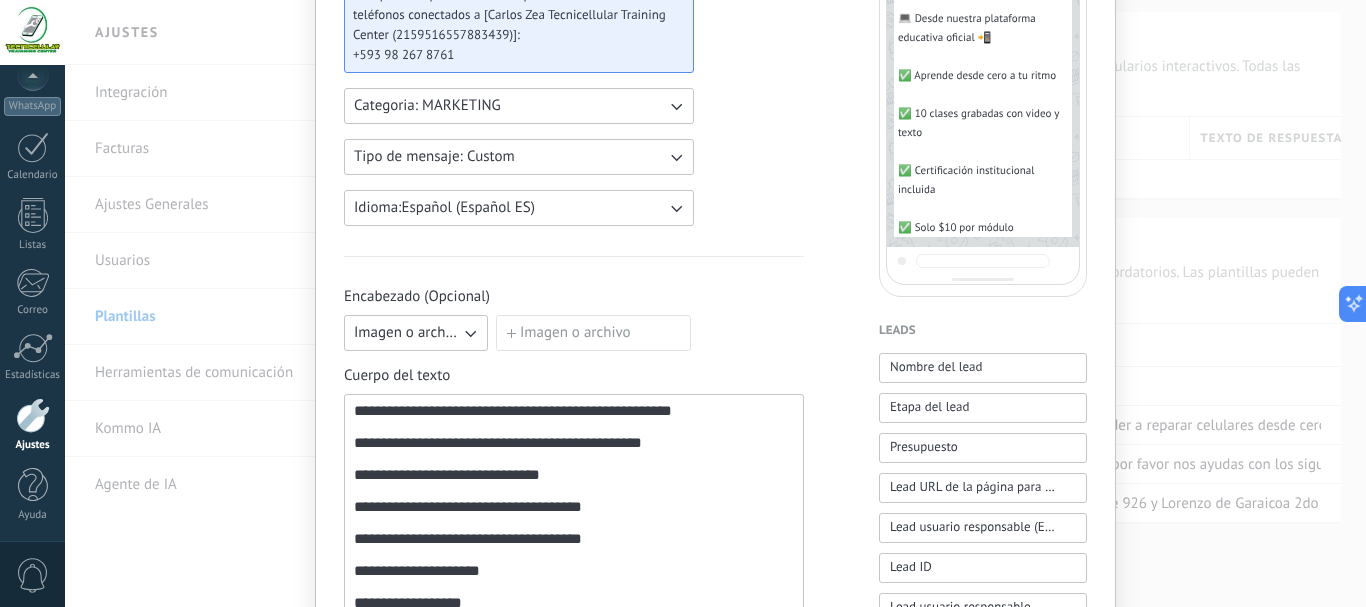 click on "**********" at bounding box center (574, 646) 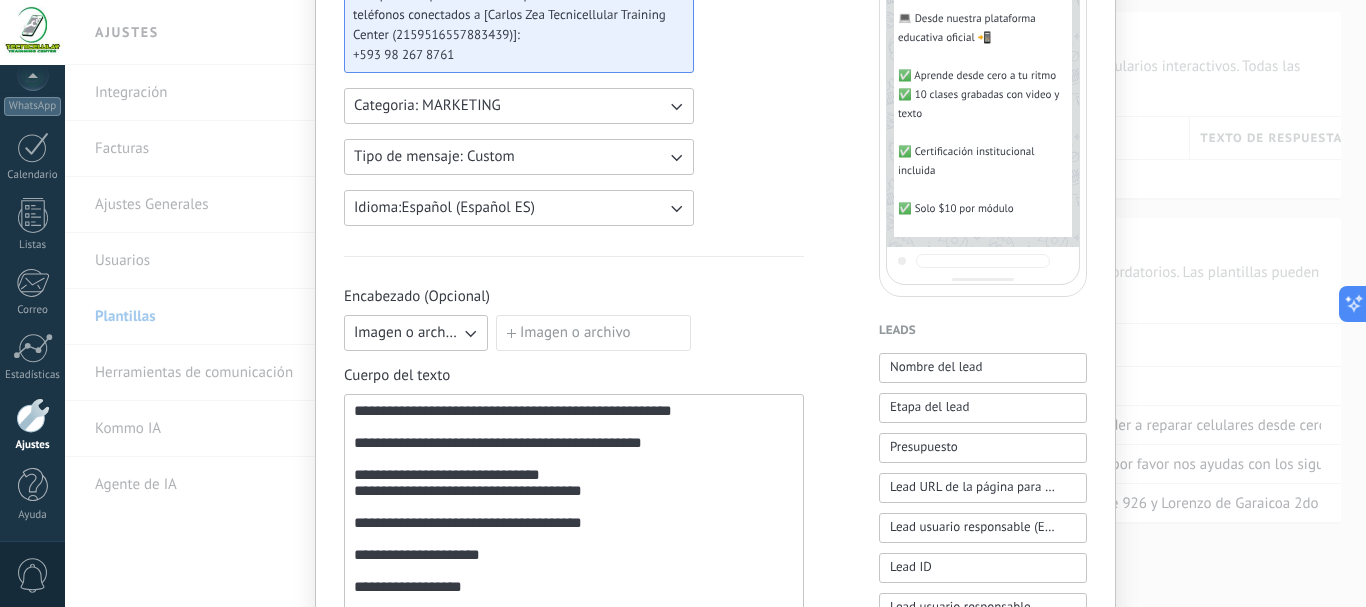 click on "**********" at bounding box center [574, 636] 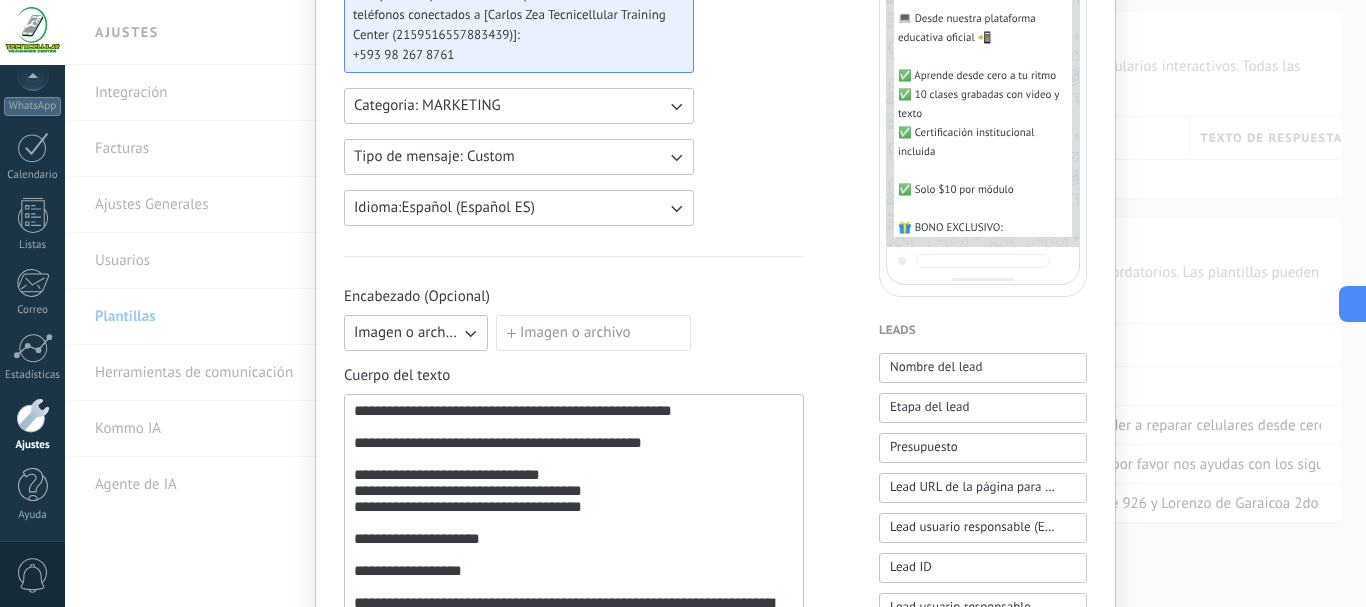 click on "**********" at bounding box center (574, 627) 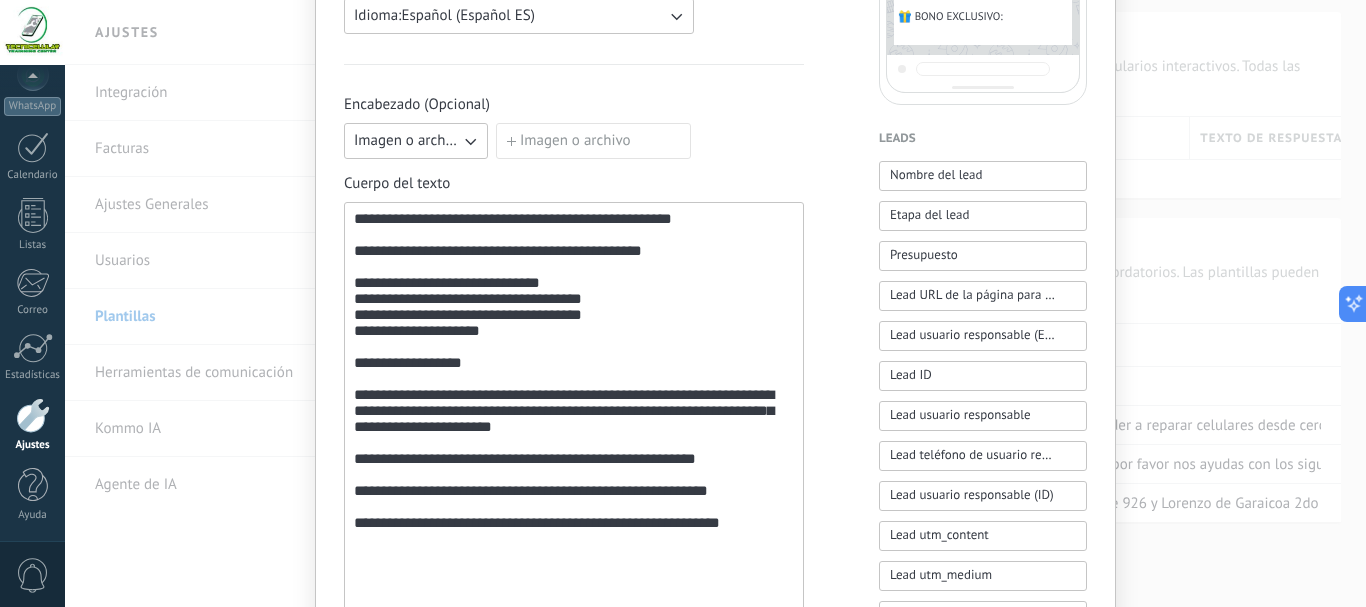 scroll, scrollTop: 467, scrollLeft: 0, axis: vertical 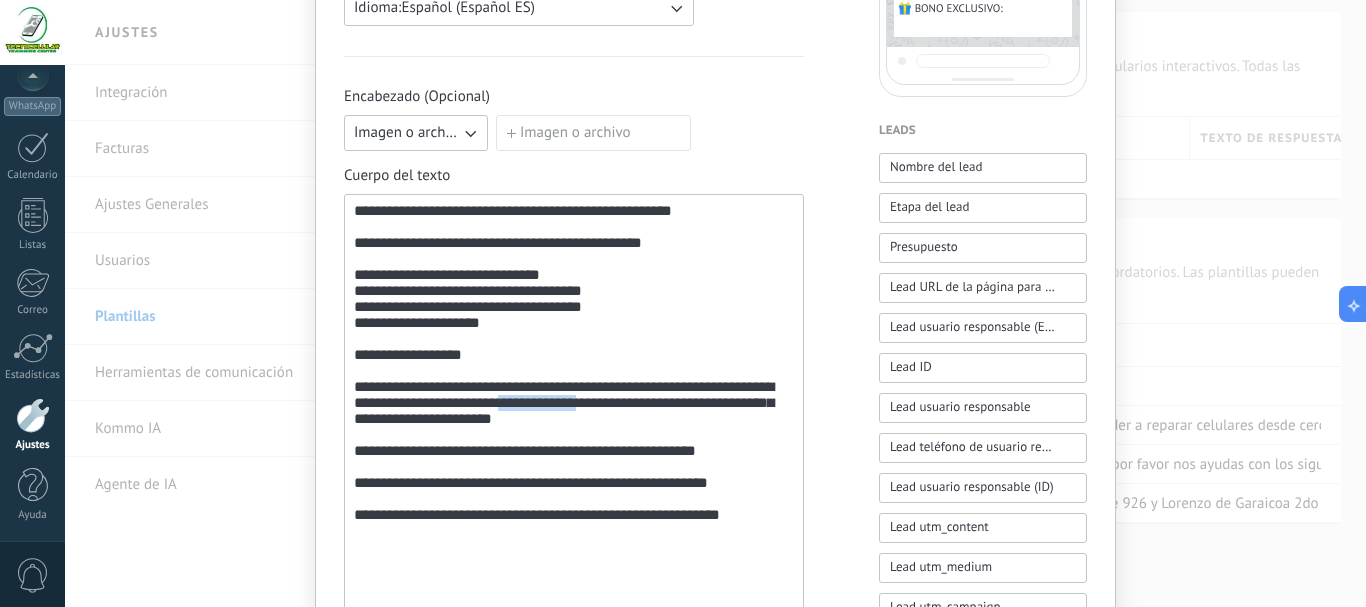 drag, startPoint x: 541, startPoint y: 449, endPoint x: 631, endPoint y: 454, distance: 90.13878 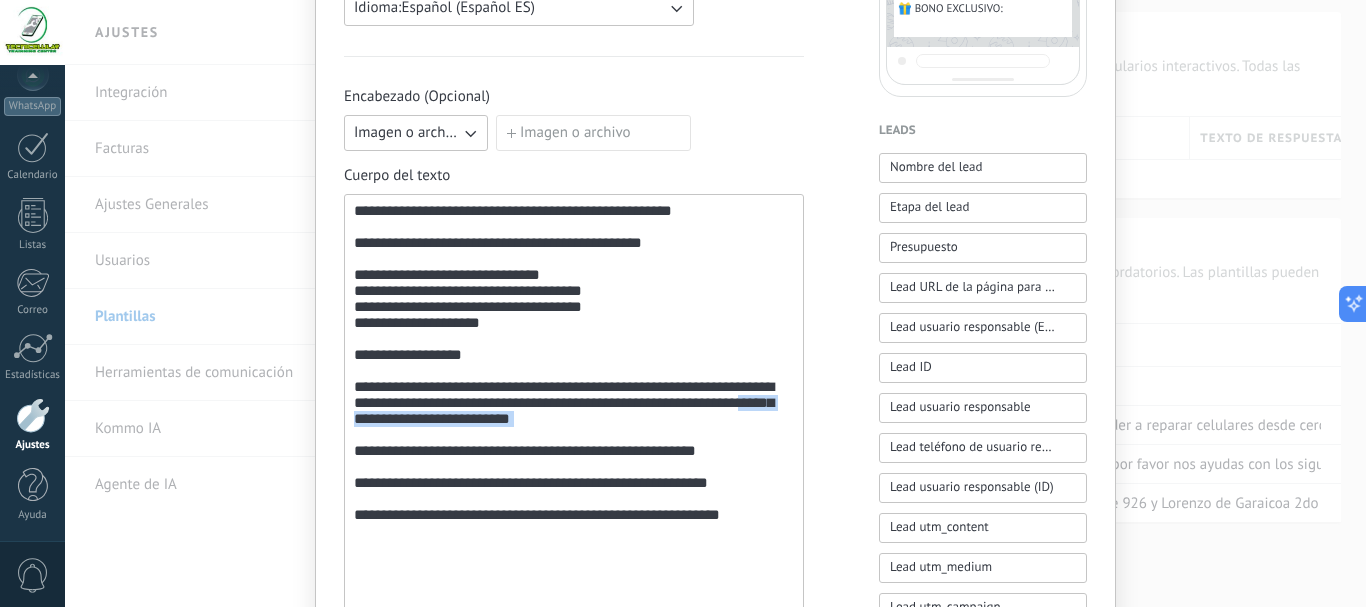 drag, startPoint x: 415, startPoint y: 471, endPoint x: 664, endPoint y: 480, distance: 249.1626 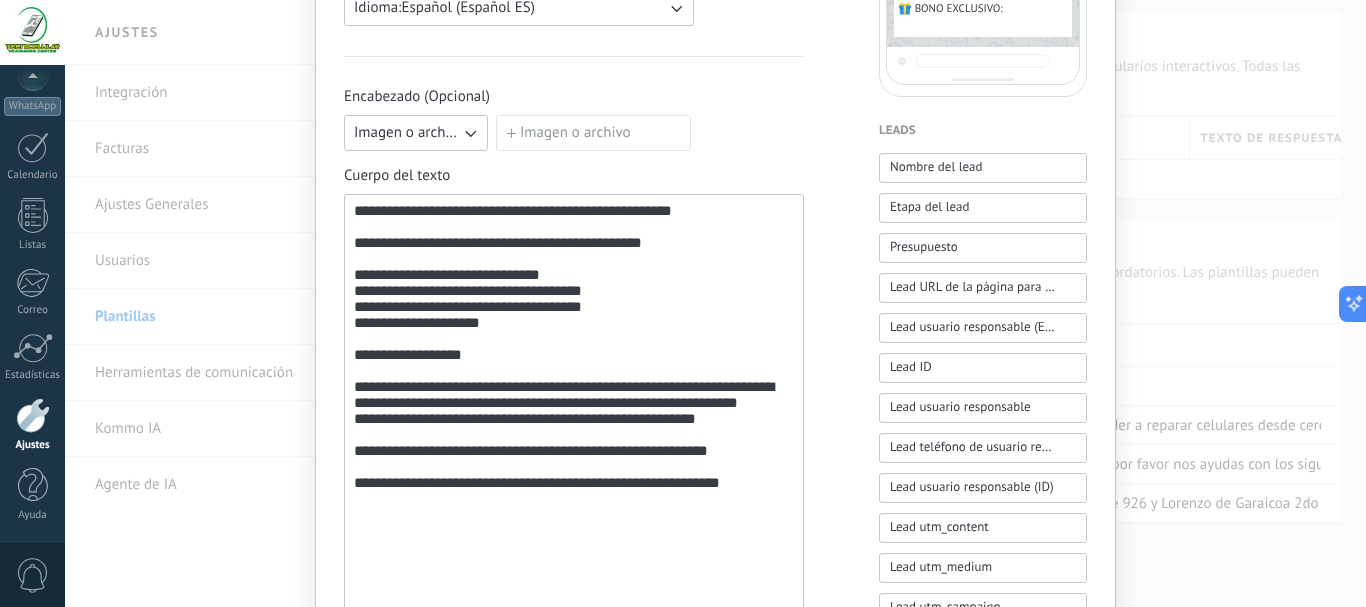 scroll, scrollTop: 472, scrollLeft: 0, axis: vertical 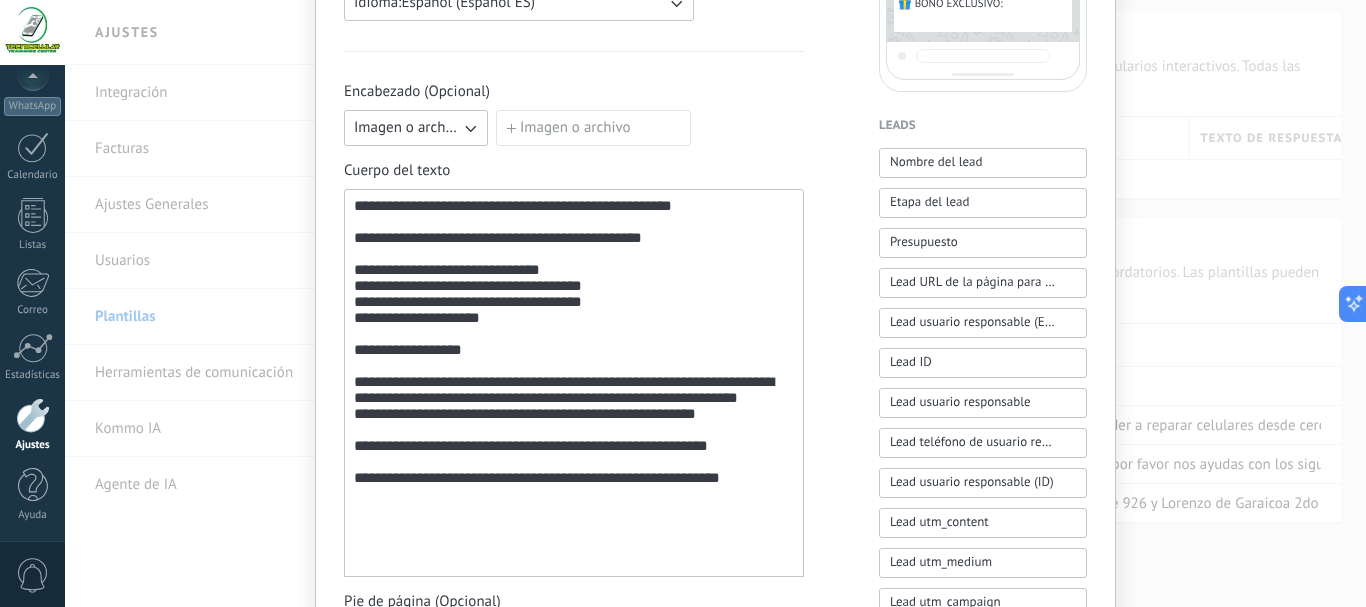 drag, startPoint x: 373, startPoint y: 386, endPoint x: 383, endPoint y: 423, distance: 38.327538 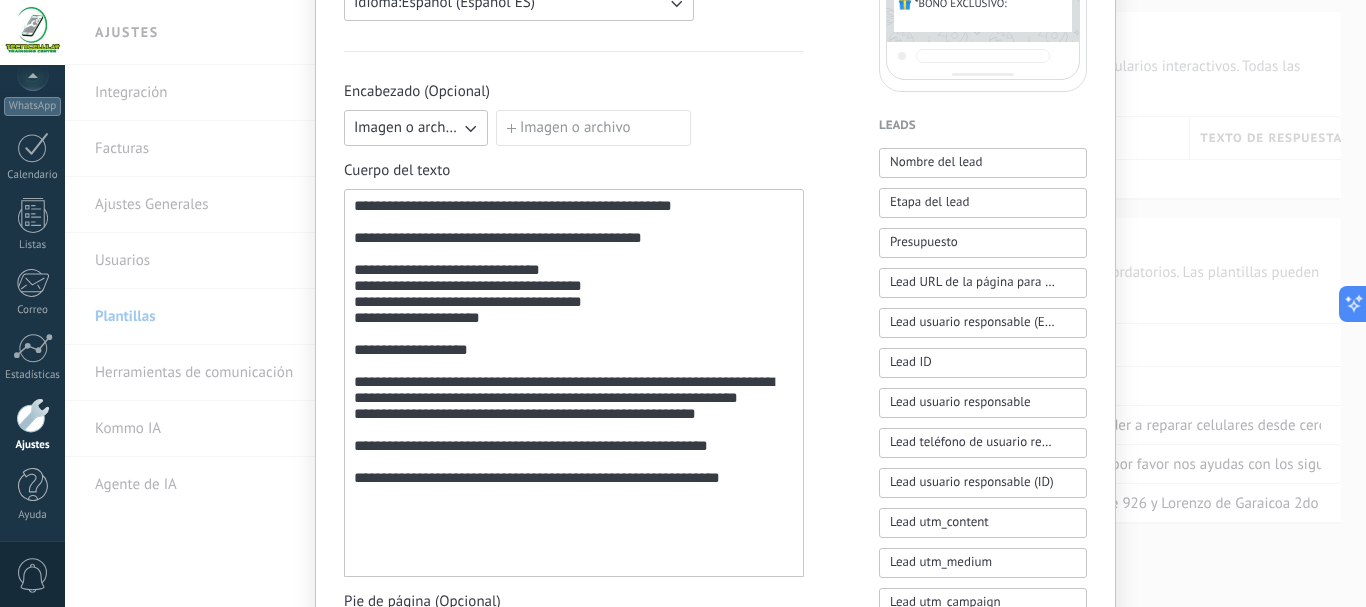 click on "**********" at bounding box center (574, 383) 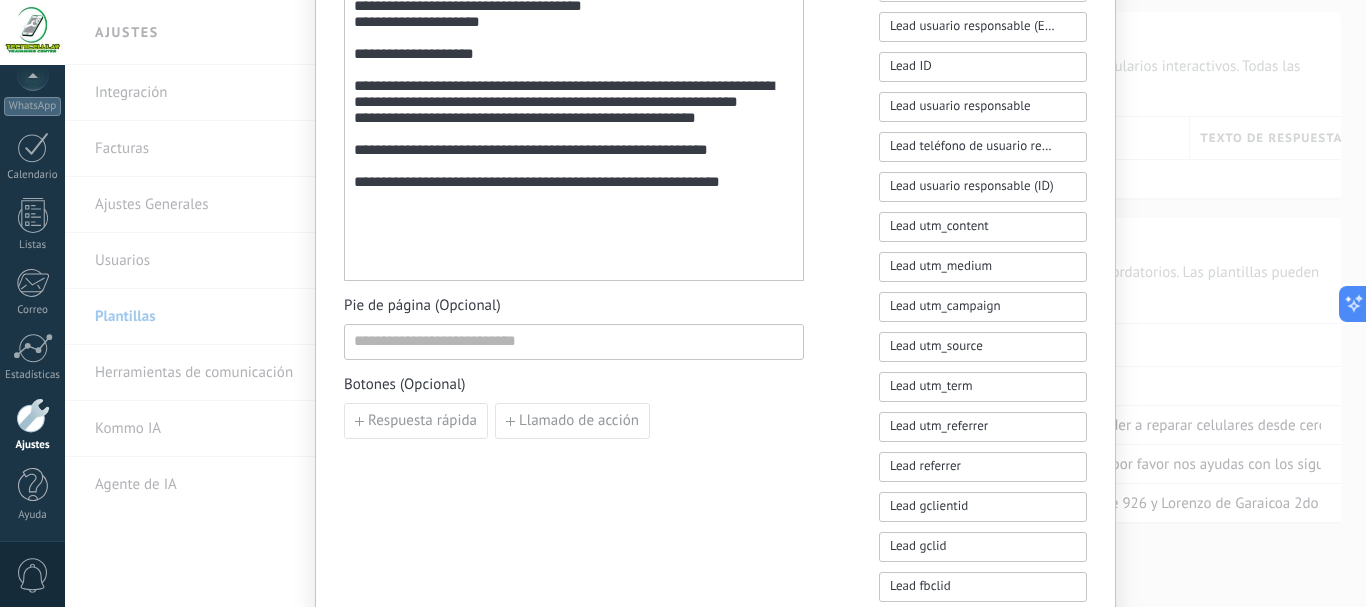 scroll, scrollTop: 805, scrollLeft: 0, axis: vertical 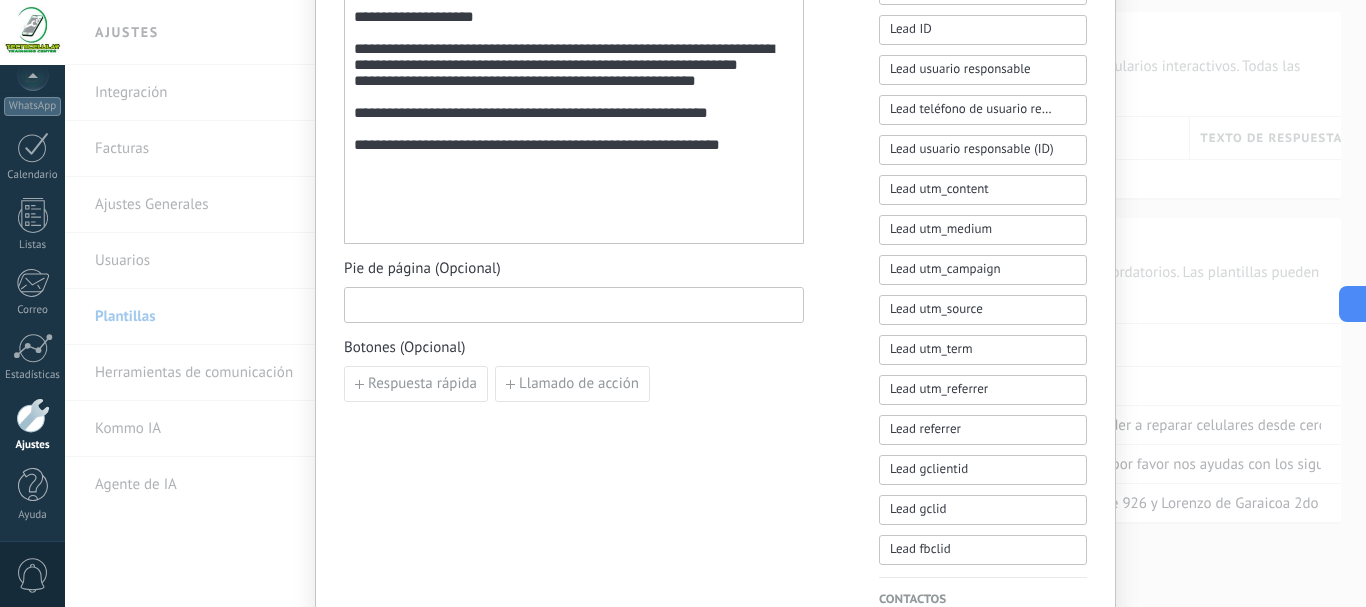drag, startPoint x: 412, startPoint y: 308, endPoint x: 429, endPoint y: 312, distance: 17.464249 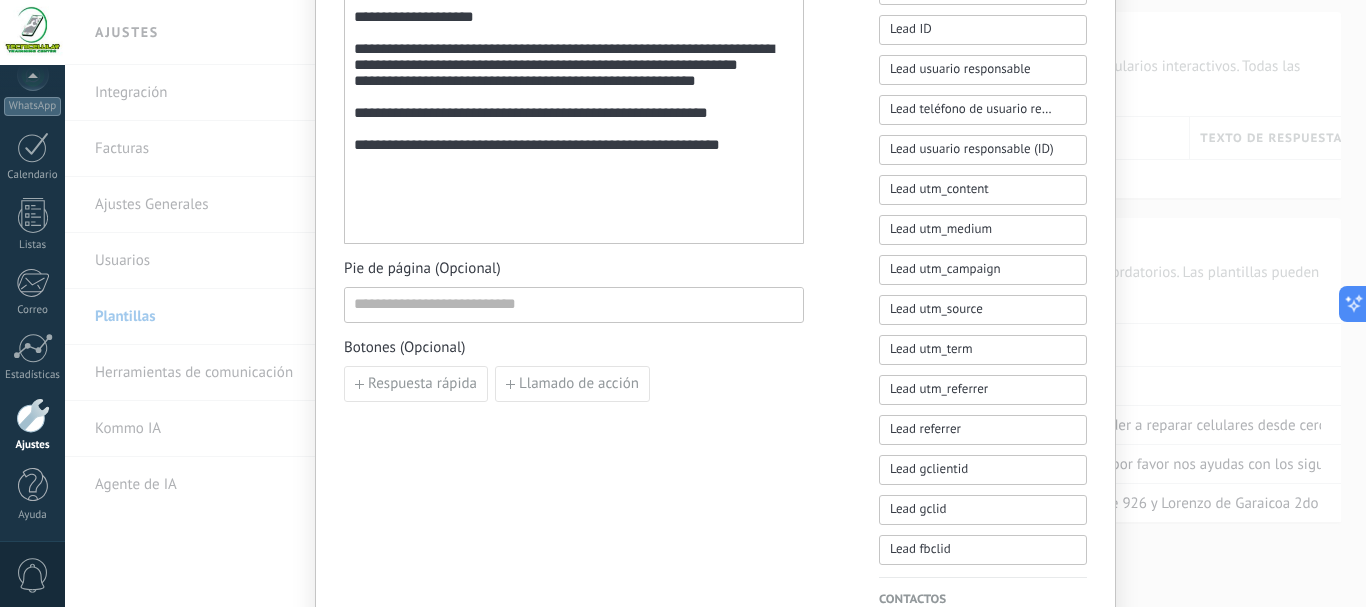 click on "**********" at bounding box center (574, 50) 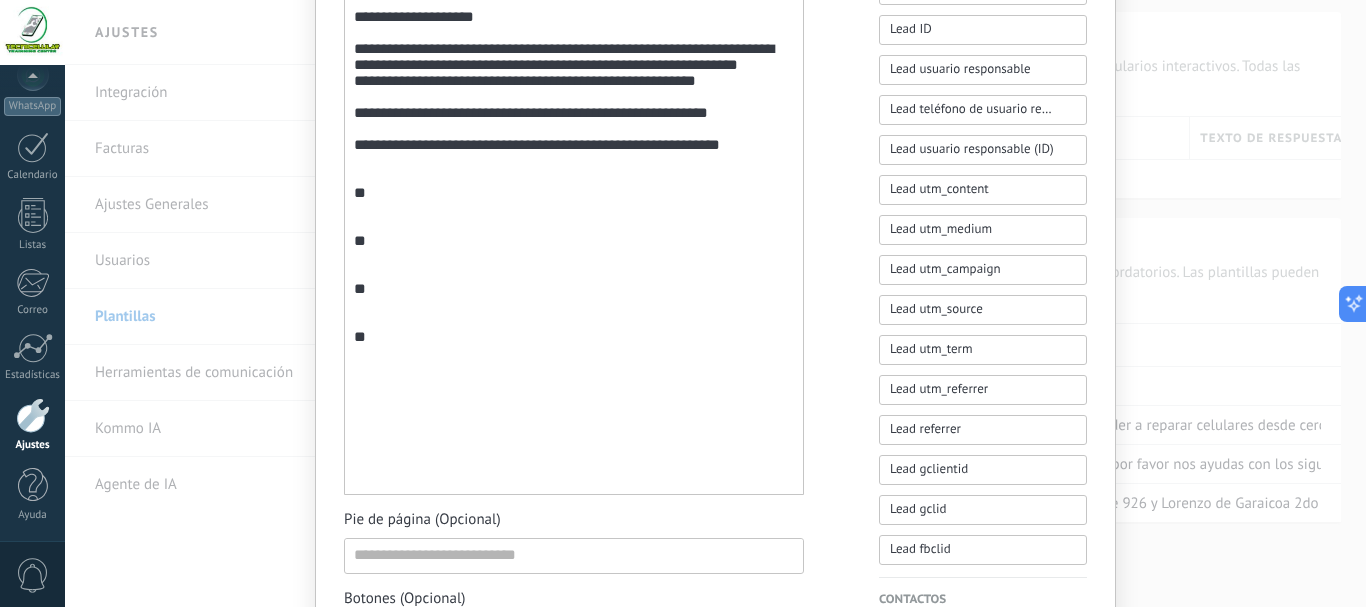 click on "** ** ** **" at bounding box center (574, 278) 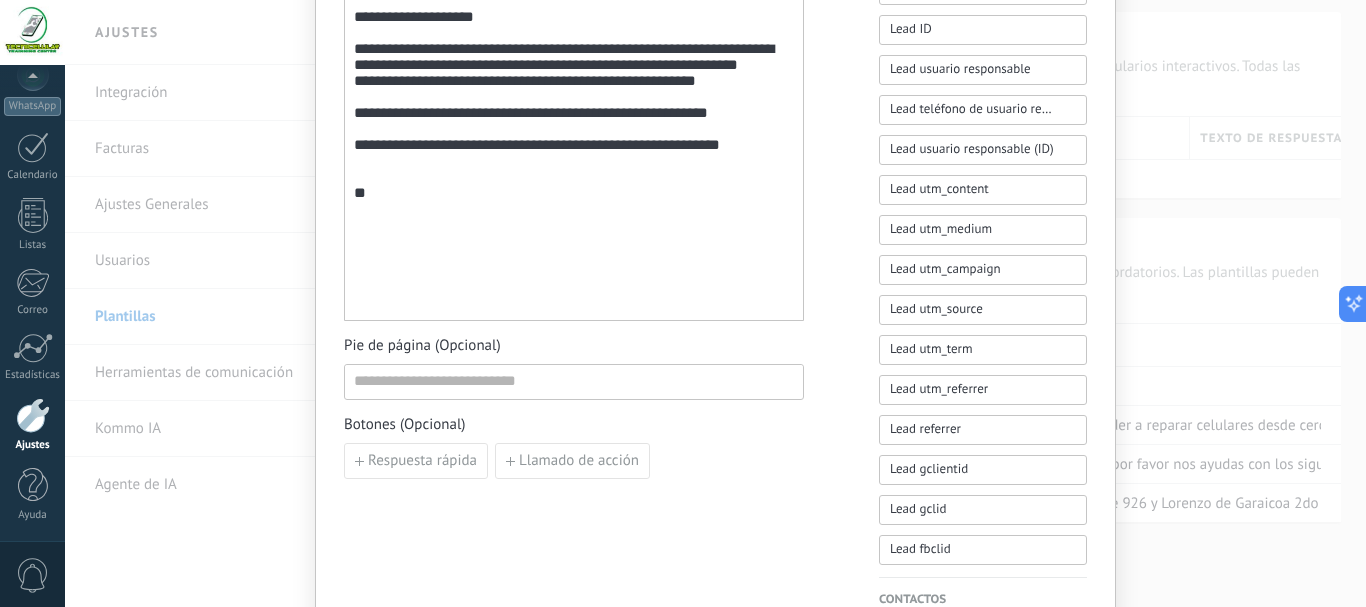 click on "**" at bounding box center (574, 191) 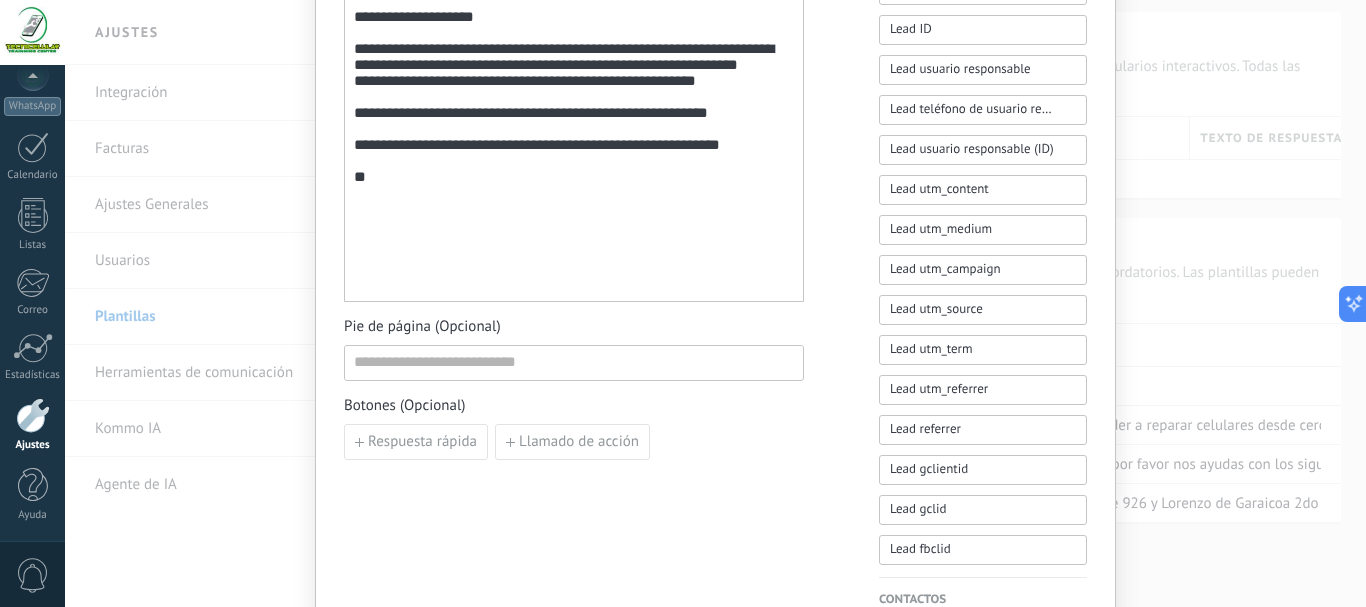 click on "**" at bounding box center [574, 182] 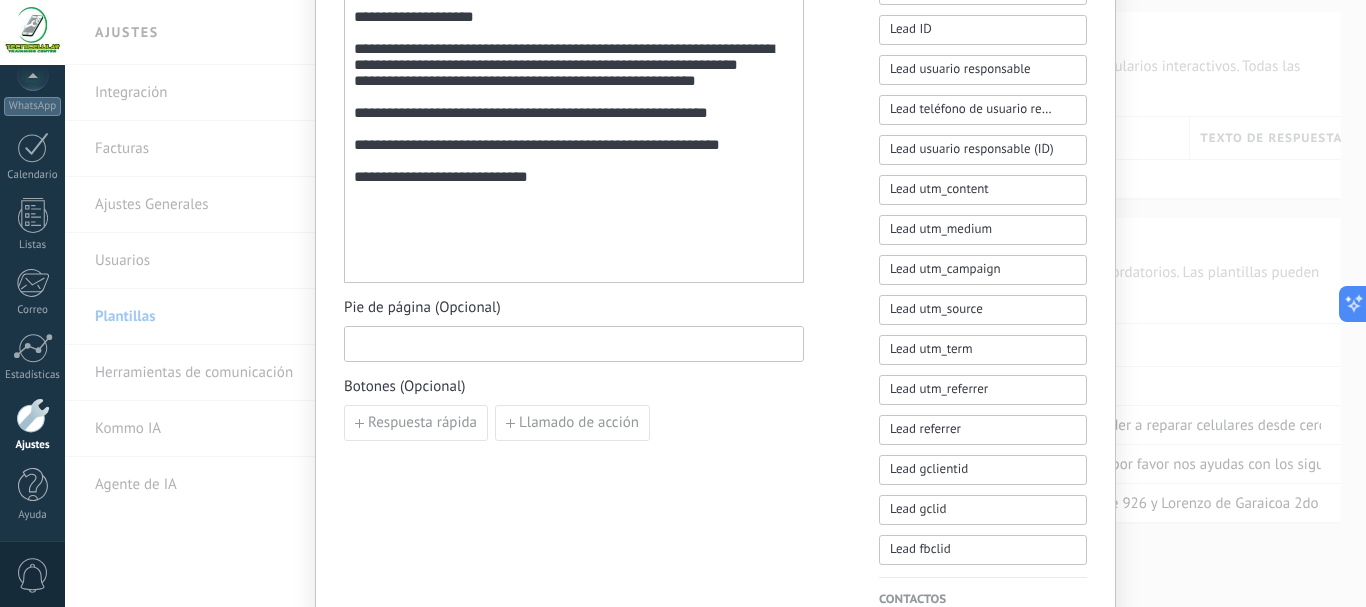 click at bounding box center (574, 343) 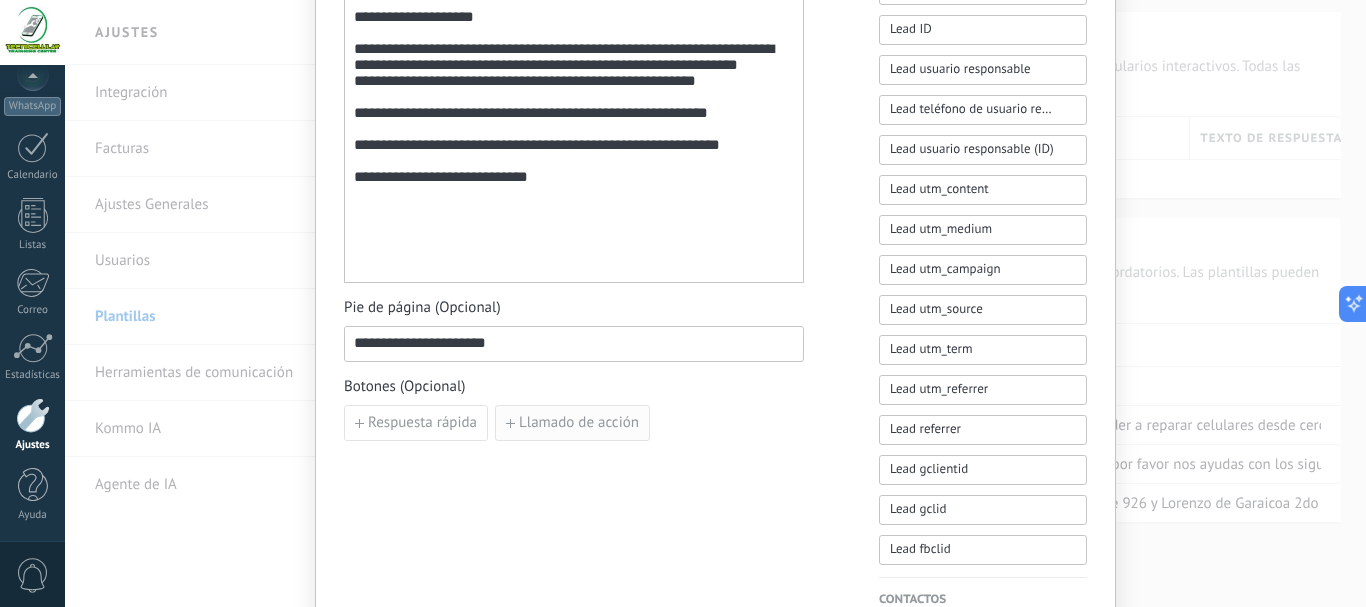 type on "**********" 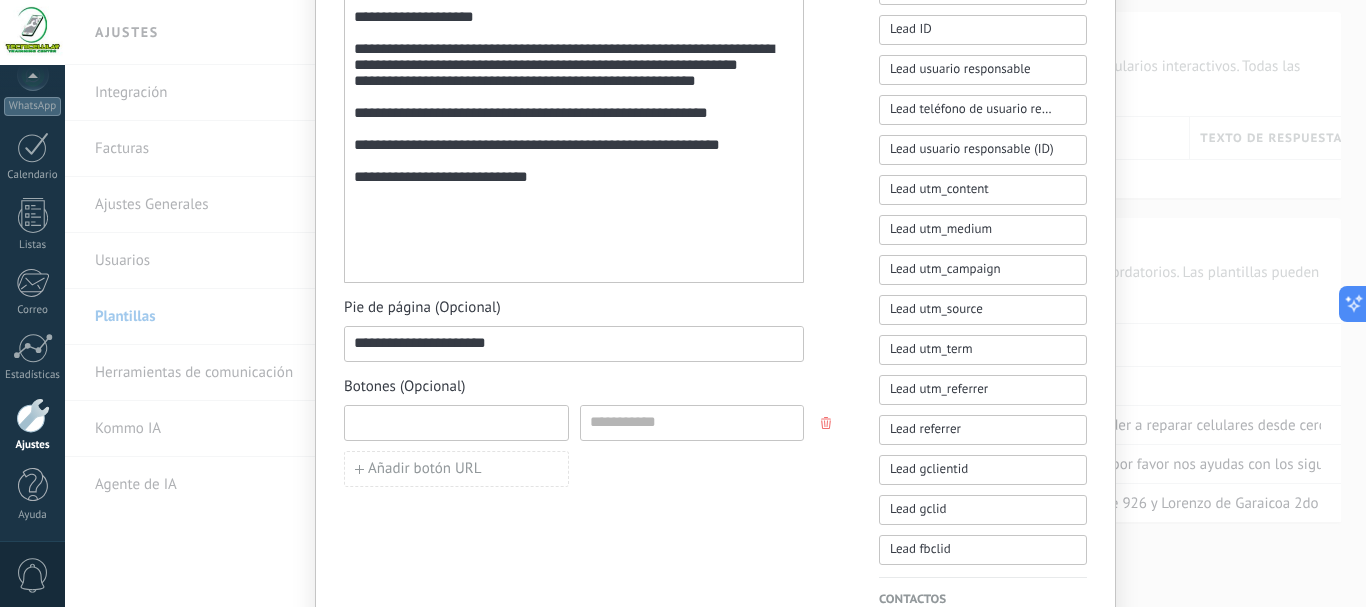 click at bounding box center [456, 422] 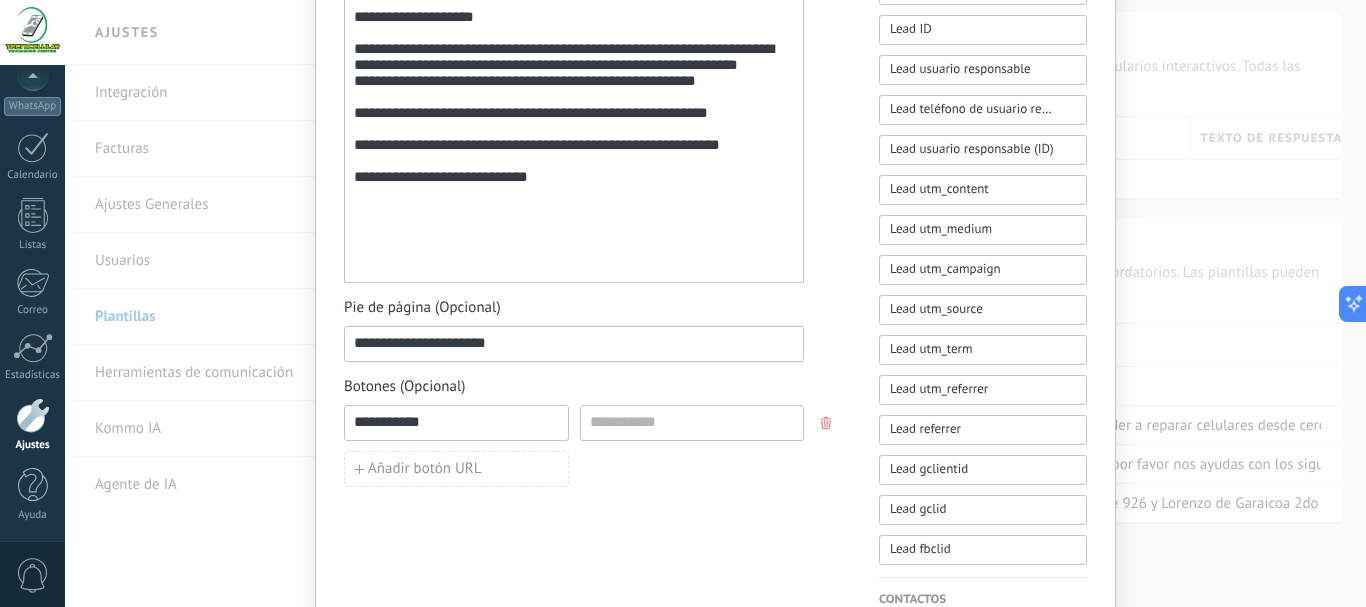 type on "**********" 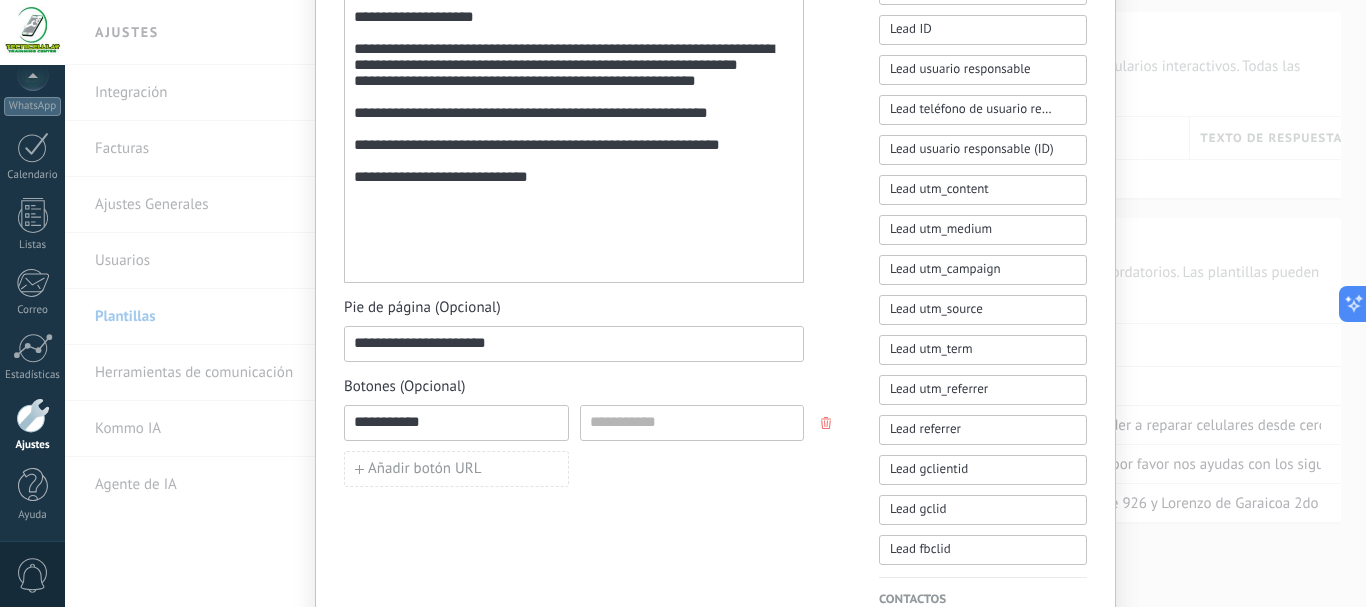 drag, startPoint x: 507, startPoint y: 425, endPoint x: 287, endPoint y: 419, distance: 220.0818 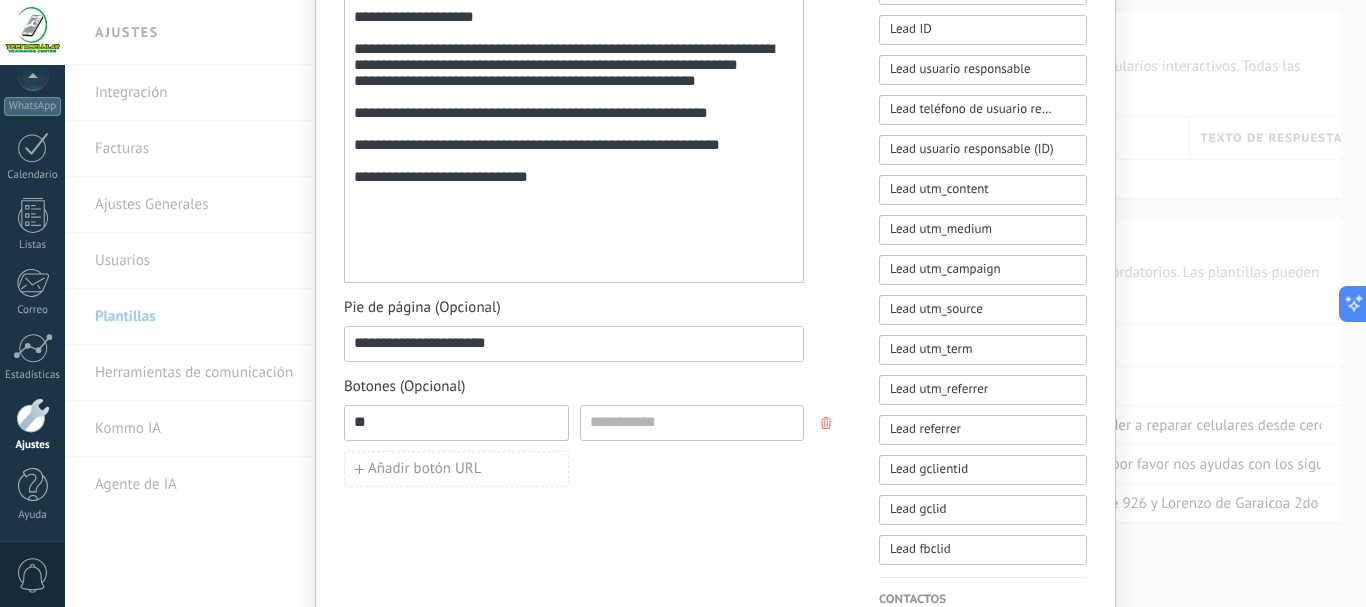 type on "*" 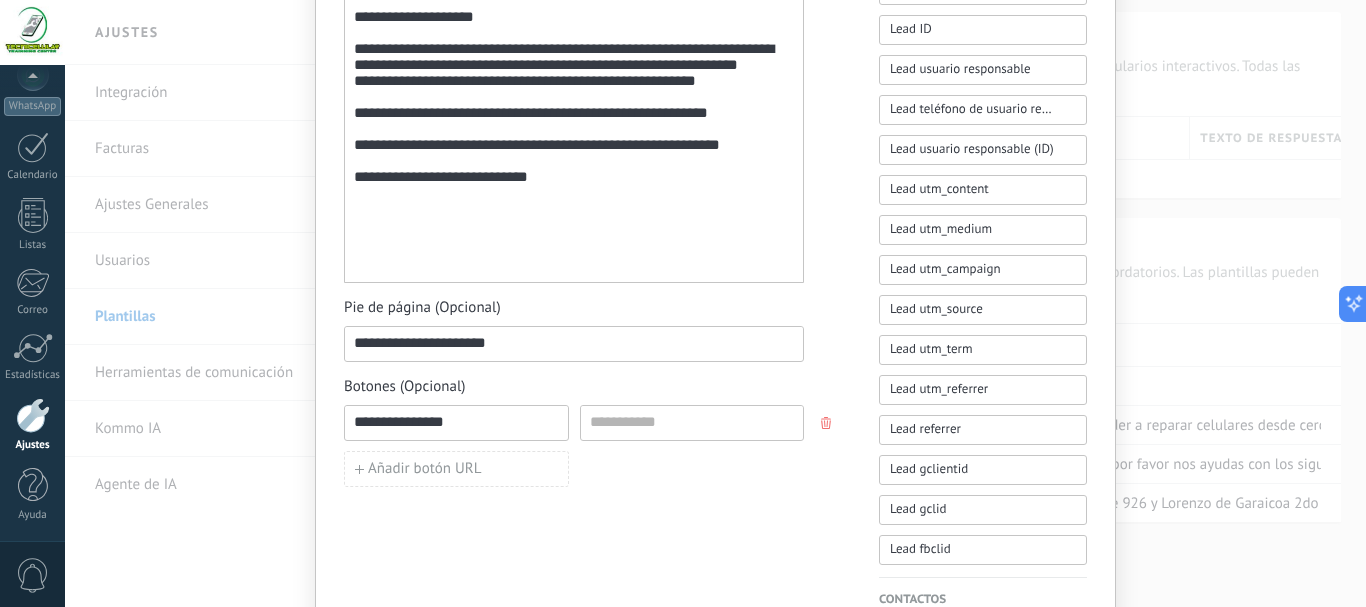 type on "**********" 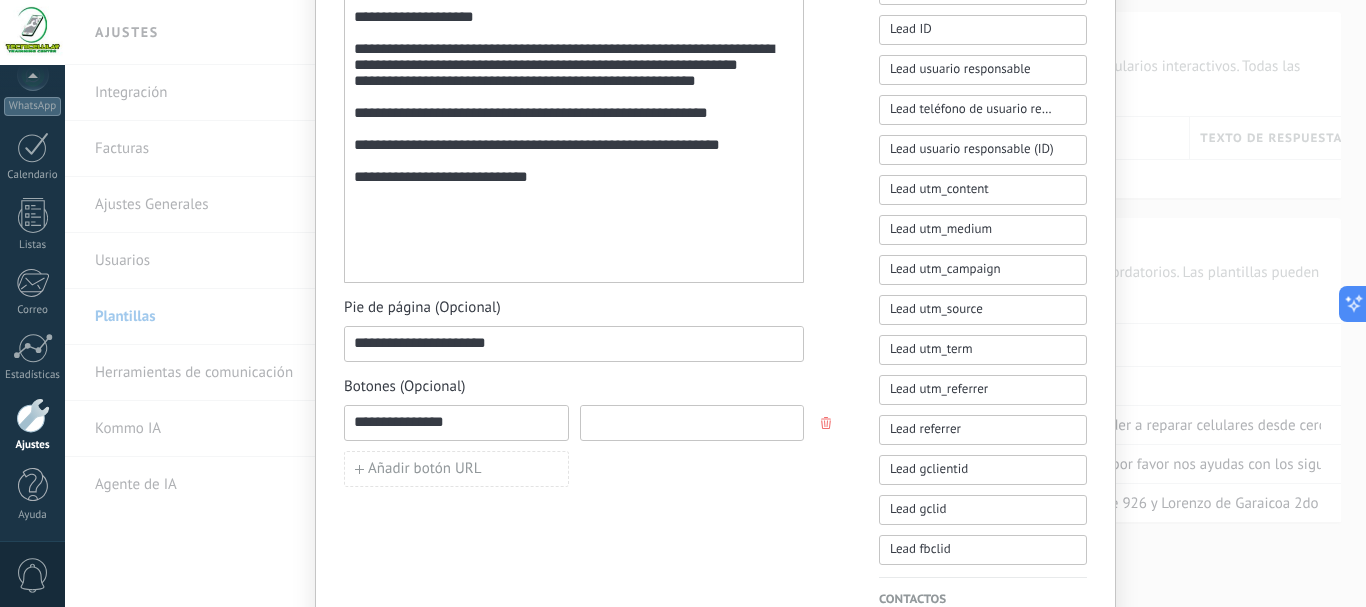 click at bounding box center [692, 422] 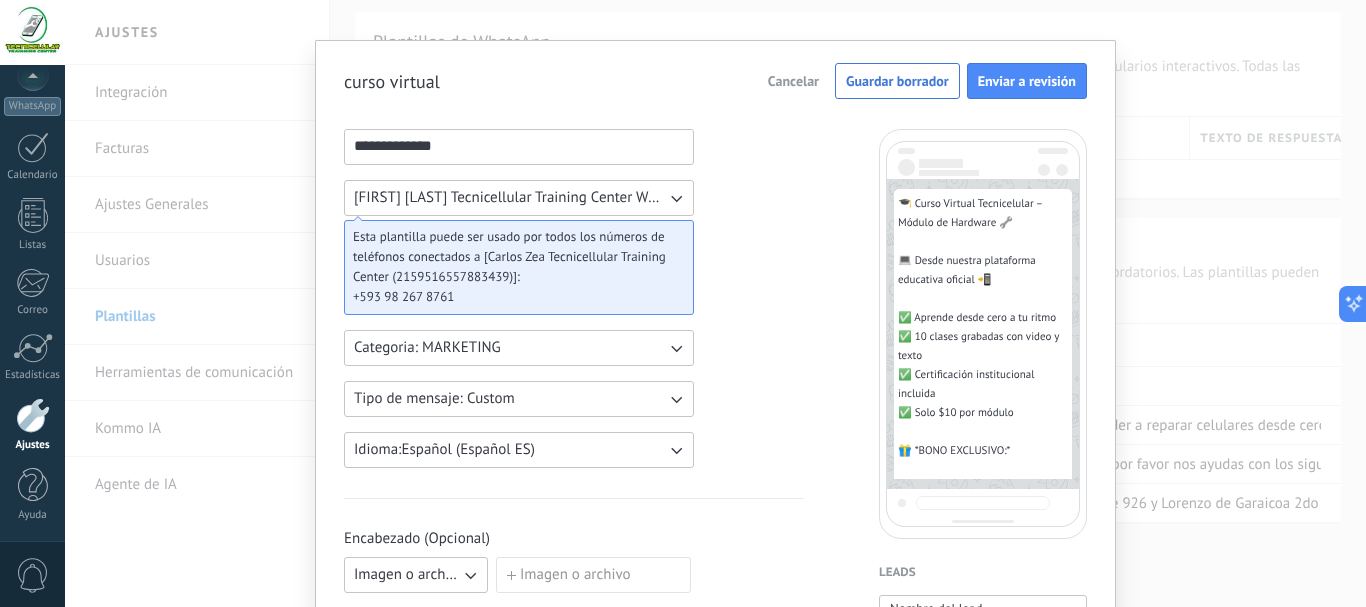 scroll, scrollTop: 0, scrollLeft: 0, axis: both 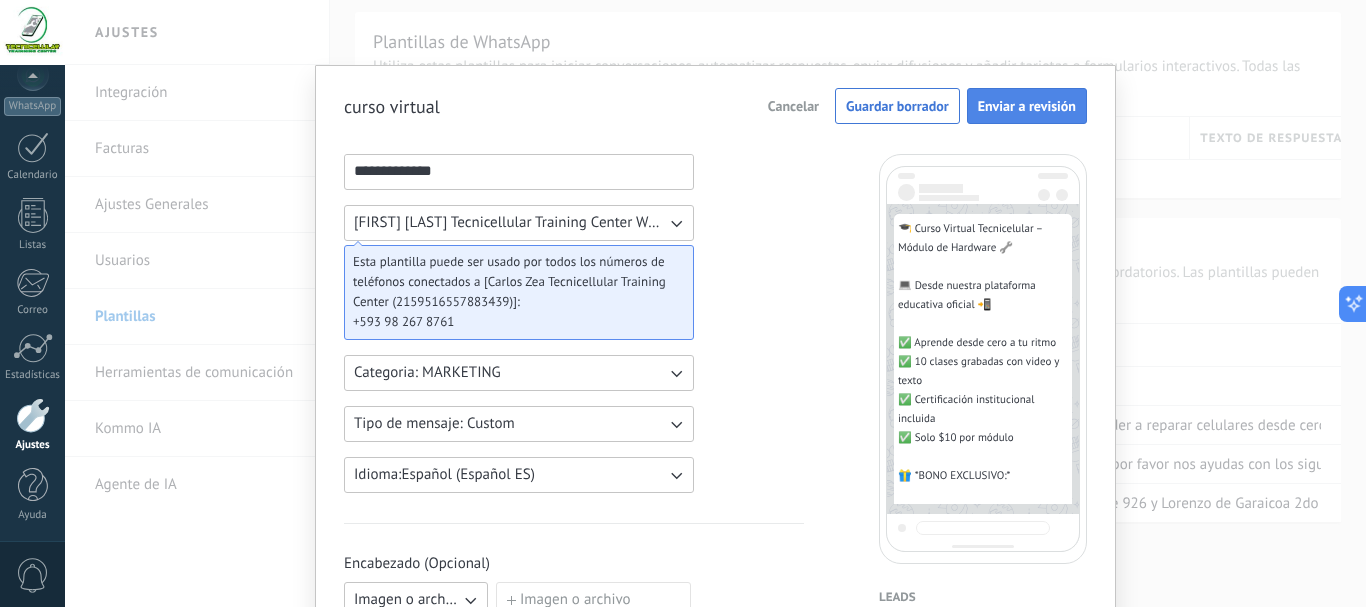 type on "**********" 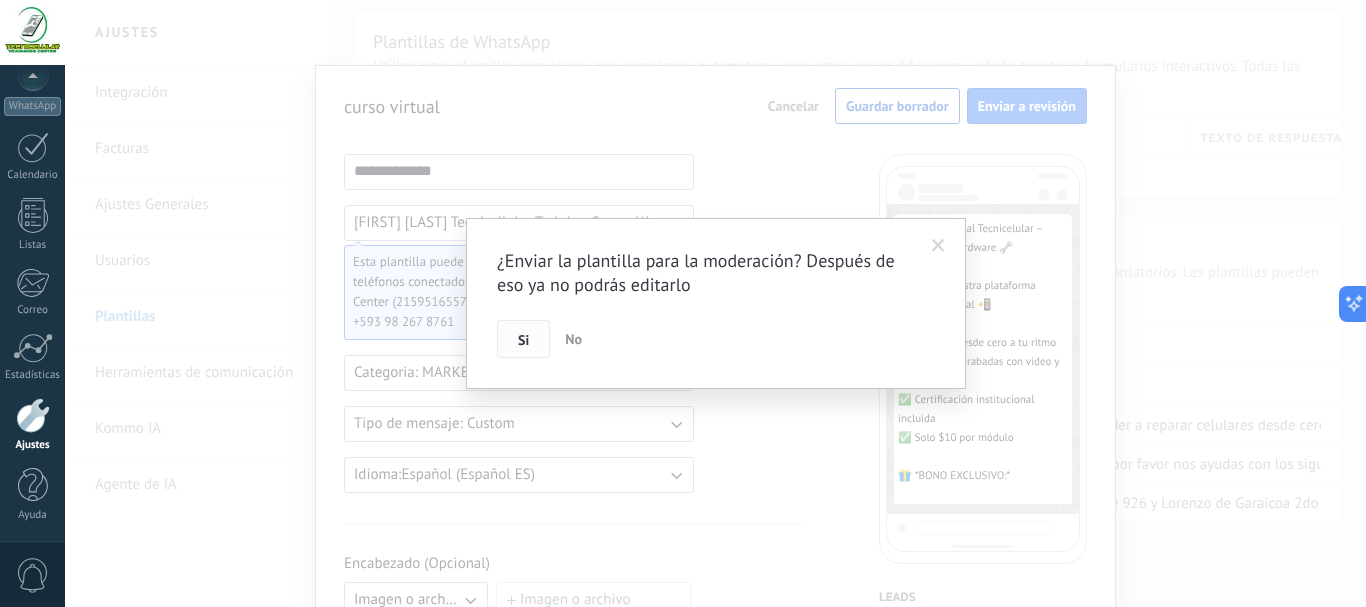 click on "Si" at bounding box center [523, 339] 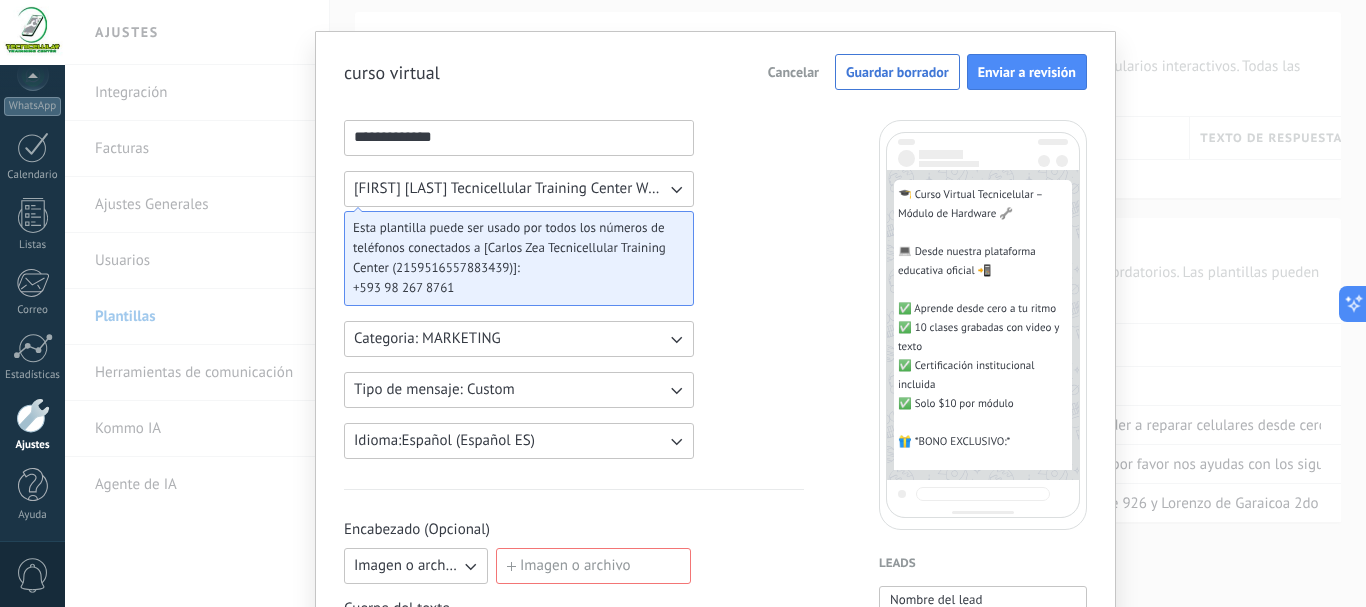 scroll, scrollTop: 67, scrollLeft: 0, axis: vertical 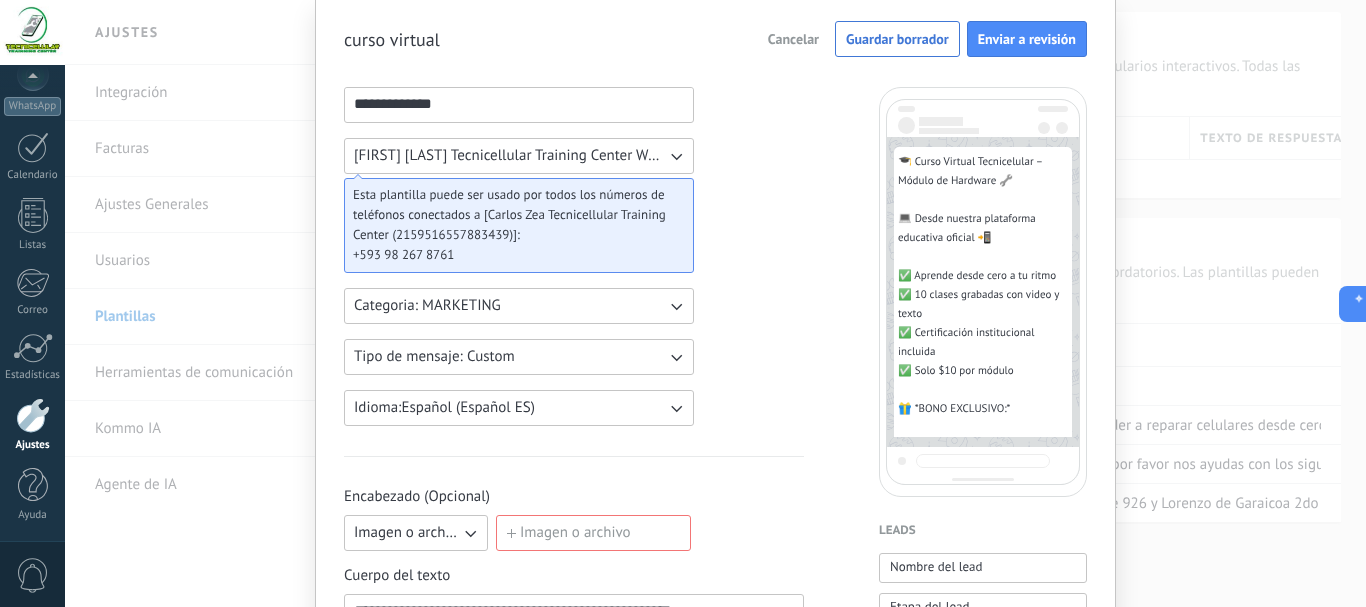 click on "Imagen o archivo" at bounding box center [593, 533] 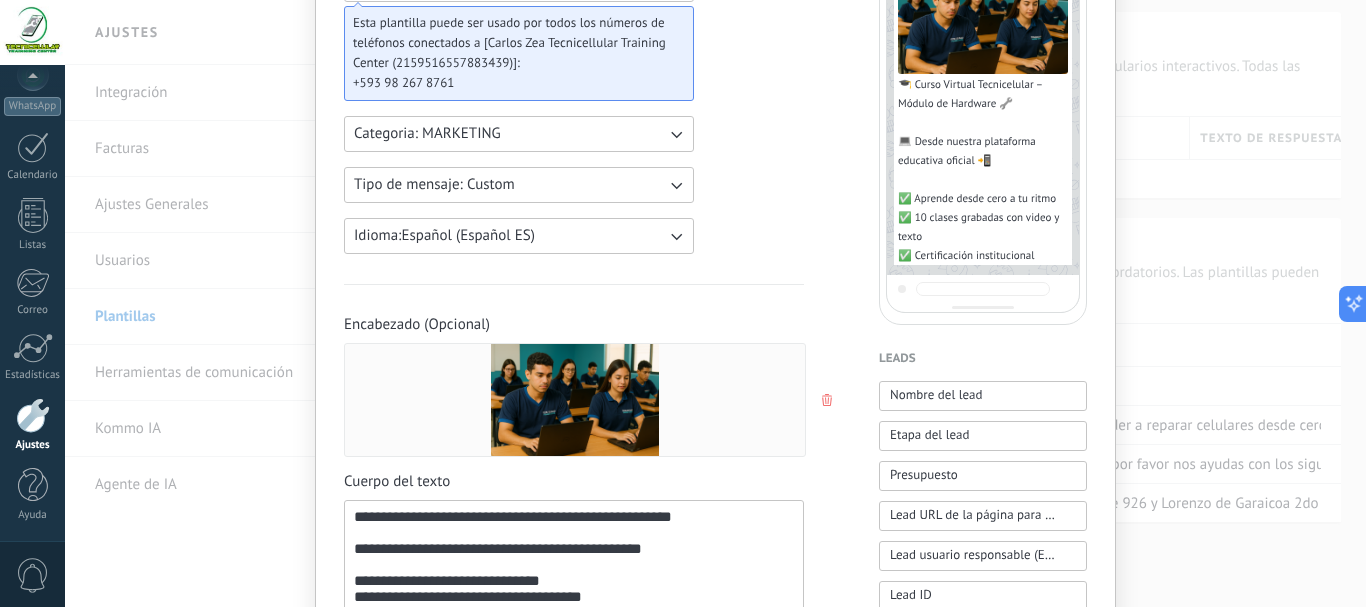 scroll, scrollTop: 267, scrollLeft: 0, axis: vertical 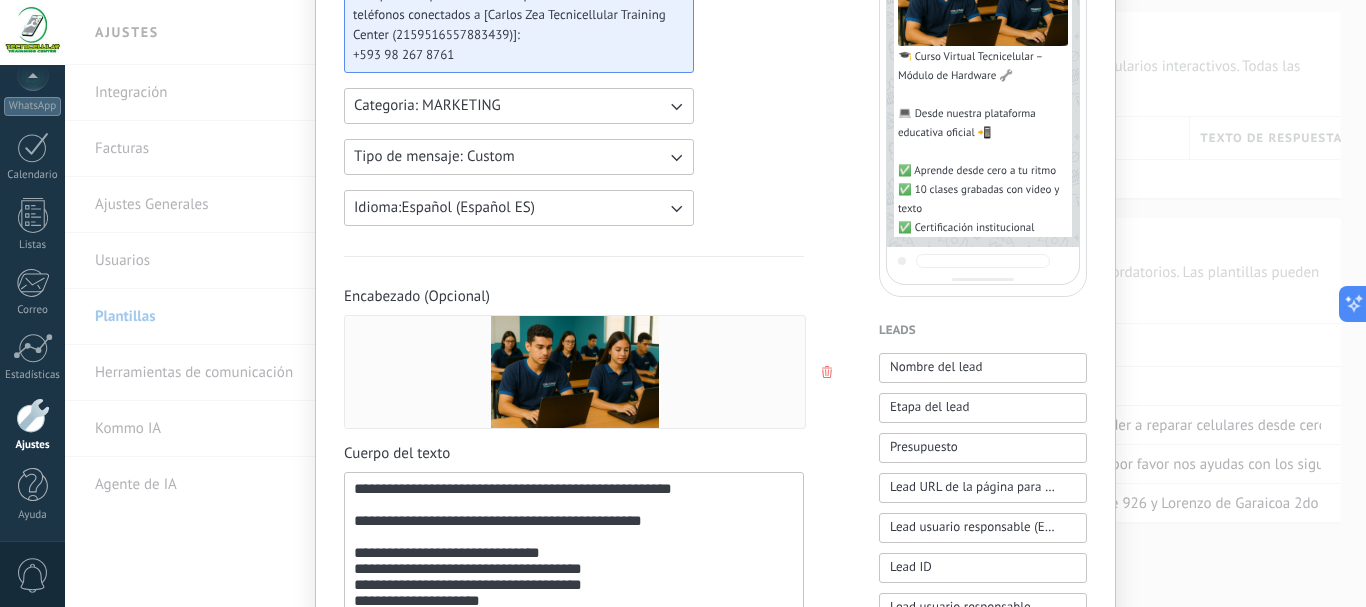 drag, startPoint x: 466, startPoint y: 484, endPoint x: 823, endPoint y: 242, distance: 431.29224 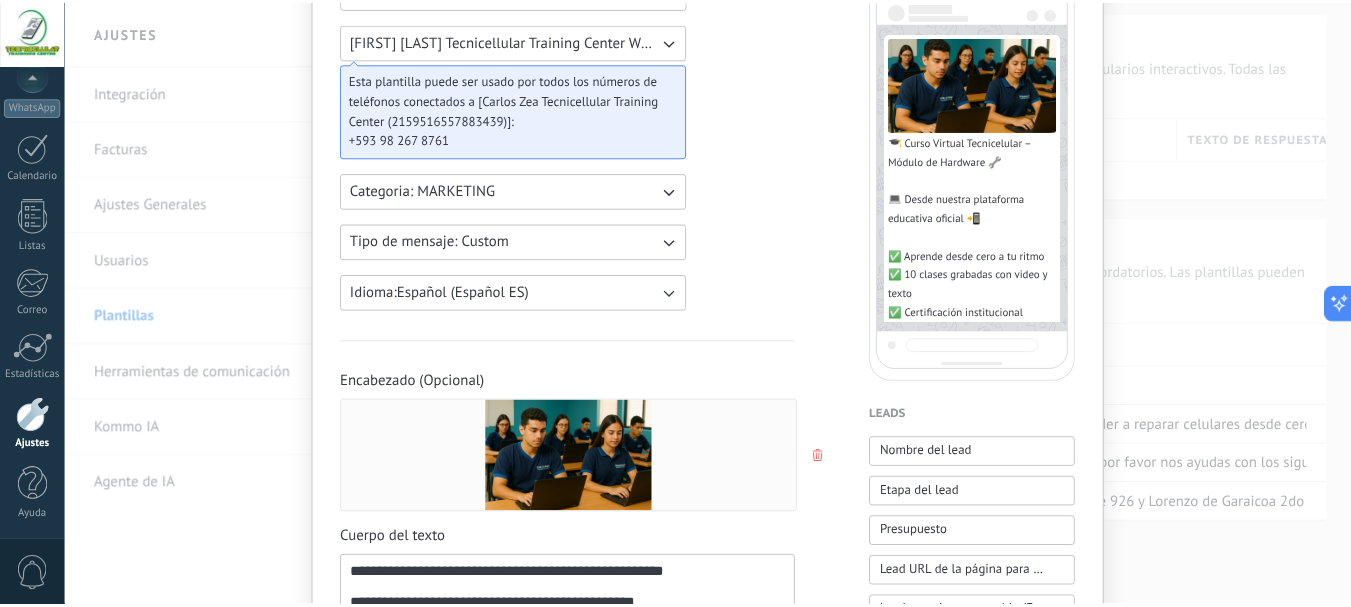 scroll, scrollTop: 0, scrollLeft: 0, axis: both 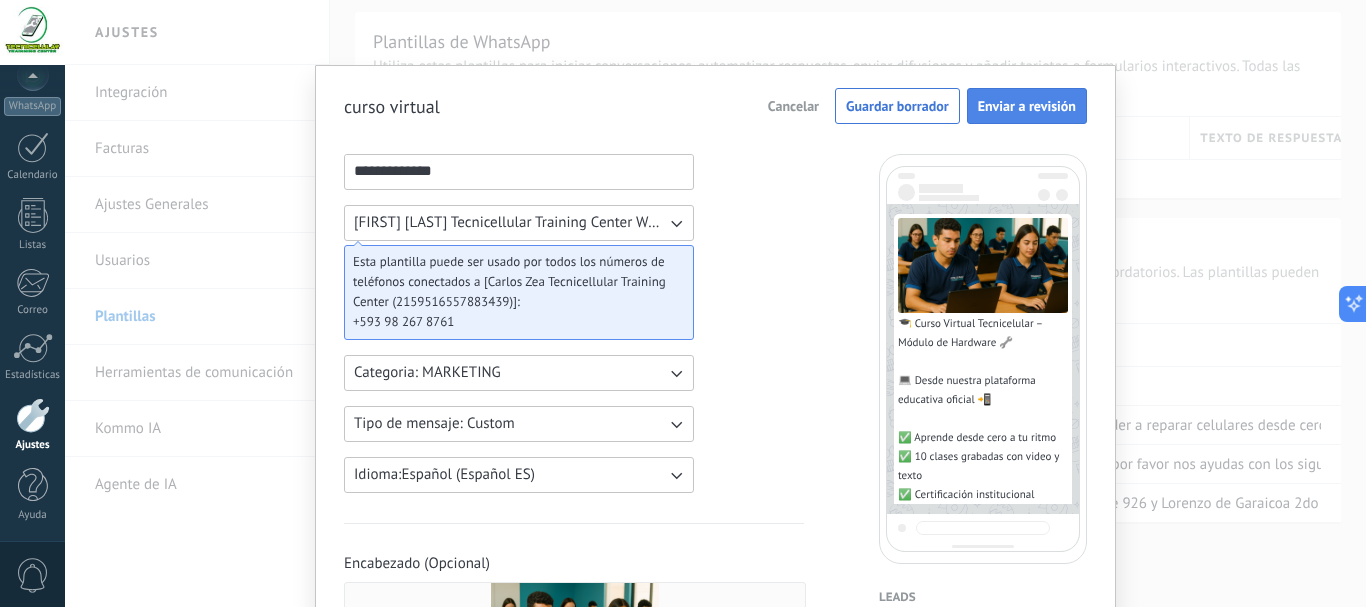 click on "Enviar a revisión" at bounding box center [1027, 106] 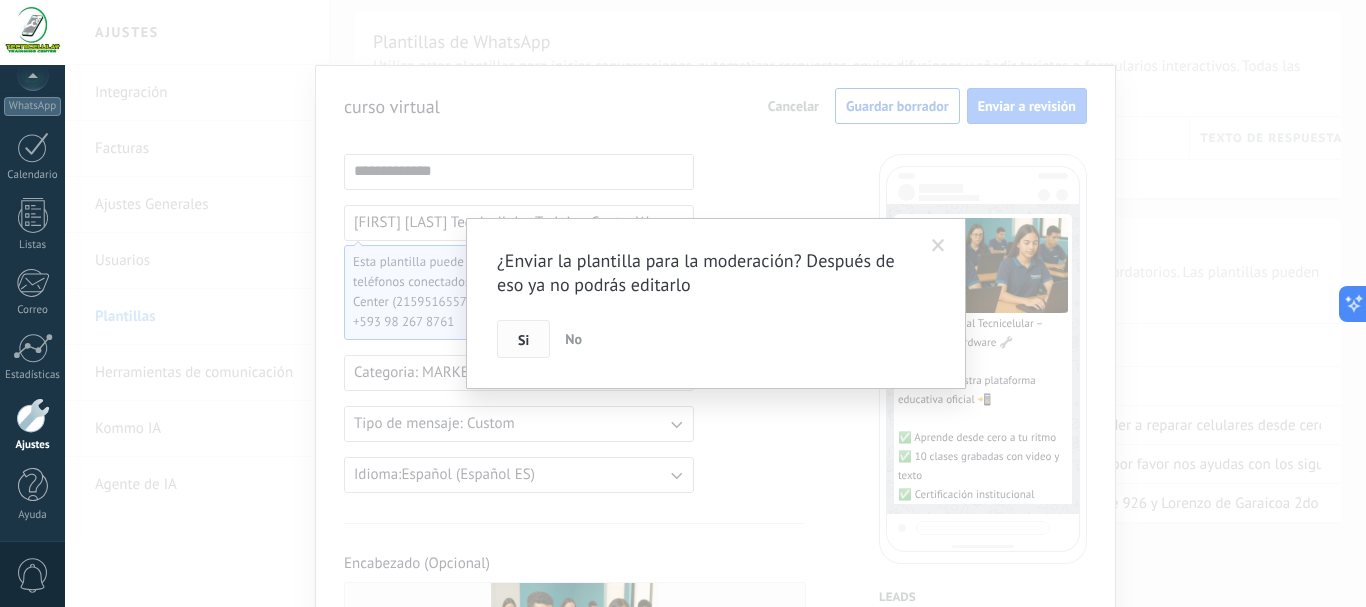 click on "Si" at bounding box center (523, 339) 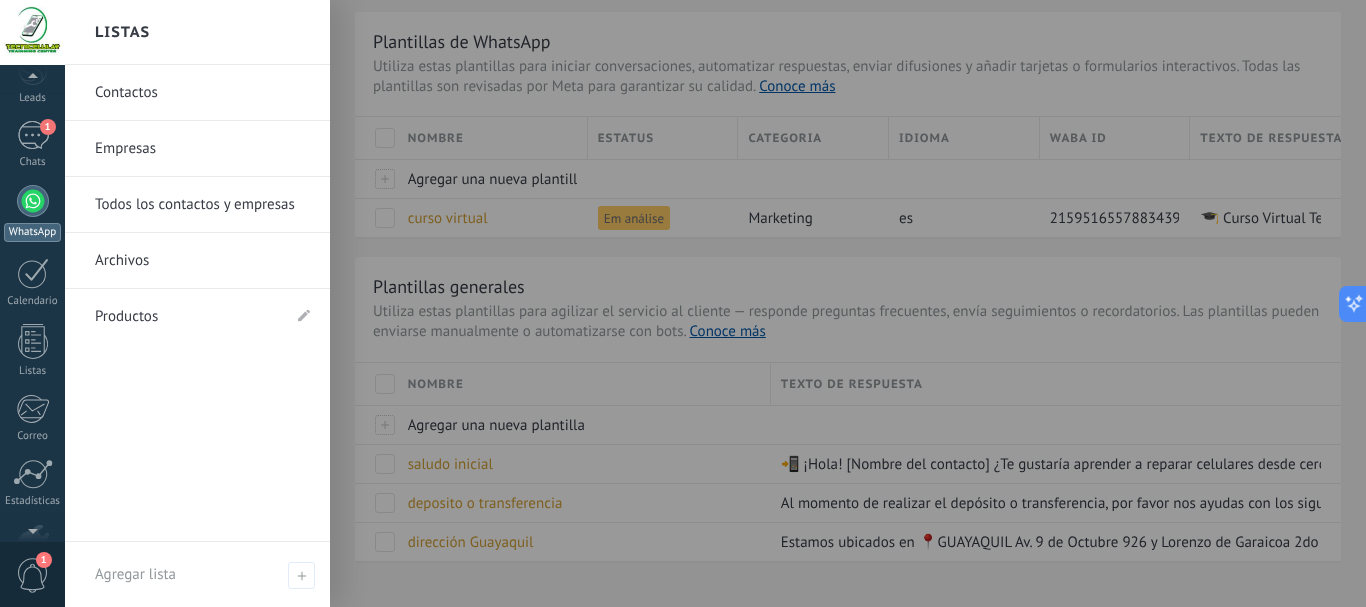scroll, scrollTop: 0, scrollLeft: 0, axis: both 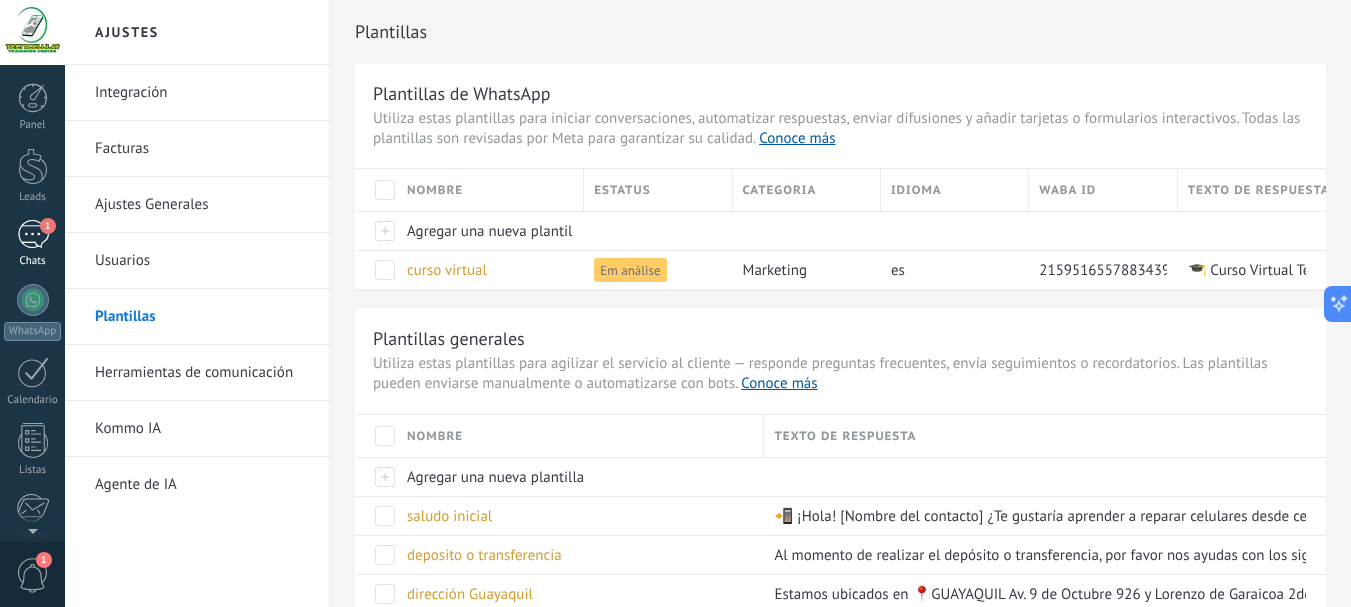 click on "1" at bounding box center (33, 234) 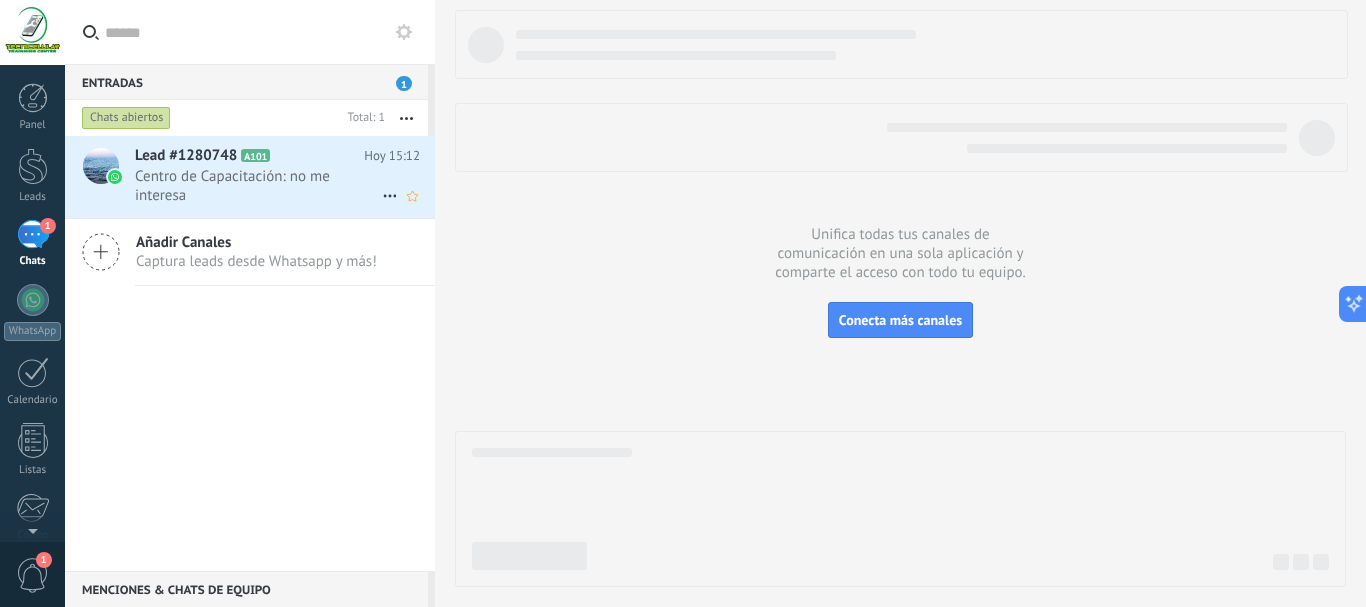 click on "Centro de Capacitación: no me interesa" at bounding box center [258, 186] 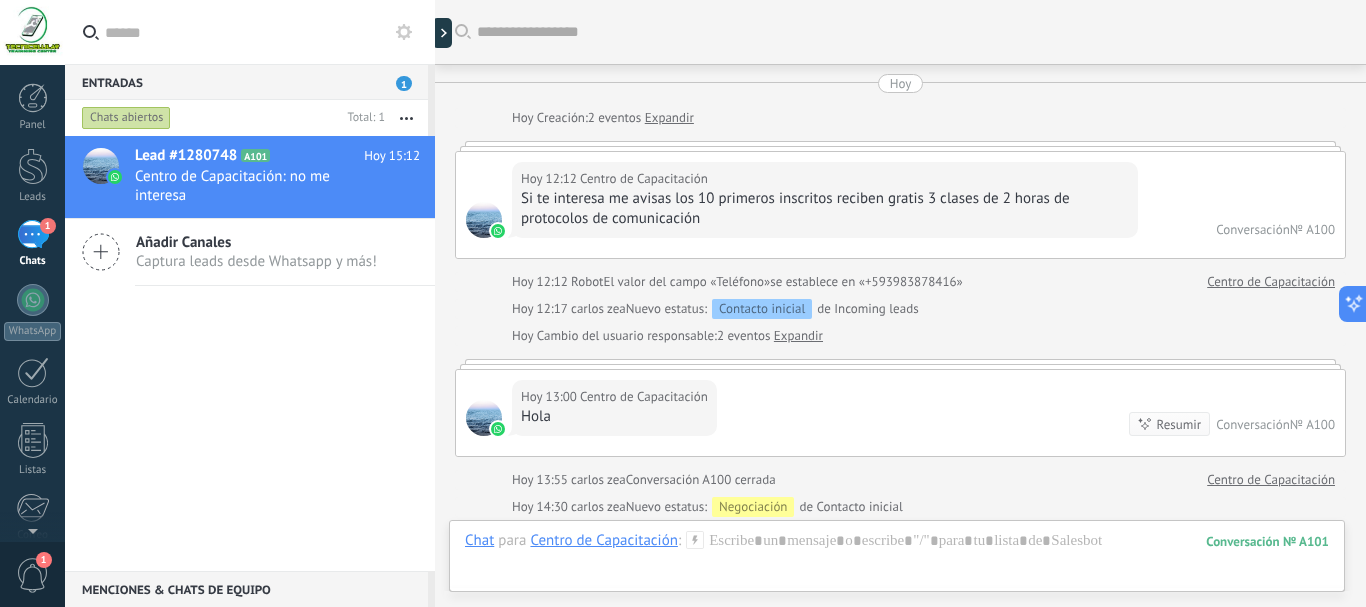 scroll, scrollTop: 2882, scrollLeft: 0, axis: vertical 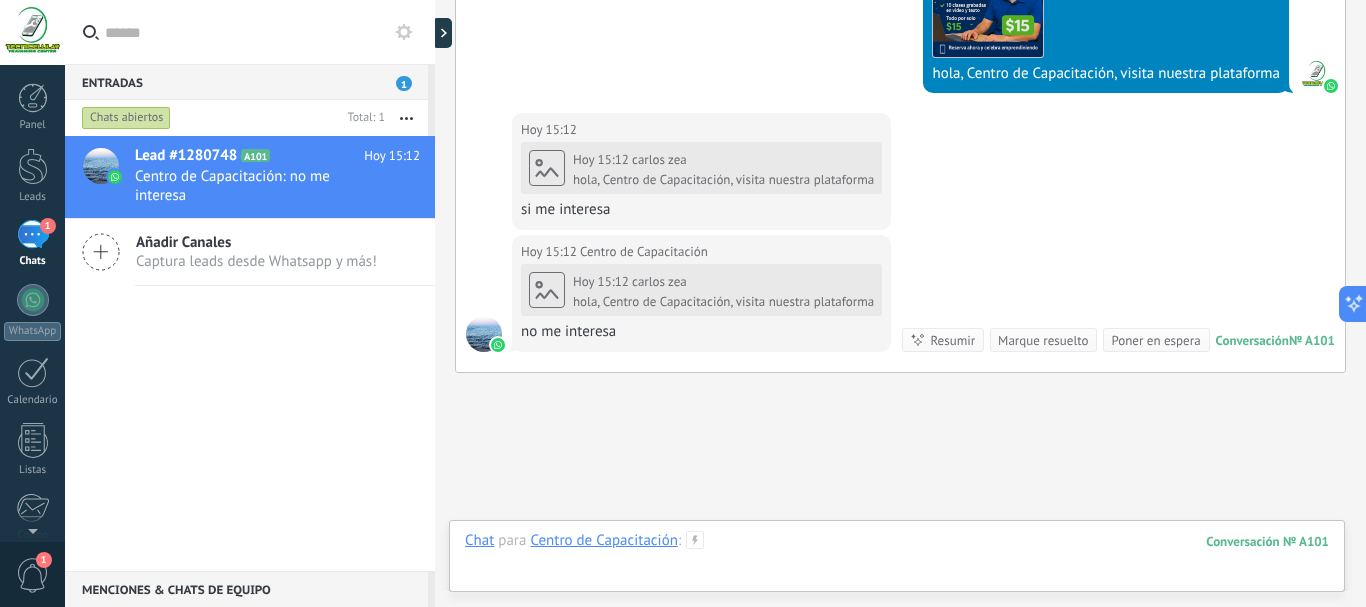 click at bounding box center [897, 561] 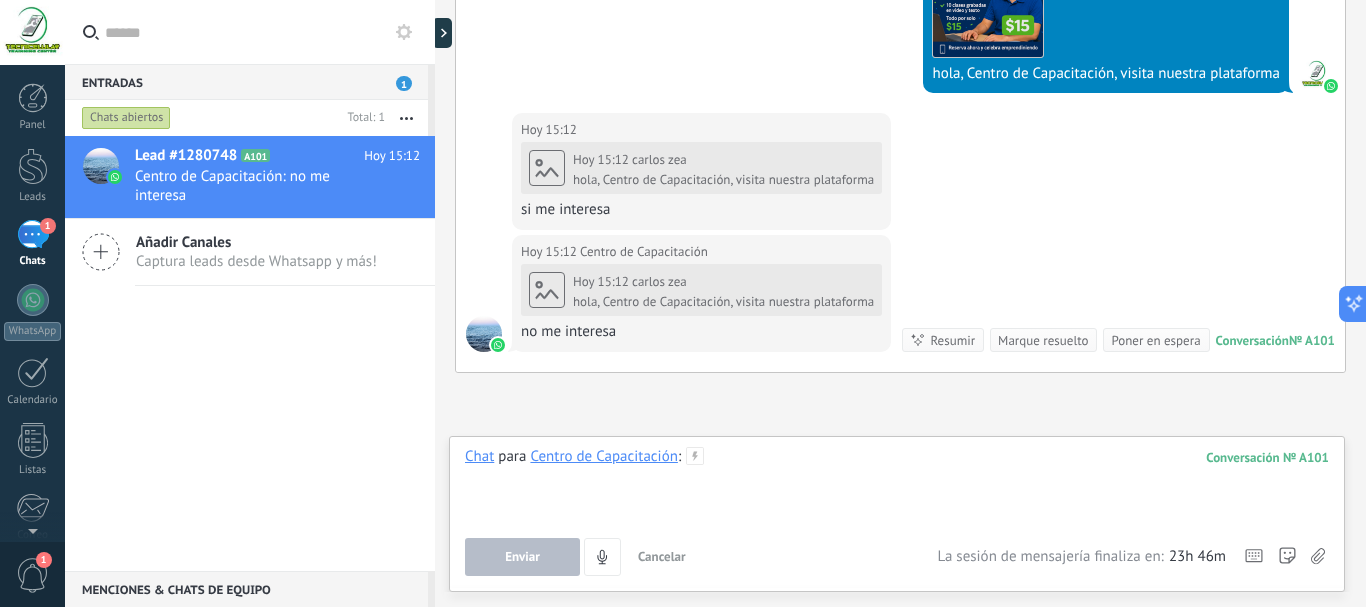 type 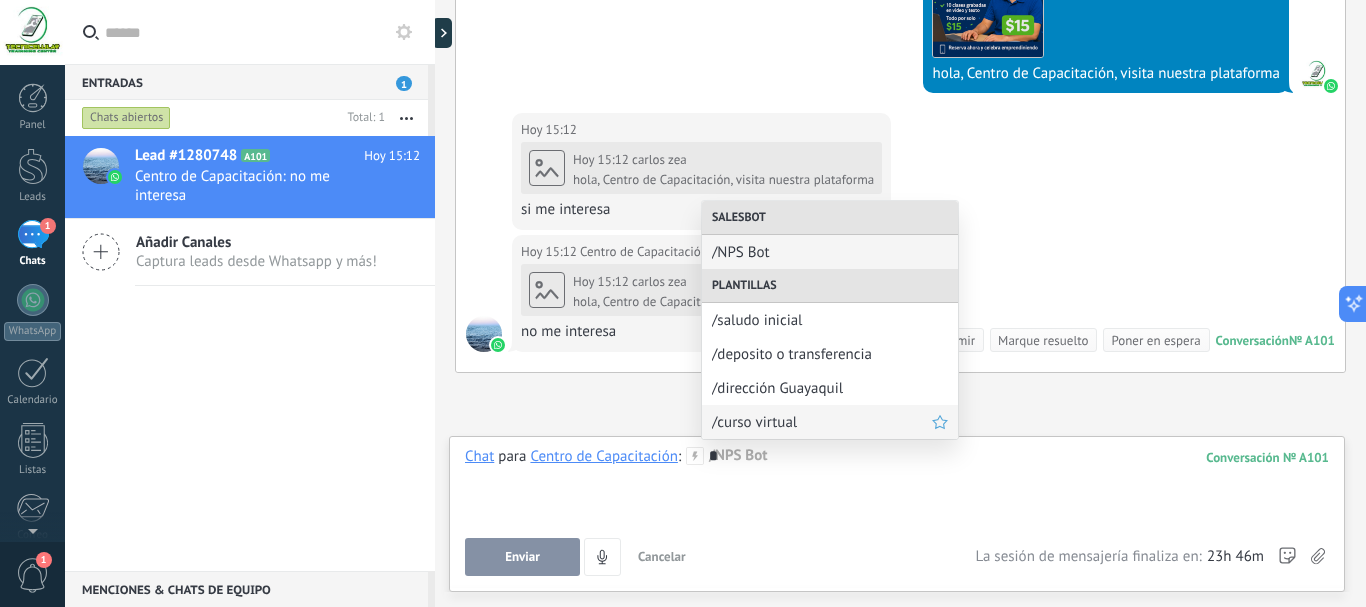 click on "/curso virtual" at bounding box center (822, 422) 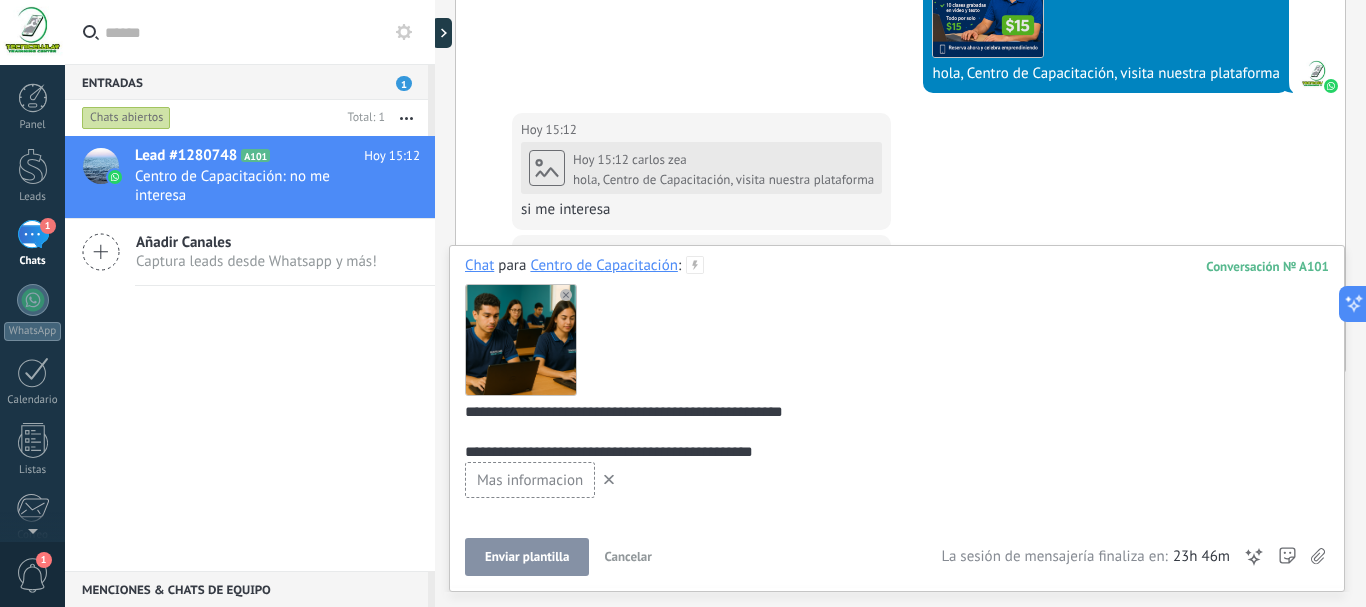 click on "Enviar plantilla" at bounding box center [527, 557] 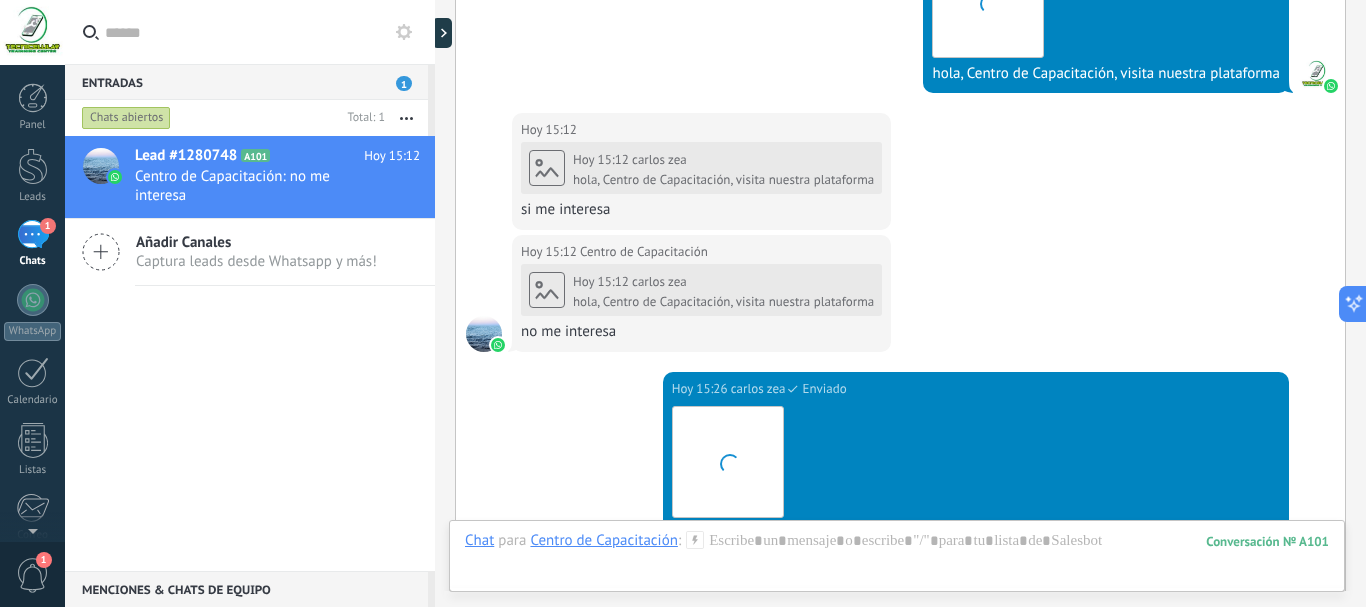 scroll, scrollTop: 3615, scrollLeft: 0, axis: vertical 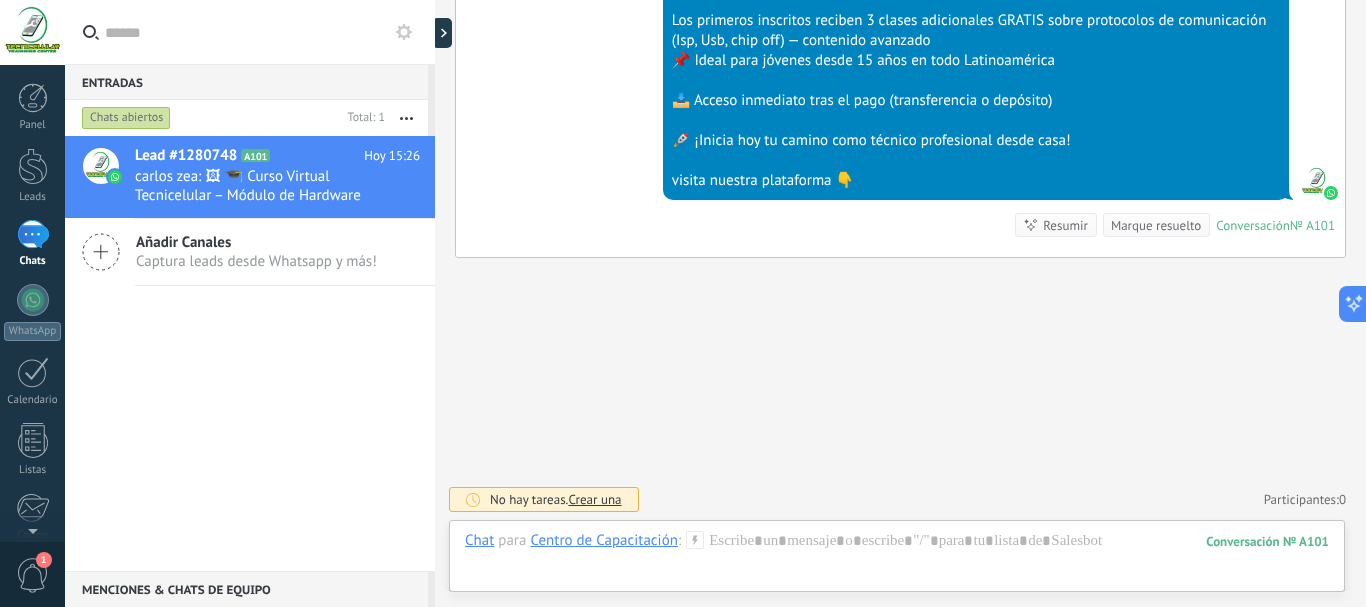 drag, startPoint x: 282, startPoint y: 199, endPoint x: 440, endPoint y: 350, distance: 218.55205 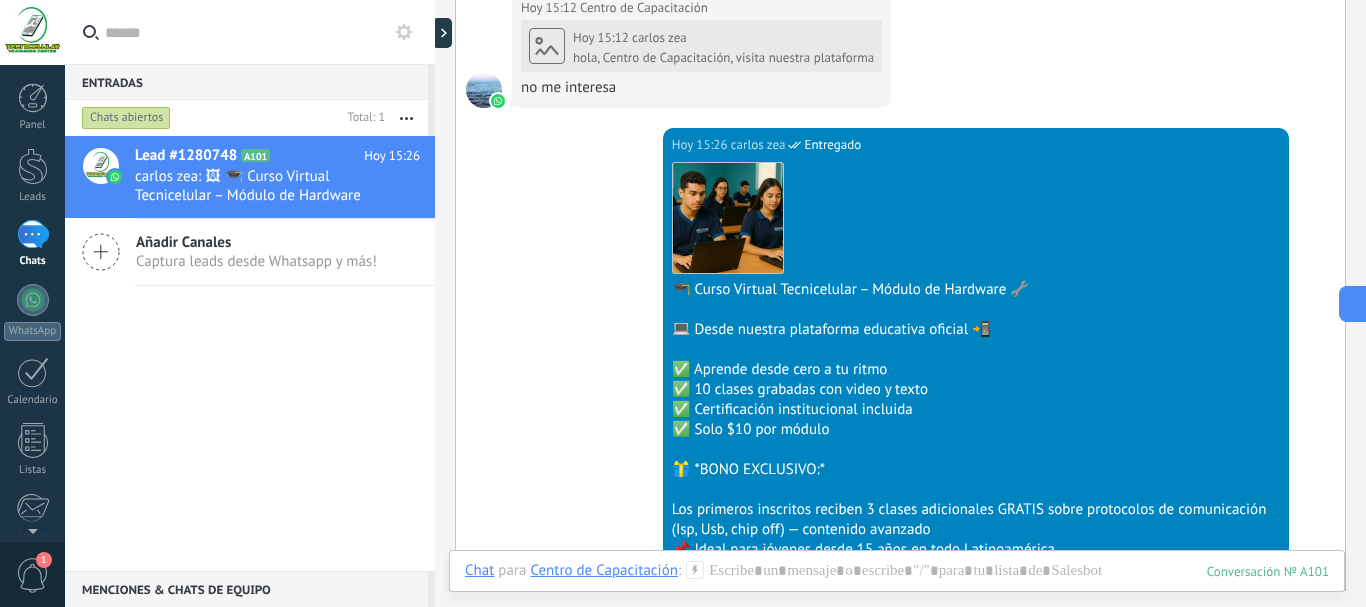 scroll, scrollTop: 2984, scrollLeft: 0, axis: vertical 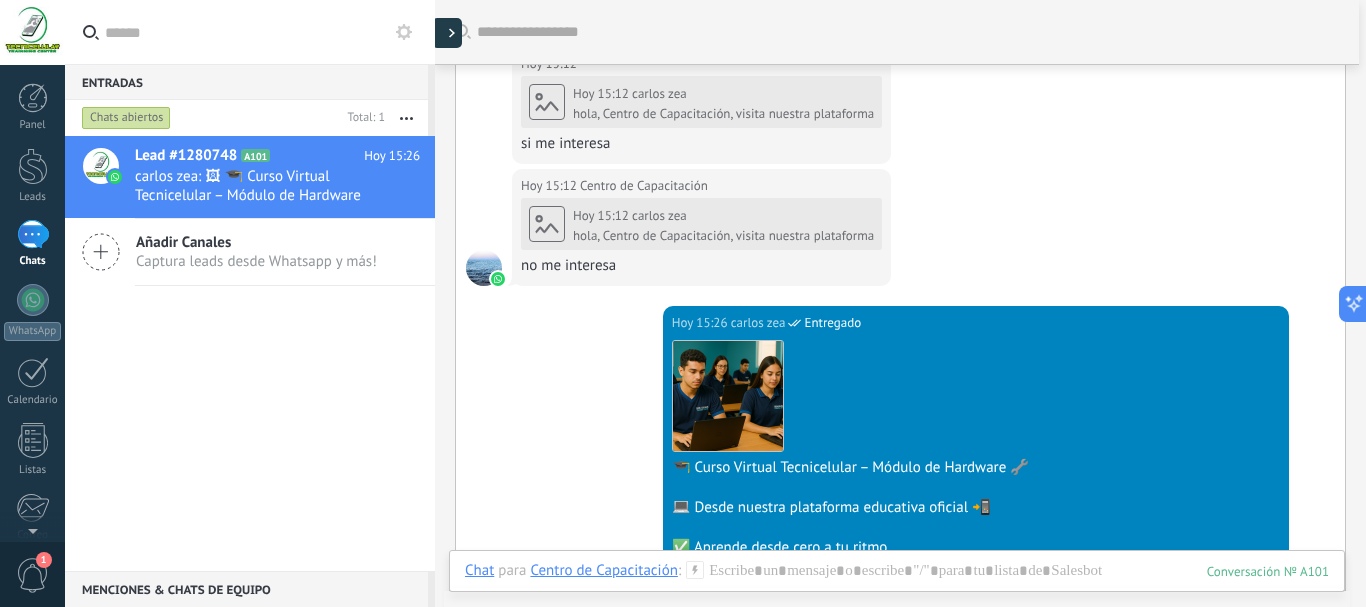 click at bounding box center (447, 33) 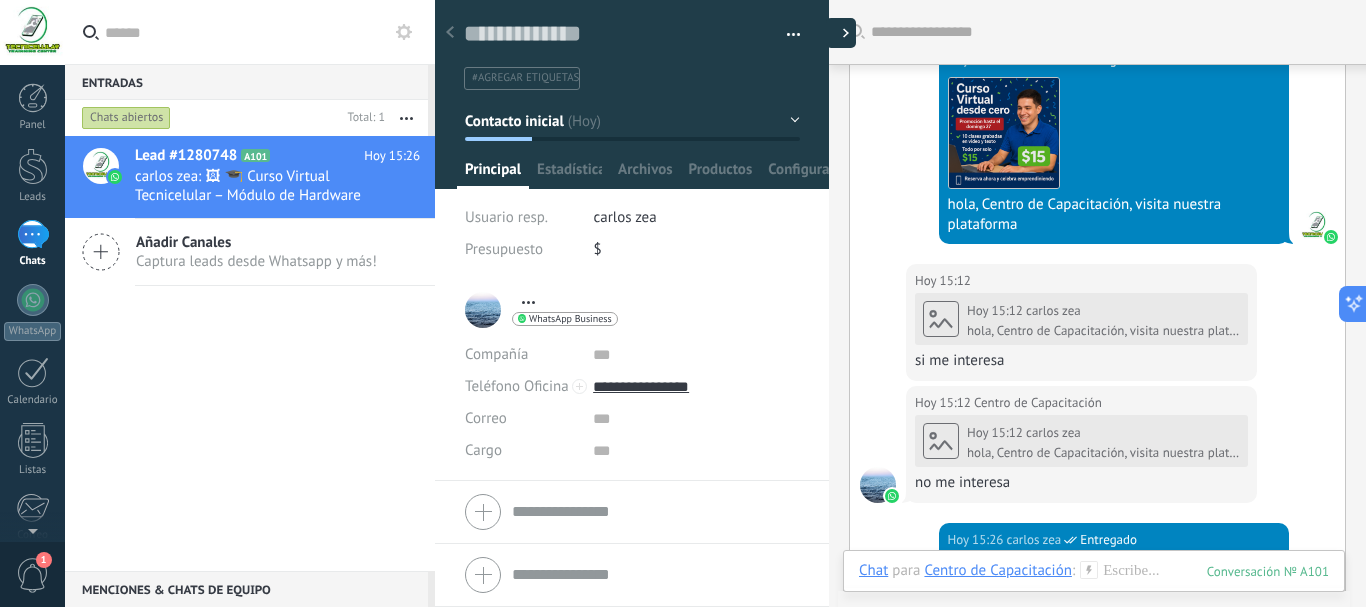 type on "**********" 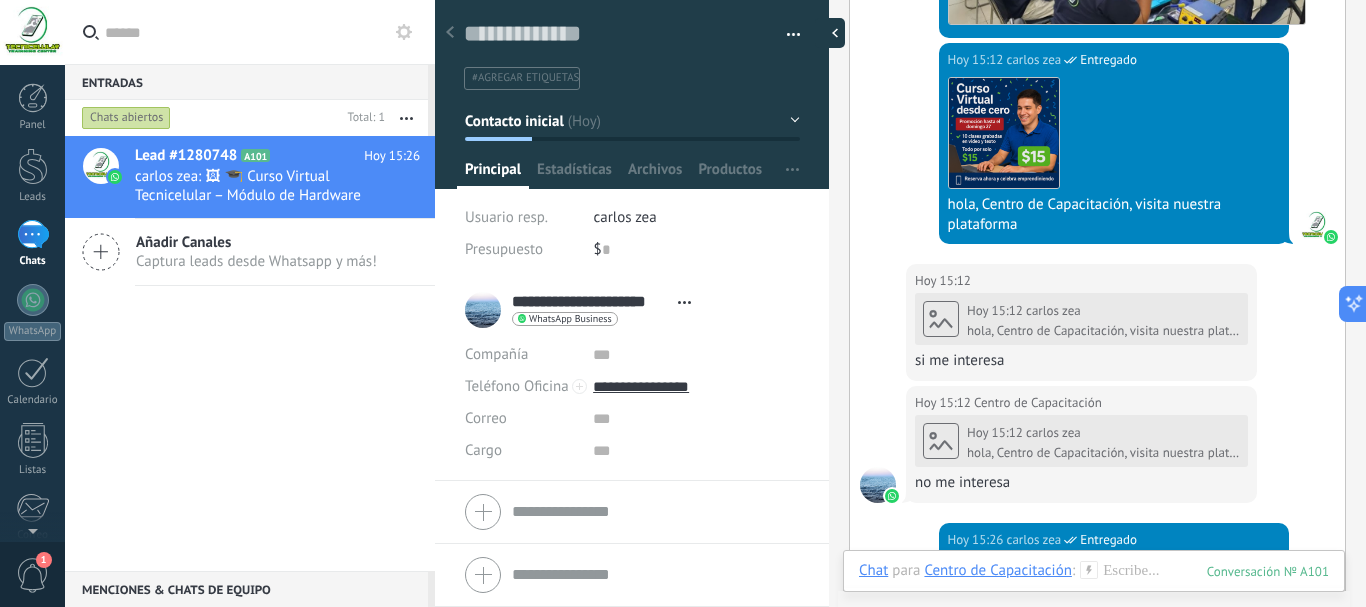 scroll, scrollTop: 30, scrollLeft: 0, axis: vertical 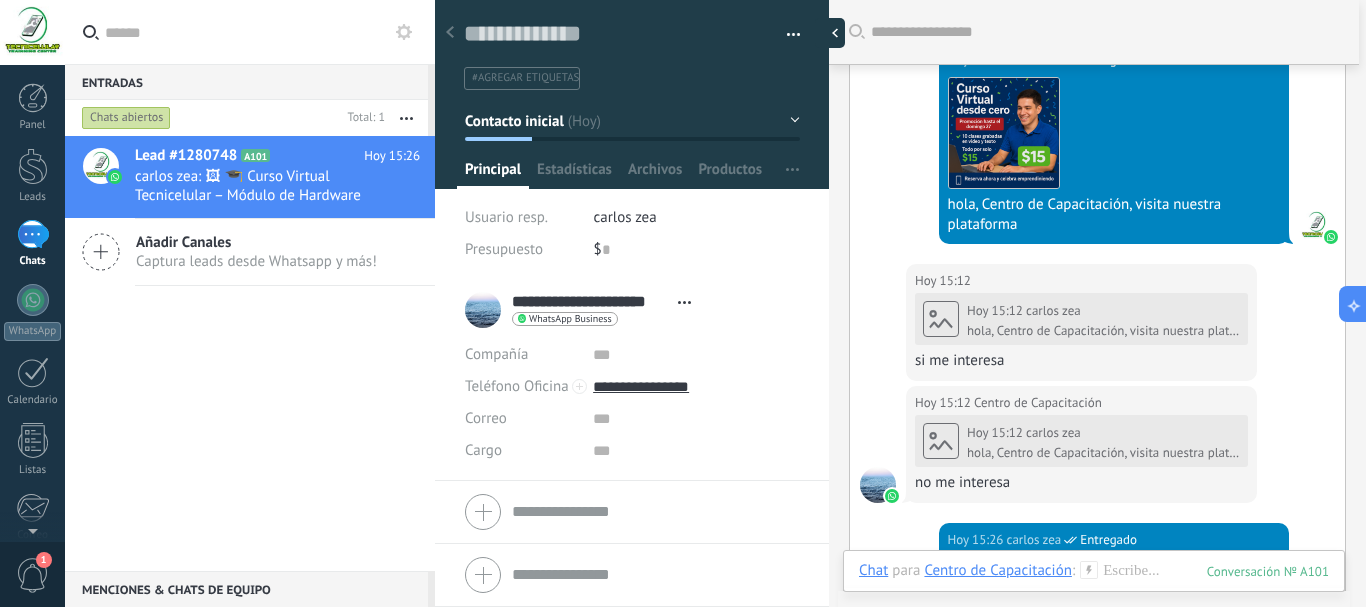 click at bounding box center (830, 33) 